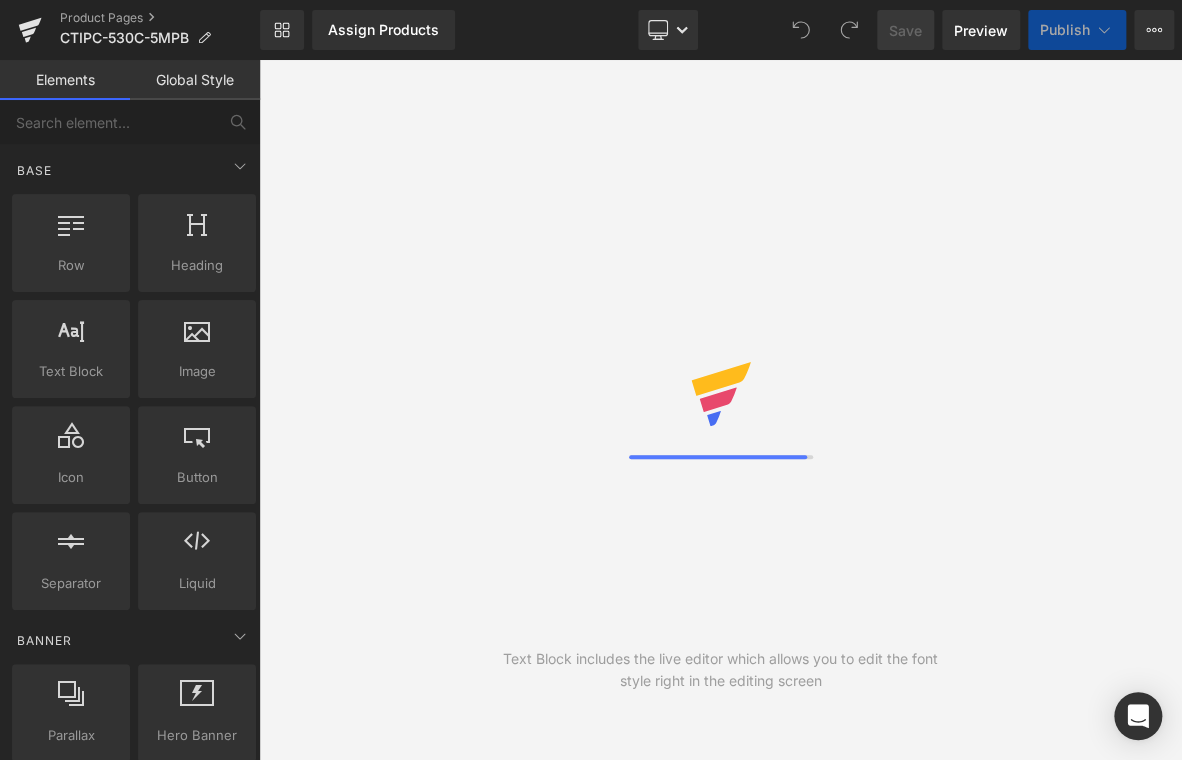 scroll, scrollTop: 0, scrollLeft: 0, axis: both 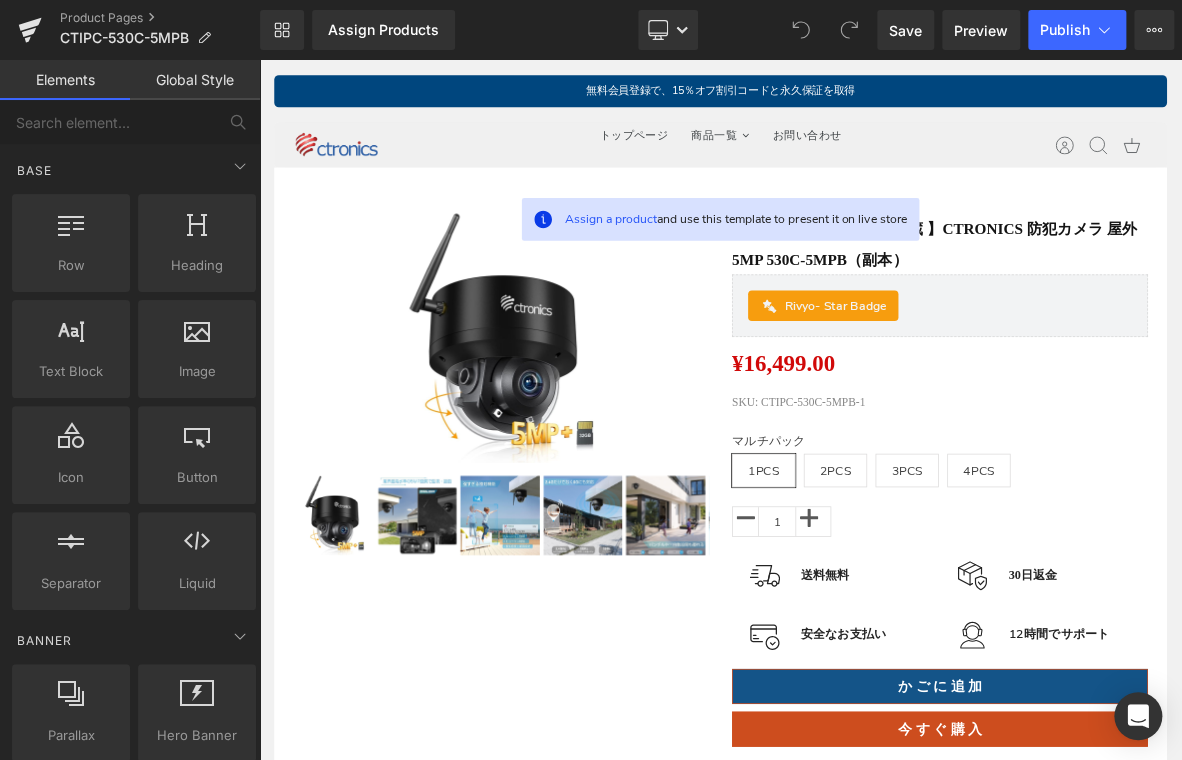 drag, startPoint x: 403, startPoint y: 377, endPoint x: 473, endPoint y: 384, distance: 70.34913 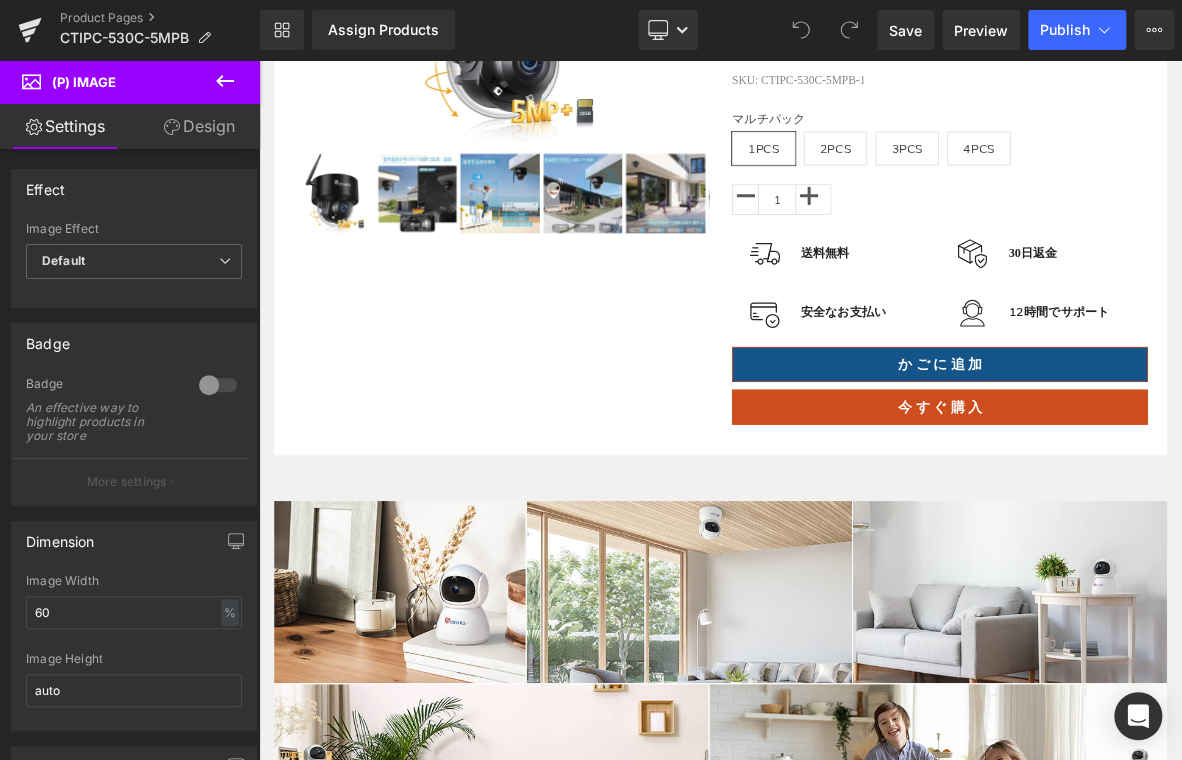 scroll, scrollTop: 600, scrollLeft: 0, axis: vertical 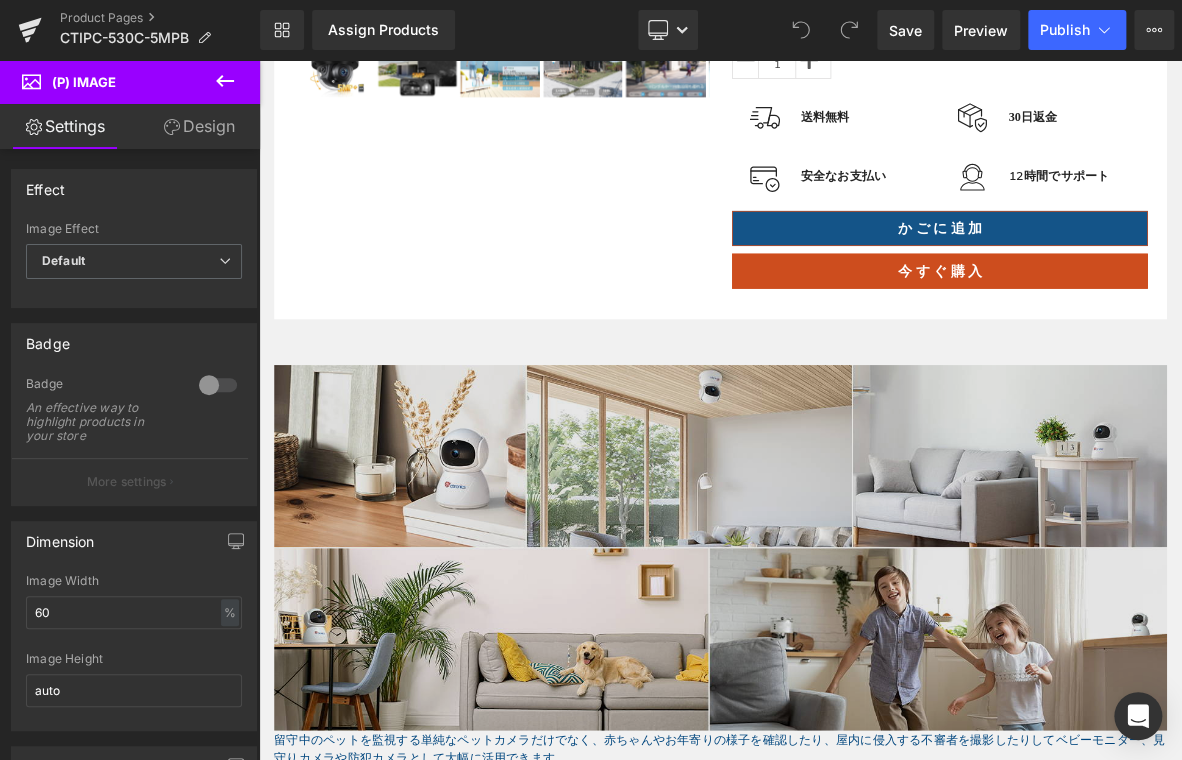 click at bounding box center (864, 700) 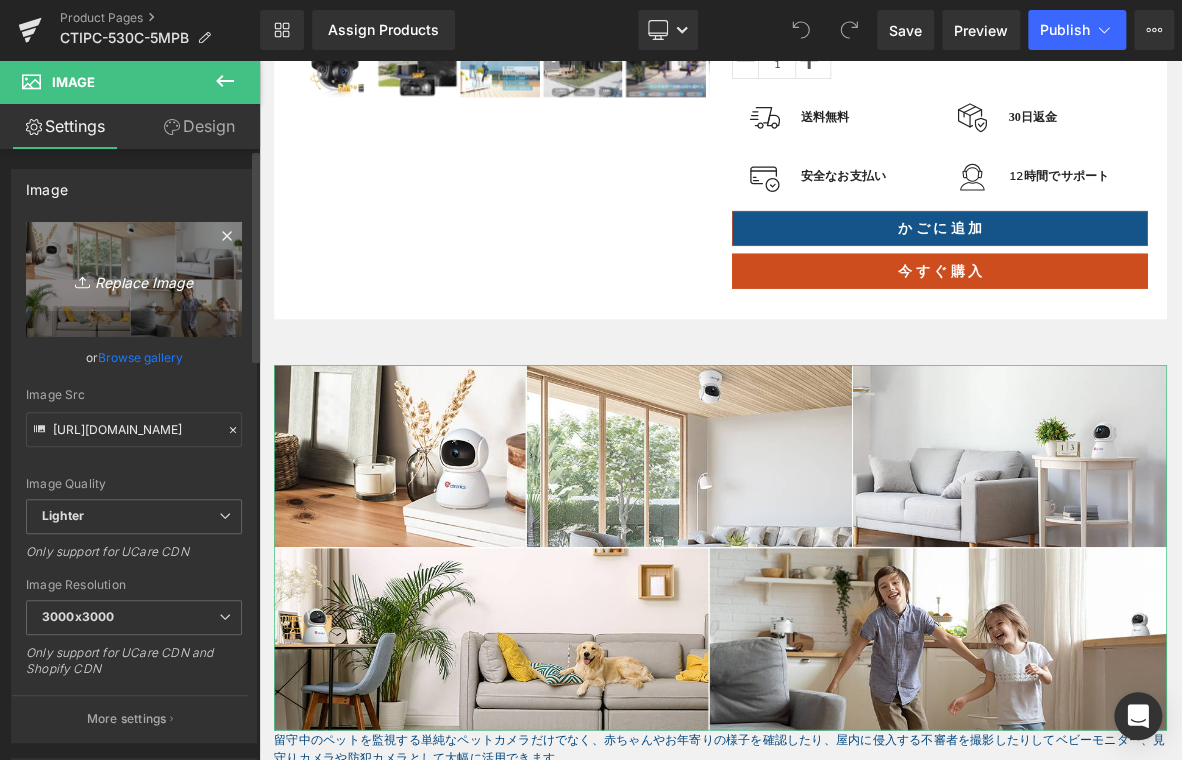 click on "Replace Image" at bounding box center (134, 279) 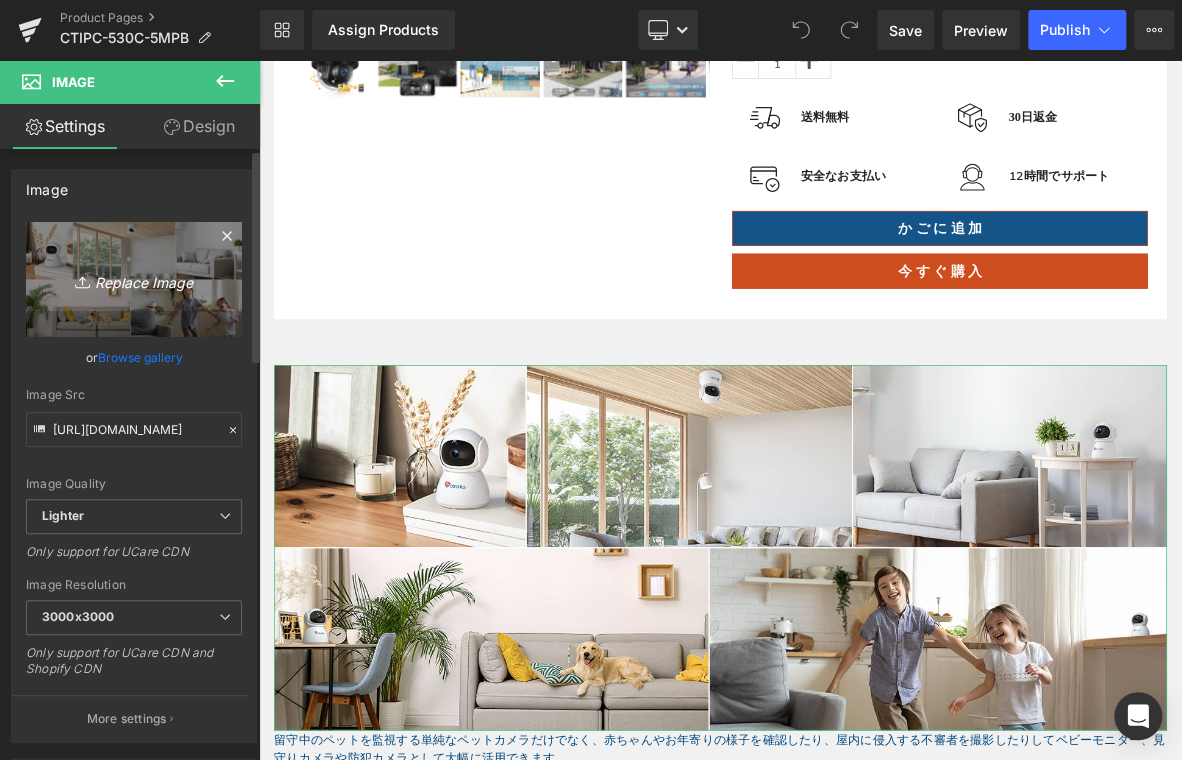 type on "C:\fakepath\1.jpg" 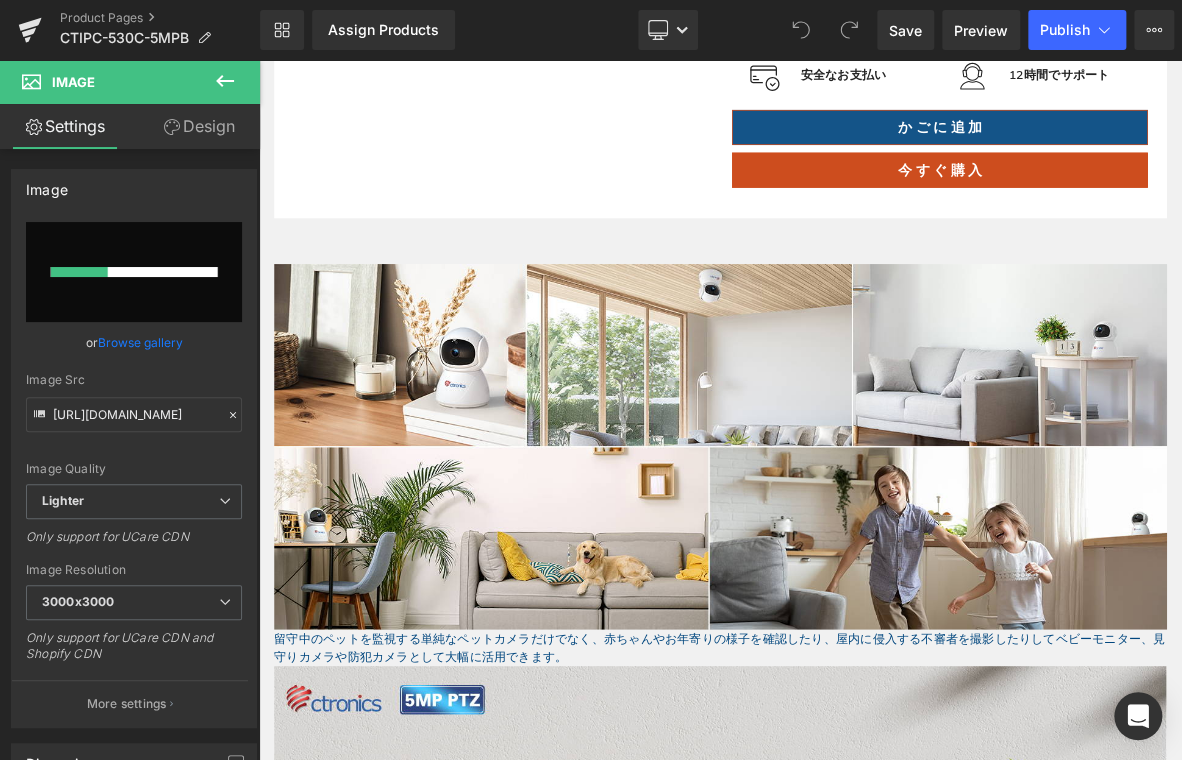 scroll, scrollTop: 900, scrollLeft: 0, axis: vertical 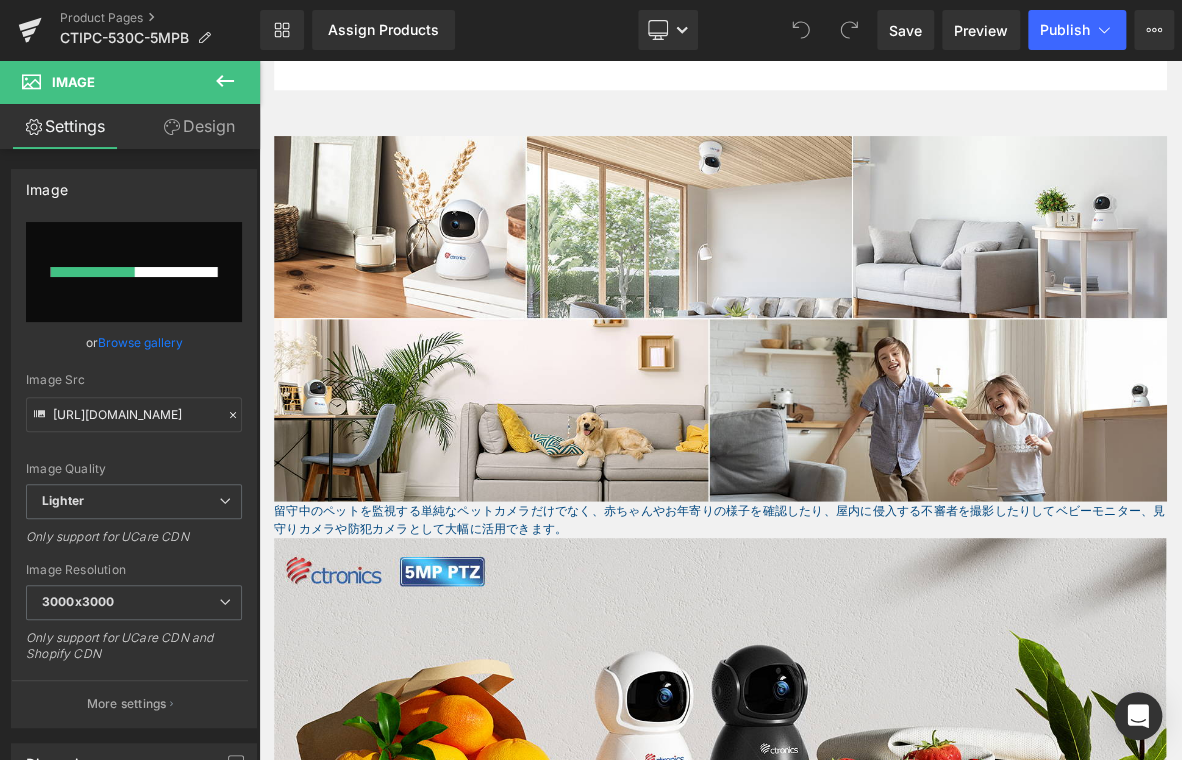 type 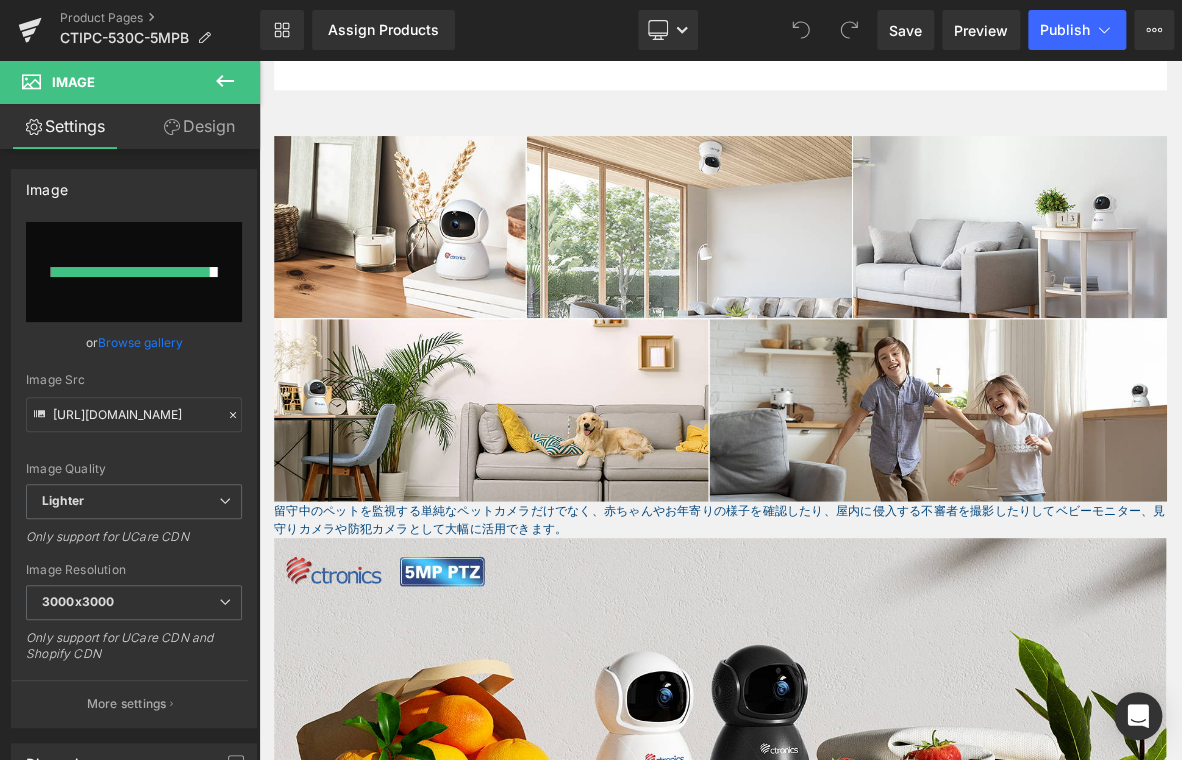 type on "[URL][DOMAIN_NAME]" 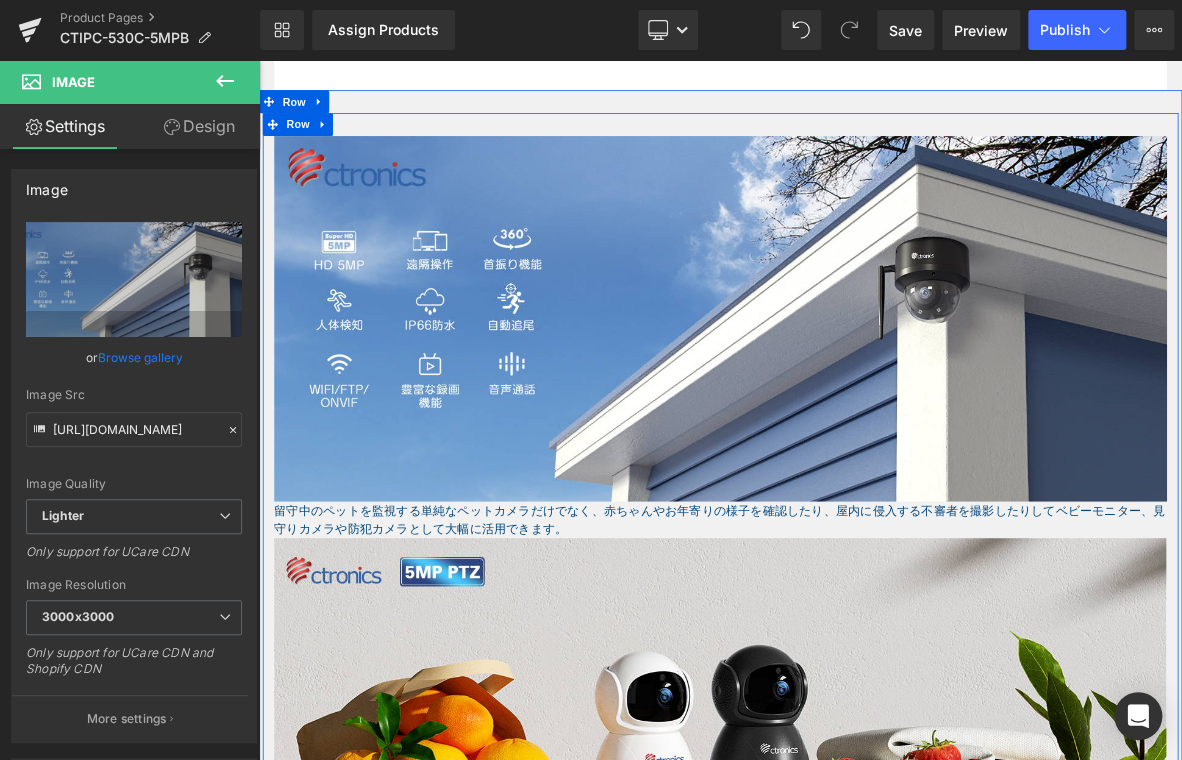 drag, startPoint x: 408, startPoint y: 651, endPoint x: 427, endPoint y: 656, distance: 19.646883 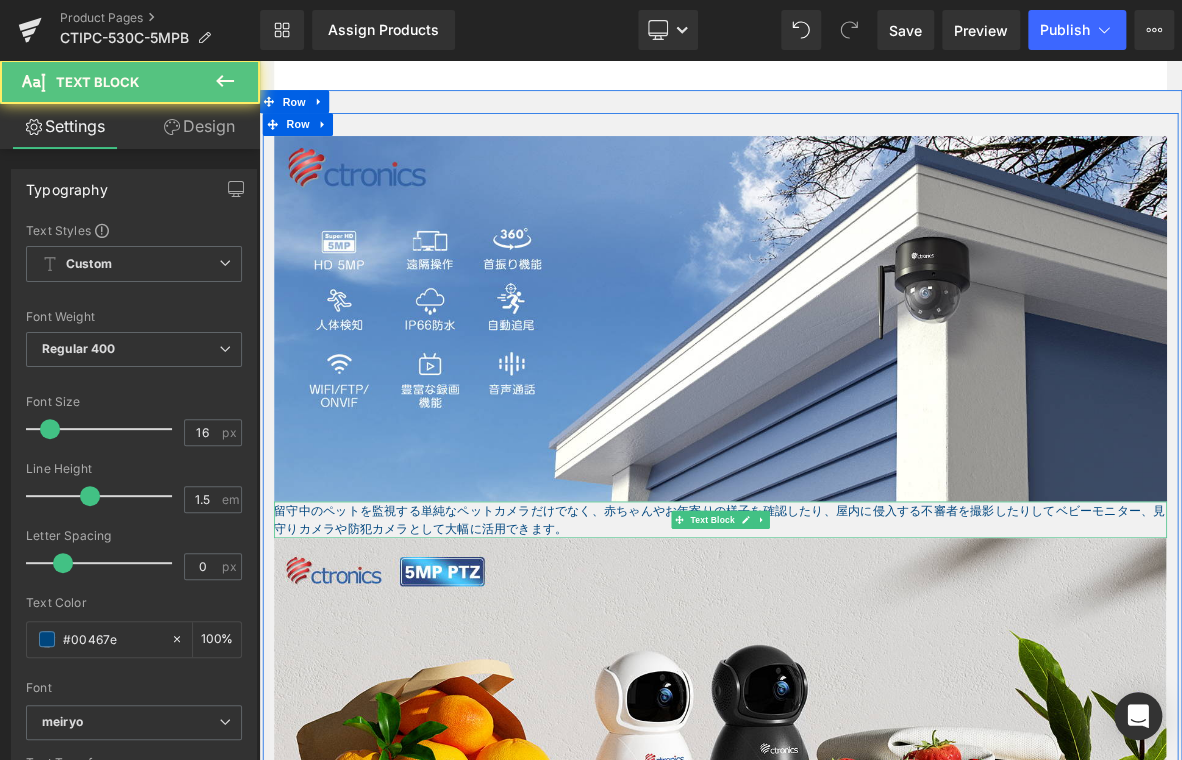 click on "留守中のペットを監視する単純なペットカメラだけでなく、赤ちゃんやお年寄りの様子を確認したり、屋内に侵入する不審者を撮影したりしてベビーモニター、見守りカメラや防犯カメラとして大幅に活用できます。" at bounding box center (864, 663) 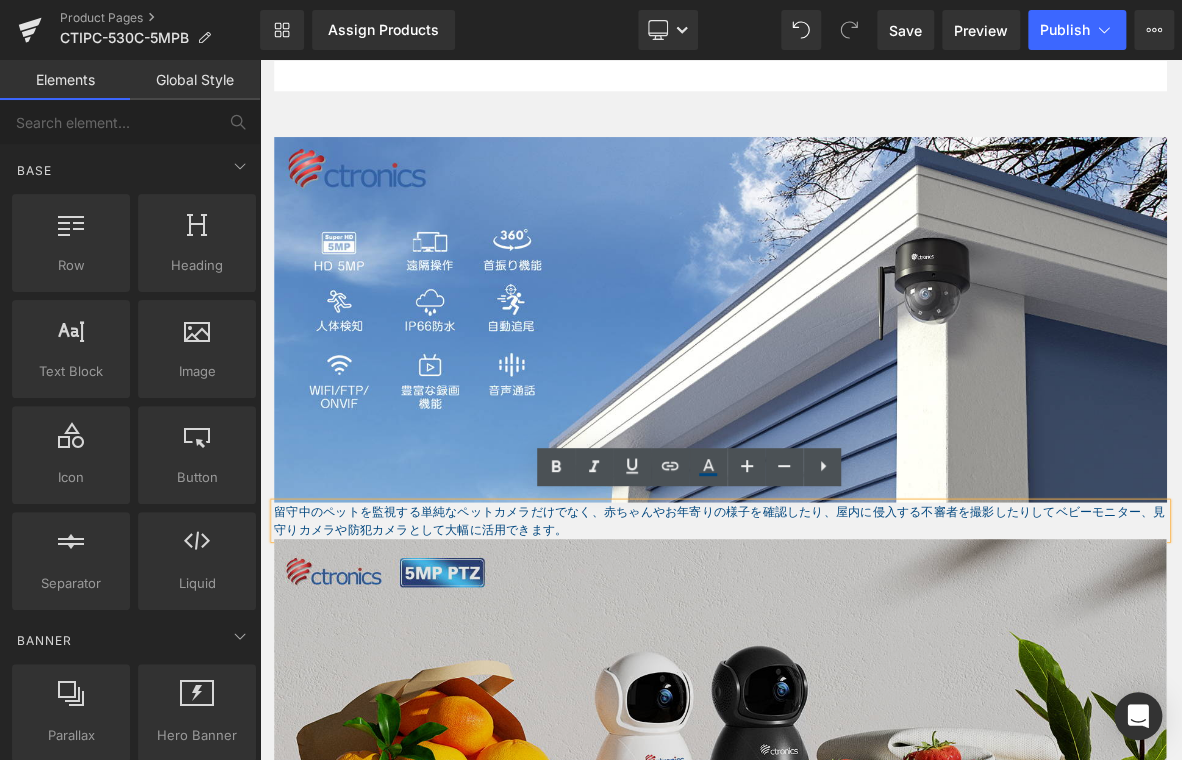 drag, startPoint x: 626, startPoint y: 667, endPoint x: 451, endPoint y: 750, distance: 193.68532 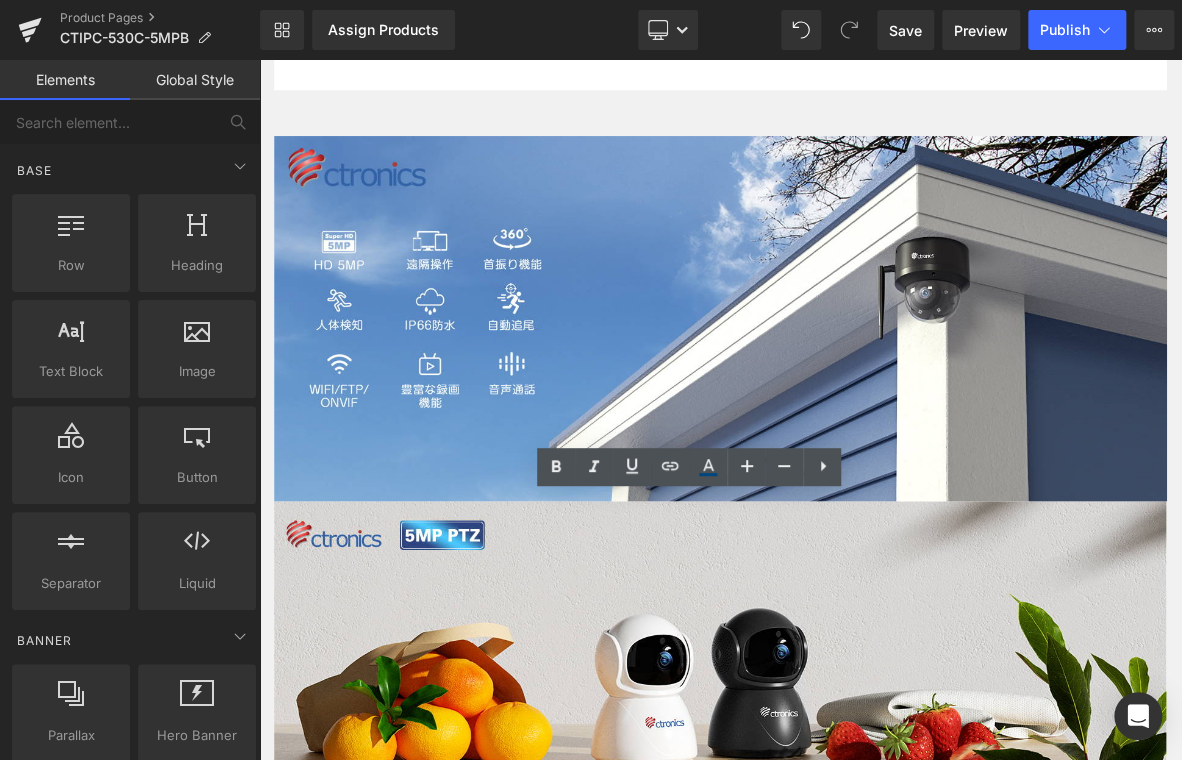 scroll, scrollTop: 1200, scrollLeft: 0, axis: vertical 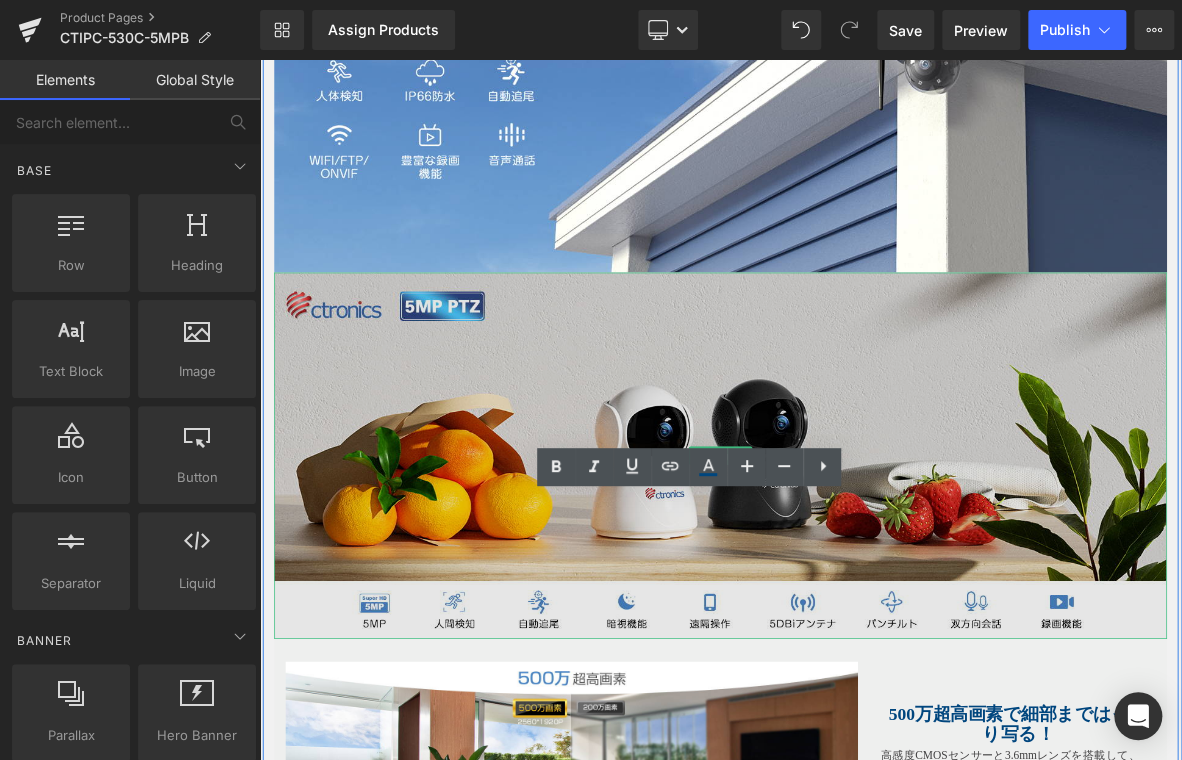 drag, startPoint x: 384, startPoint y: 429, endPoint x: 489, endPoint y: 428, distance: 105.00476 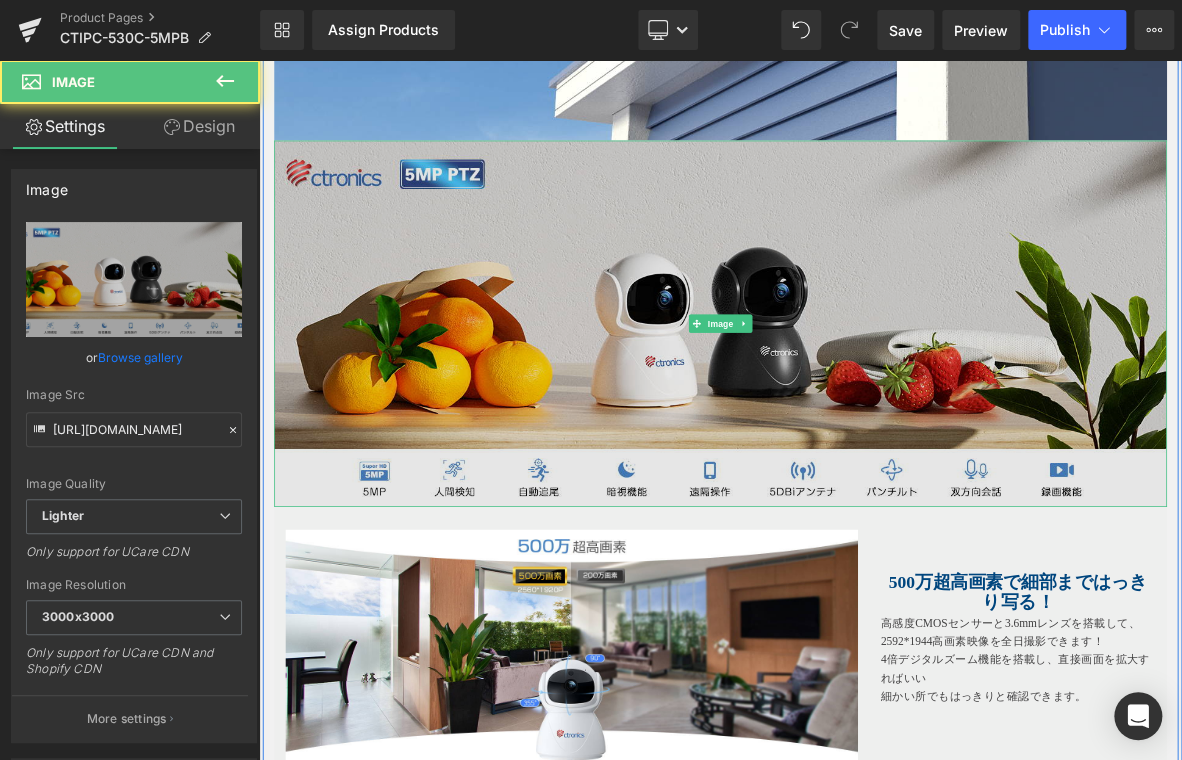 scroll, scrollTop: 1500, scrollLeft: 0, axis: vertical 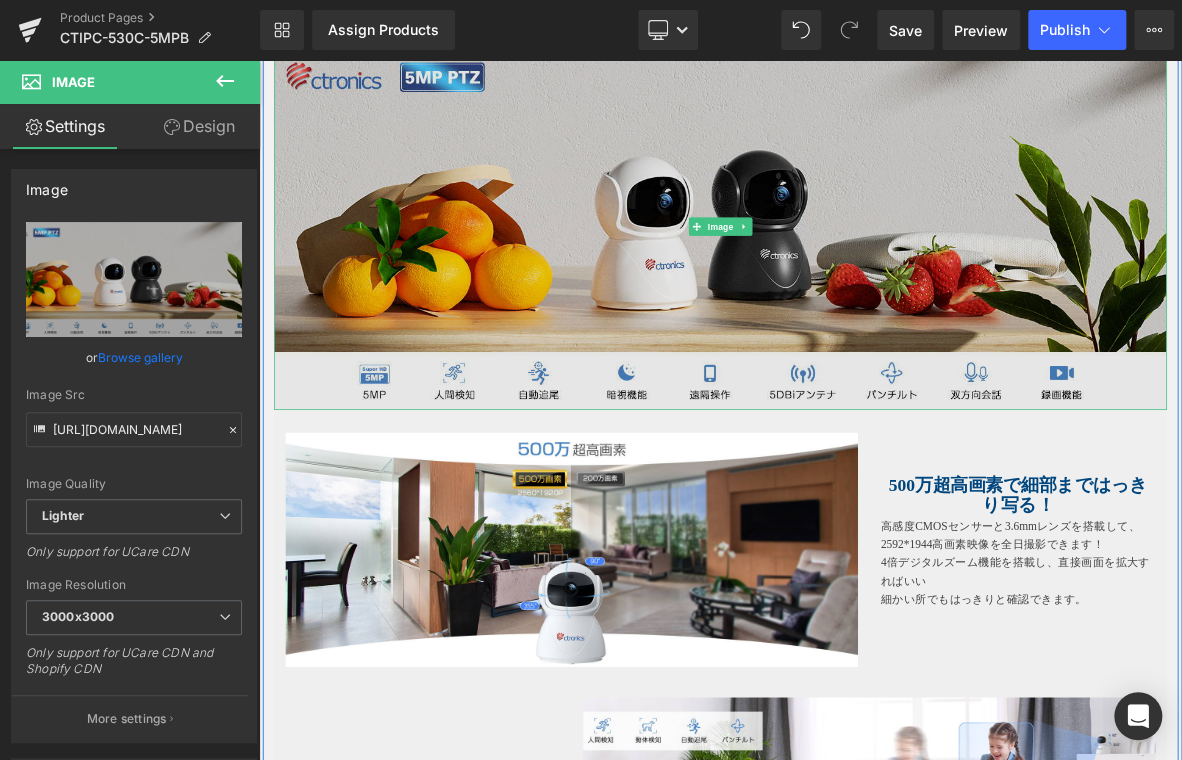 click at bounding box center (864, 279) 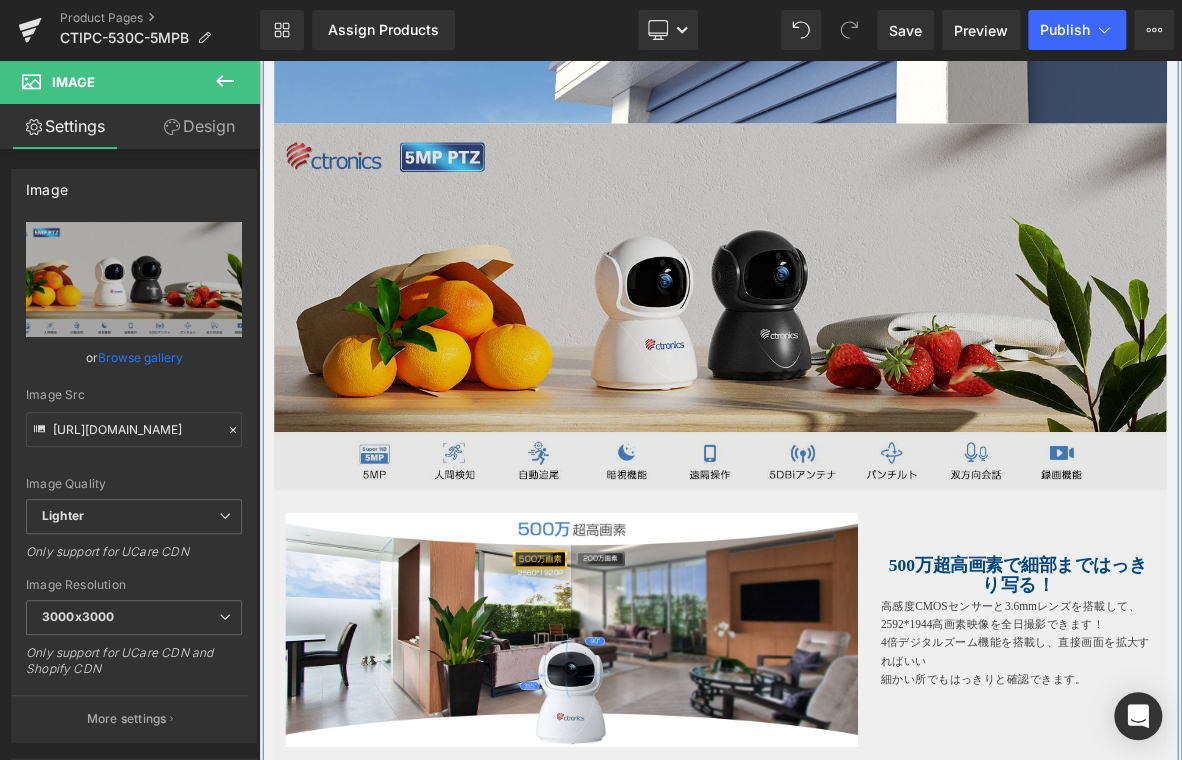 scroll, scrollTop: 1200, scrollLeft: 0, axis: vertical 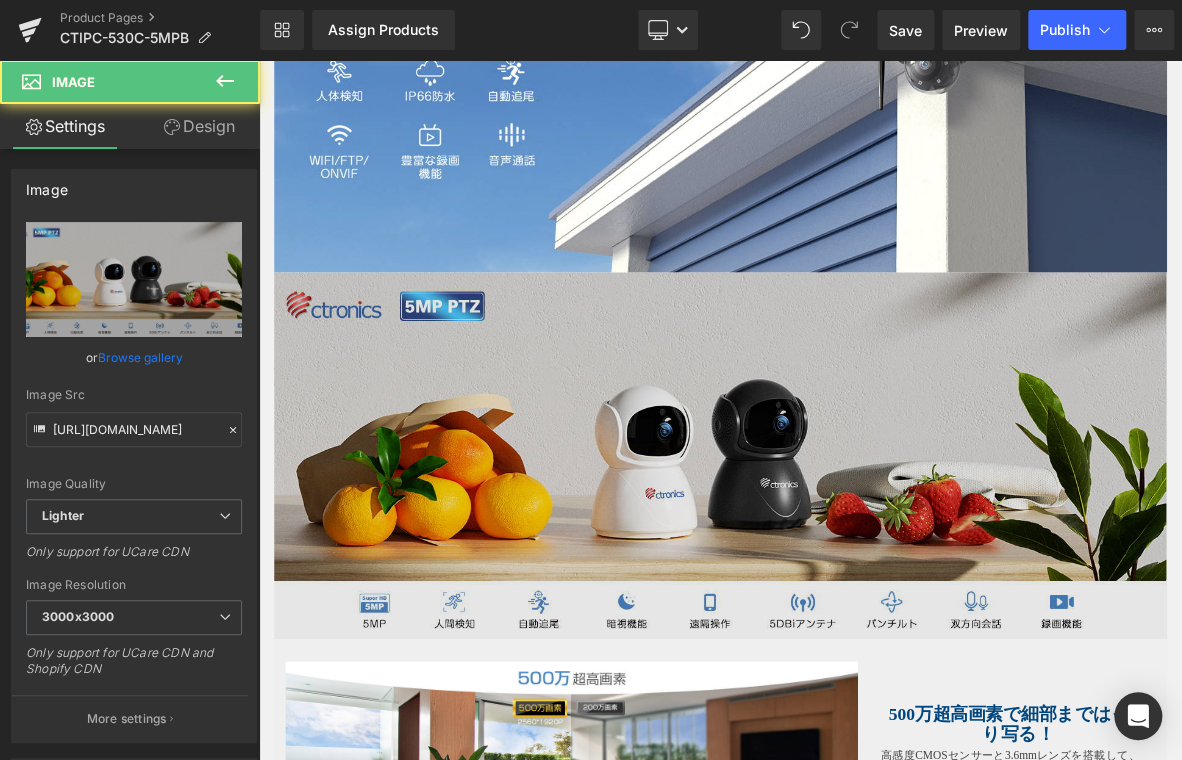 click at bounding box center [864, 579] 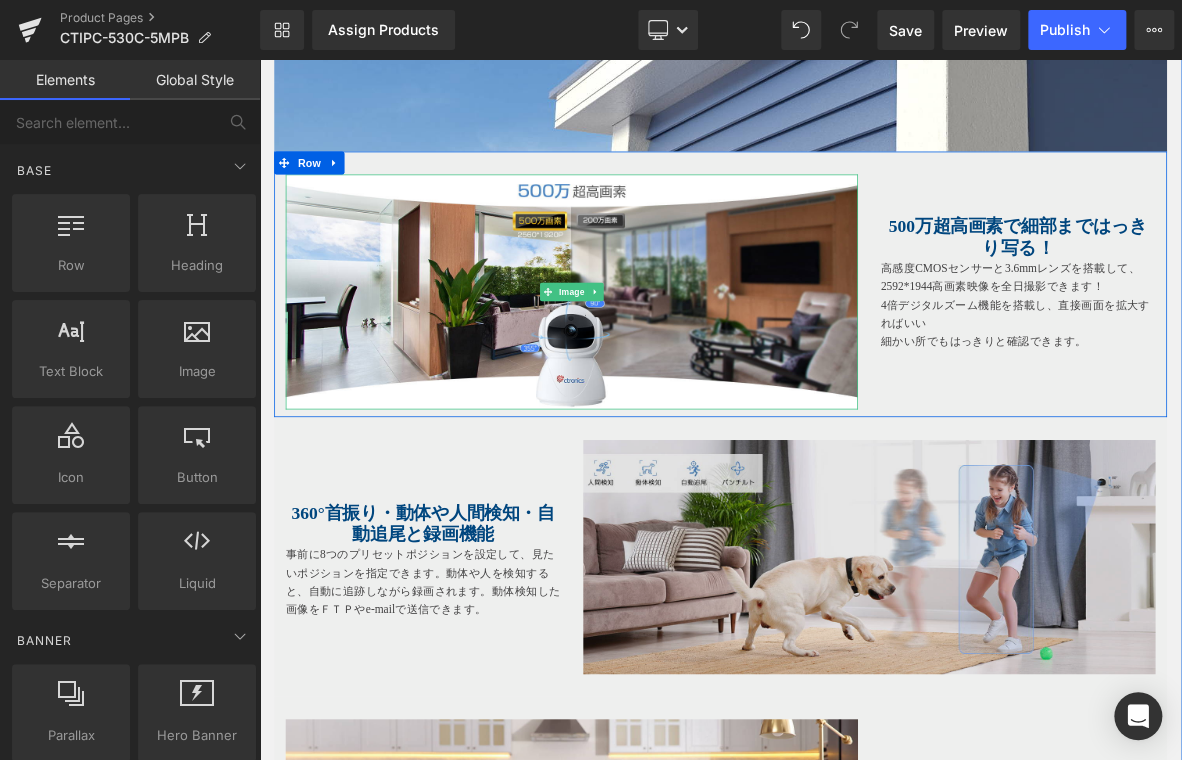 scroll, scrollTop: 1500, scrollLeft: 0, axis: vertical 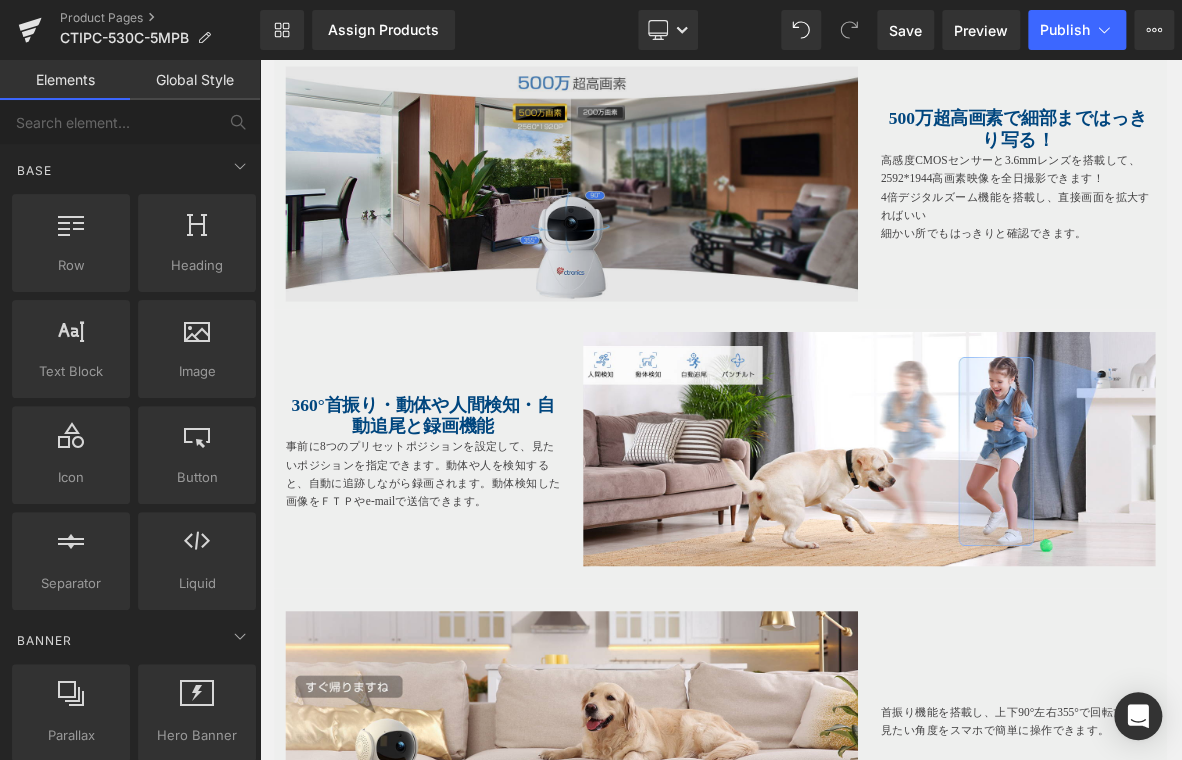 click at bounding box center [669, 222] 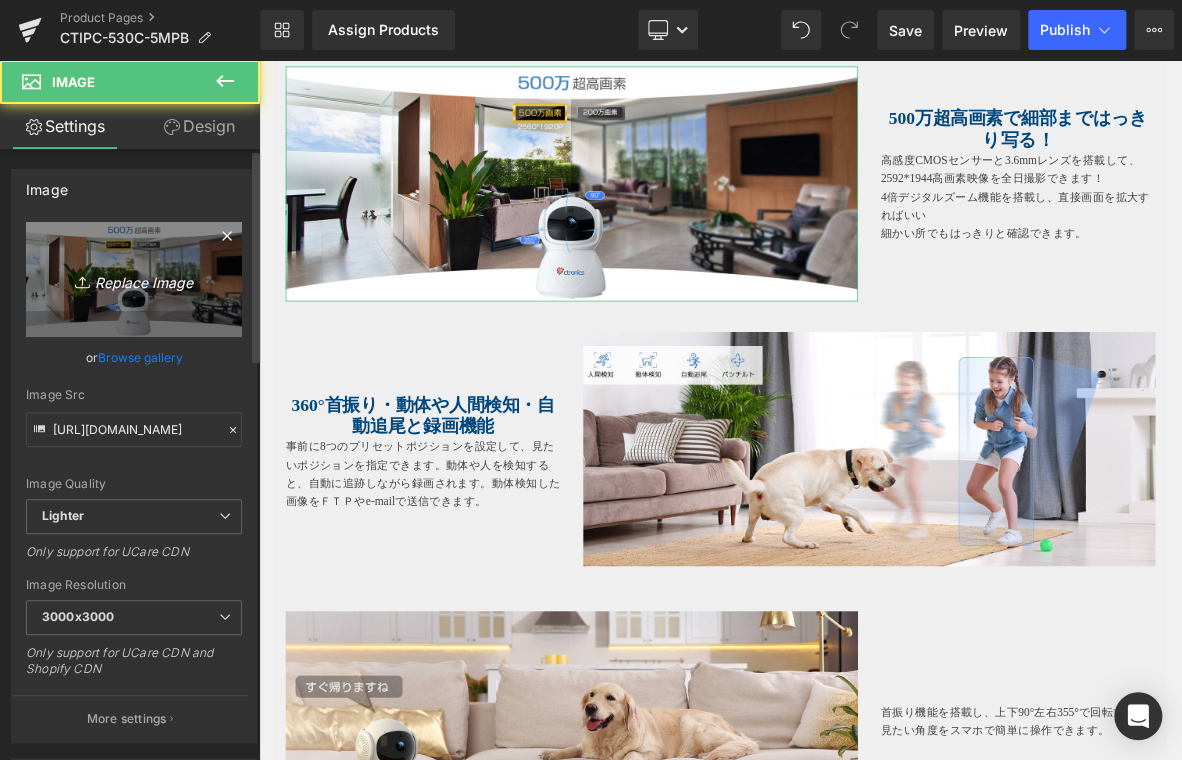 click on "Replace Image" at bounding box center (134, 279) 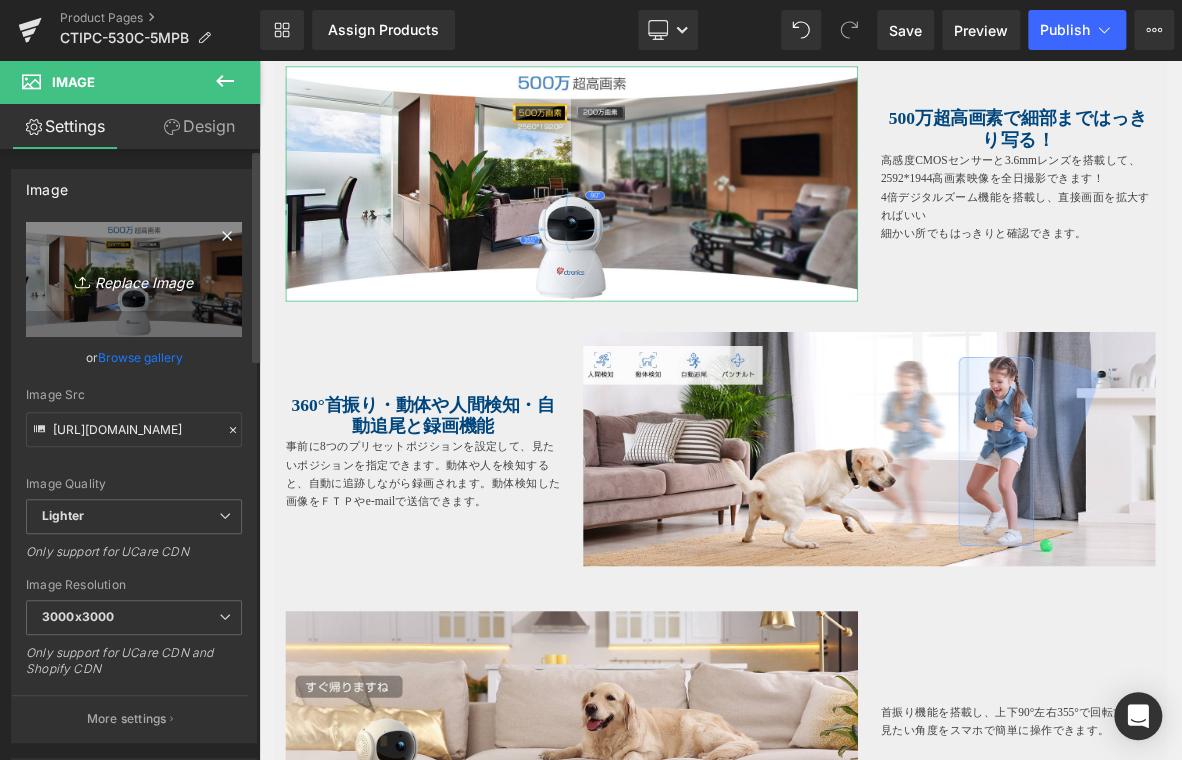 type on "C:\fakepath\2.jpg" 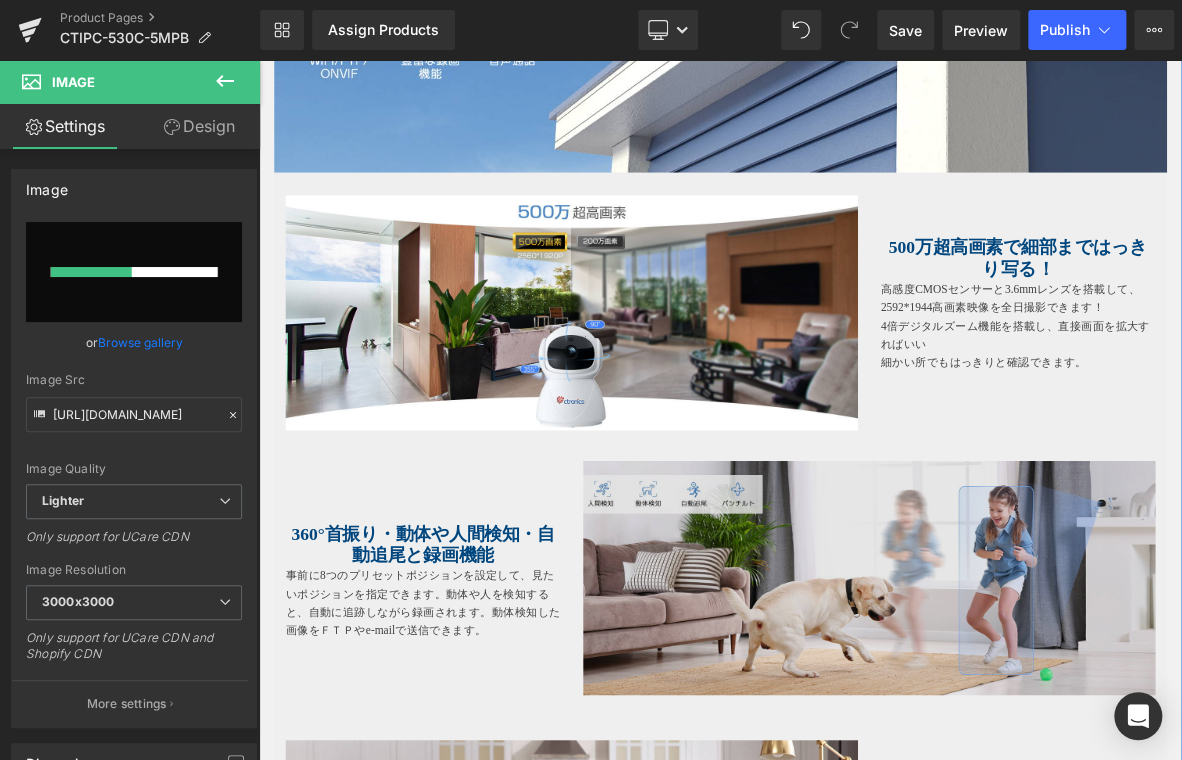 scroll, scrollTop: 1300, scrollLeft: 0, axis: vertical 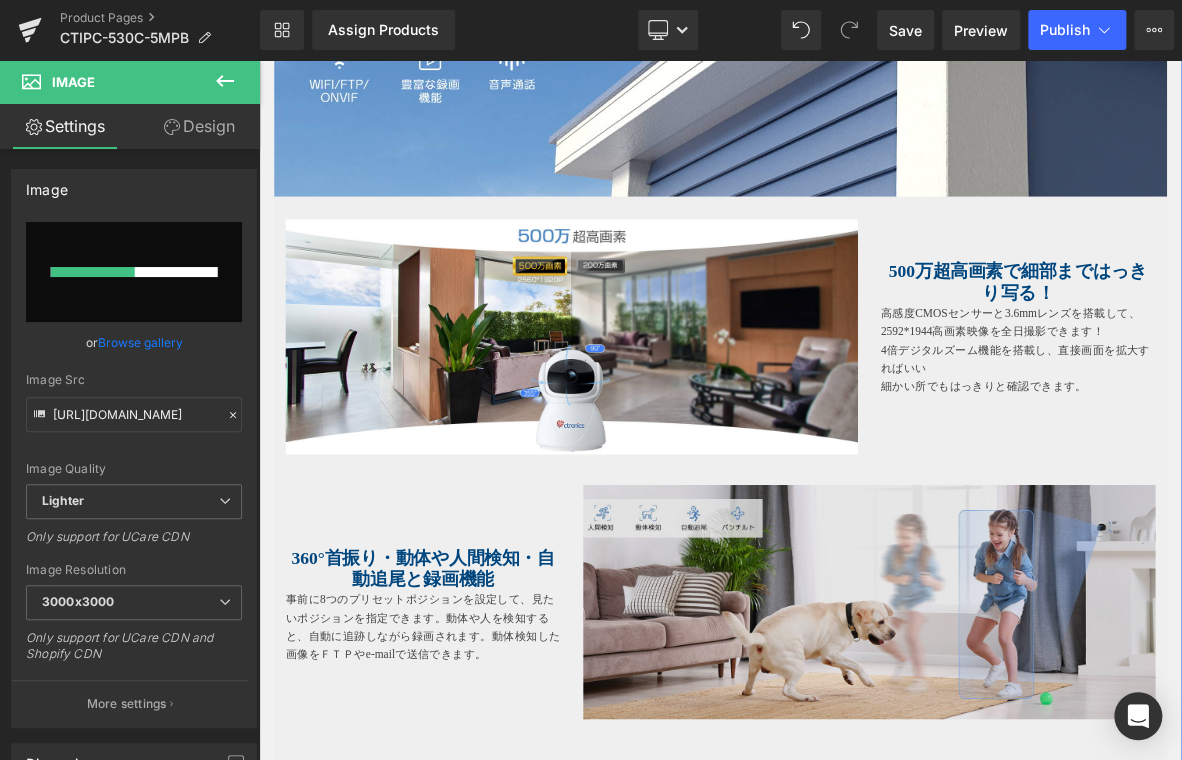 type 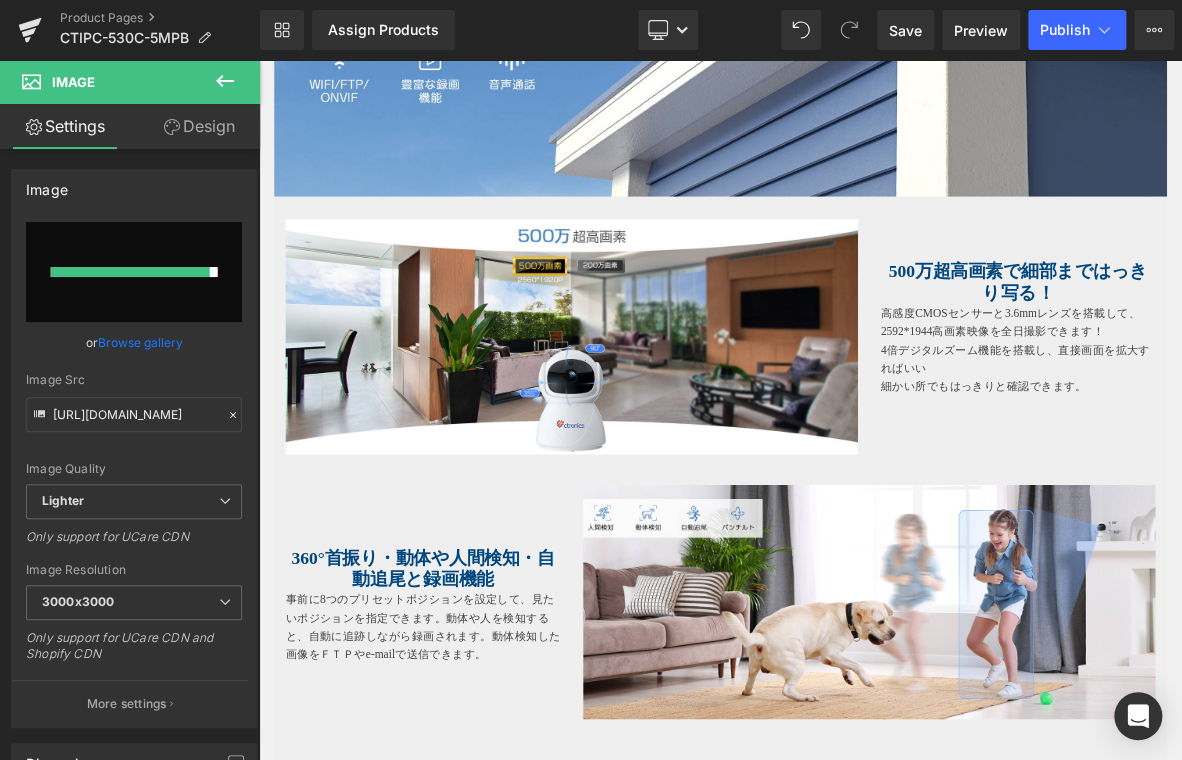 type on "[URL][DOMAIN_NAME]" 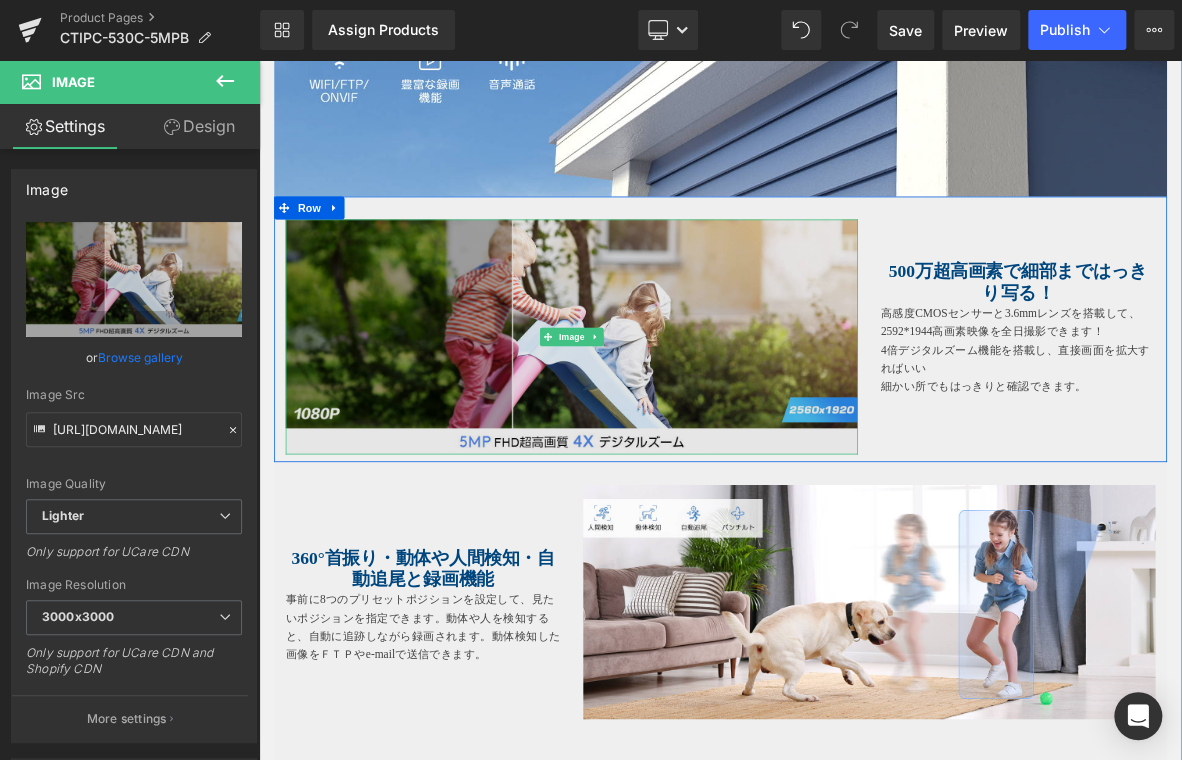 click at bounding box center [669, 422] 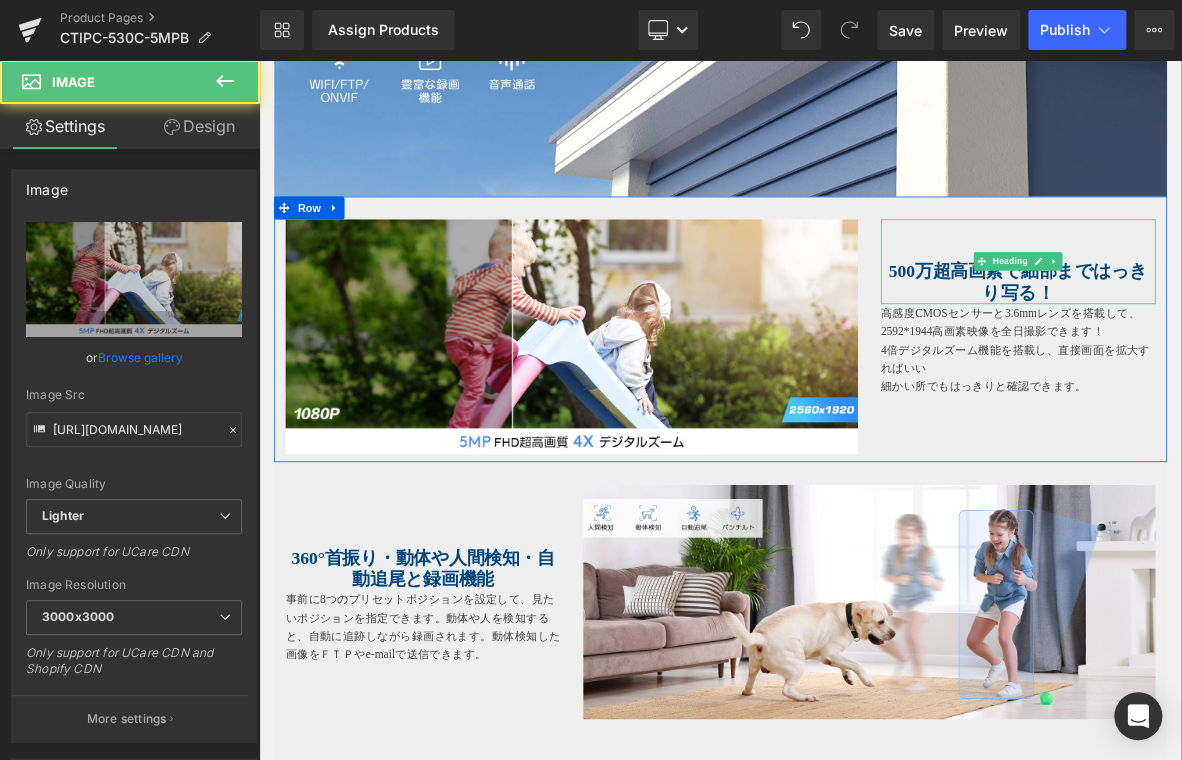 click on "500万超高画素で細部まではっきり写る！" at bounding box center (1254, 351) 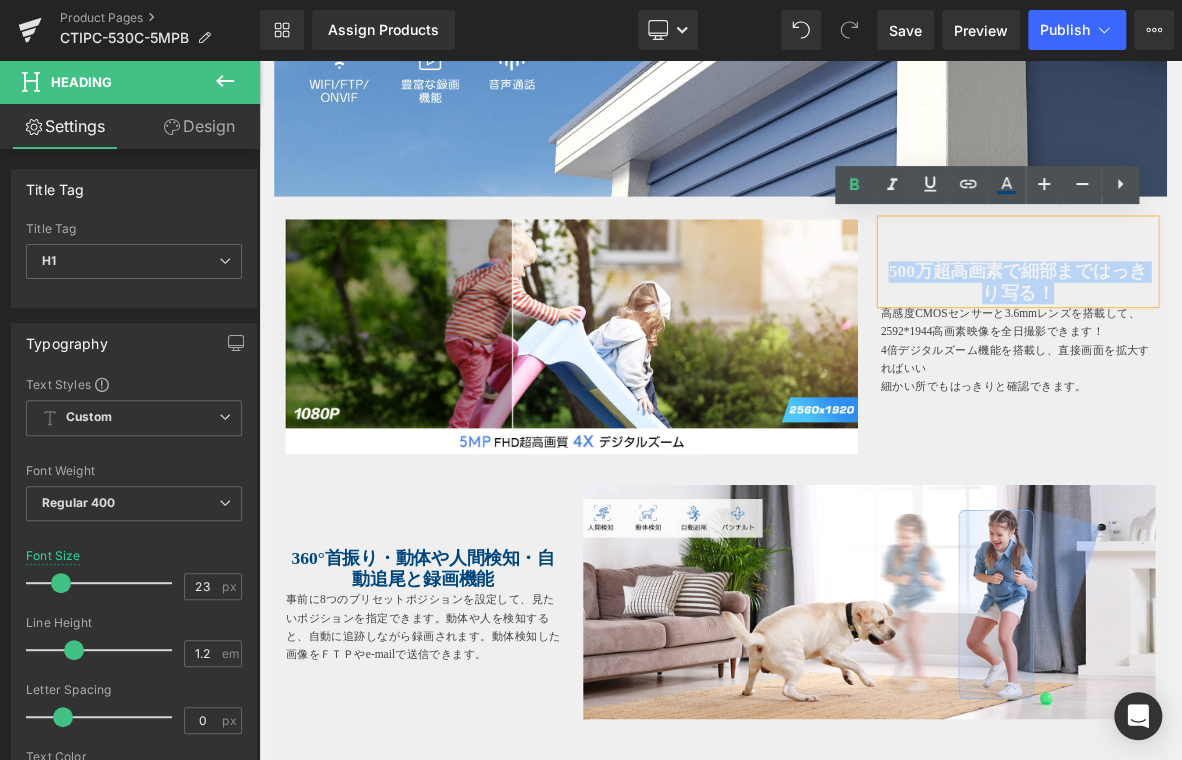 drag, startPoint x: 1075, startPoint y: 332, endPoint x: 1362, endPoint y: 384, distance: 291.67276 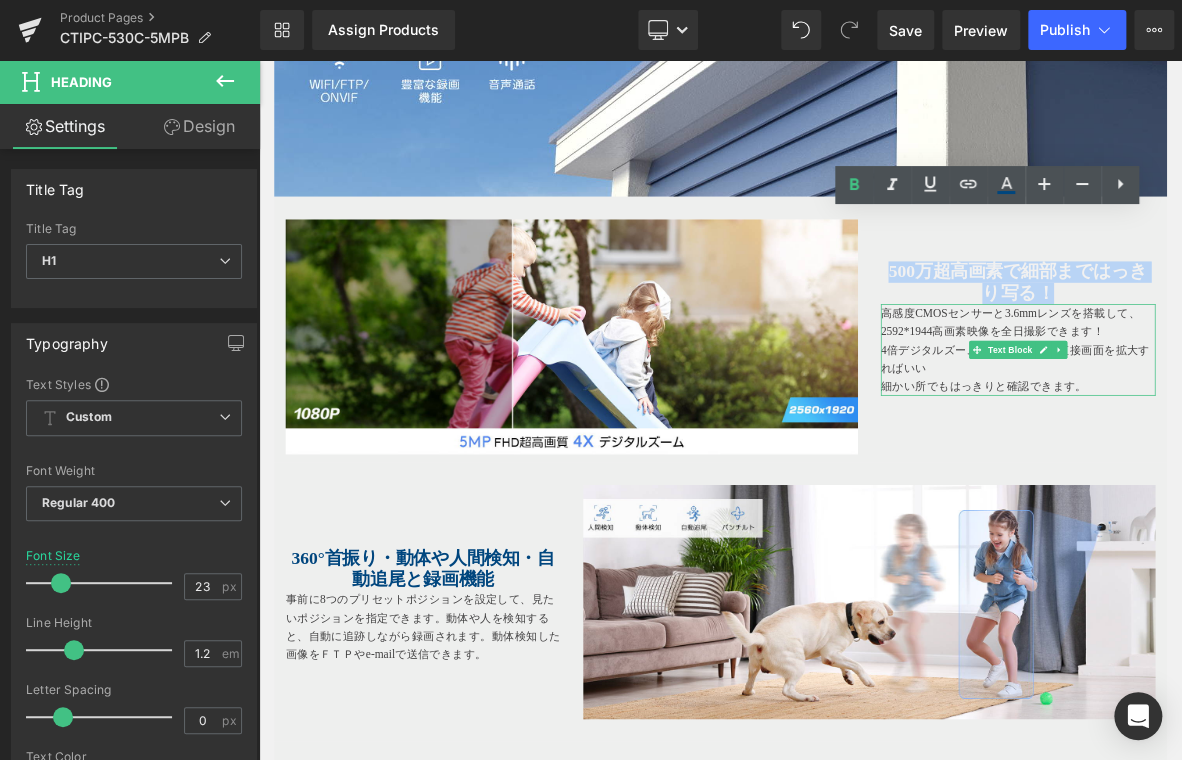 paste 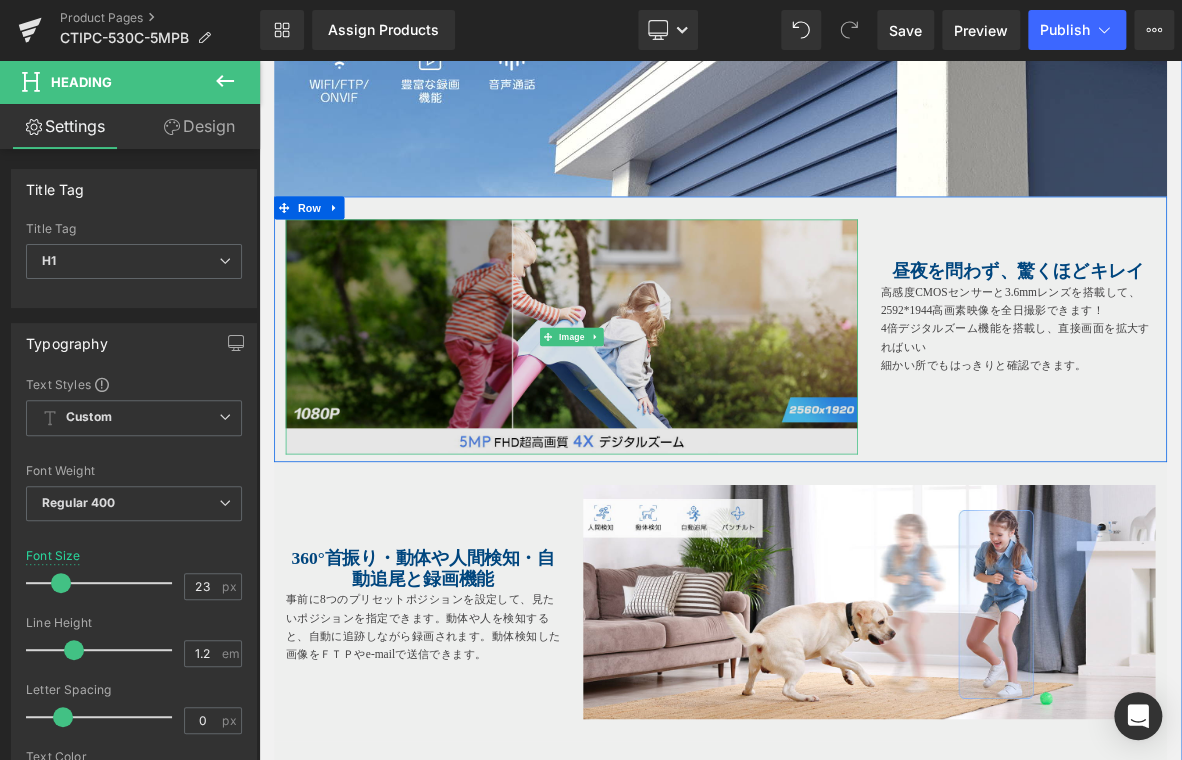 drag, startPoint x: 387, startPoint y: 532, endPoint x: 556, endPoint y: 518, distance: 169.57889 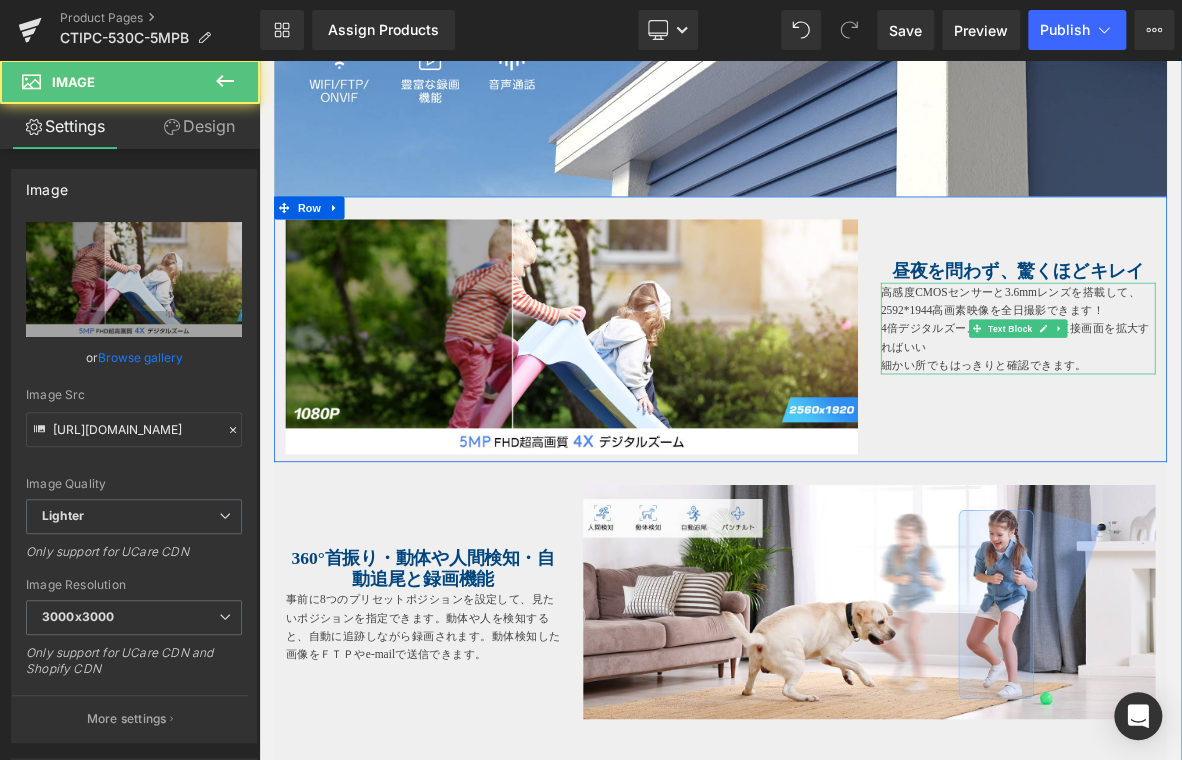 click on "4倍デジタルズーム機能を搭載し、直接画面を拡大すればいい" at bounding box center [1250, 424] 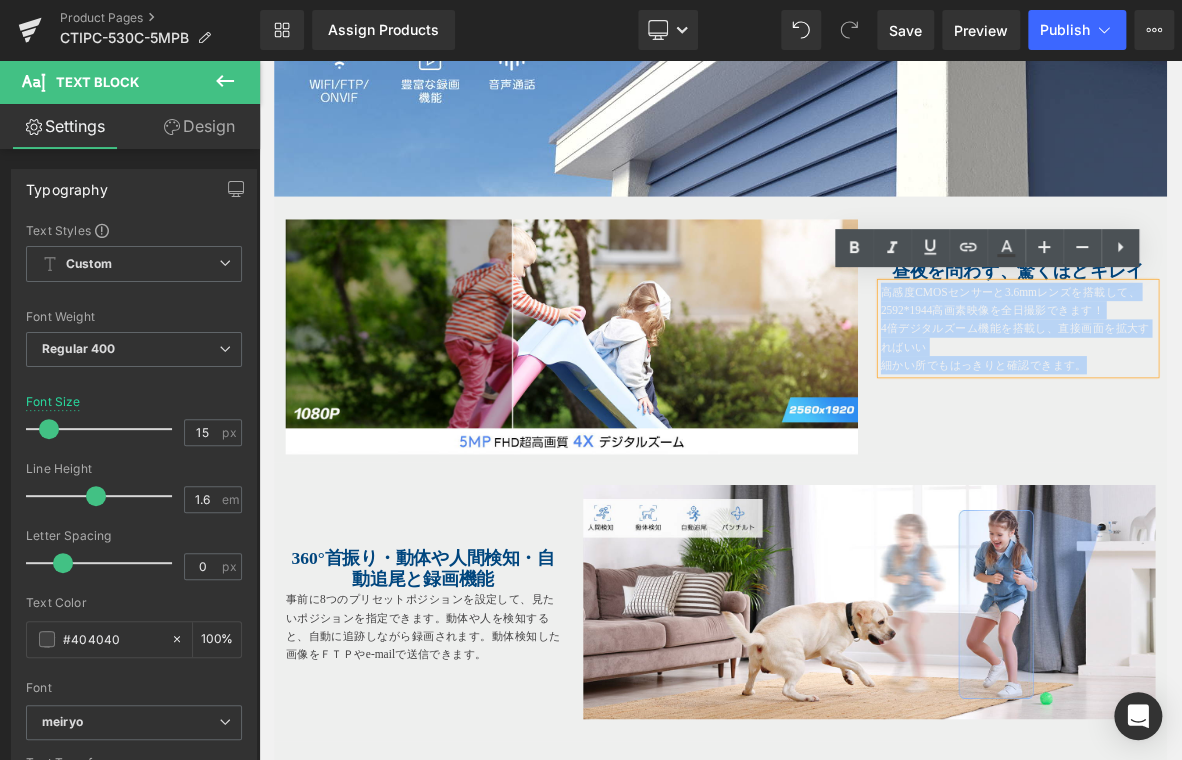 drag, startPoint x: 1067, startPoint y: 355, endPoint x: 1374, endPoint y: 479, distance: 331.09665 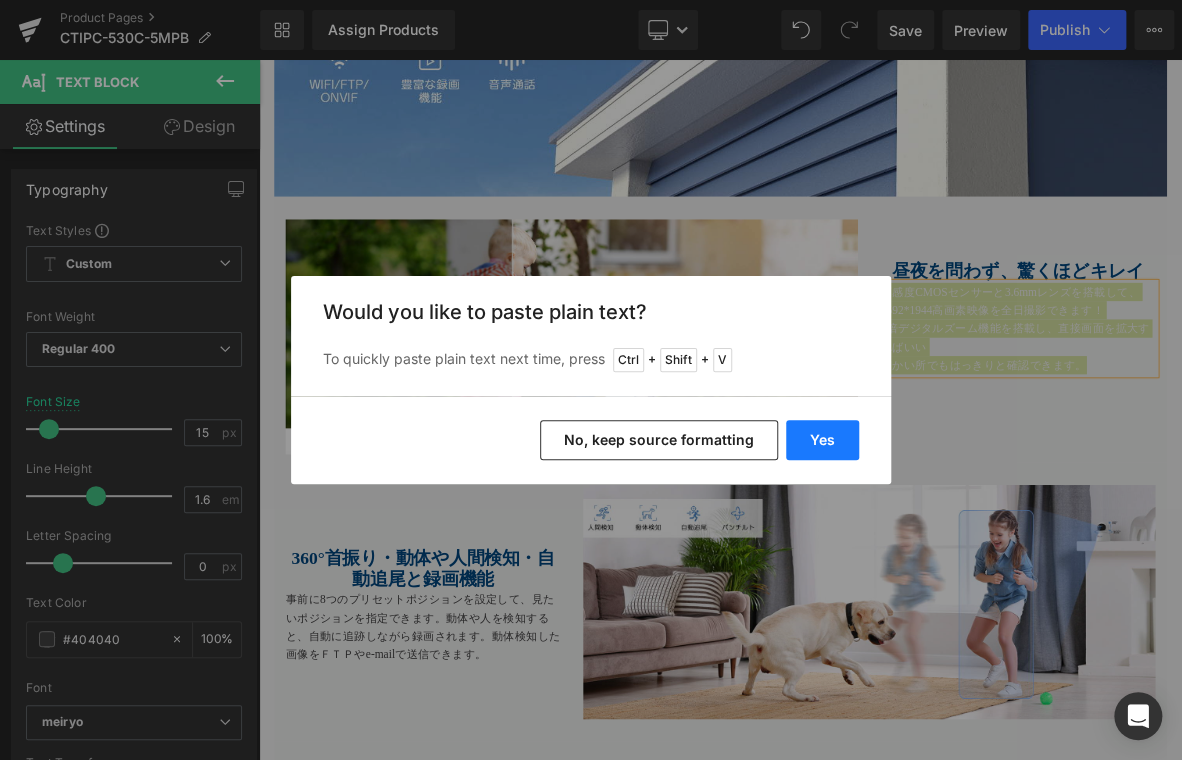 click on "Yes" at bounding box center [822, 440] 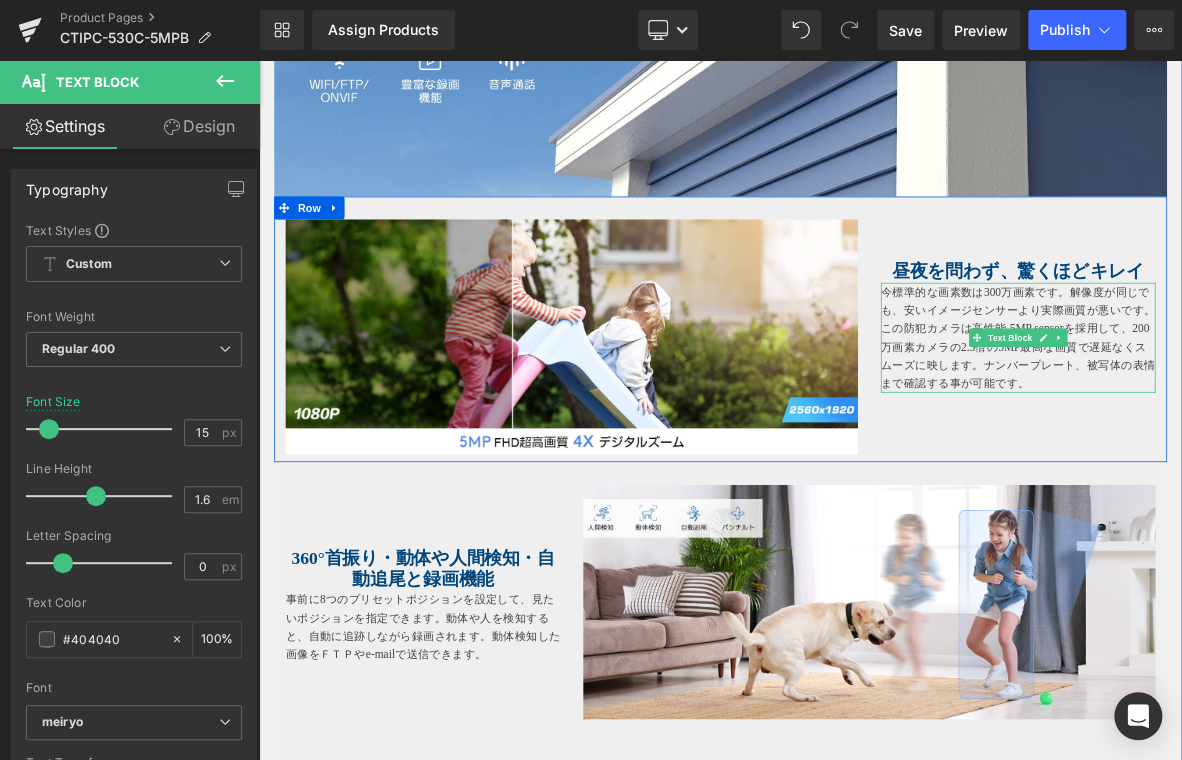 click on "この防犯カメラは高性能 5MP sensorを採用して、200万画素カメラの2.5倍の5MP最高な画質で遅延なくスムーズに映します。ナンバープレート、被写体の表情まで確認する事が可能です。" at bounding box center [1254, 448] 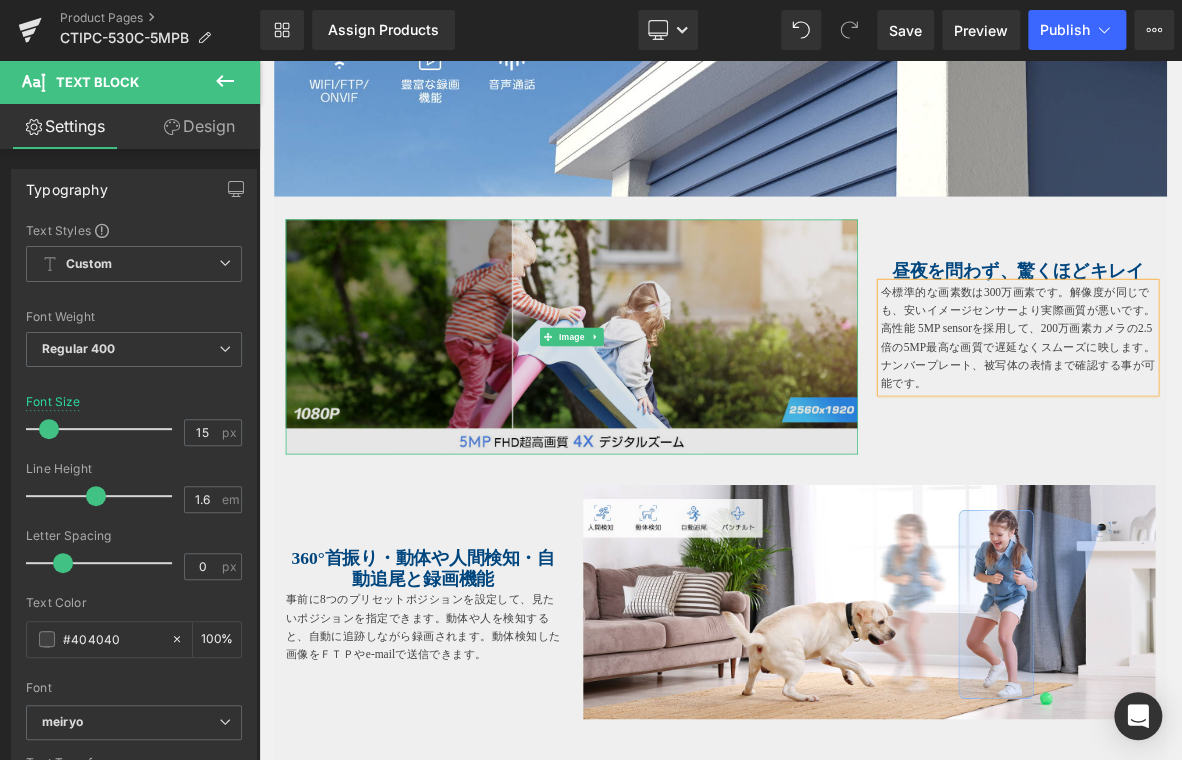 click at bounding box center [669, 422] 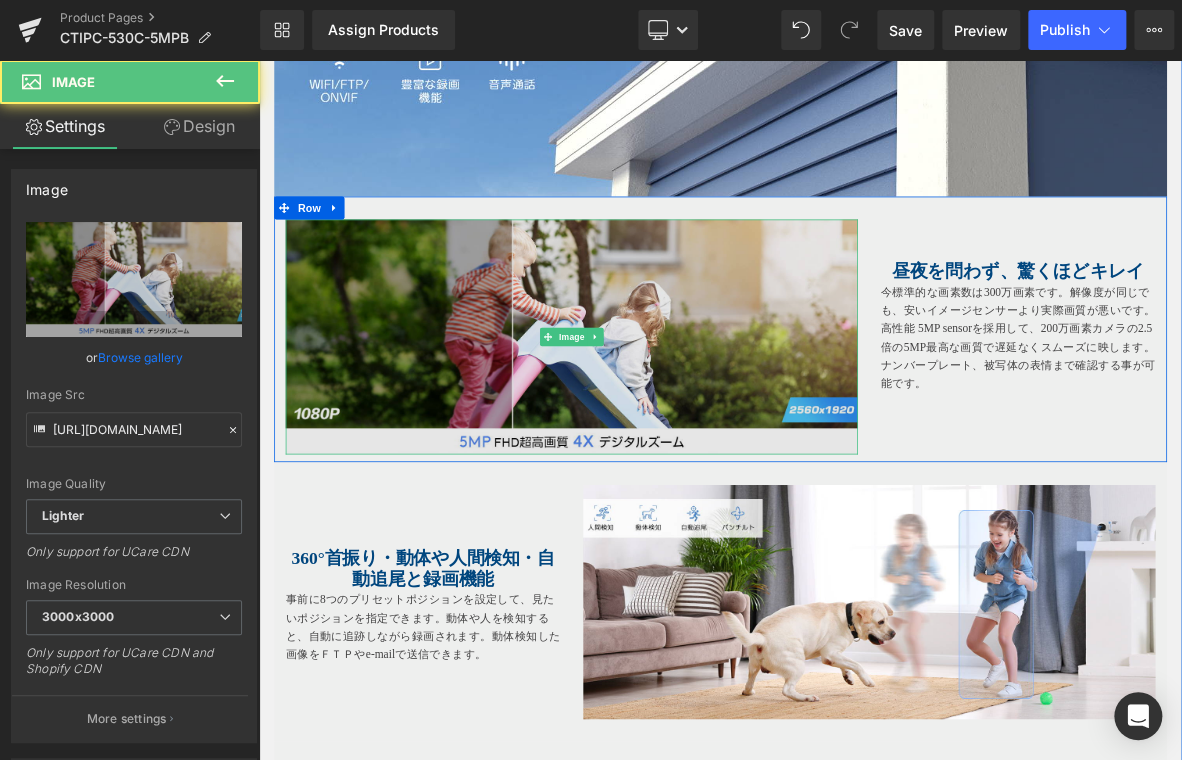 drag, startPoint x: 342, startPoint y: 453, endPoint x: 426, endPoint y: 501, distance: 96.74709 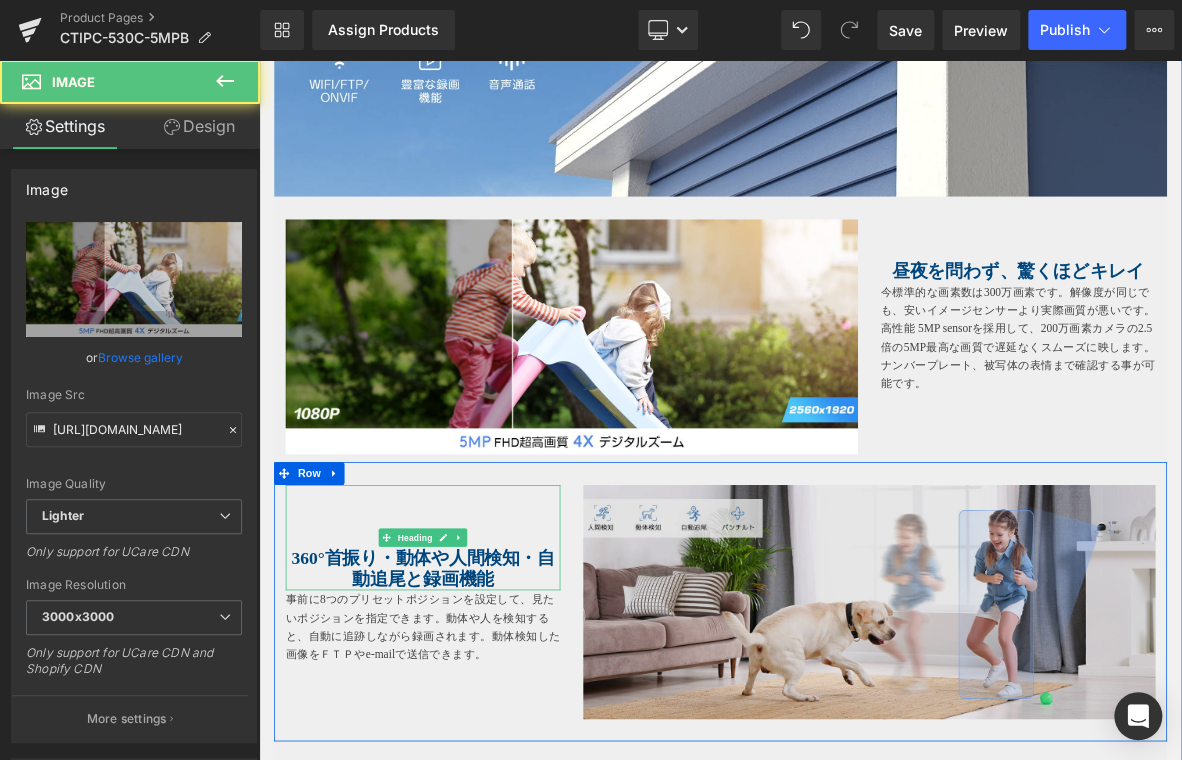 click at bounding box center [1059, 785] 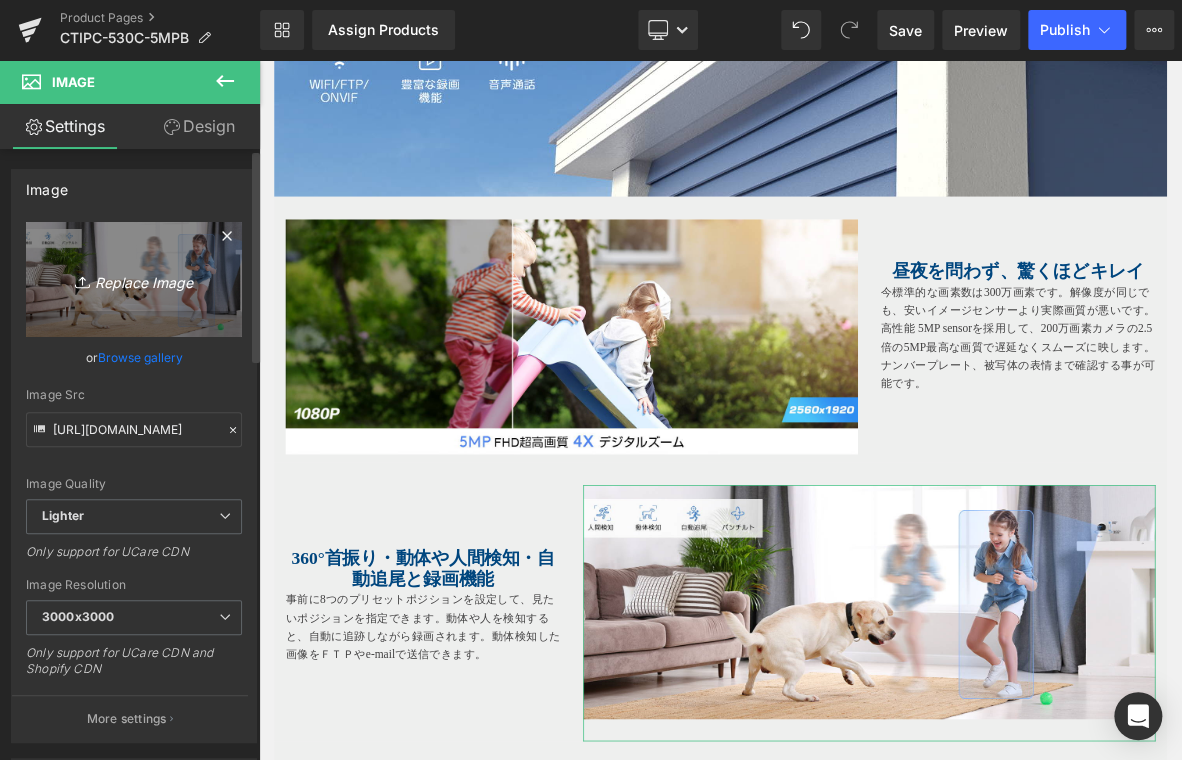 click on "Replace Image" at bounding box center [134, 279] 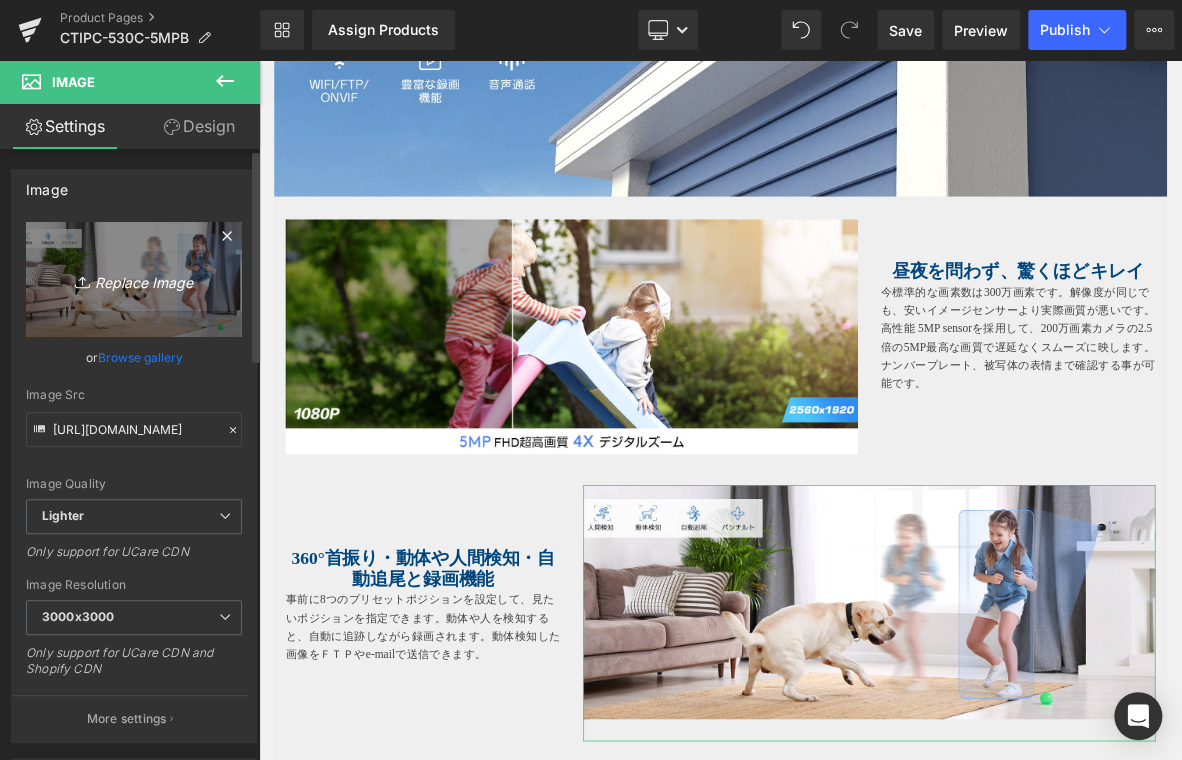 type on "C:\fakepath\3.jpg" 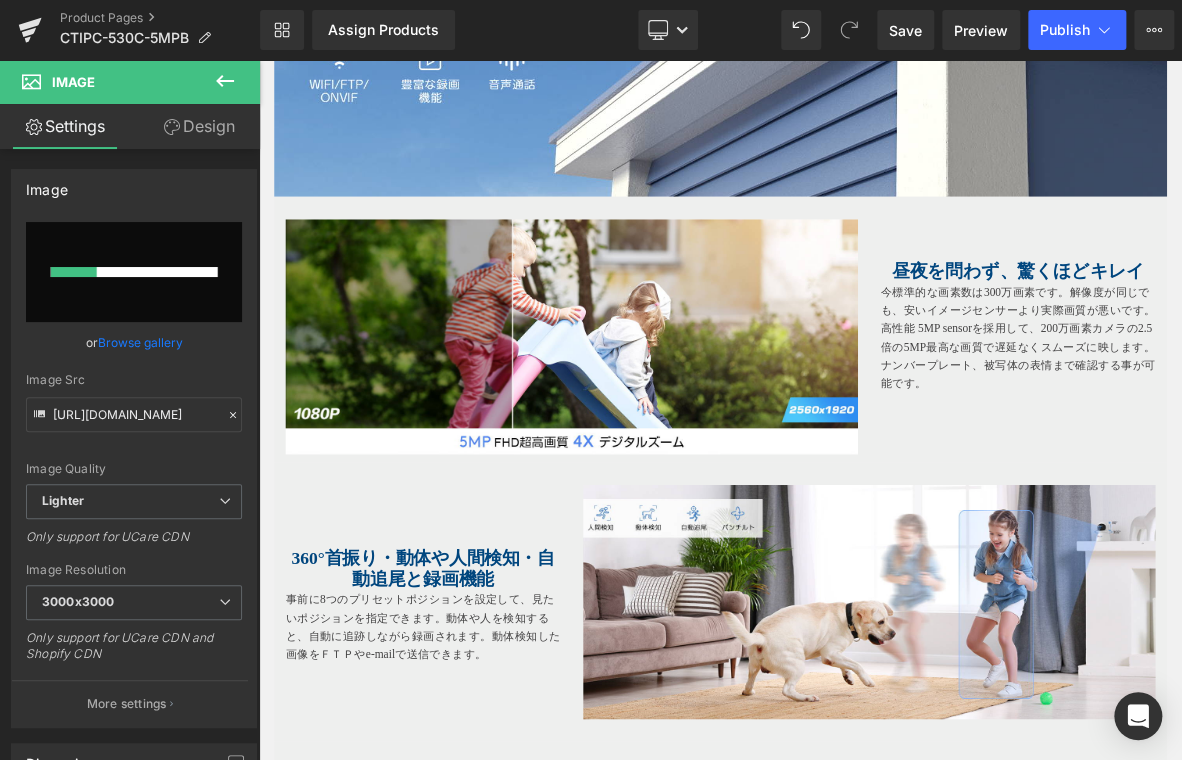 type 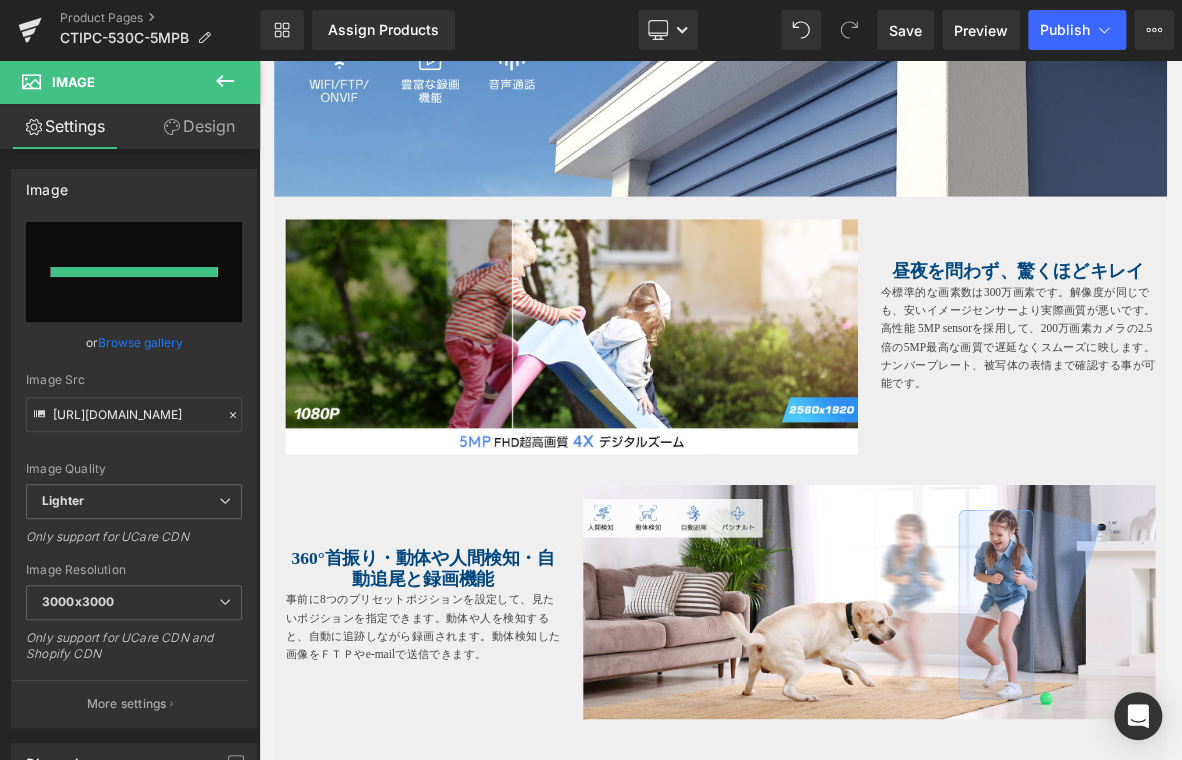 type on "[URL][DOMAIN_NAME]" 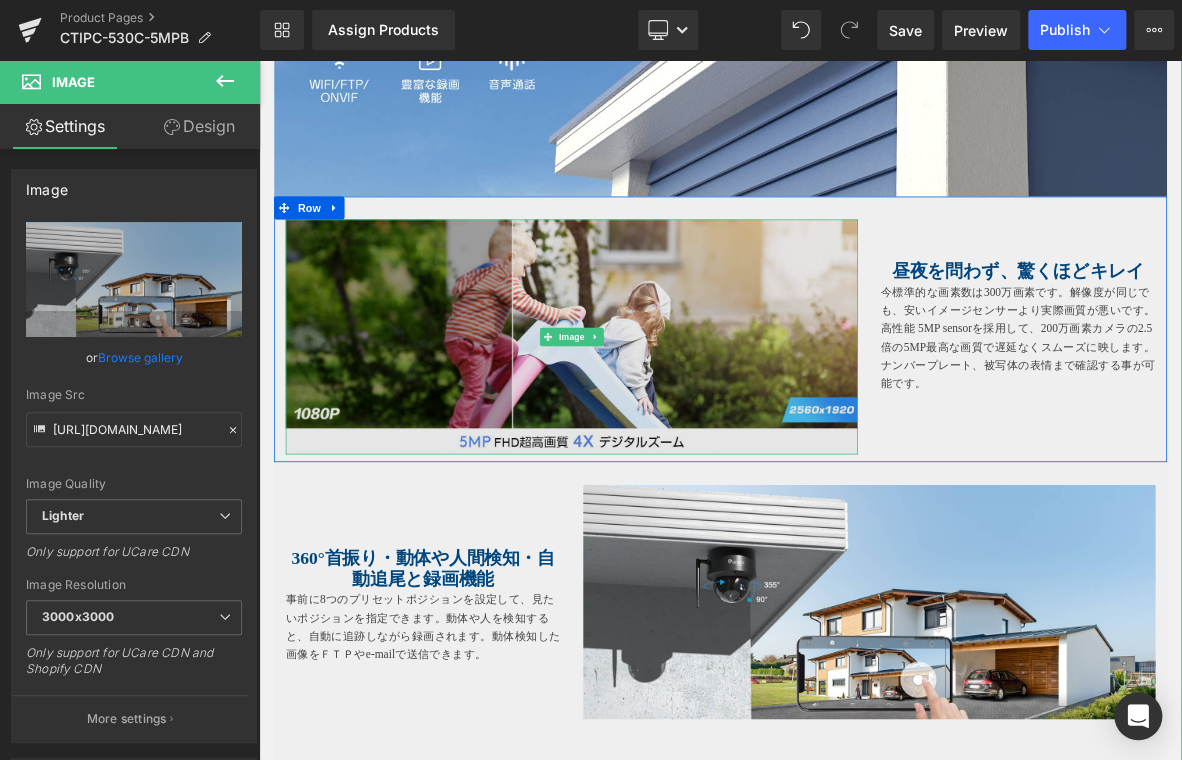 click at bounding box center [669, 422] 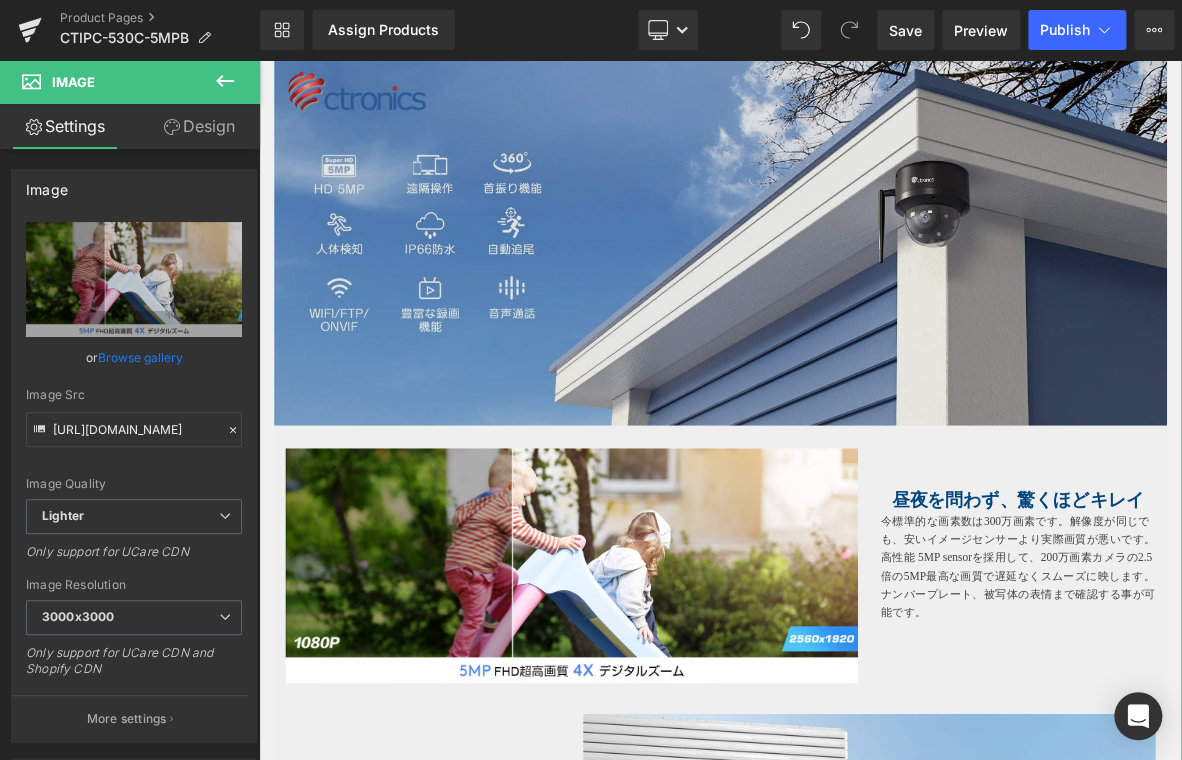 scroll, scrollTop: 1400, scrollLeft: 0, axis: vertical 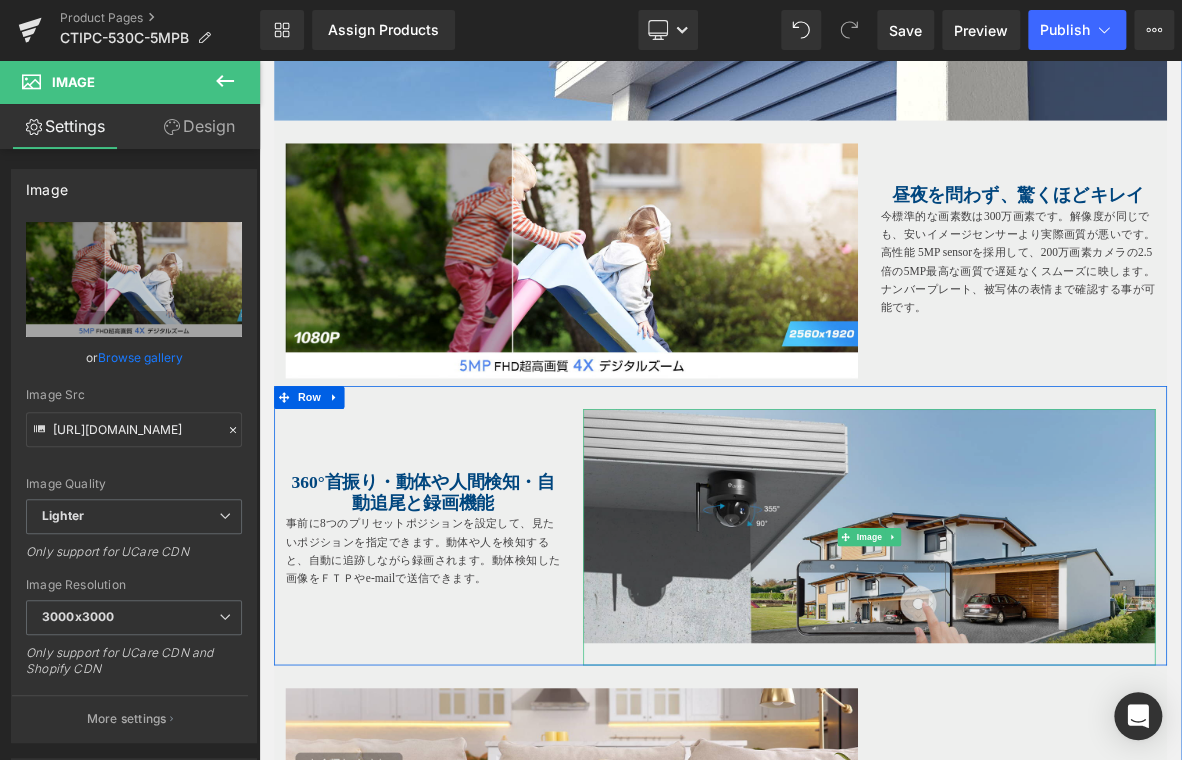 click at bounding box center [1059, 685] 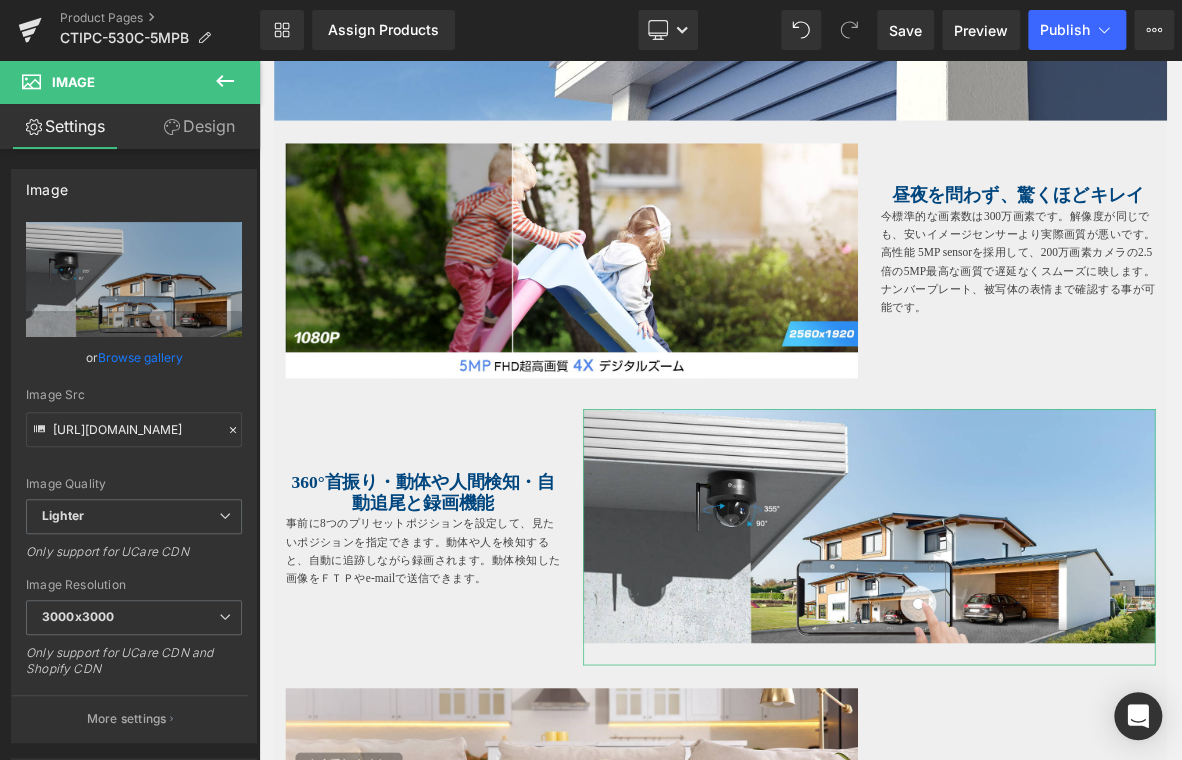 drag, startPoint x: 308, startPoint y: 698, endPoint x: 340, endPoint y: 663, distance: 47.423622 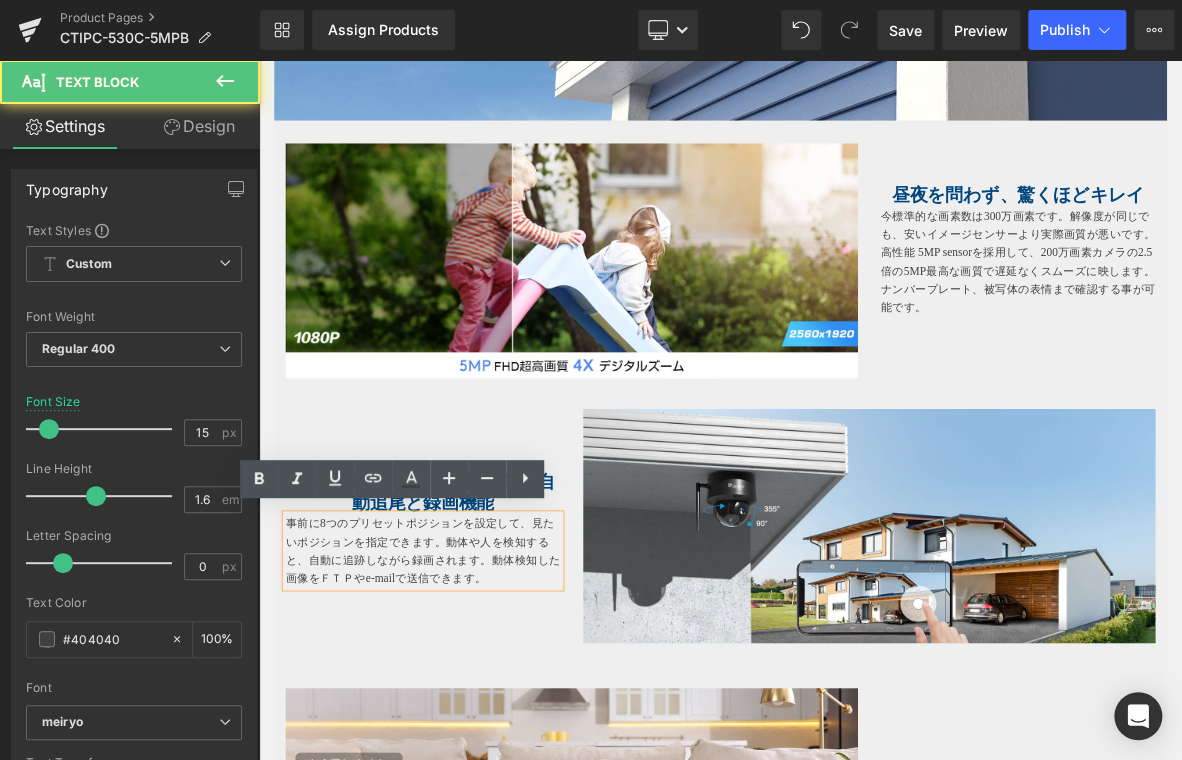 click at bounding box center (474, 531) 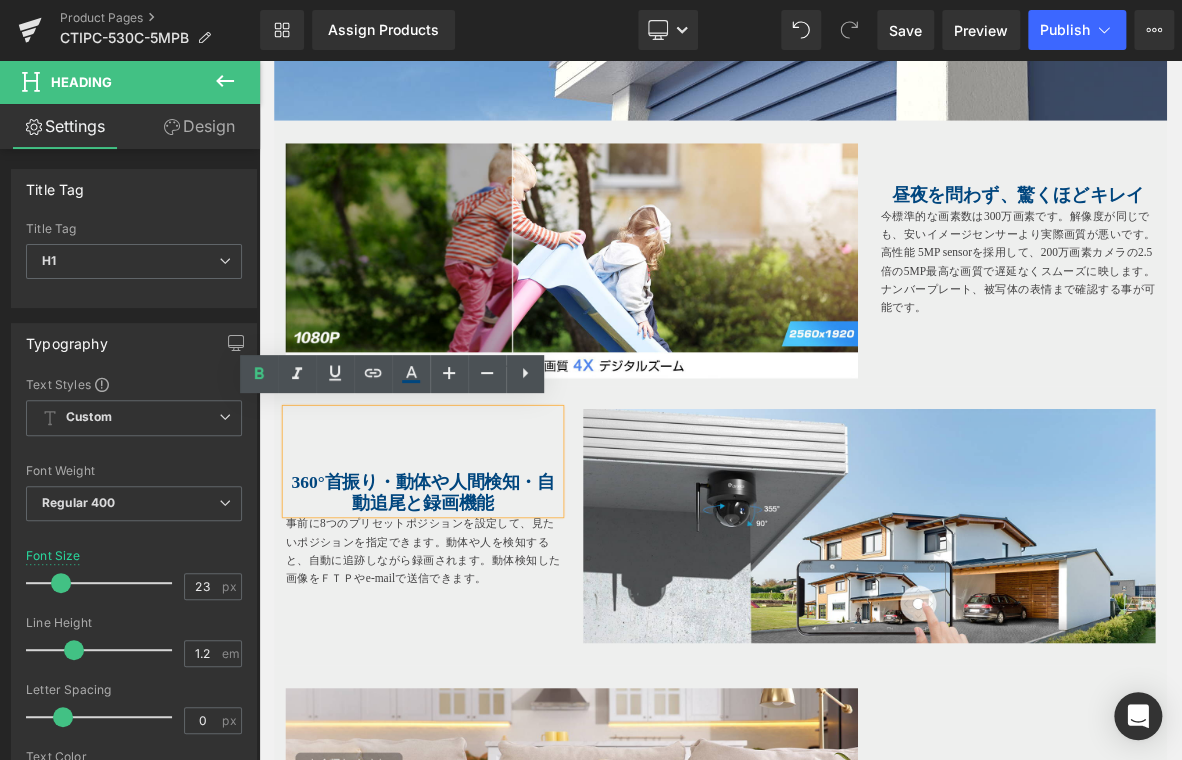 drag, startPoint x: 580, startPoint y: 635, endPoint x: 281, endPoint y: 584, distance: 303.31833 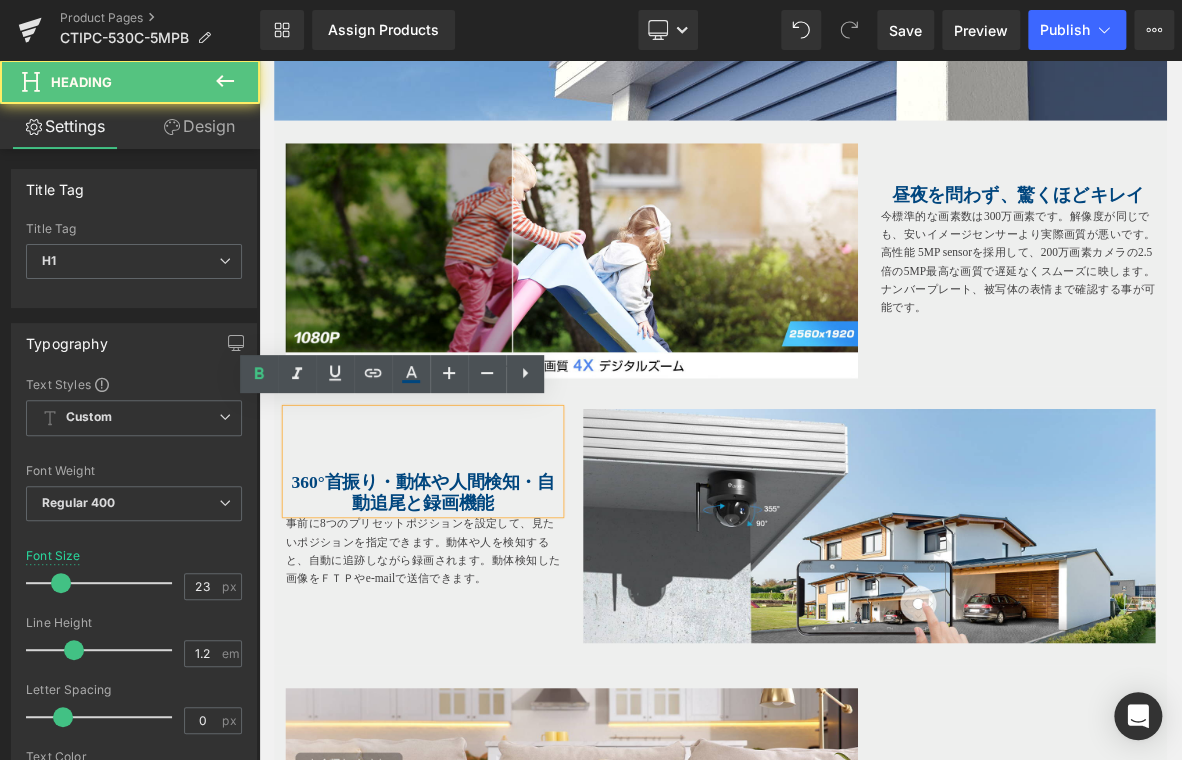 drag, startPoint x: 283, startPoint y: 586, endPoint x: 334, endPoint y: 595, distance: 51.78803 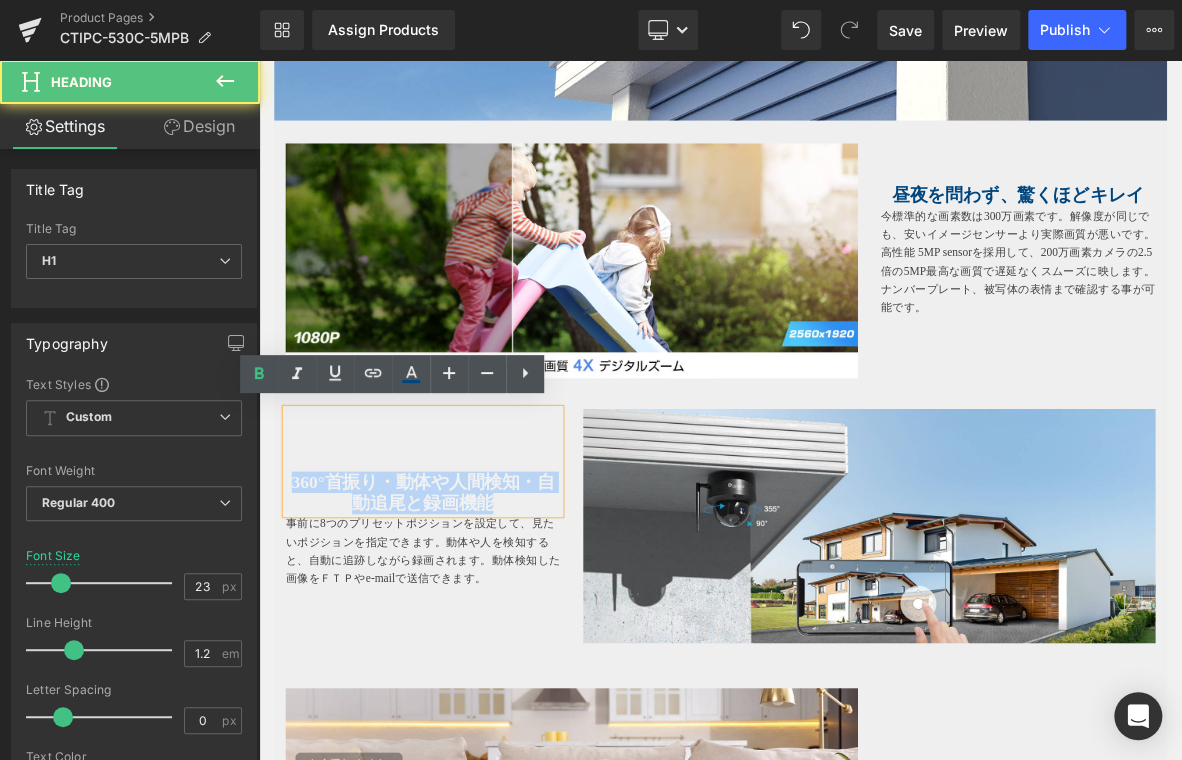 drag, startPoint x: 286, startPoint y: 607, endPoint x: 624, endPoint y: 630, distance: 338.78165 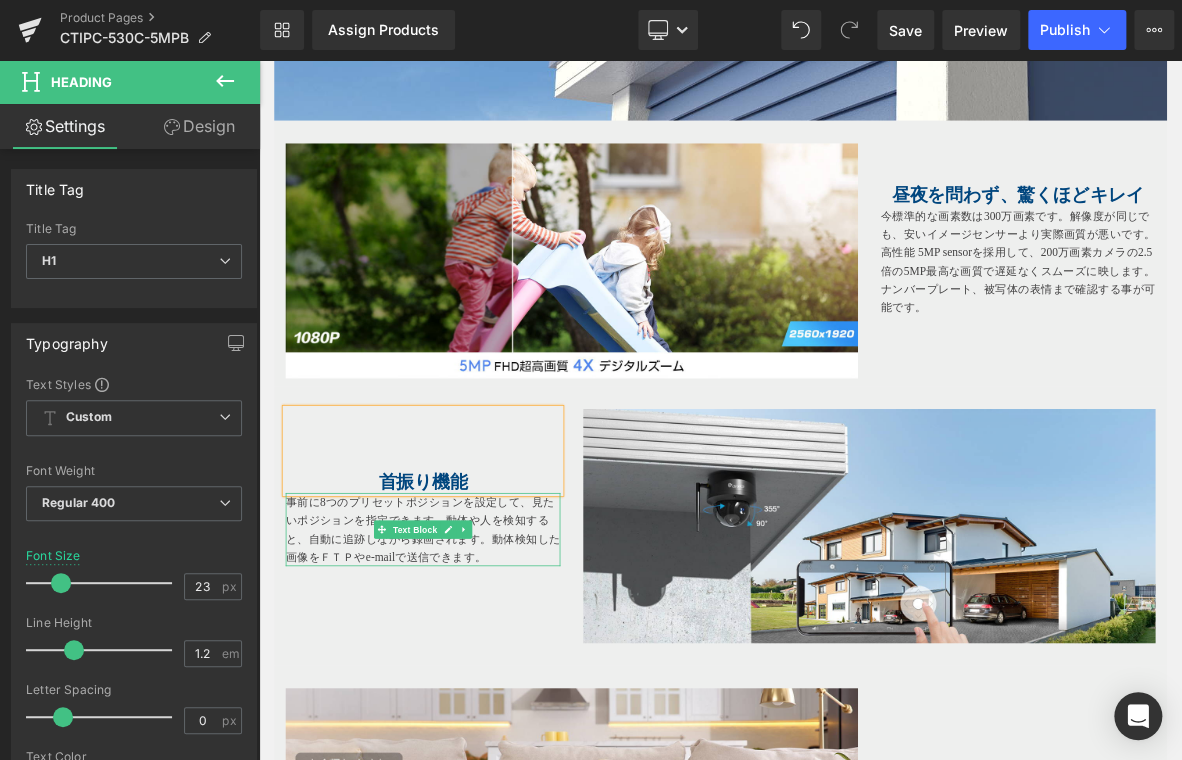 drag, startPoint x: 294, startPoint y: 685, endPoint x: 292, endPoint y: 649, distance: 36.05551 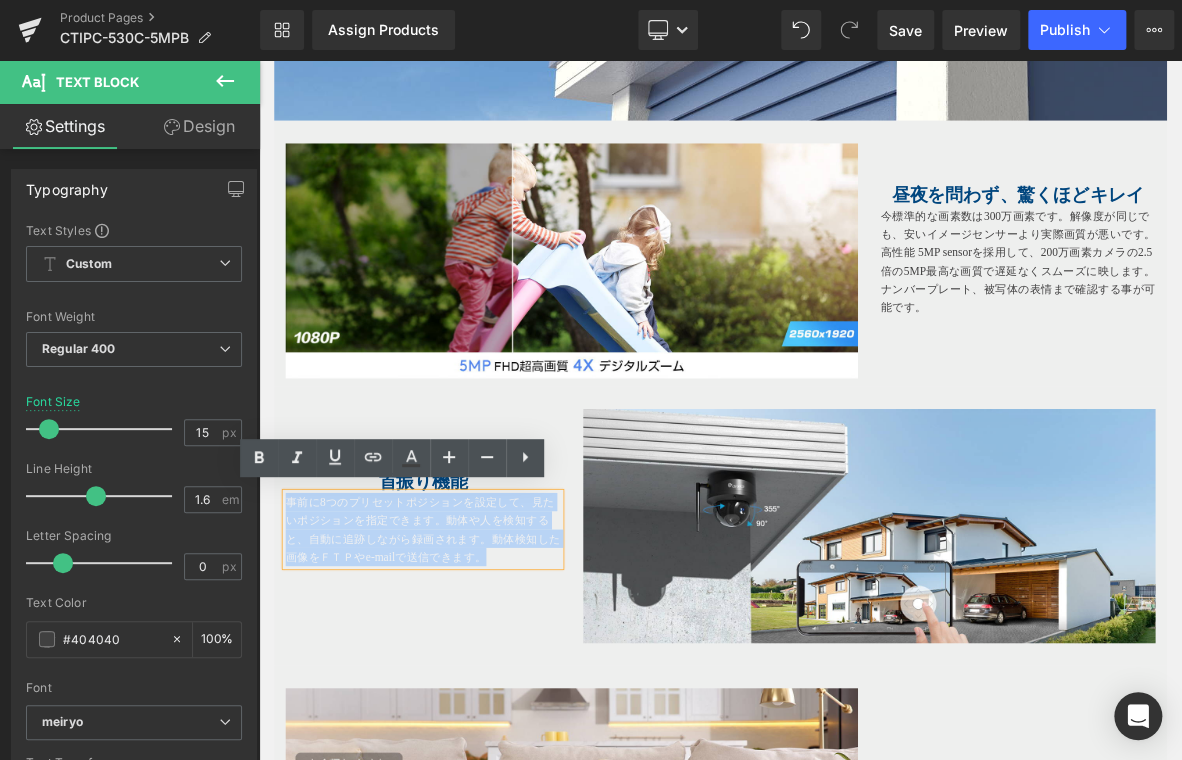 drag, startPoint x: 291, startPoint y: 634, endPoint x: 591, endPoint y: 706, distance: 308.51904 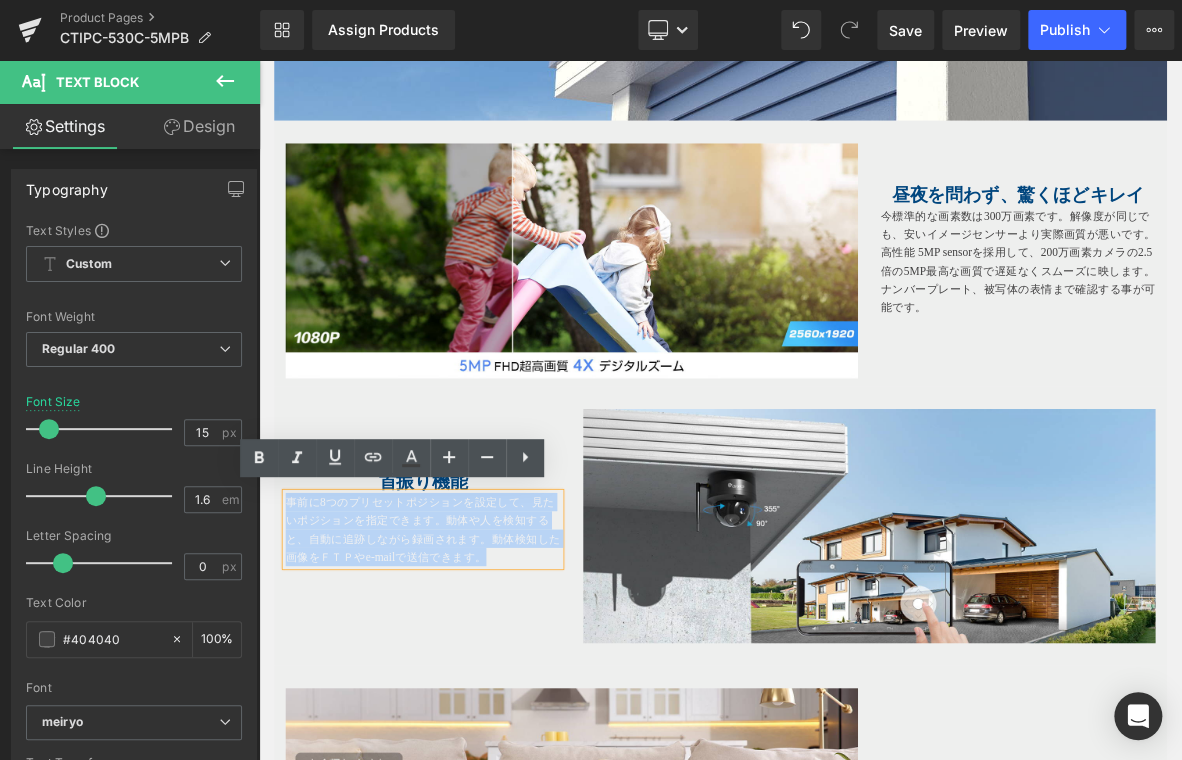 click on "首振り機能 Heading         事前に8つのプリセットポジションを設定して、見たいポジションを指定できます。動体や人を検知すると、自動に追跡しながら録画されます。動体検知した画像をＦＴＰやe-mailで送信できます。 Text Block         Image         Row" at bounding box center [864, 670] 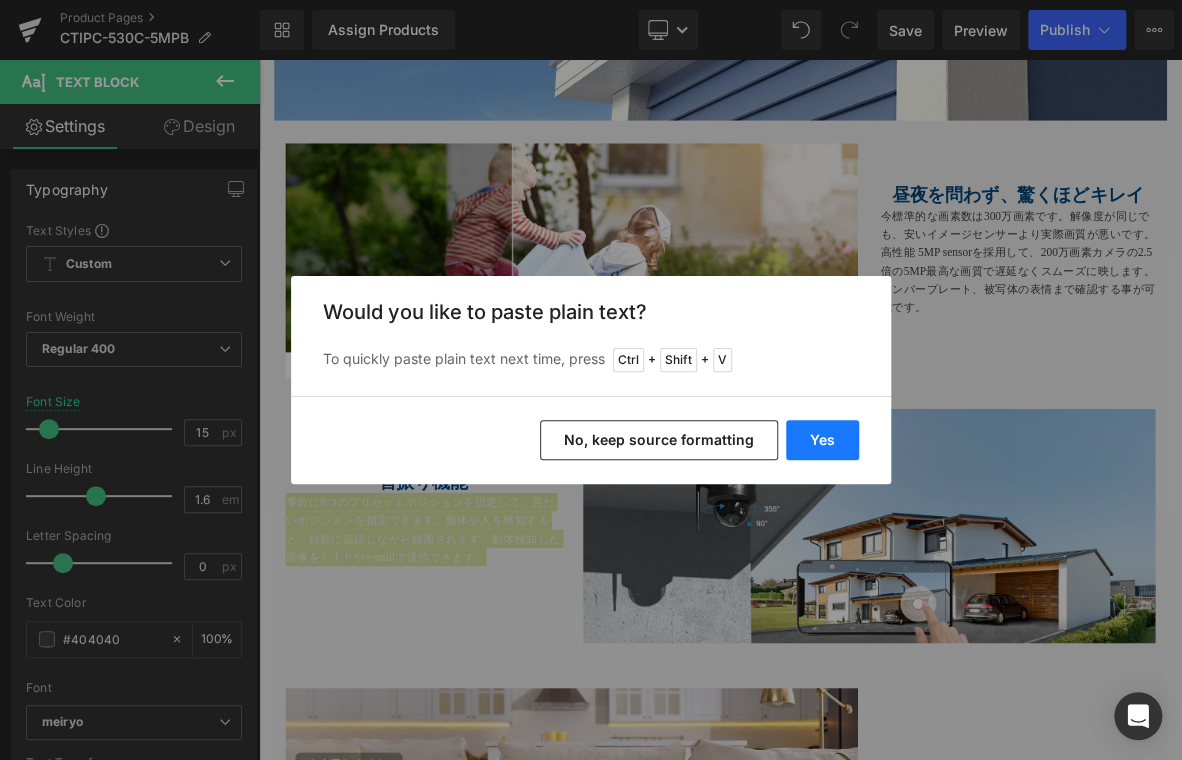 click on "Yes" at bounding box center [822, 440] 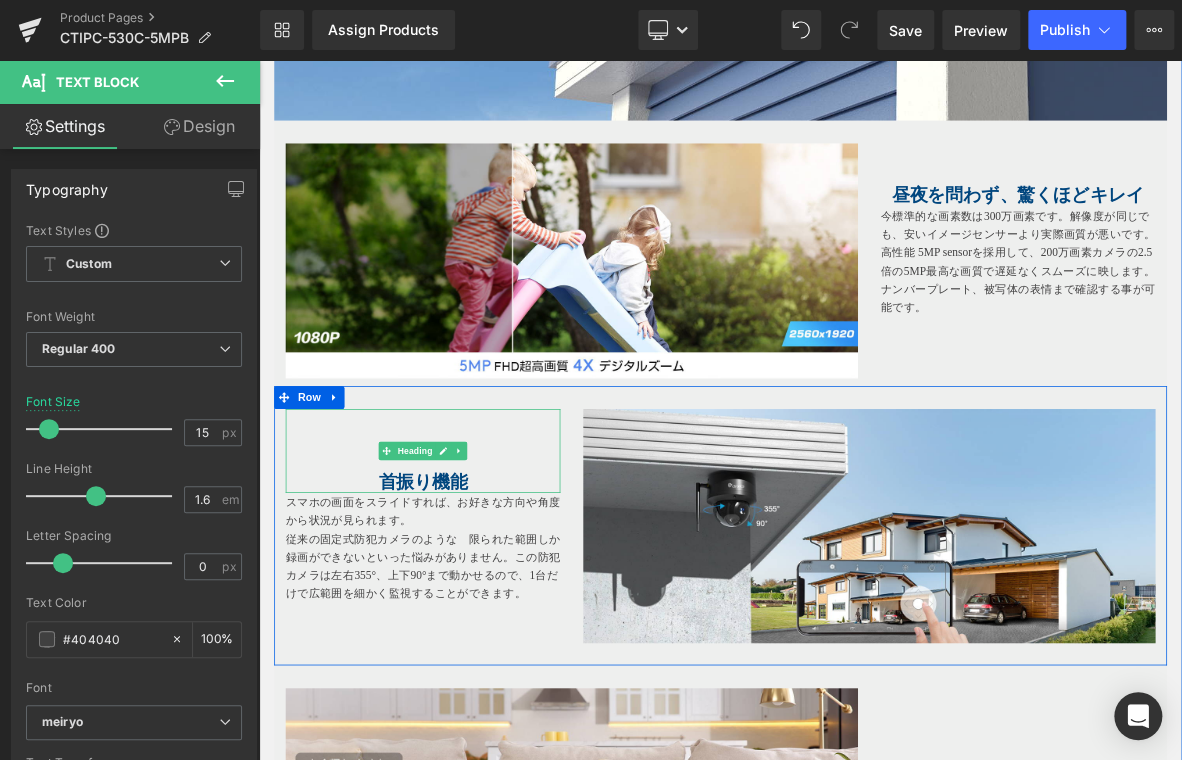 click at bounding box center (474, 531) 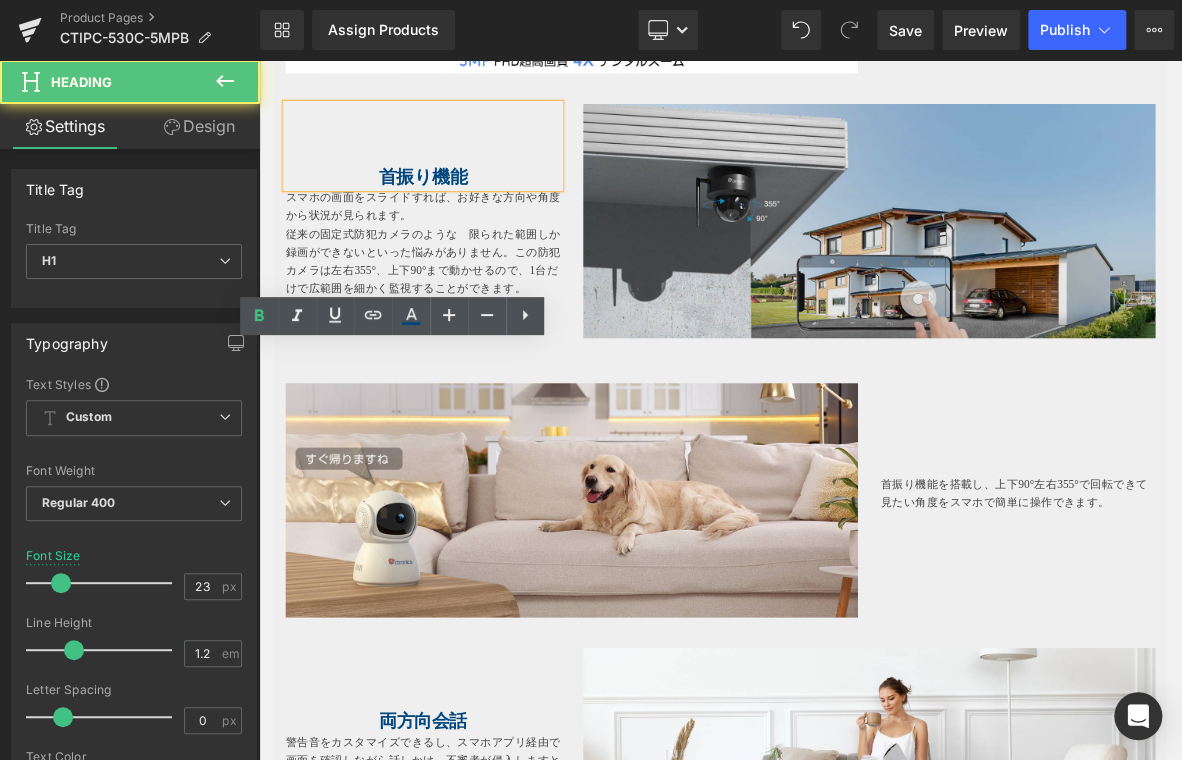 scroll, scrollTop: 1800, scrollLeft: 0, axis: vertical 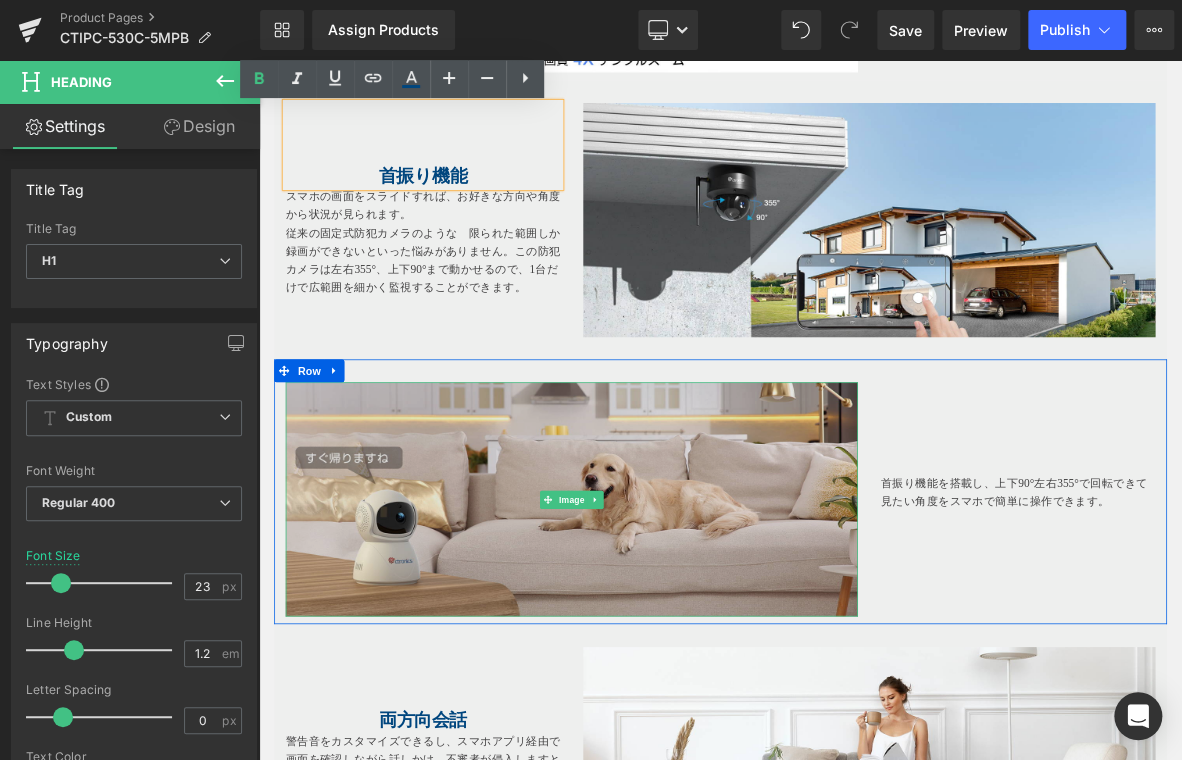 click at bounding box center [669, 636] 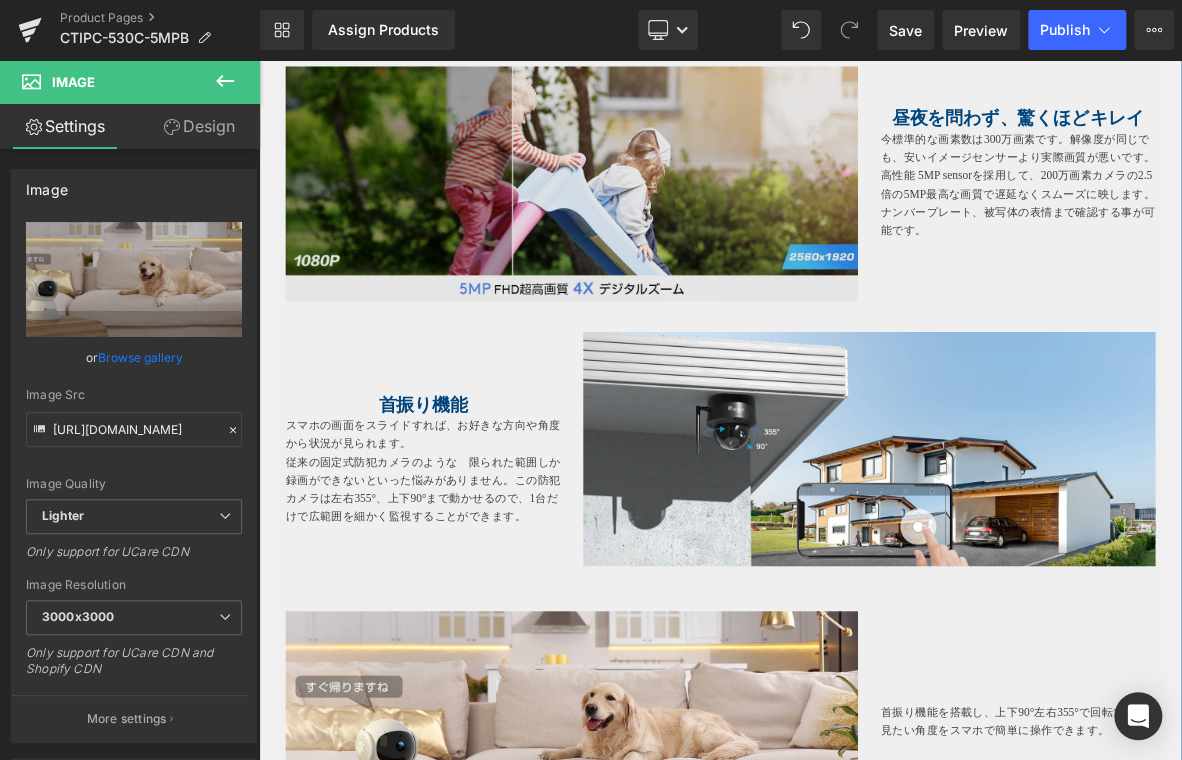 scroll, scrollTop: 1400, scrollLeft: 0, axis: vertical 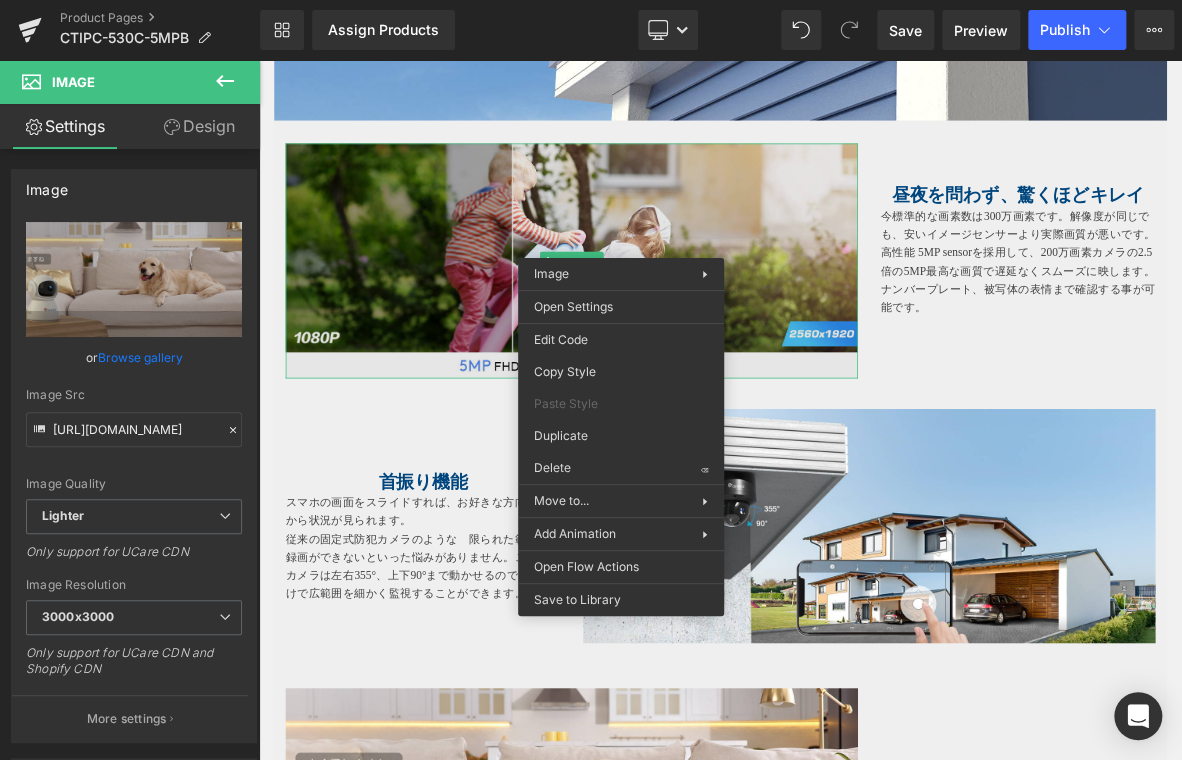 click at bounding box center [669, 322] 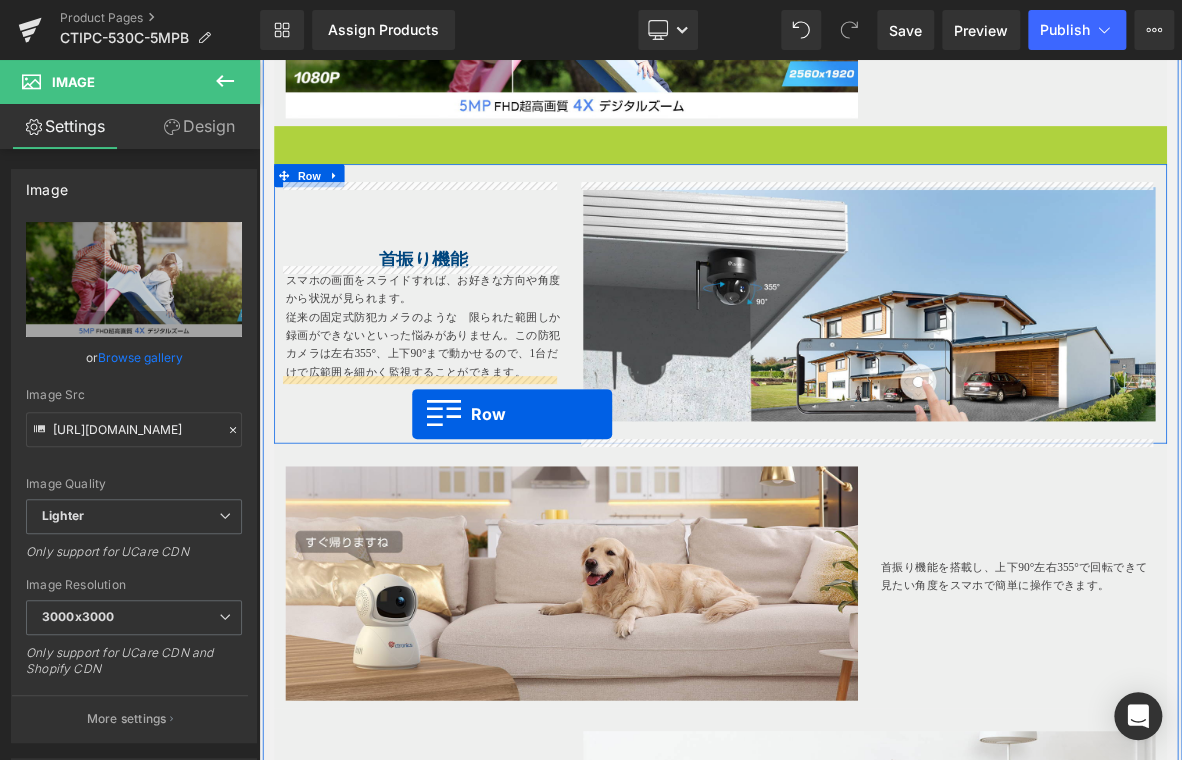 scroll, scrollTop: 1800, scrollLeft: 0, axis: vertical 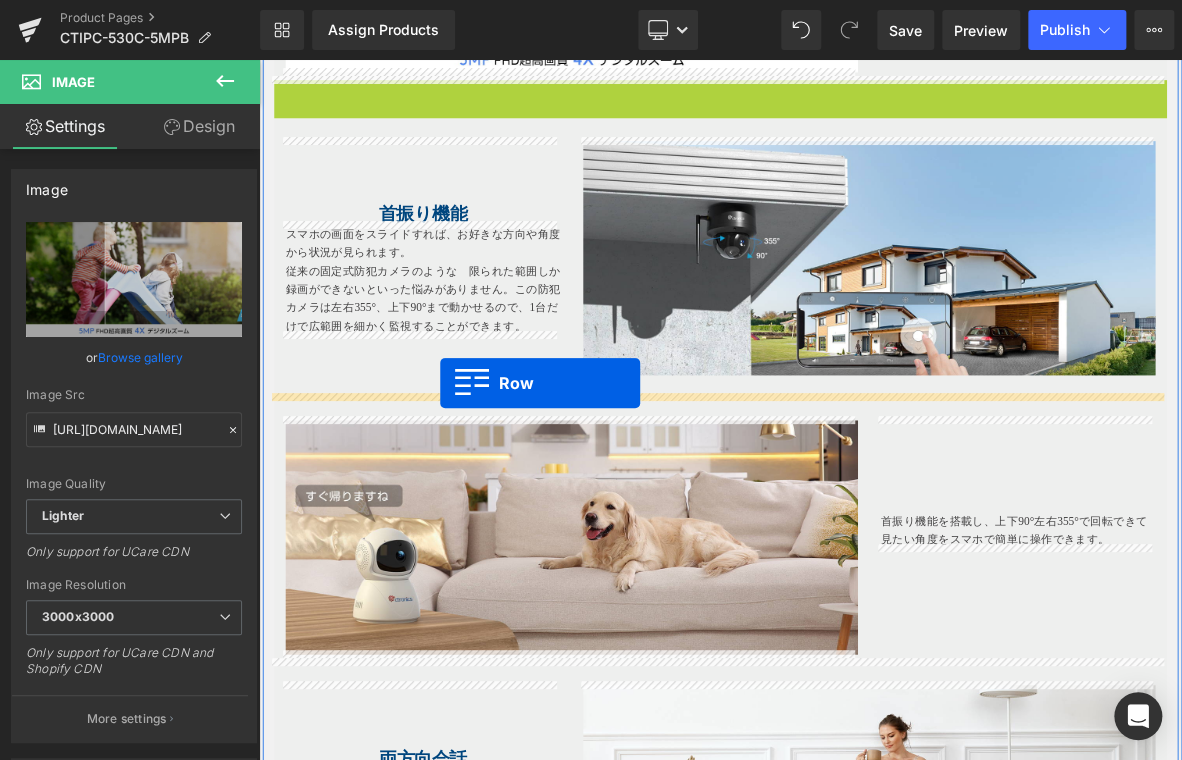 drag, startPoint x: 296, startPoint y: 391, endPoint x: 496, endPoint y: 479, distance: 218.504 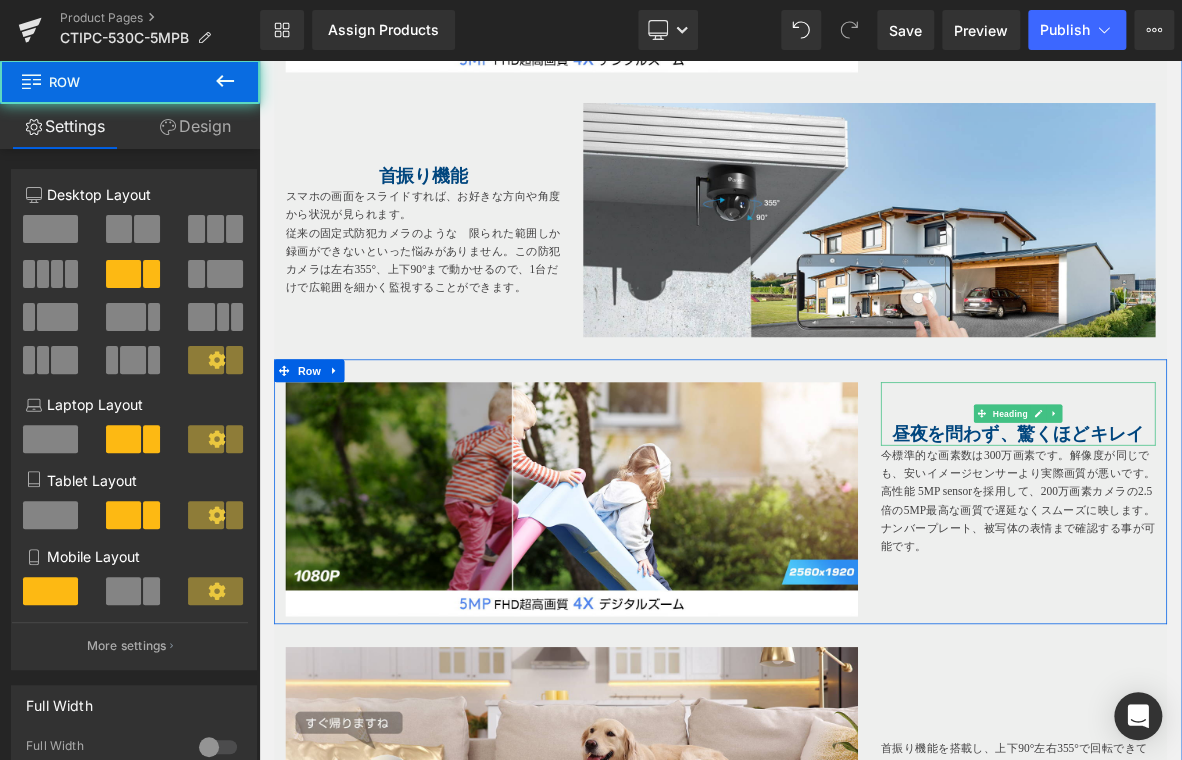 drag, startPoint x: 1209, startPoint y: 554, endPoint x: 1444, endPoint y: 532, distance: 236.02754 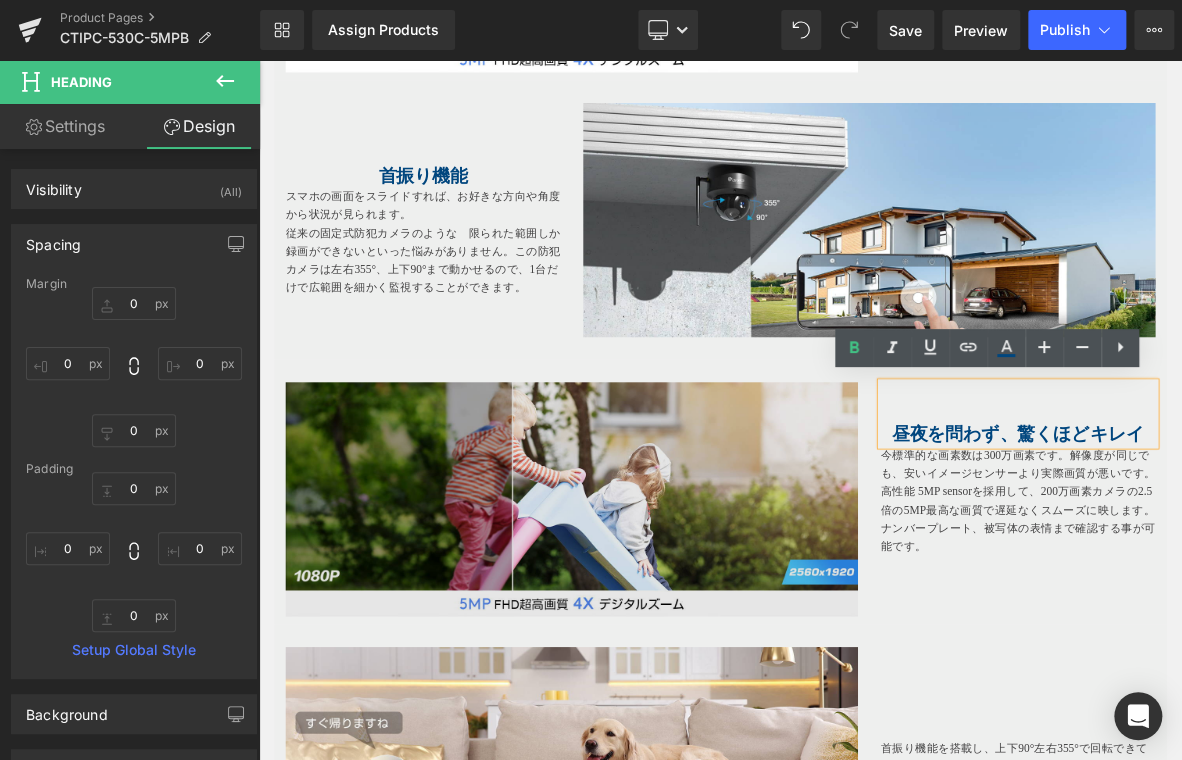 drag, startPoint x: 387, startPoint y: 488, endPoint x: 405, endPoint y: 483, distance: 18.681541 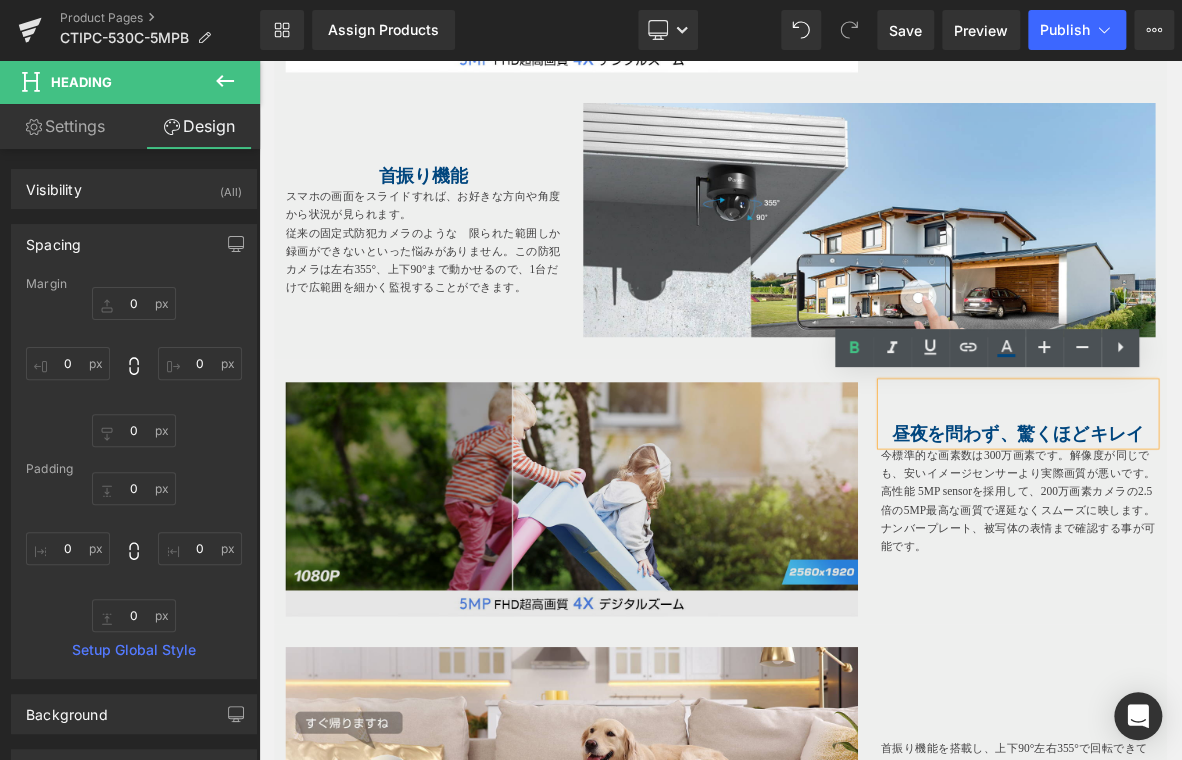 click at bounding box center [669, 636] 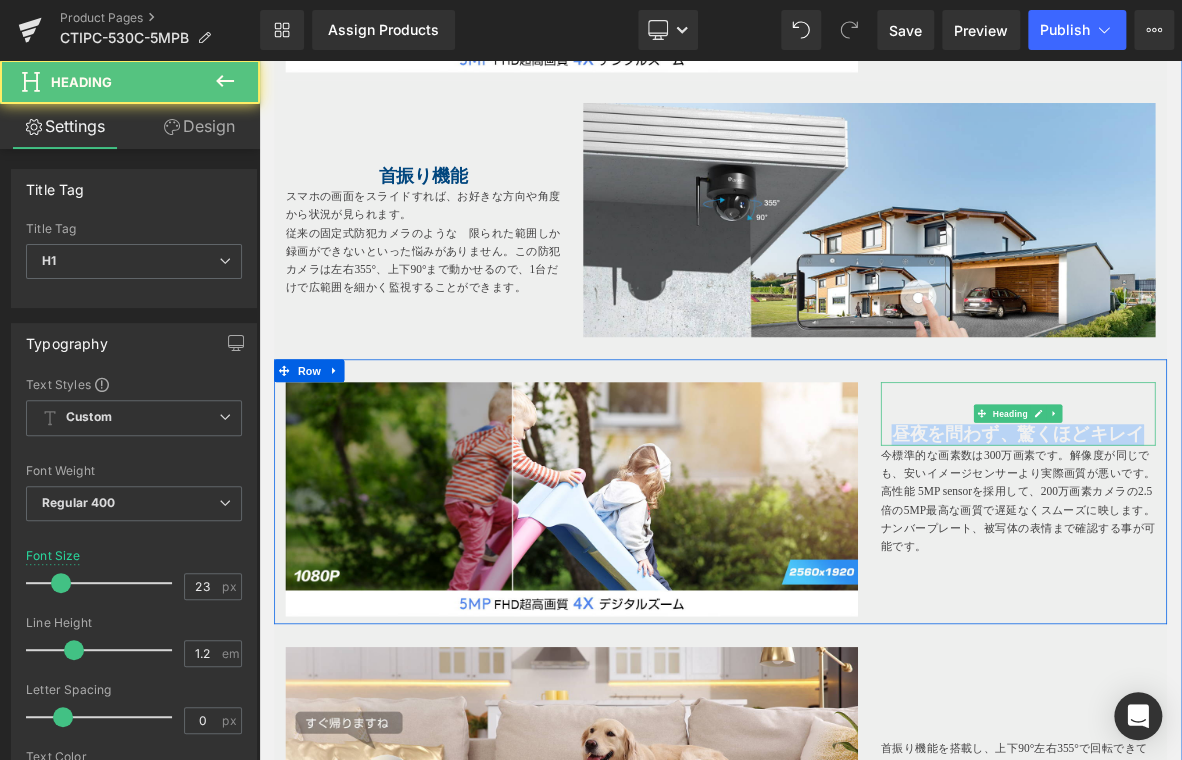 drag, startPoint x: 1246, startPoint y: 544, endPoint x: 1413, endPoint y: 544, distance: 167 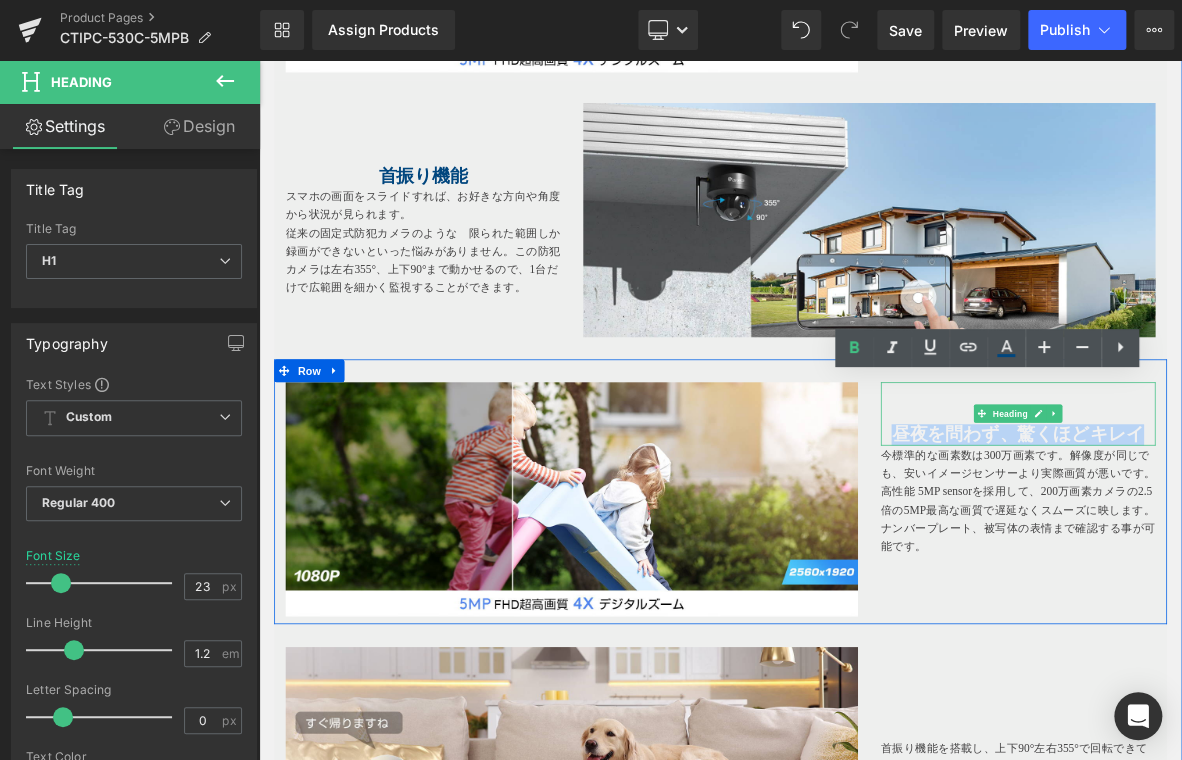 type 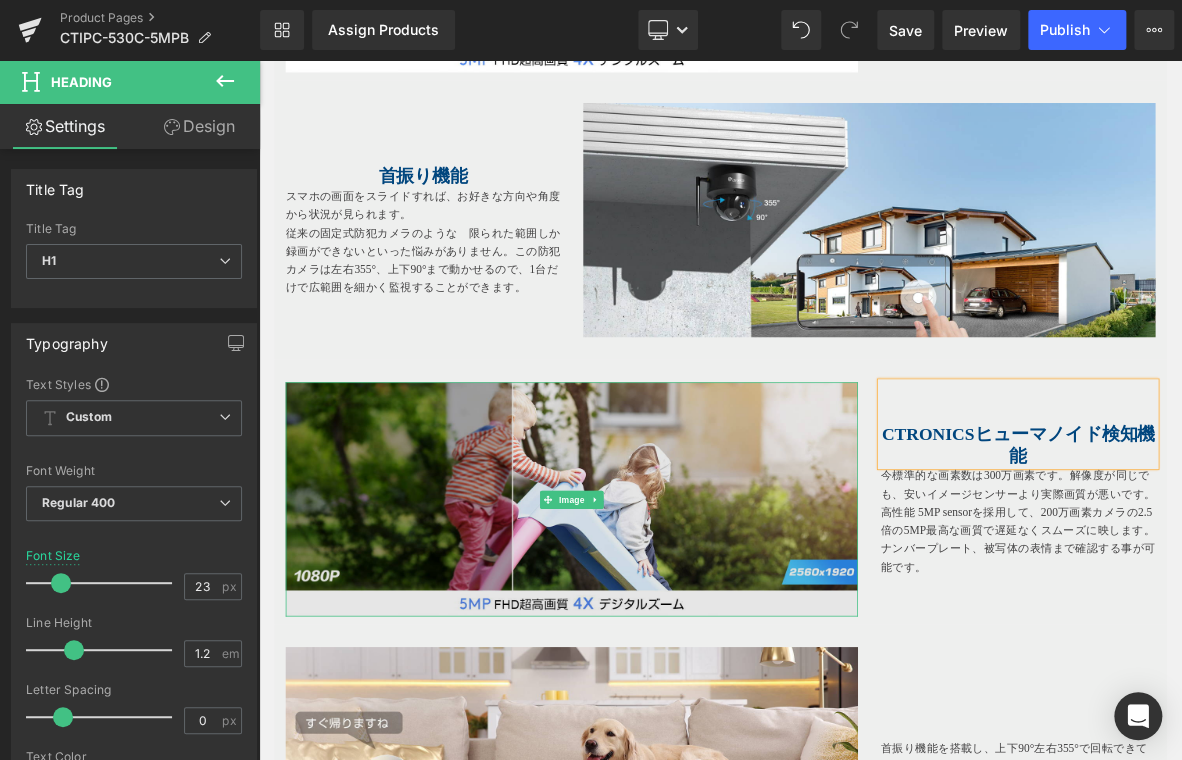click at bounding box center [669, 636] 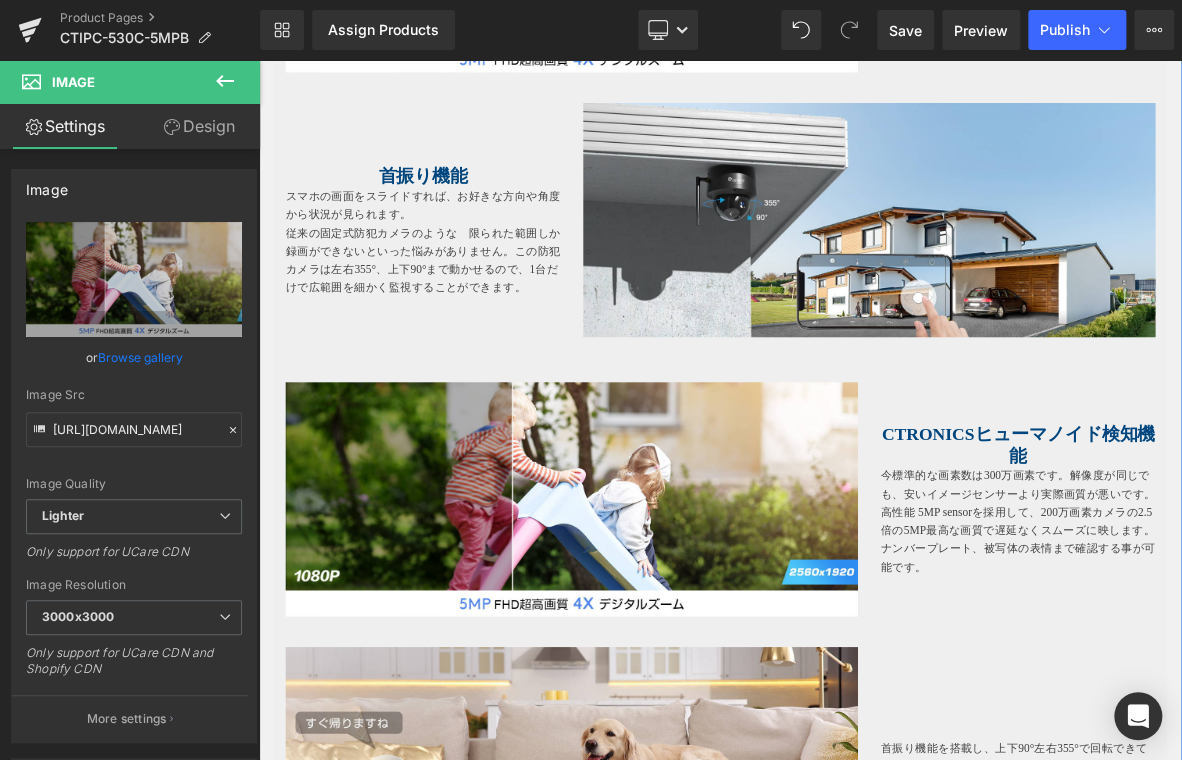 click on "Ctronicsヒューマノイド検知機能" at bounding box center [1254, 565] 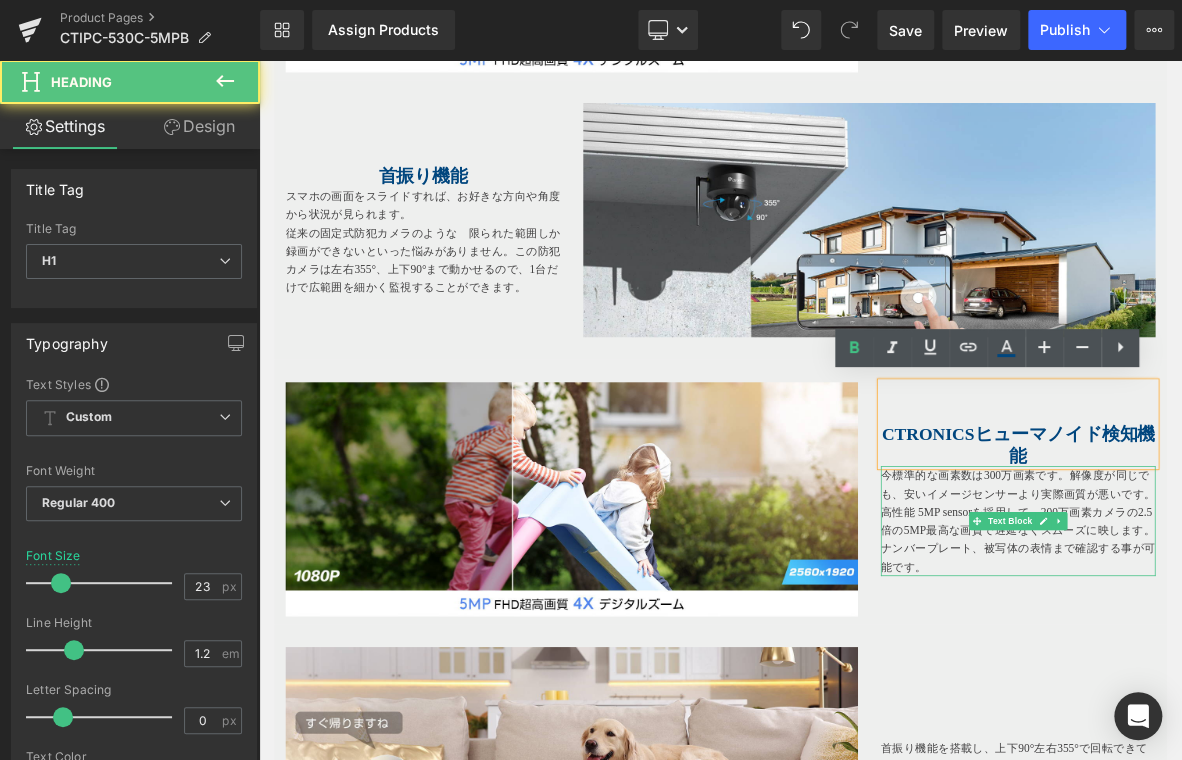 click on "今標準的な画素数は300万画素です。解像度が同じでも、安いイメージセンサーより実際画質が悪いです。" at bounding box center (1254, 617) 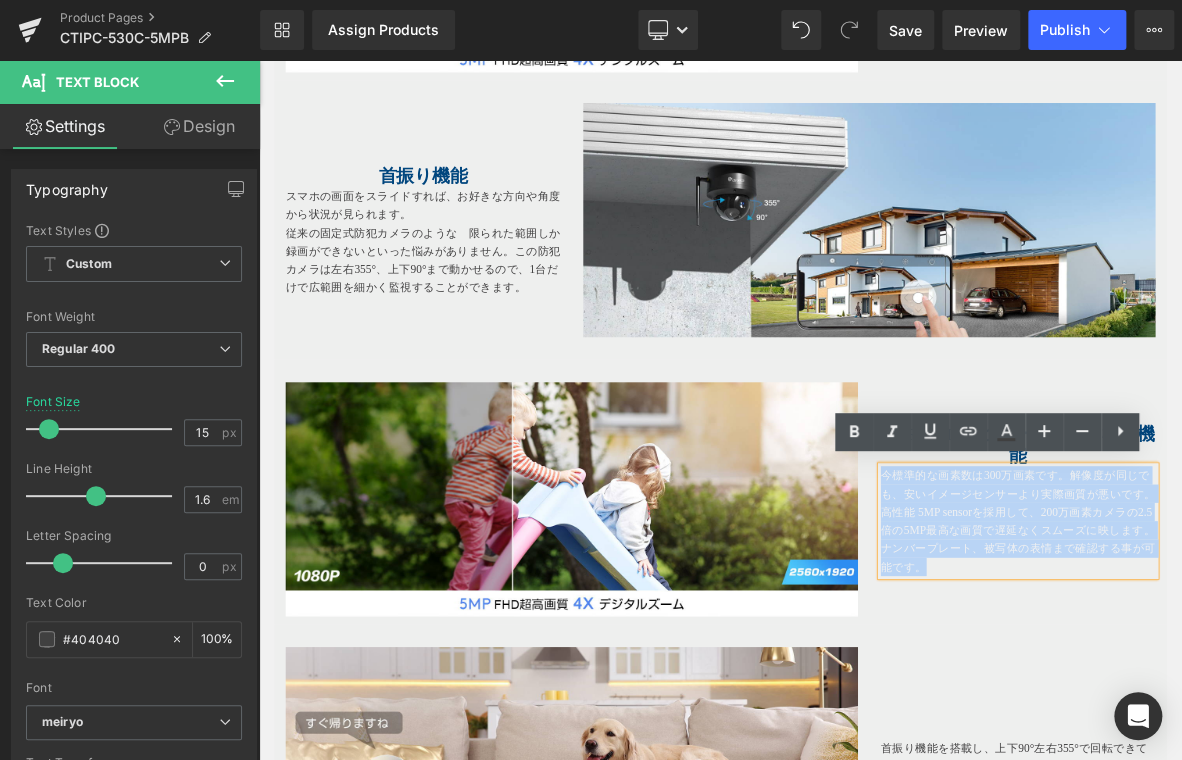 drag, startPoint x: 1069, startPoint y: 605, endPoint x: 1286, endPoint y: 738, distance: 254.51523 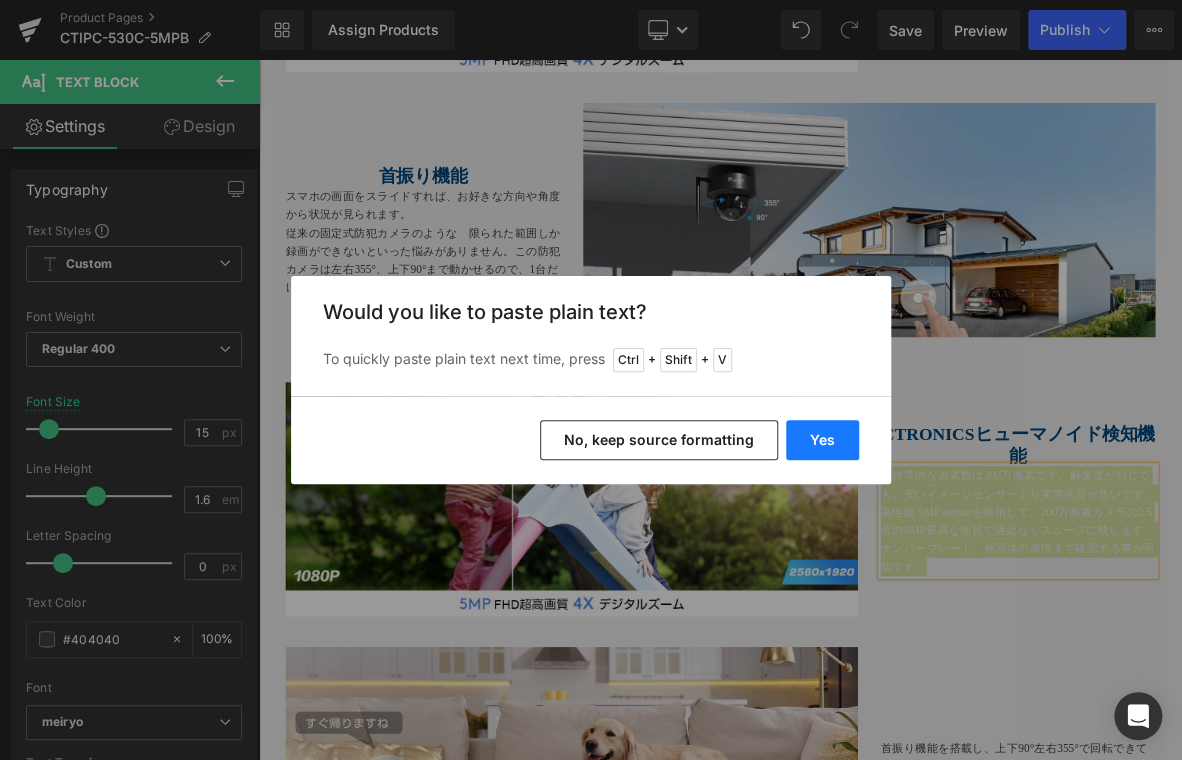 click on "Yes" at bounding box center (822, 440) 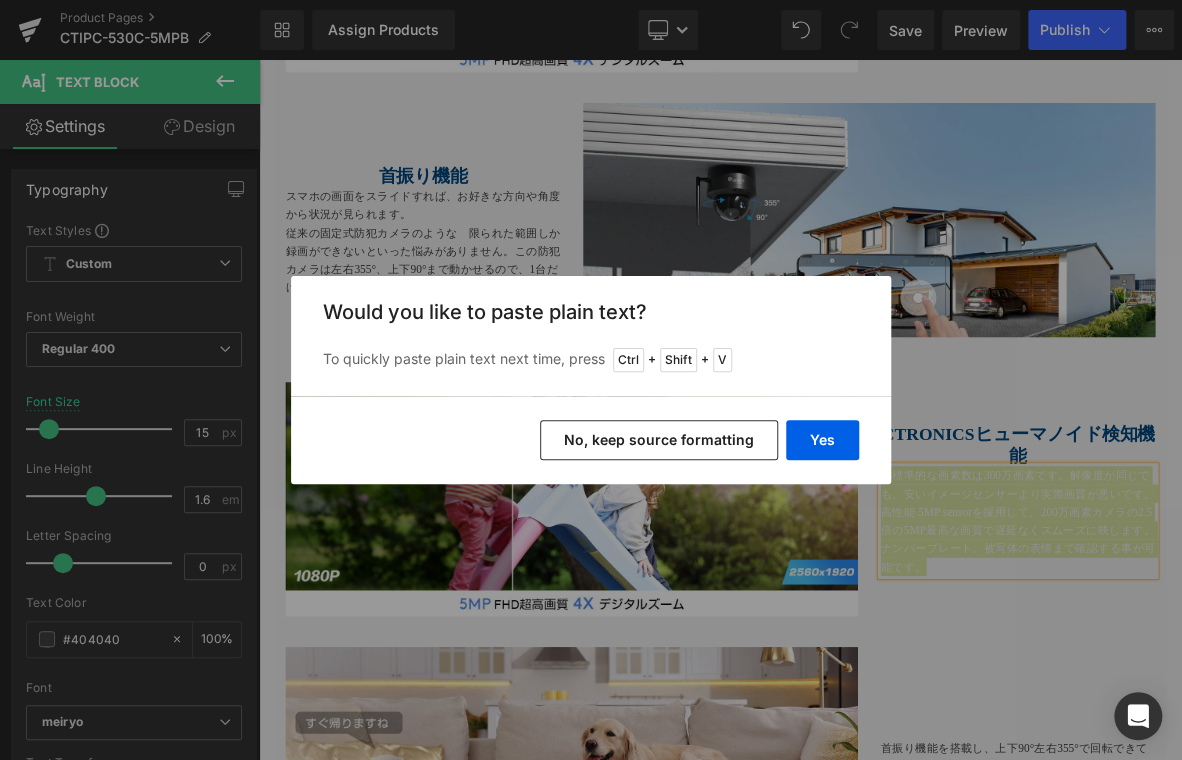 type 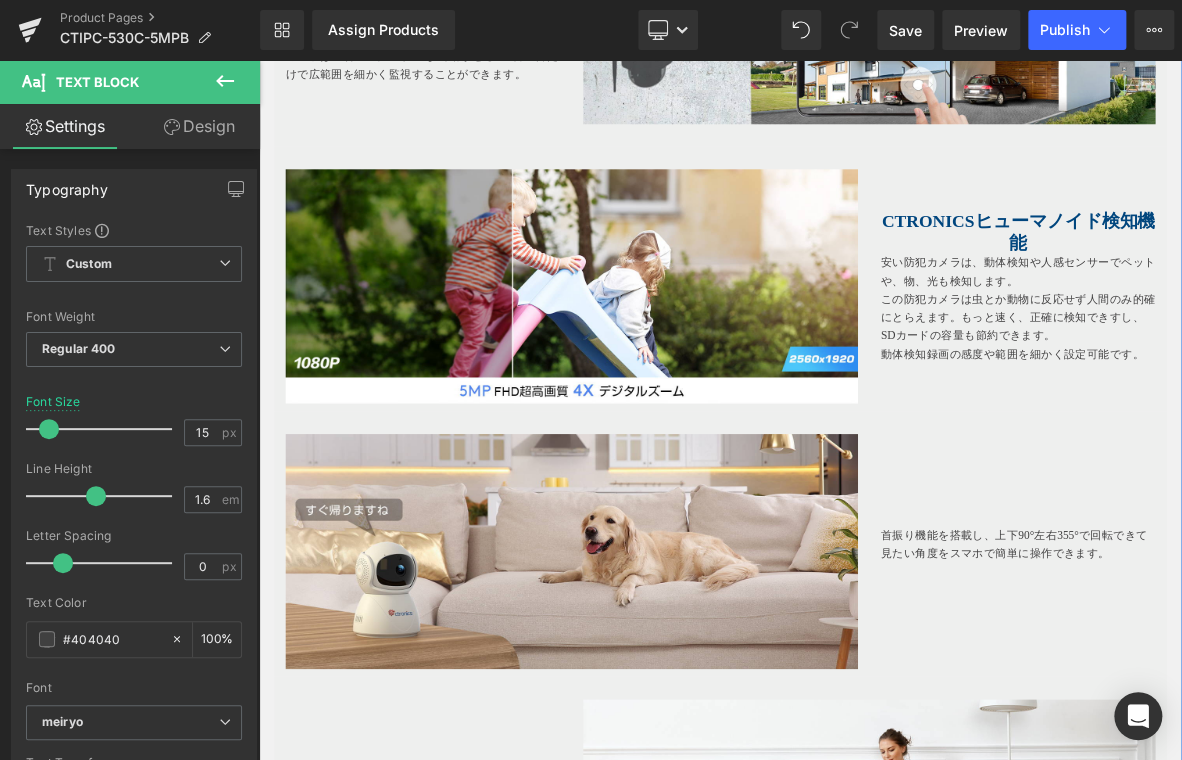 scroll, scrollTop: 2100, scrollLeft: 0, axis: vertical 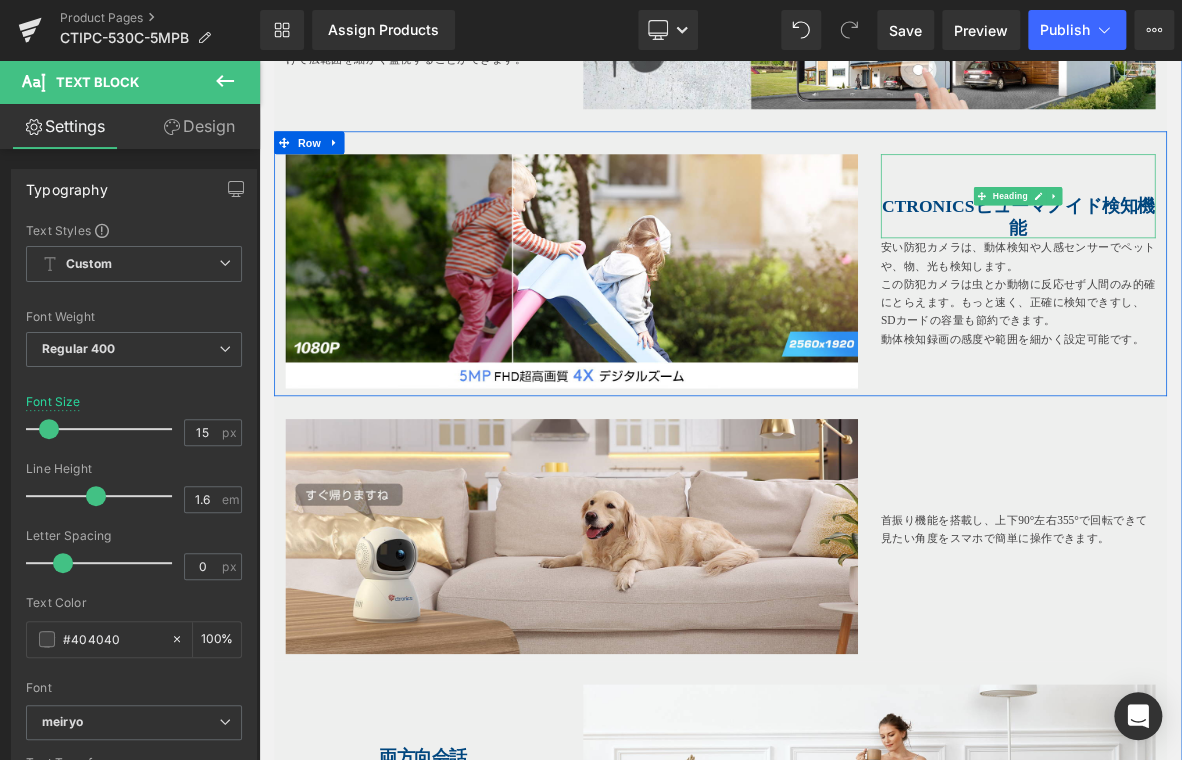 click on "Ctronicsヒューマノイド検知機能" at bounding box center [1253, 265] 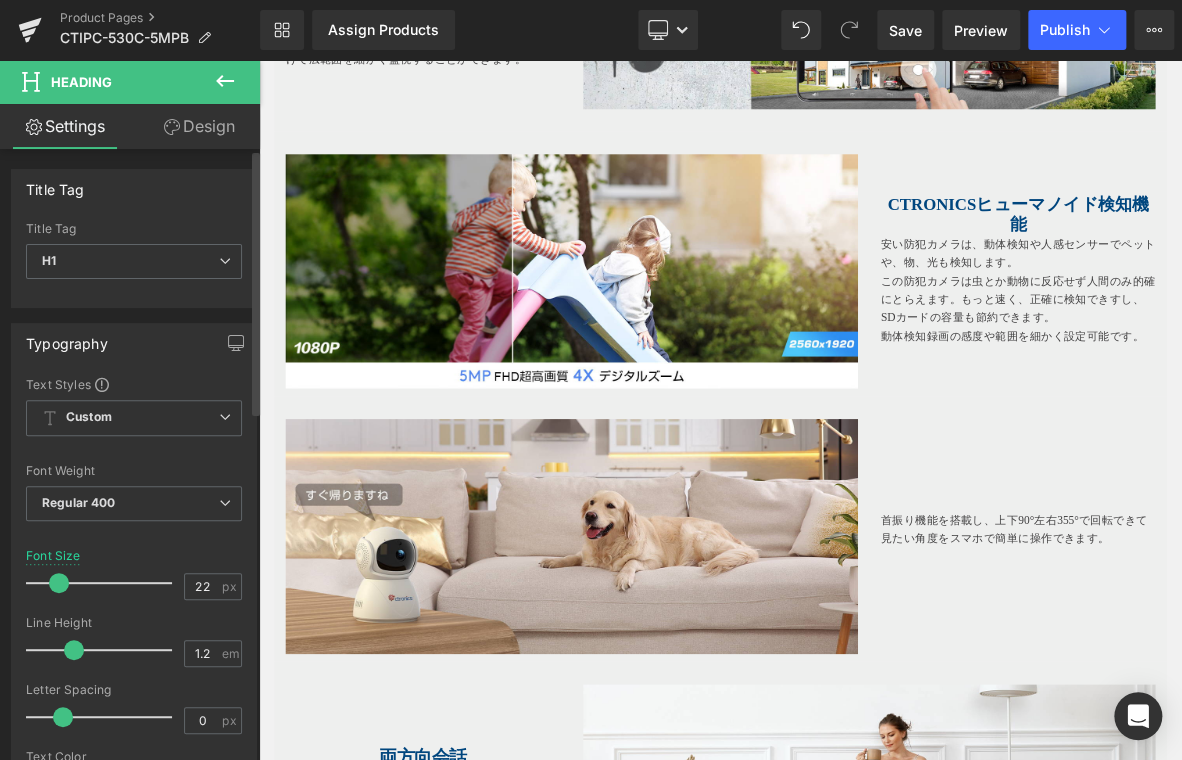 type on "21" 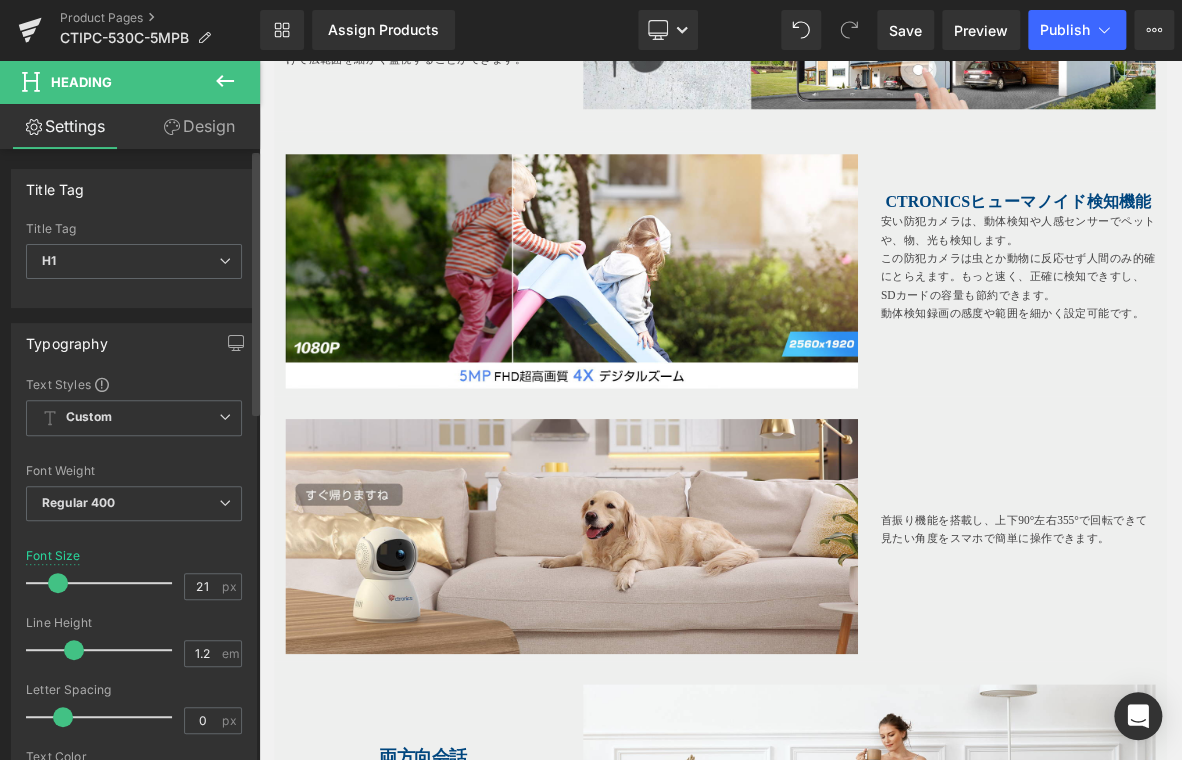 click at bounding box center [58, 583] 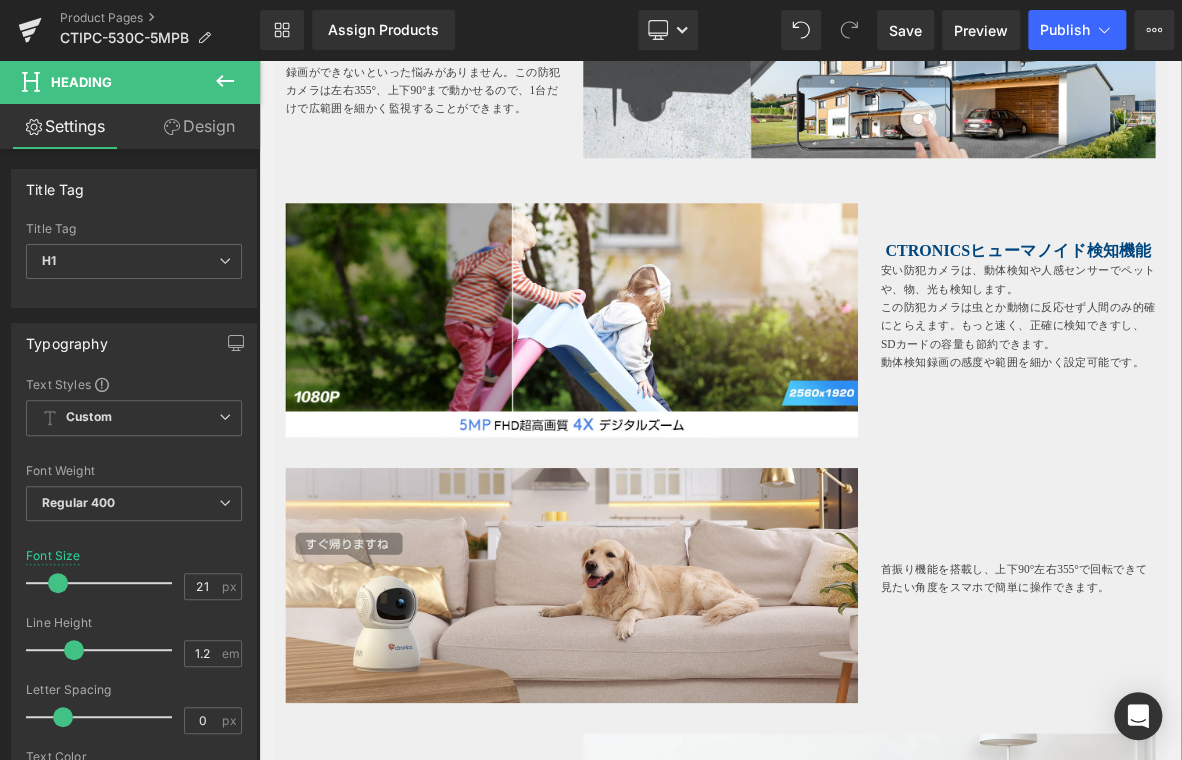 scroll, scrollTop: 2000, scrollLeft: 0, axis: vertical 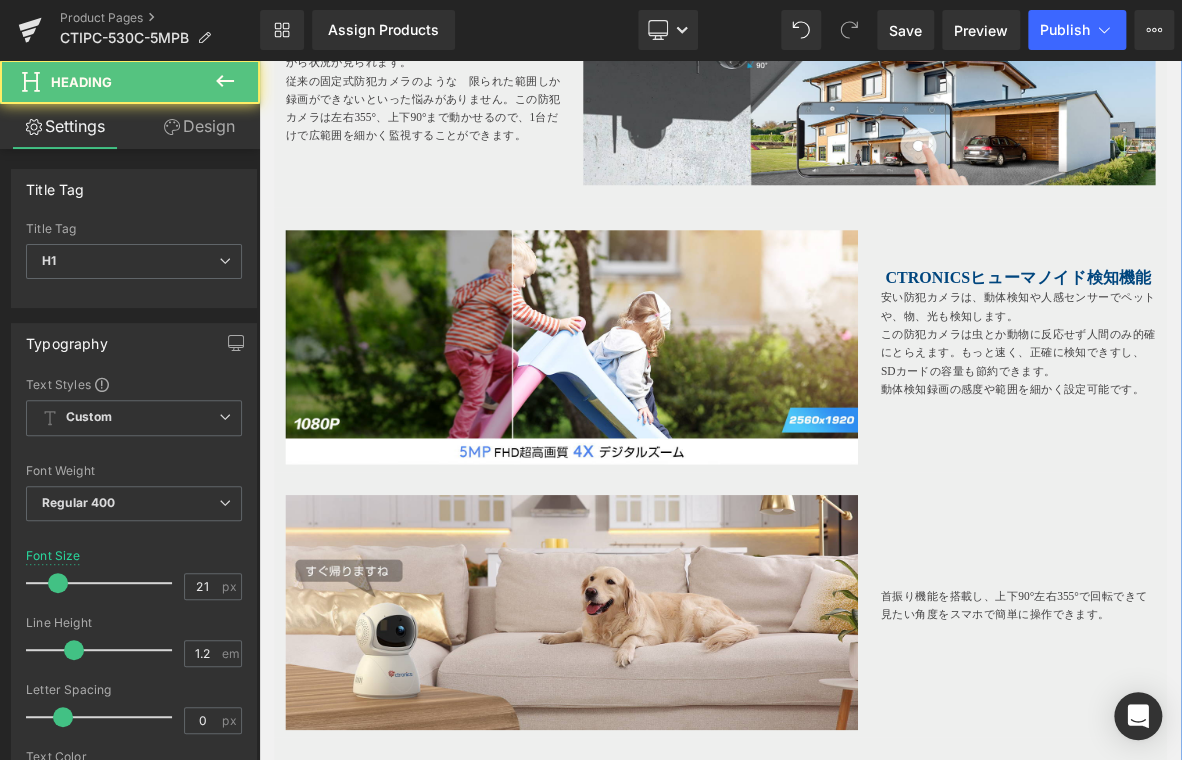 click on "Ctronicsヒューマノイド検知機能" at bounding box center (1254, 345) 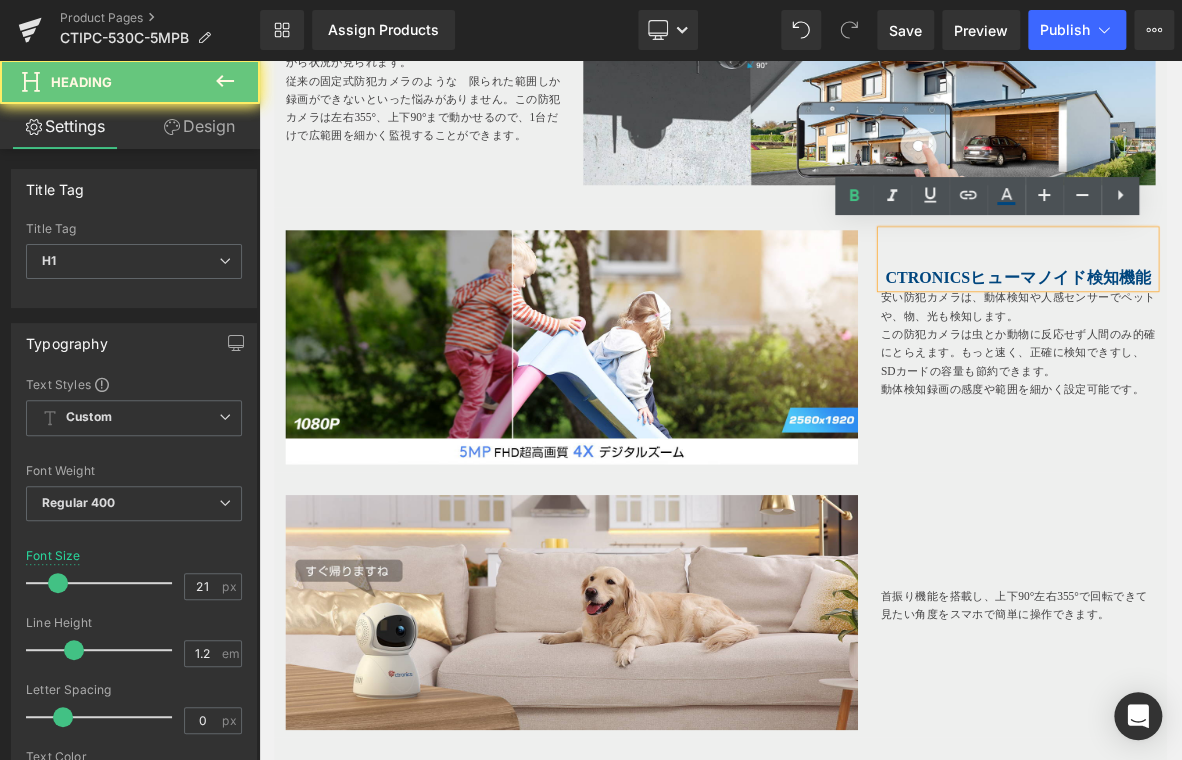 click on "Ctronicsヒューマノイド検知機能" at bounding box center (1254, 345) 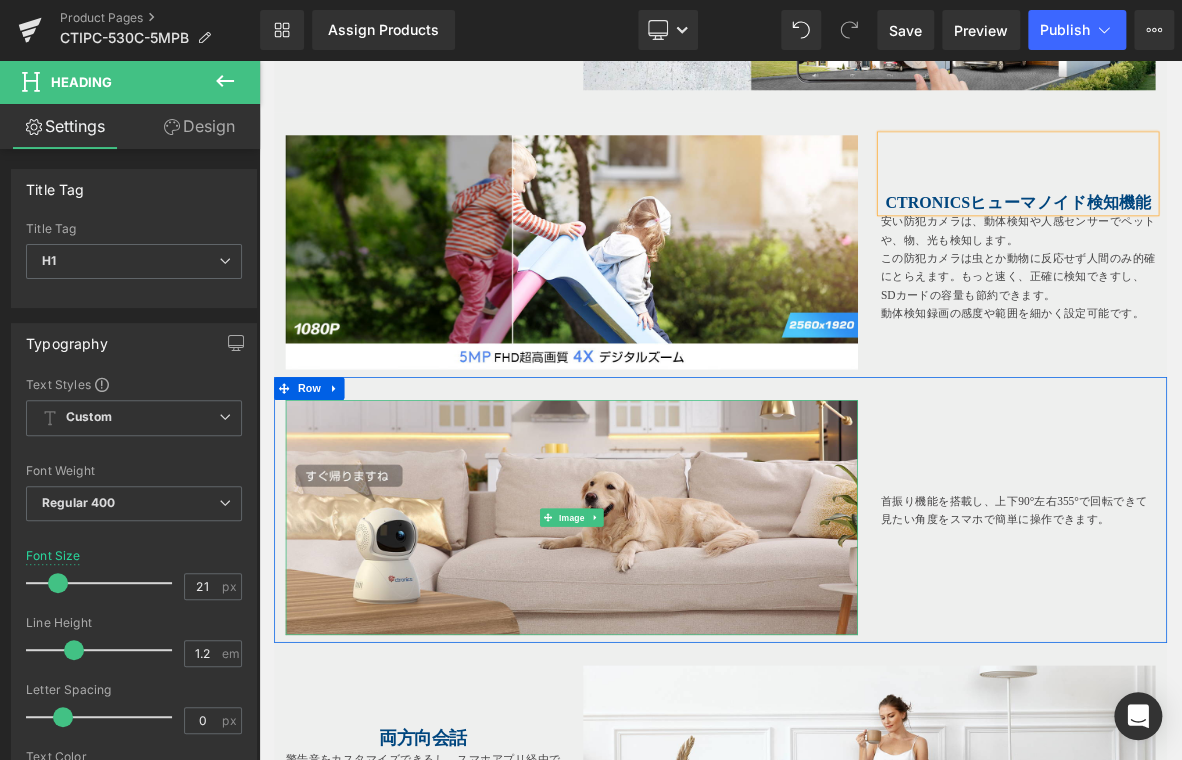 scroll, scrollTop: 2200, scrollLeft: 0, axis: vertical 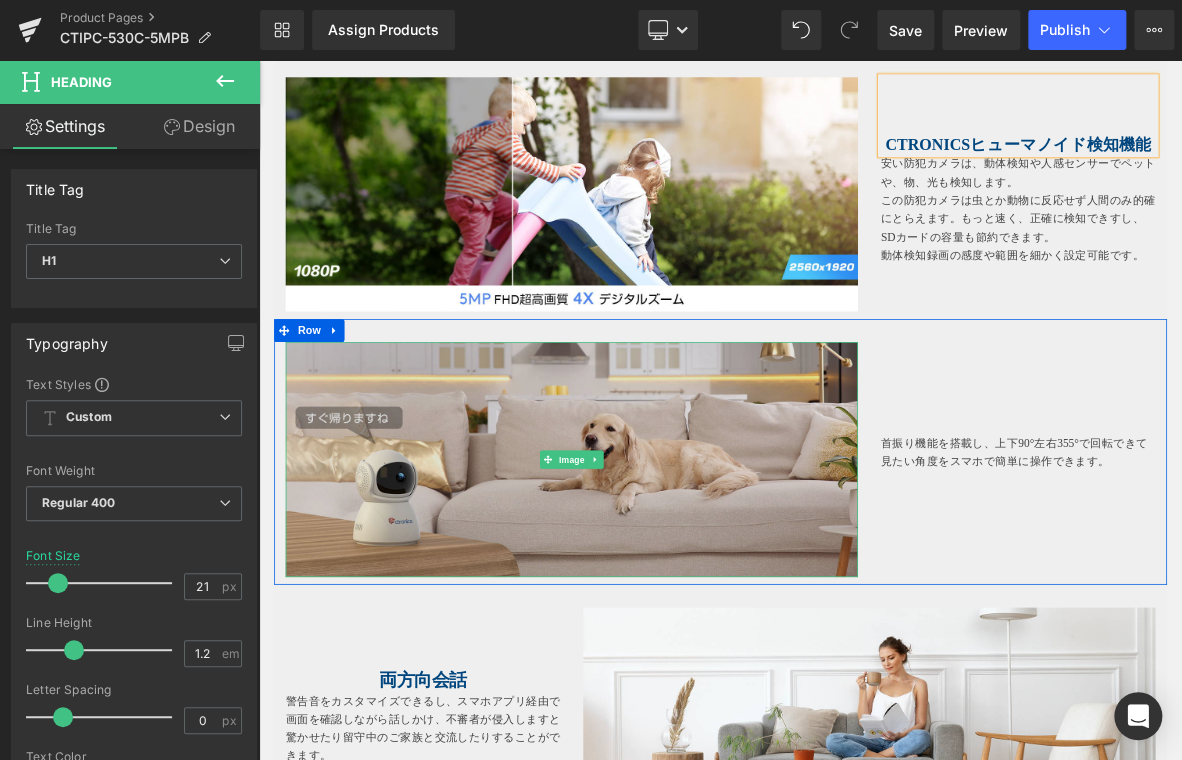 drag, startPoint x: 388, startPoint y: 477, endPoint x: 427, endPoint y: 482, distance: 39.319206 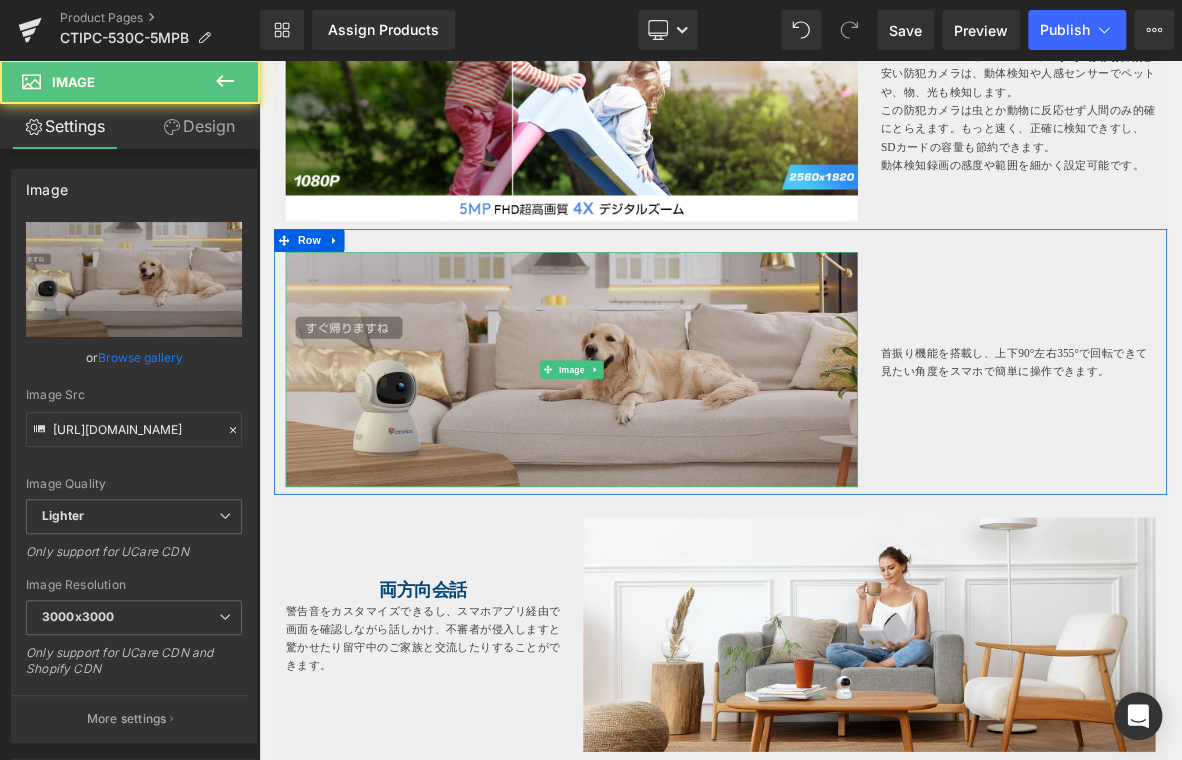 scroll, scrollTop: 2400, scrollLeft: 0, axis: vertical 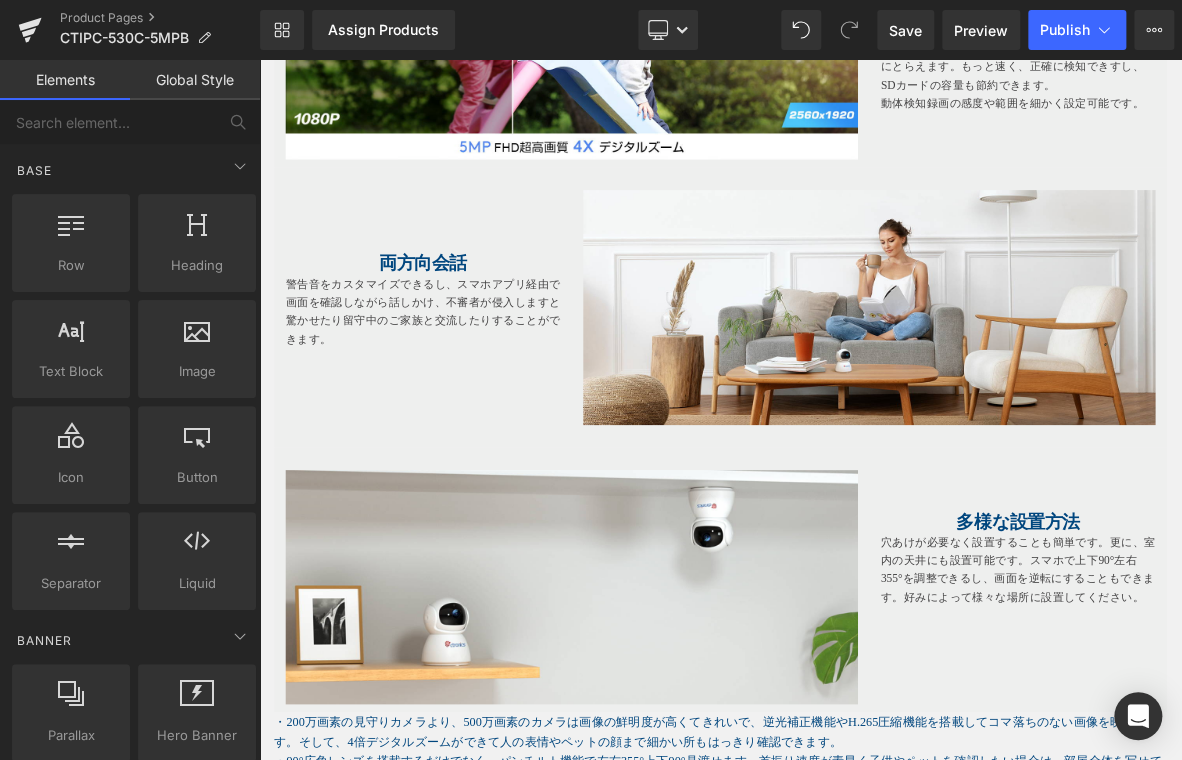 drag, startPoint x: 352, startPoint y: 379, endPoint x: 386, endPoint y: 379, distance: 34 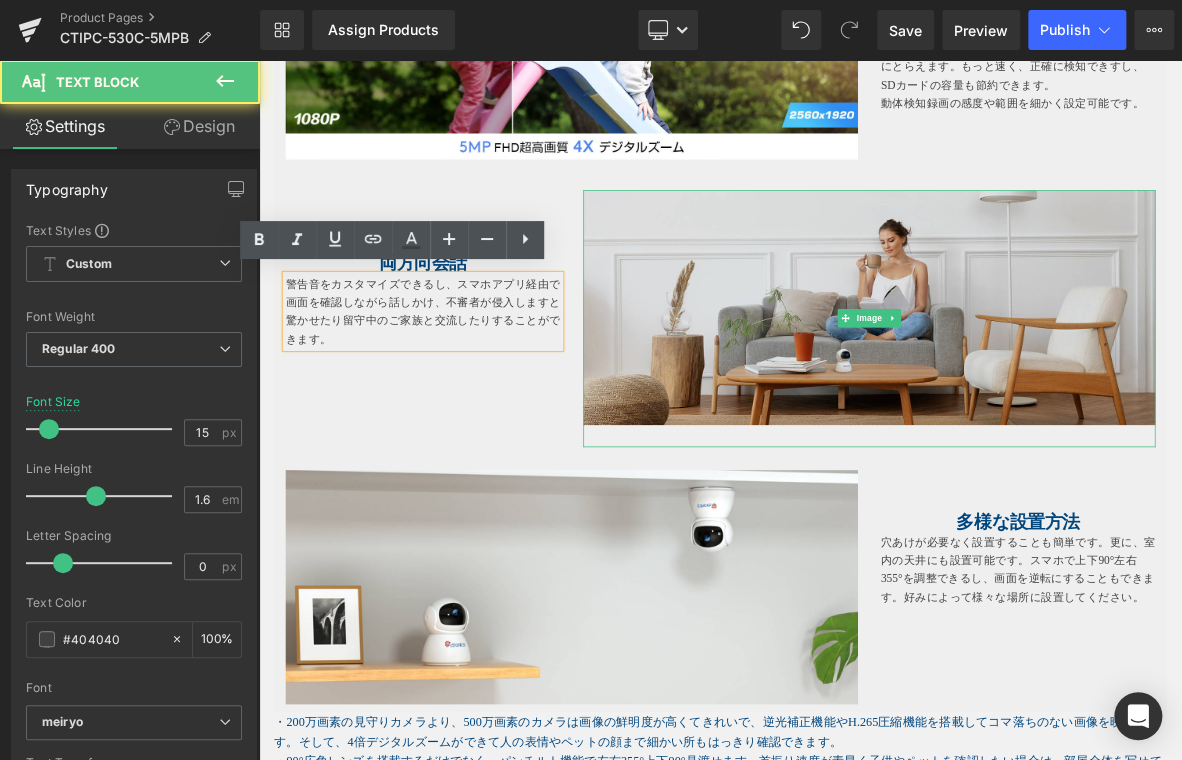 click at bounding box center [1090, 398] 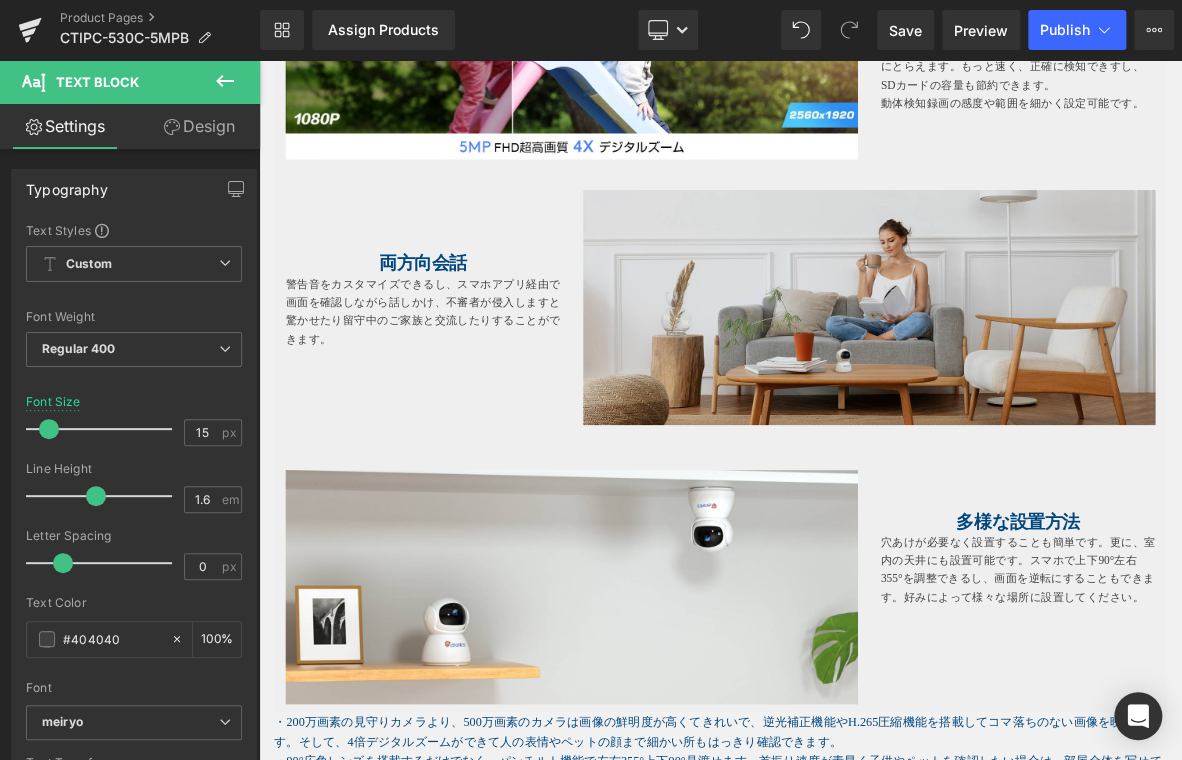 click at bounding box center [1059, 398] 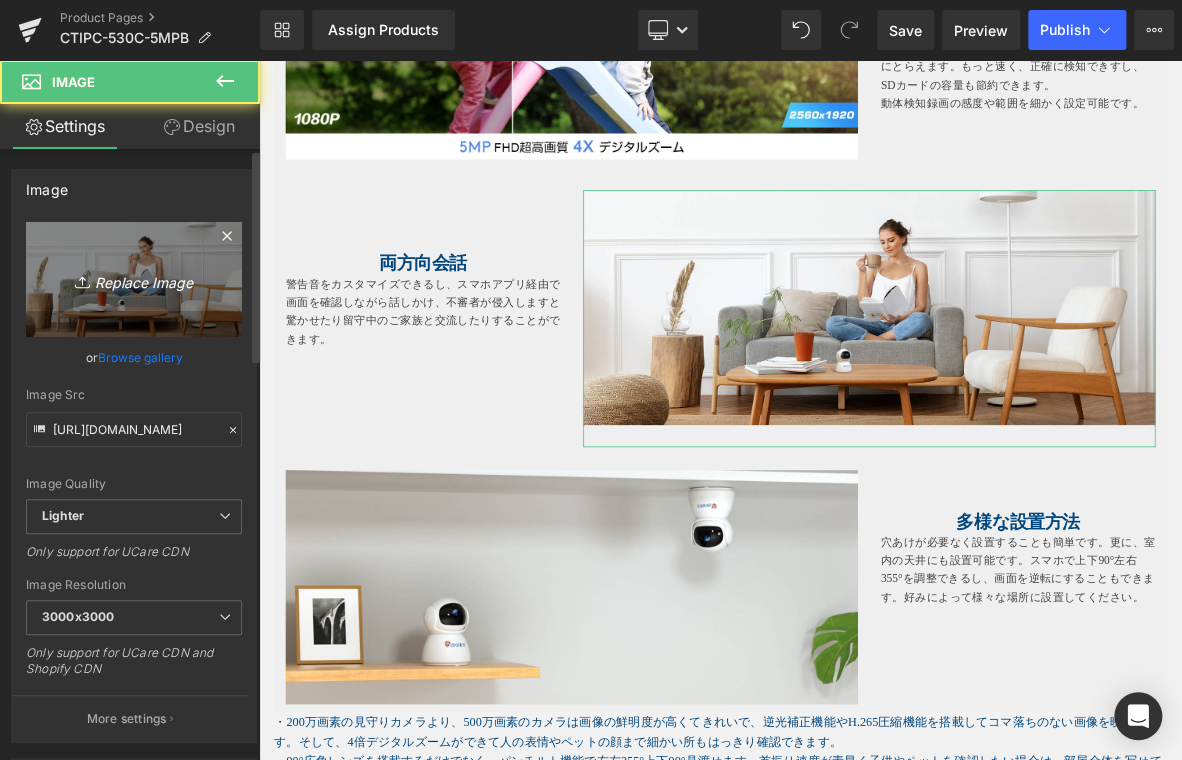click on "Replace Image" at bounding box center [134, 279] 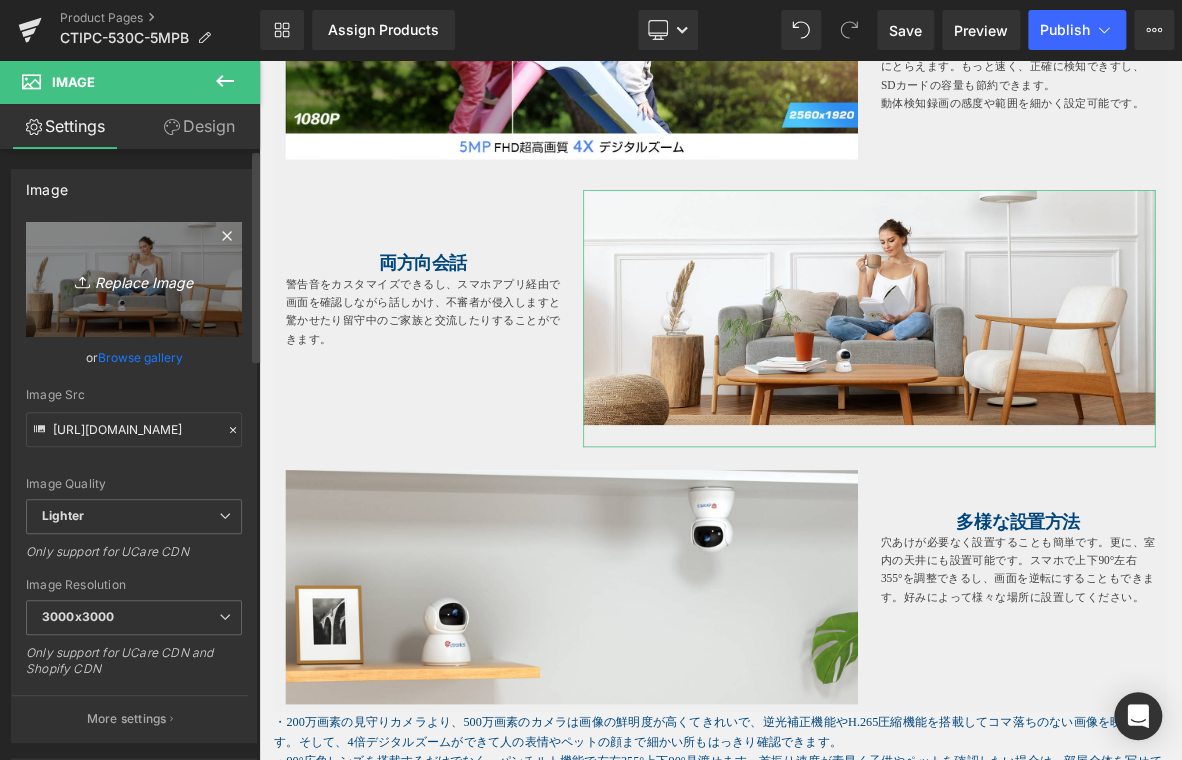 type on "C:\fakepath\5.jpg" 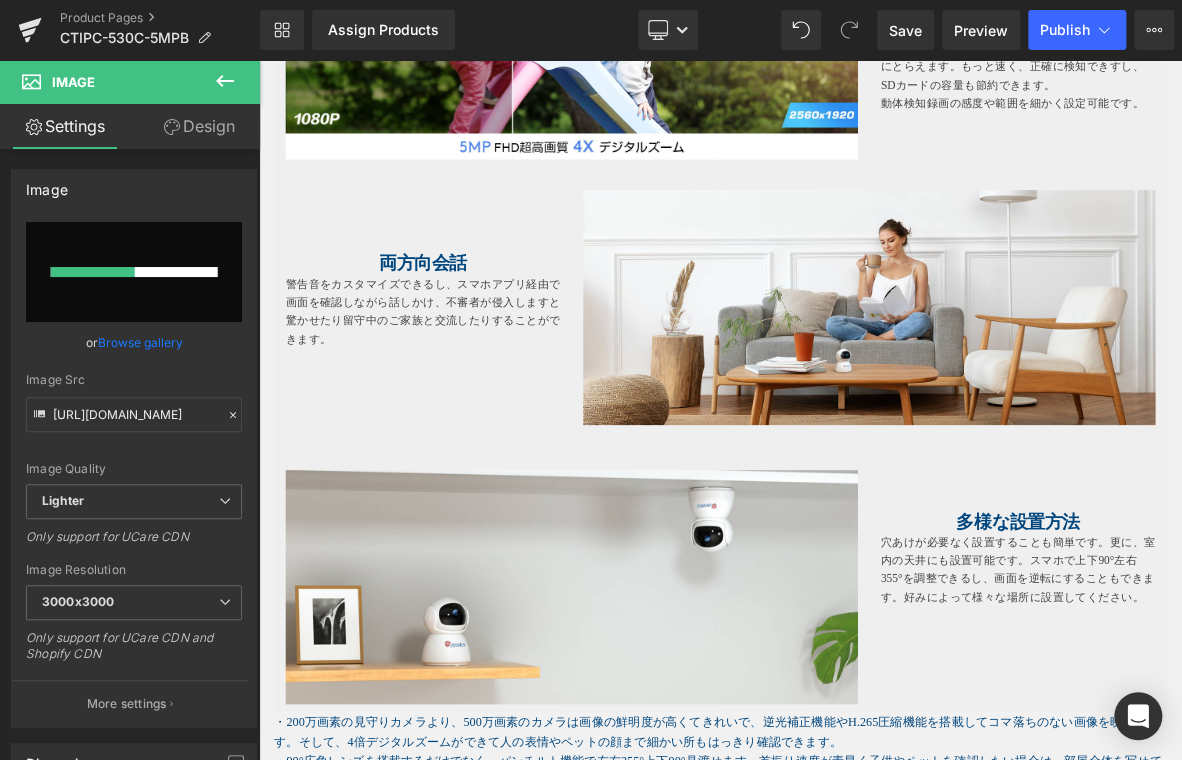 type 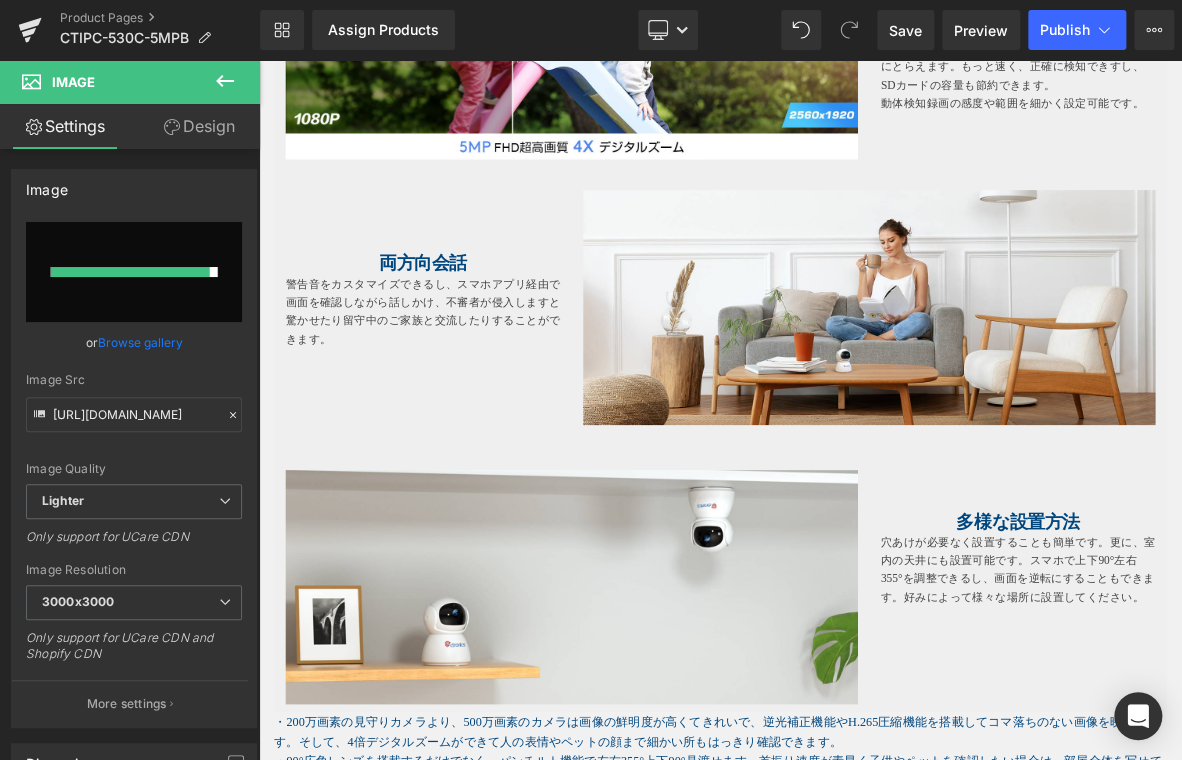 type on "[URL][DOMAIN_NAME]" 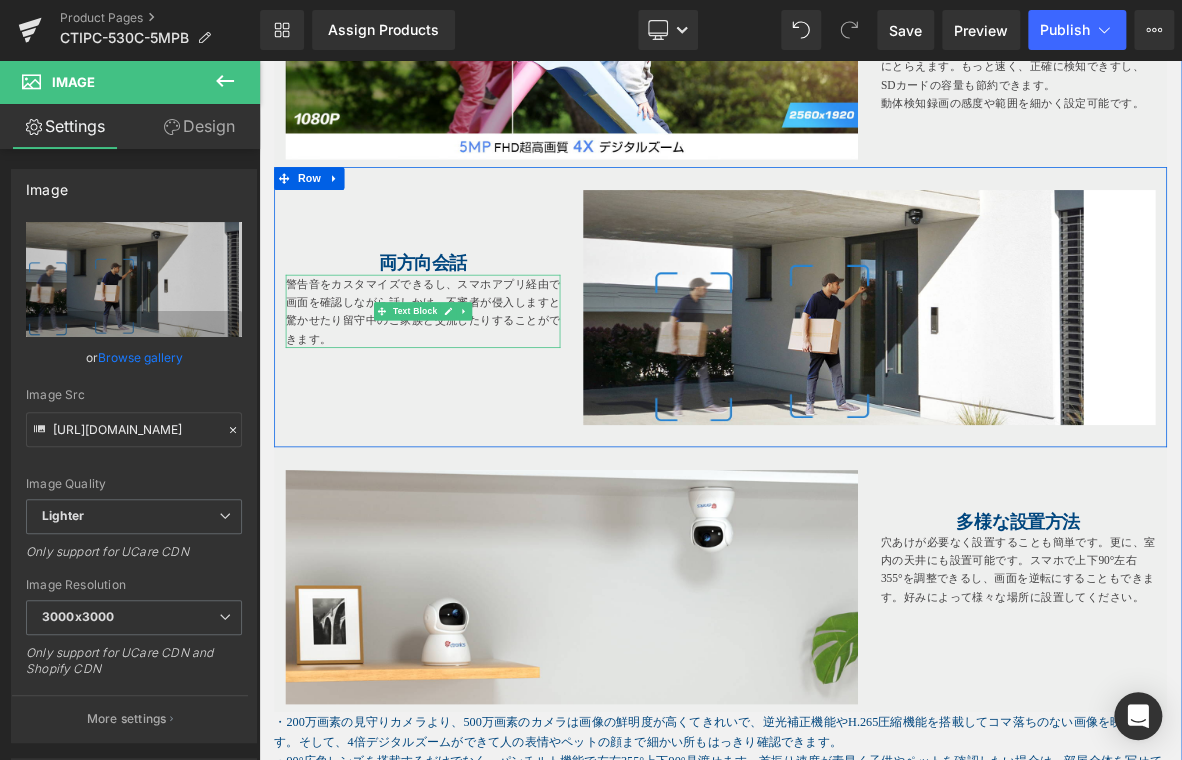 drag, startPoint x: 604, startPoint y: 315, endPoint x: 329, endPoint y: 346, distance: 276.74176 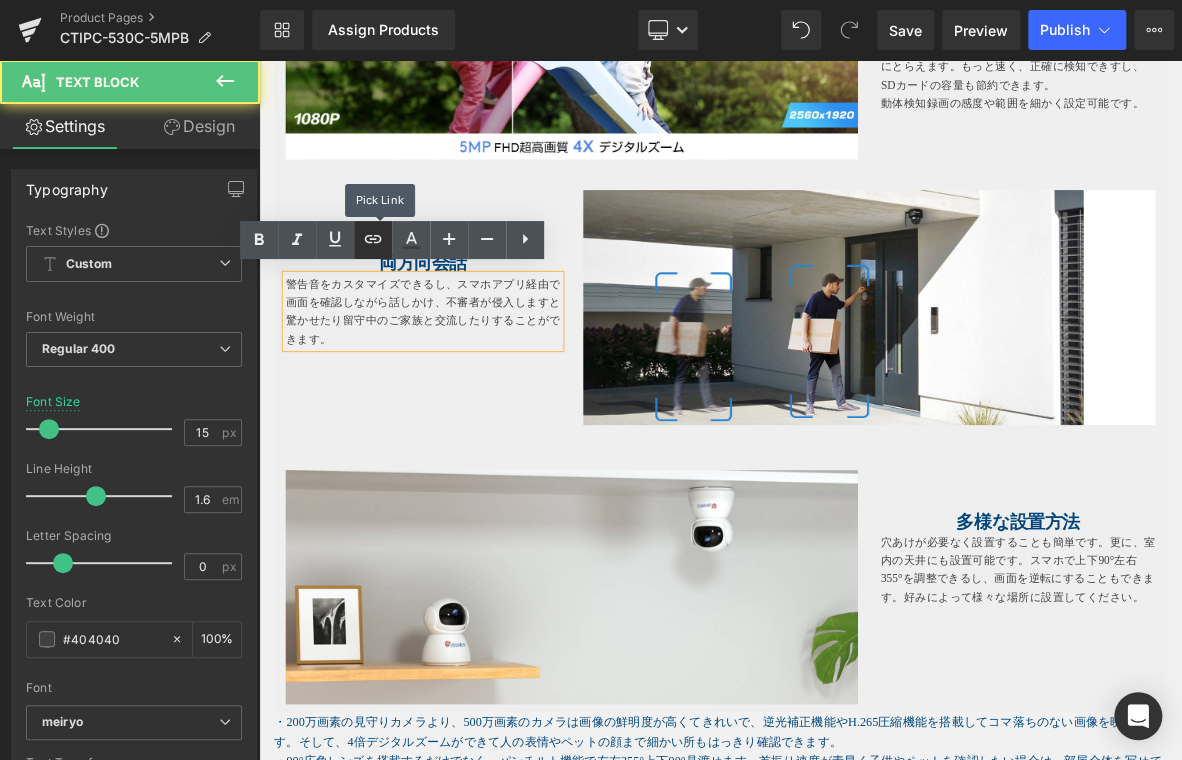 click at bounding box center [373, 240] 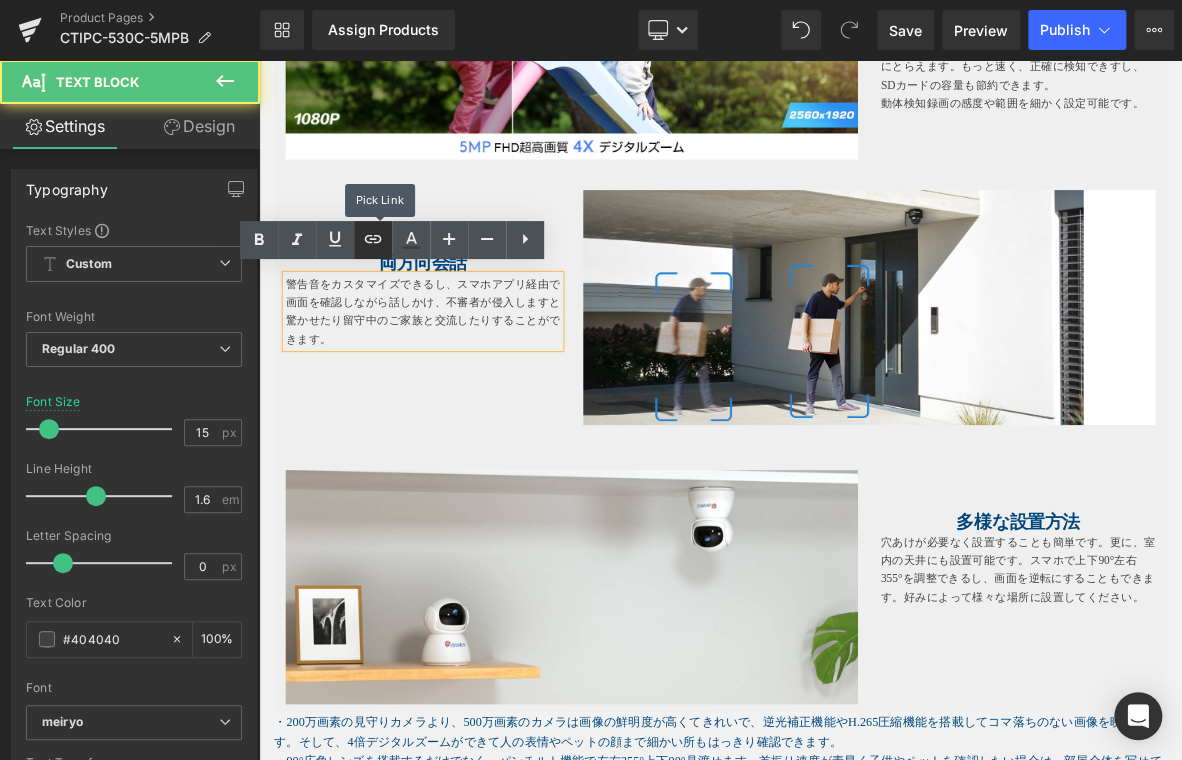 type 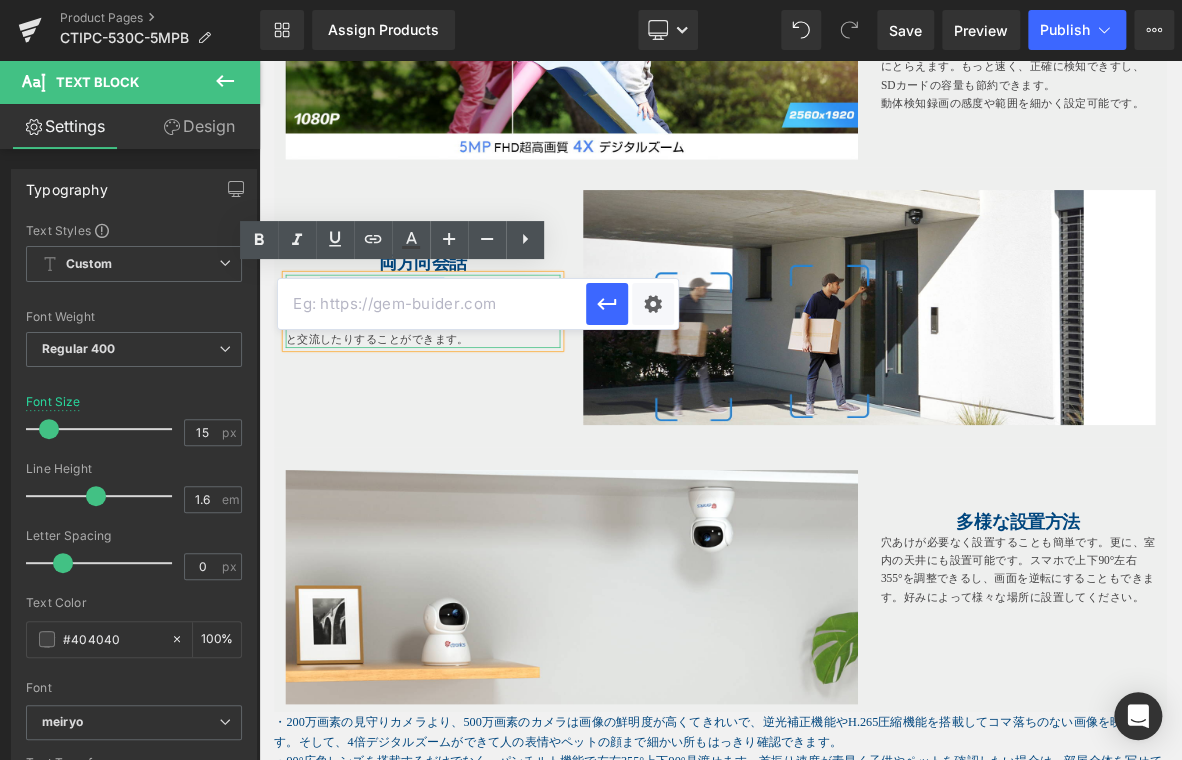 click on "警告音 [URL][DOMAIN_NAME] をカスタマイズできるし、スマホアプリ経由で画面を確認しながら話しかけ、不審者が侵入しますと驚かせたり留守中のご家族と交流したりすることができます。" at bounding box center (474, 389) 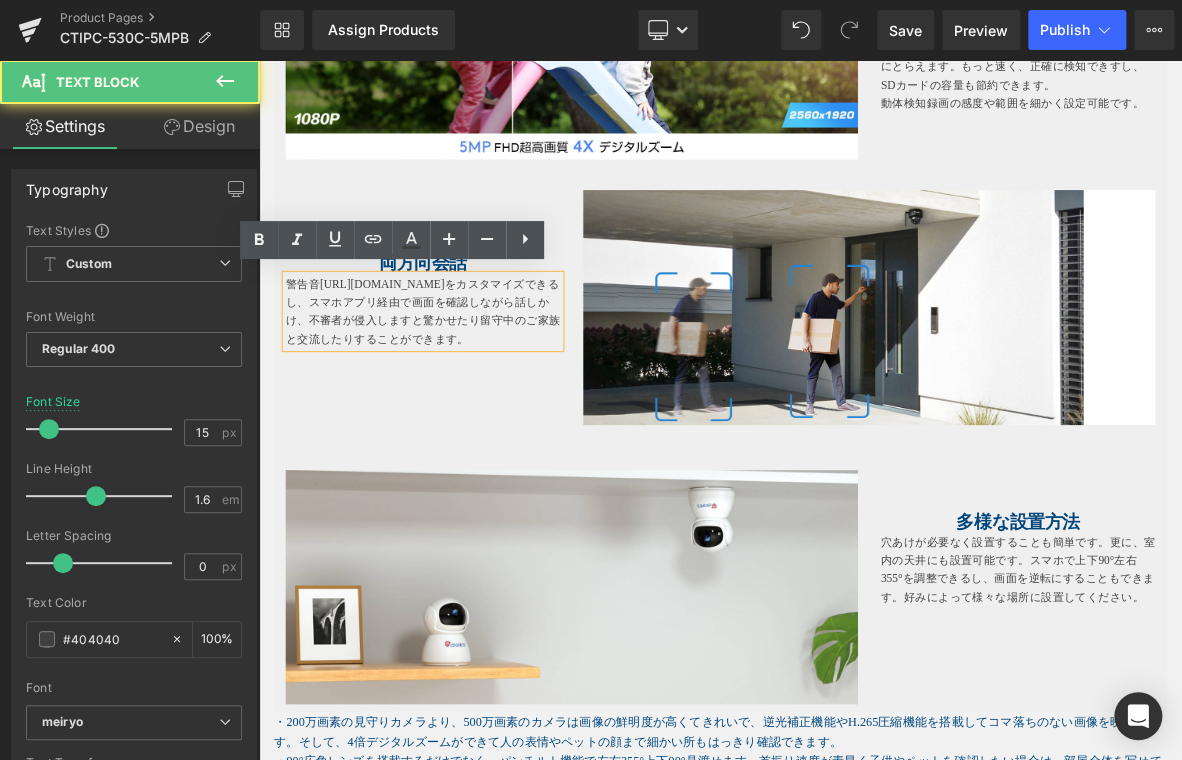 click on "両方向会話 Heading         警告音 [URL][DOMAIN_NAME] をカスタマイズできるし、スマホアプリ経由で画面を確認しながら話しかけ、不審者が侵入しますと驚かせたり留守中のご家族と交流したりすることができます。 Text Block" at bounding box center [474, 333] 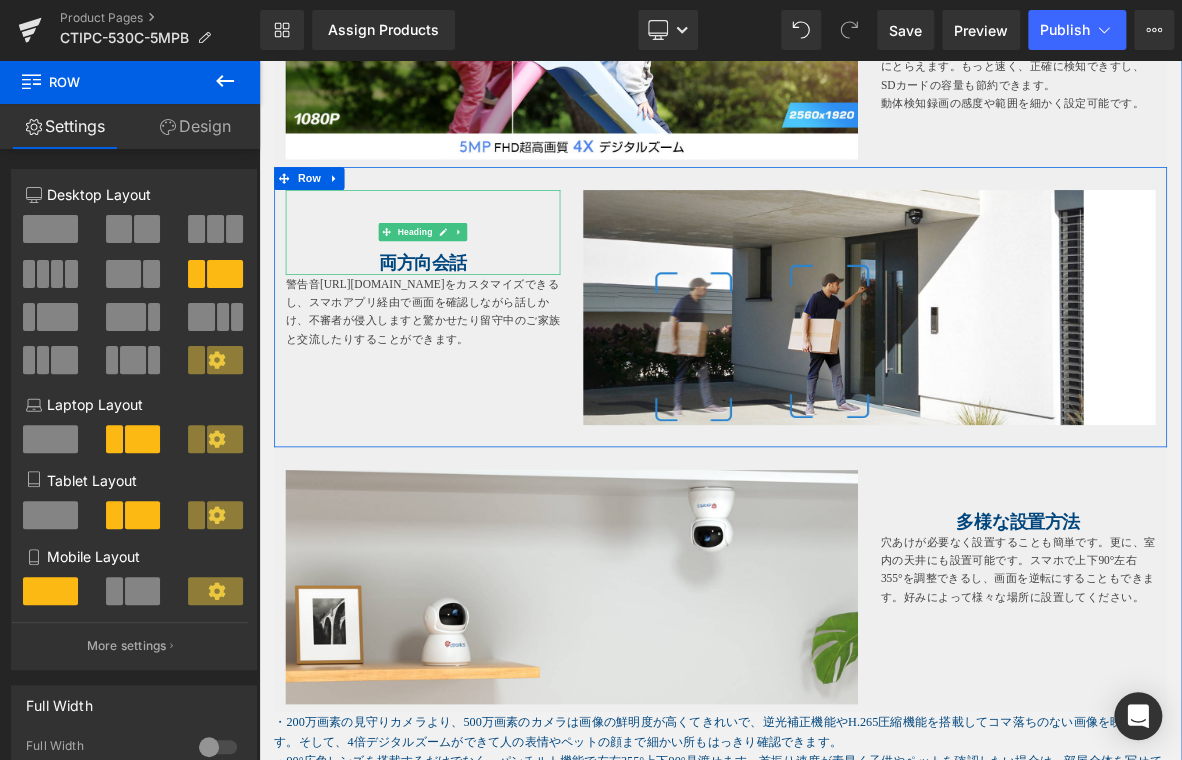 click at bounding box center [474, 299] 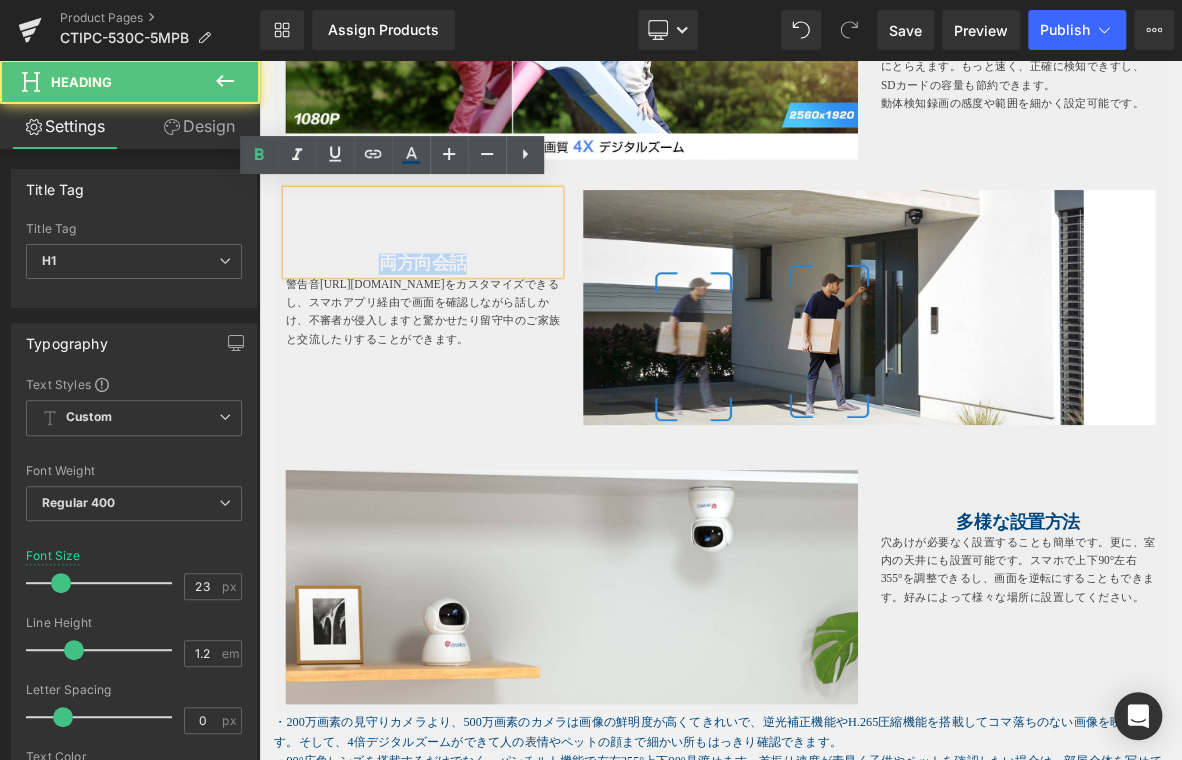 drag, startPoint x: 410, startPoint y: 315, endPoint x: 525, endPoint y: 311, distance: 115.06954 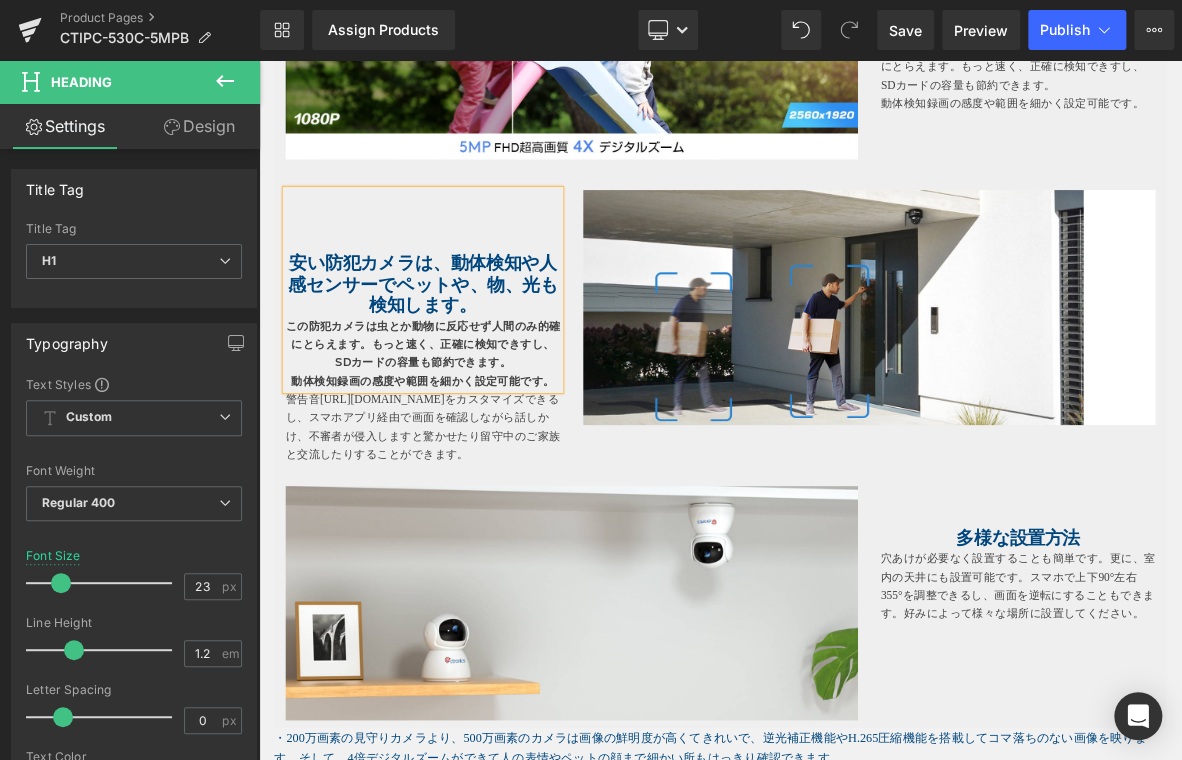 click on "安い防犯カメラは、動体検知や人感センサーでペットや、物、光も検知します。" at bounding box center (474, 354) 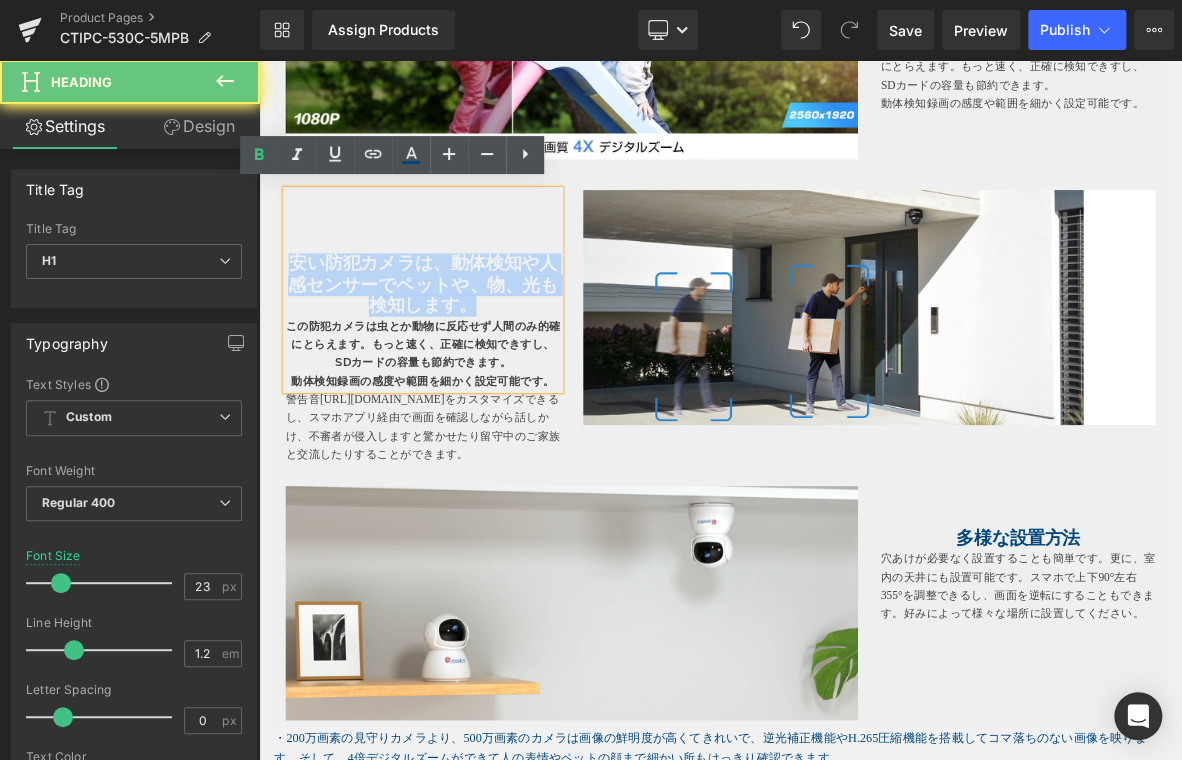 drag, startPoint x: 401, startPoint y: 348, endPoint x: 483, endPoint y: 311, distance: 89.961105 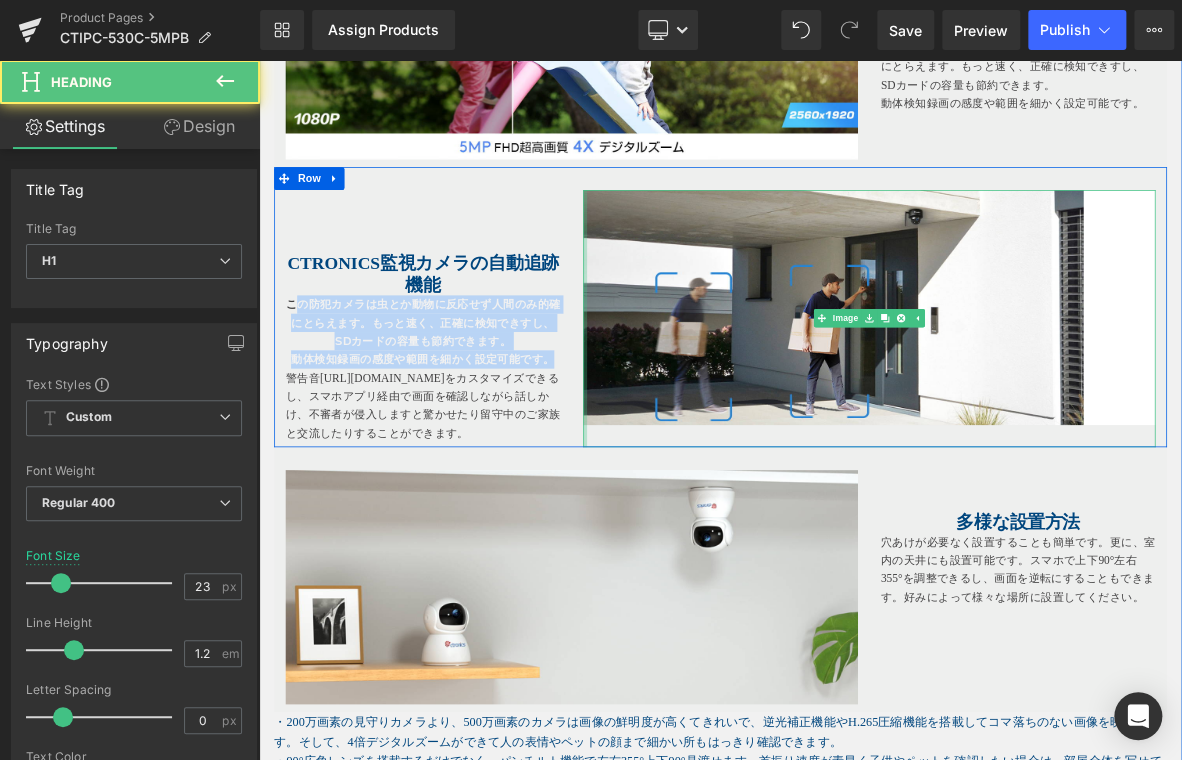 drag, startPoint x: 295, startPoint y: 378, endPoint x: 678, endPoint y: 462, distance: 392.1033 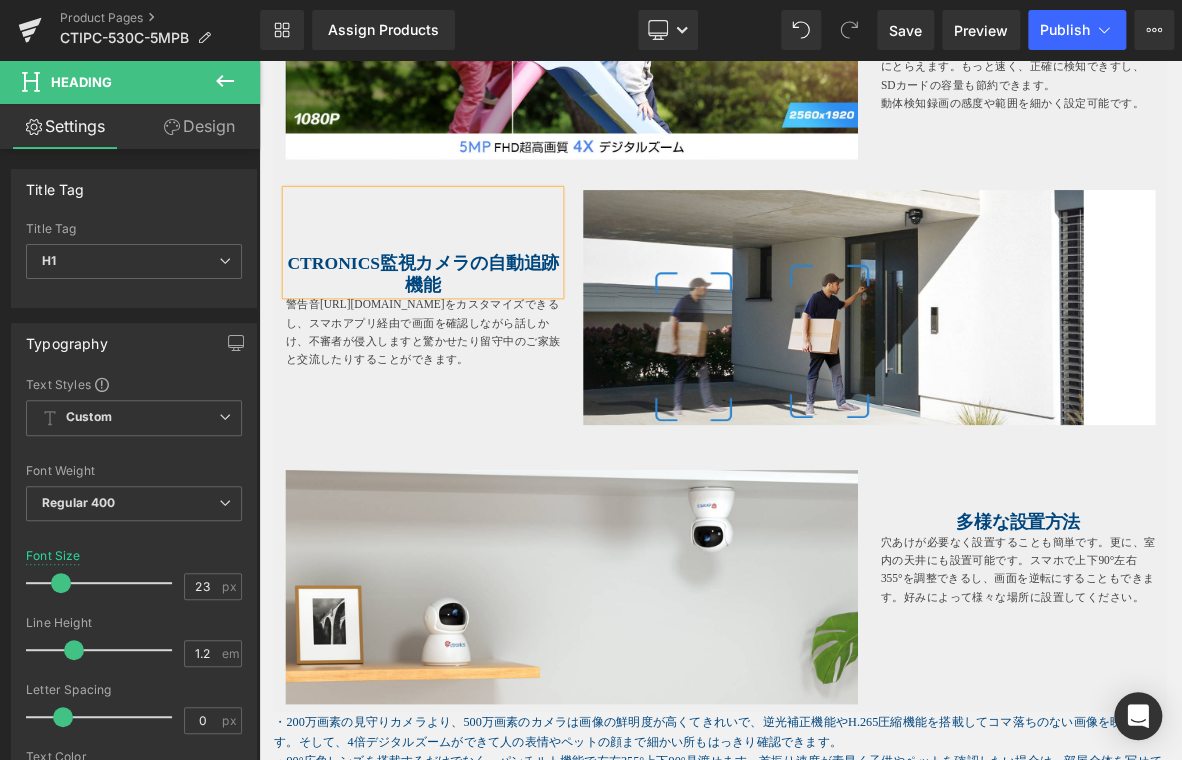 drag, startPoint x: 316, startPoint y: 428, endPoint x: 317, endPoint y: 405, distance: 23.021729 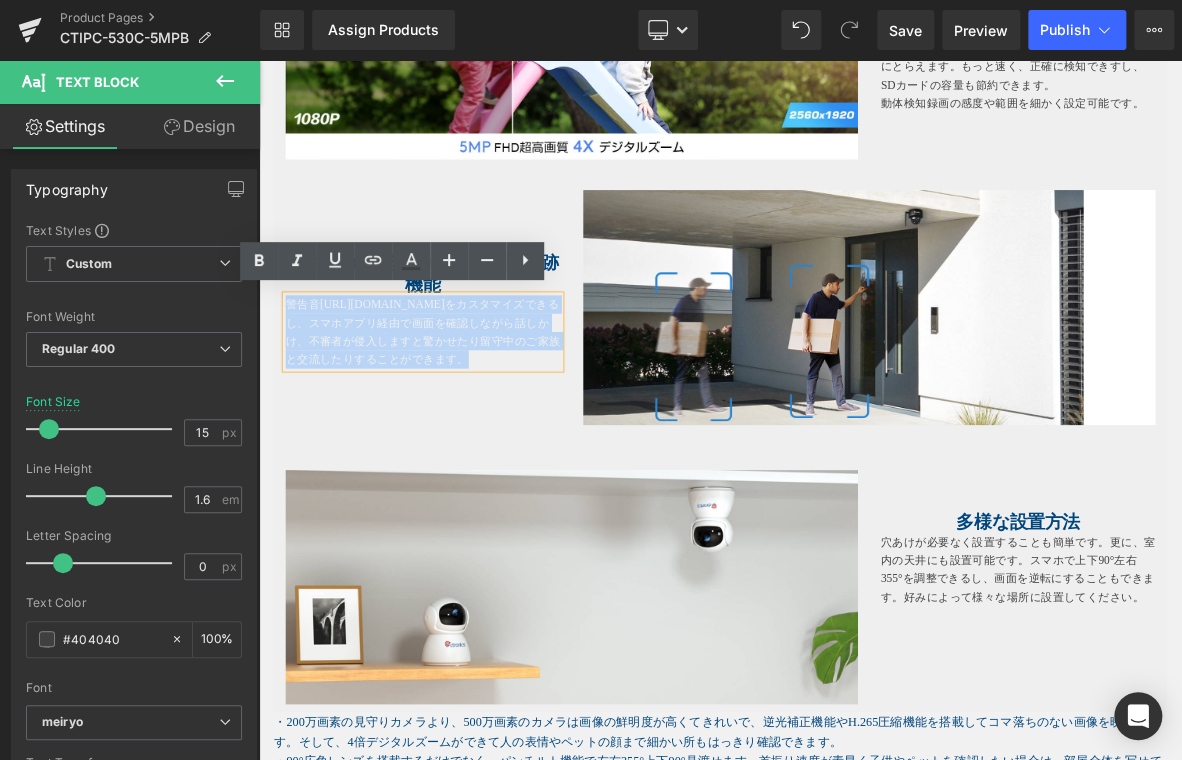 drag, startPoint x: 289, startPoint y: 376, endPoint x: 554, endPoint y: 477, distance: 283.5948 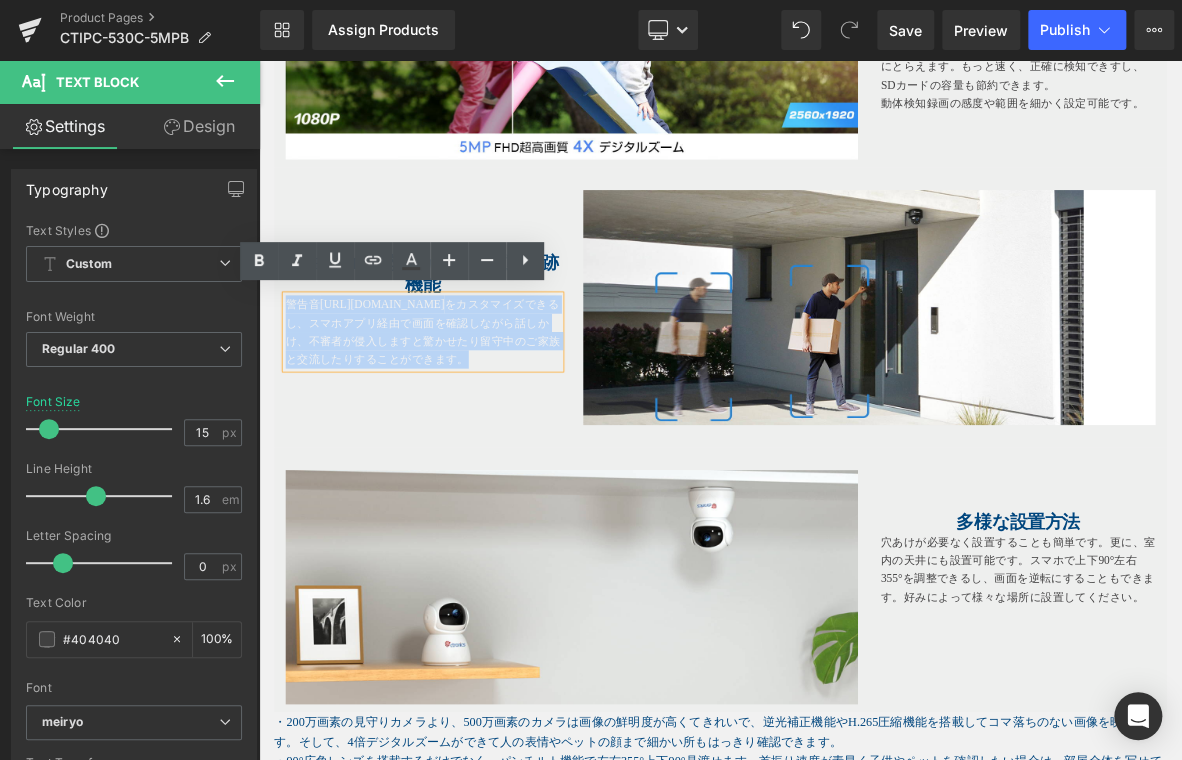click on "Ctronics監視カメラの自動追跡機能  Heading         警告音 [URL][DOMAIN_NAME] をカスタマイズできるし、スマホアプリ経由で画面を確認しながら話しかけ、不審者が侵入しますと驚かせたり留守中のご家族と交流したりすることができます。 Text Block         Image         Row" at bounding box center (864, 383) 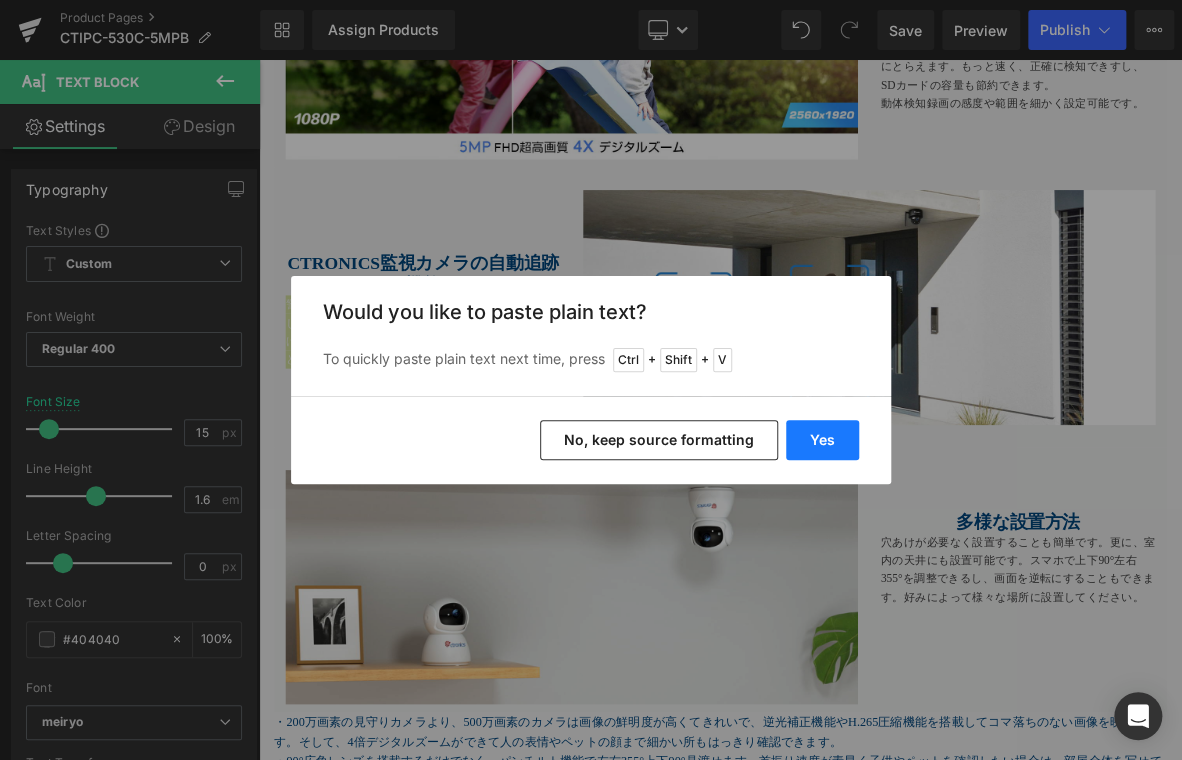click on "Yes" at bounding box center [822, 440] 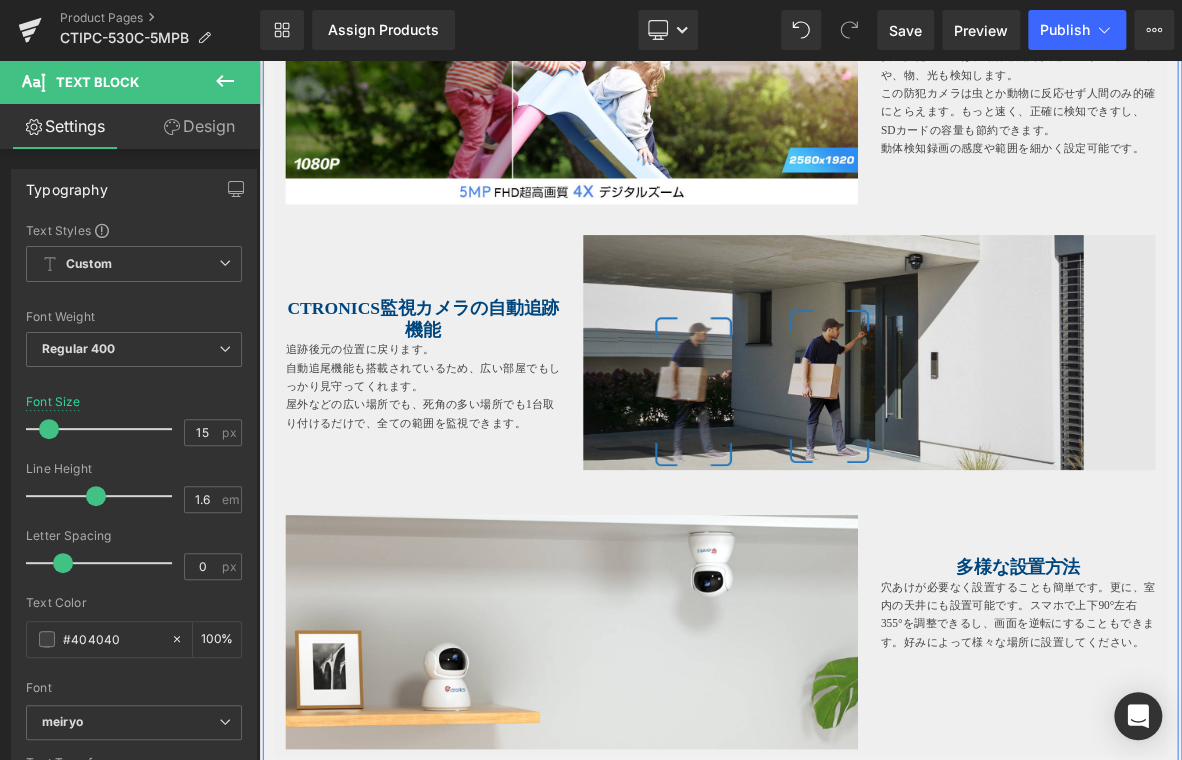 scroll, scrollTop: 2500, scrollLeft: 0, axis: vertical 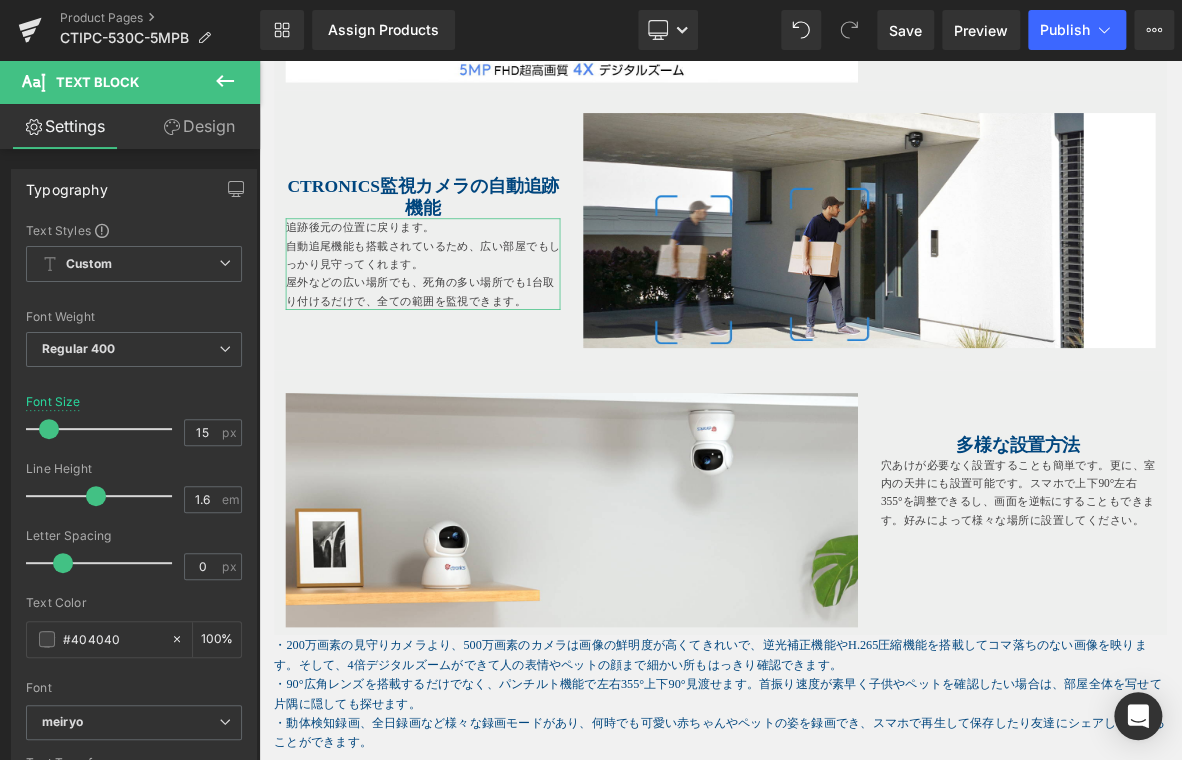 click on "Ctronics監視カメラの自動追跡機能  Heading         追跡後元の位置に戻ります。 自動追尾機能も搭載されているため、広い部屋でもしっかり見守ってくれます。 屋外などの広い場所でも、死角の多い場所でも1台取り付けるだけで、全ての範囲を監視できます。   Text Block         Image         Row" at bounding box center [864, 283] 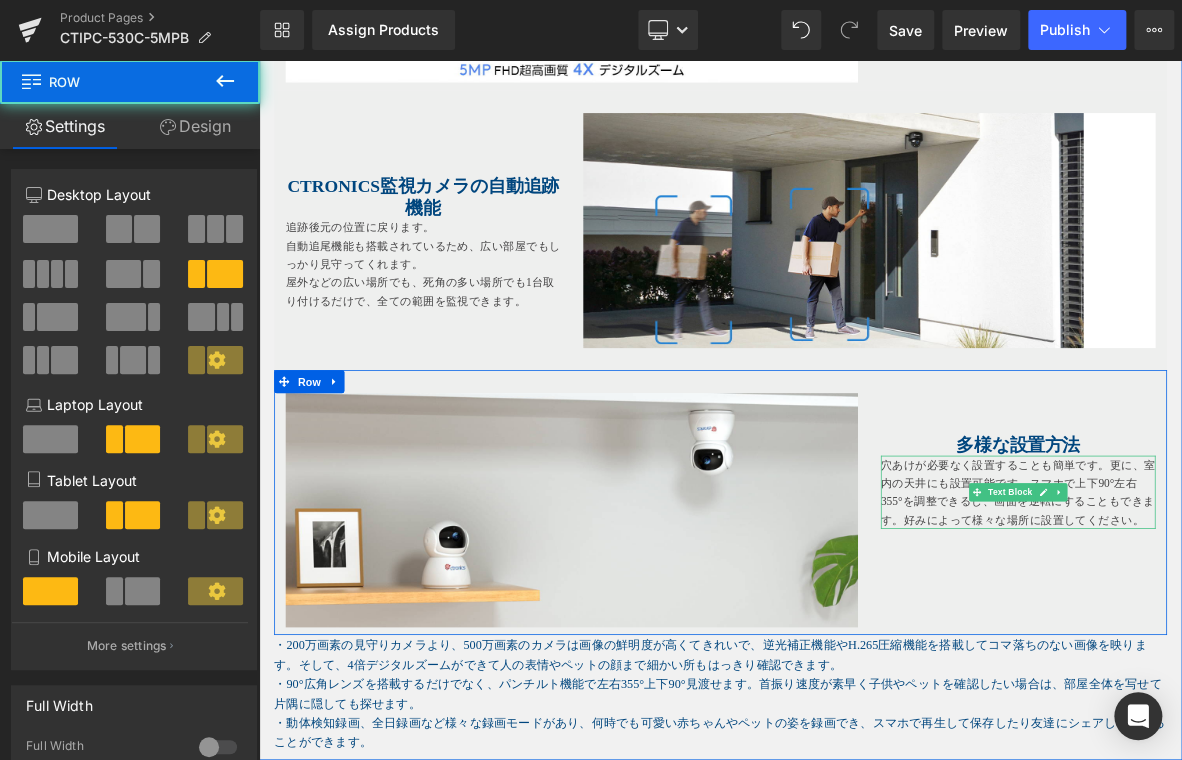 click on "穴あけが必要なく設置することも簡単です。更に、室内の天井にも設置可能です。スマホで上下90°左右355°を調整できるし、画面を逆転にすることもできます。好みによって様々な場所に設置してください。" at bounding box center [1254, 627] 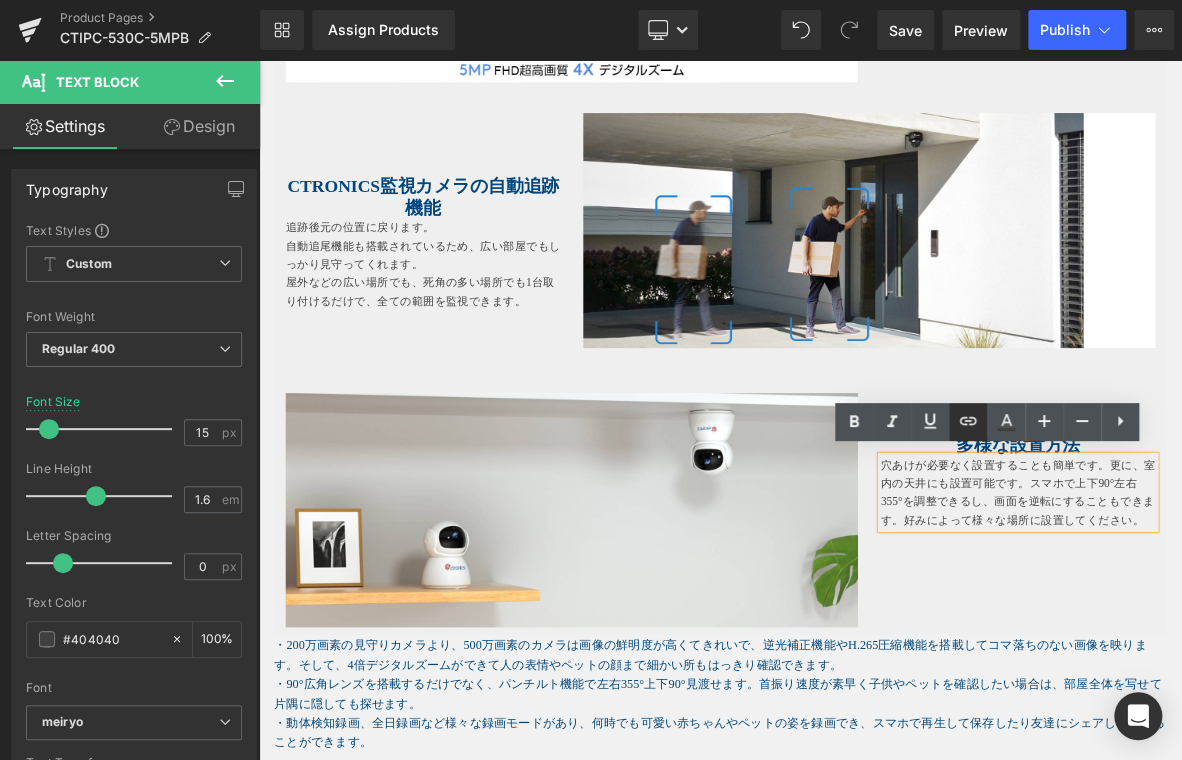 click at bounding box center (968, 422) 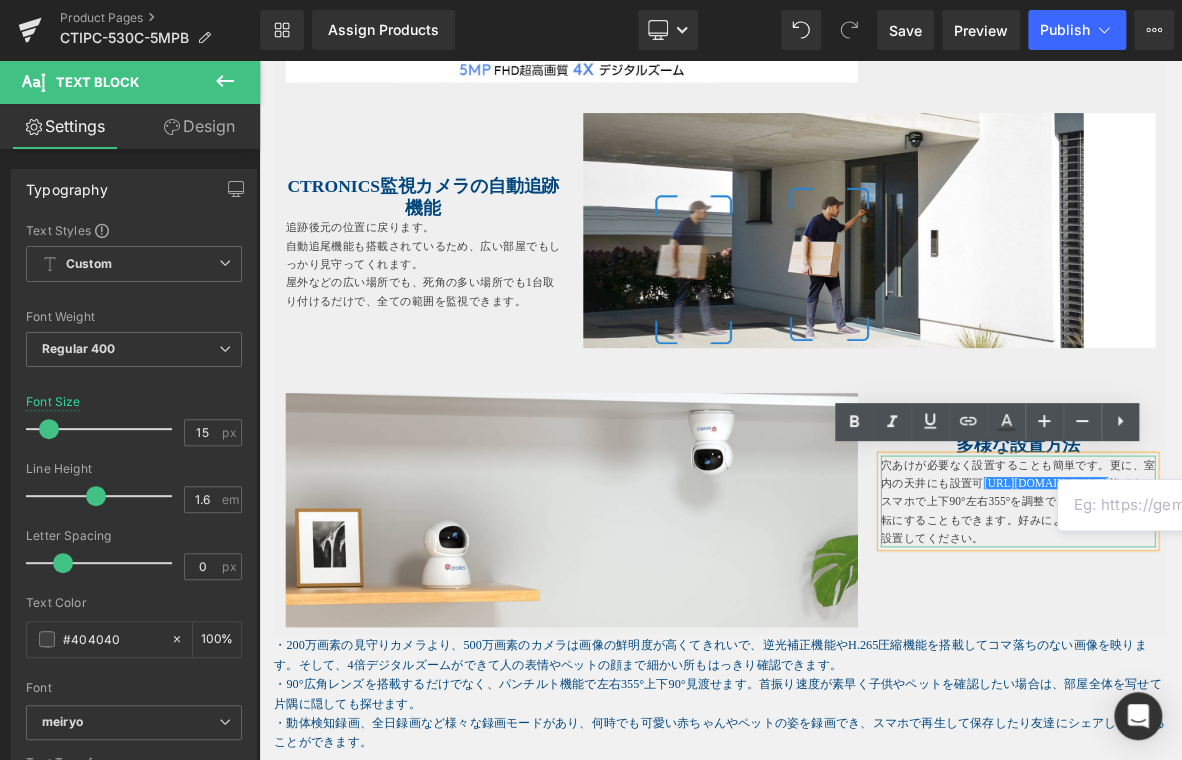 click on "穴あけが必要なく設置することも簡単です。更に、室内の天井にも設置可 [URL][DOMAIN_NAME] 能です。スマホで上下90°左右355°を調整できるし、画面を逆転にすることもできます。好みによって様々な場所に設置してください。" at bounding box center [1254, 639] 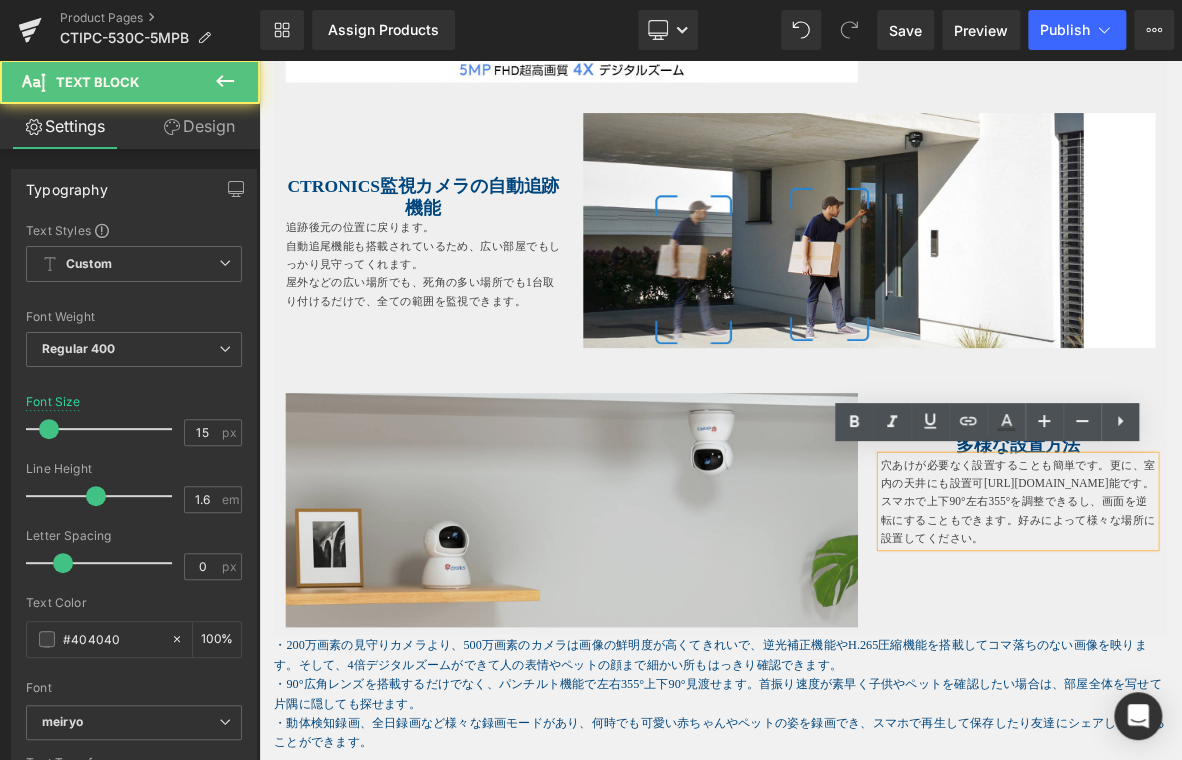click at bounding box center (669, 650) 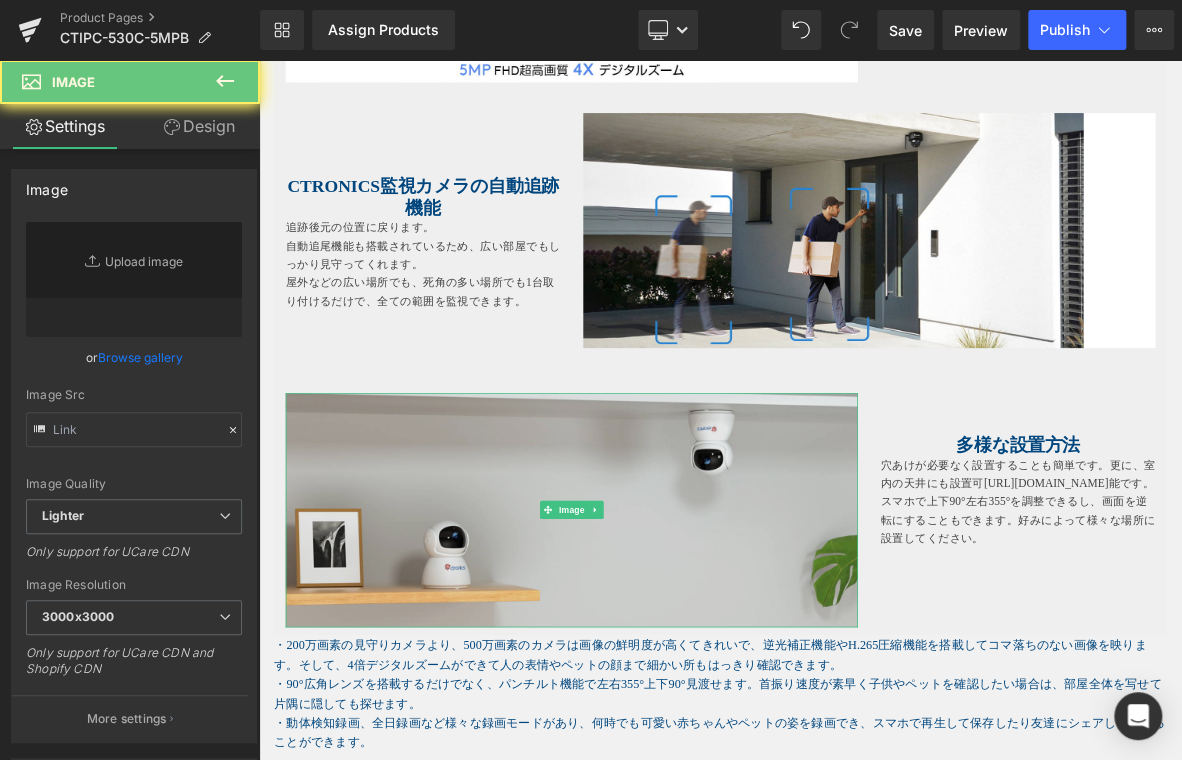 type on "[URL][DOMAIN_NAME]" 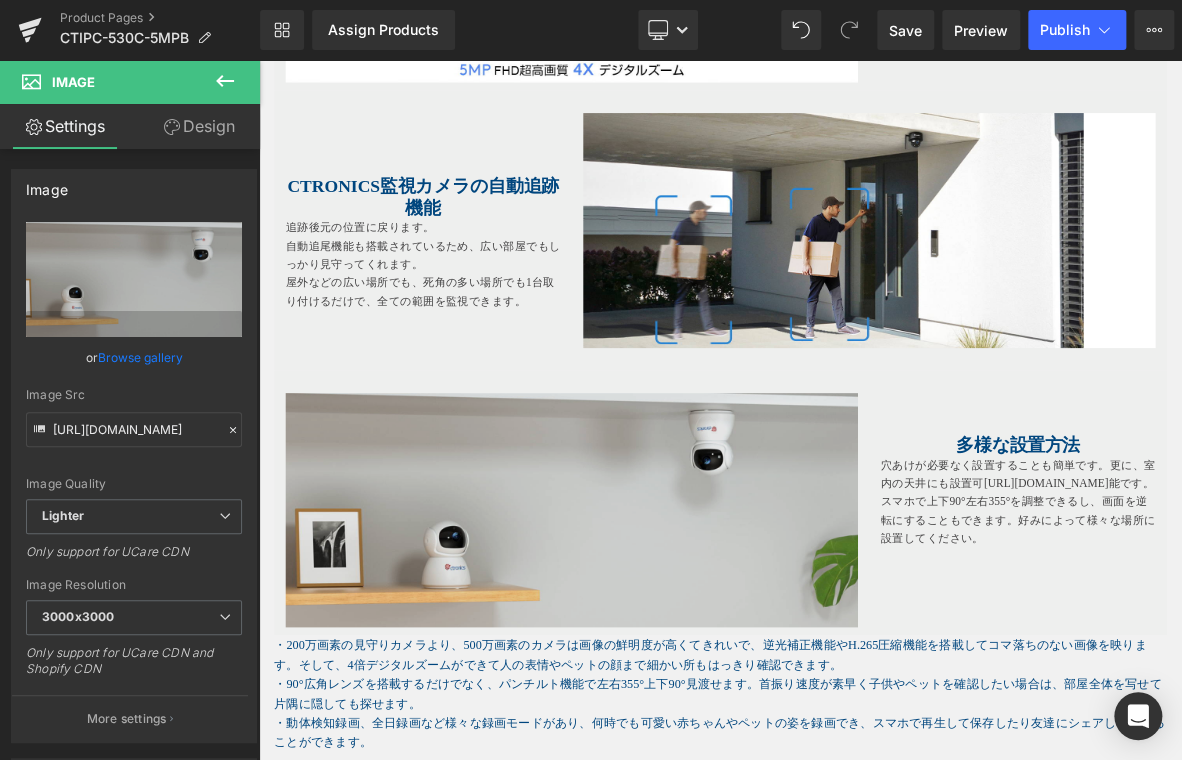 click at bounding box center (669, 650) 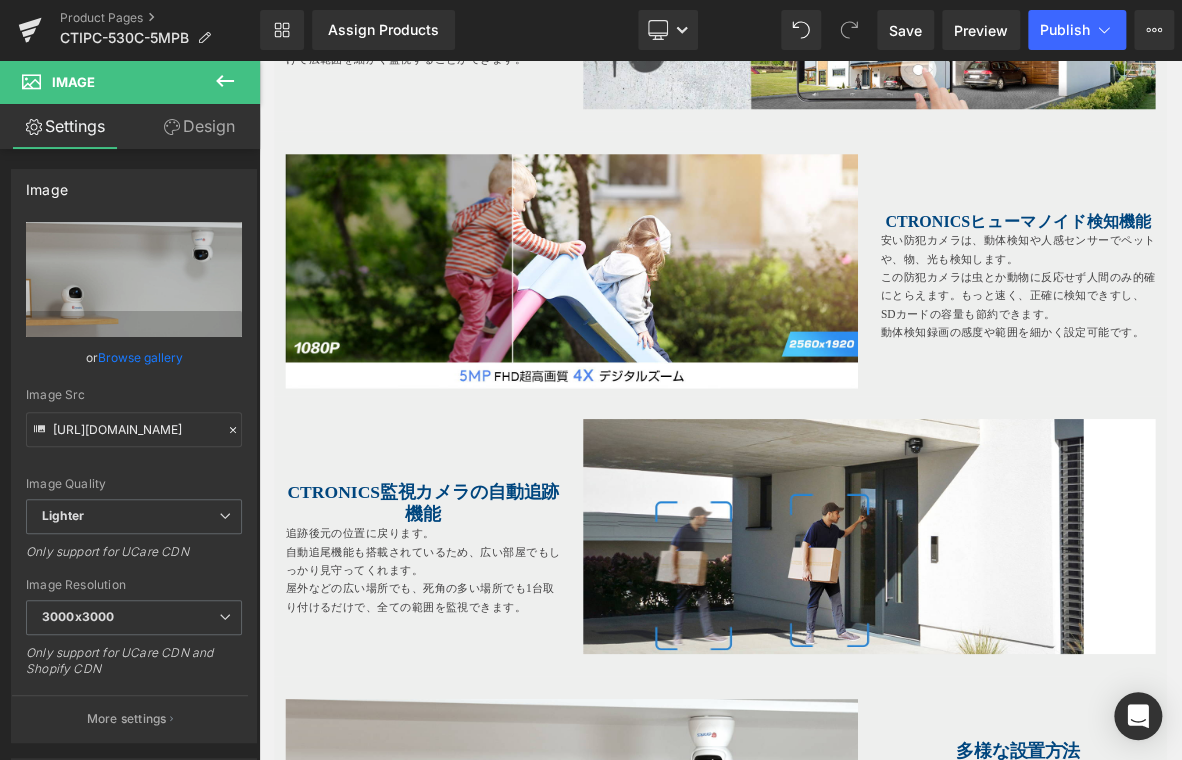 scroll, scrollTop: 2400, scrollLeft: 0, axis: vertical 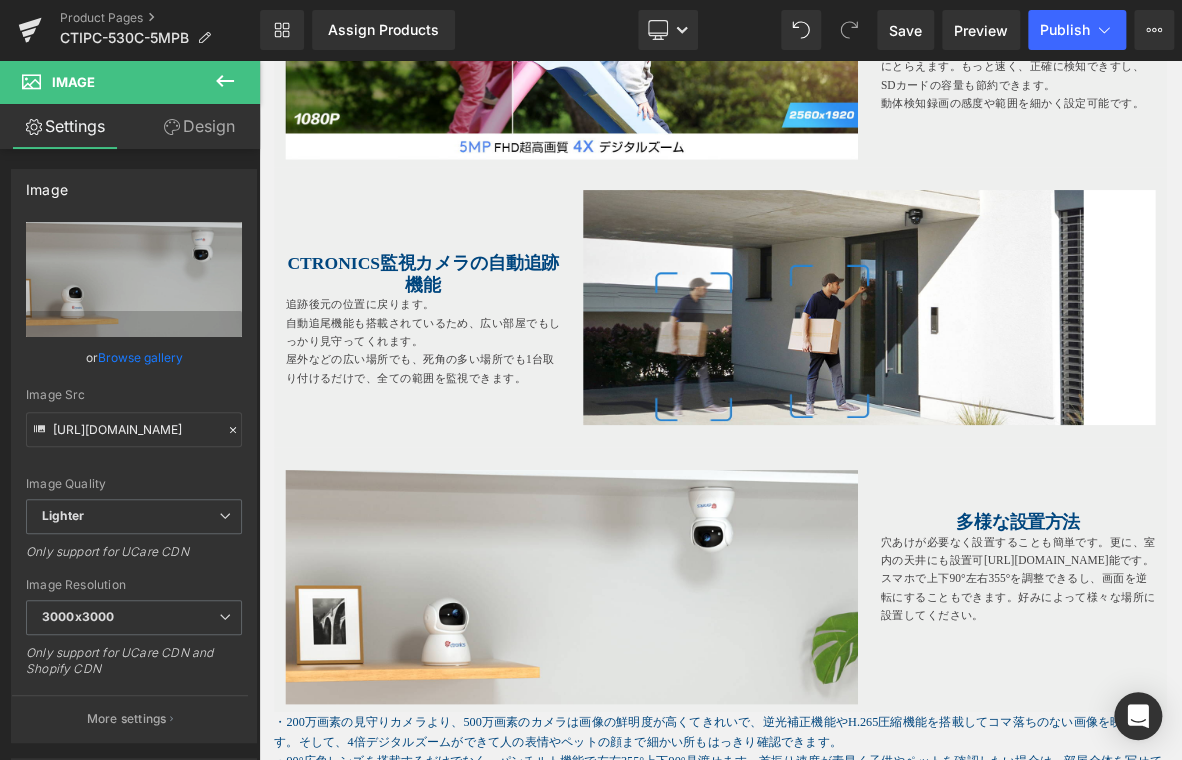 drag, startPoint x: 330, startPoint y: 466, endPoint x: 420, endPoint y: 468, distance: 90.02222 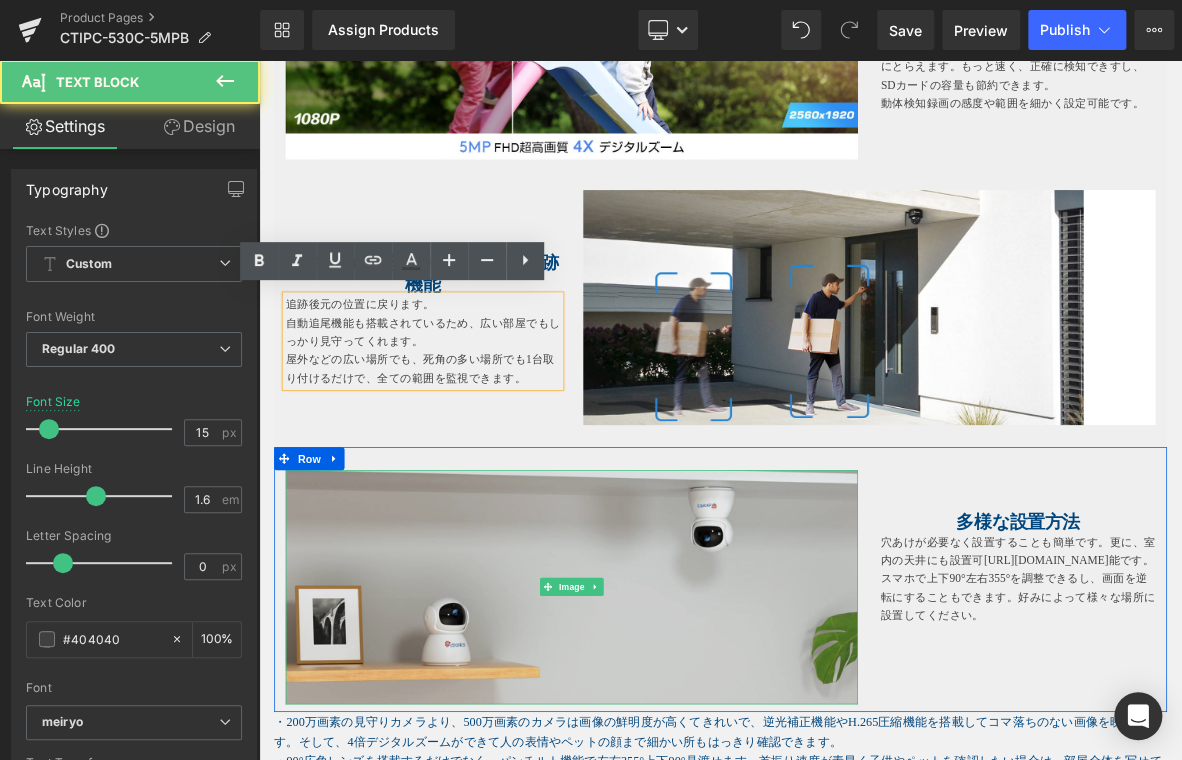 click at bounding box center (669, 750) 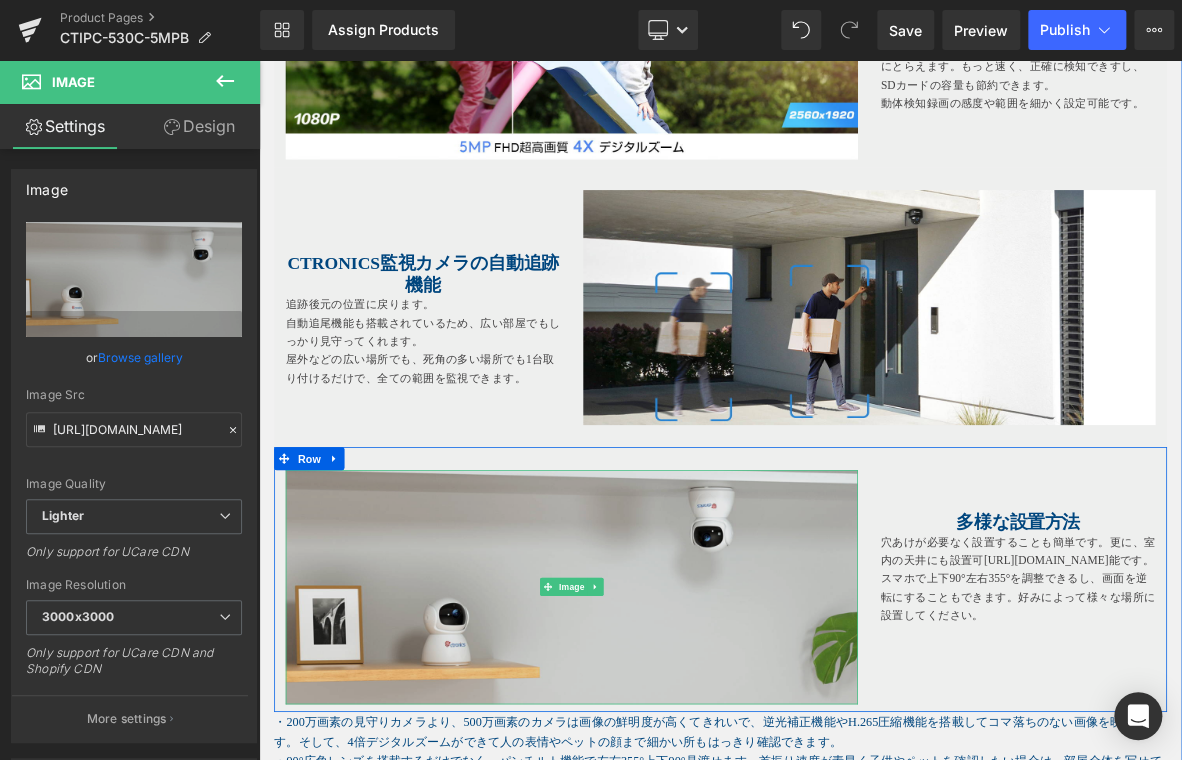 click at bounding box center [669, 750] 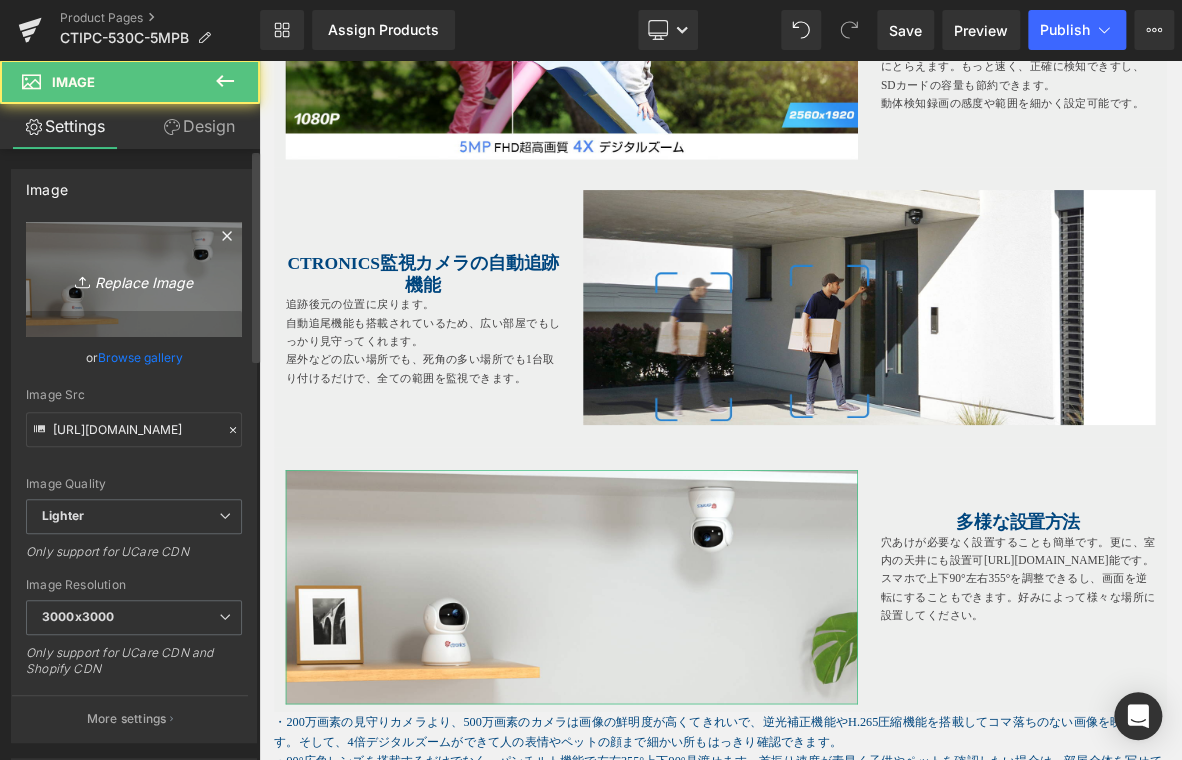 click on "Replace Image" at bounding box center (134, 279) 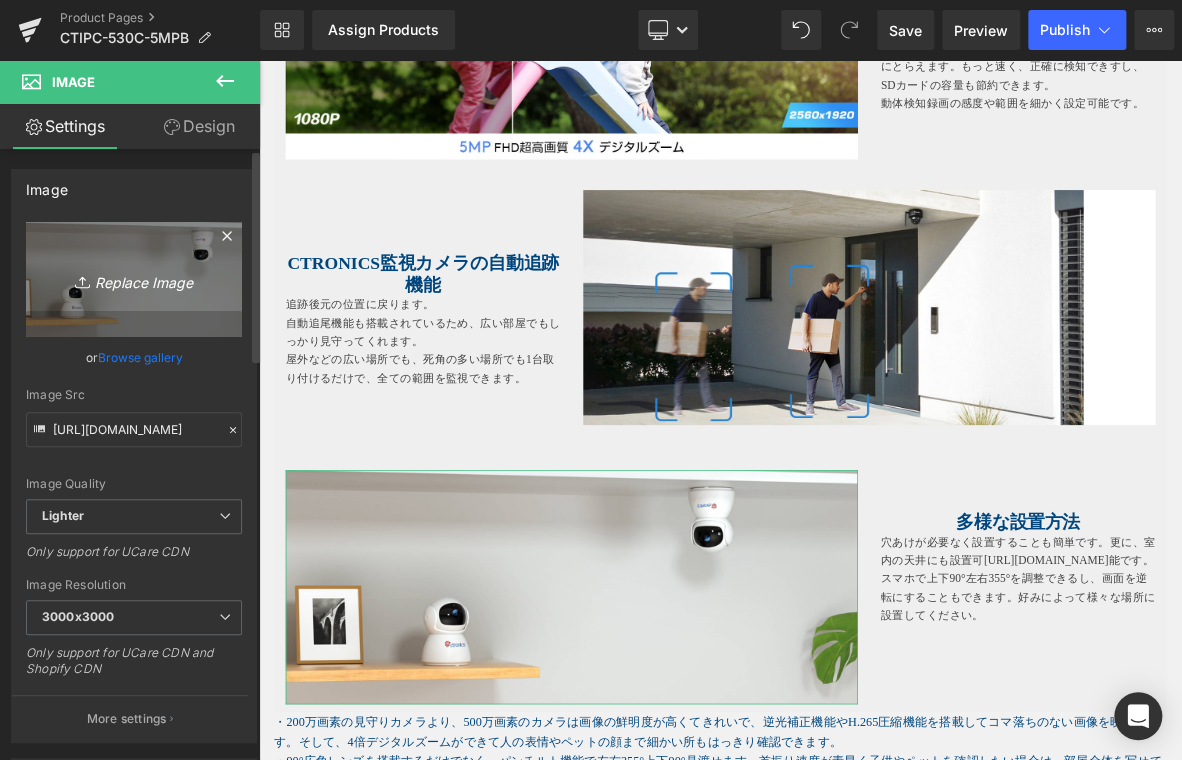 type on "C:\fakepath\6.jpg" 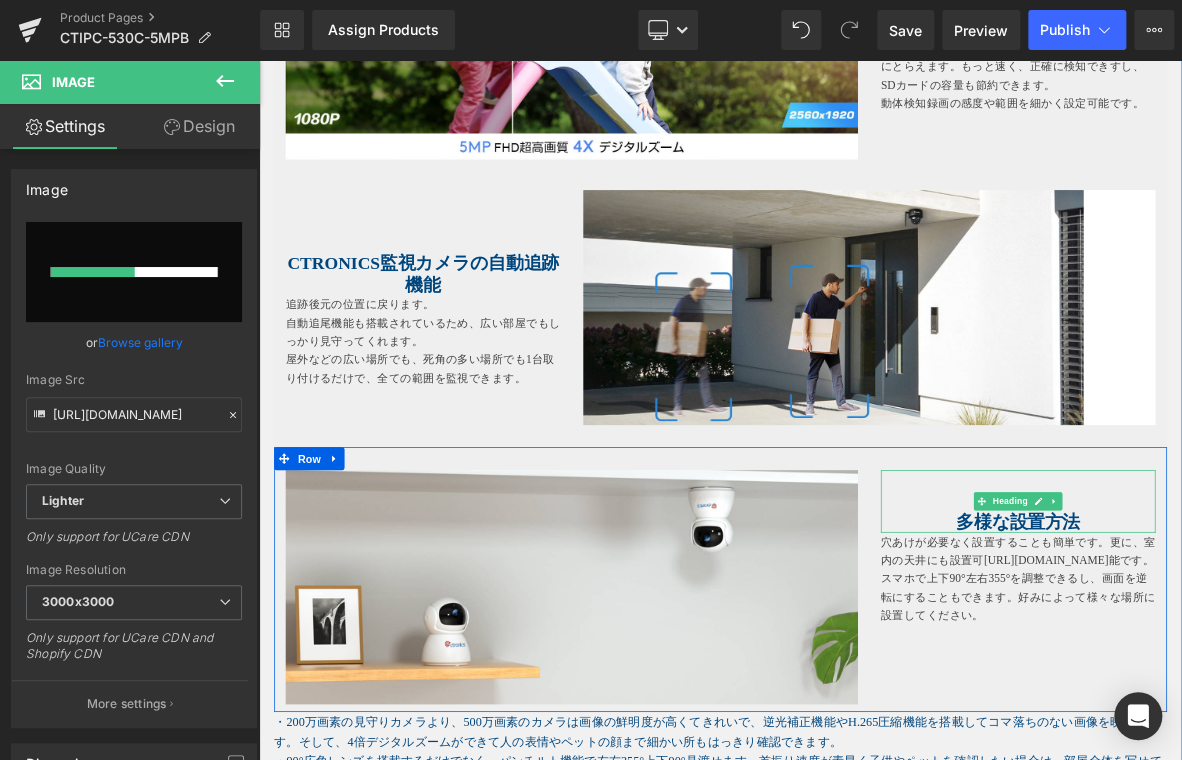 type 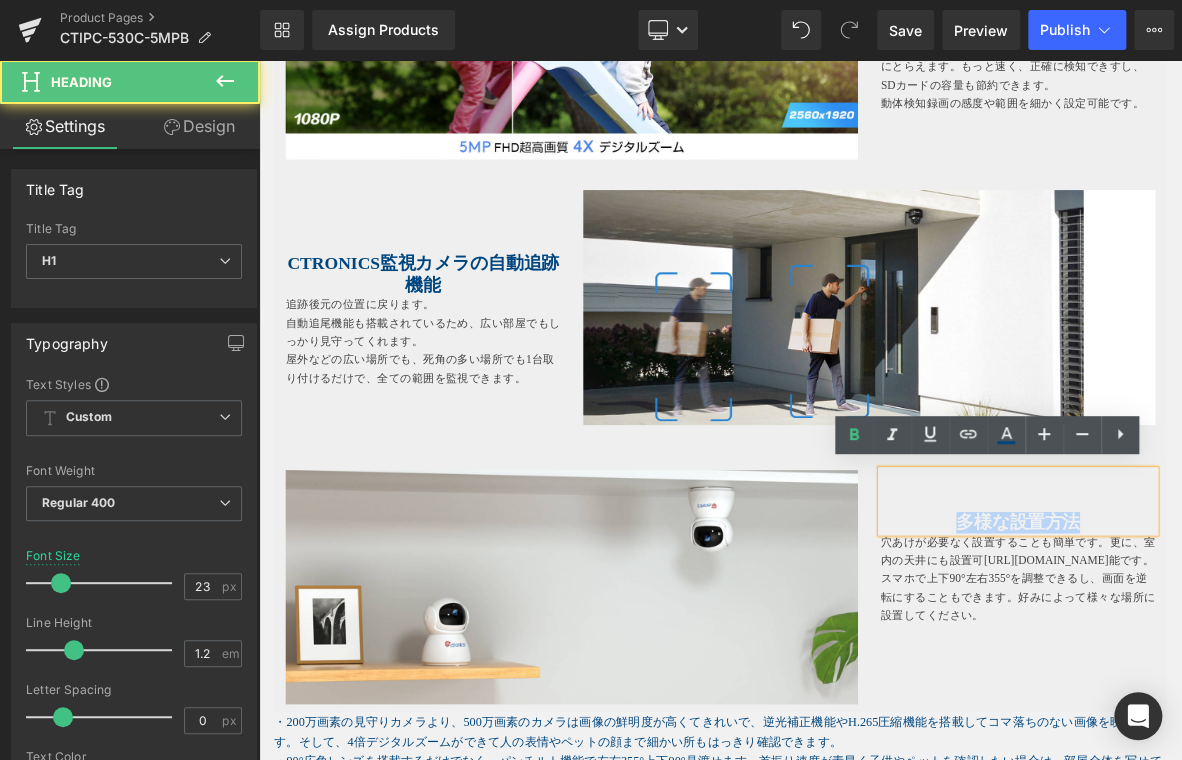 drag, startPoint x: 1171, startPoint y: 660, endPoint x: 1349, endPoint y: 654, distance: 178.10109 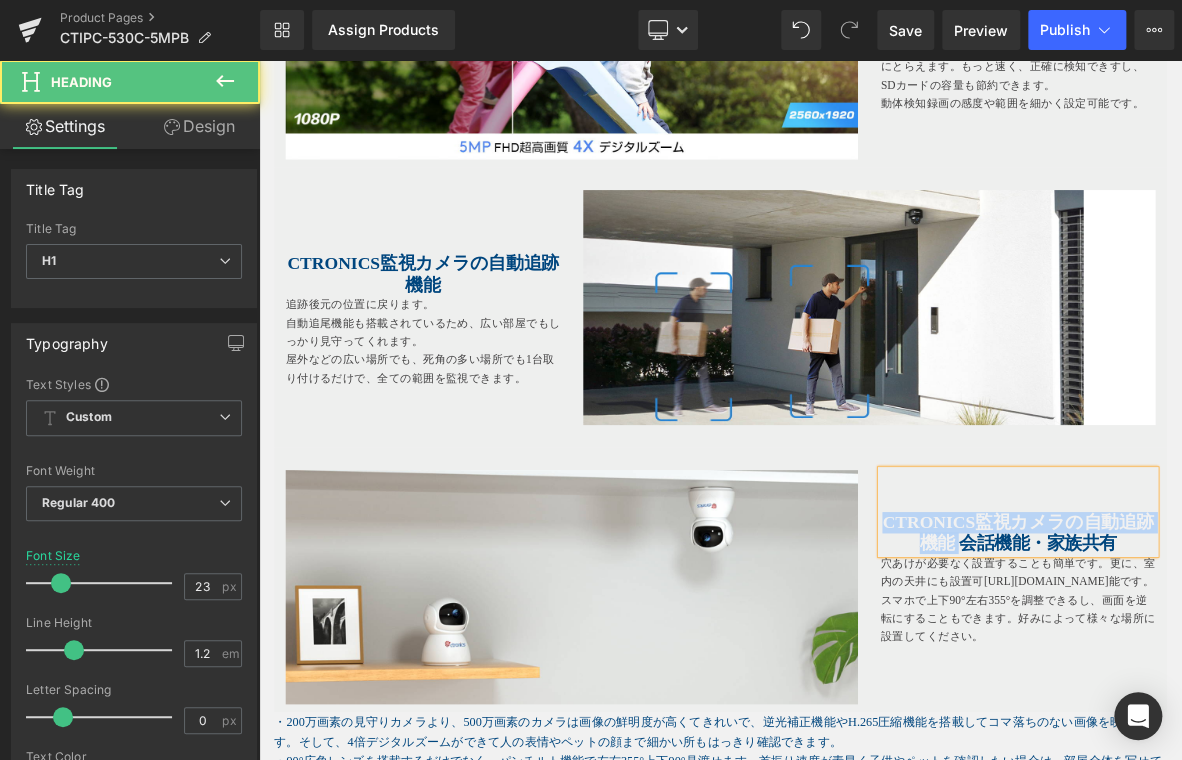 drag, startPoint x: 1174, startPoint y: 691, endPoint x: 1067, endPoint y: 649, distance: 114.947815 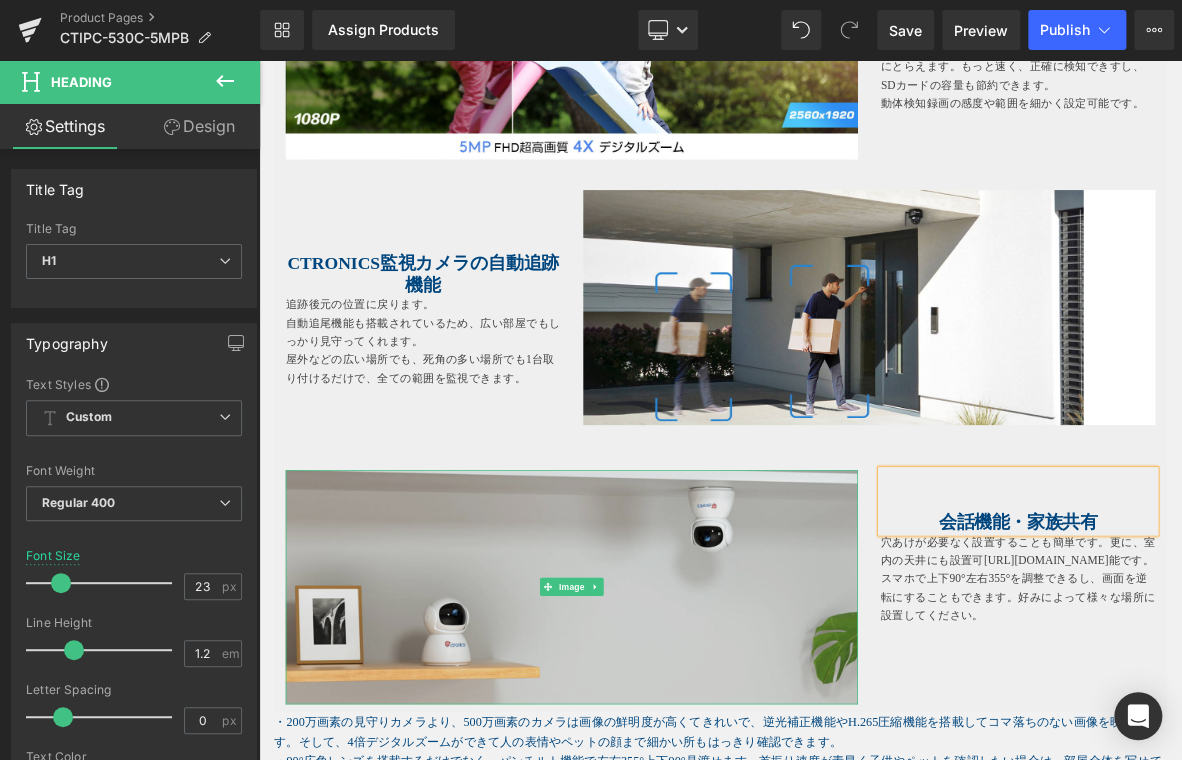 click at bounding box center (669, 750) 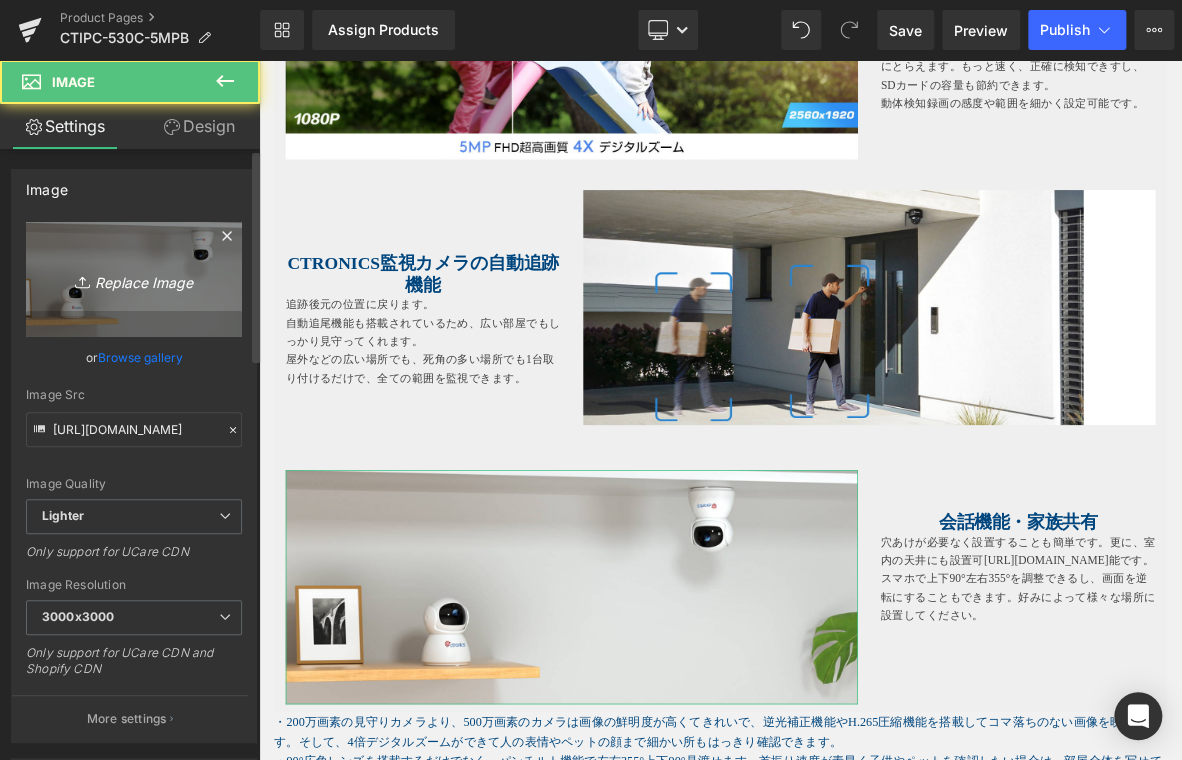 click on "Replace Image" at bounding box center (134, 279) 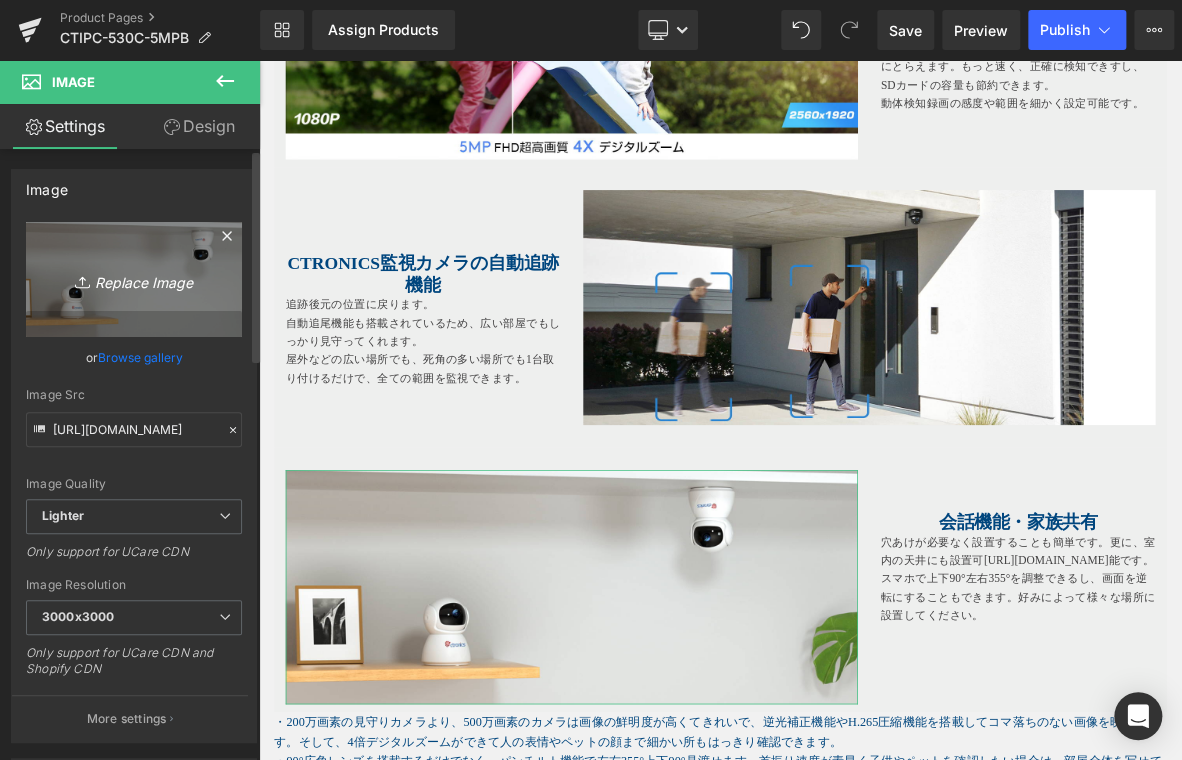 type on "C:\fakepath\6.jpg" 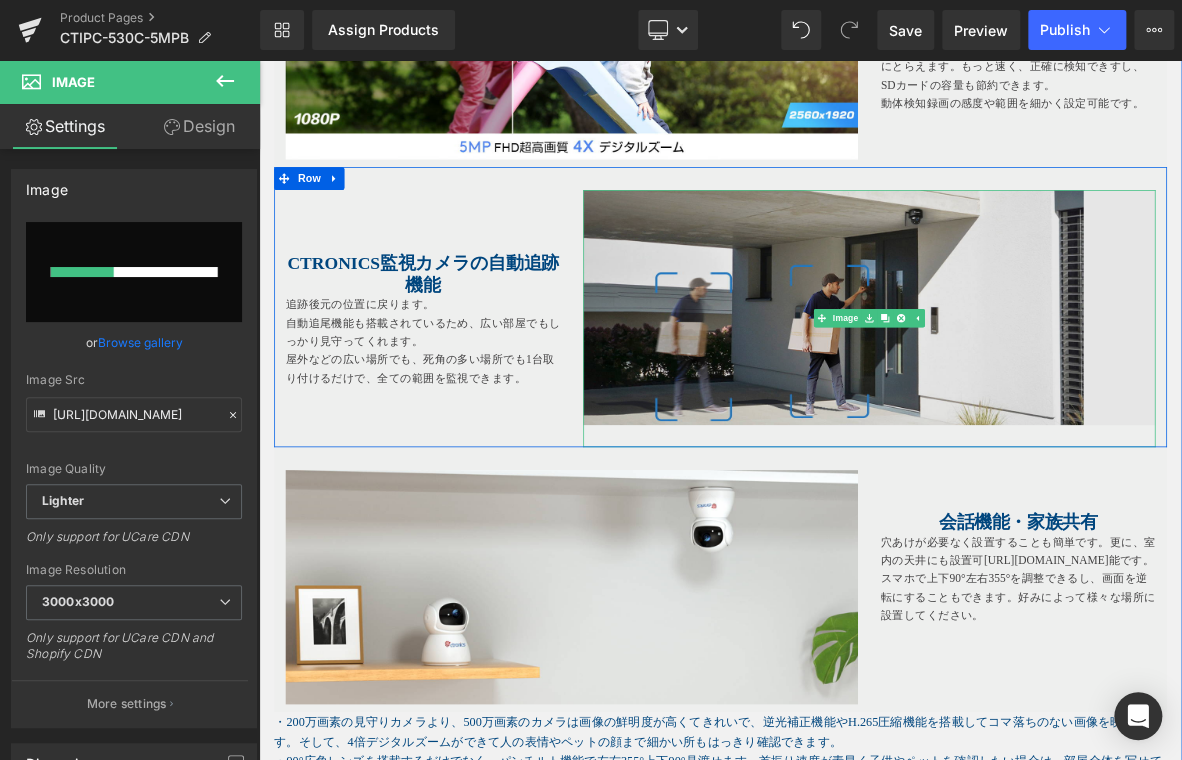 type 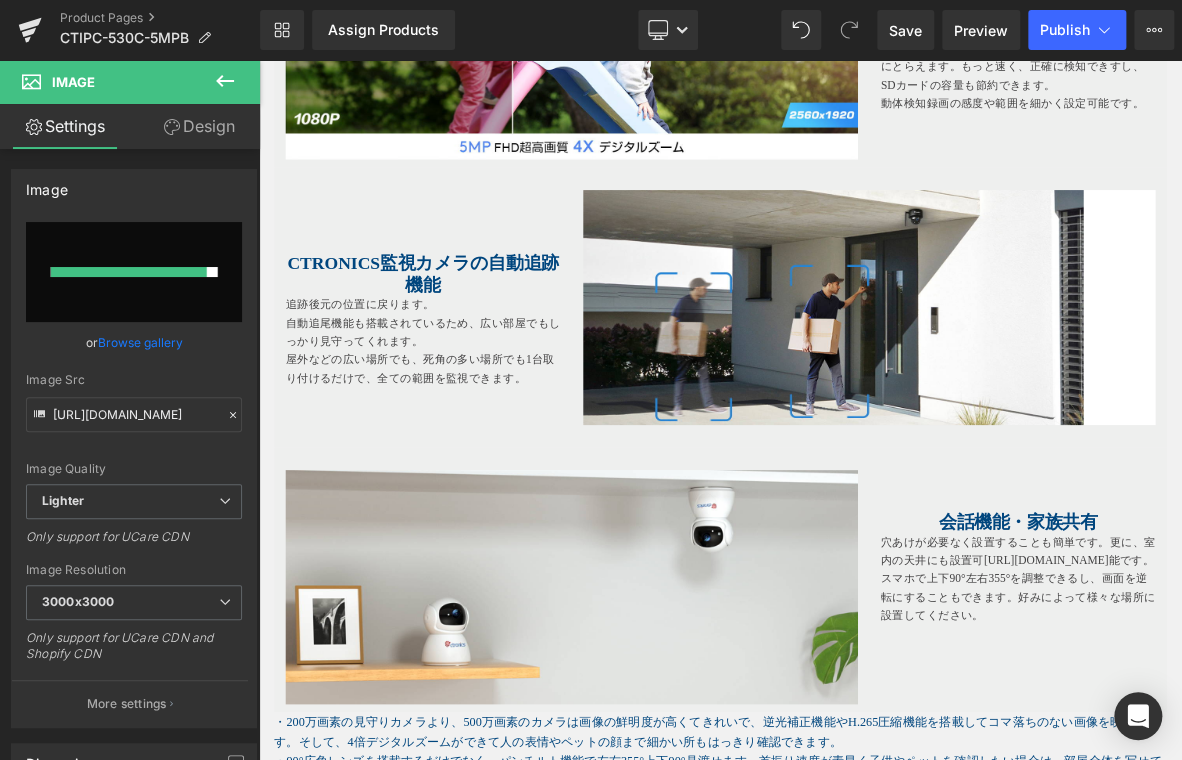 type on "[URL][DOMAIN_NAME]" 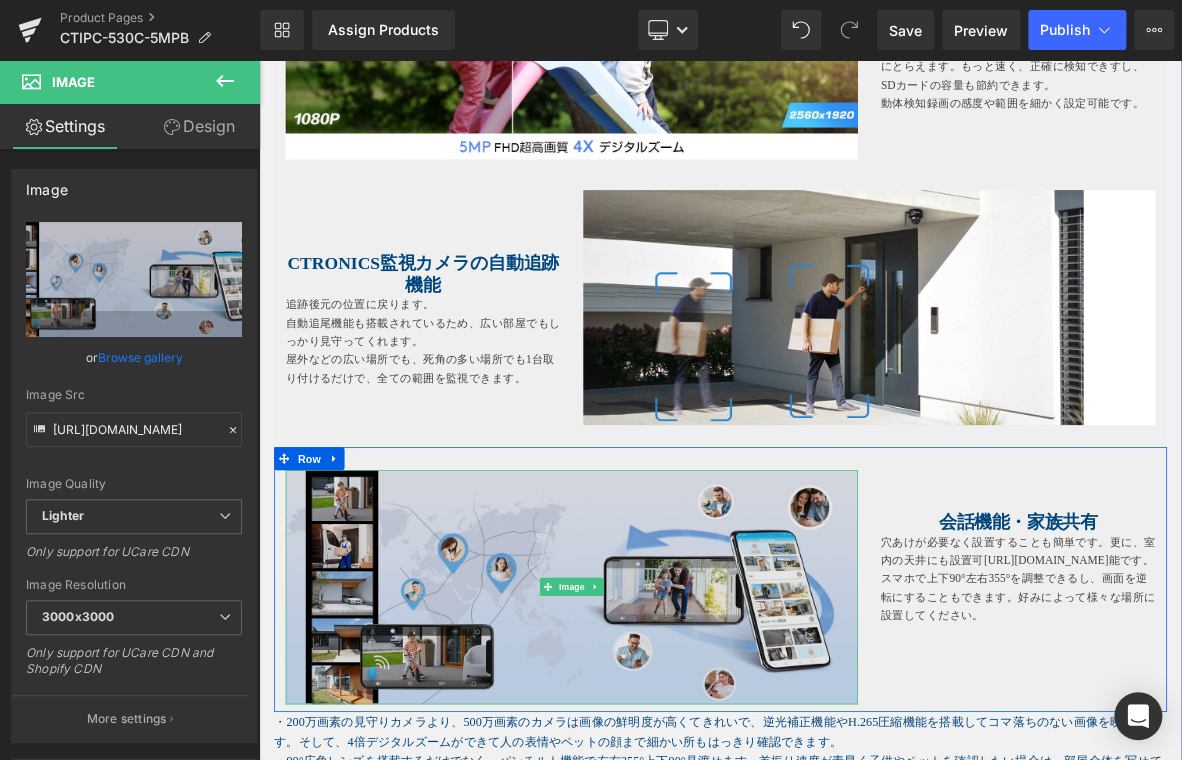 click at bounding box center [669, 750] 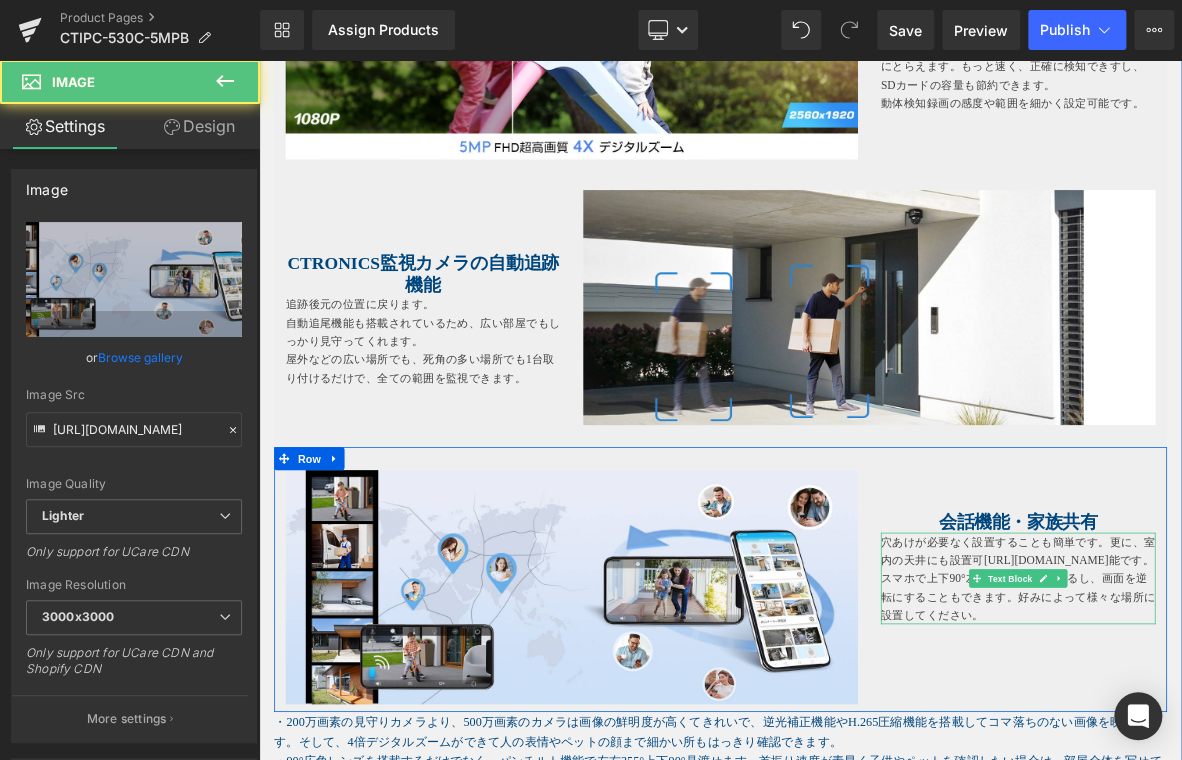 drag, startPoint x: 1196, startPoint y: 690, endPoint x: 1129, endPoint y: 691, distance: 67.00746 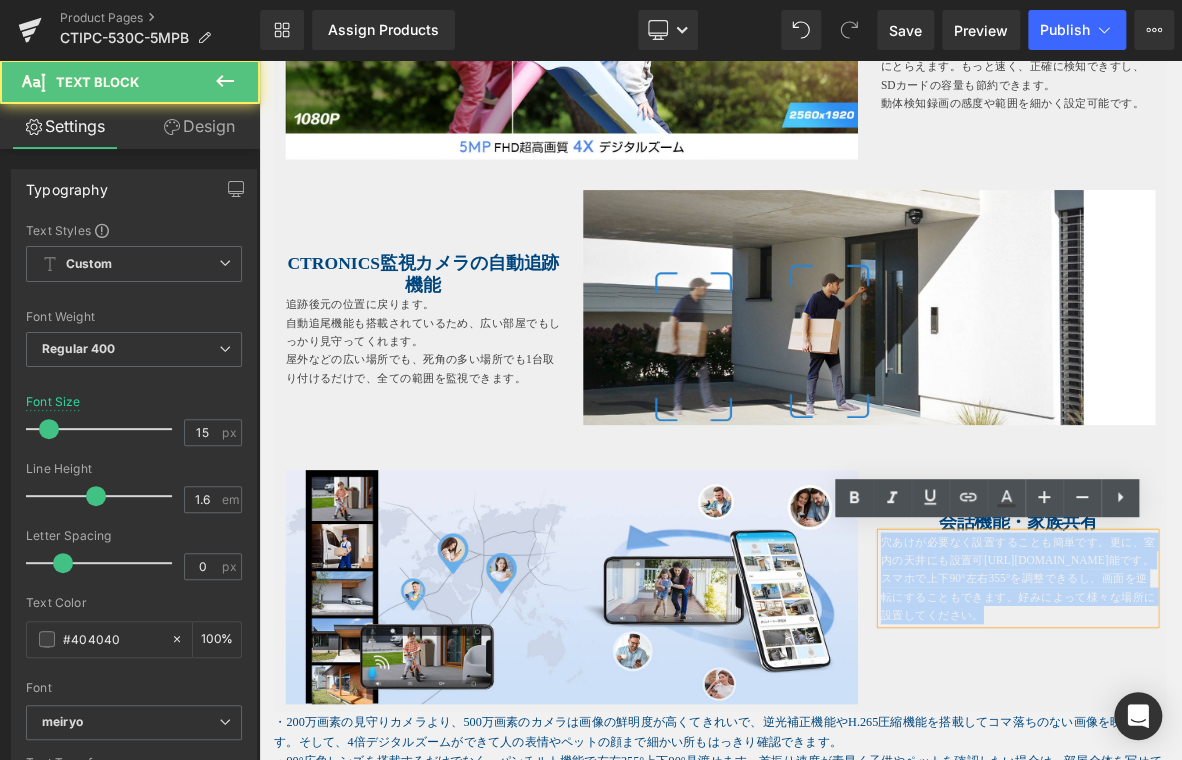 drag, startPoint x: 1069, startPoint y: 684, endPoint x: 1320, endPoint y: 793, distance: 273.64575 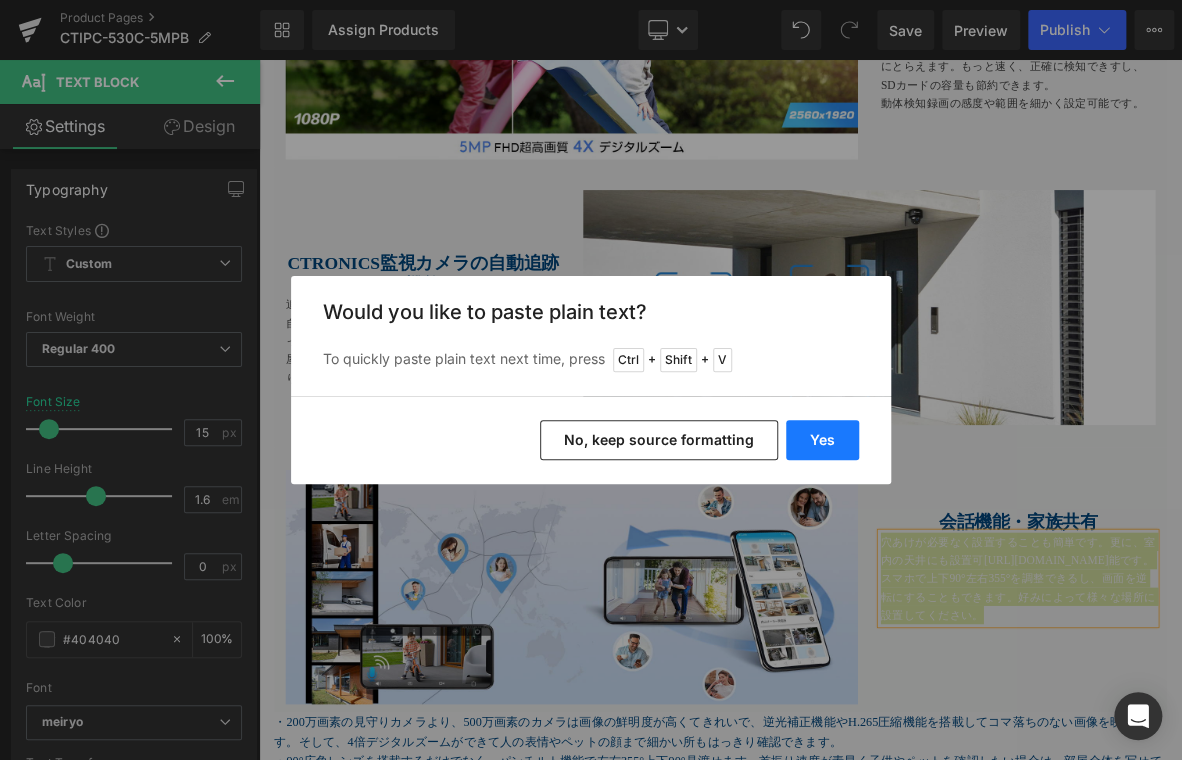click on "Yes" at bounding box center [822, 440] 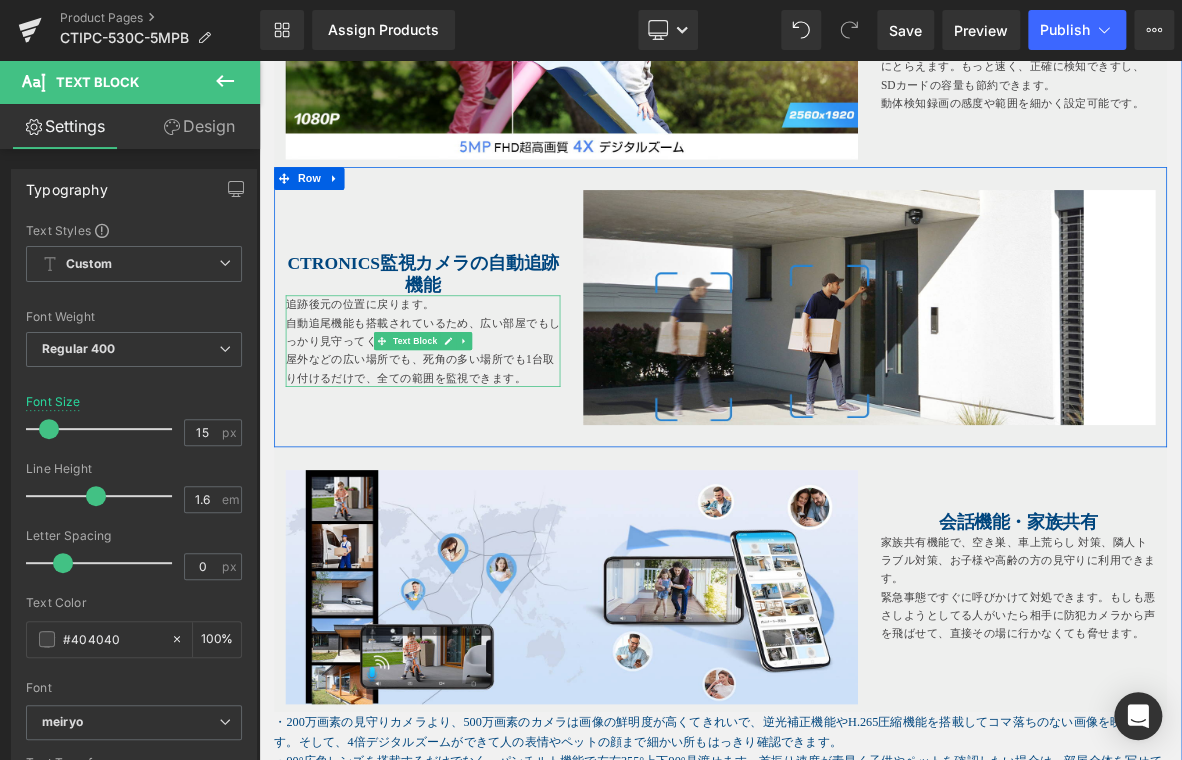 drag, startPoint x: 336, startPoint y: 420, endPoint x: 613, endPoint y: 445, distance: 278.1259 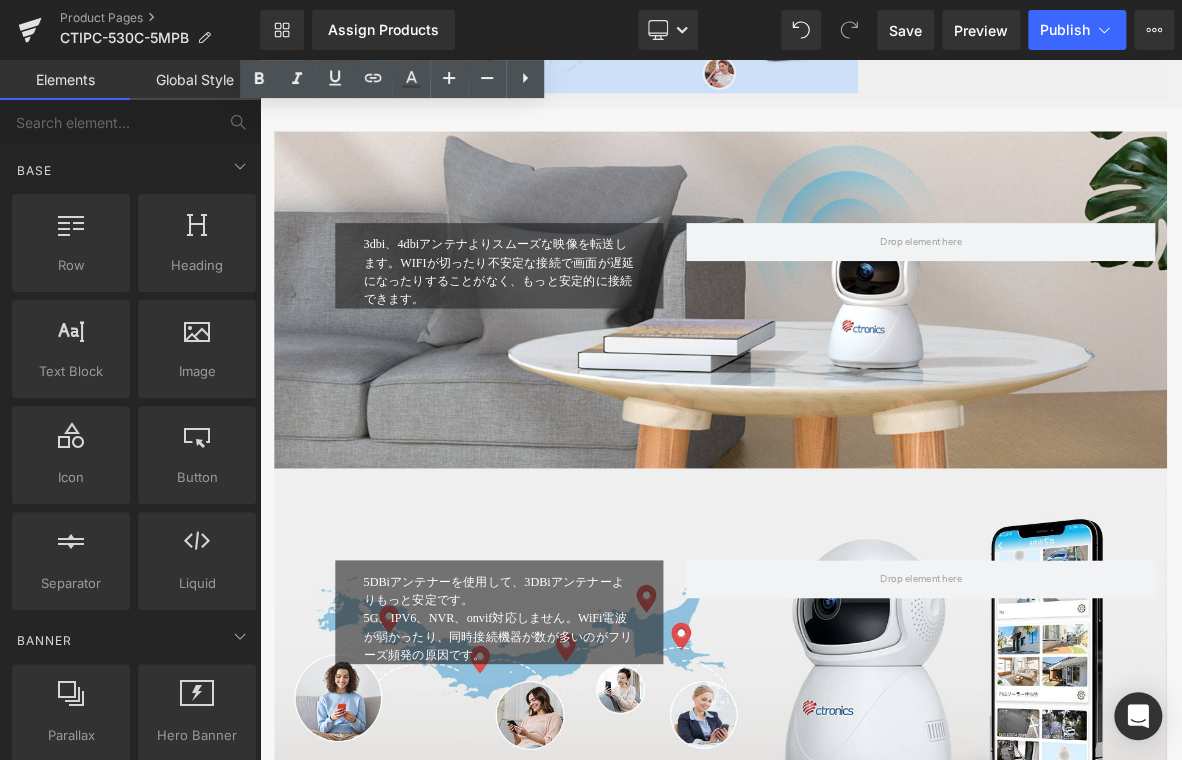 scroll, scrollTop: 3400, scrollLeft: 0, axis: vertical 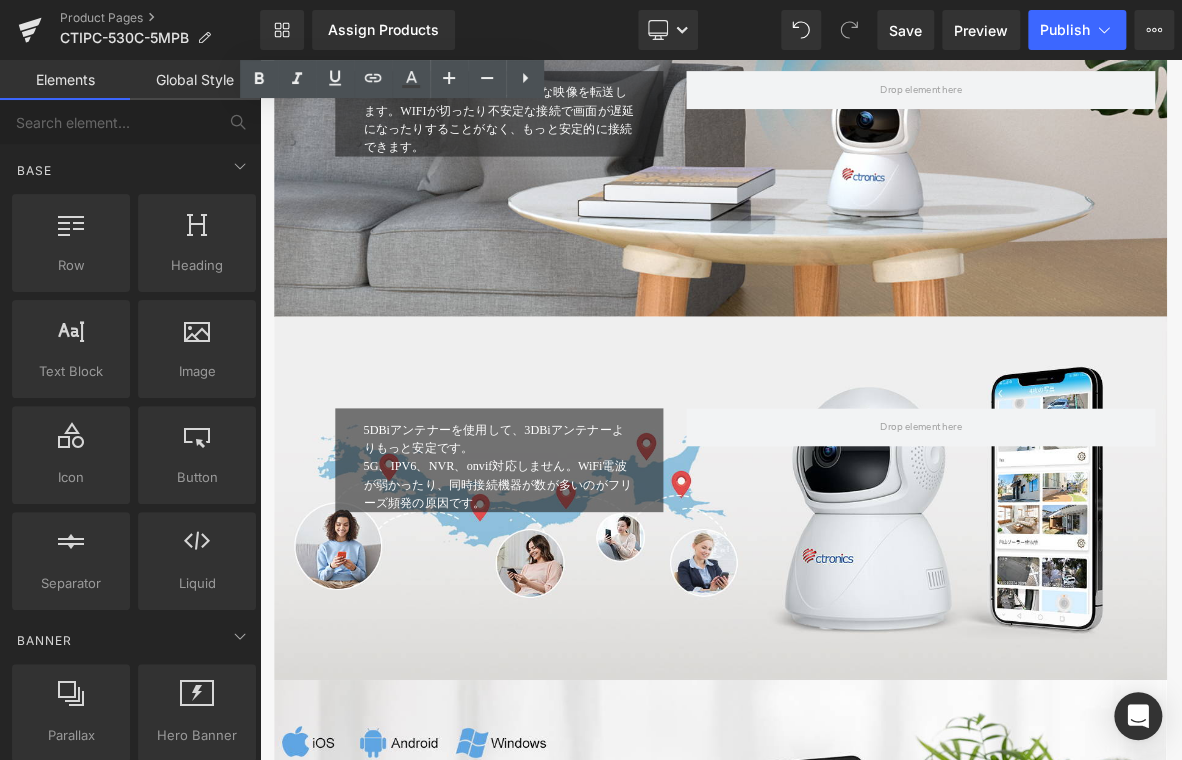 click at bounding box center [864, 634] 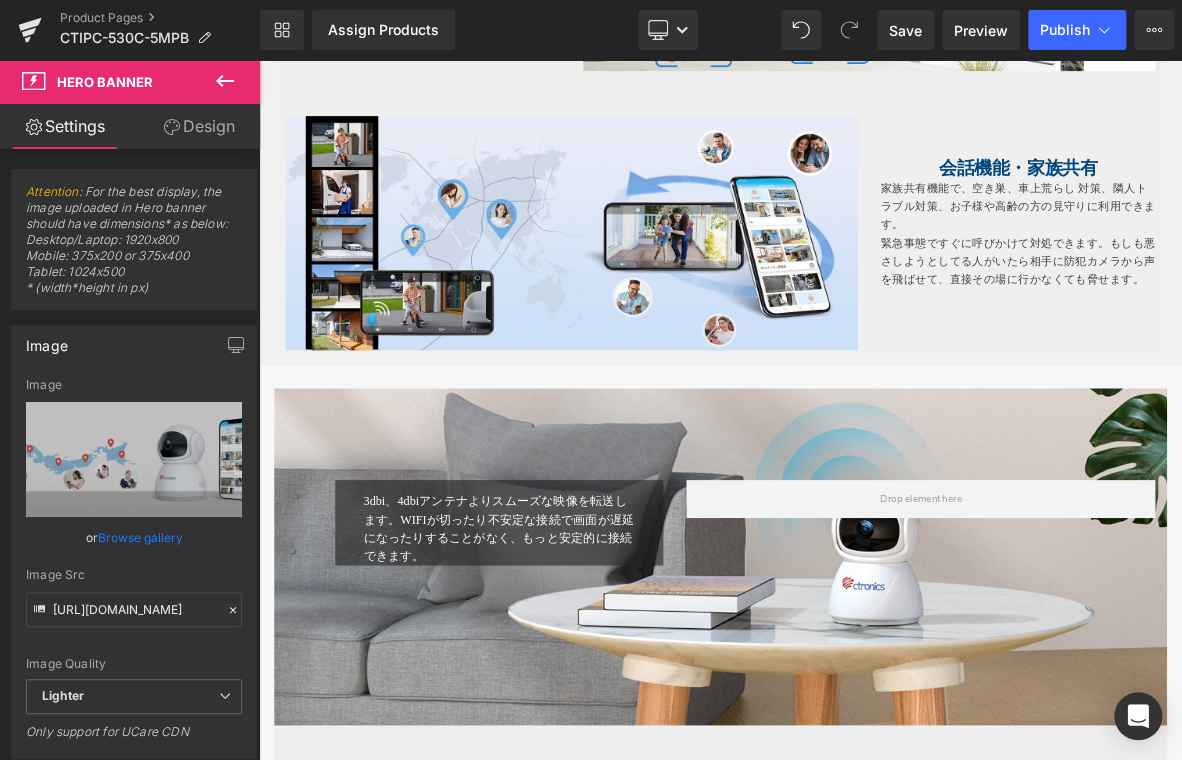 scroll, scrollTop: 2800, scrollLeft: 0, axis: vertical 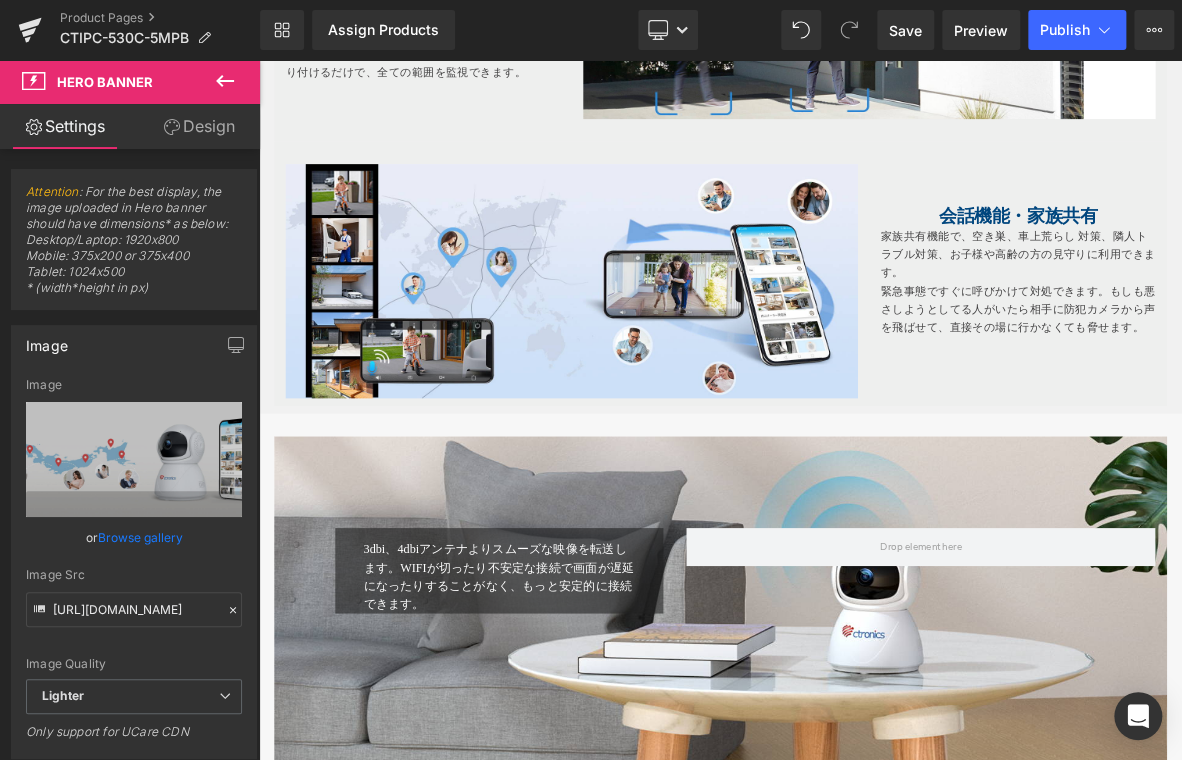 click 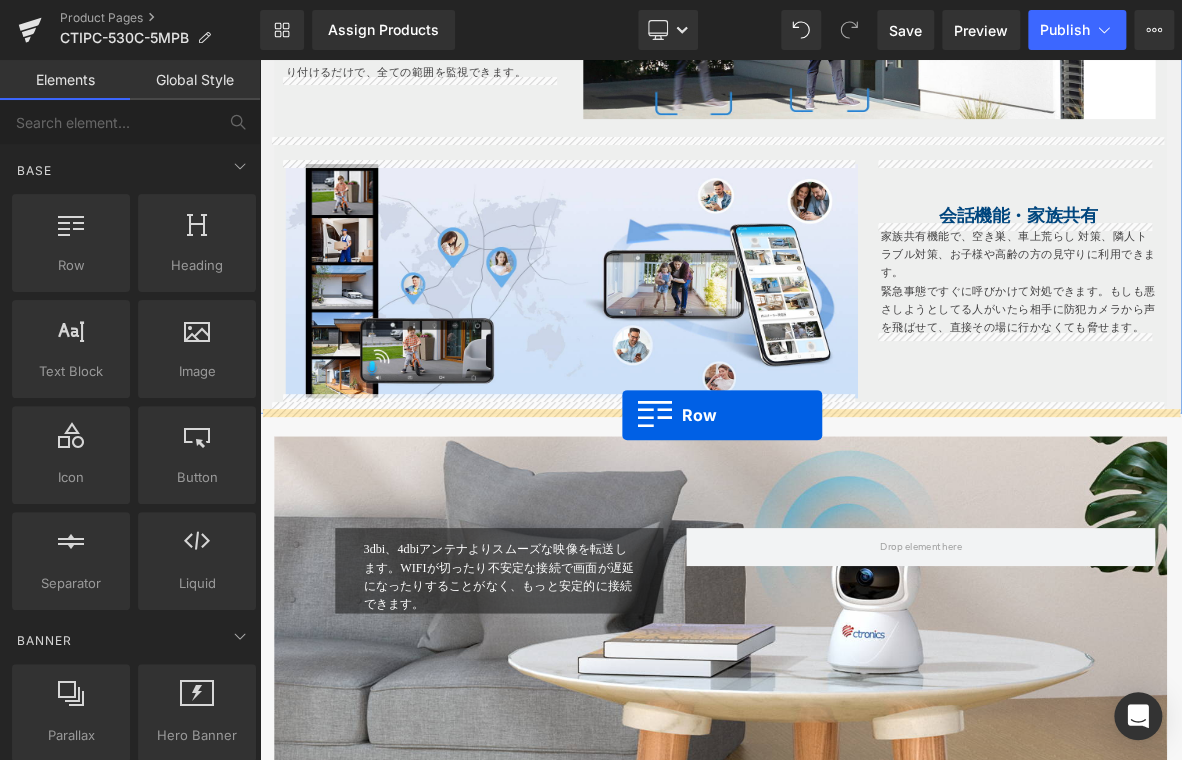drag, startPoint x: 340, startPoint y: 279, endPoint x: 736, endPoint y: 526, distance: 466.71725 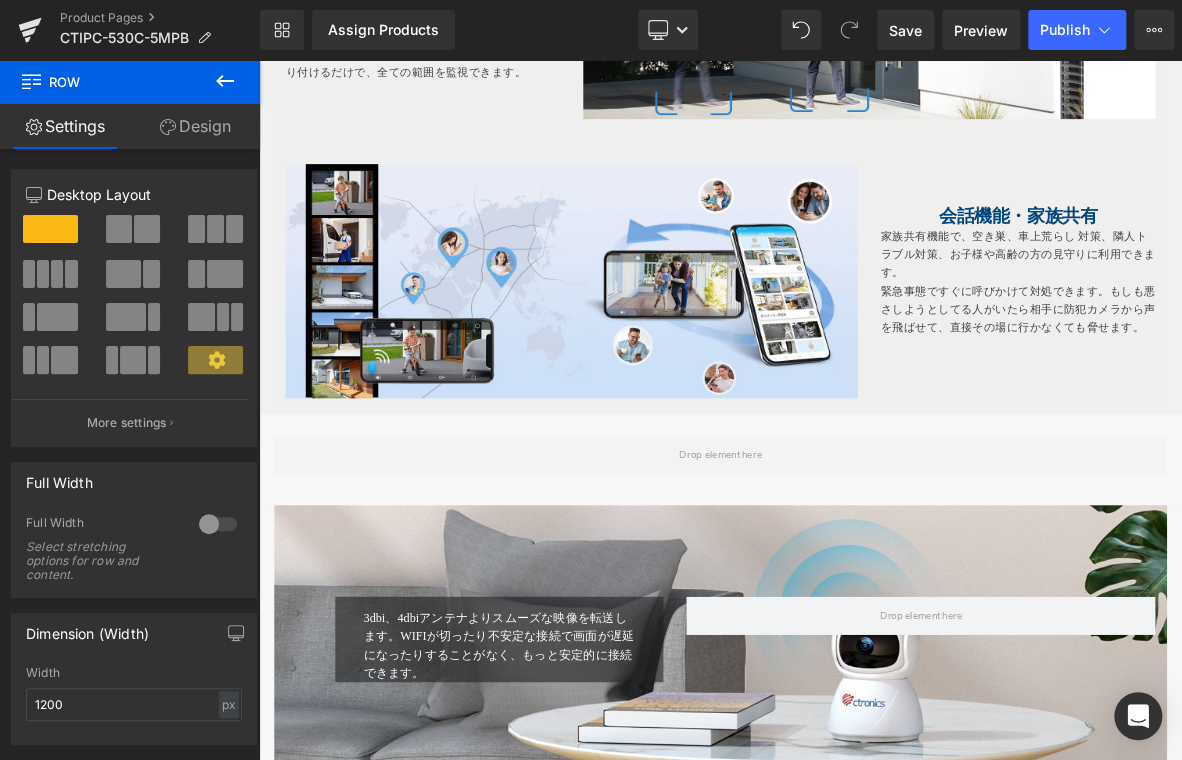 click 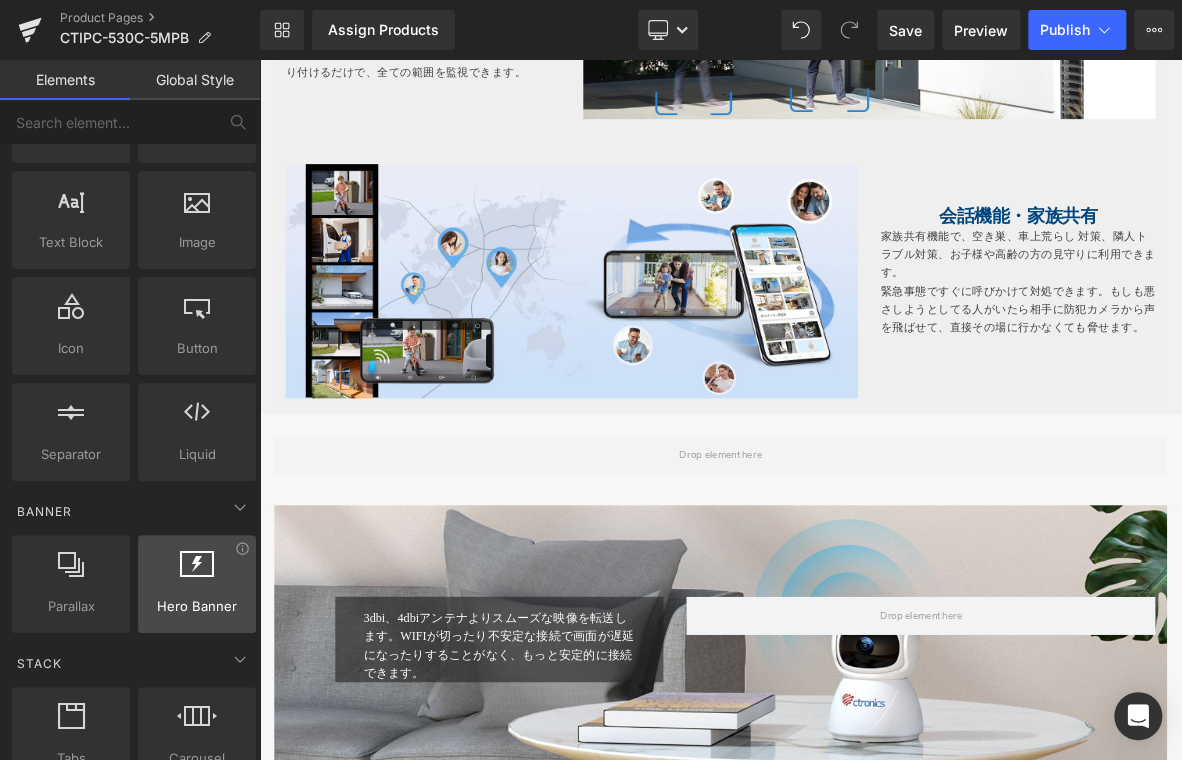 scroll, scrollTop: 300, scrollLeft: 0, axis: vertical 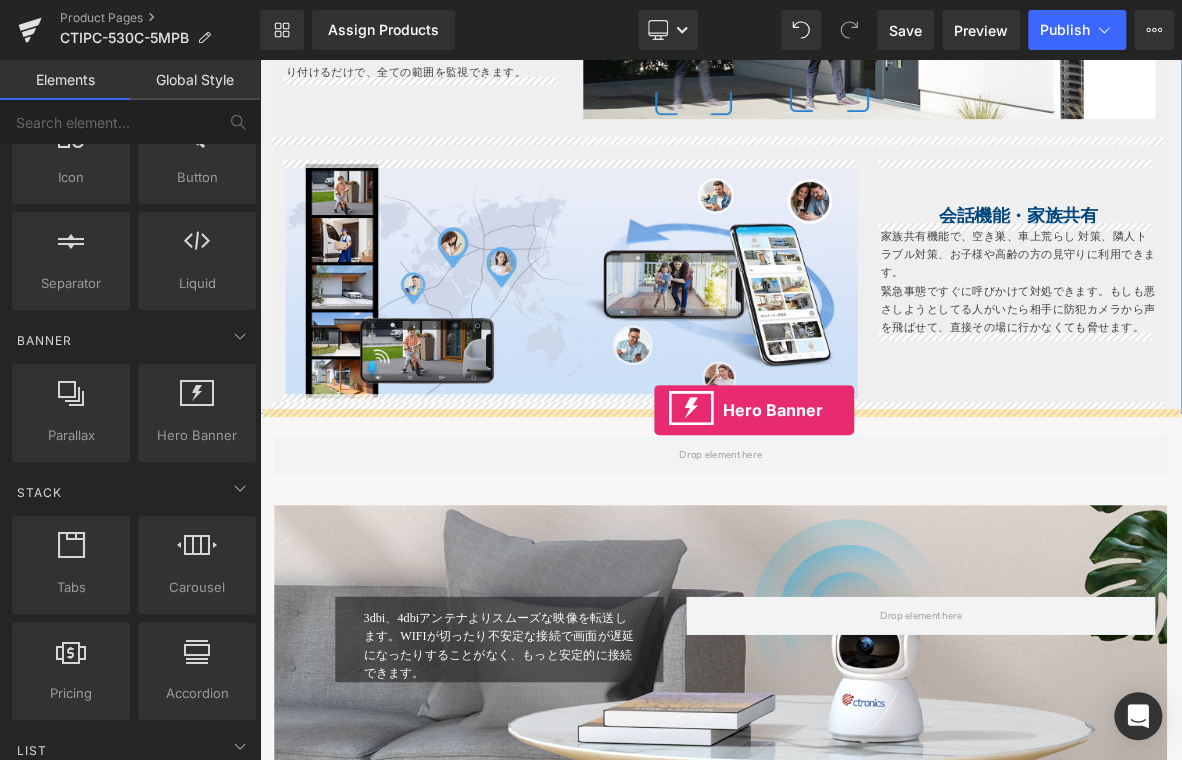 drag, startPoint x: 443, startPoint y: 483, endPoint x: 777, endPoint y: 519, distance: 335.9345 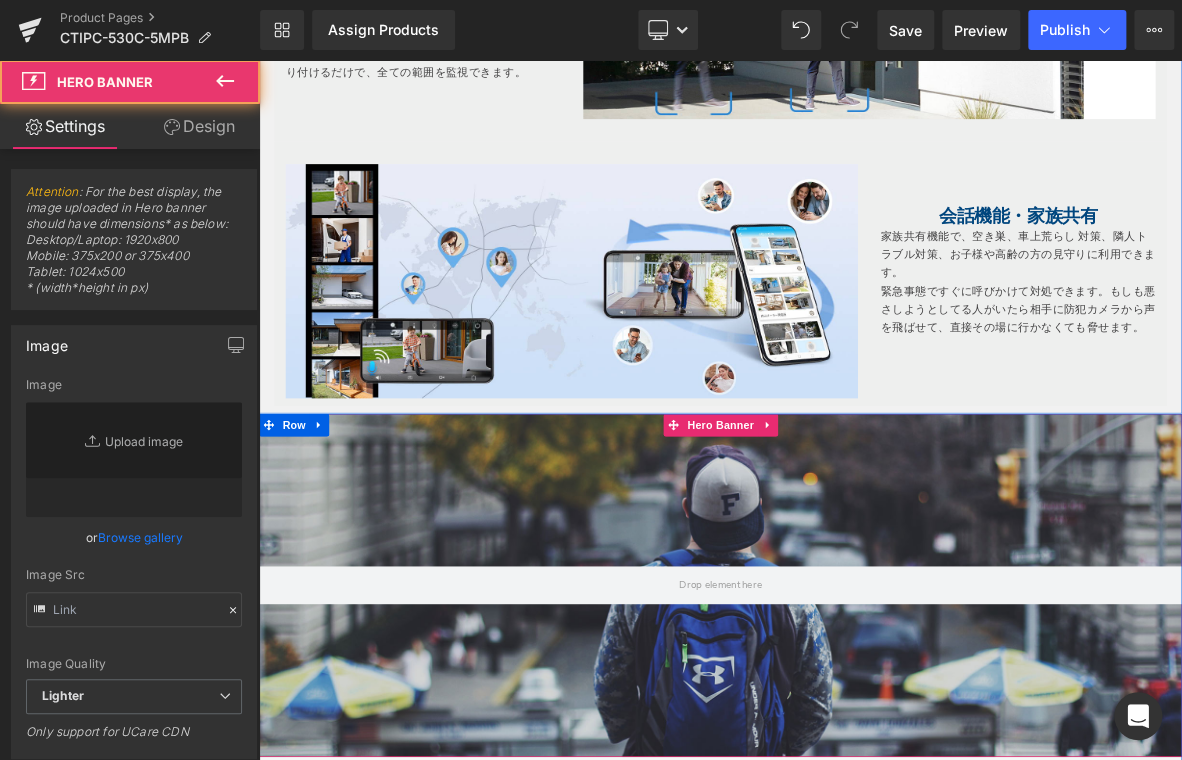 type on "[URL][DOMAIN_NAME]" 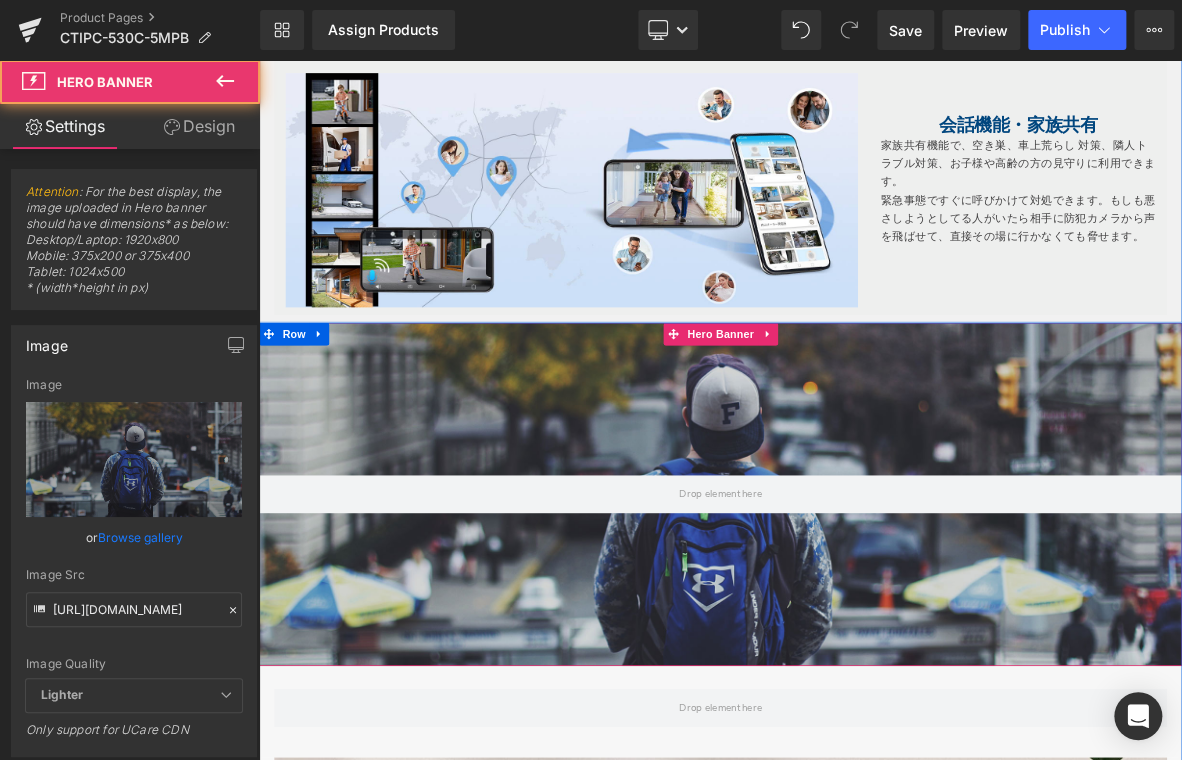 scroll, scrollTop: 3000, scrollLeft: 0, axis: vertical 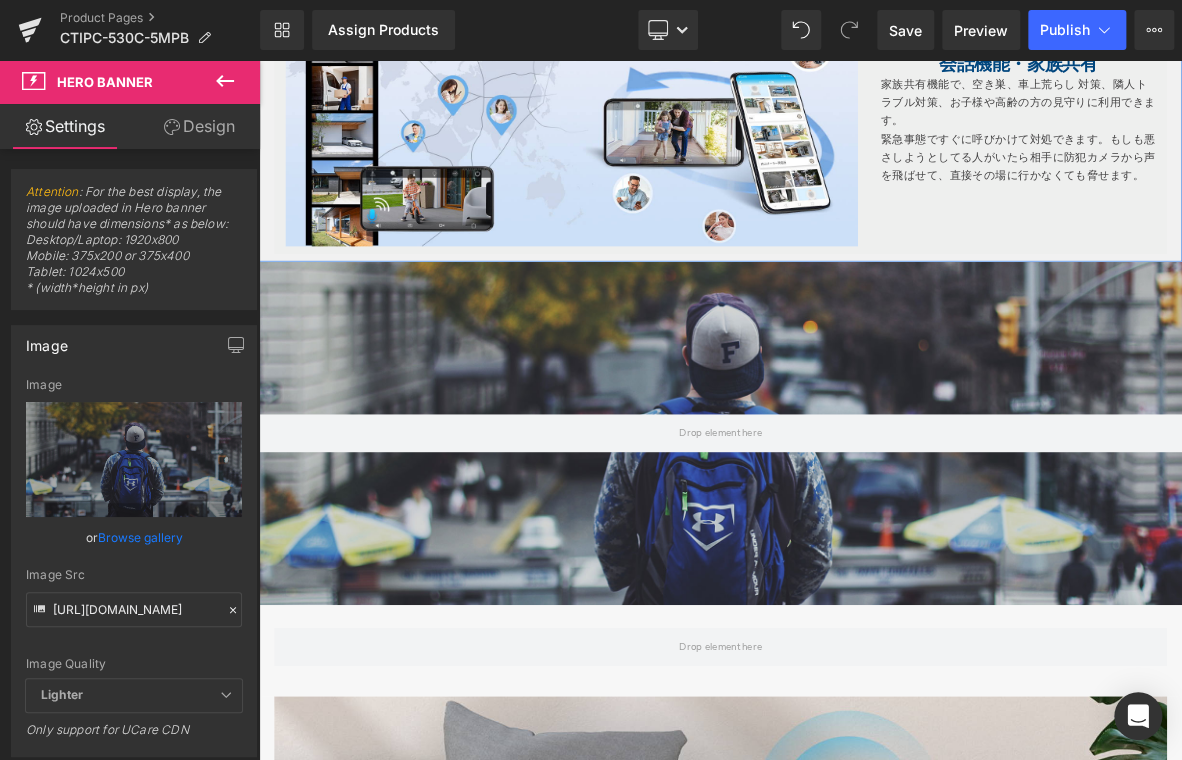 click at bounding box center (225, 82) 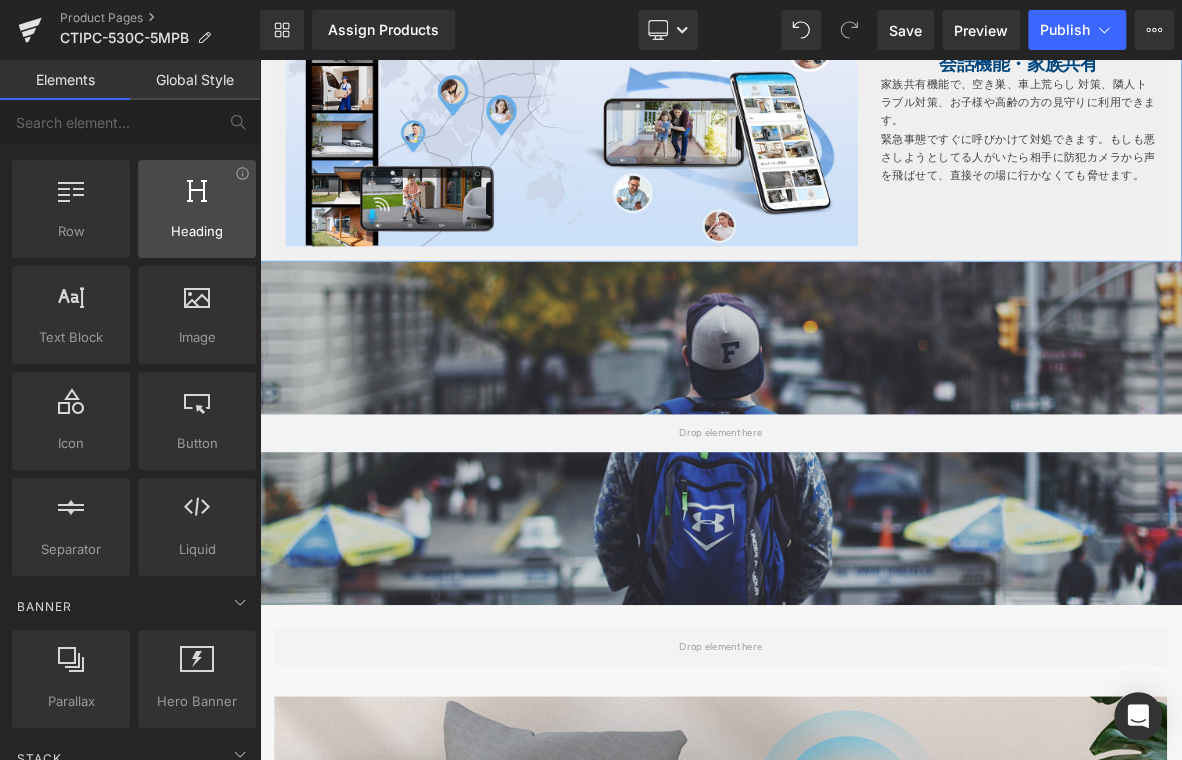 scroll, scrollTop: 0, scrollLeft: 0, axis: both 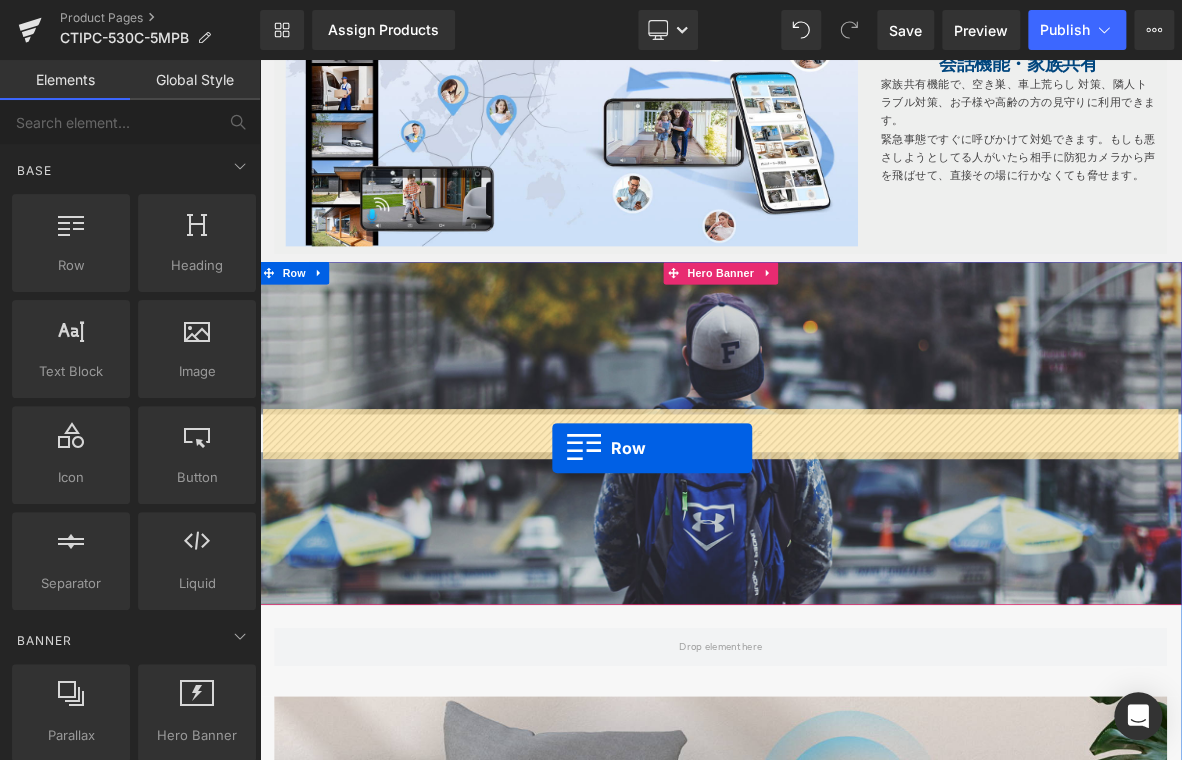 drag, startPoint x: 337, startPoint y: 317, endPoint x: 644, endPoint y: 569, distance: 397.1813 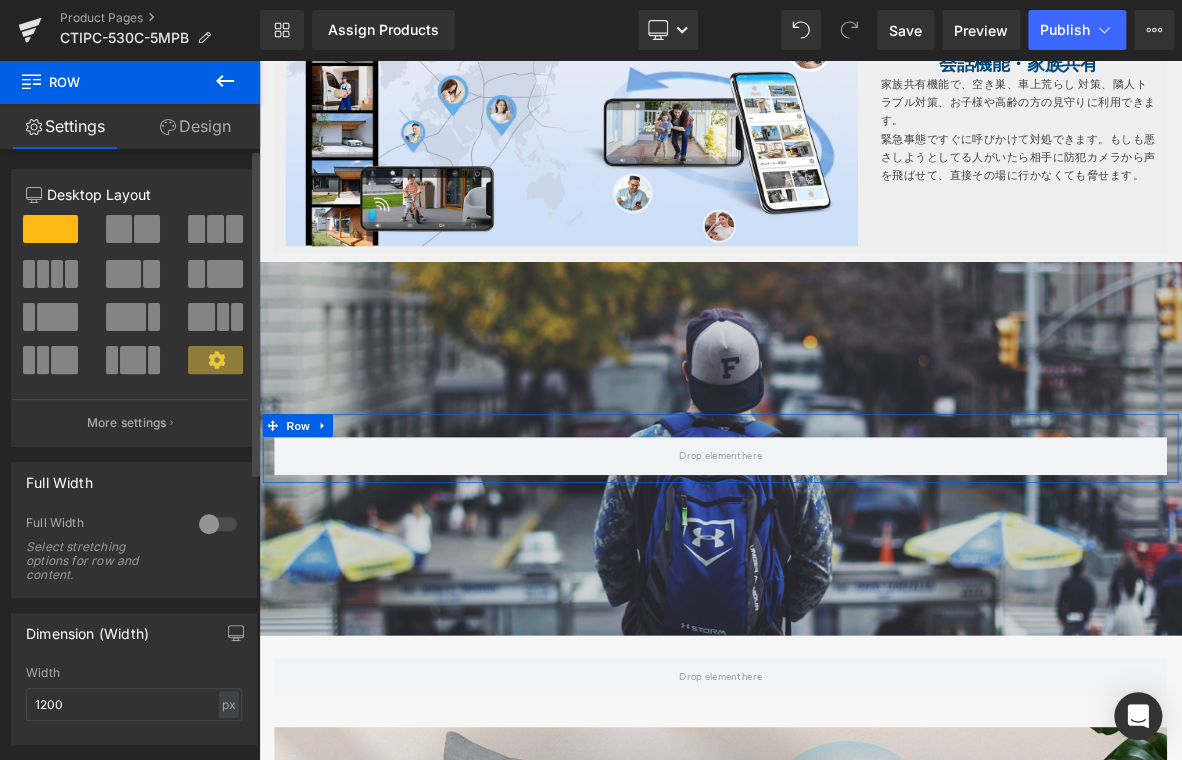 click at bounding box center (147, 229) 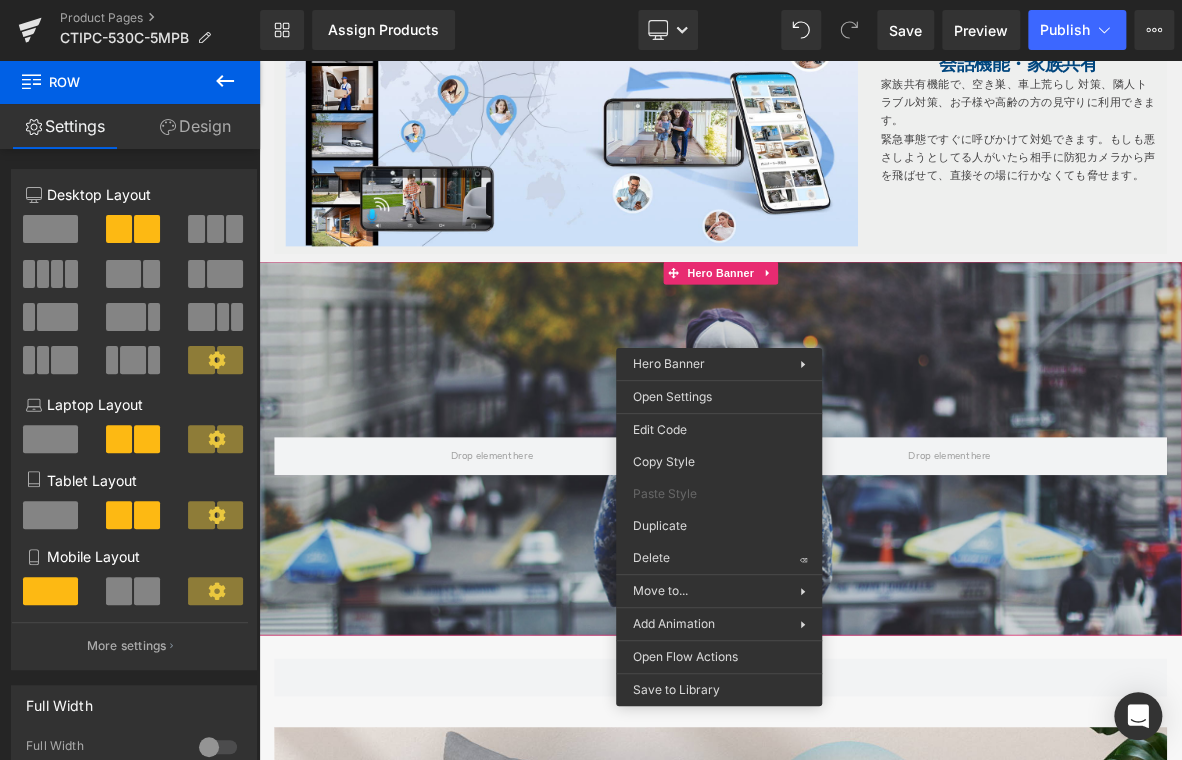 drag, startPoint x: 966, startPoint y: 603, endPoint x: 846, endPoint y: 698, distance: 153.05228 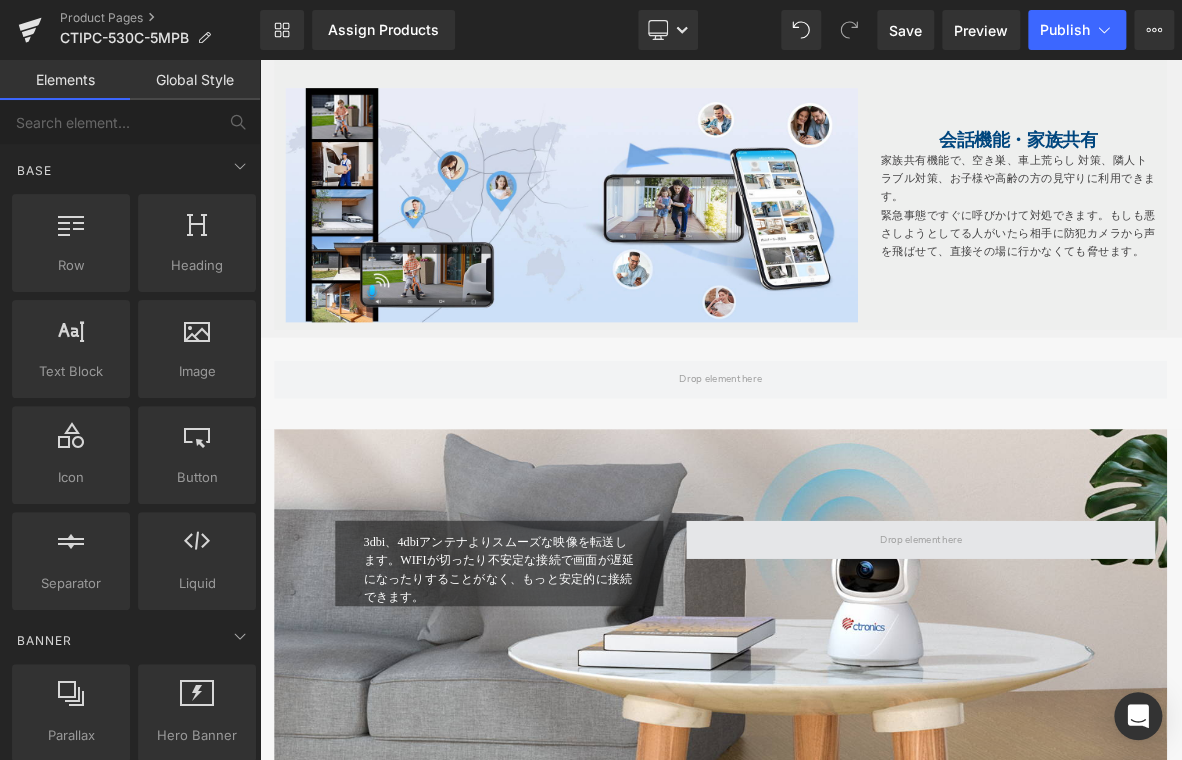 scroll, scrollTop: 2800, scrollLeft: 0, axis: vertical 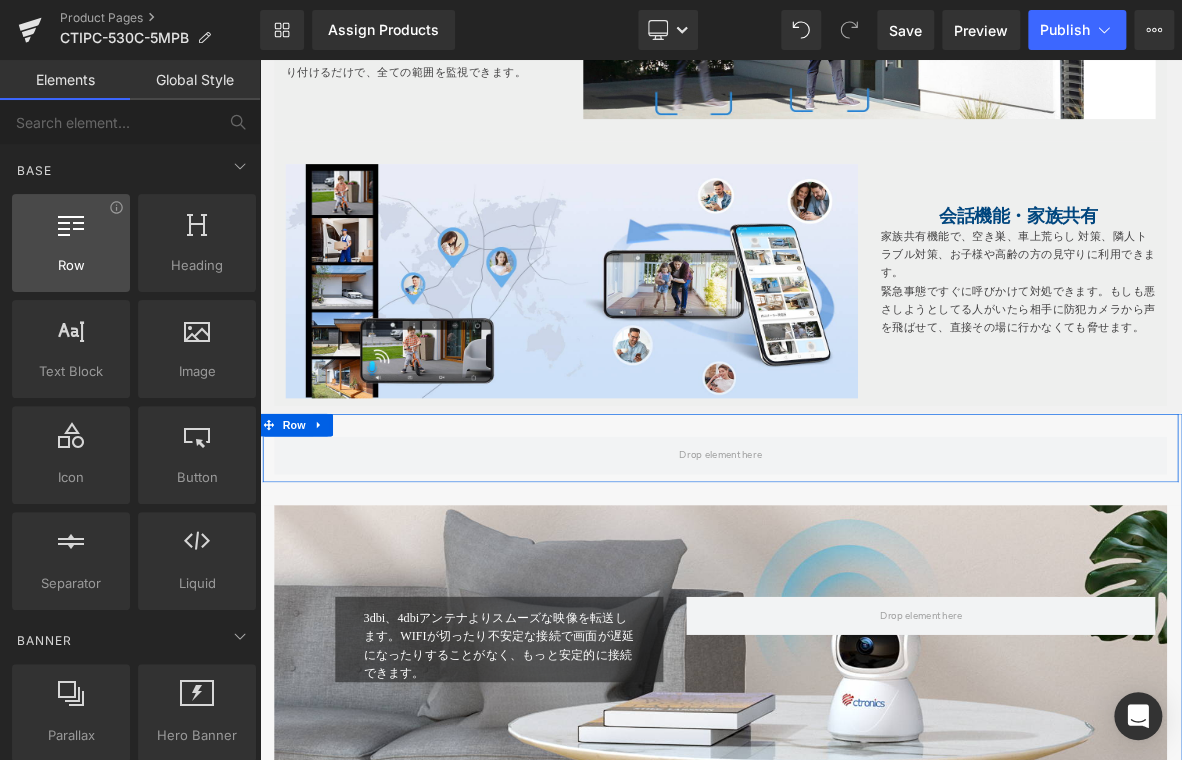 drag, startPoint x: 117, startPoint y: 272, endPoint x: 18, endPoint y: 259, distance: 99.849884 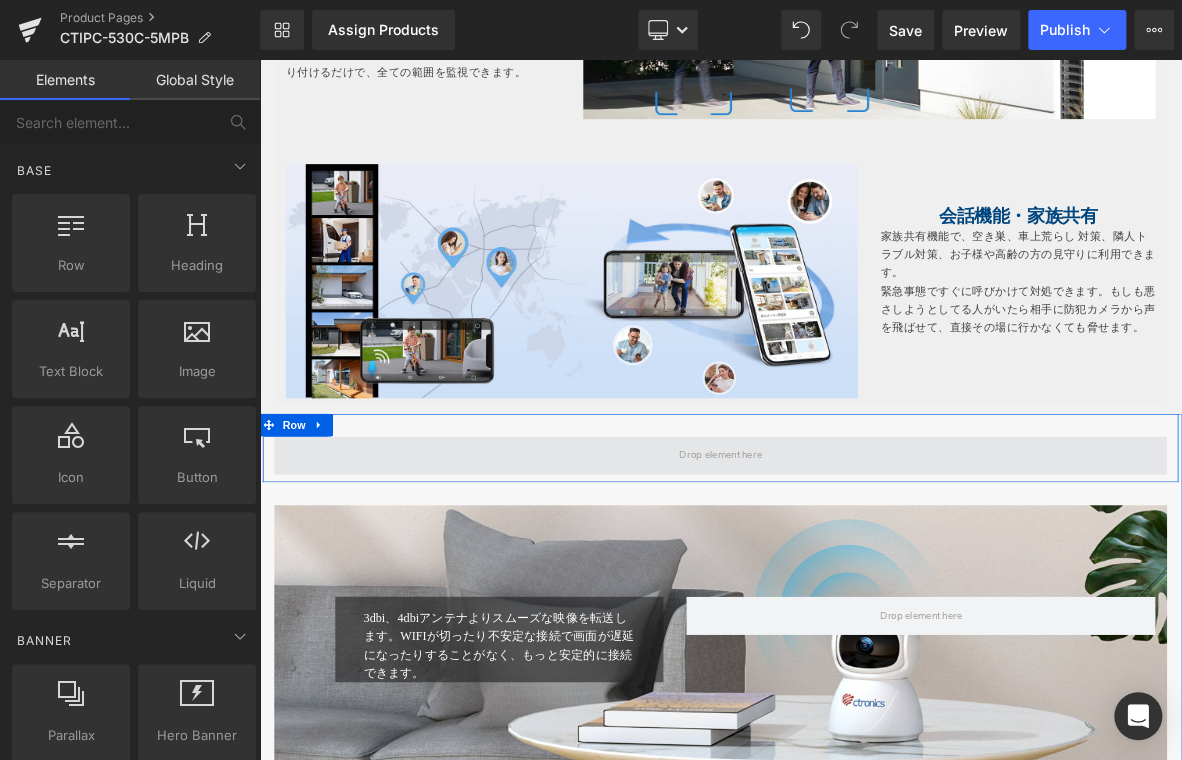 click at bounding box center (864, 579) 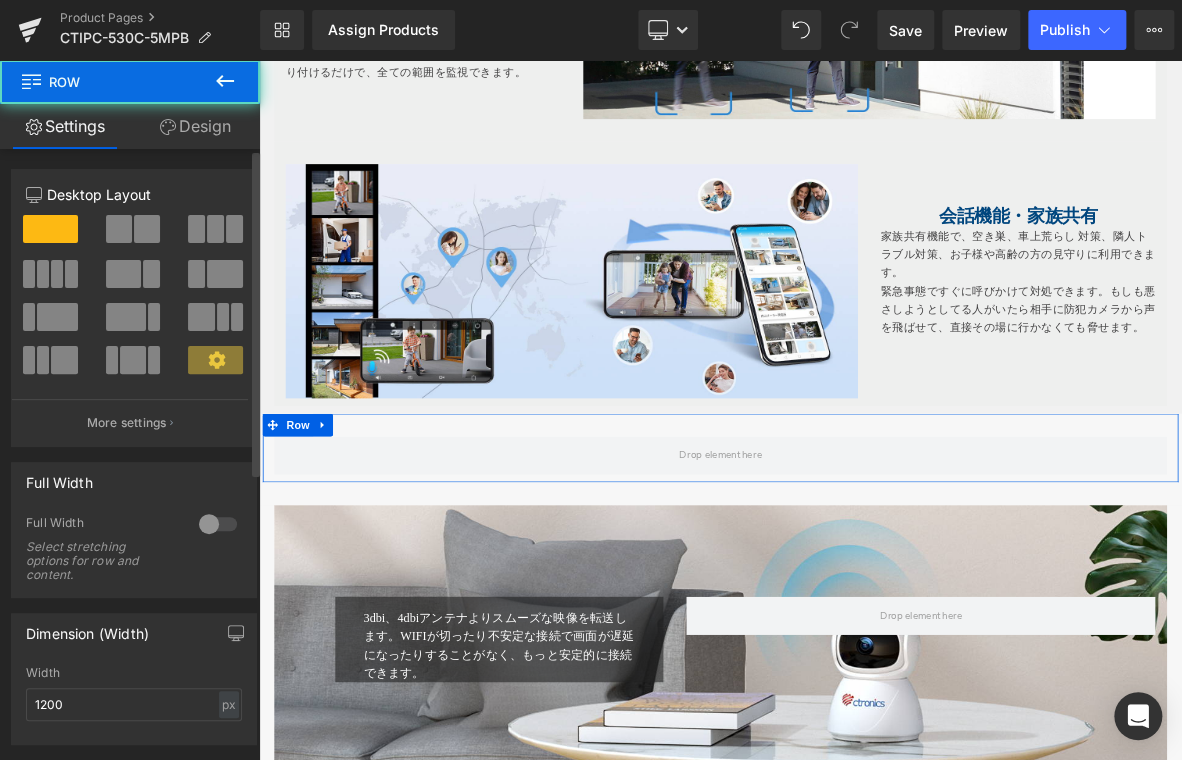 click at bounding box center [147, 229] 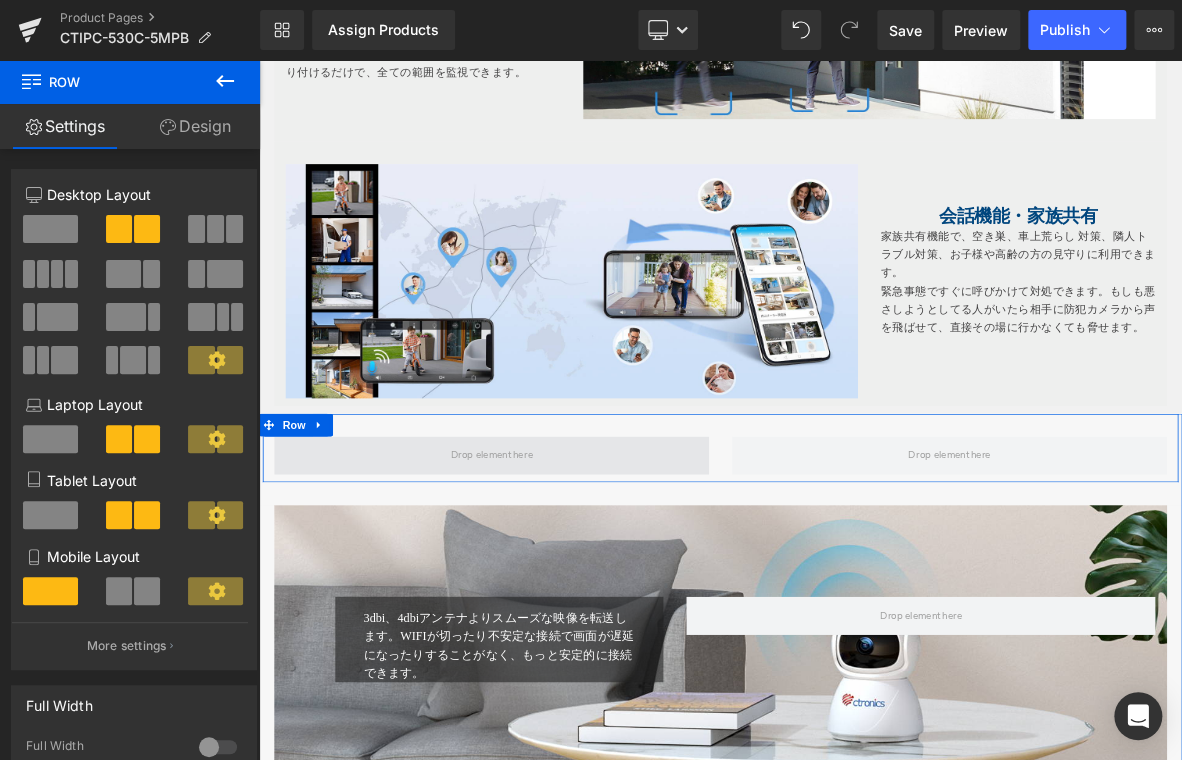 click at bounding box center [564, 579] 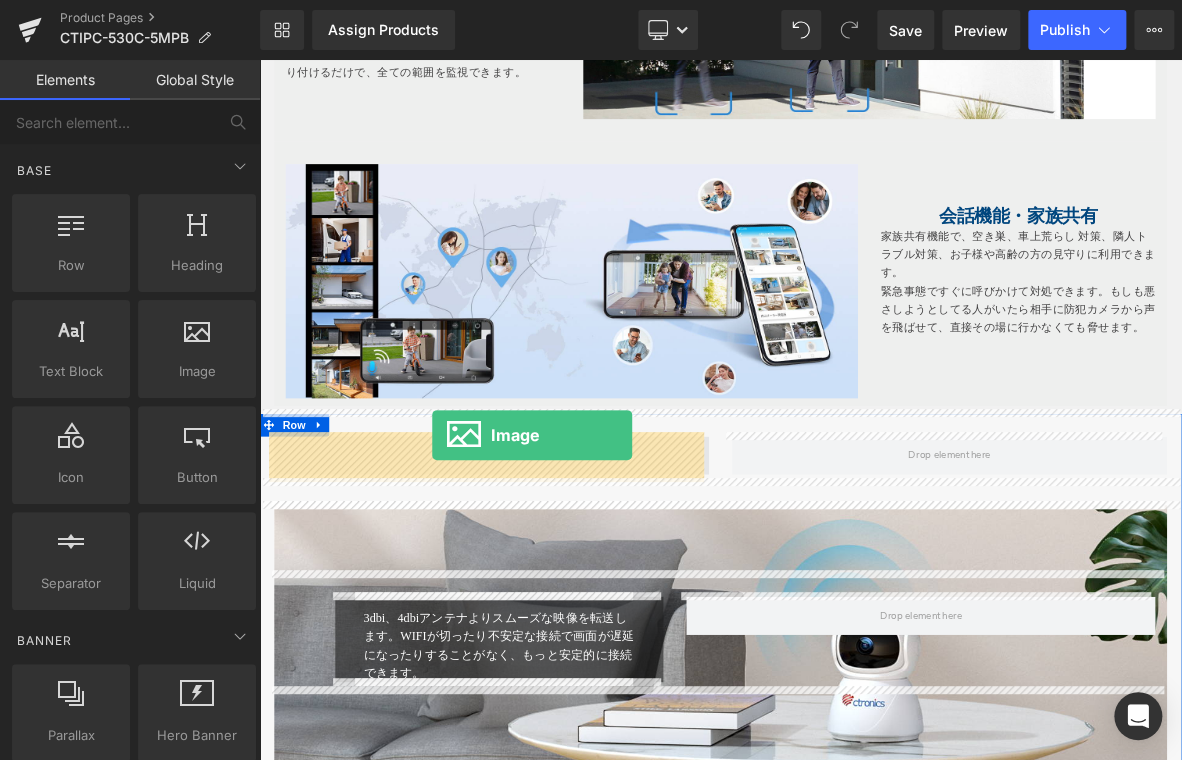 drag, startPoint x: 439, startPoint y: 423, endPoint x: 486, endPoint y: 552, distance: 137.2953 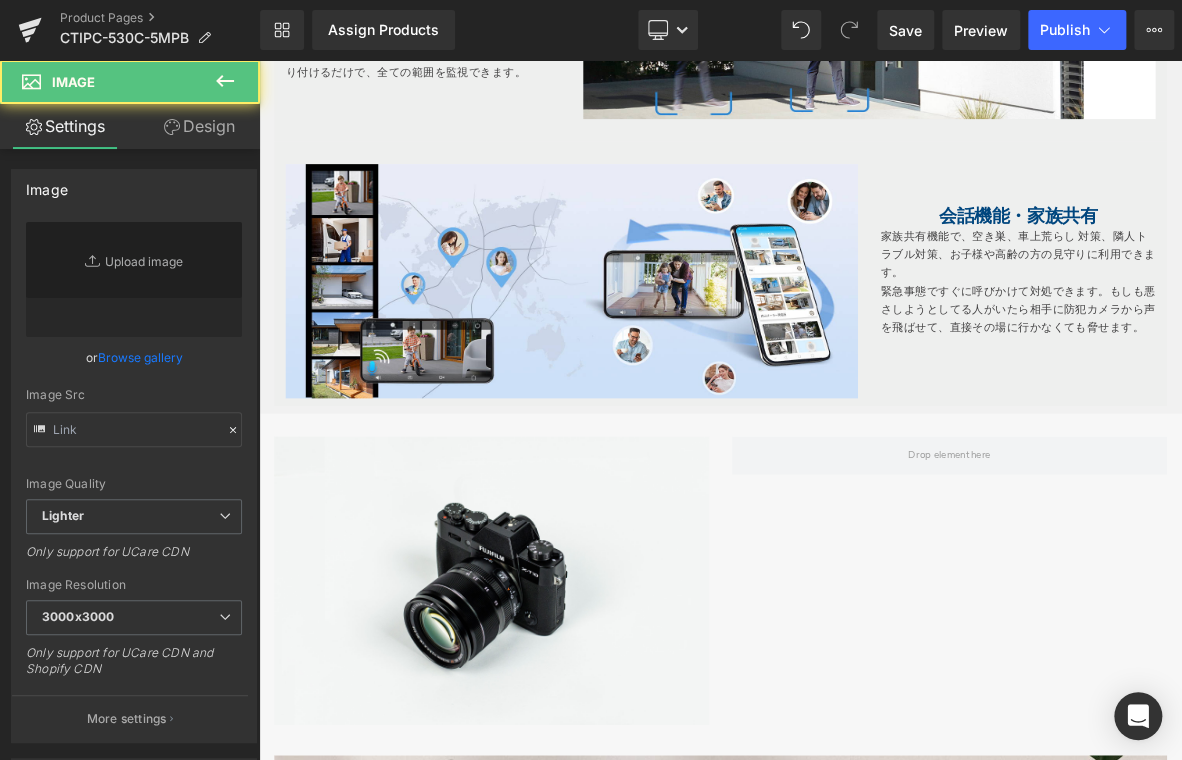 type on "//[DOMAIN_NAME][URL]" 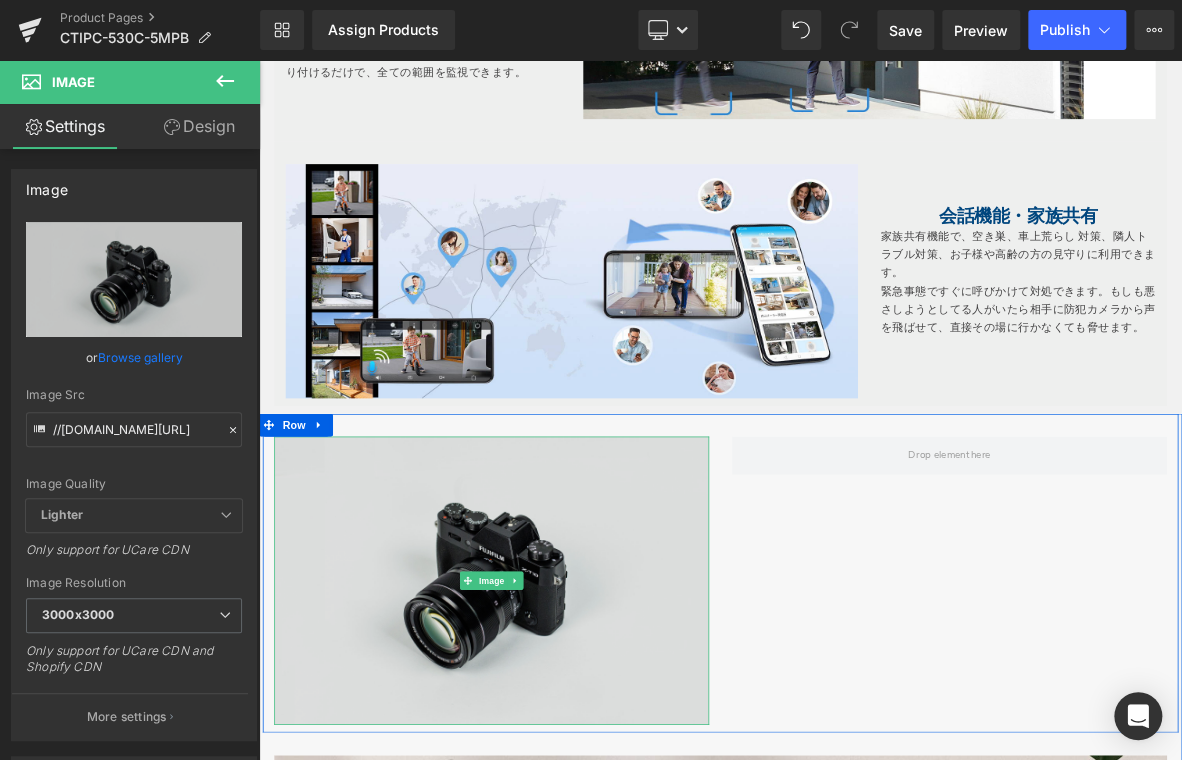 click at bounding box center [564, 743] 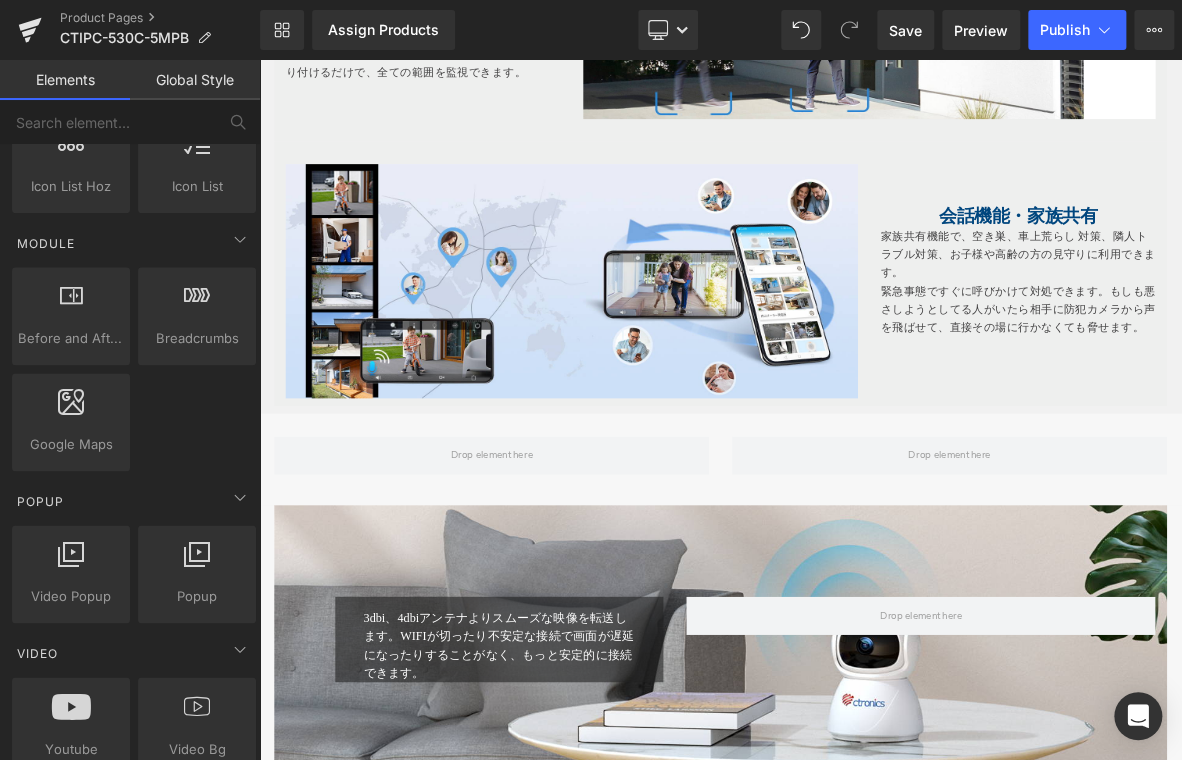 scroll, scrollTop: 1100, scrollLeft: 0, axis: vertical 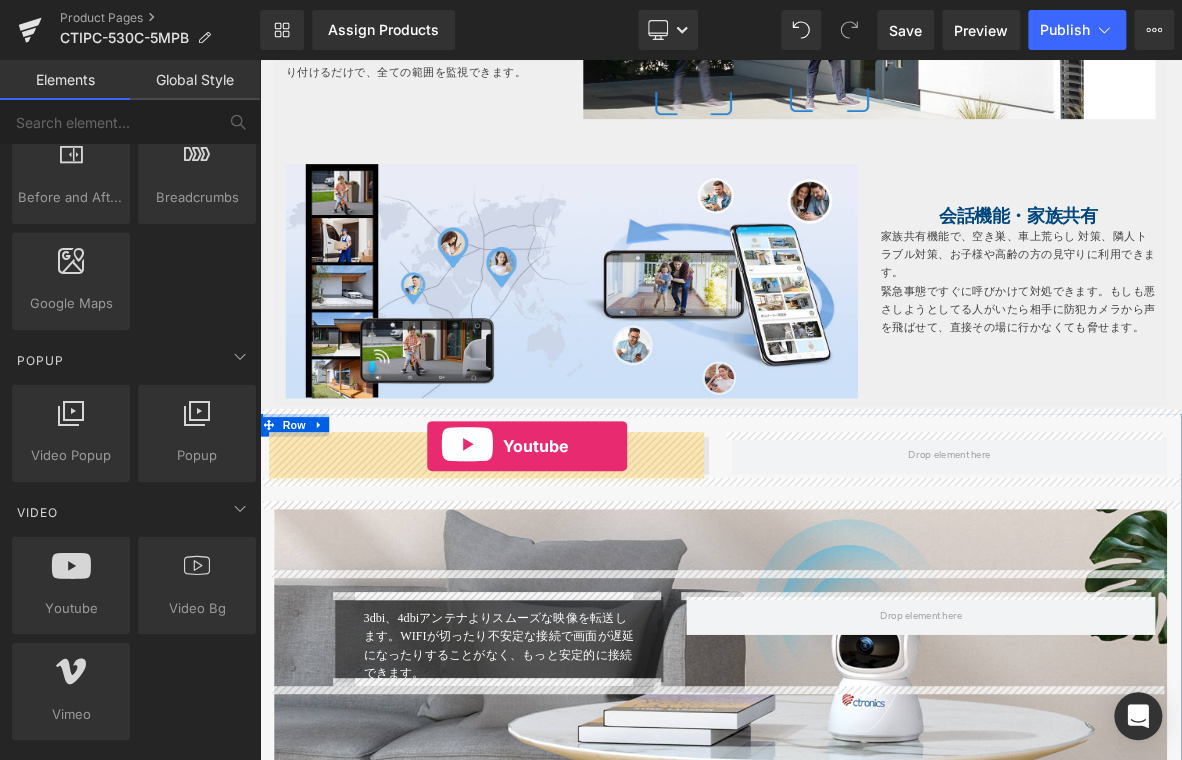 drag, startPoint x: 346, startPoint y: 651, endPoint x: 480, endPoint y: 566, distance: 158.68523 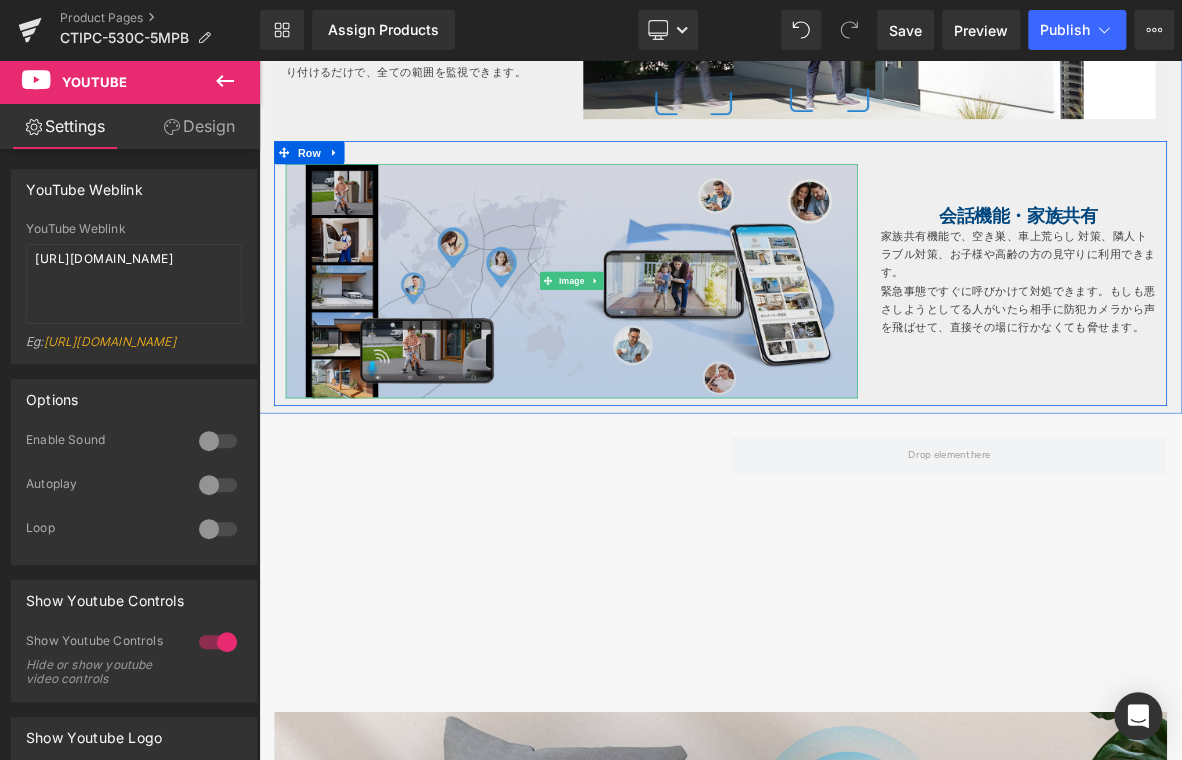 drag, startPoint x: 335, startPoint y: 479, endPoint x: 476, endPoint y: 437, distance: 147.12239 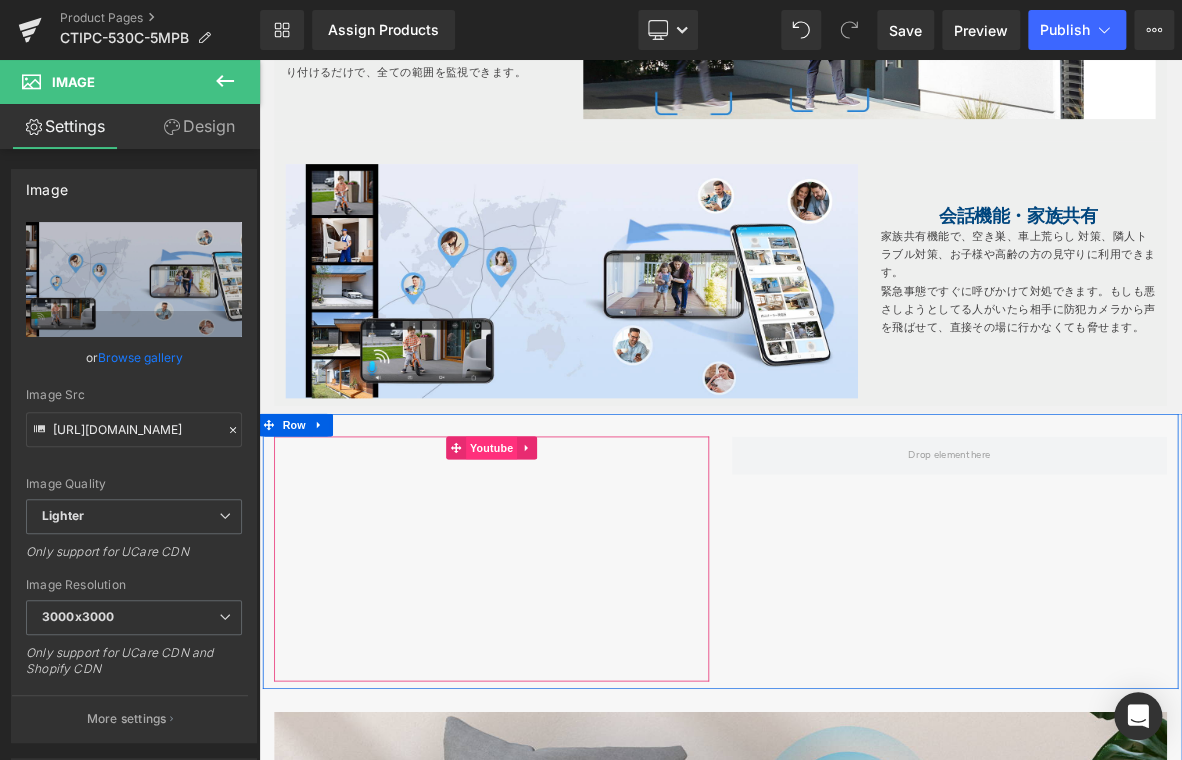 click on "Youtube" at bounding box center (563, 569) 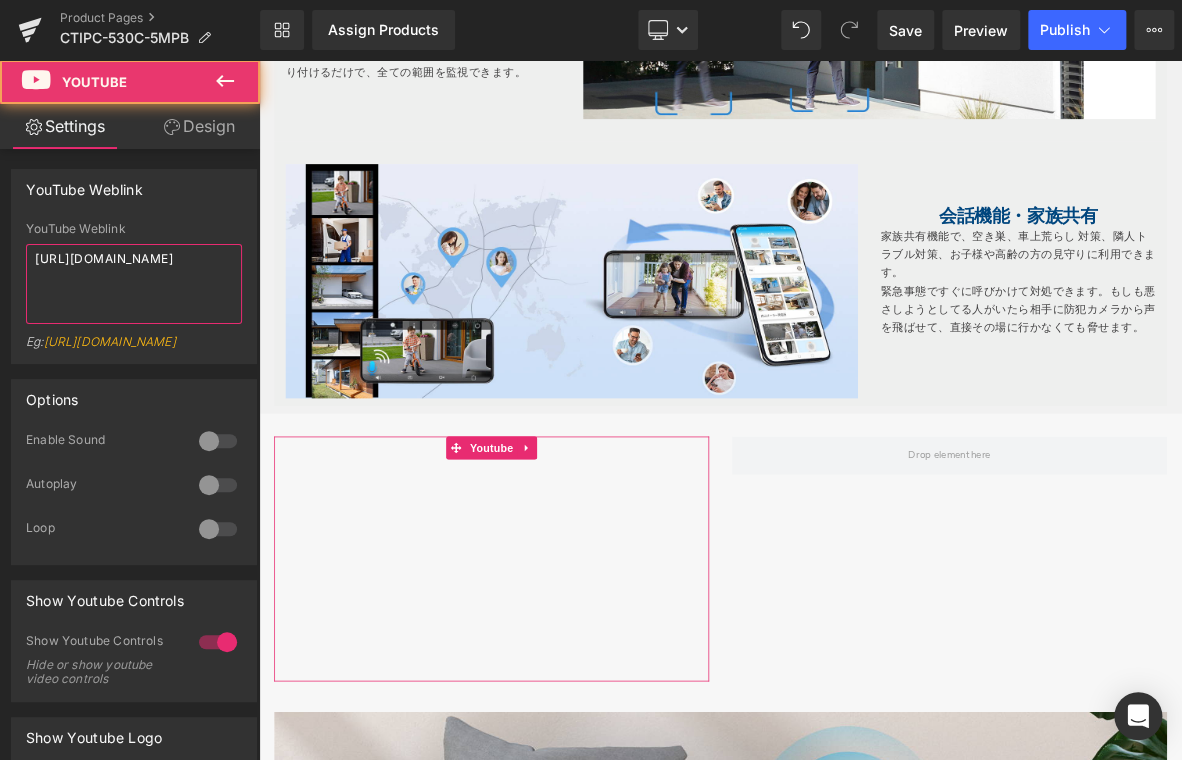 click on "Youtube  You are previewing how the   will restyle your page. You can not edit Elements in Preset Preview Mode.  Product Pages CTIPC-530C-5MPB Library Assign Products  Product Preview
No product match your search.  Please try another keyword  Manage assigned products Desktop Desktop Laptop Tablet Mobile Save Preview Publish Scheduled View Live Page View with current Template Save Template to Library Schedule Publish Publish Settings Shortcuts  Your page can’t be published   You've reached the maximum number of published pages on your plan  (22/999999).  You need to upgrade your plan or unpublish all your pages to get 1 publish slot.   Unpublish pages   Upgrade plan  Elements Global Style Base Row  rows, columns, layouts, div Heading  headings, titles, h1,h2,h3,h4,h5,h6 Text Block  texts, paragraphs, contents, blocks Image  images, photos, alts, uploads Icon  icons, symbols Button  button, call to action, cta Separator  separators, dividers, horizontal lines Liquid  Banner Stack" at bounding box center [591, 380] 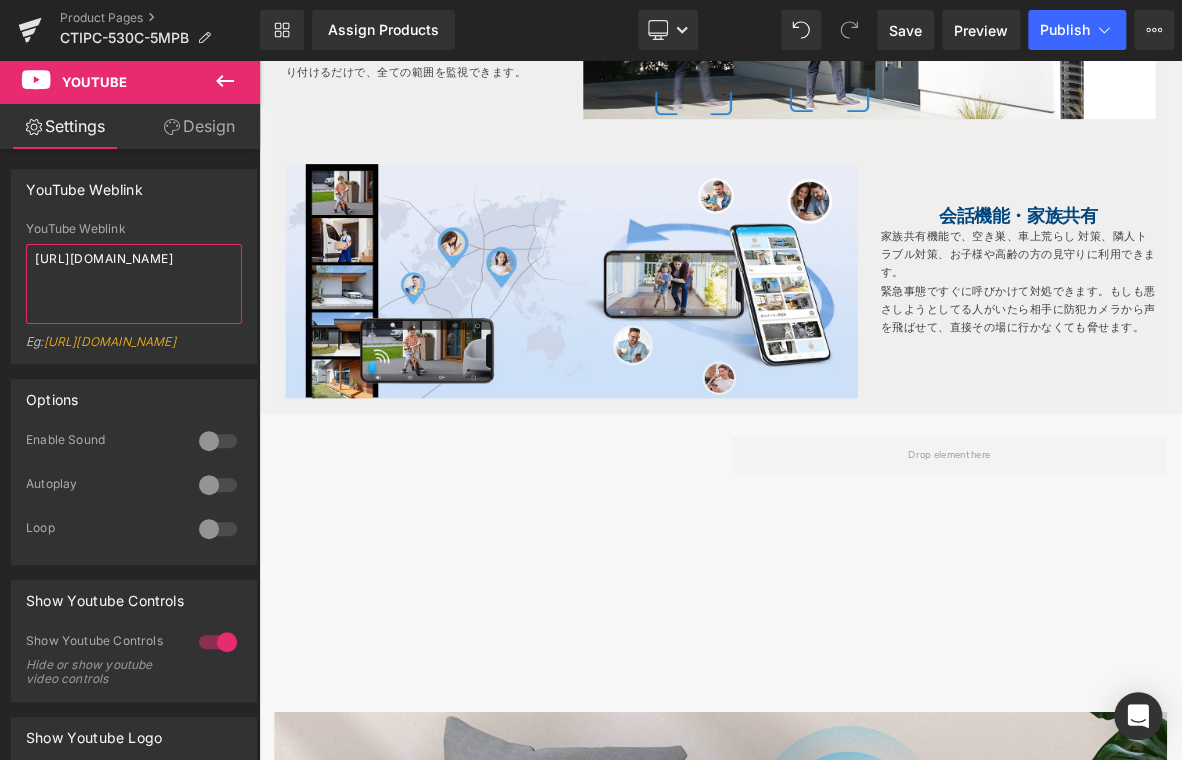 paste on "[DOMAIN_NAME][URL]" 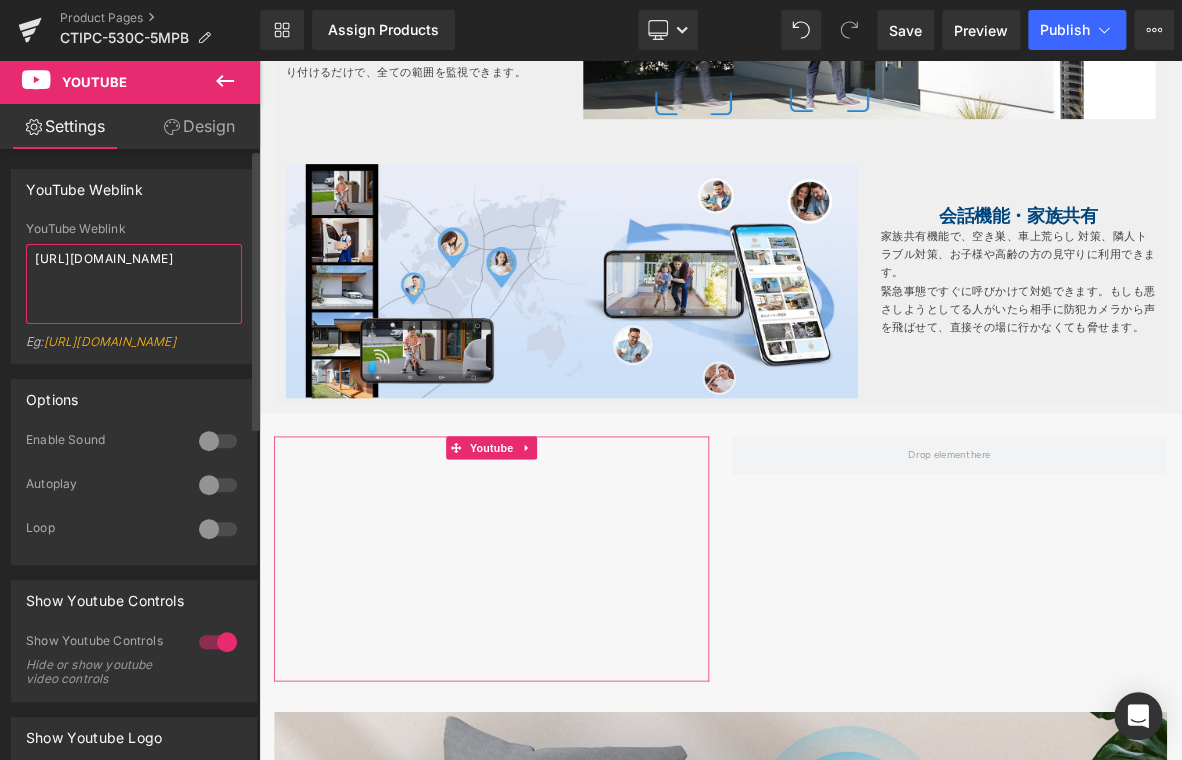 type on "[URL][DOMAIN_NAME]" 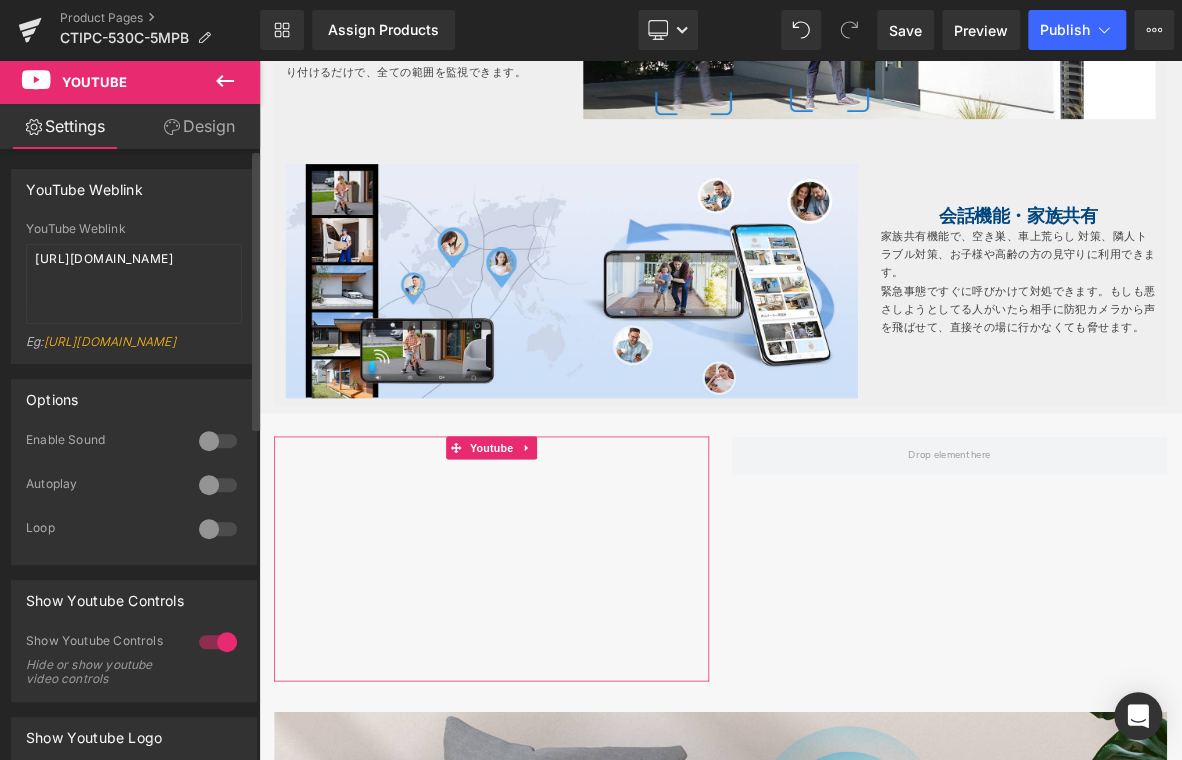 click at bounding box center (218, 441) 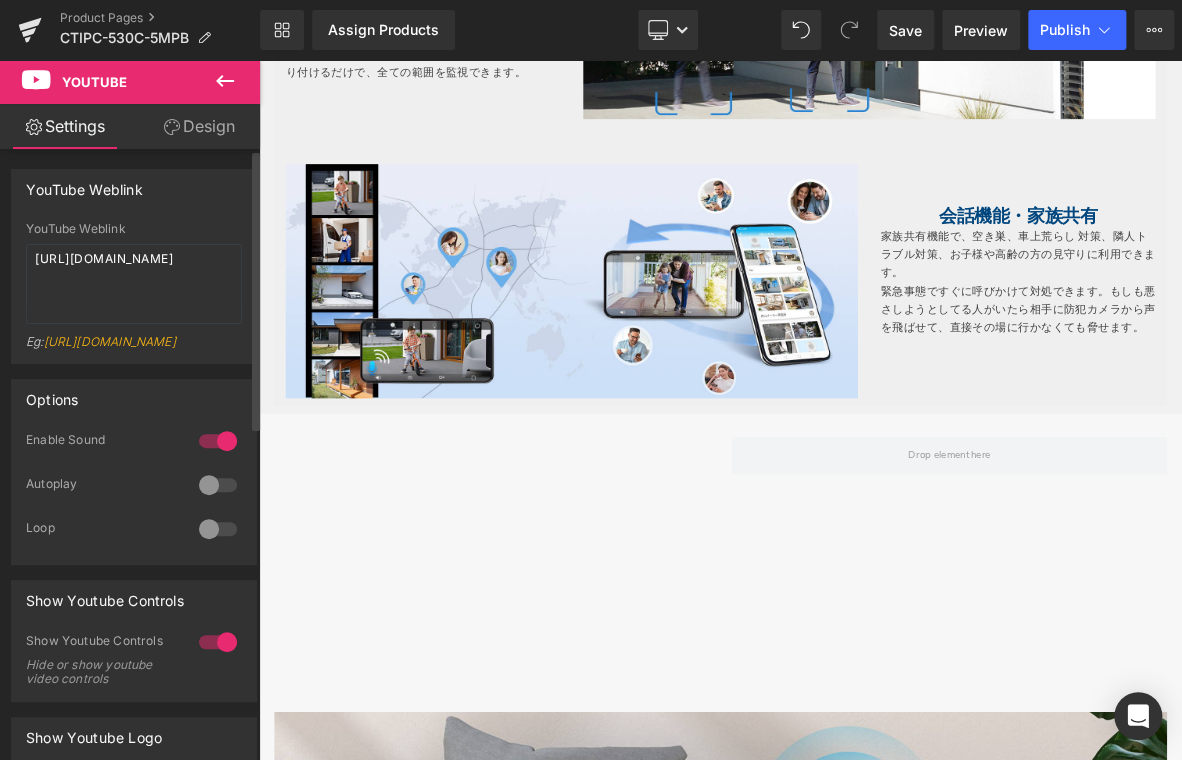 click at bounding box center [218, 485] 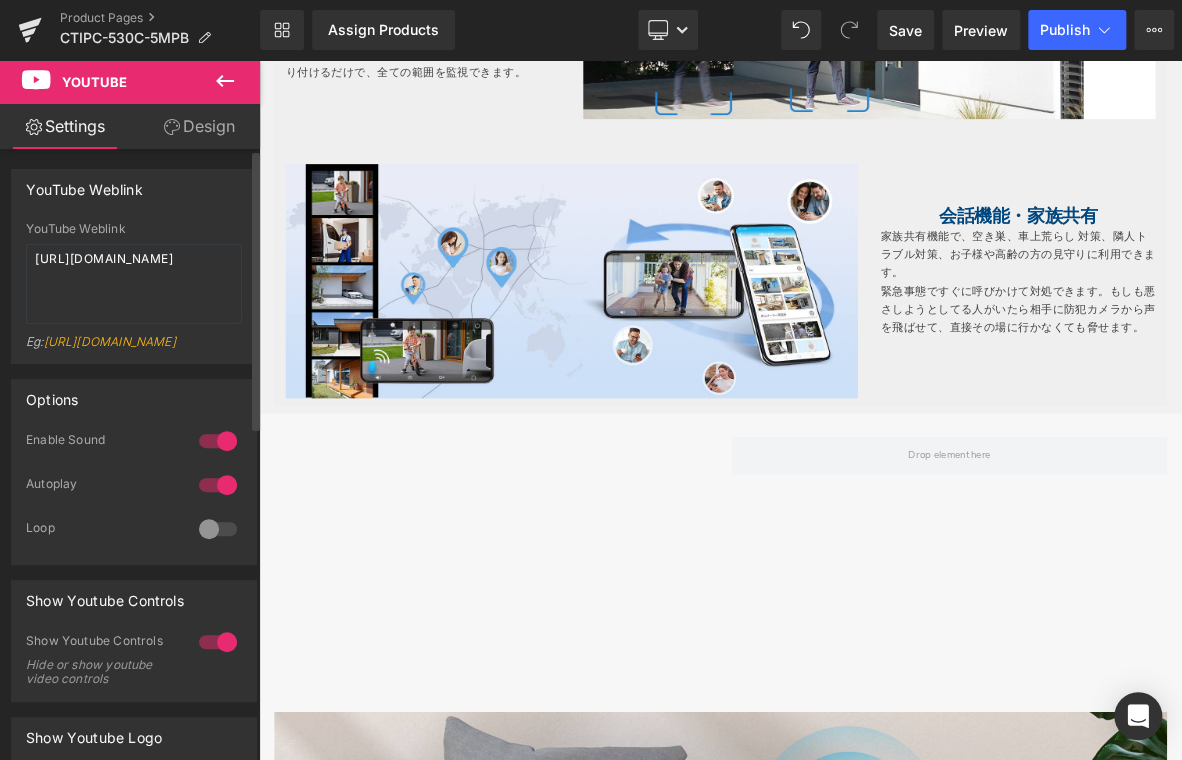 drag, startPoint x: 204, startPoint y: 555, endPoint x: 207, endPoint y: 623, distance: 68.06615 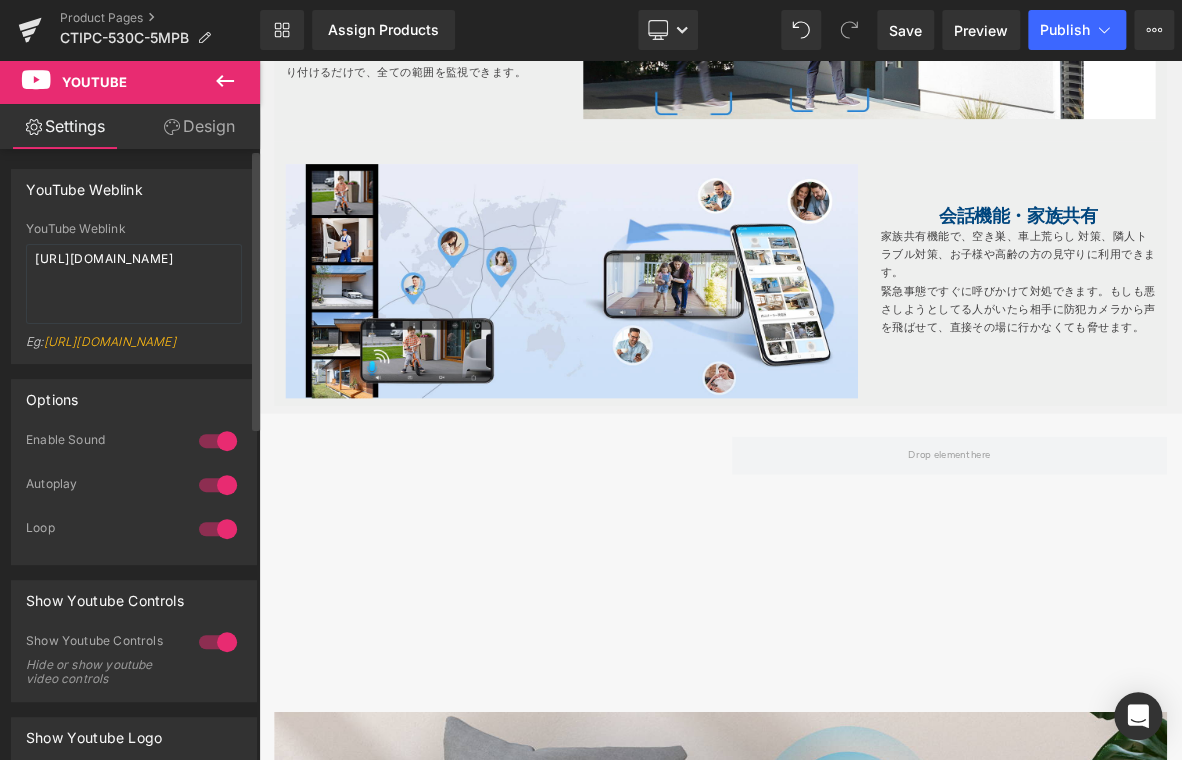 drag, startPoint x: 197, startPoint y: 670, endPoint x: 217, endPoint y: 655, distance: 25 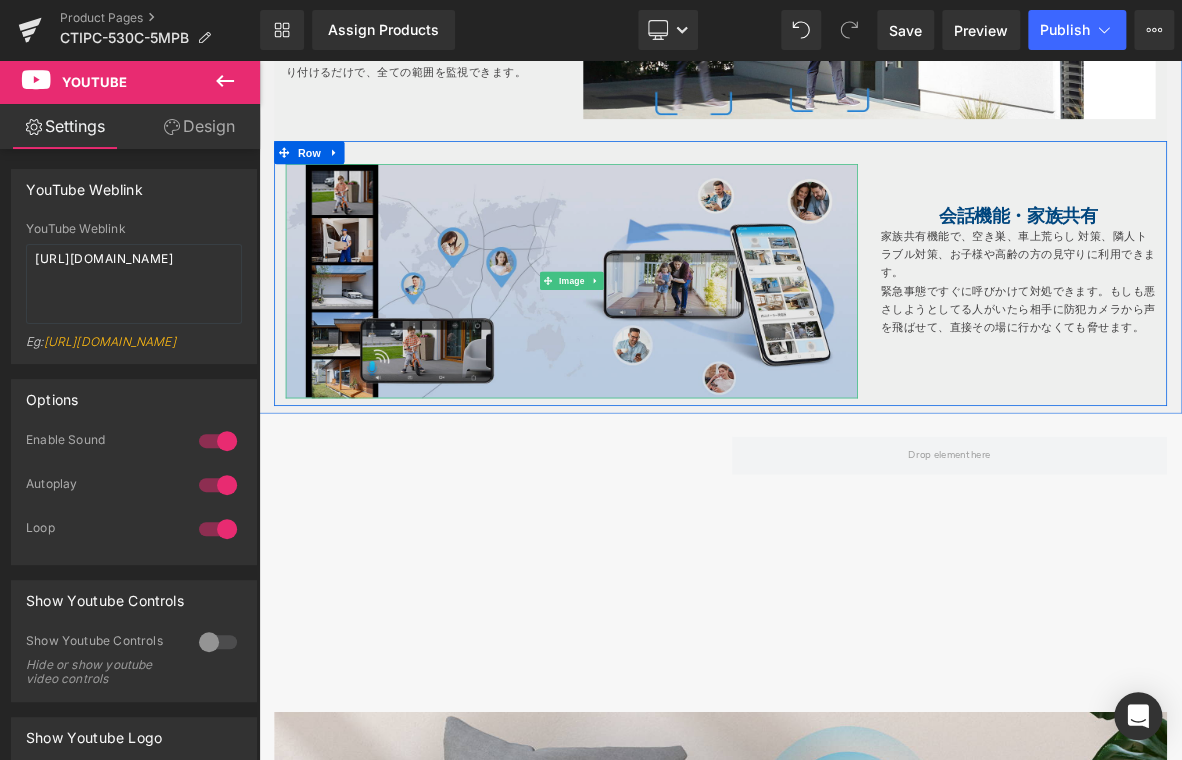 drag, startPoint x: 348, startPoint y: 413, endPoint x: 506, endPoint y: 442, distance: 160.63934 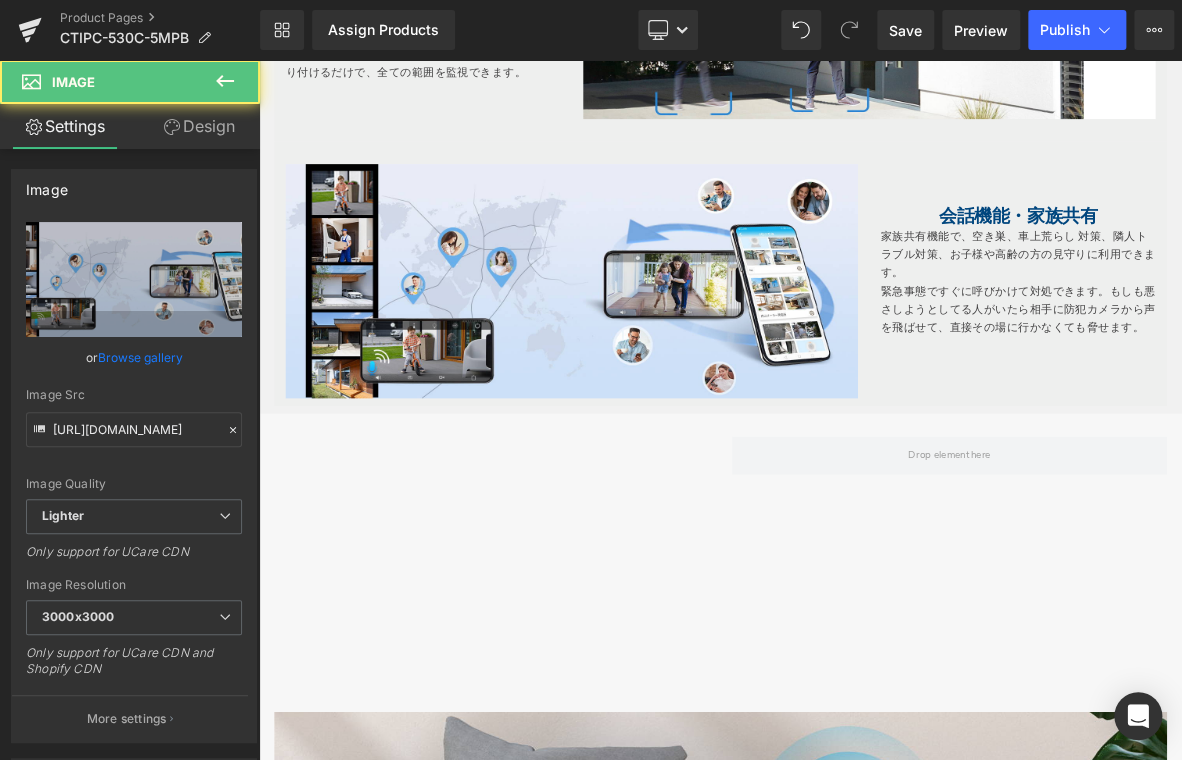 click at bounding box center (1164, 579) 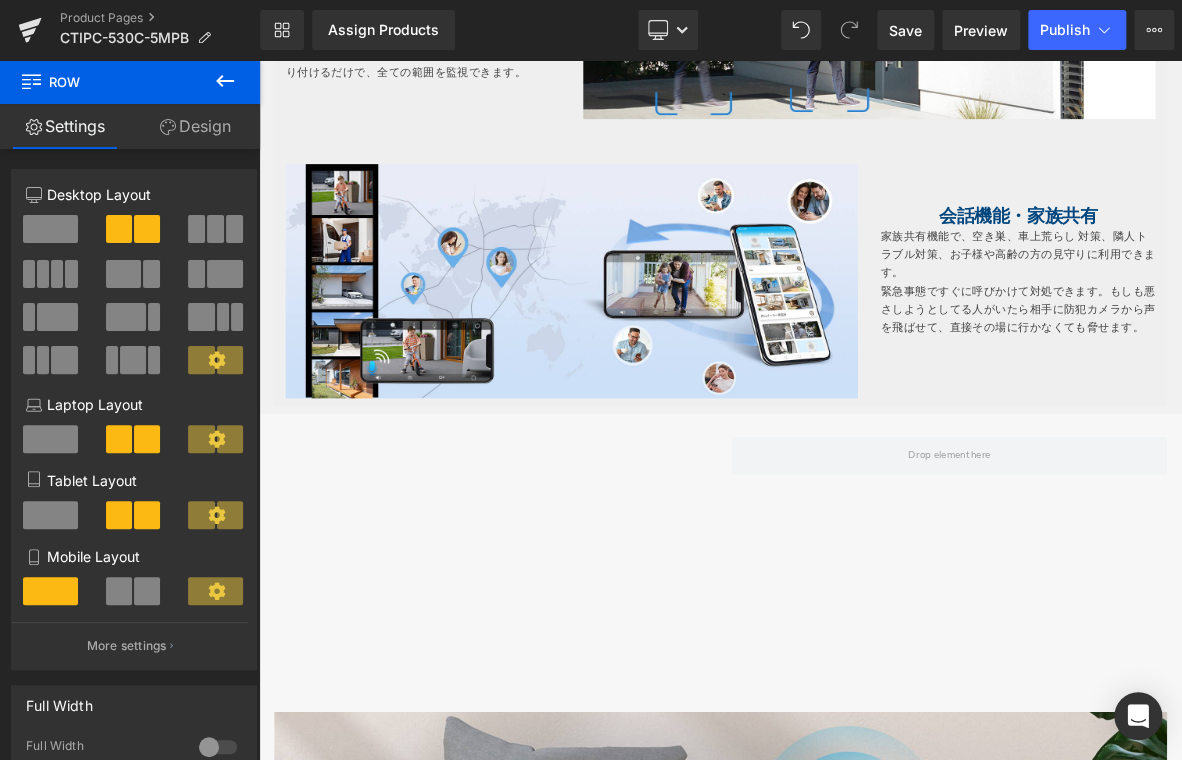 click at bounding box center [225, 82] 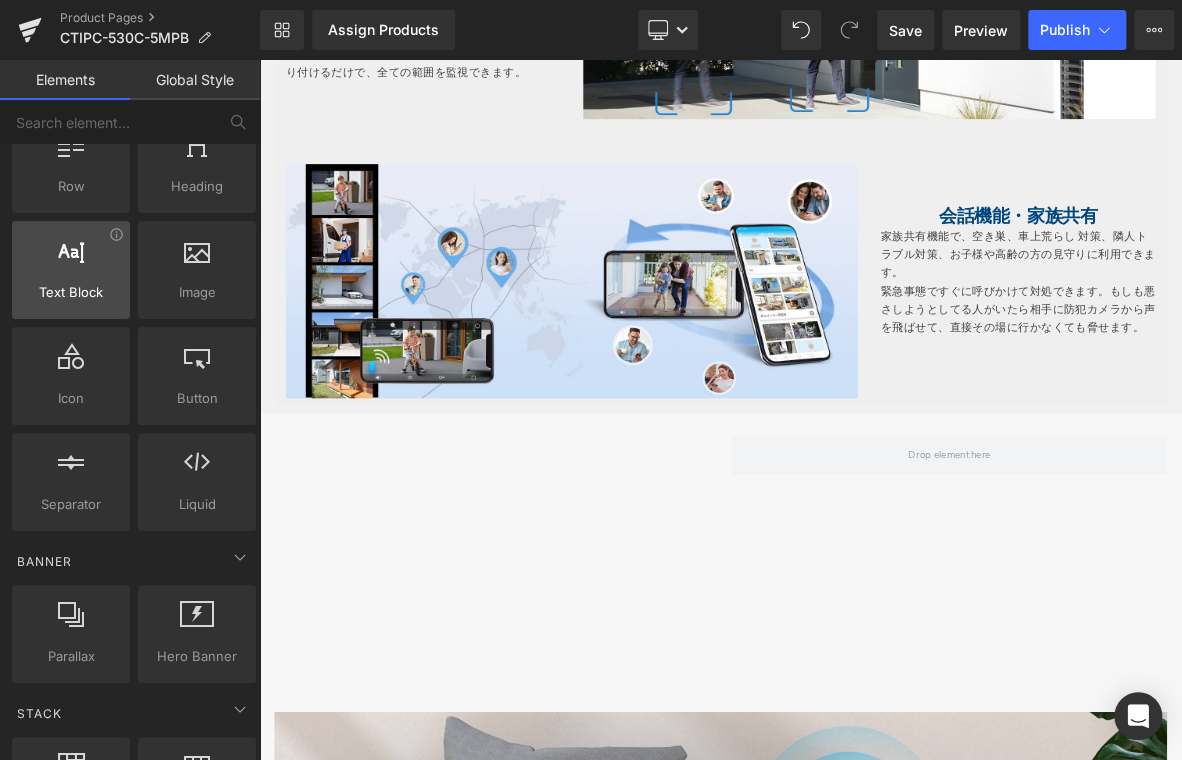 scroll, scrollTop: 0, scrollLeft: 0, axis: both 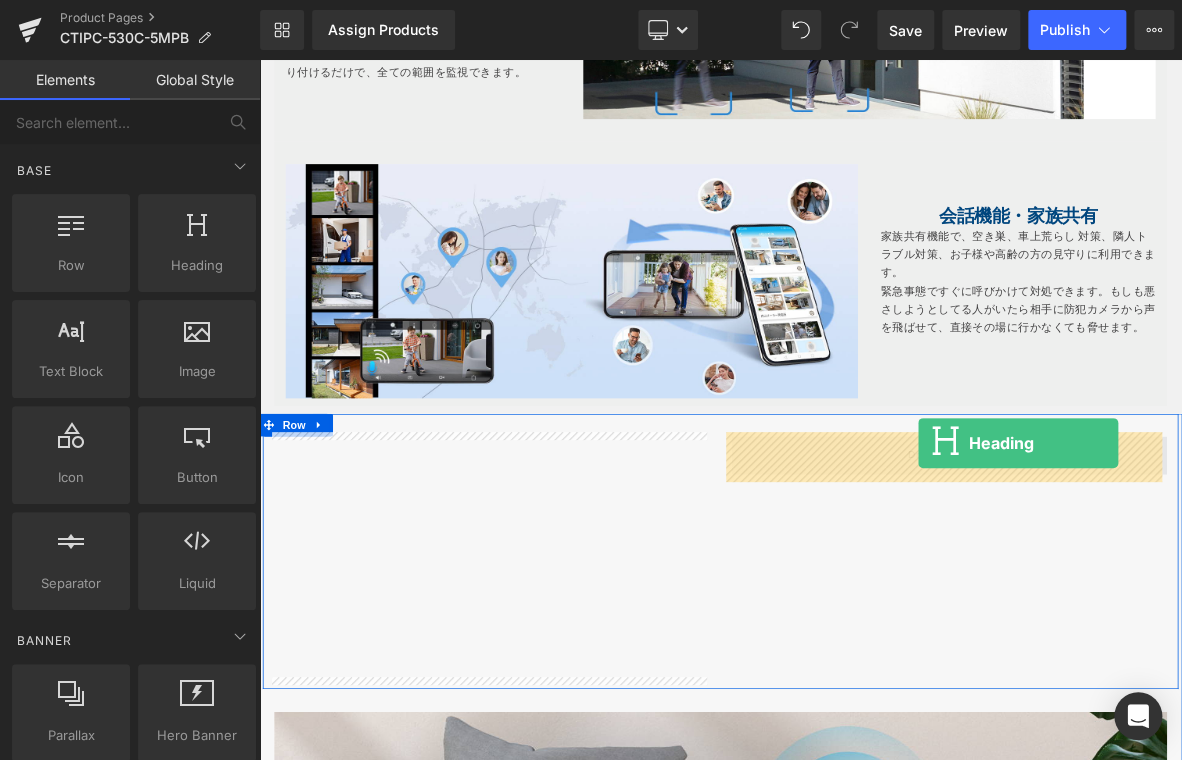 drag, startPoint x: 447, startPoint y: 316, endPoint x: 1122, endPoint y: 562, distance: 718.42957 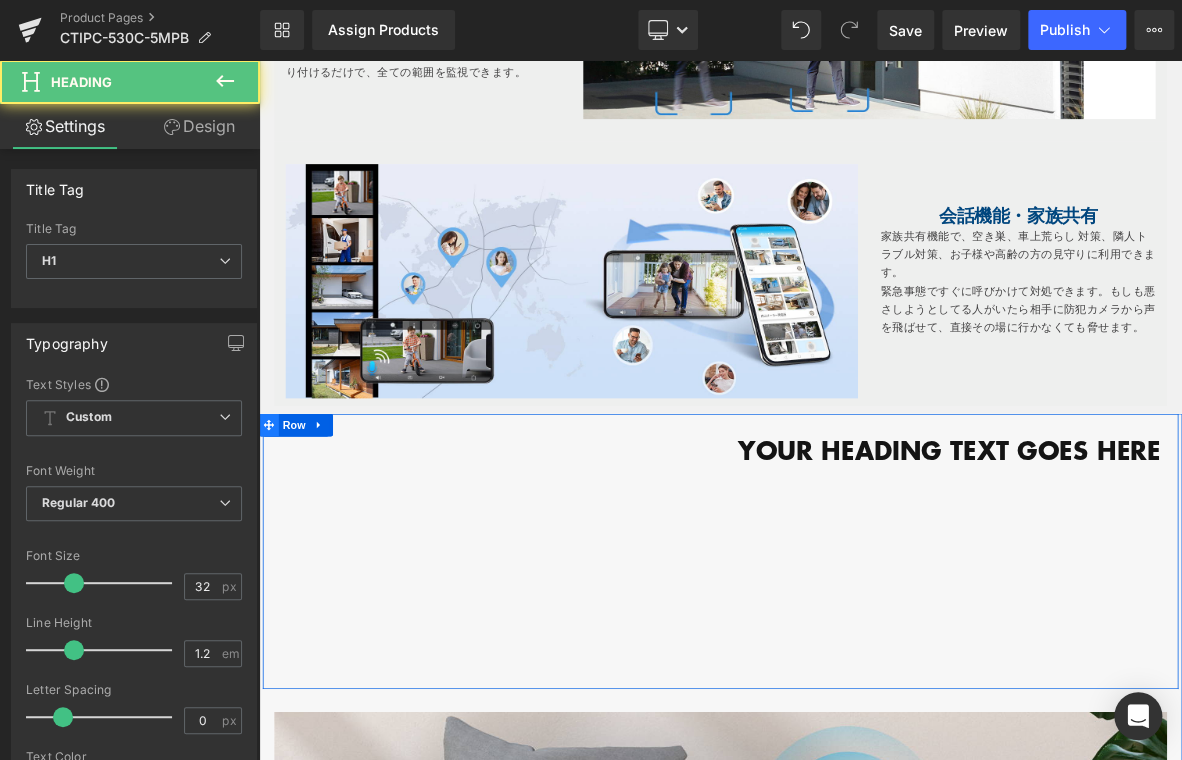 drag, startPoint x: 383, startPoint y: 406, endPoint x: 270, endPoint y: 524, distance: 163.37993 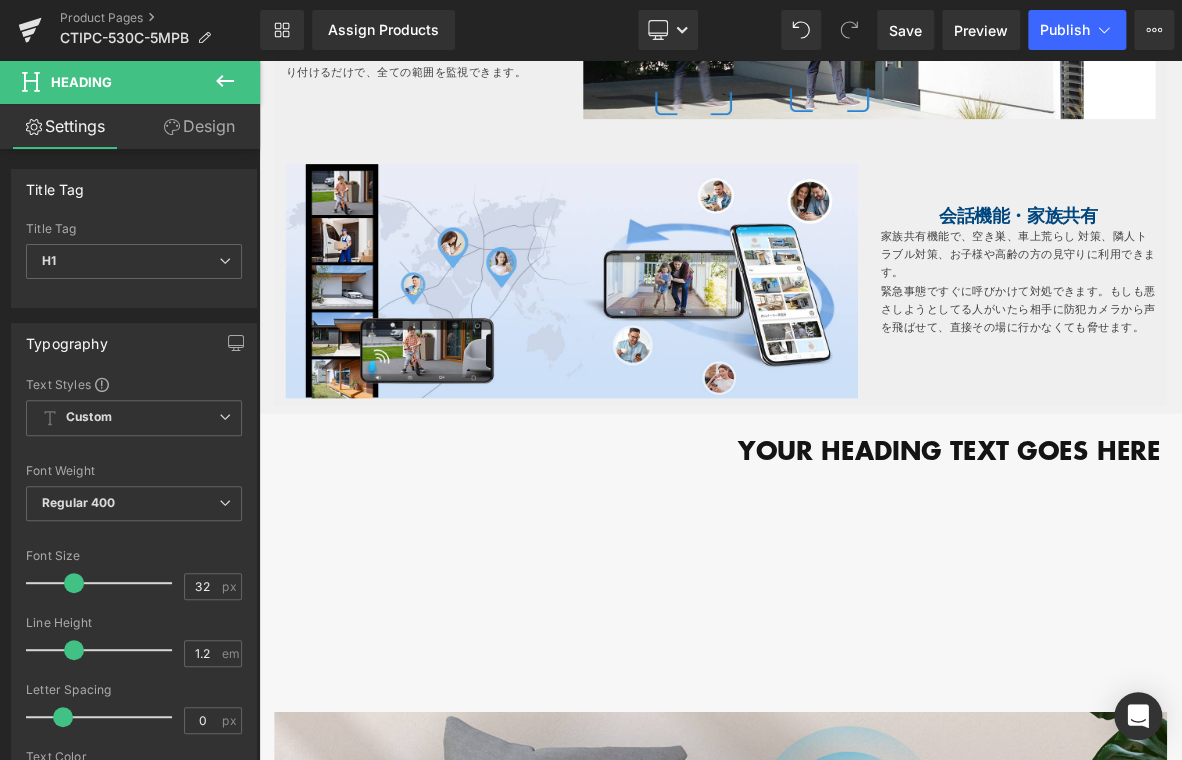 click 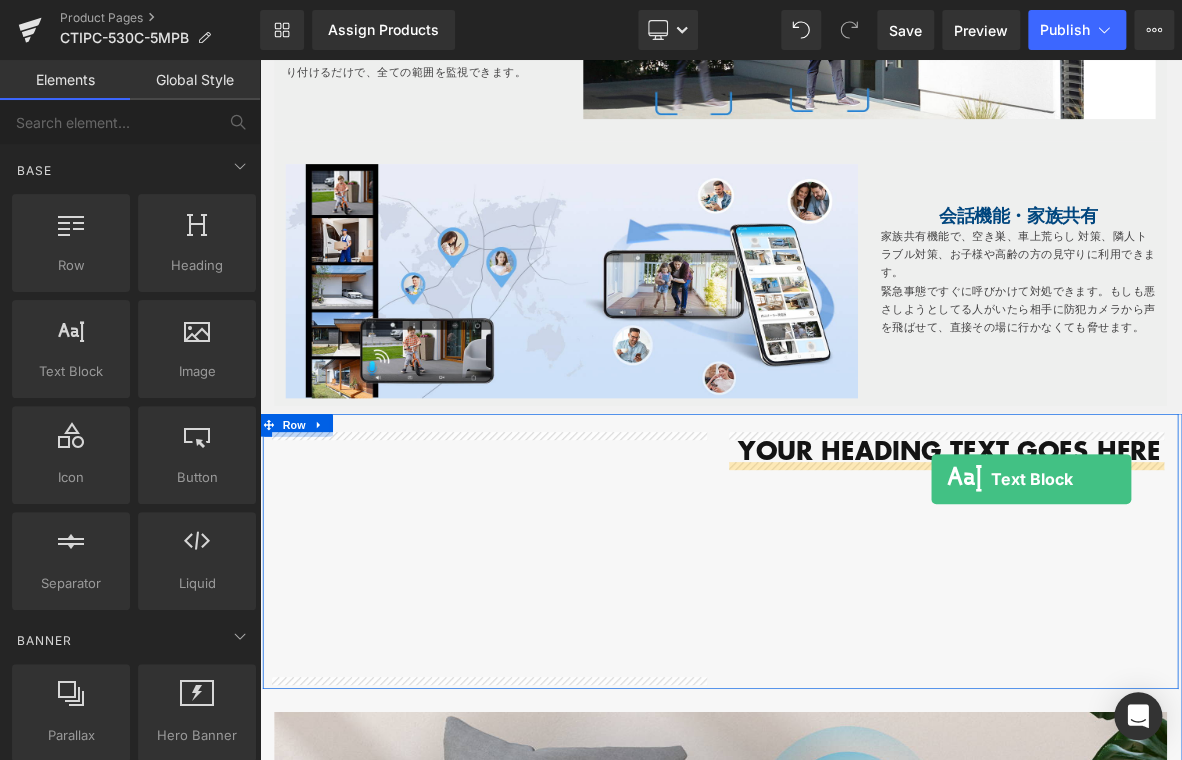 drag, startPoint x: 323, startPoint y: 442, endPoint x: 1141, endPoint y: 609, distance: 834.87305 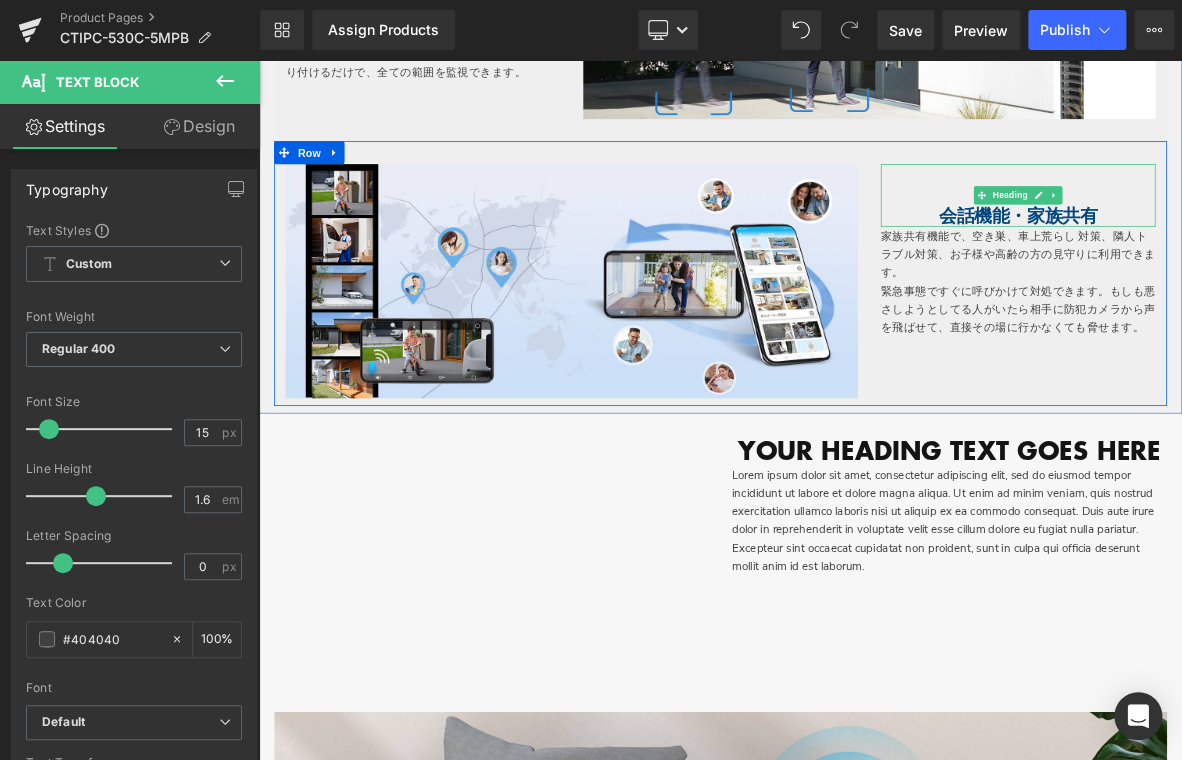 click on "会話機能・家族共有" at bounding box center [1253, 265] 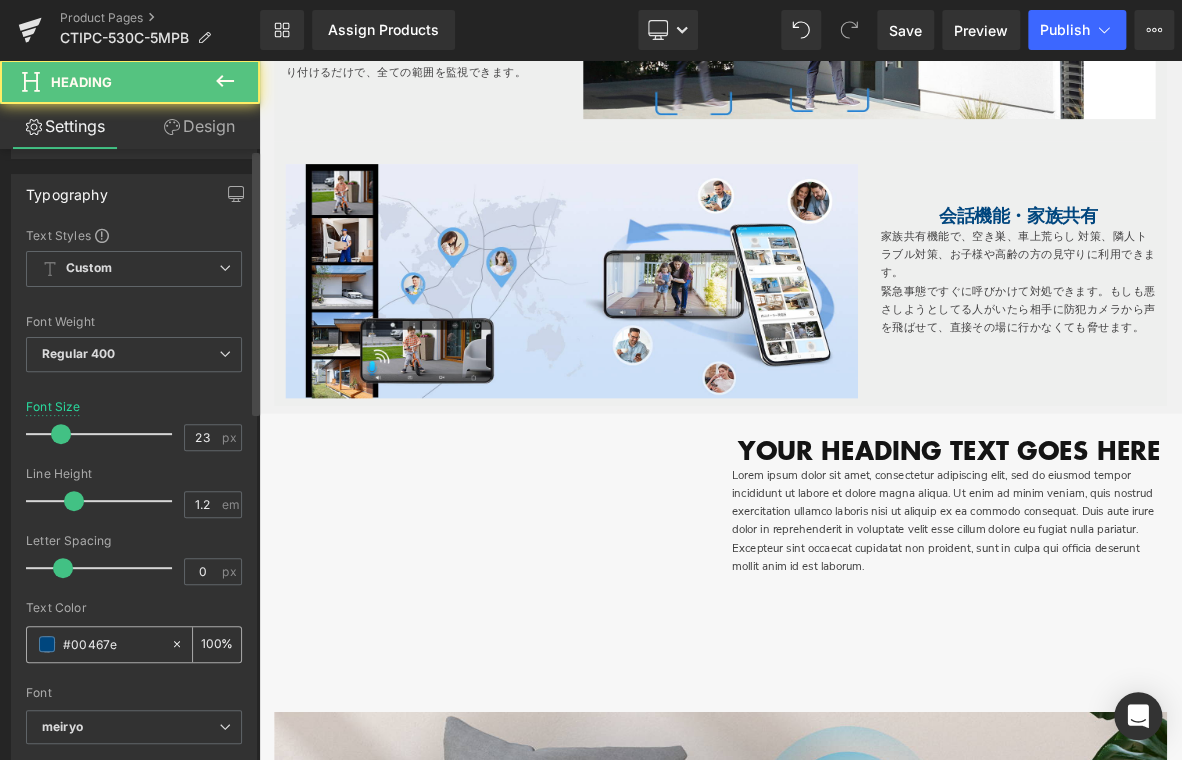scroll, scrollTop: 300, scrollLeft: 0, axis: vertical 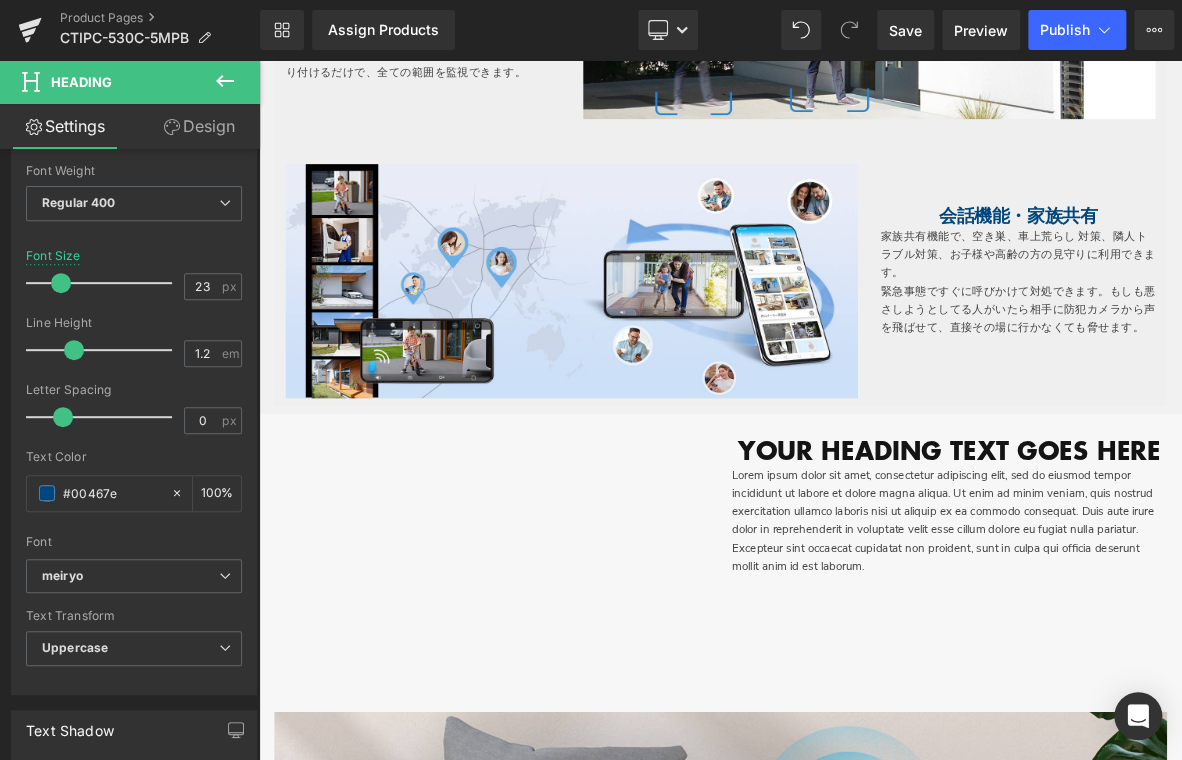 drag, startPoint x: 128, startPoint y: 482, endPoint x: -32, endPoint y: 485, distance: 160.02812 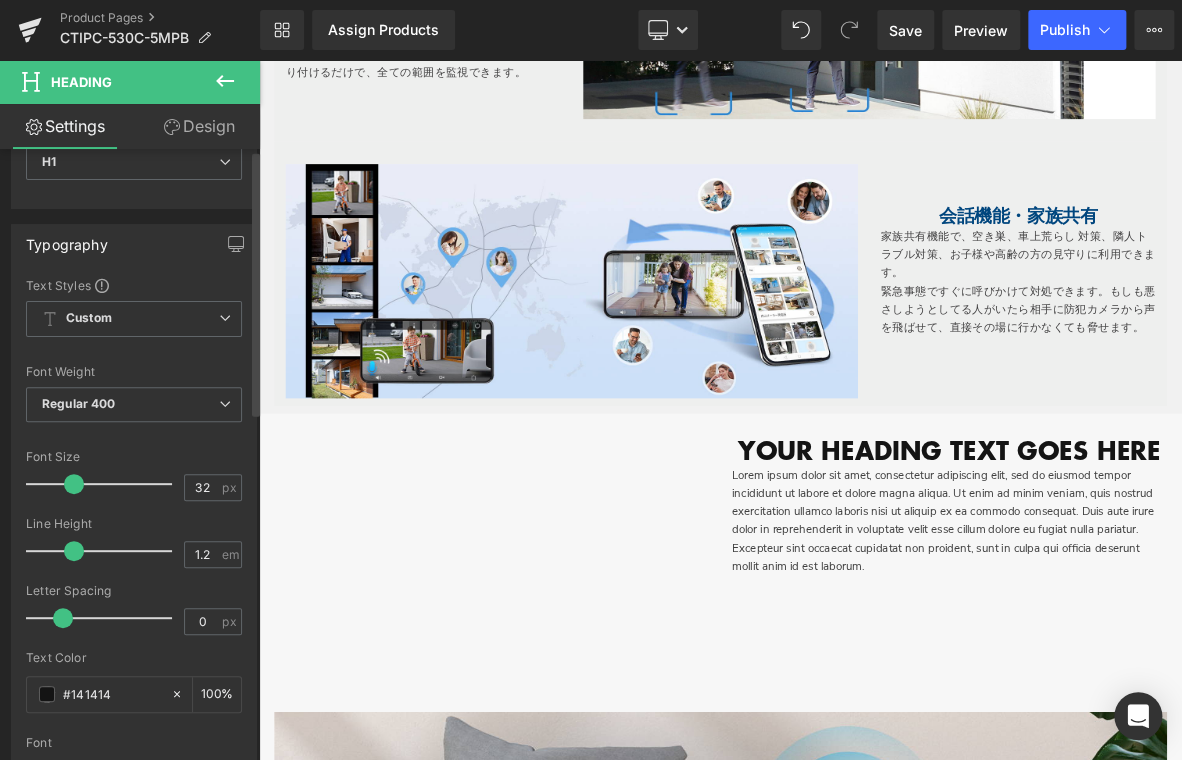 scroll, scrollTop: 500, scrollLeft: 0, axis: vertical 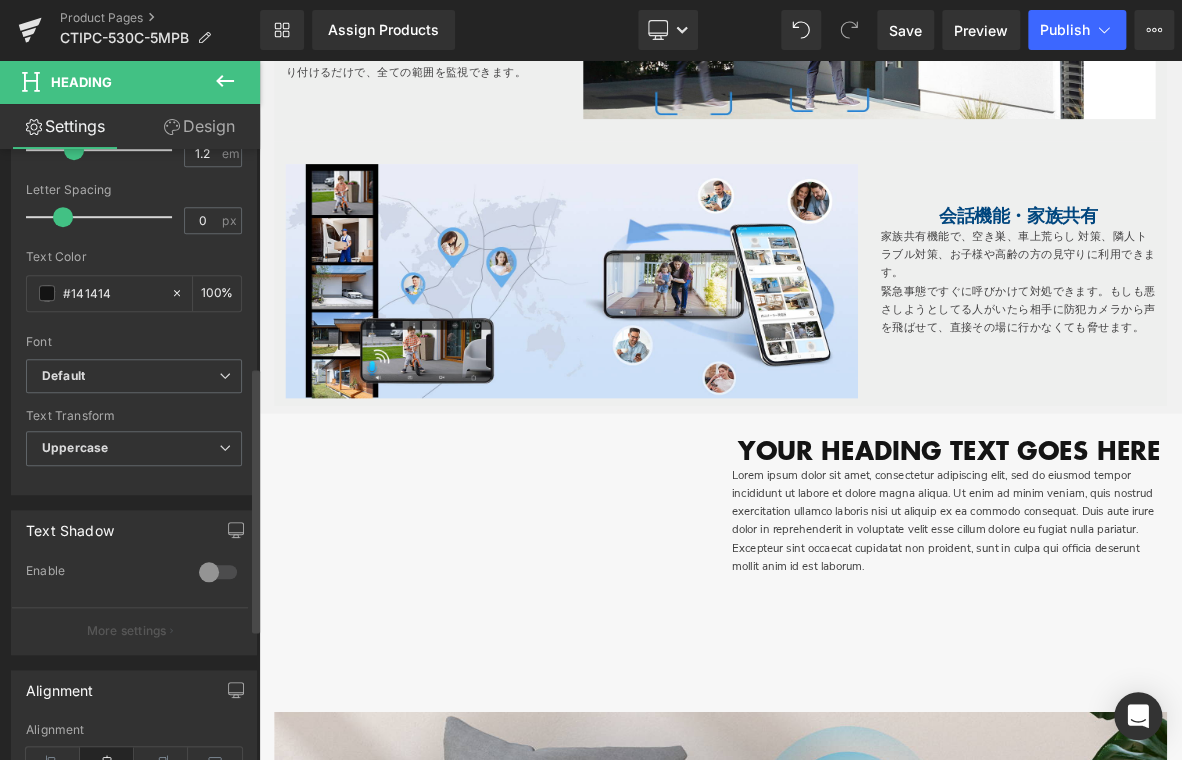 drag, startPoint x: 130, startPoint y: 291, endPoint x: 11, endPoint y: 299, distance: 119.26861 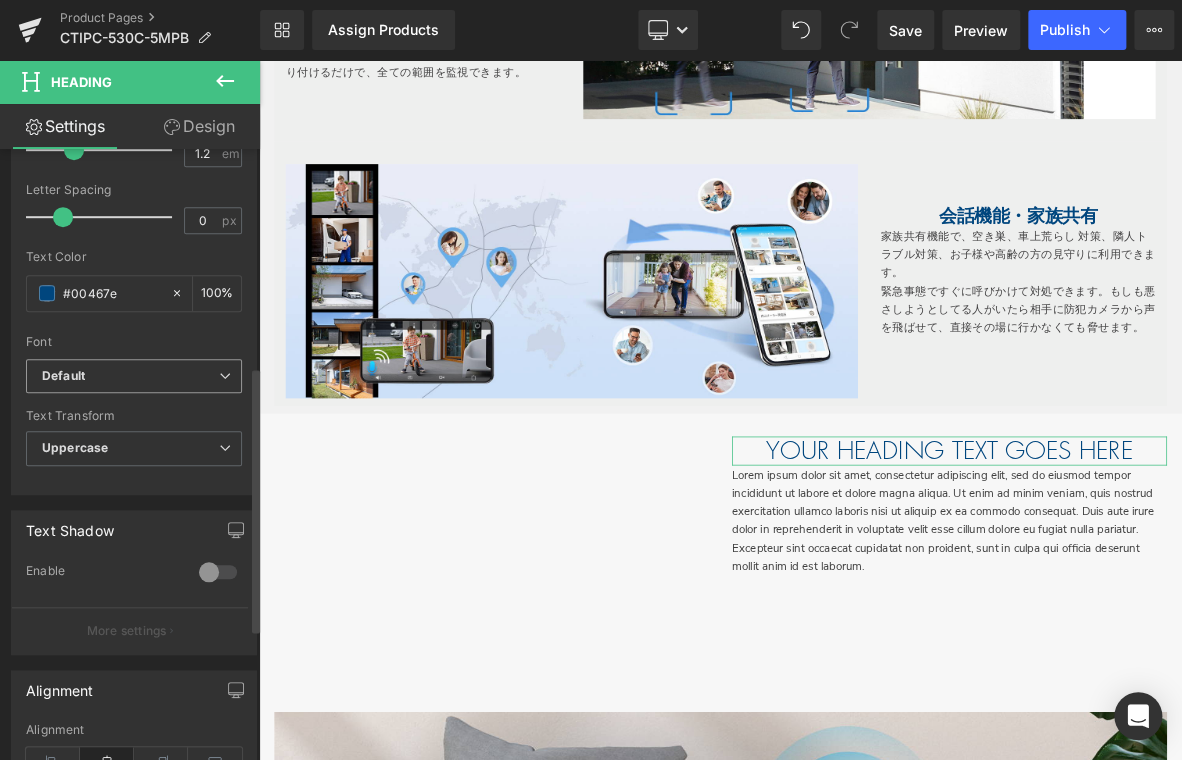 type on "#00467e" 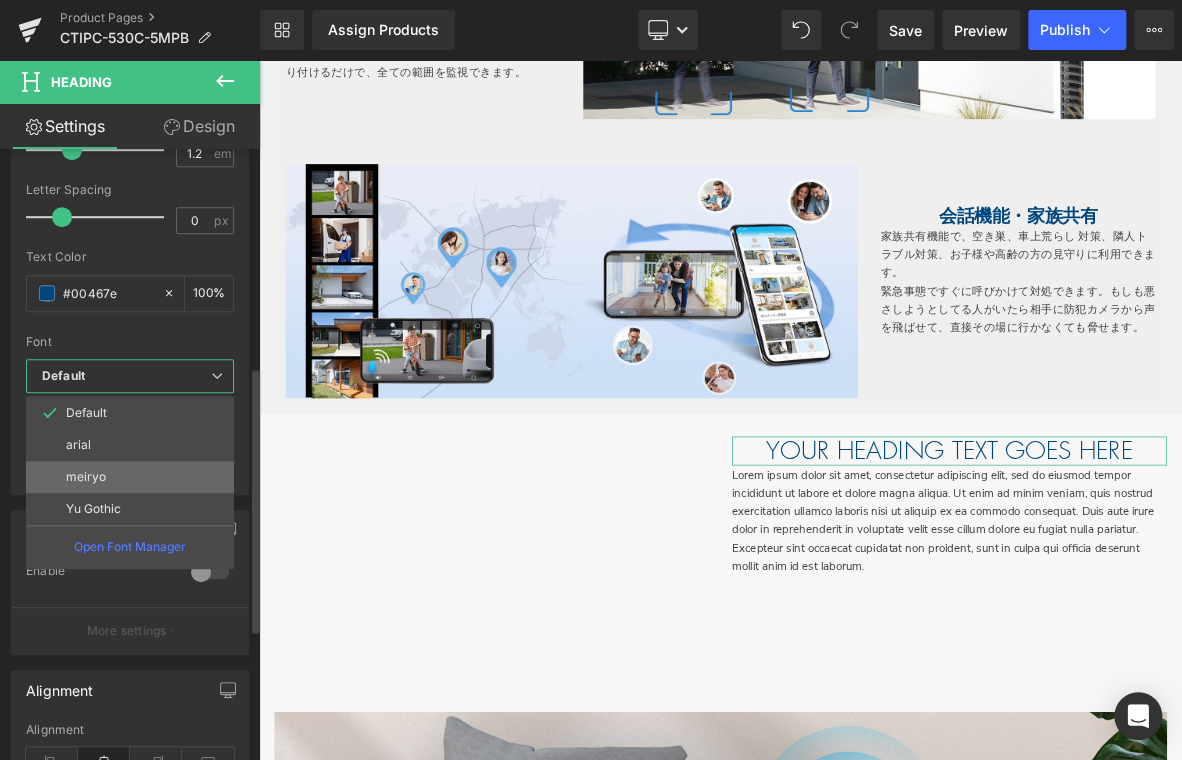 click on "meiryo" at bounding box center (130, 477) 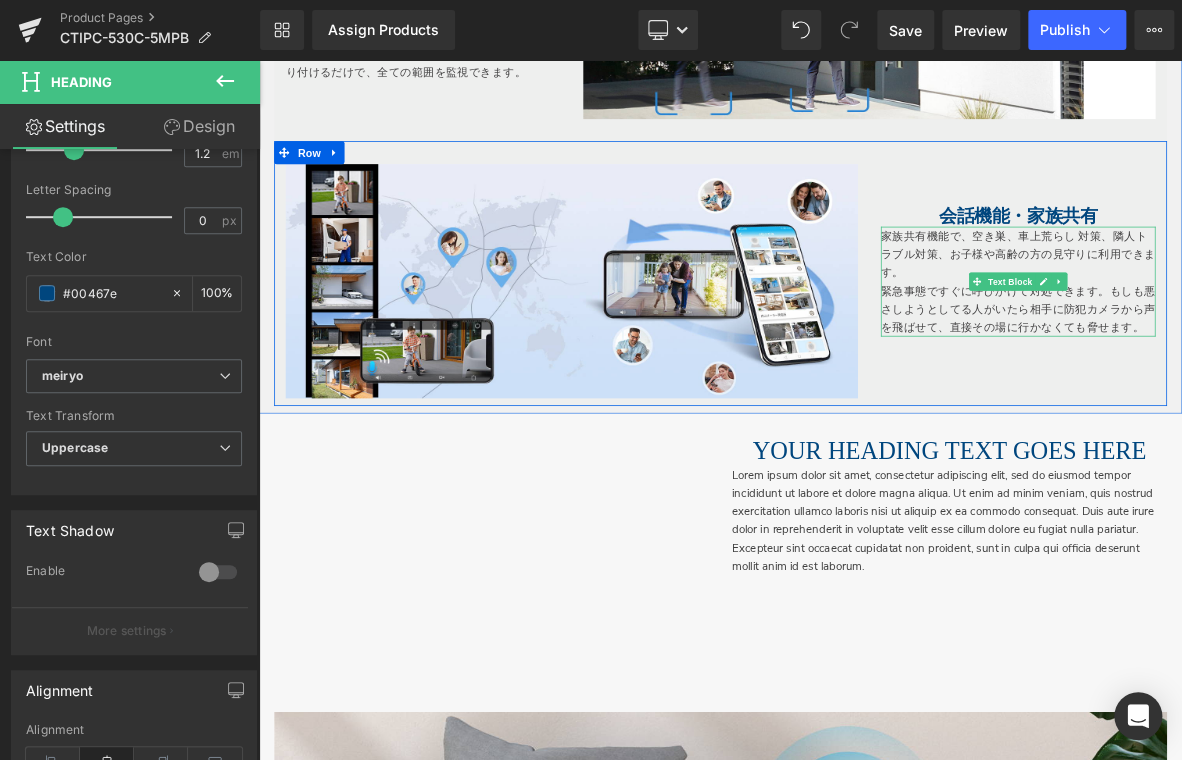 click on "家族共有機能で、空き巣、車上荒らし 対策、隣人トラブル対策、お子様や高齢の方の見守りに利用できます。" at bounding box center (1254, 315) 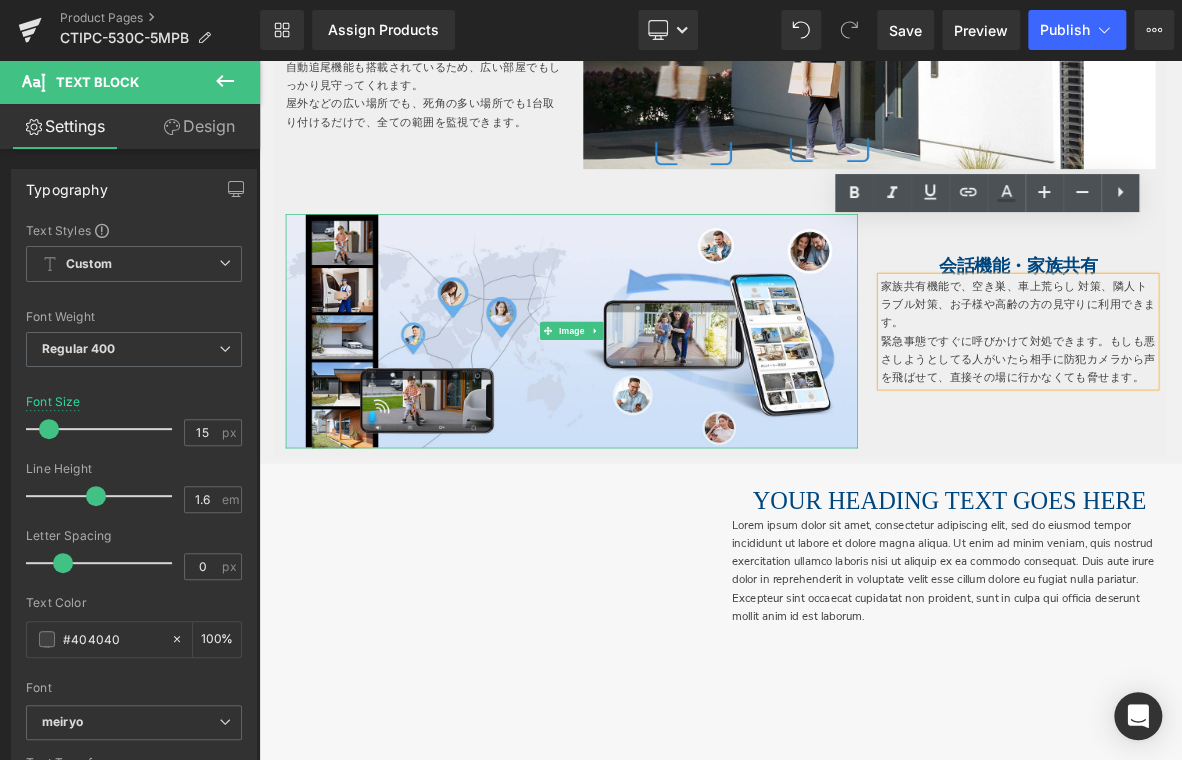 scroll, scrollTop: 2700, scrollLeft: 0, axis: vertical 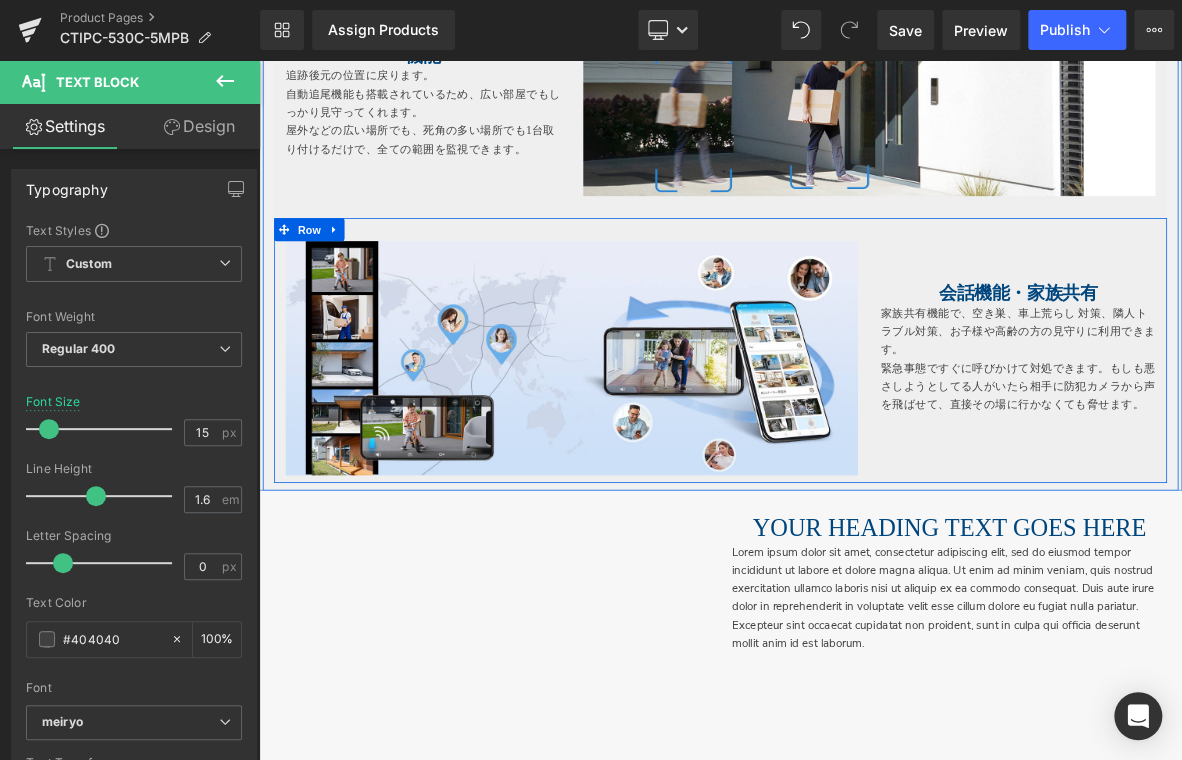click on "会話機能・家族共有" at bounding box center (1253, 365) 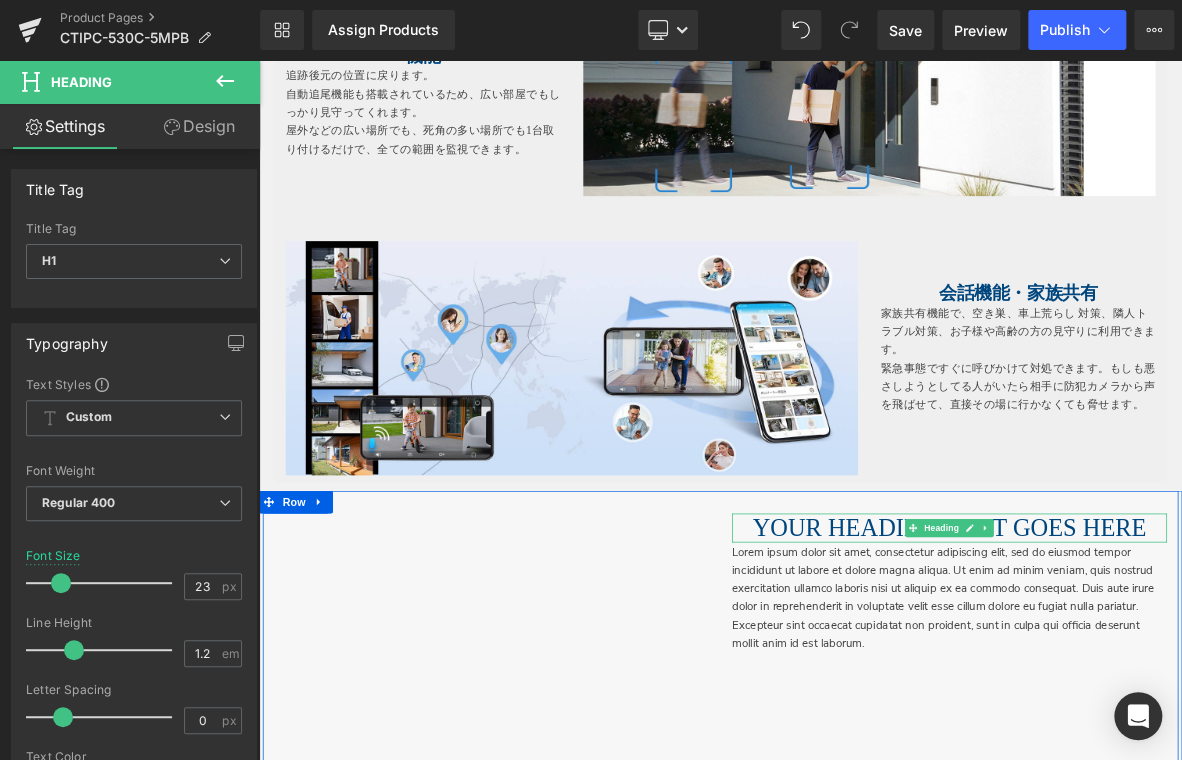 click on "Your heading text goes here" at bounding box center (1164, 673) 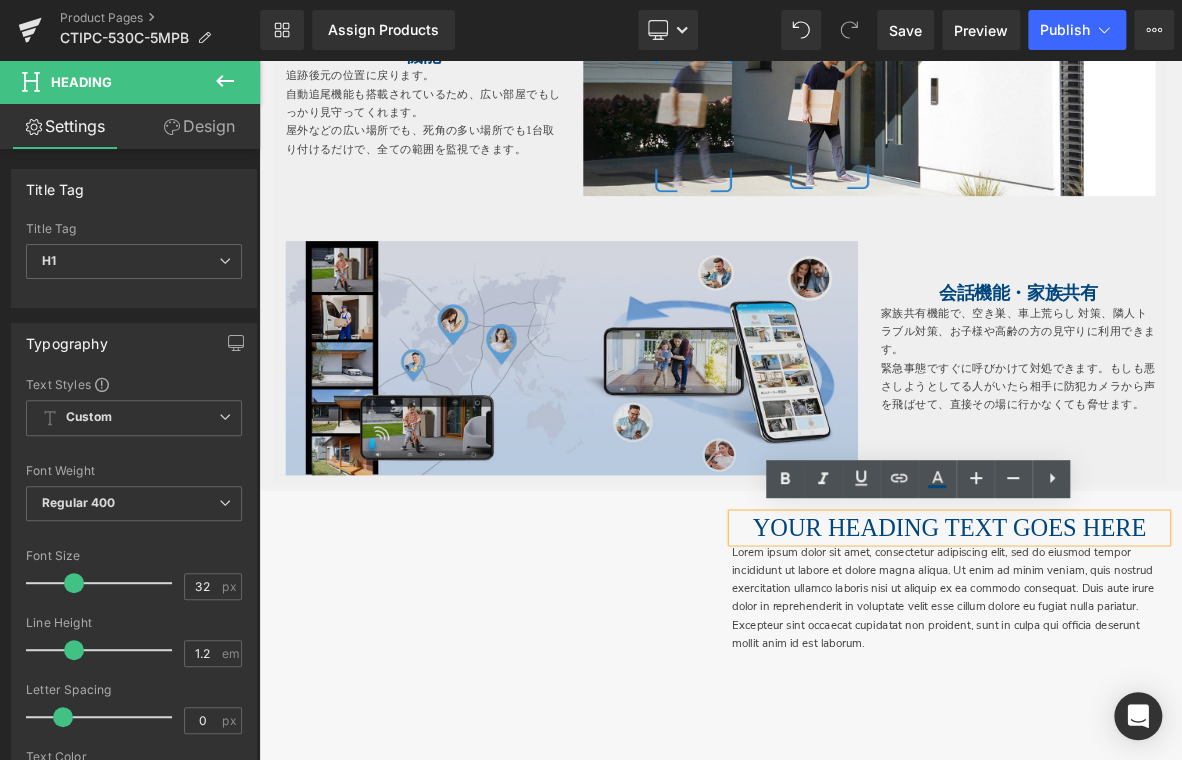 drag, startPoint x: 364, startPoint y: 542, endPoint x: 788, endPoint y: 569, distance: 424.8588 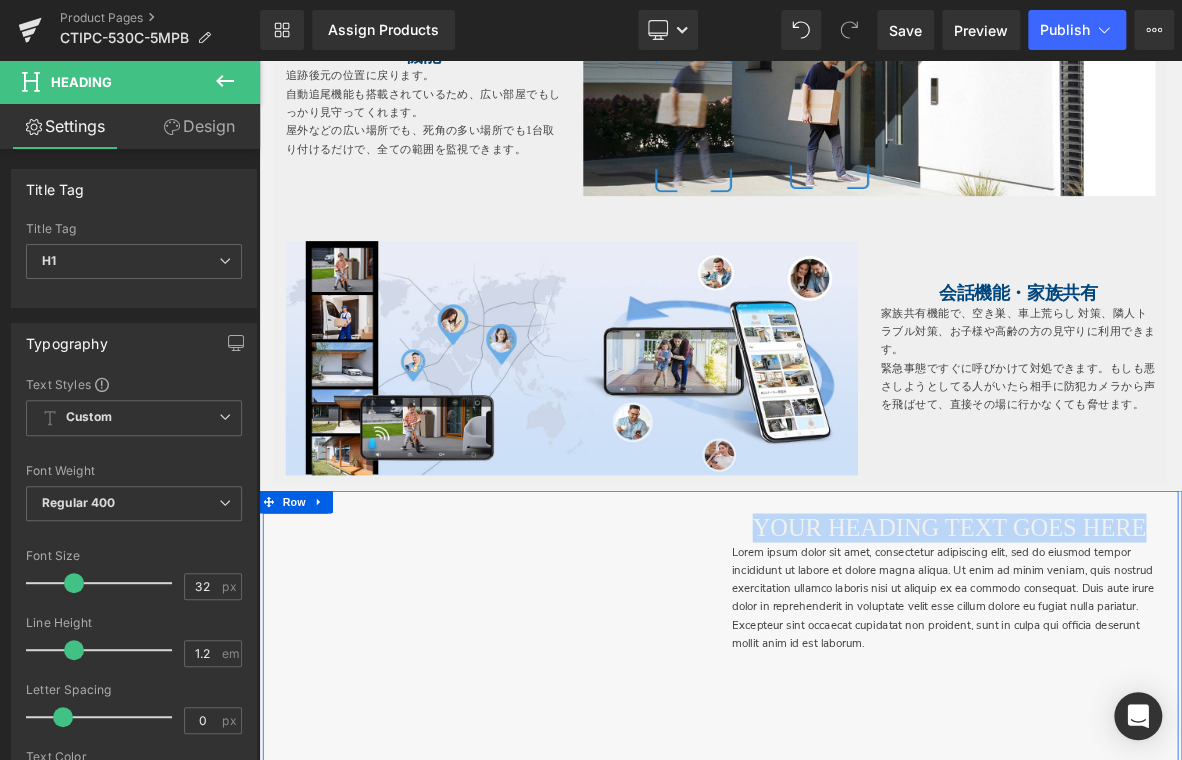 drag, startPoint x: 1337, startPoint y: 630, endPoint x: 1414, endPoint y: 630, distance: 77 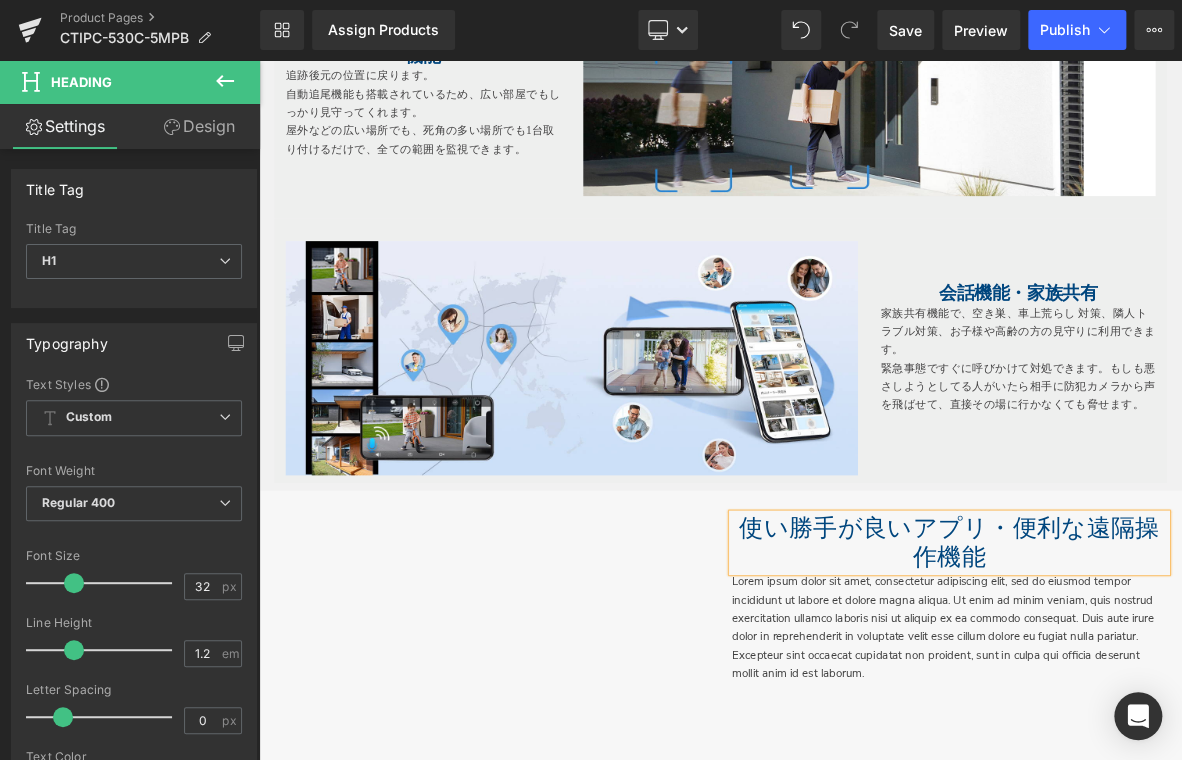 click on "使い勝手が良いアプリ・便利な遠隔操作機能" at bounding box center (1164, 692) 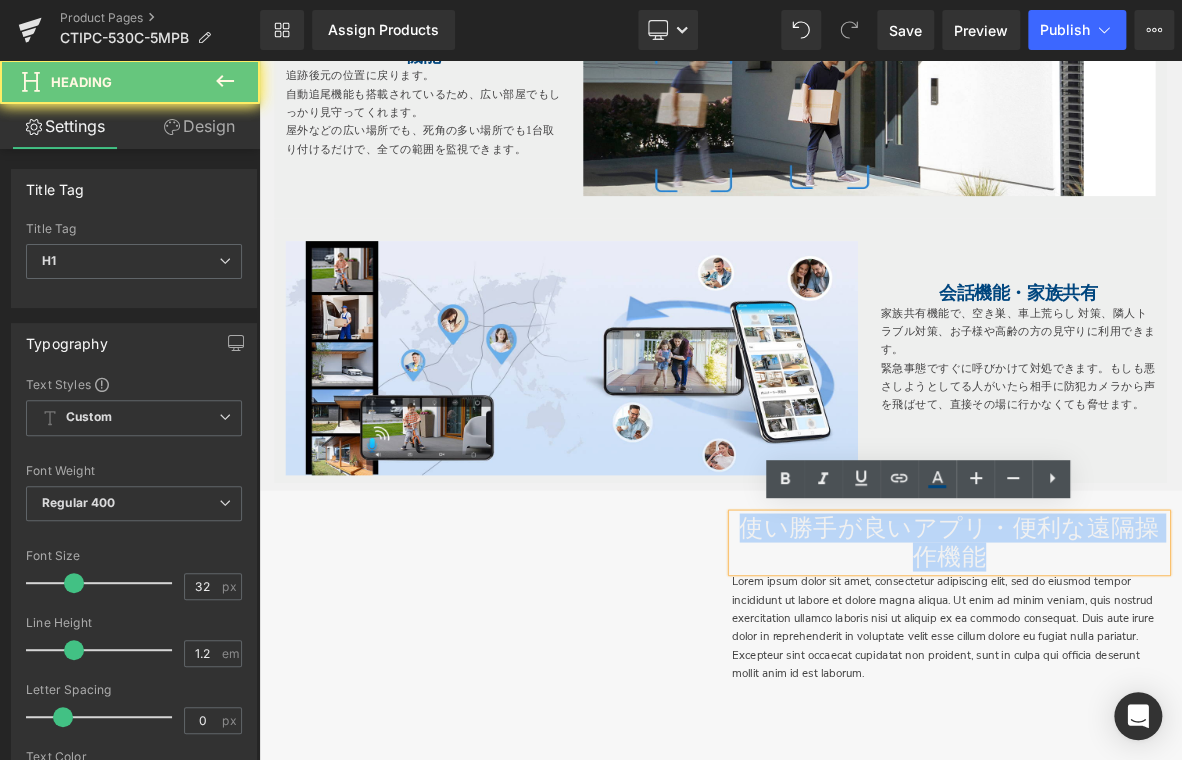 drag, startPoint x: 1211, startPoint y: 699, endPoint x: 893, endPoint y: 664, distance: 319.9203 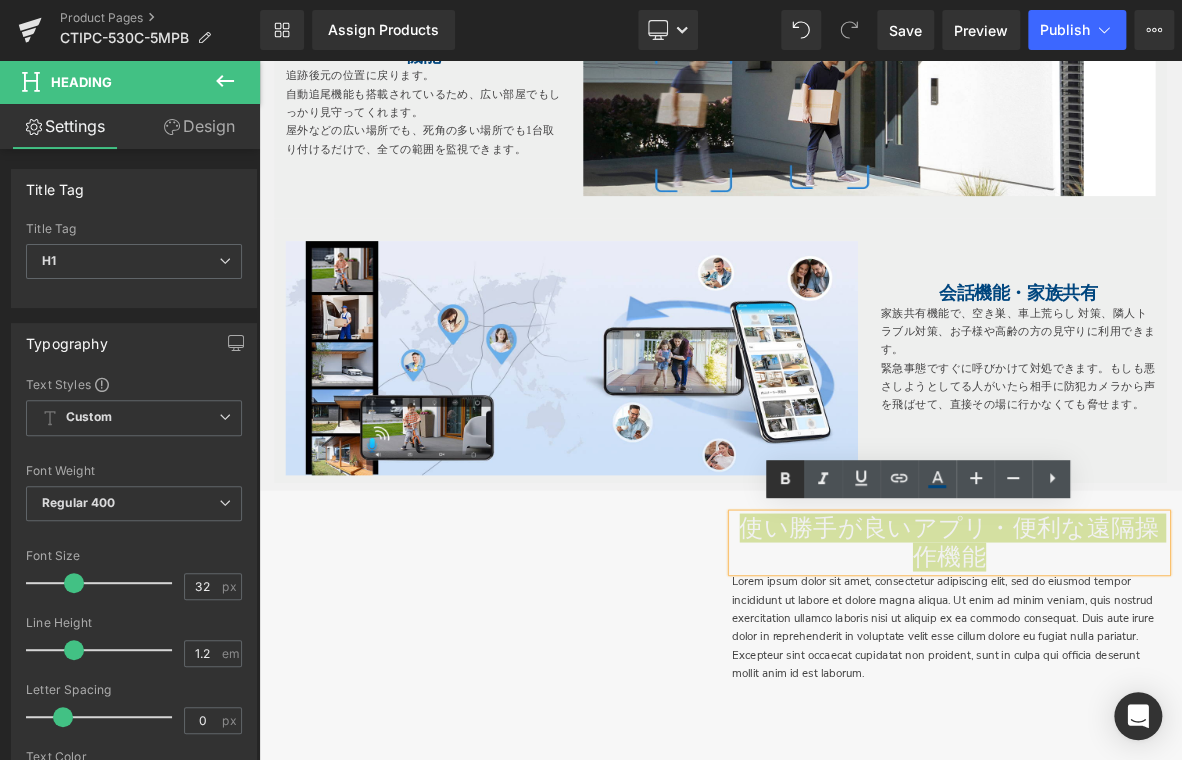 click 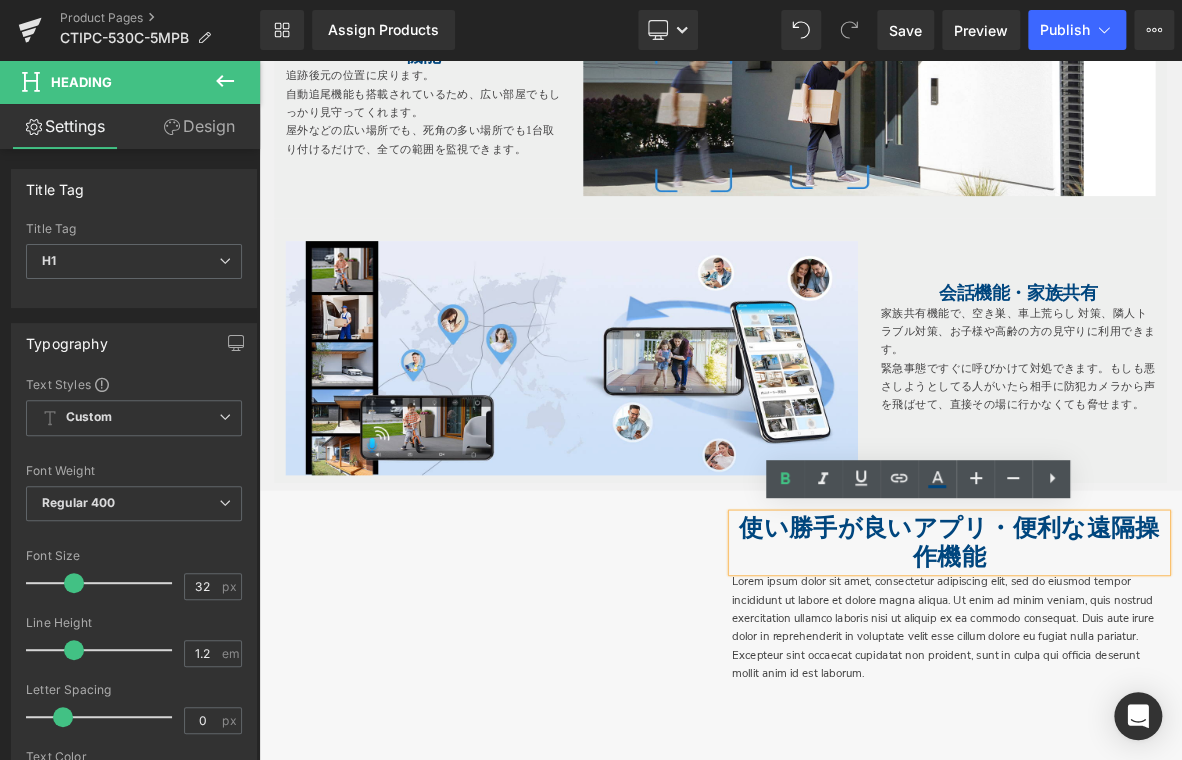 click on "会話機能・家族共有" at bounding box center (1253, 365) 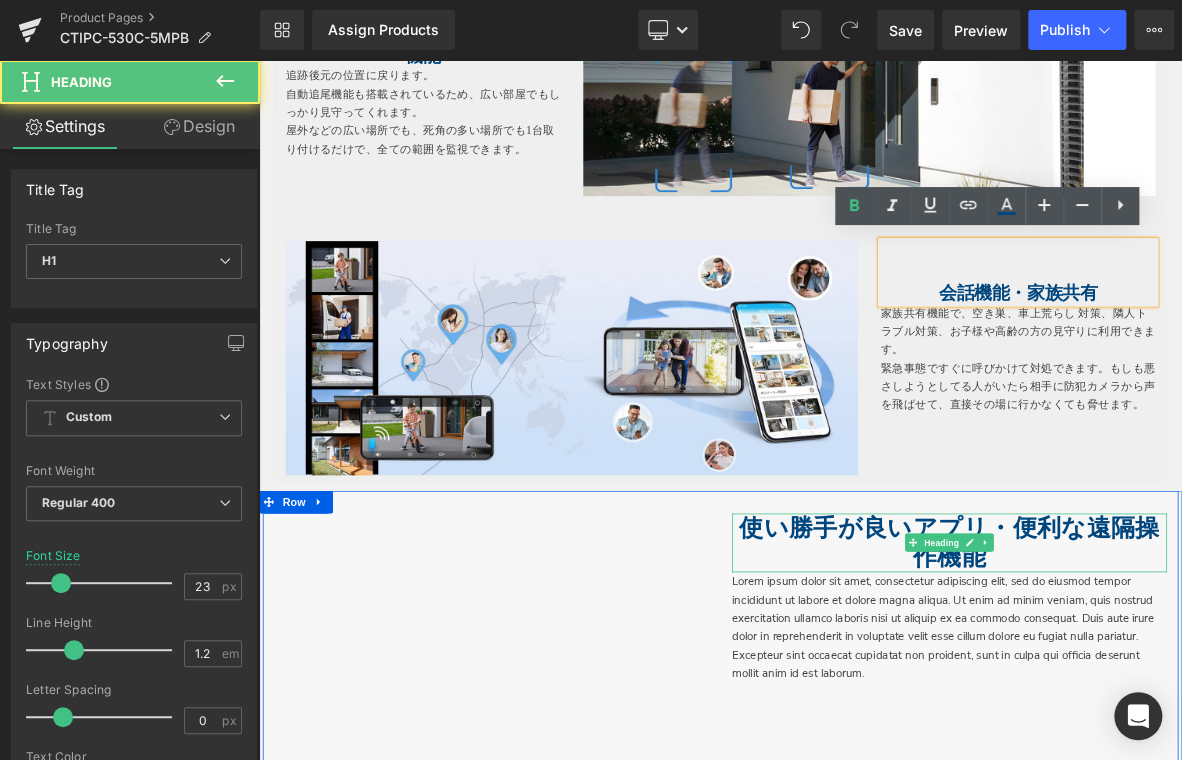 click on "使い勝手が良いアプリ・便利な遠隔操作機能" at bounding box center [1164, 692] 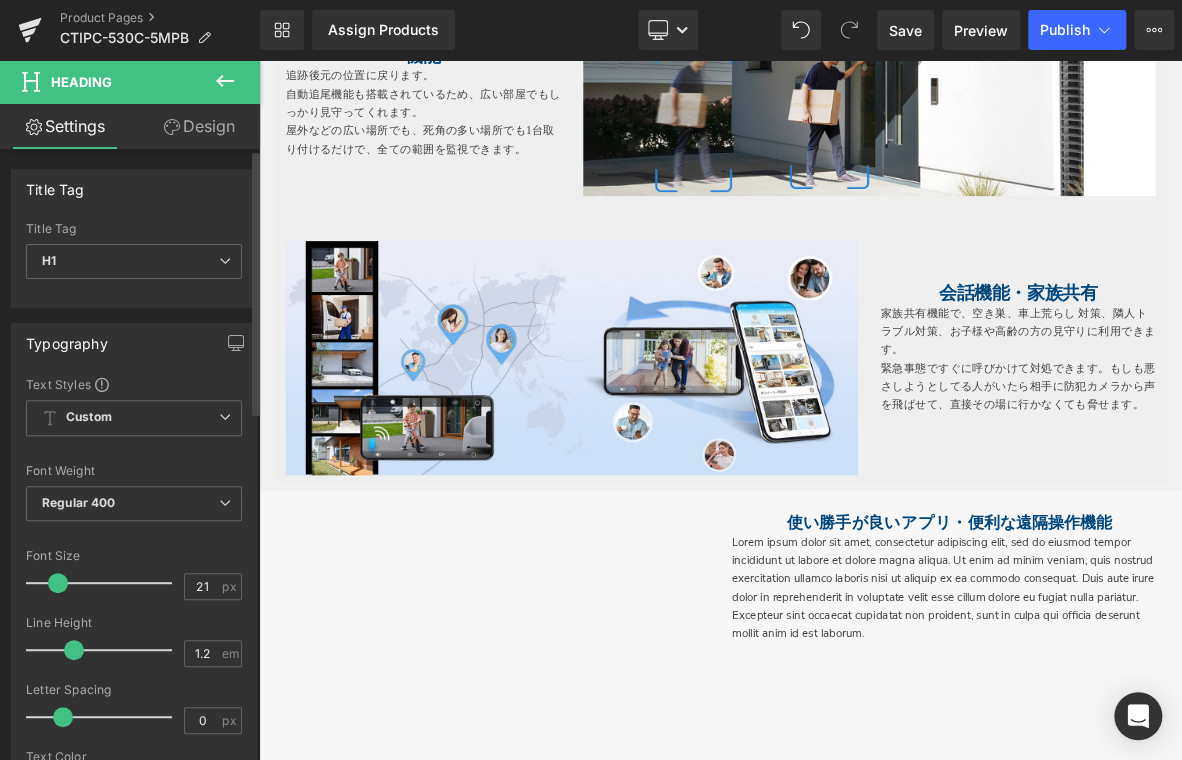 type on "22" 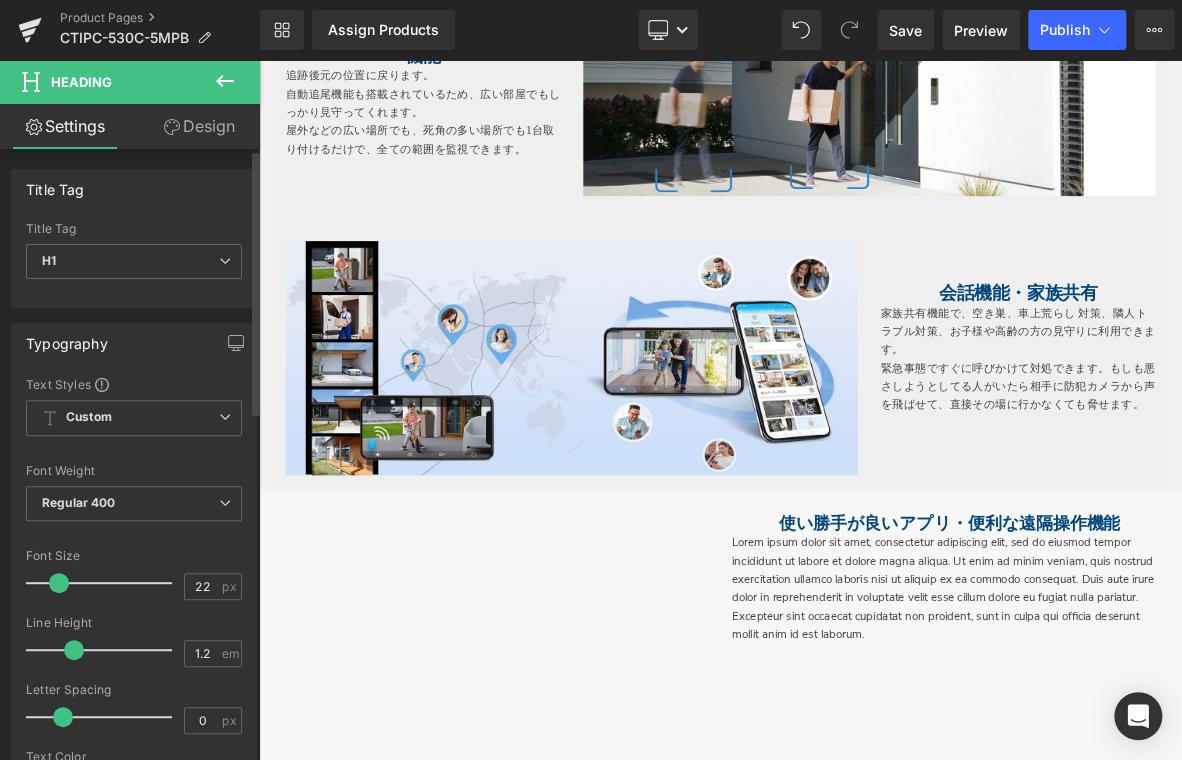 drag, startPoint x: 67, startPoint y: 580, endPoint x: 53, endPoint y: 585, distance: 14.866069 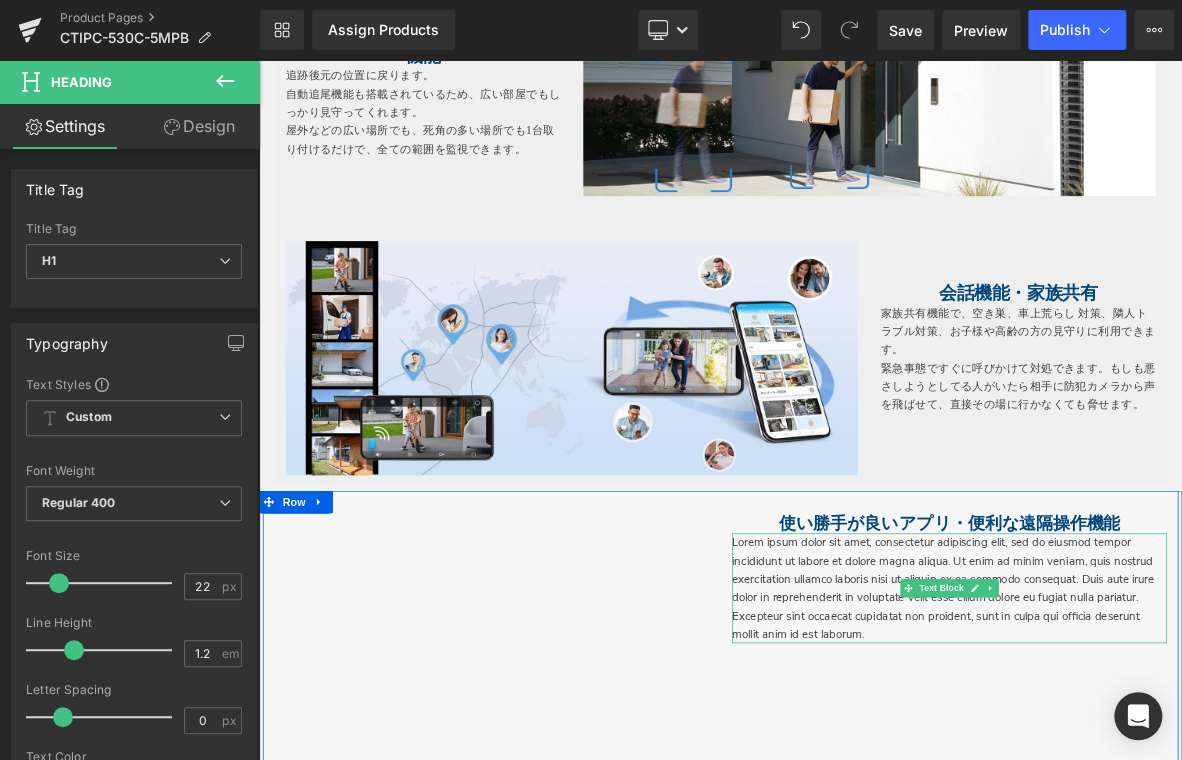 click on "Lorem ipsum dolor sit amet, consectetur adipiscing elit, sed do eiusmod tempor incididunt ut labore et dolore magna aliqua. Ut enim ad minim veniam, quis nostrud exercitation ullamco laboris nisi ut aliquip ex ea commodo consequat. Duis aute irure dolor in reprehenderit in voluptate velit esse cillum dolore eu fugiat nulla pariatur. Excepteur sint occaecat cupidatat non proident, sunt in culpa qui officia deserunt mollit anim id est laborum." at bounding box center (1164, 752) 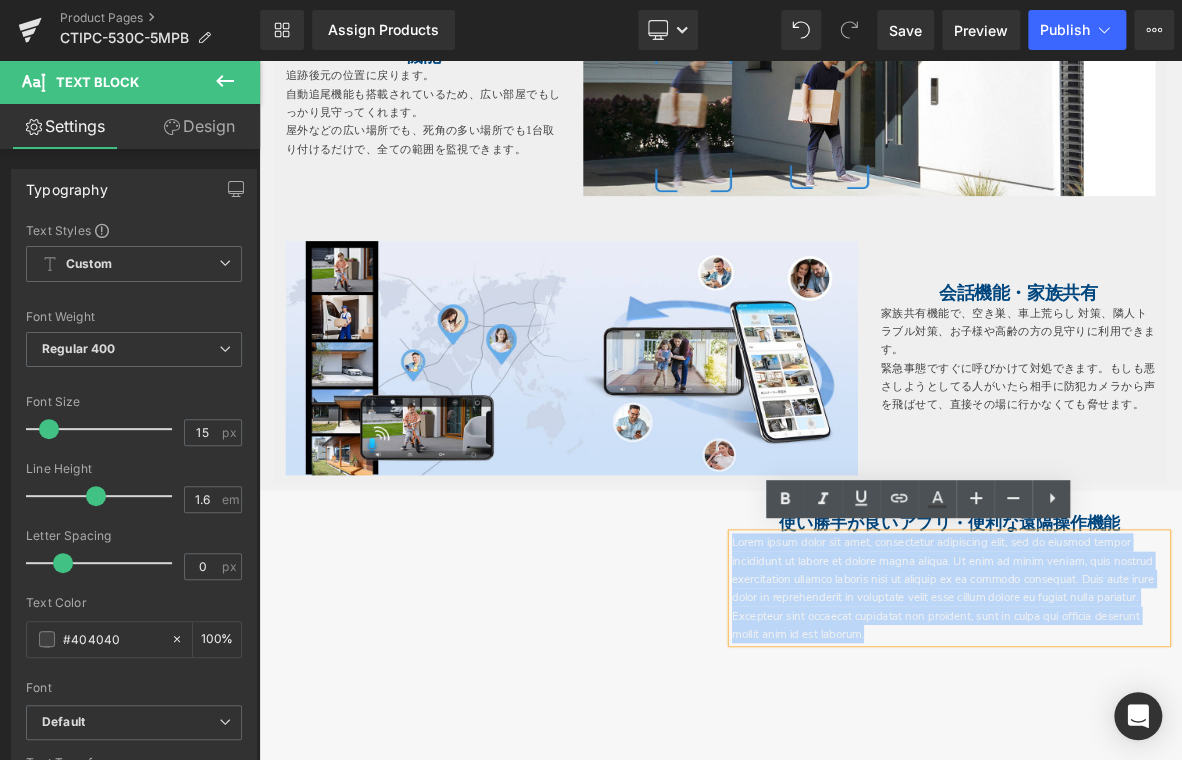 drag, startPoint x: 873, startPoint y: 687, endPoint x: 1281, endPoint y: 807, distance: 425.2811 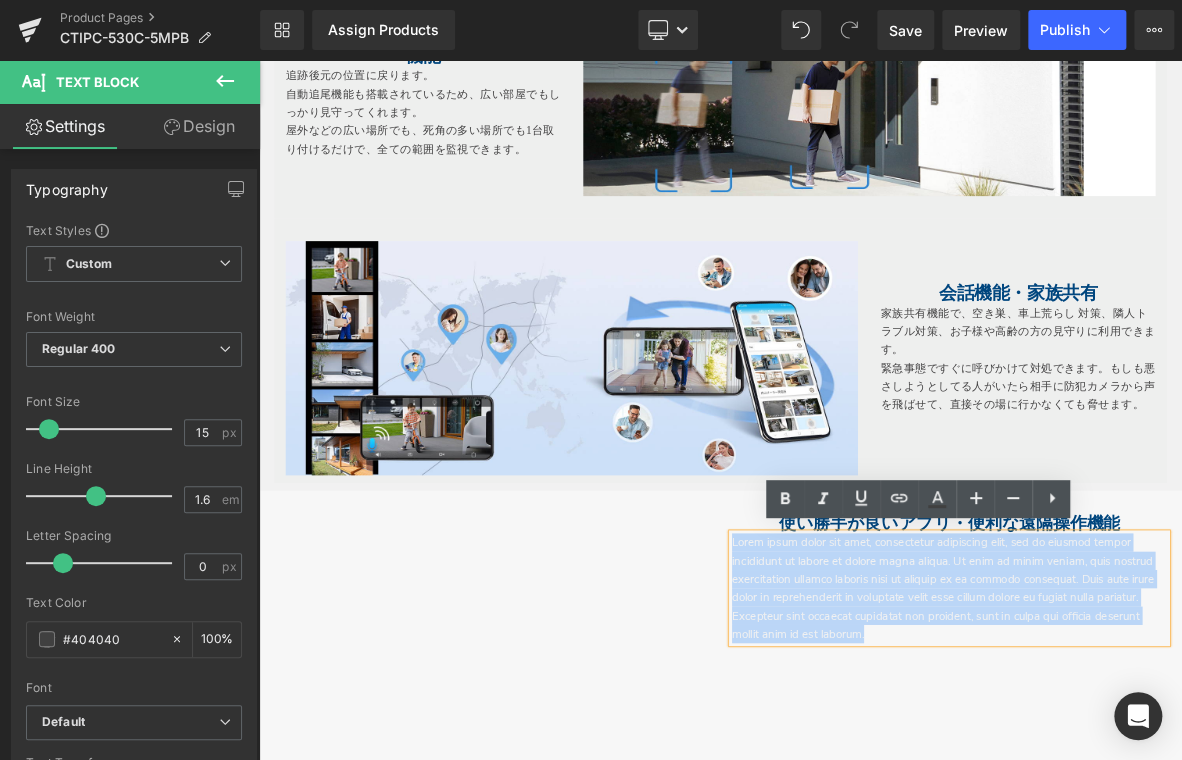 click on "Lorem ipsum dolor sit amet, consectetur adipiscing elit, sed do eiusmod tempor incididunt ut labore et dolore magna aliqua. Ut enim ad minim veniam, quis nostrud exercitation ullamco laboris nisi ut aliquip ex ea commodo consequat. Duis aute irure dolor in reprehenderit in voluptate velit esse cillum dolore eu fugiat nulla pariatur. Excepteur sint occaecat cupidatat non proident, sunt in culpa qui officia deserunt mollit anim id est laborum." at bounding box center [1164, 752] 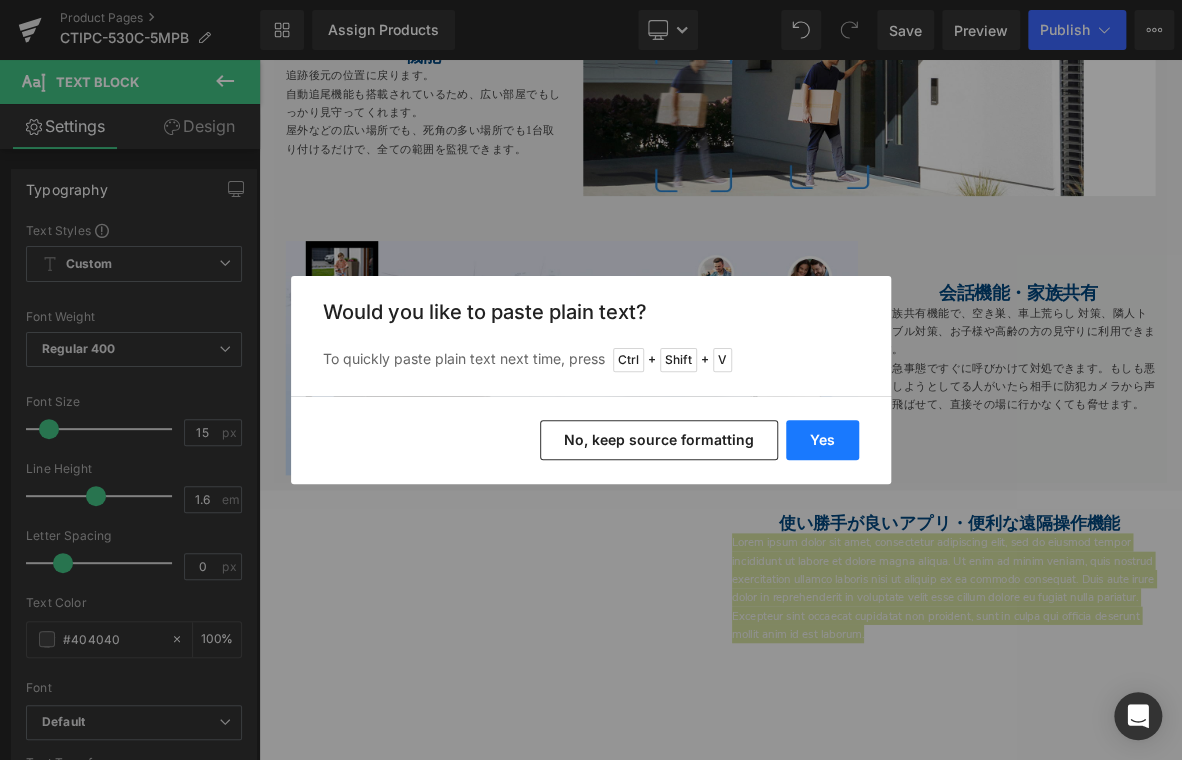 click on "Yes" at bounding box center (822, 440) 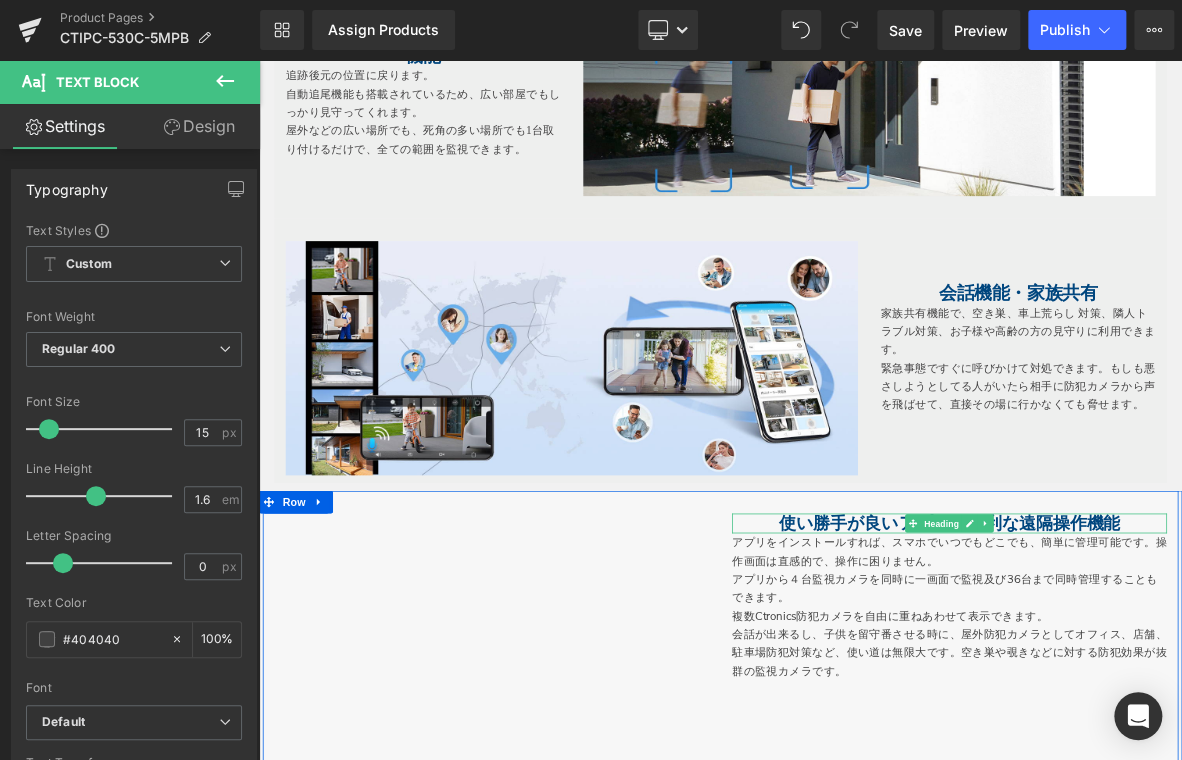click on "使い勝手が良いアプリ・便利な遠隔操作機能" at bounding box center (1164, 667) 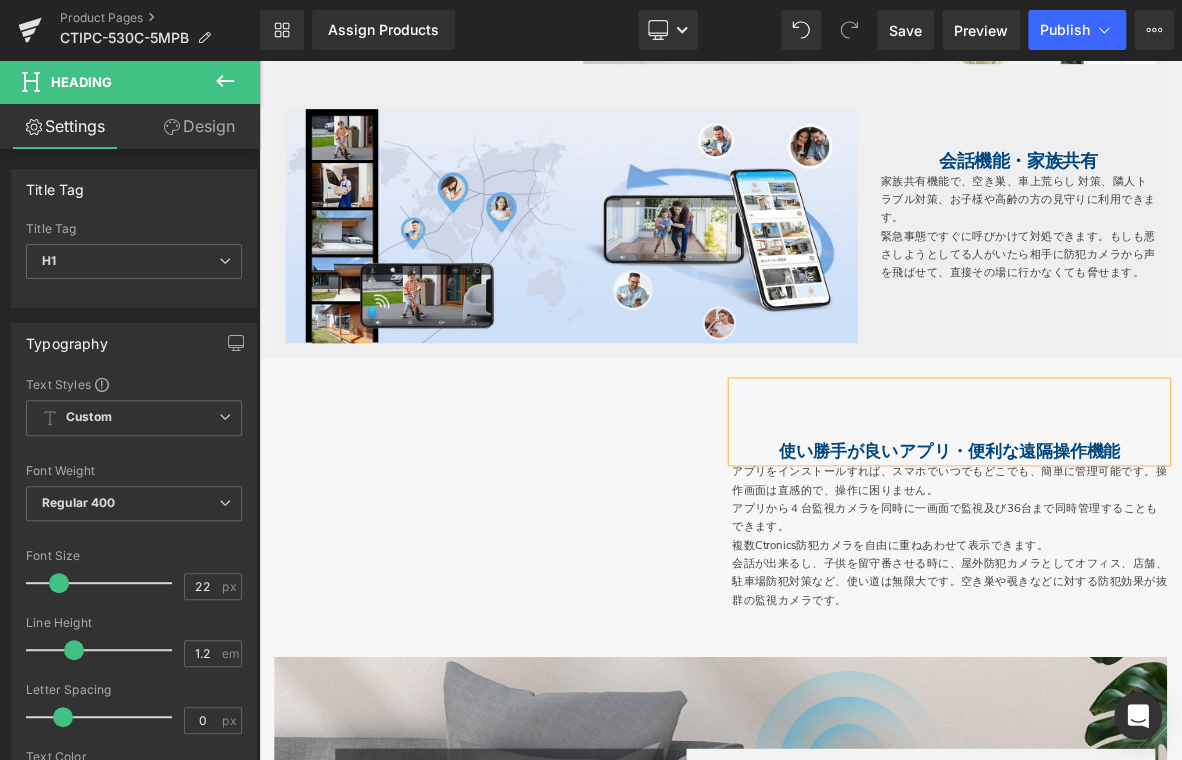 scroll, scrollTop: 3000, scrollLeft: 0, axis: vertical 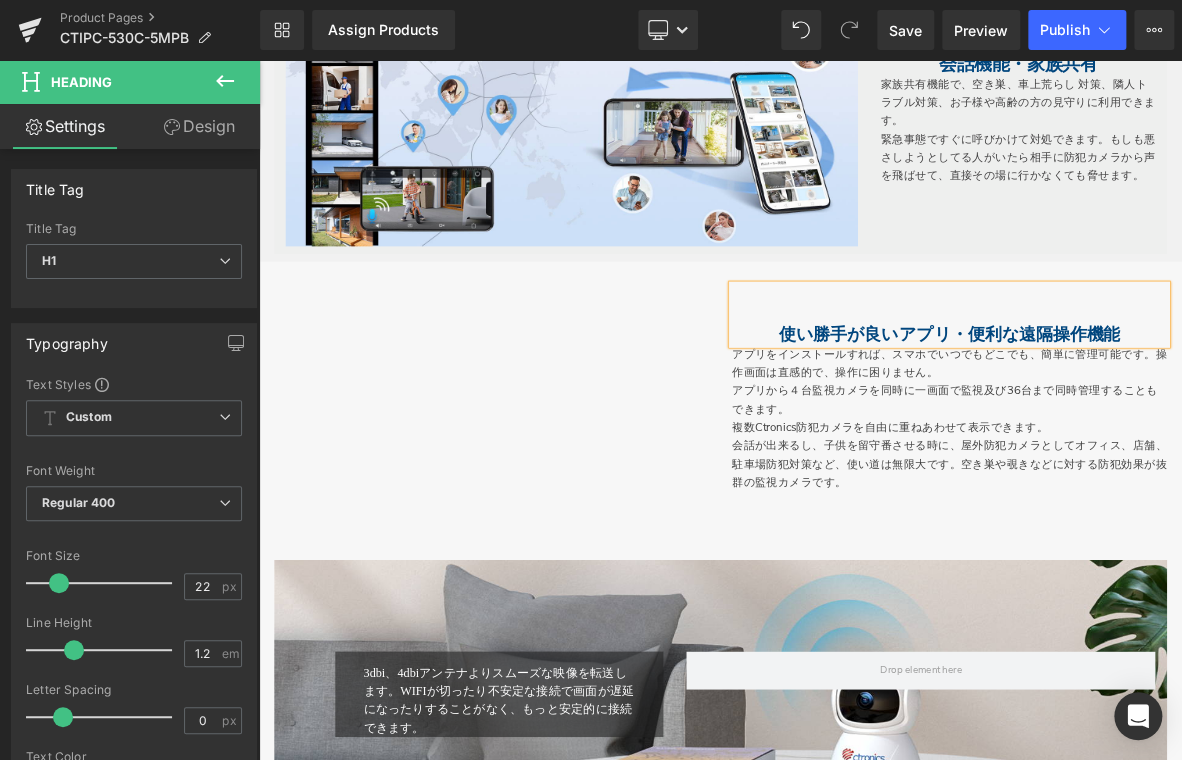 click on "Youtube
使い勝手が良いアプリ・便利な遠隔操作機能
Heading
アプリをインストールすれば、スマホでいつでもどこでも、簡単に管理可能です。操作画面は直感的で、操作に困りません。 アプリから４台監視カメラを同時に一画面で監視及び36台まで同時管理することもできます。 複数Ctronics防犯カメラを自由に重ねあわせて表示できます。 会話が出来るし、子供を留守番させる時に、屋外防犯カメラとしてオフィス、店舗、駐車場防犯対策など、使い道は無限大です。空き巣や覗きなどに対する防犯効果が抜群の監視カメラです。
Text Block
Row" at bounding box center [864, 504] 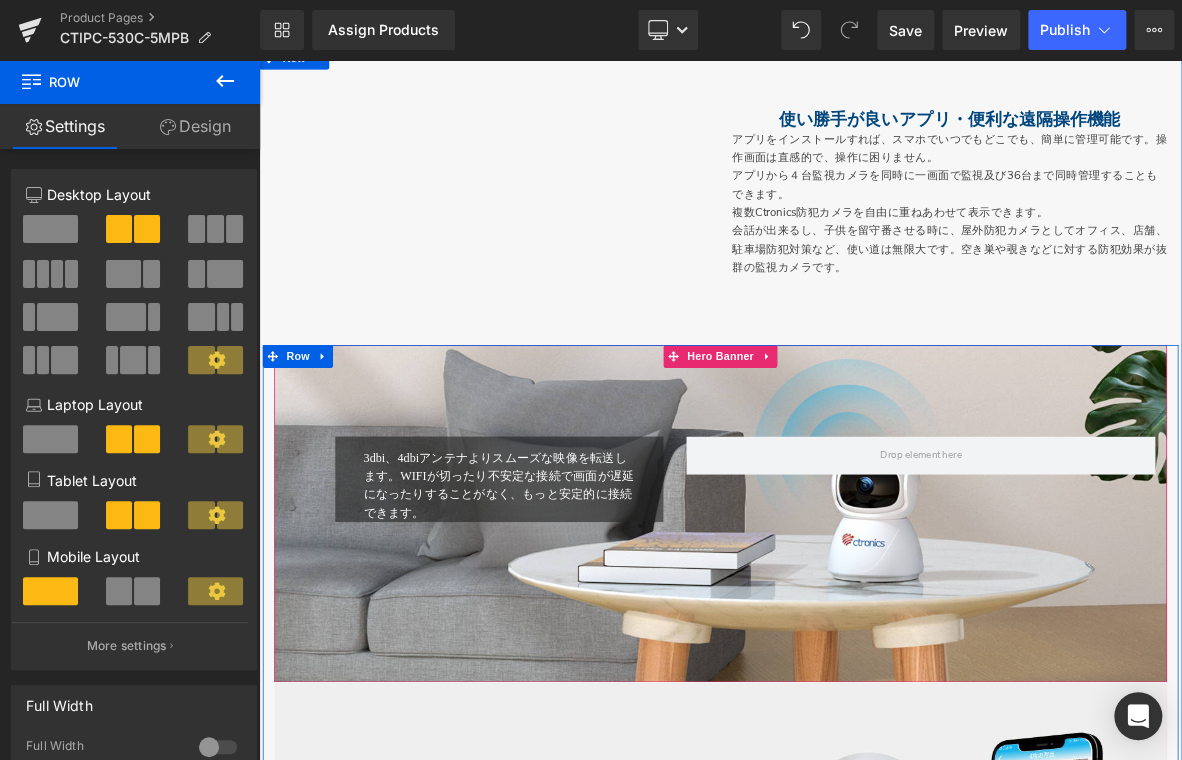 scroll, scrollTop: 3400, scrollLeft: 0, axis: vertical 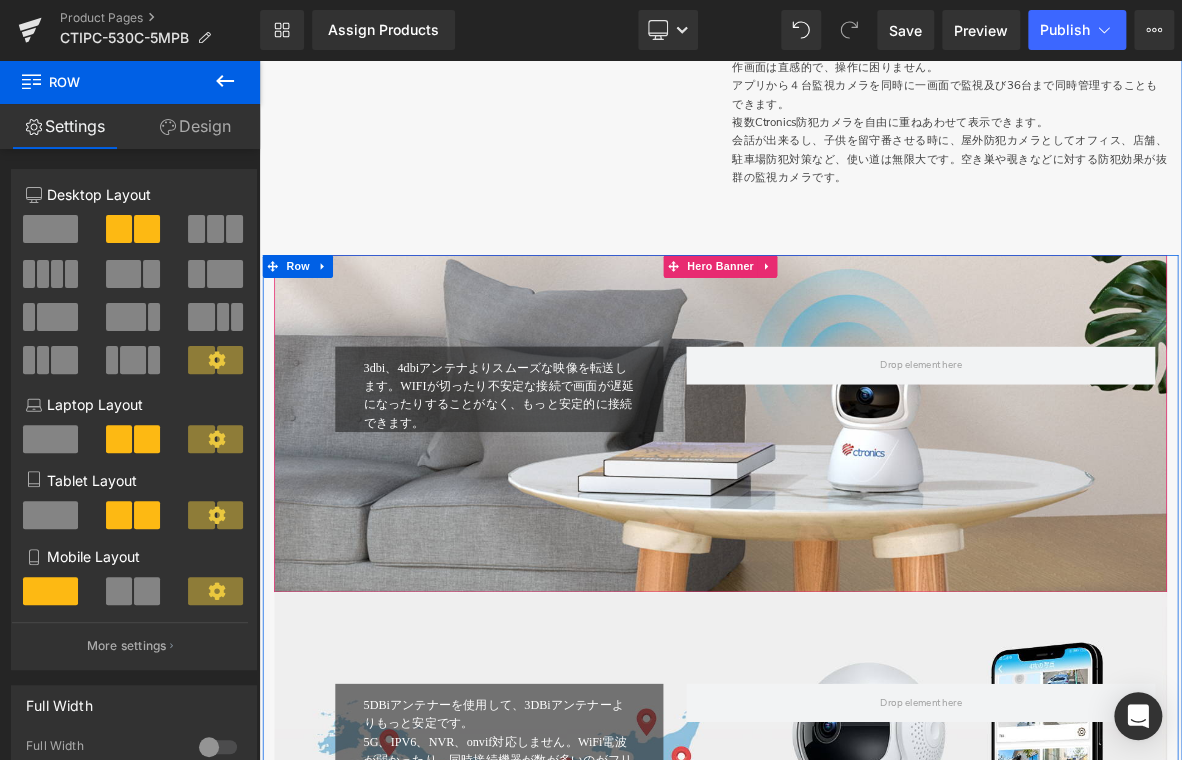 click at bounding box center [864, 536] 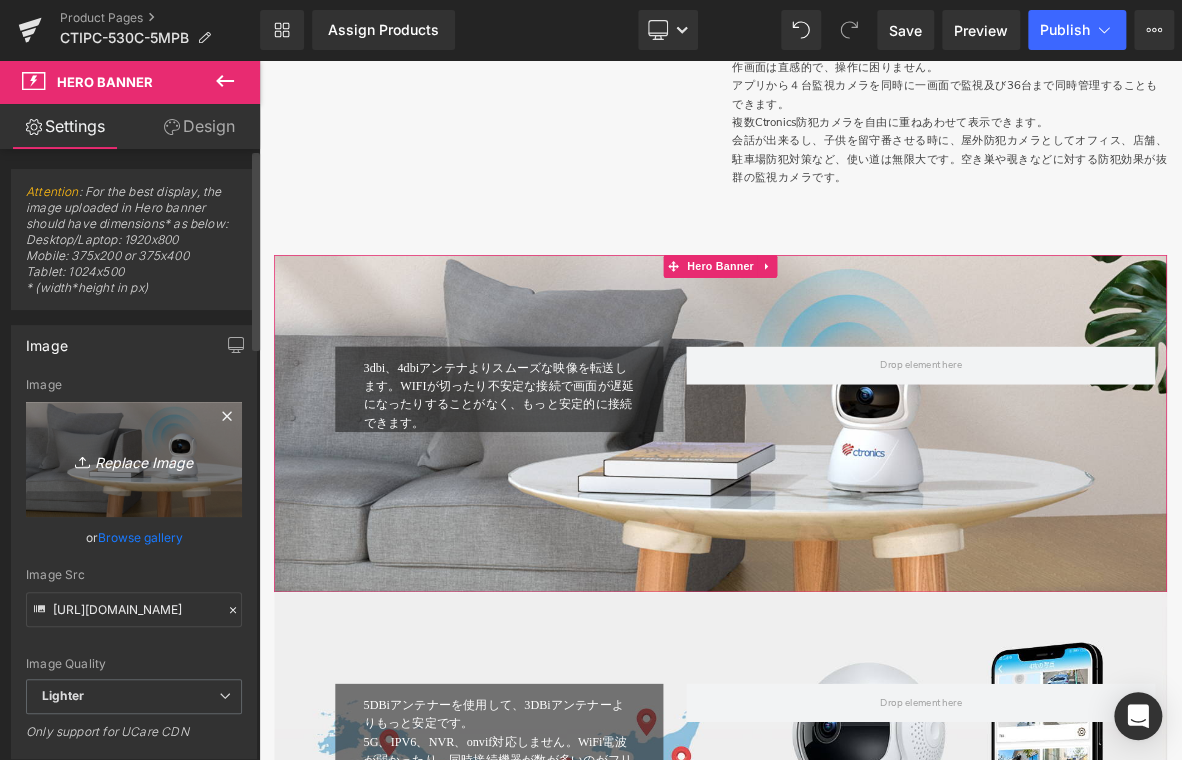 click on "Replace Image" at bounding box center (134, 459) 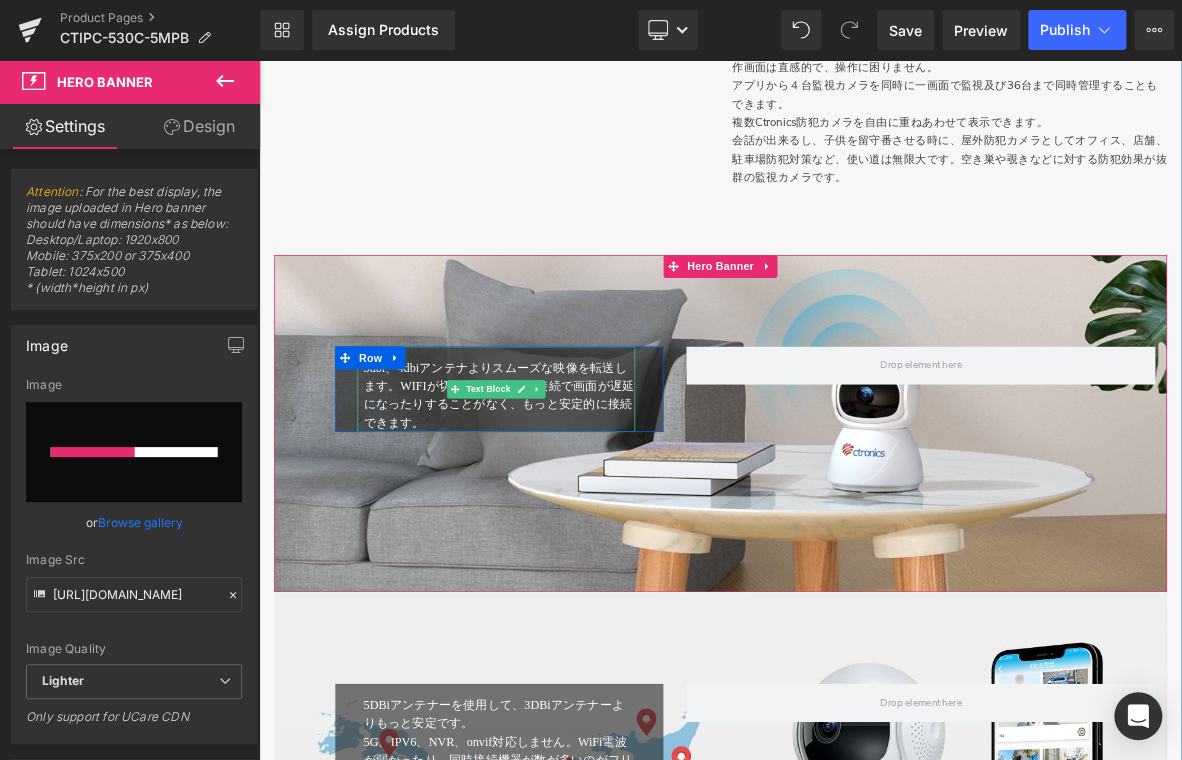 type 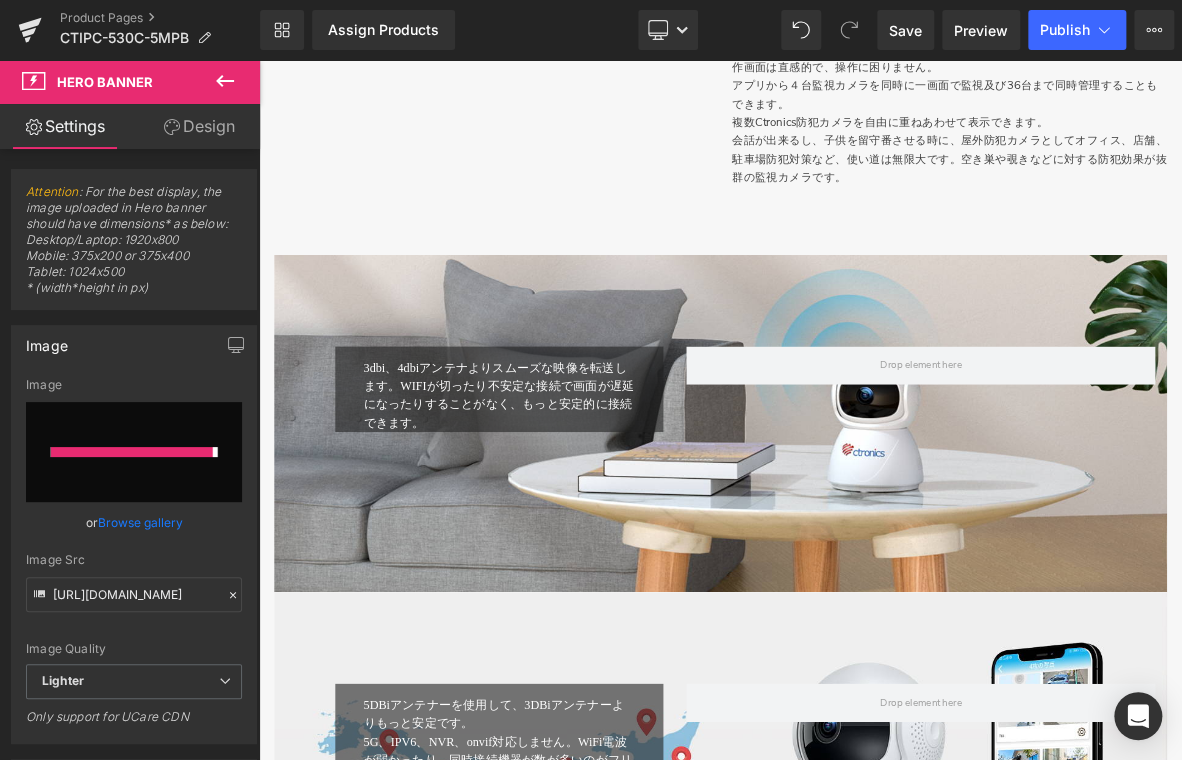 type on "[URL][DOMAIN_NAME]" 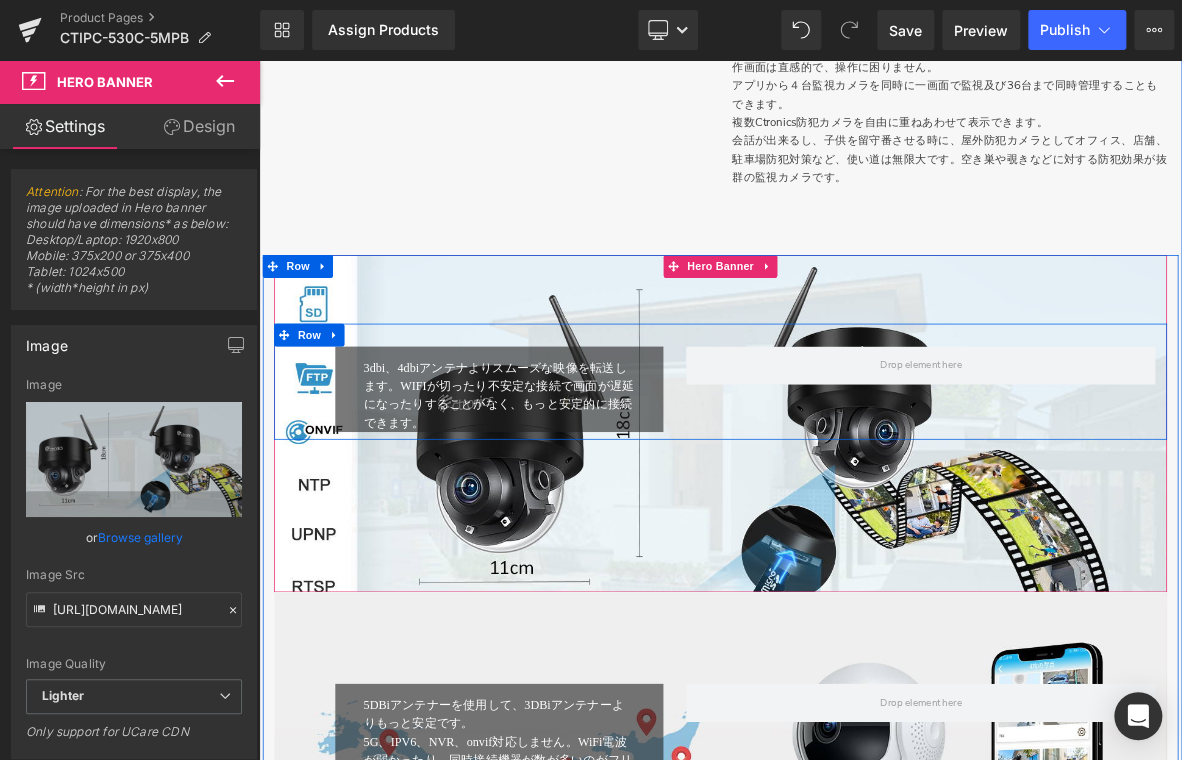 drag, startPoint x: 326, startPoint y: 448, endPoint x: 355, endPoint y: 449, distance: 29.017237 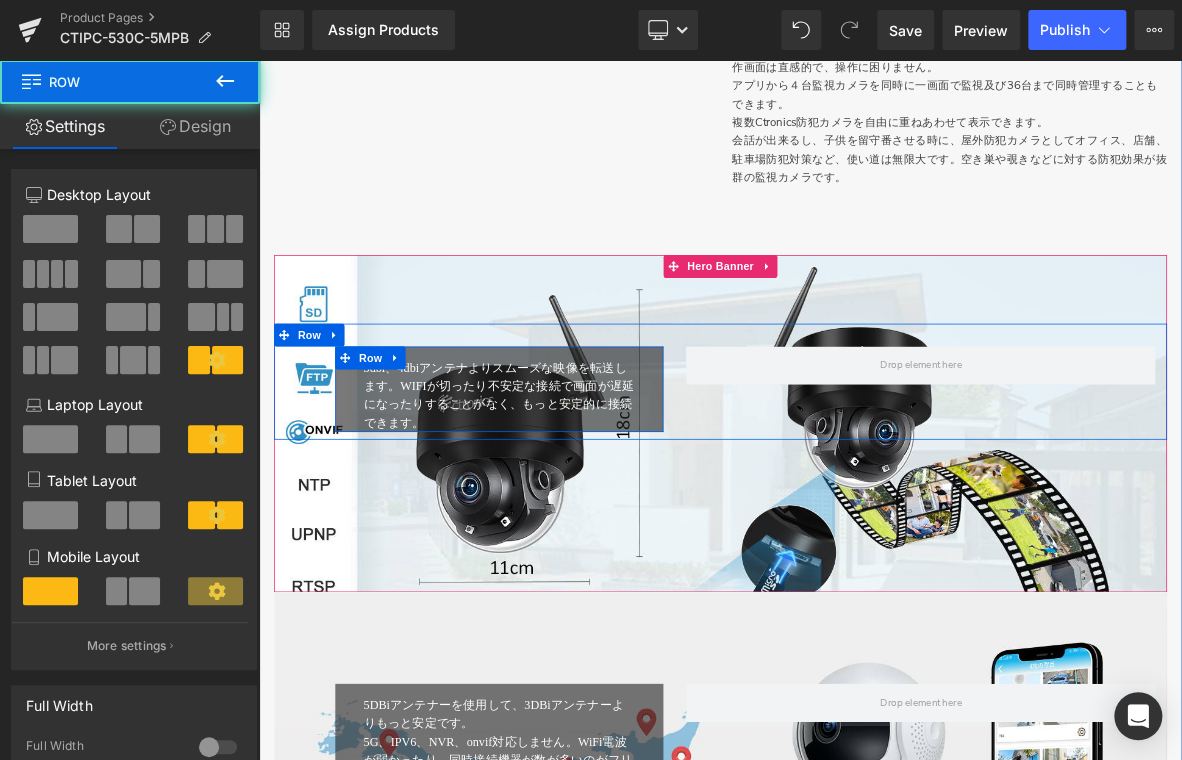 click on "3dbi、4dbiアンテナよりスムーズな映像を転送します。WIFIが切ったり不安定な接続で画面が遅延になったりすることがなく、もっと安定的に接続できます。" at bounding box center (570, 491) 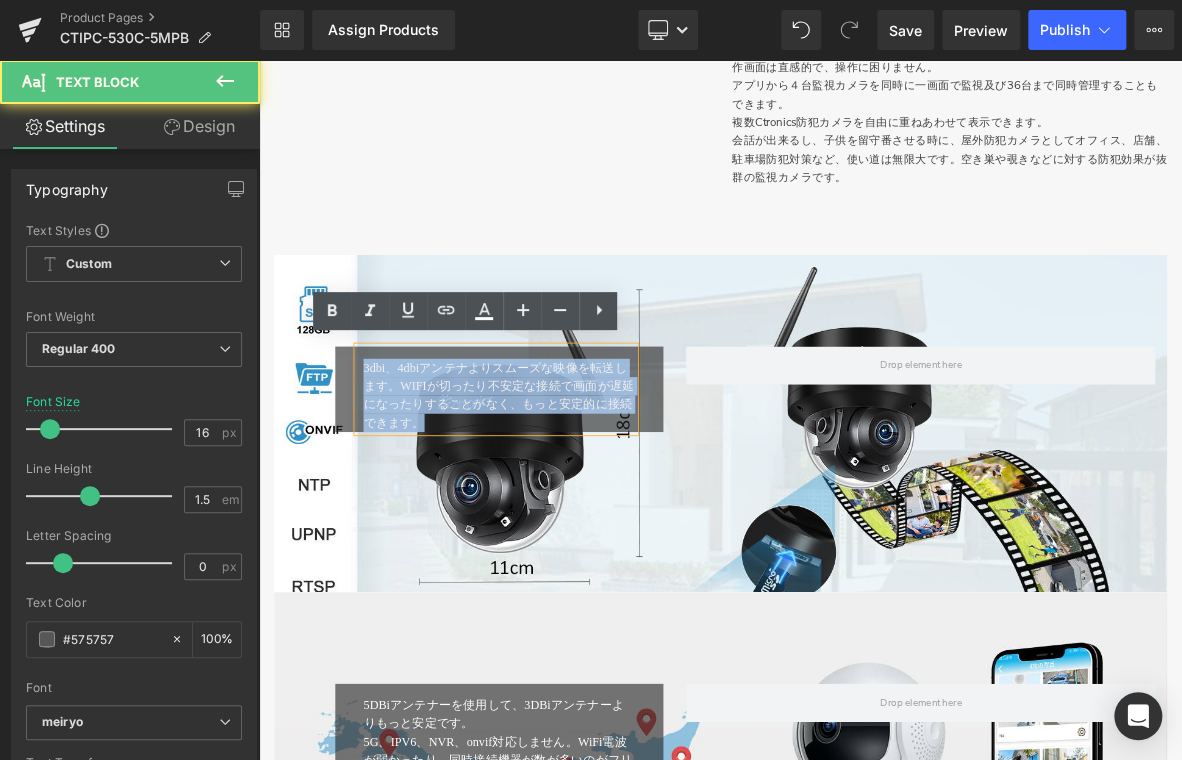 drag, startPoint x: 381, startPoint y: 446, endPoint x: 508, endPoint y: 527, distance: 150.632 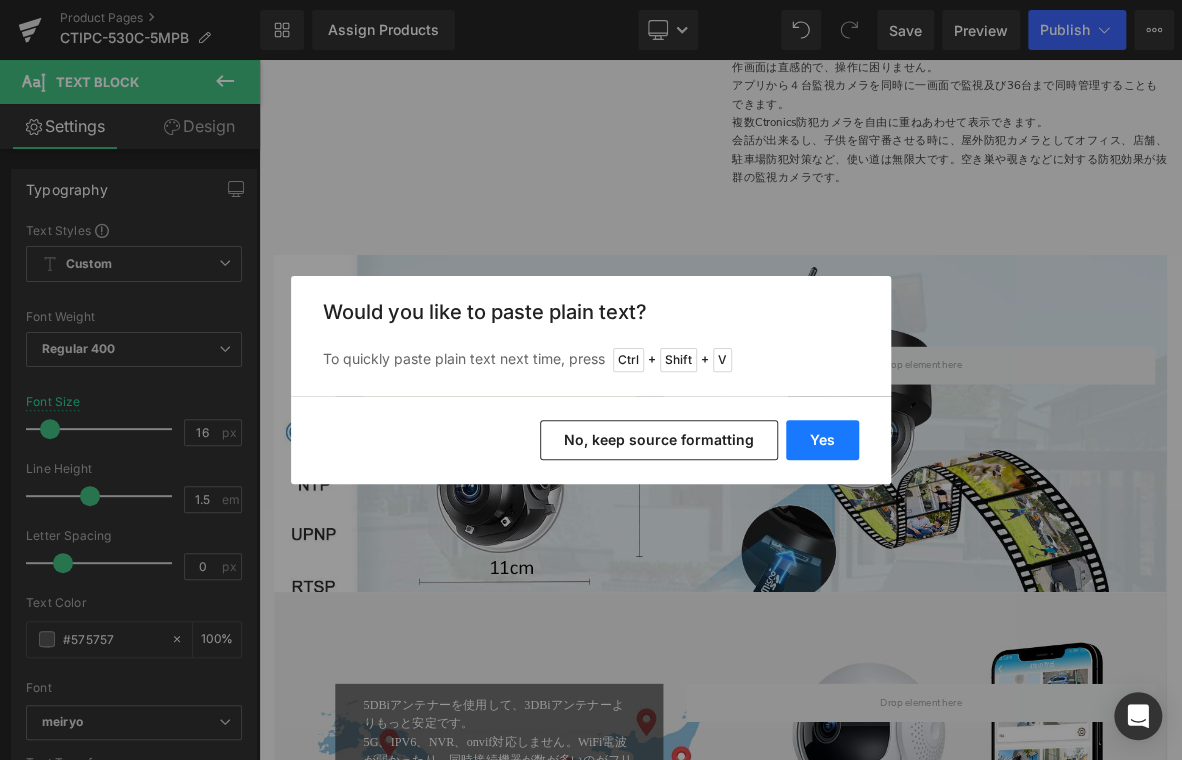 click on "Yes" at bounding box center [822, 440] 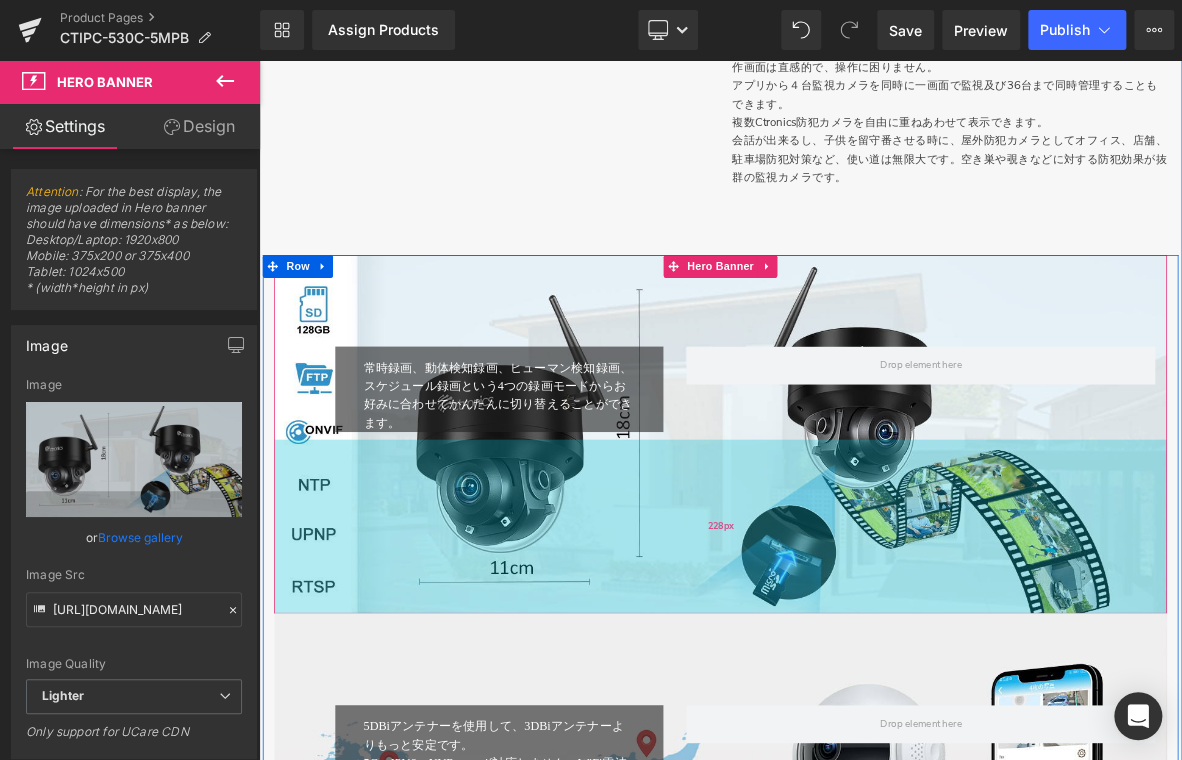 drag, startPoint x: 885, startPoint y: 752, endPoint x: 915, endPoint y: 771, distance: 35.510563 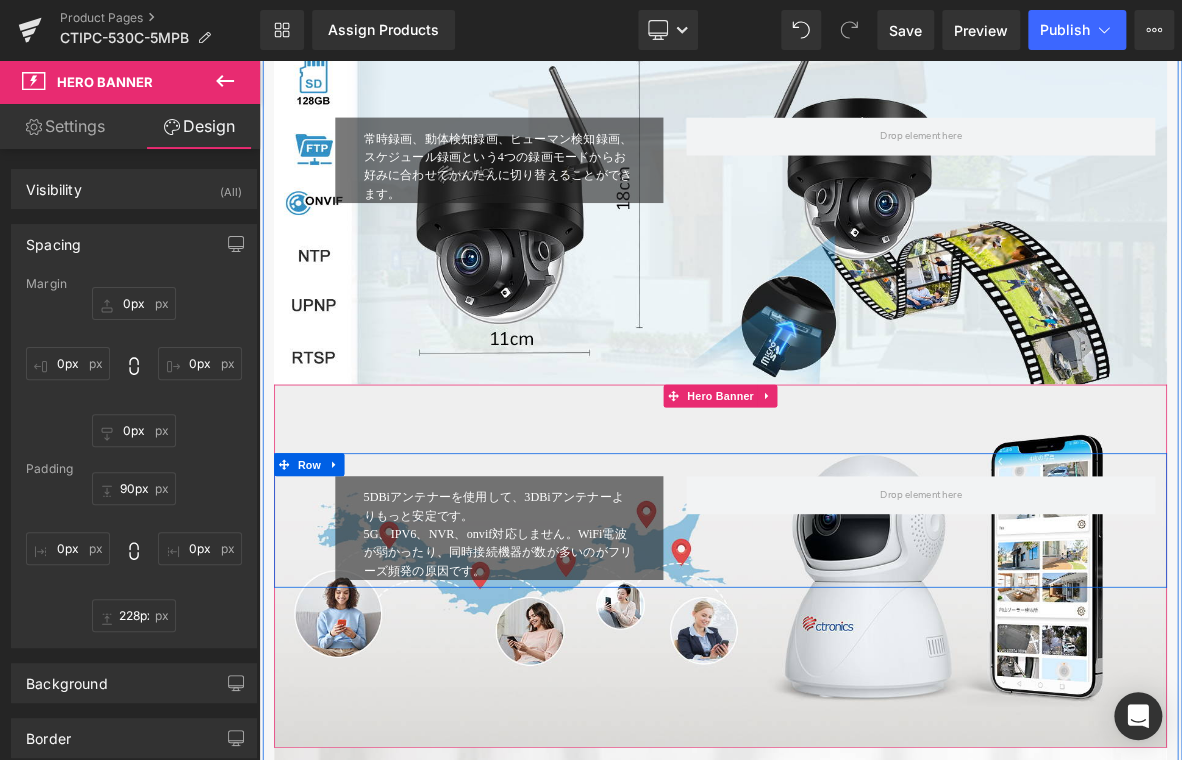 scroll, scrollTop: 3900, scrollLeft: 0, axis: vertical 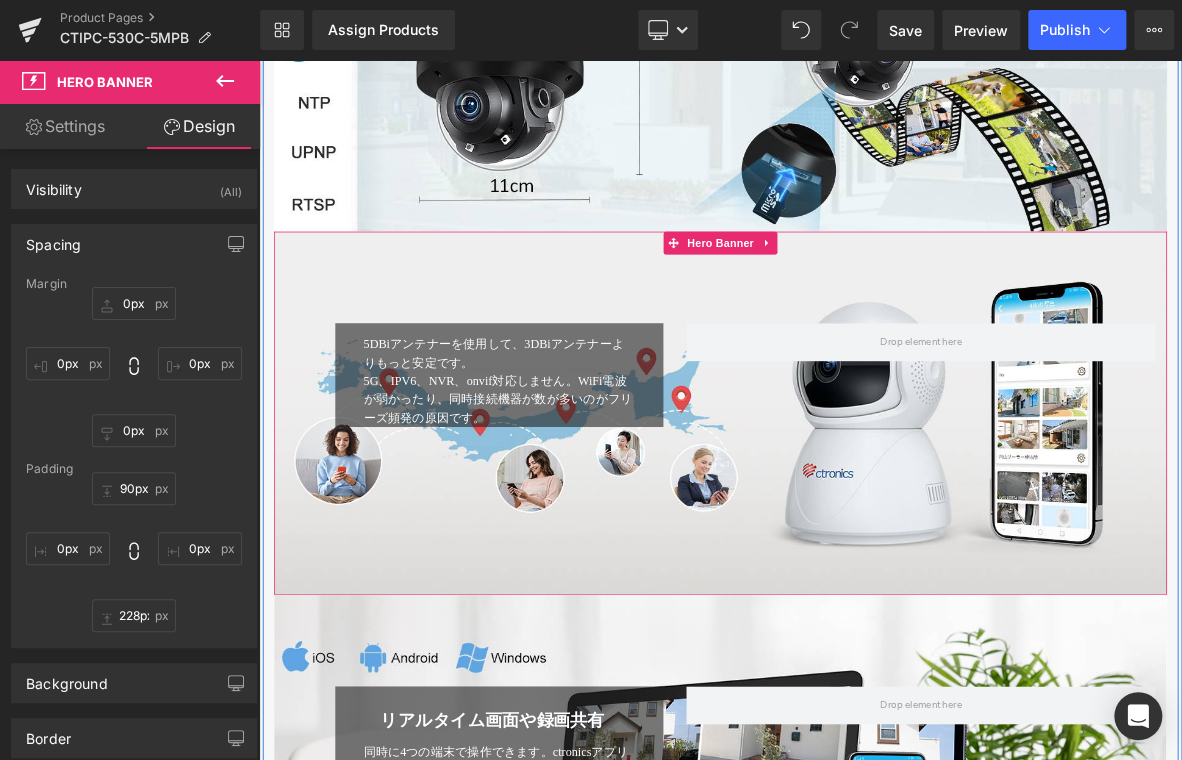 click at bounding box center (864, 523) 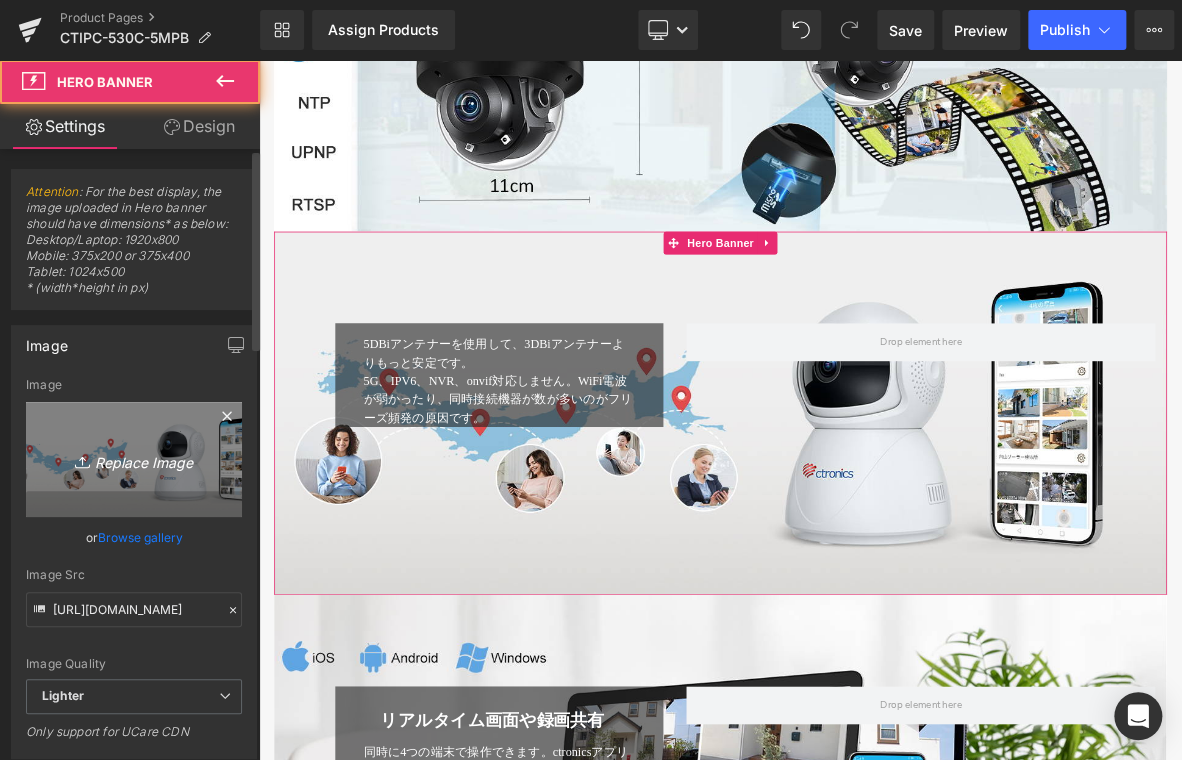 click on "Replace Image" at bounding box center (134, 459) 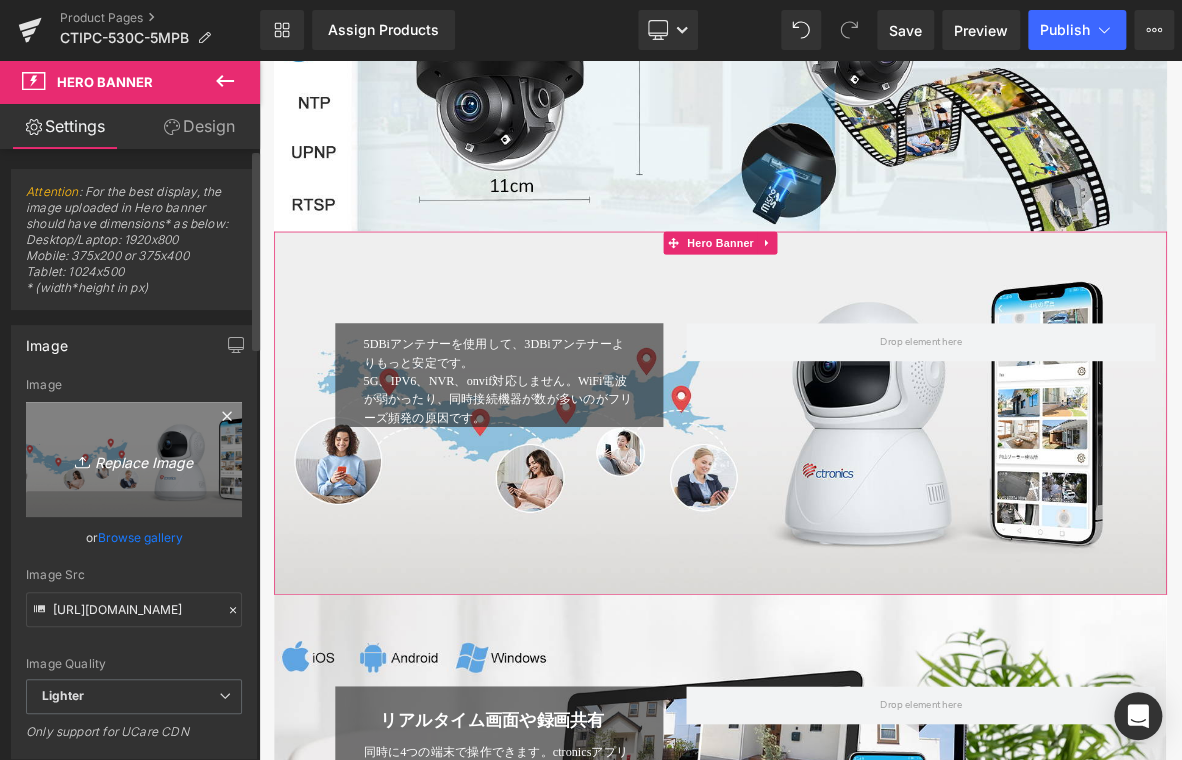 type on "C:\fakepath\9.jpg" 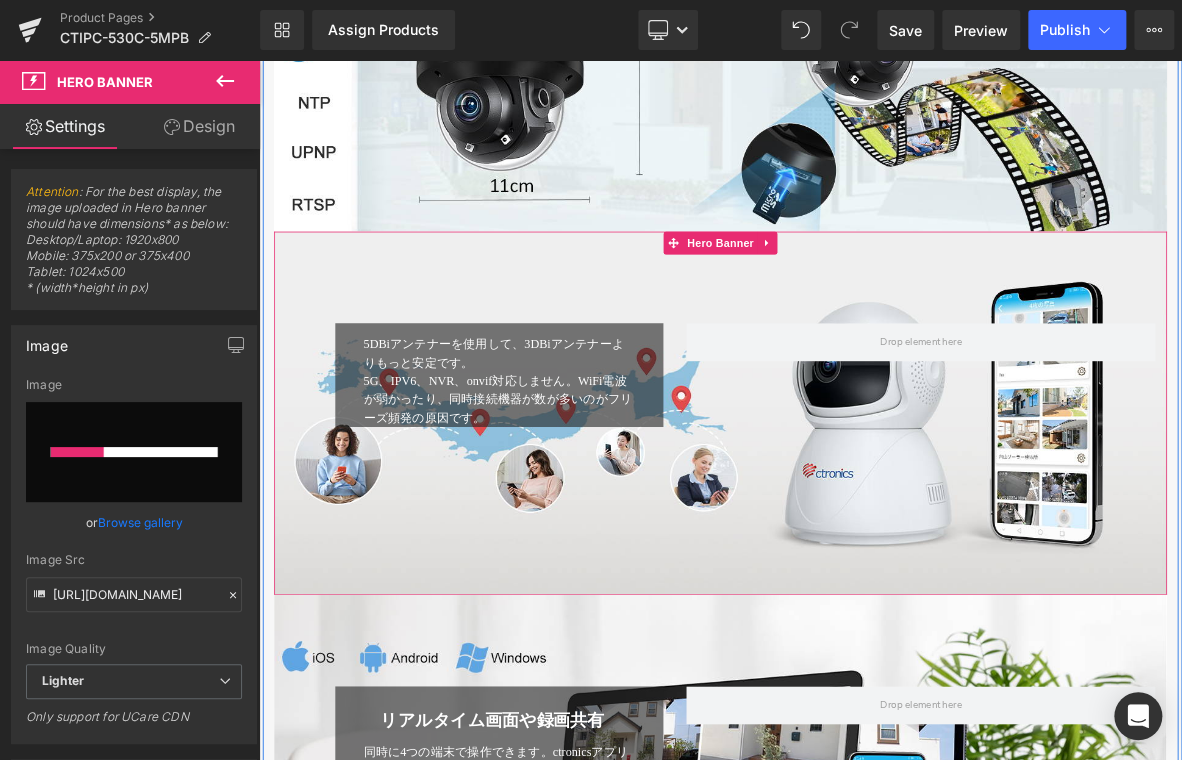 type 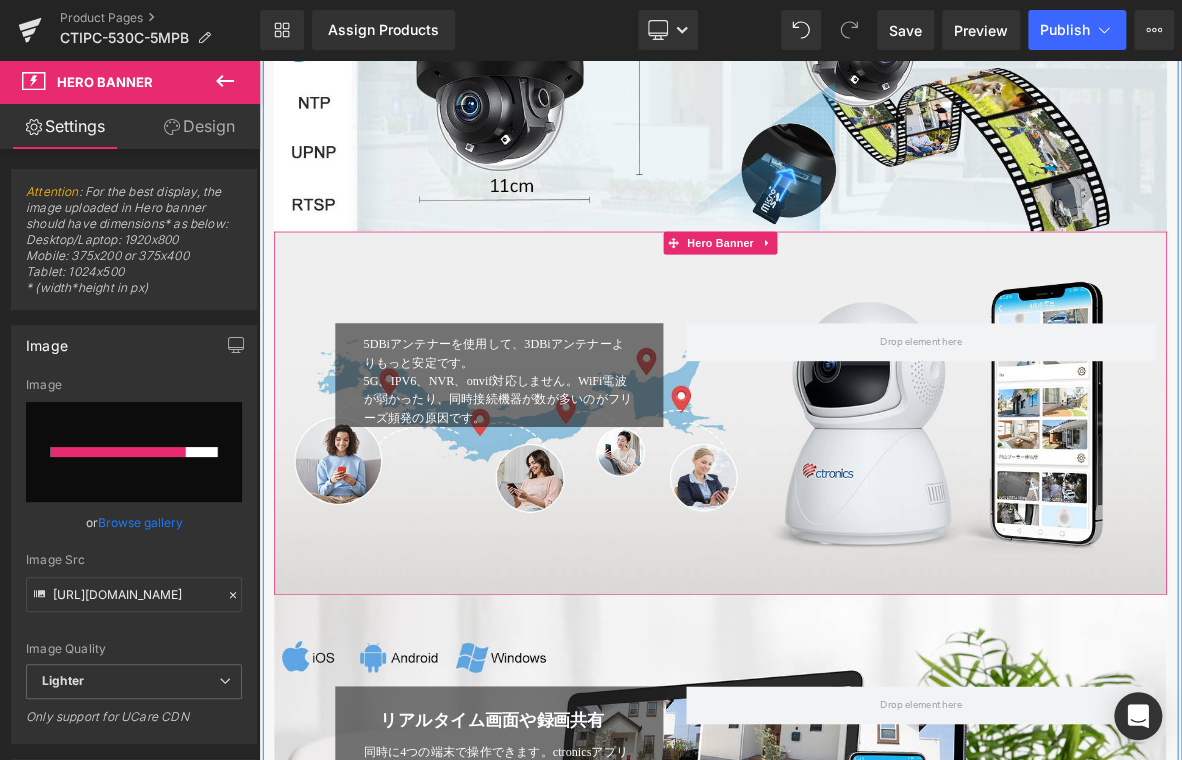 drag, startPoint x: 319, startPoint y: 595, endPoint x: 422, endPoint y: 518, distance: 128.60016 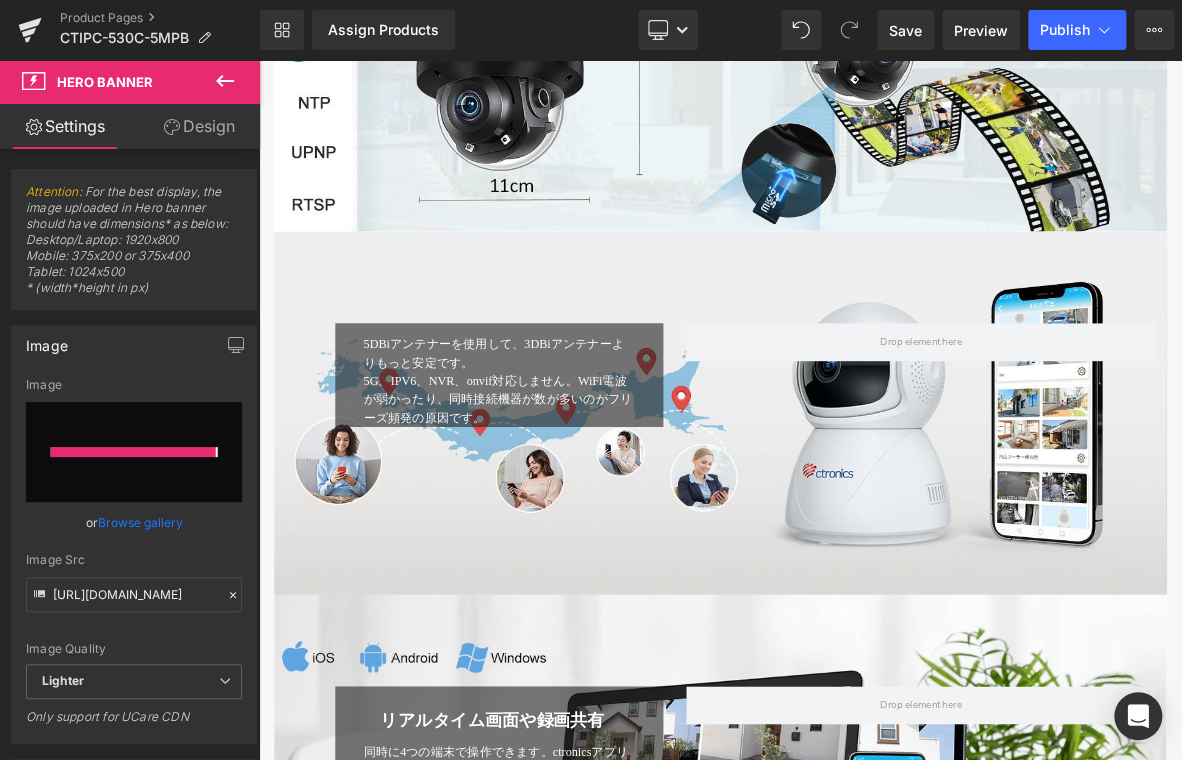 type on "[URL][DOMAIN_NAME]" 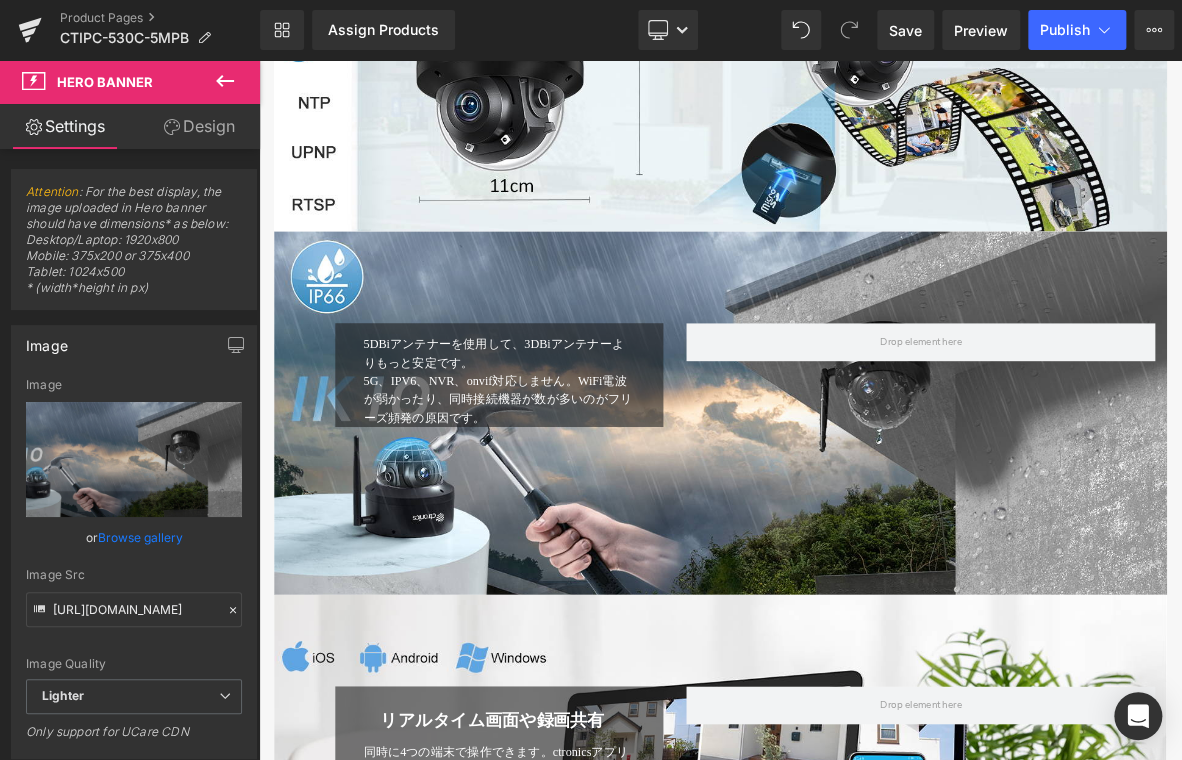 click on "5DBiアンテナーを使用して、3DBiアンテナーよりもっと安定です。
5G、IPV6、NVR、onvif対応しません。WiFi電波が弱かったり、同時接続機器が数が多いのがフリーズ頻発の原因です。
Text Block
Row" at bounding box center [574, 473] 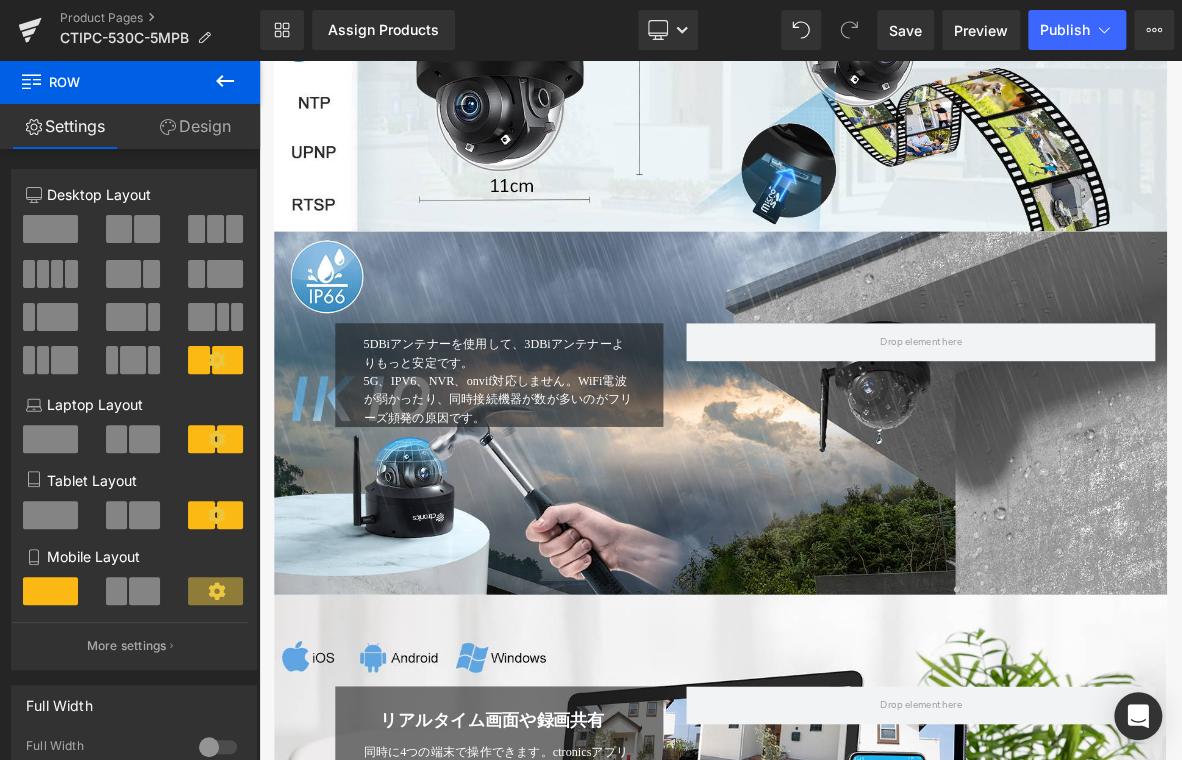 click on "5G、IPV6、NVR、onvif対応しません。WiFi電波が弱かったり、同時接続機器が数が多いのがフリーズ頻発の原因です。" at bounding box center (572, 504) 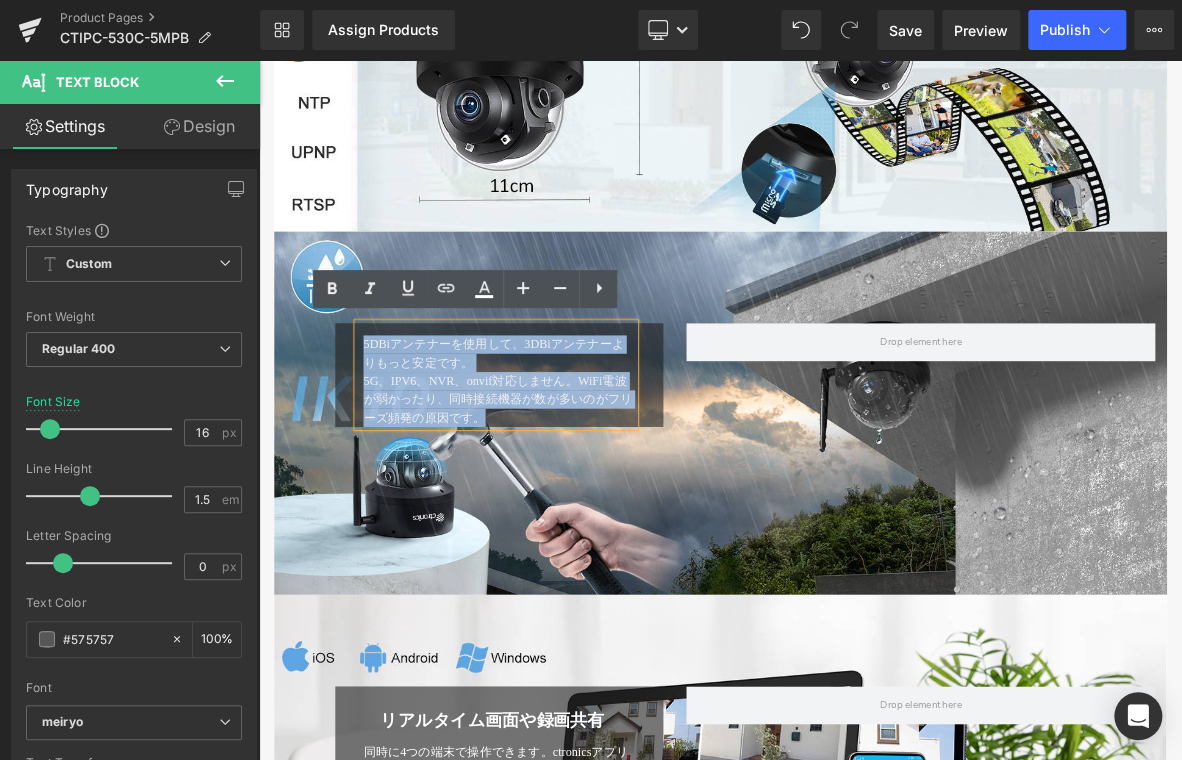 drag, startPoint x: 389, startPoint y: 426, endPoint x: 594, endPoint y: 539, distance: 234.08118 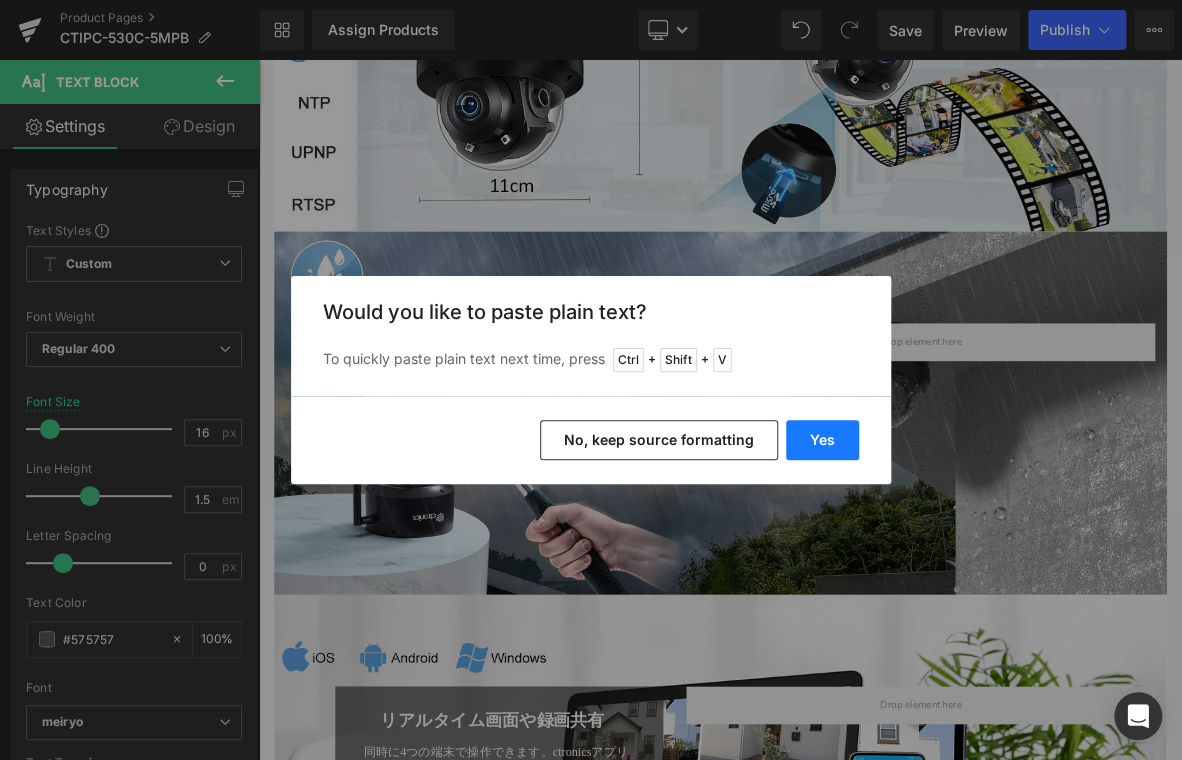 click on "Yes" at bounding box center [822, 440] 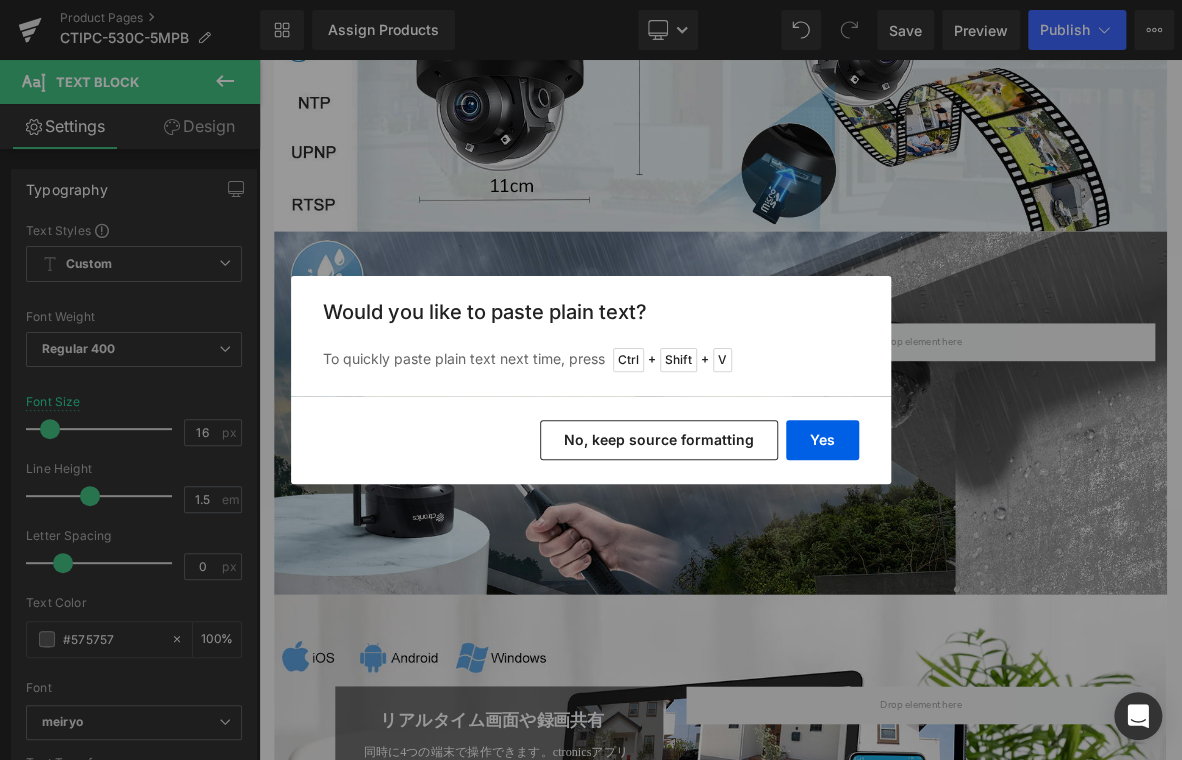 type 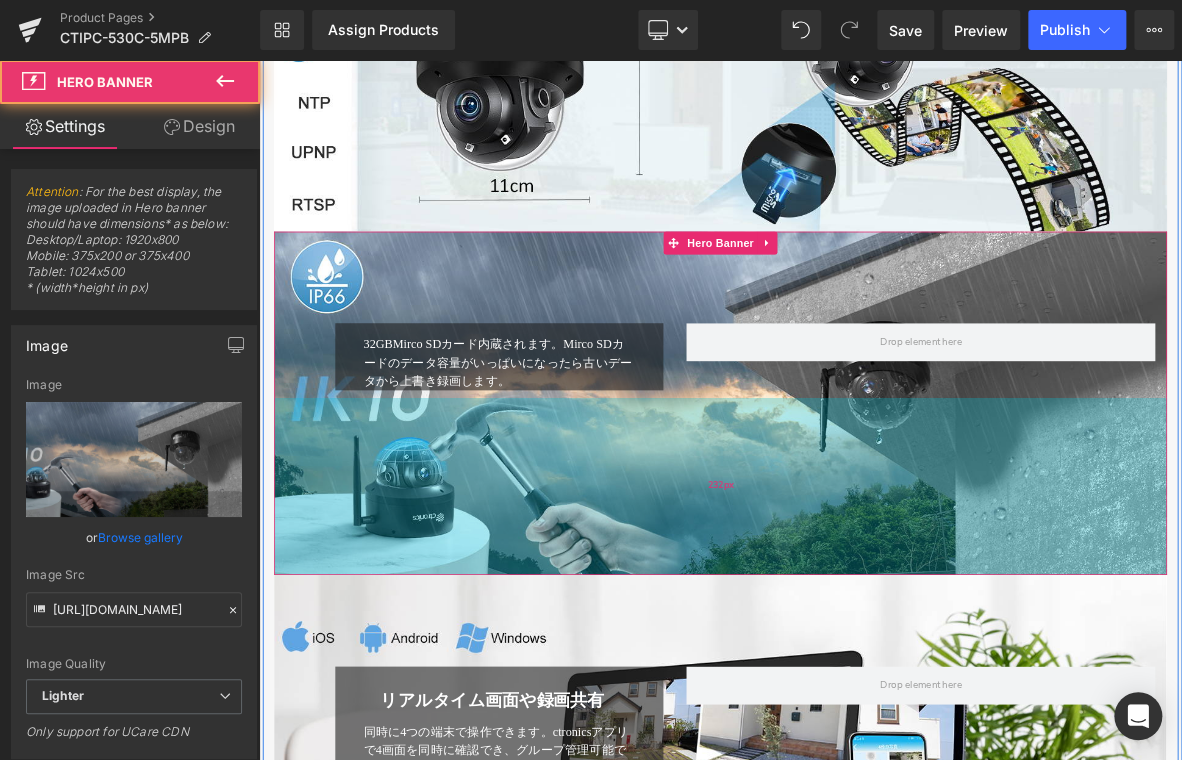 drag, startPoint x: 933, startPoint y: 682, endPoint x: 954, endPoint y: 704, distance: 30.413813 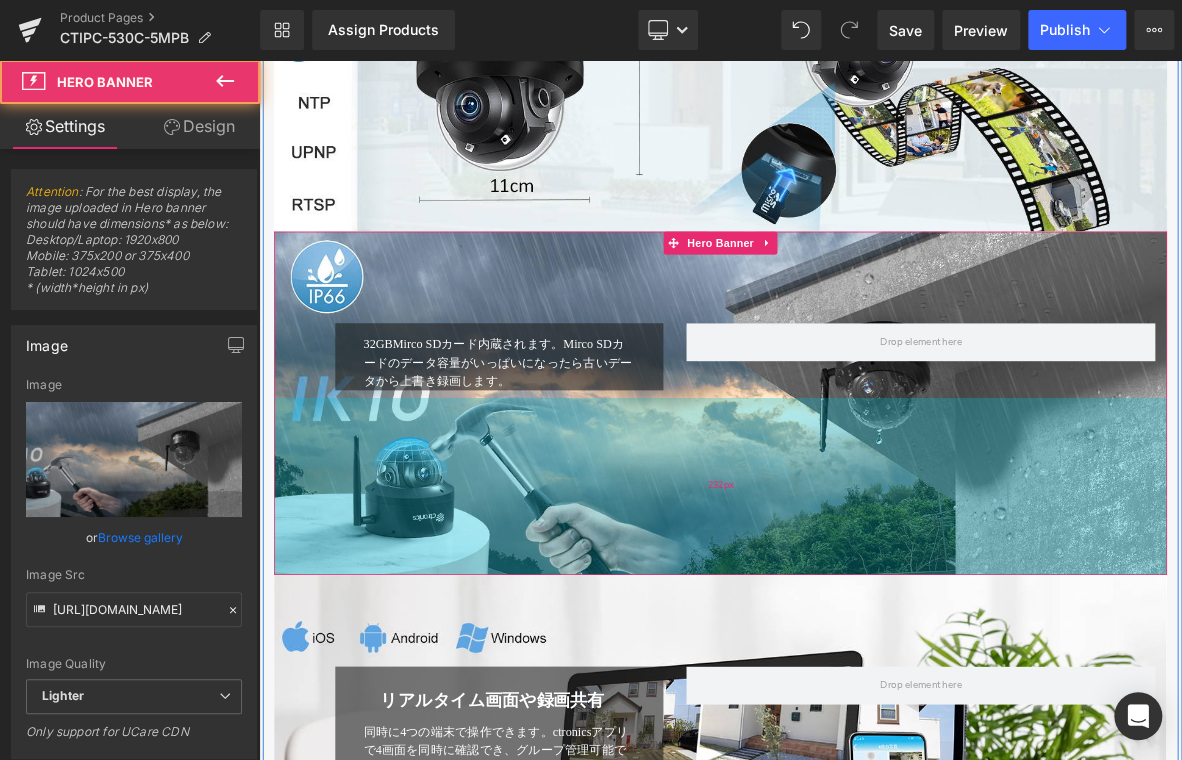 click on "232px" at bounding box center (864, 619) 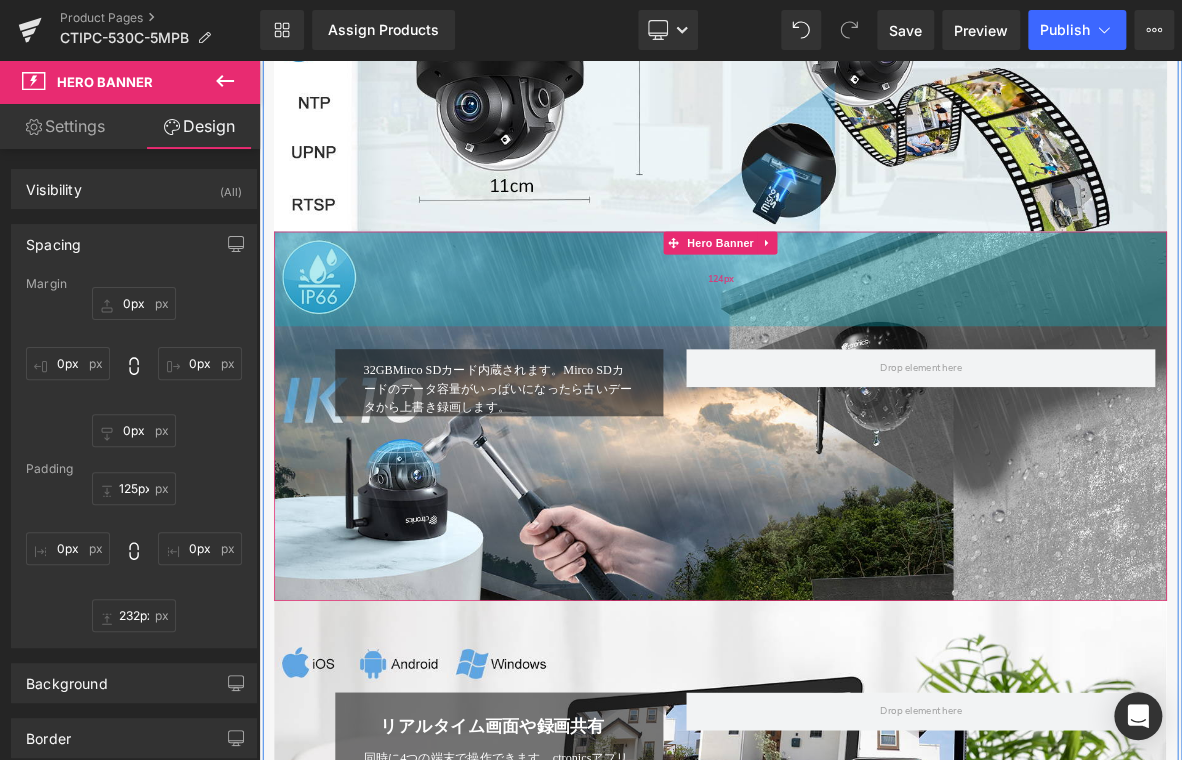 type on "126px" 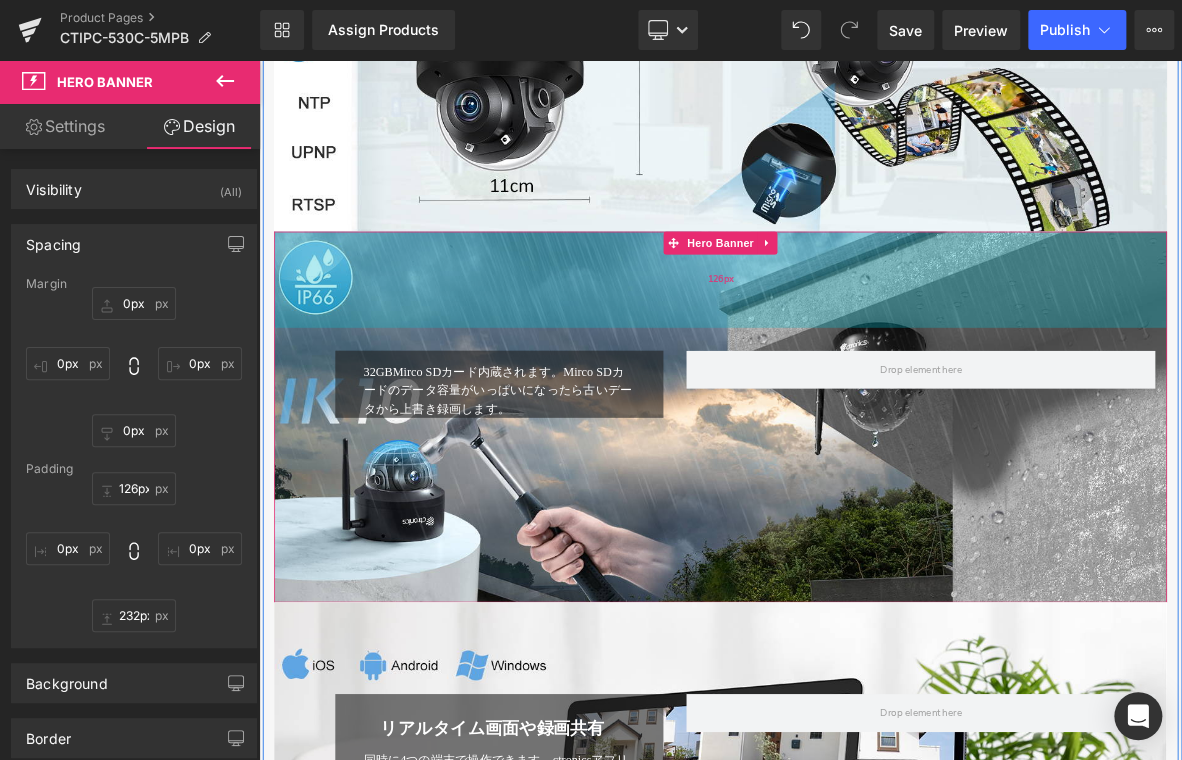 drag, startPoint x: 970, startPoint y: 299, endPoint x: 987, endPoint y: 333, distance: 38.013157 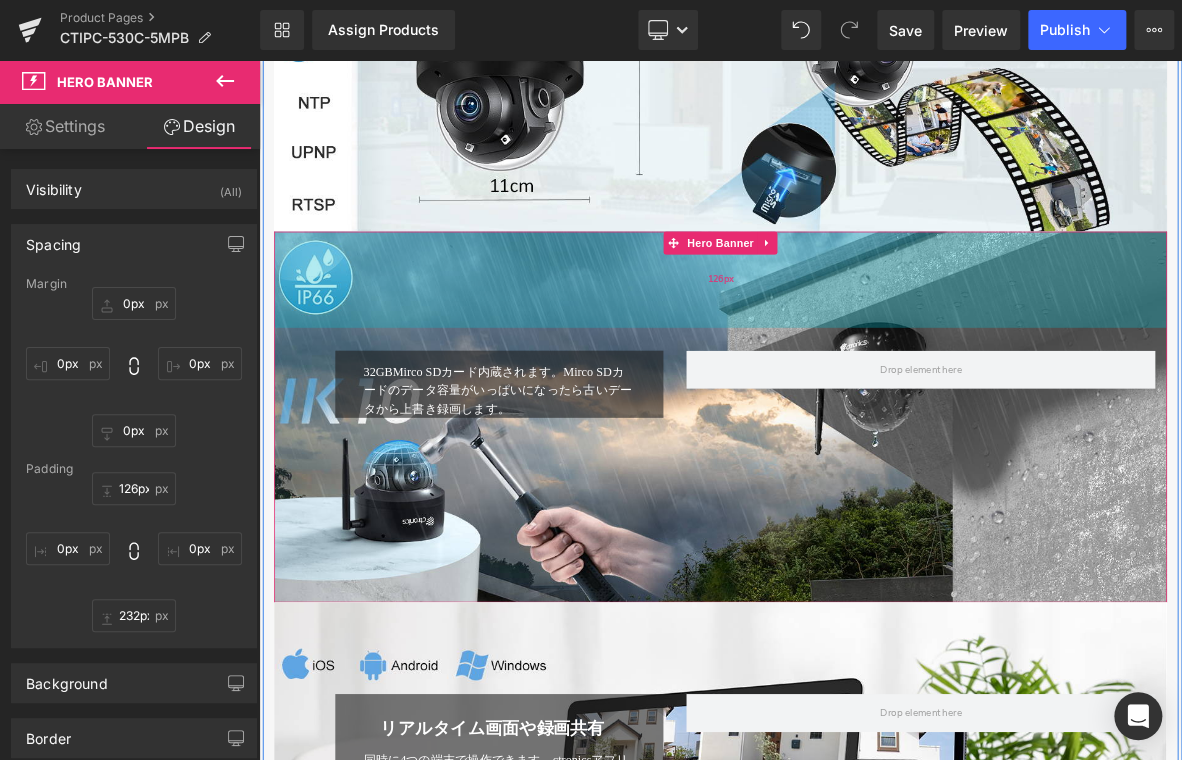 click on "126px" at bounding box center [864, 348] 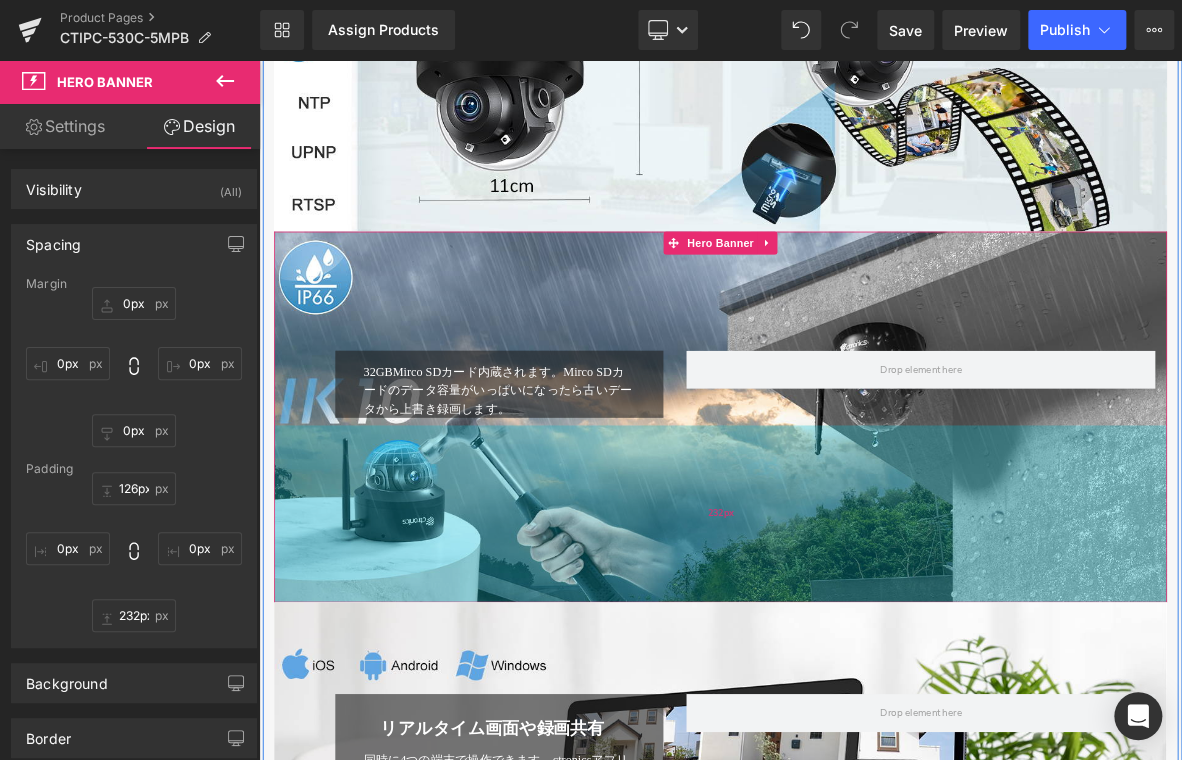 click on "232px" at bounding box center [864, 655] 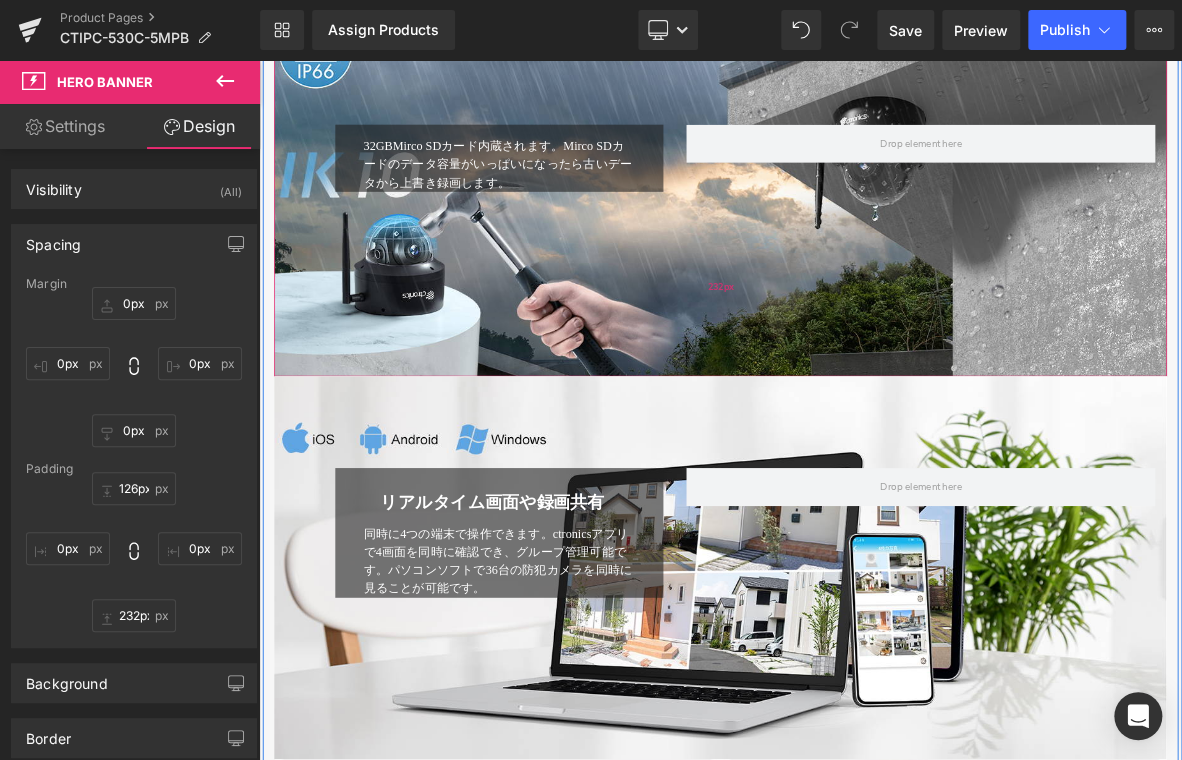 scroll, scrollTop: 4200, scrollLeft: 0, axis: vertical 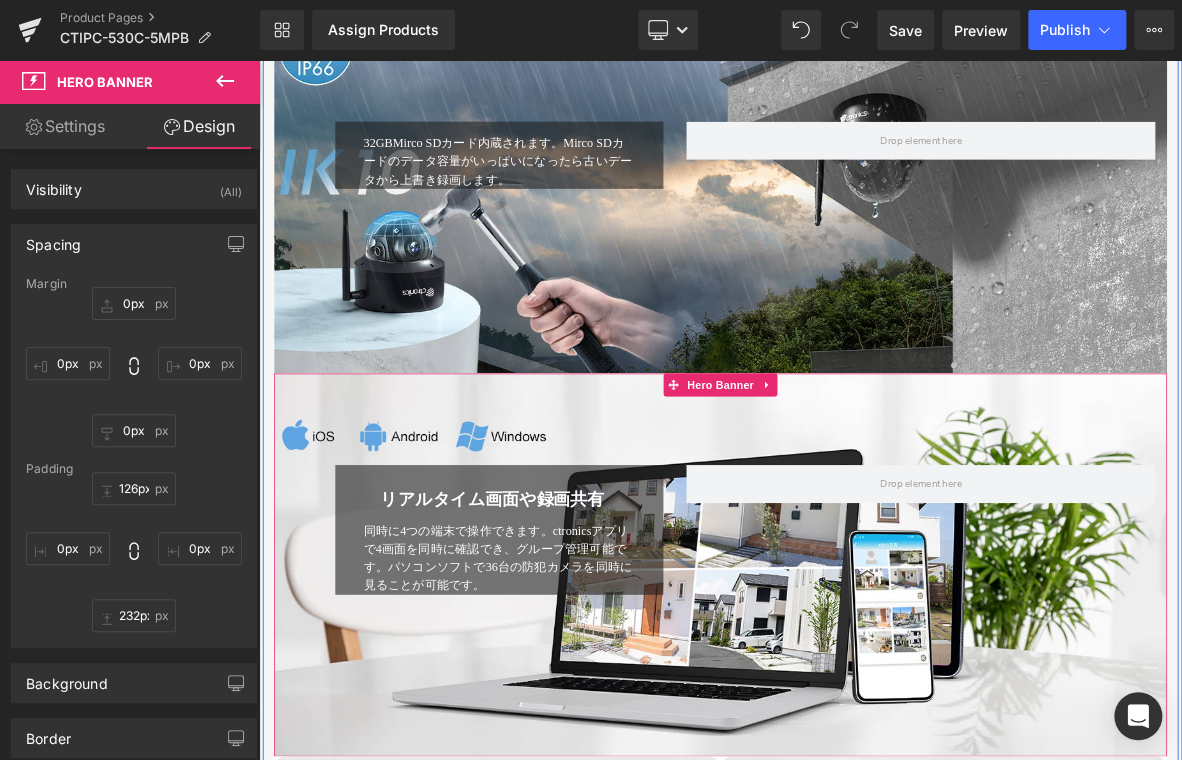 click at bounding box center [864, 722] 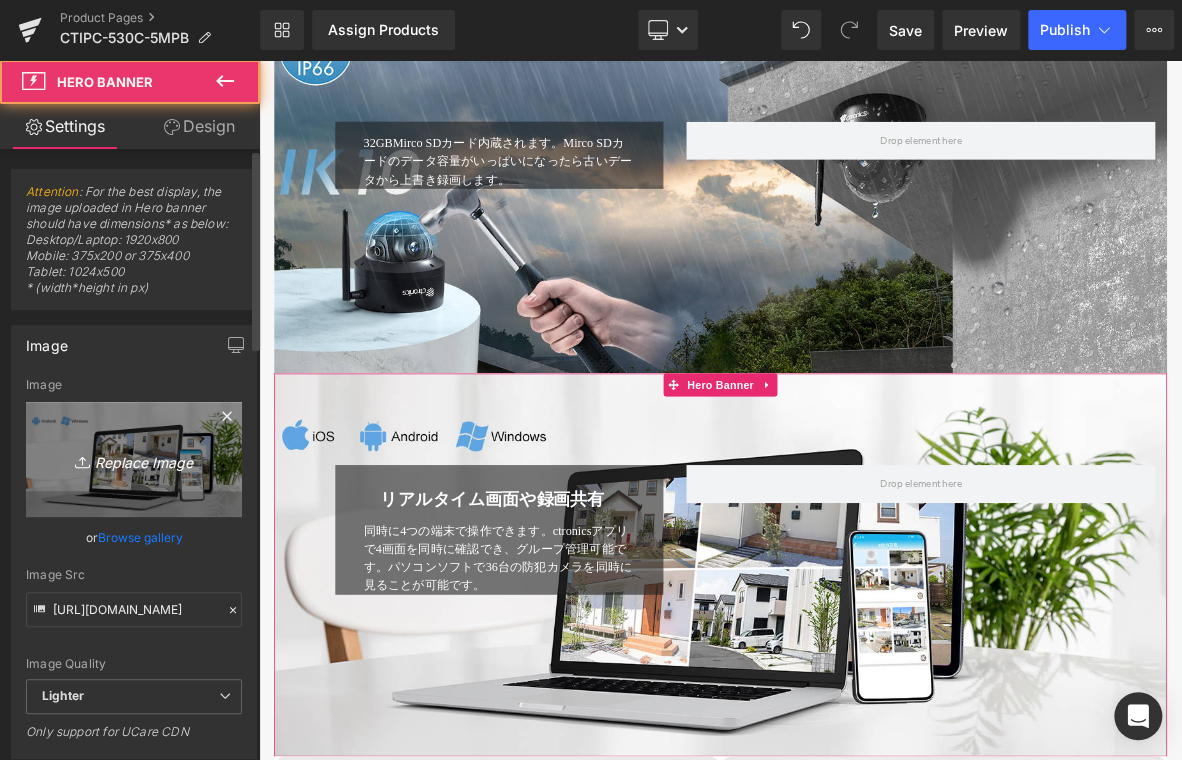click on "Replace Image" at bounding box center [134, 459] 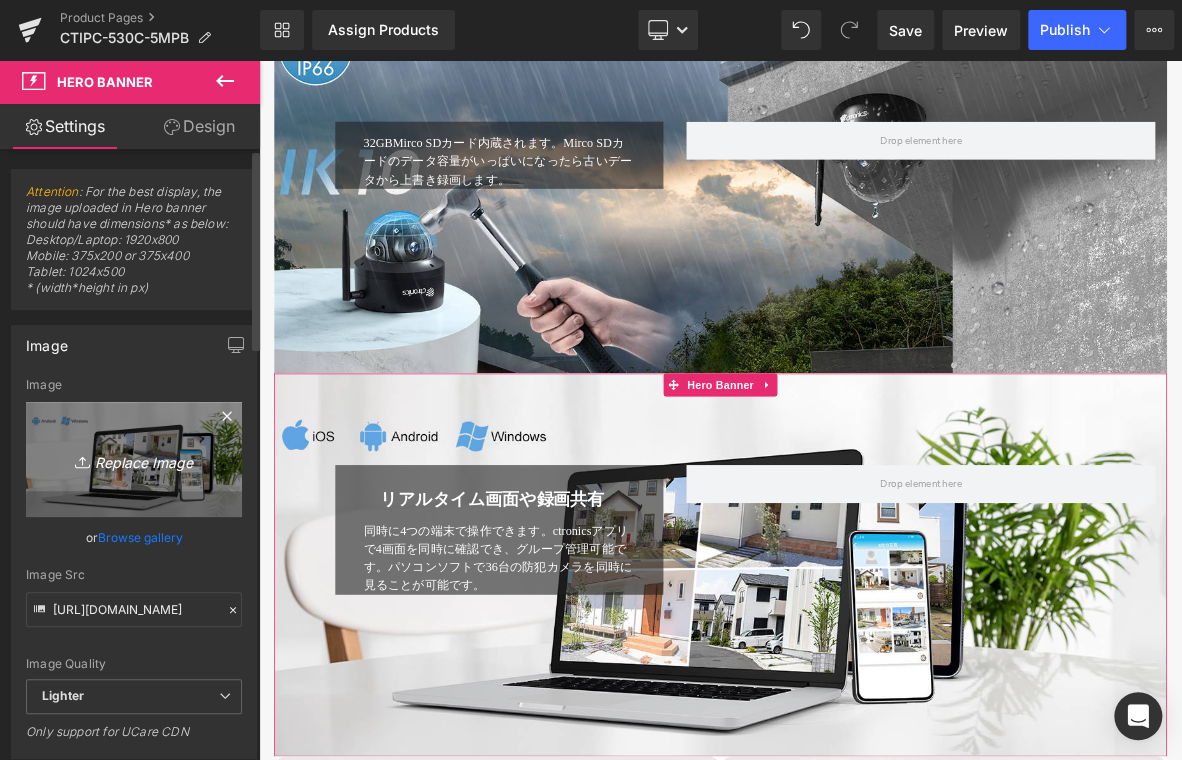 type on "C:\fakepath\9.jpg" 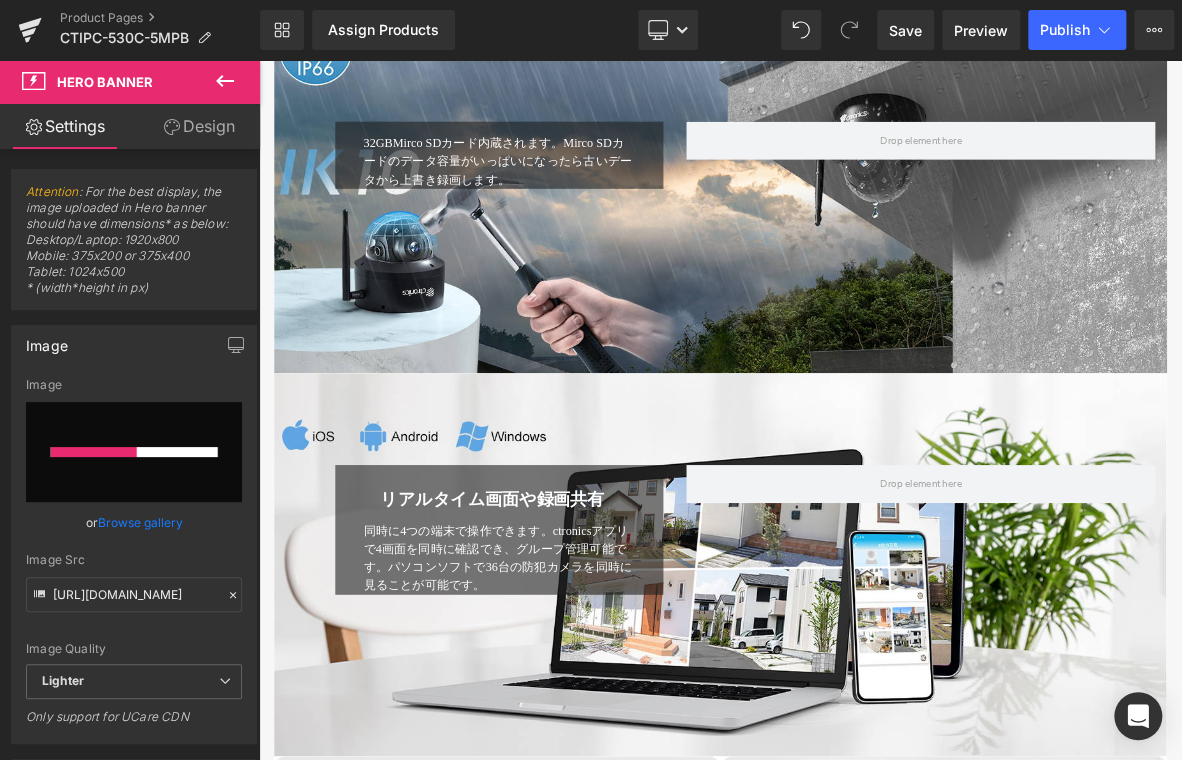 type 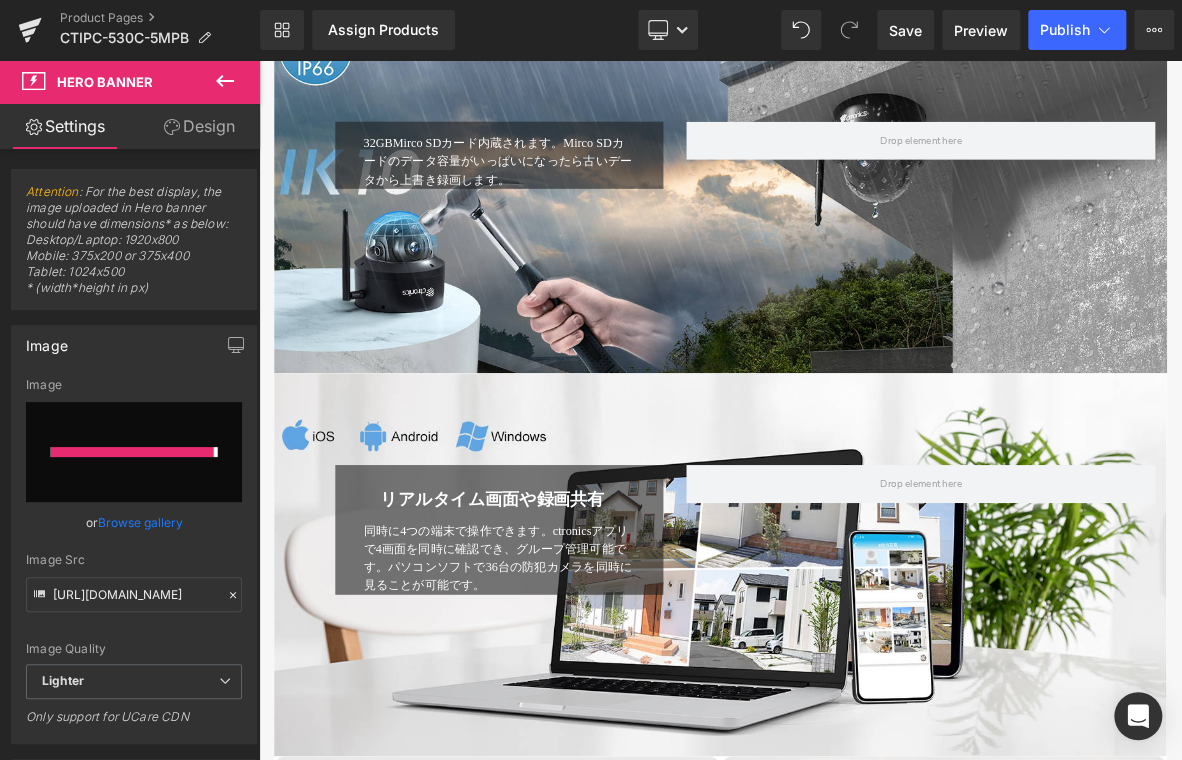type on "[URL][DOMAIN_NAME]" 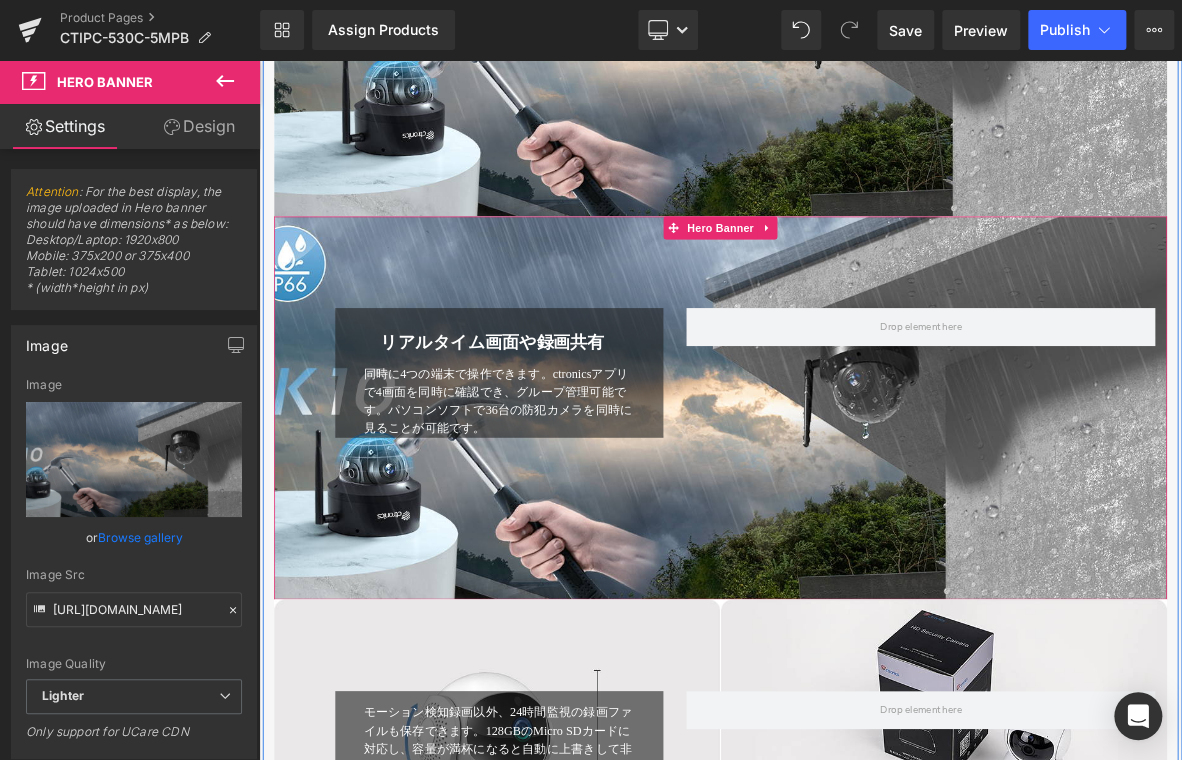 scroll, scrollTop: 4400, scrollLeft: 0, axis: vertical 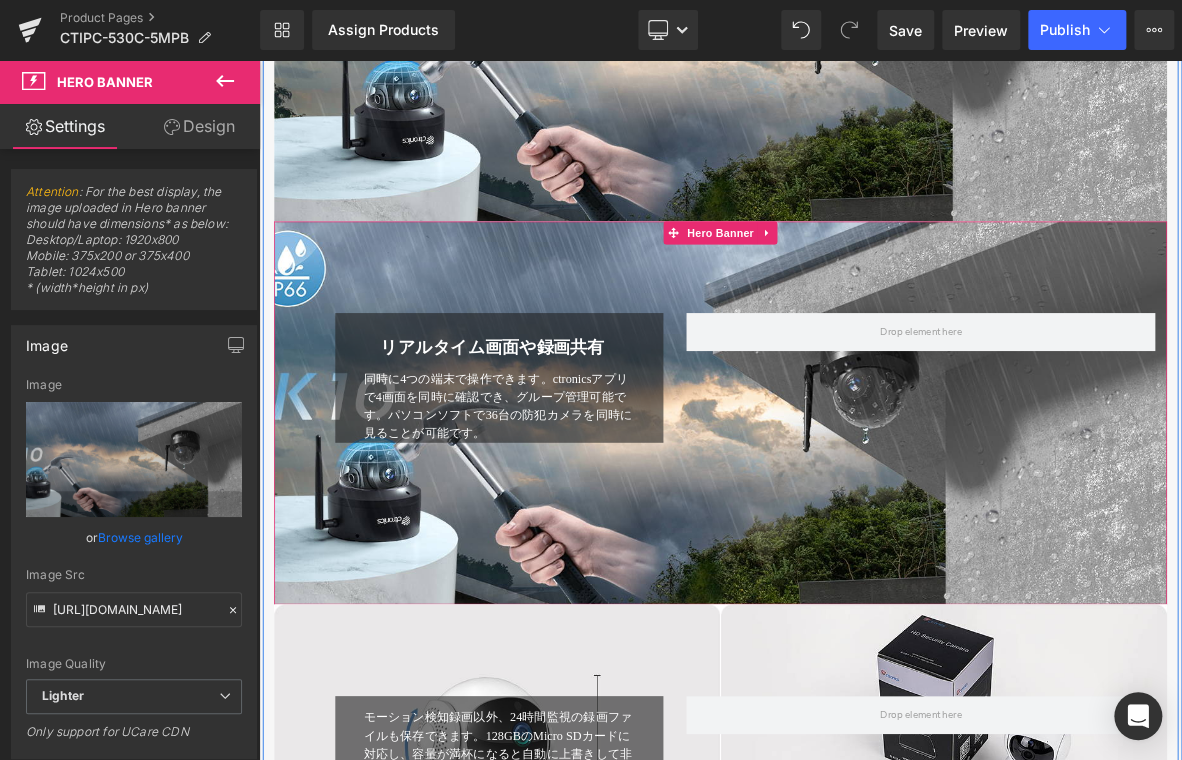 click on "リアルタイム画面や録画共有
Heading
同時に4つの端末で操作できます。ctronicsアプリで4画面を同時に確認でき、グループ管理可能です。パソコンソフトで36台の防犯カメラを同時に見ることが可能です。
Text Block
Row
Row" at bounding box center (864, 466) 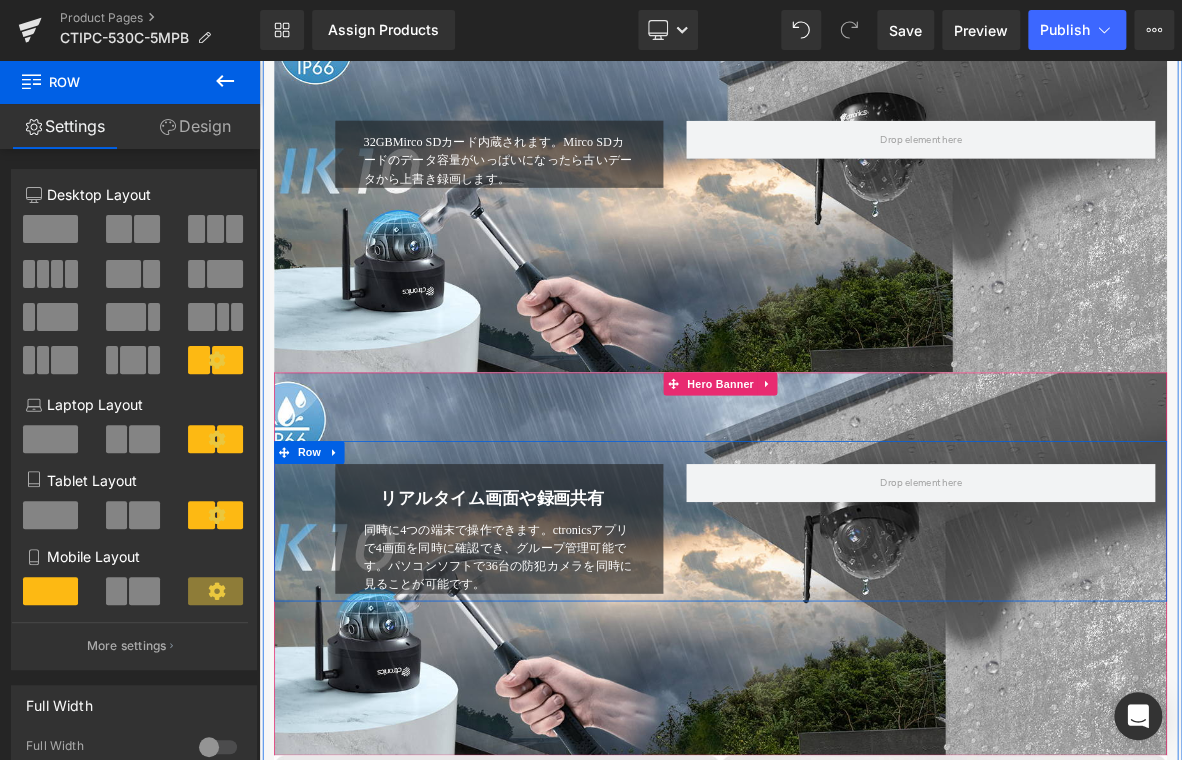 scroll, scrollTop: 4200, scrollLeft: 0, axis: vertical 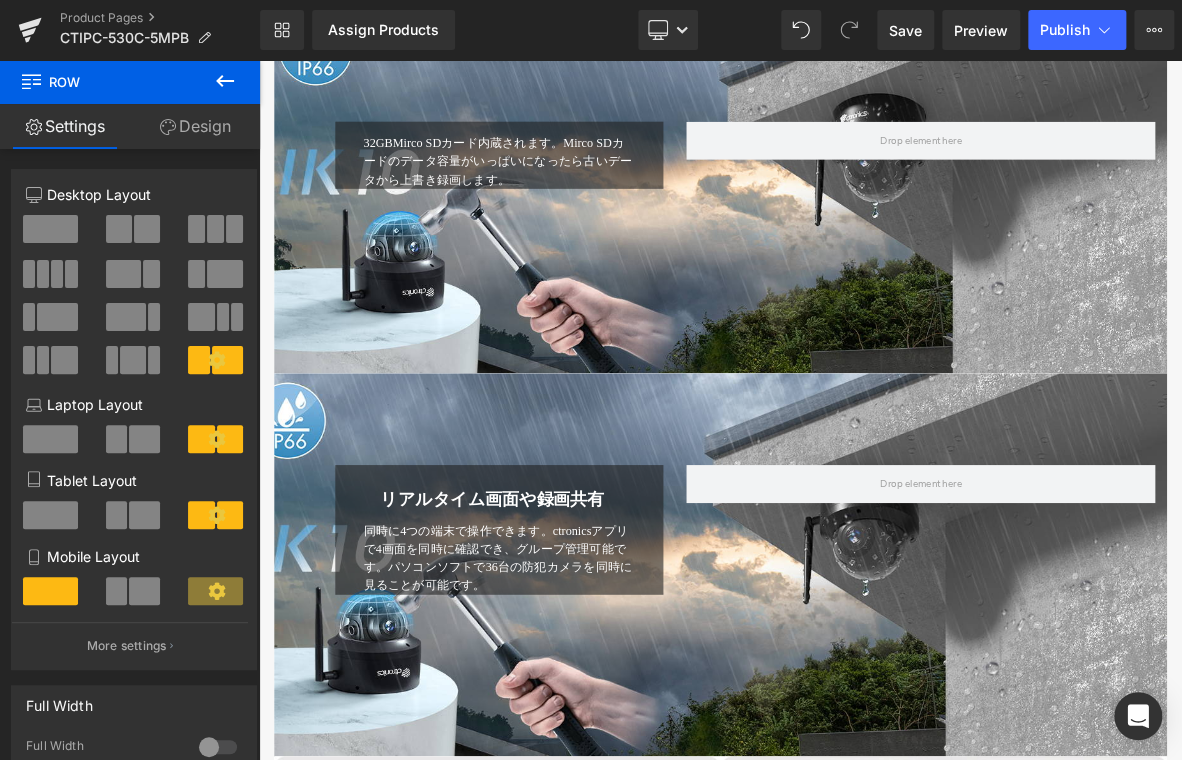 drag, startPoint x: 320, startPoint y: 218, endPoint x: 553, endPoint y: 334, distance: 260.2787 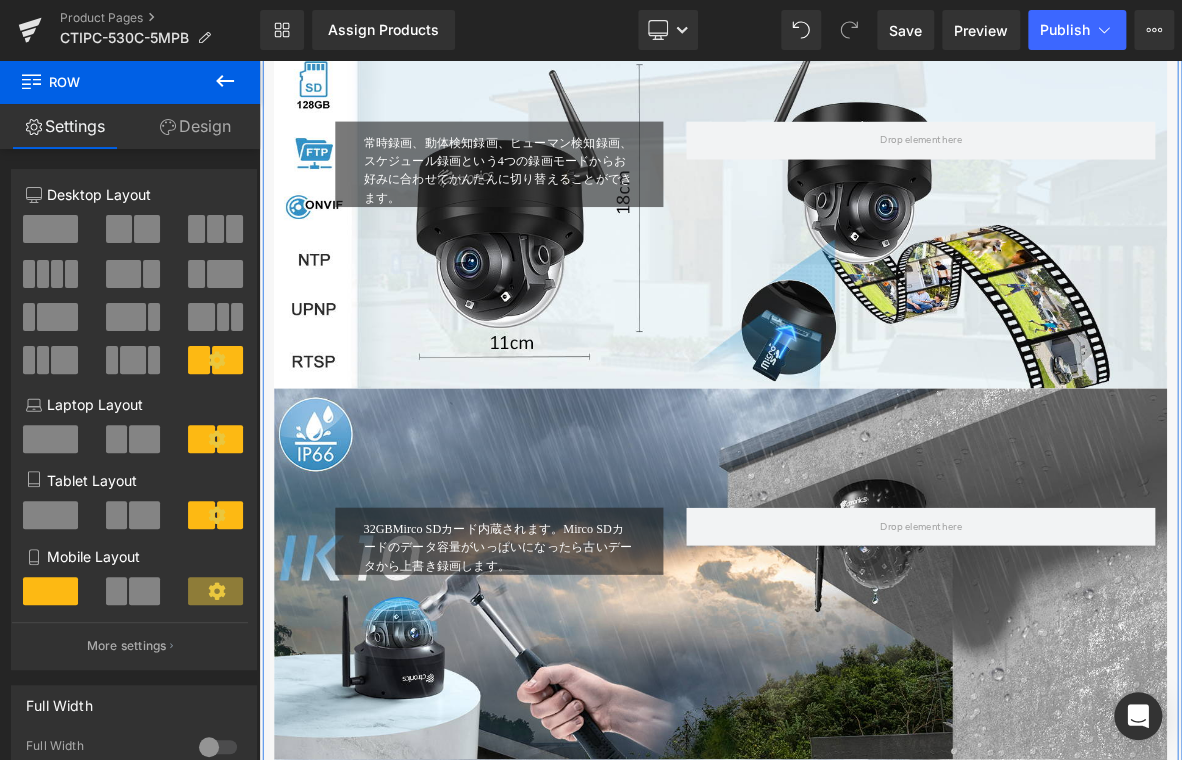 scroll, scrollTop: 3500, scrollLeft: 0, axis: vertical 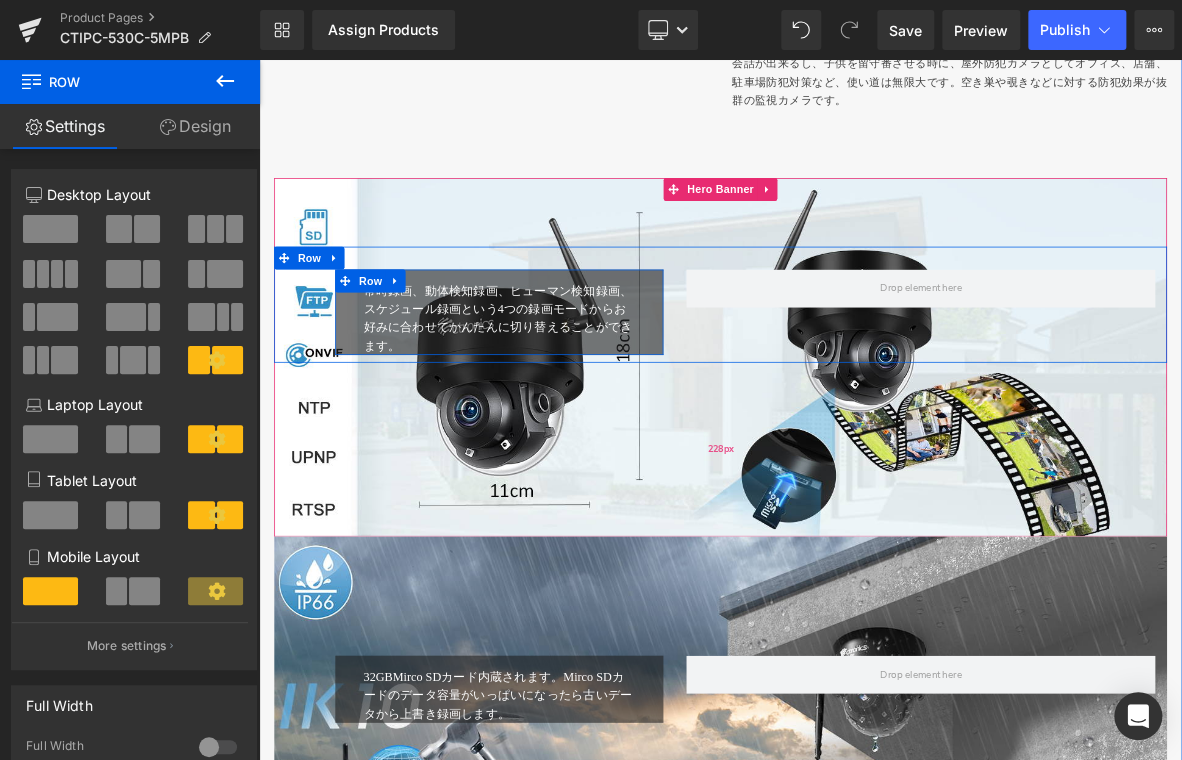 drag, startPoint x: 357, startPoint y: 333, endPoint x: 633, endPoint y: 453, distance: 300.95847 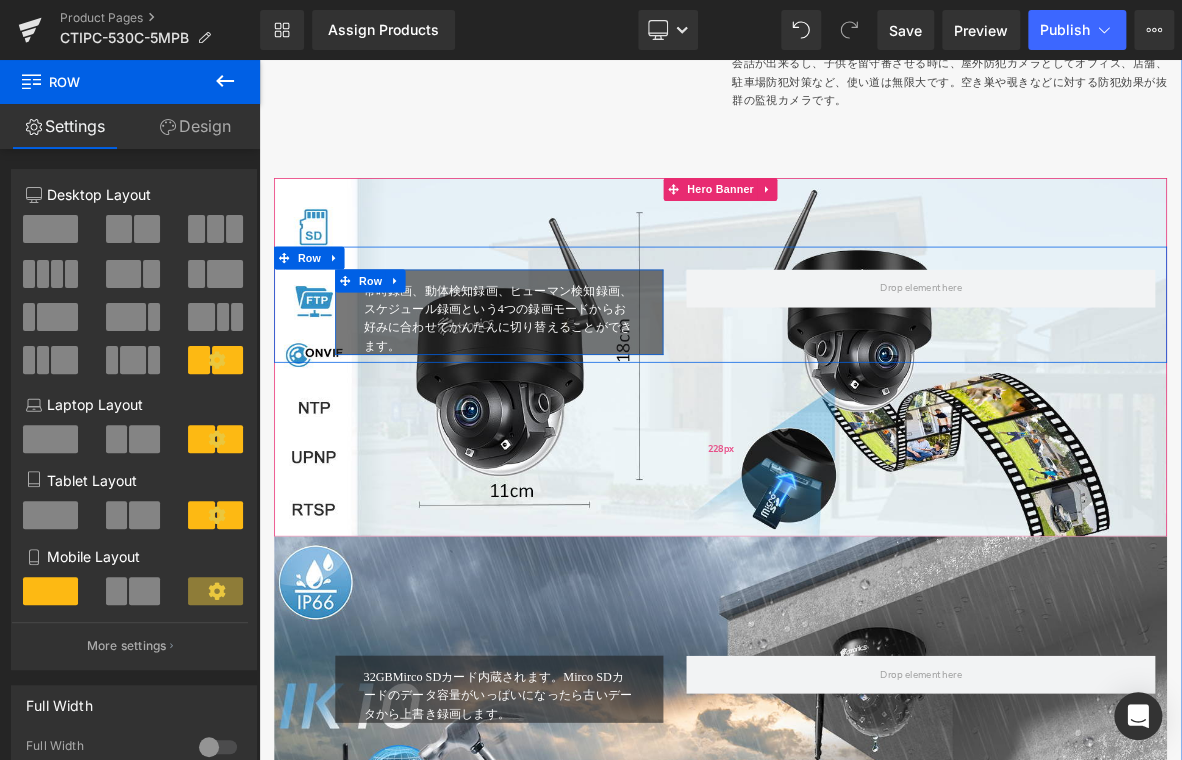 click at bounding box center (372, 350) 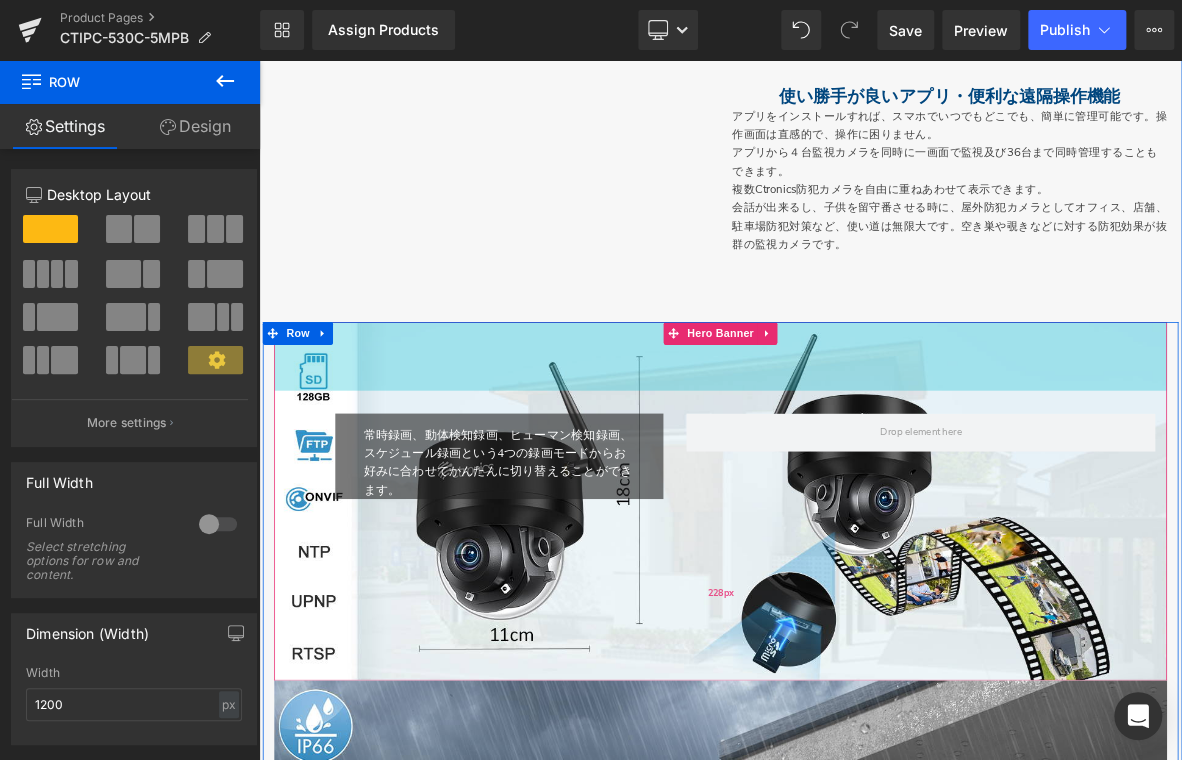 scroll, scrollTop: 3500, scrollLeft: 0, axis: vertical 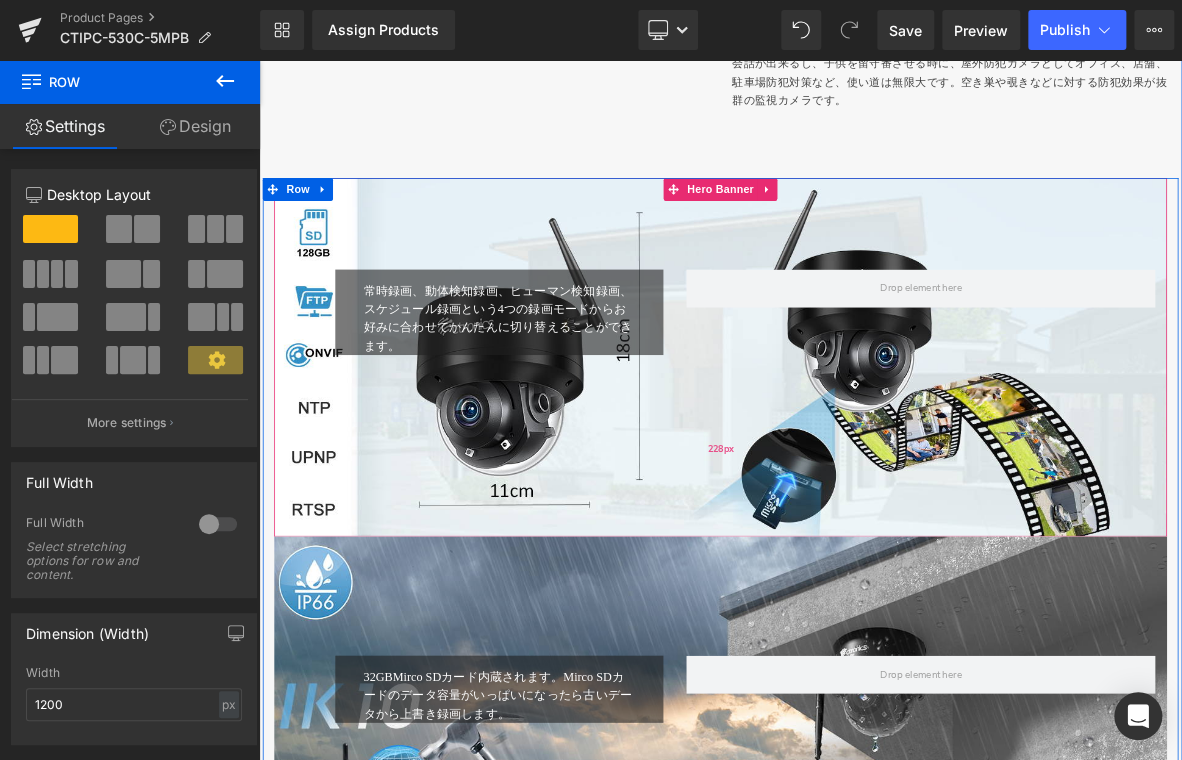 click on "228px" at bounding box center [864, 571] 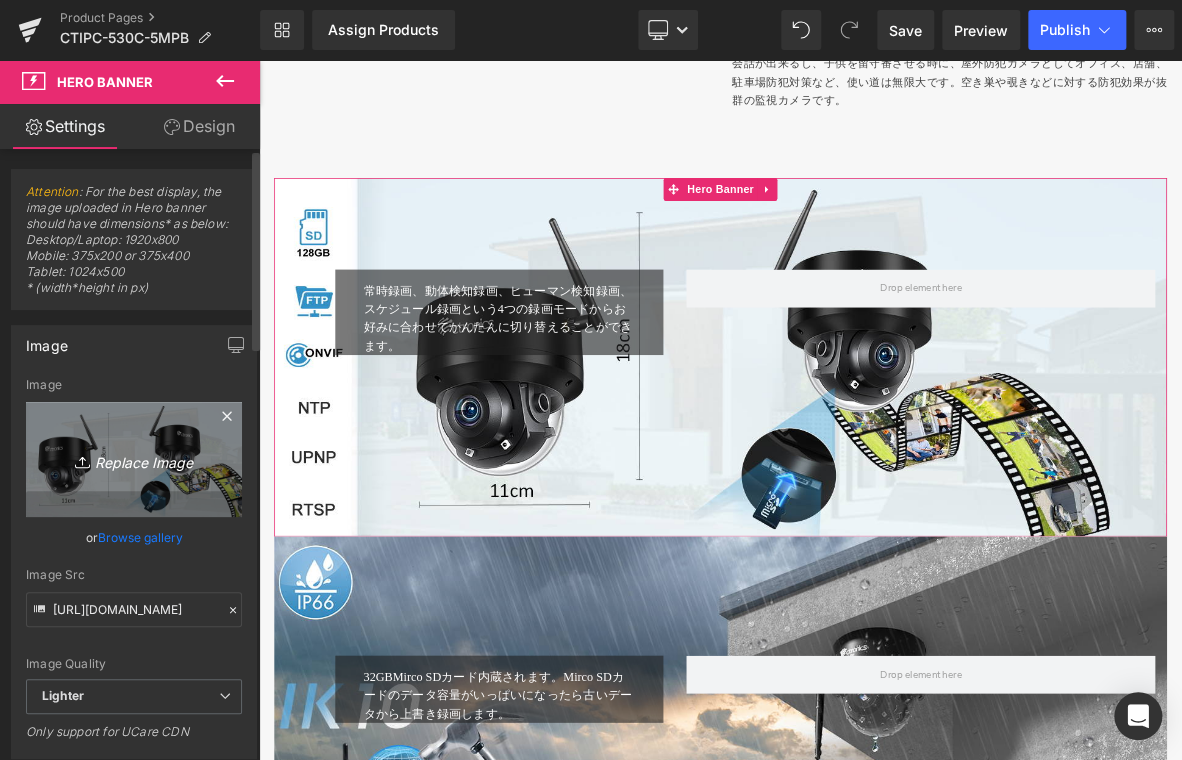 click on "Replace Image" at bounding box center (134, 459) 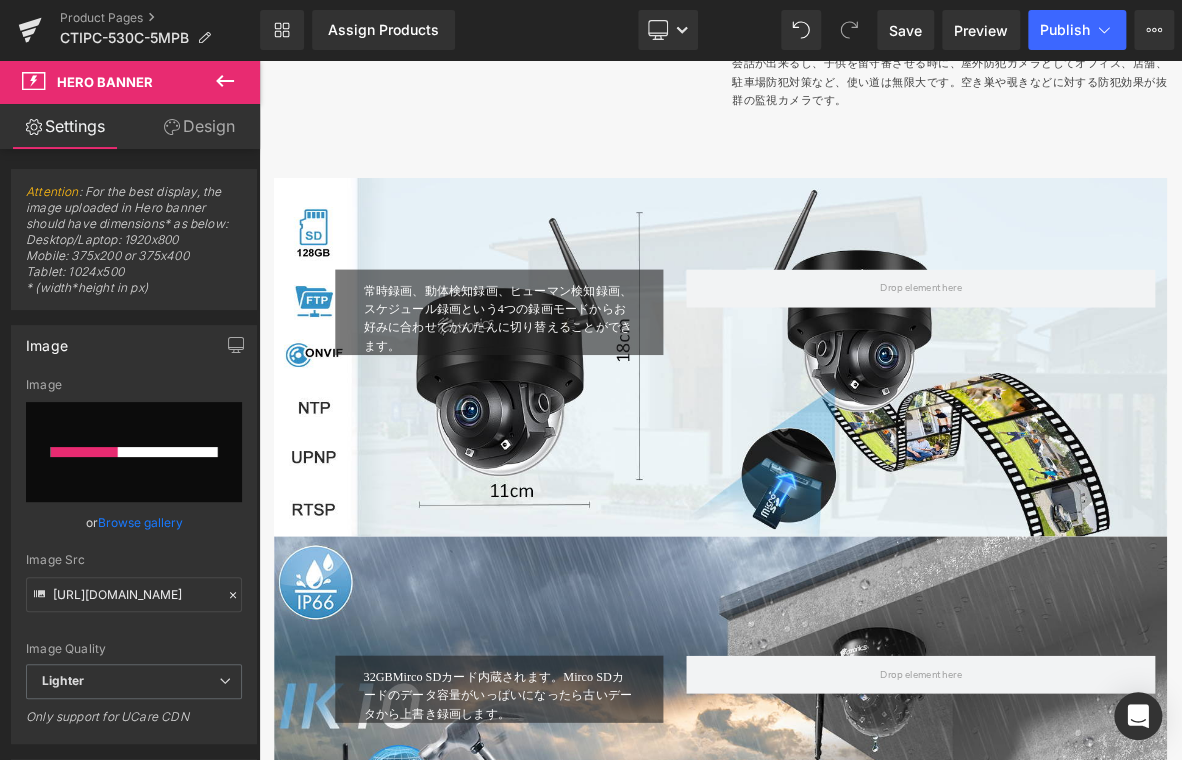 type 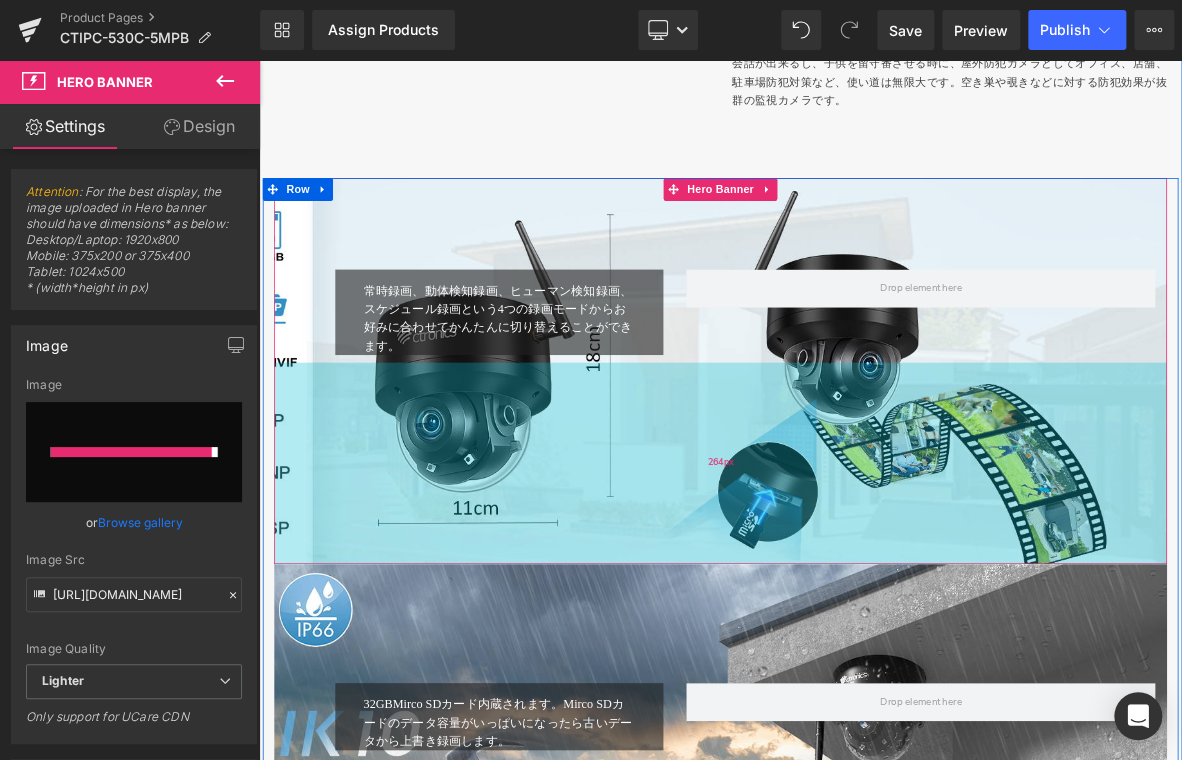 type on "[URL][DOMAIN_NAME]" 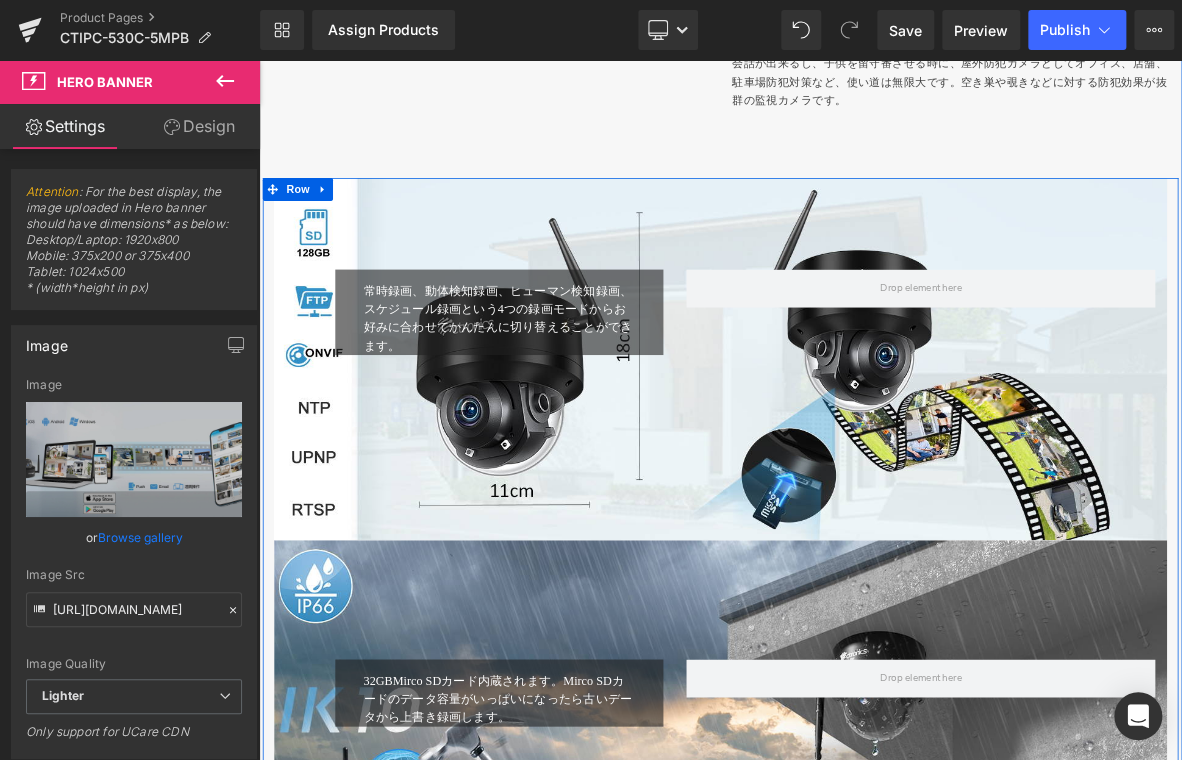 drag, startPoint x: 825, startPoint y: 649, endPoint x: 848, endPoint y: 680, distance: 38.600517 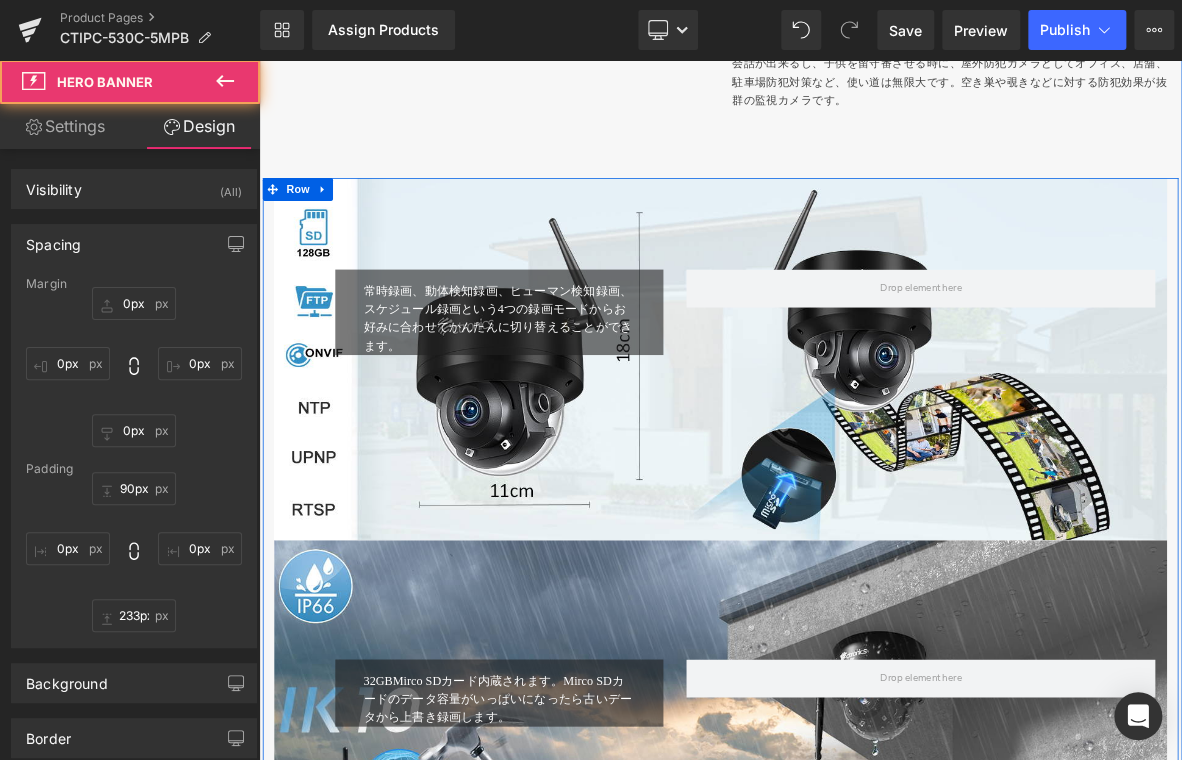 scroll, scrollTop: 3500, scrollLeft: 0, axis: vertical 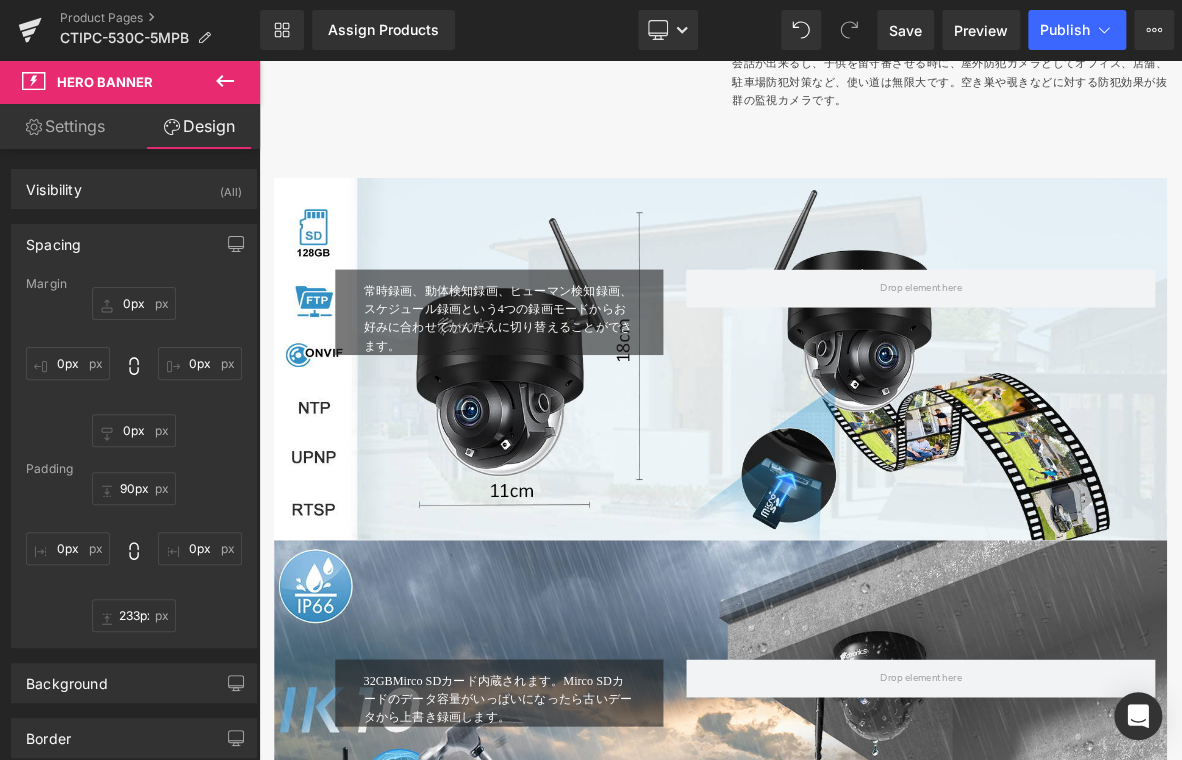 click on "233px" at bounding box center (259, 60) 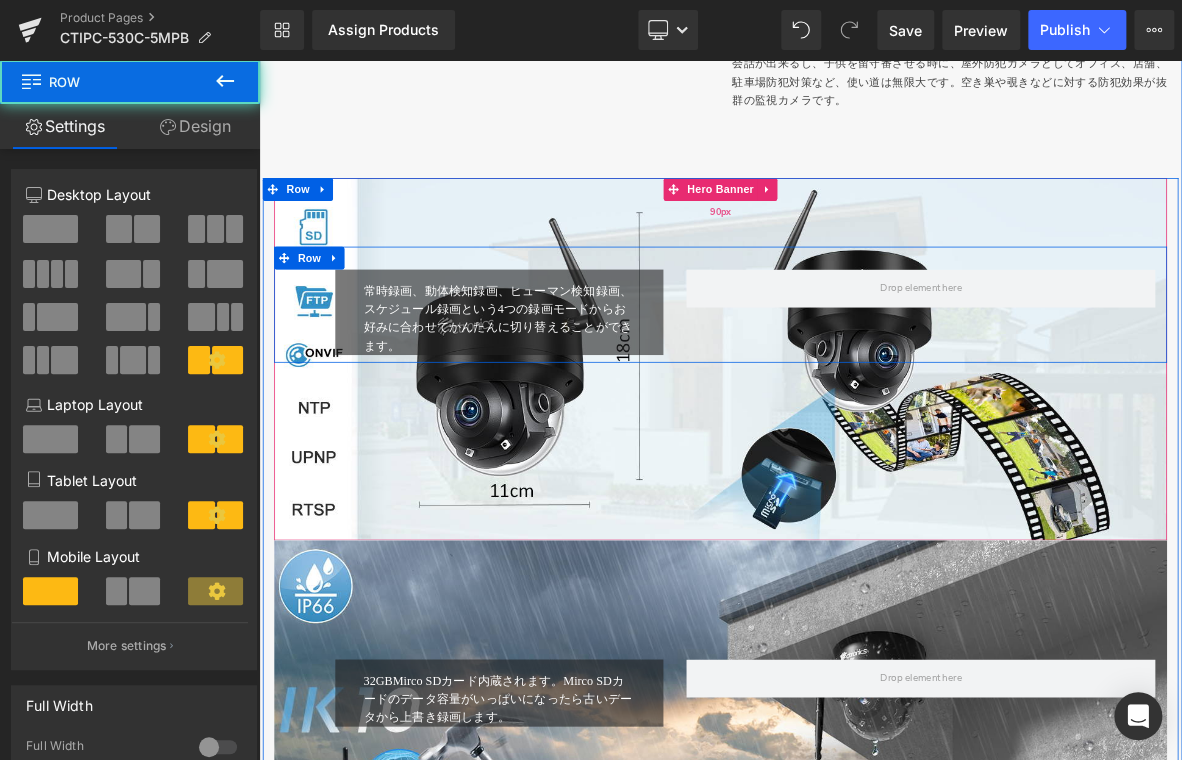 click on "90px" at bounding box center (864, 260) 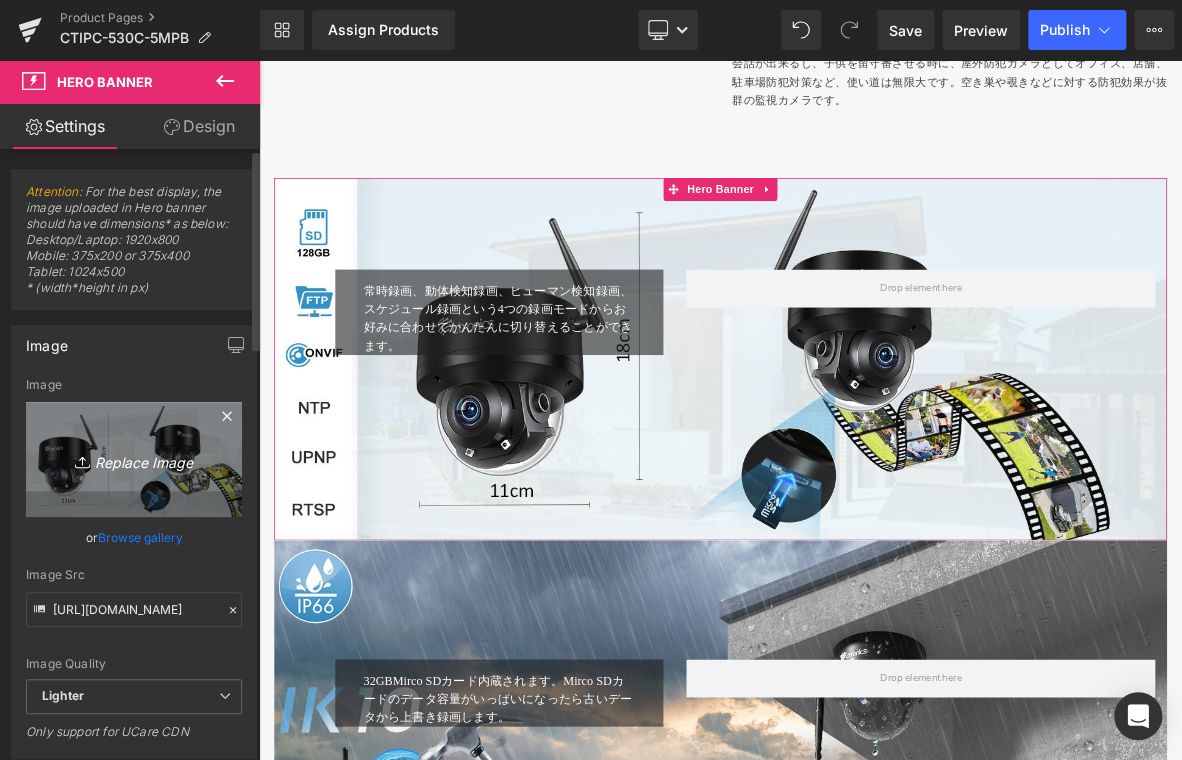 click 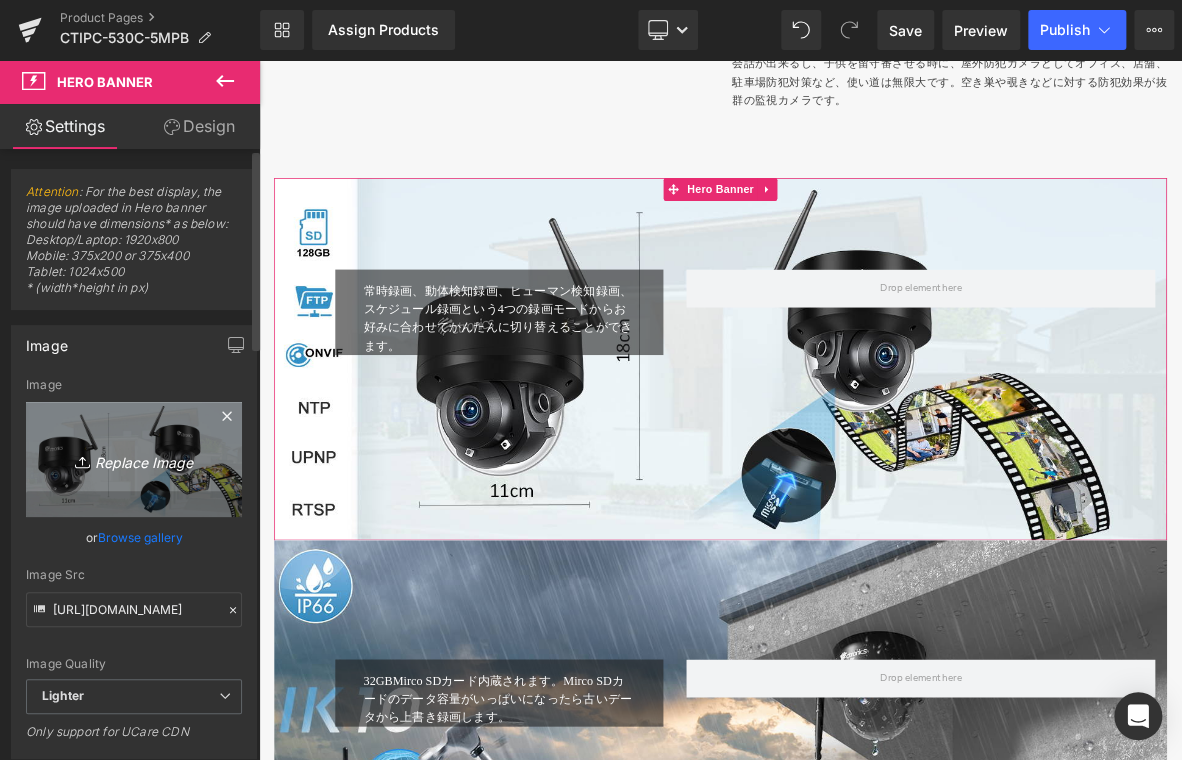 type on "C:\fakepath\7.jpg" 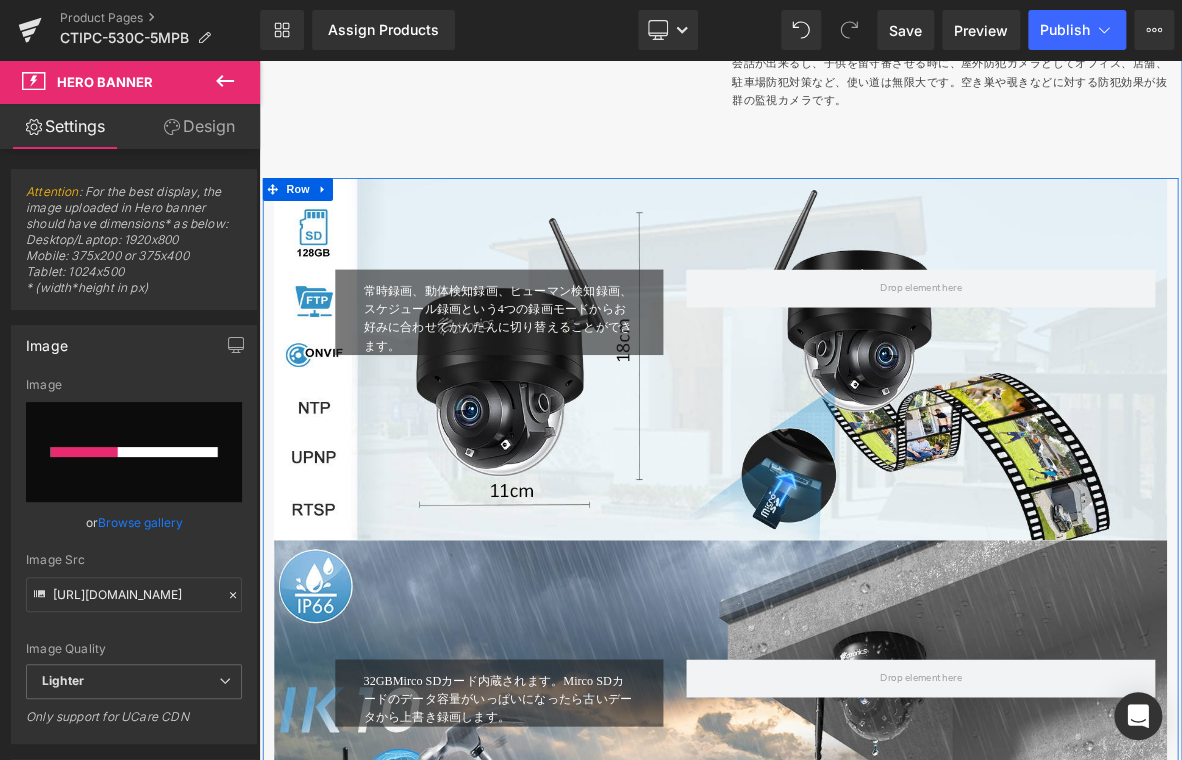 type 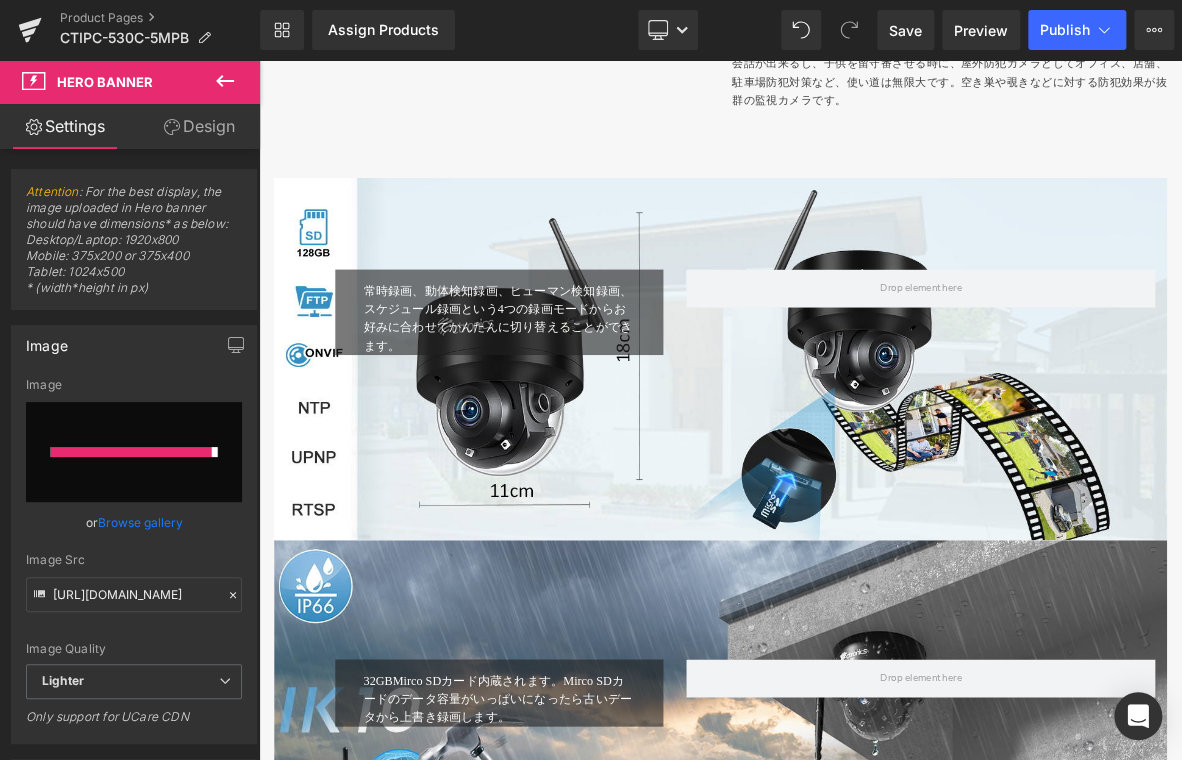 type on "[URL][DOMAIN_NAME]" 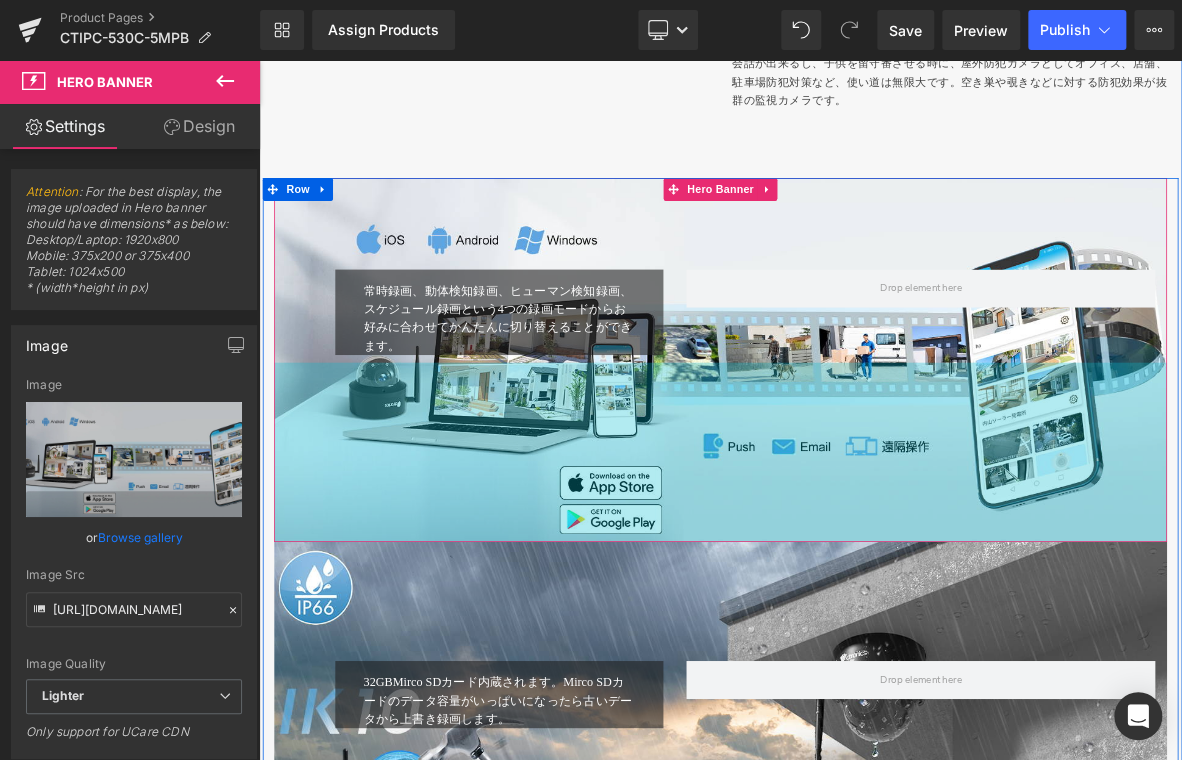 drag, startPoint x: 932, startPoint y: 635, endPoint x: 976, endPoint y: 436, distance: 203.80627 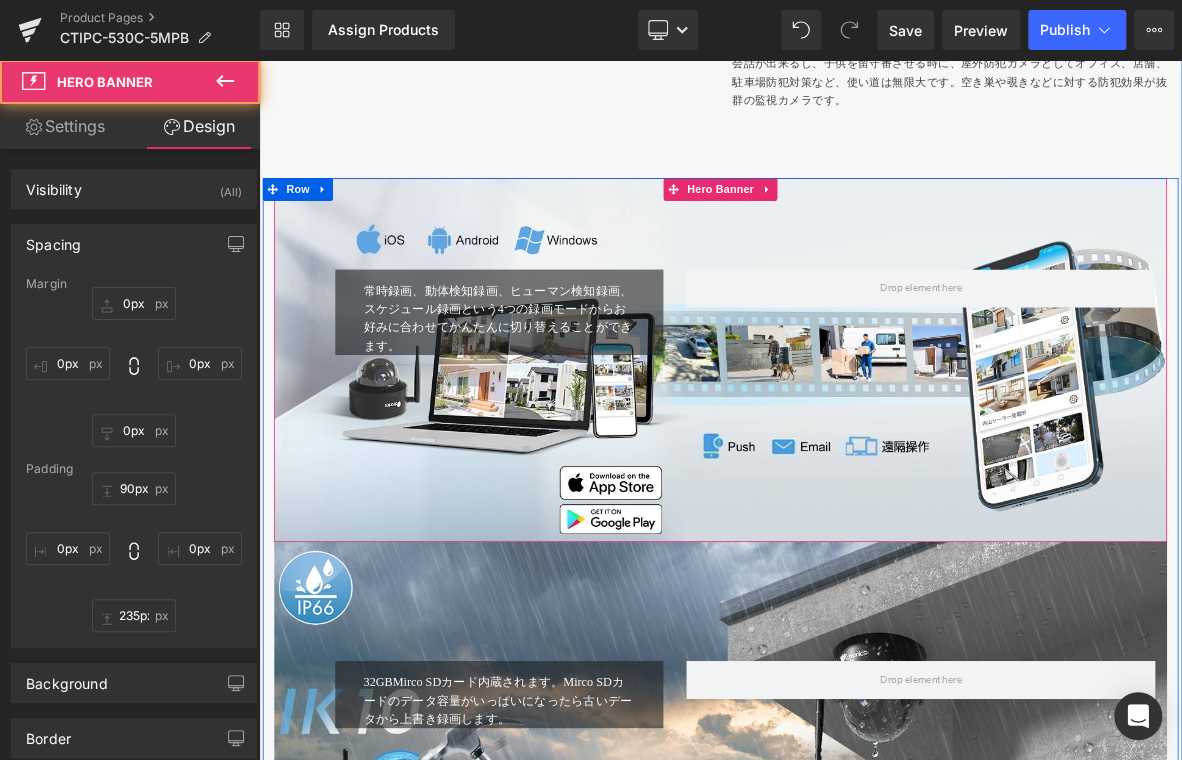 scroll, scrollTop: 3900, scrollLeft: 0, axis: vertical 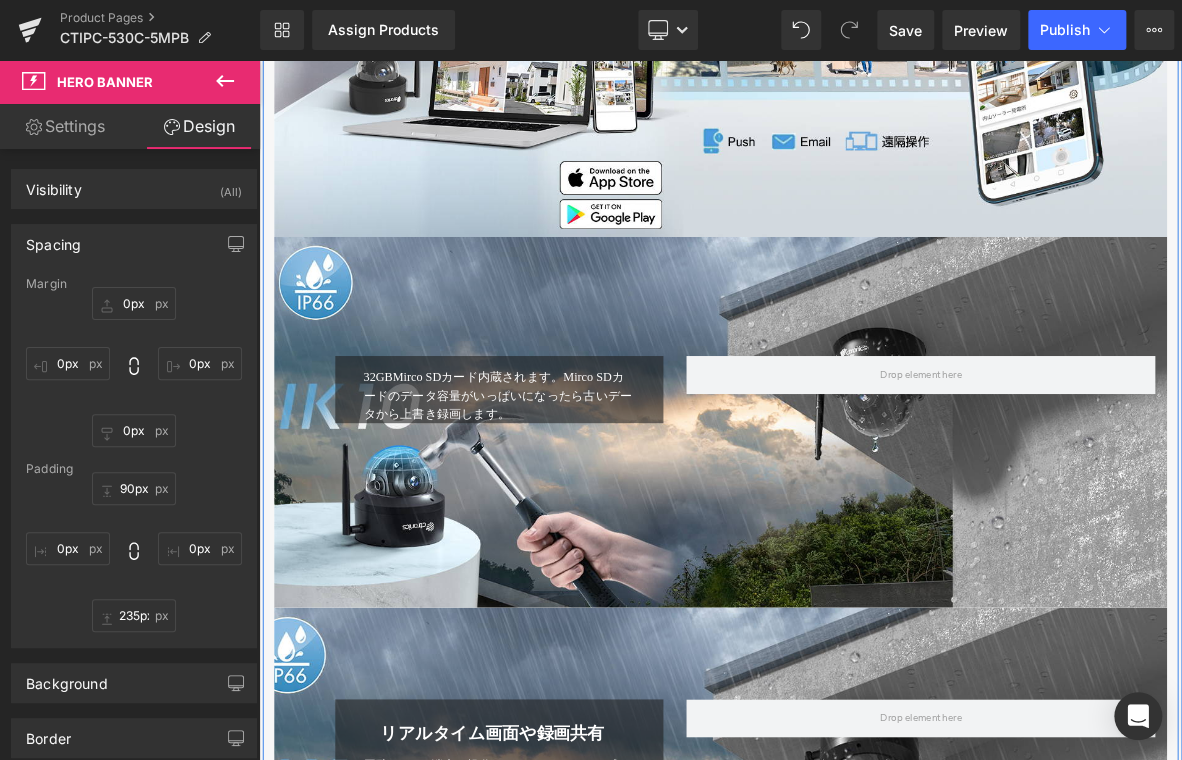 click on "32GBMirco SDカード内蔵されます。Mirco SDカードのデータ容量がいっぱいになったら古いデータから上書き録画します。
Text Block
Row
Row
Hero Banner   126px   232px" at bounding box center (864, 535) 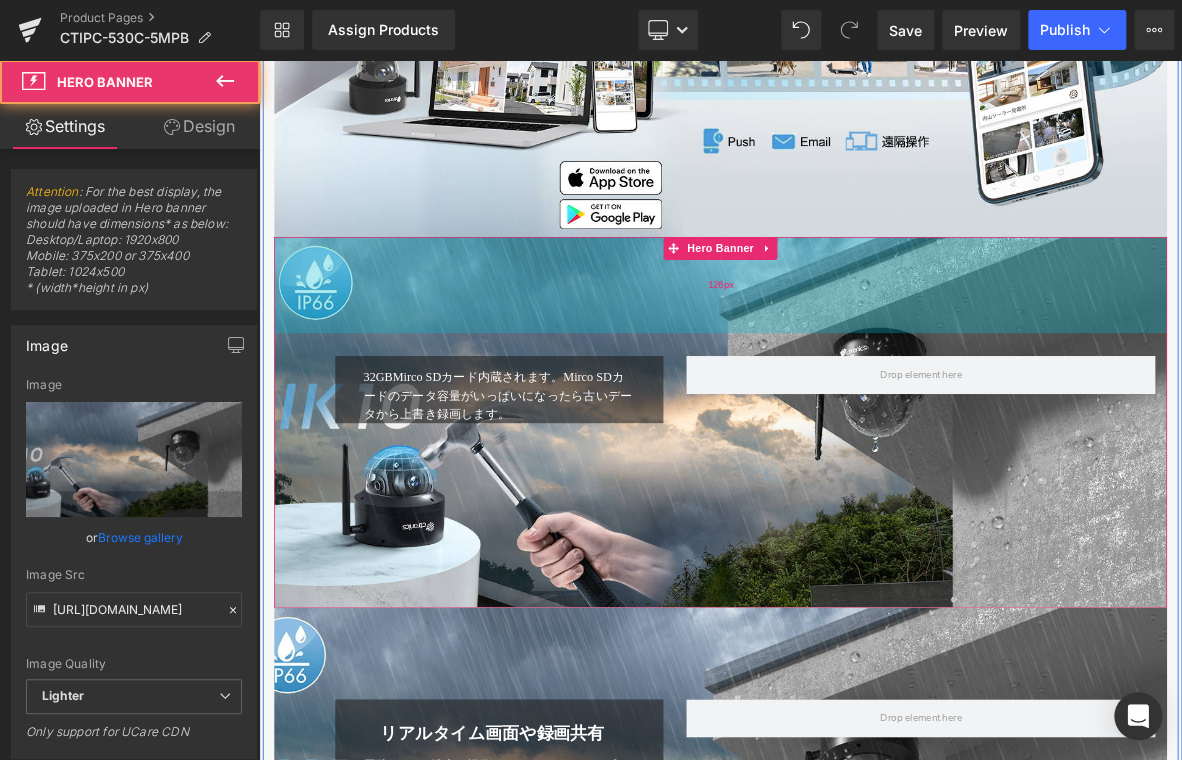 click on "126px" at bounding box center (864, 355) 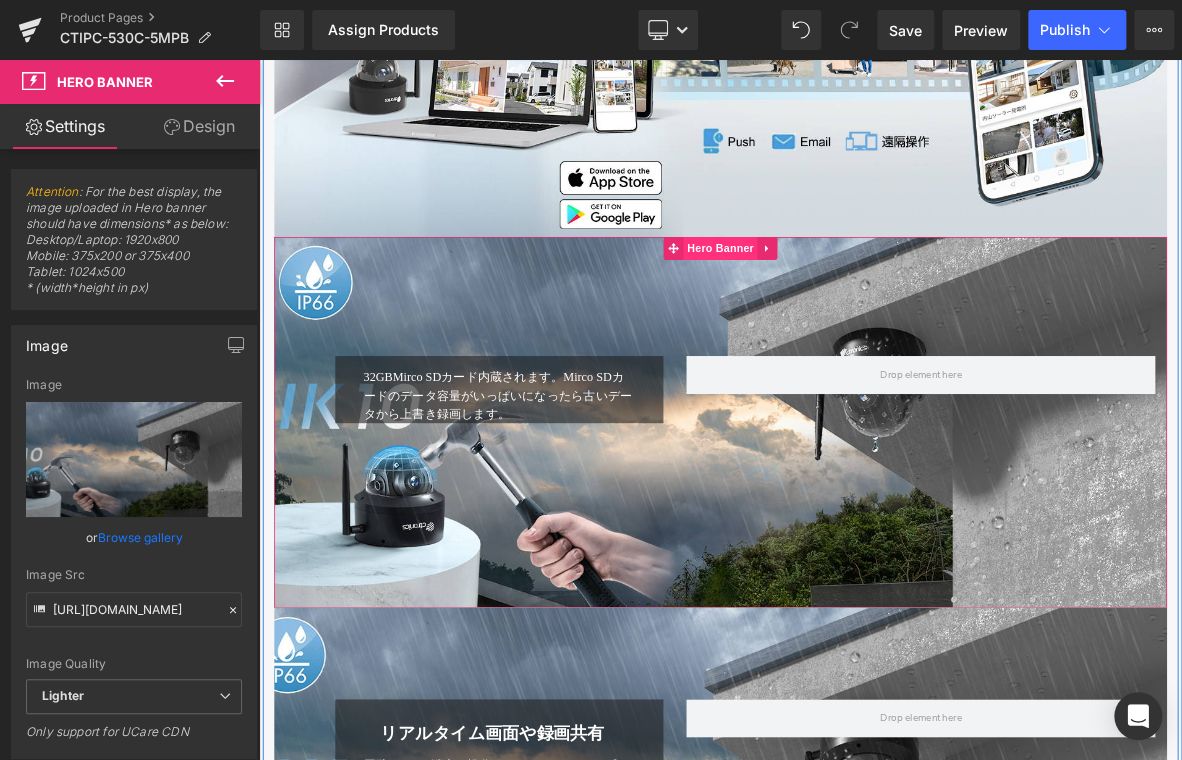 click on "Hero Banner" at bounding box center (863, 307) 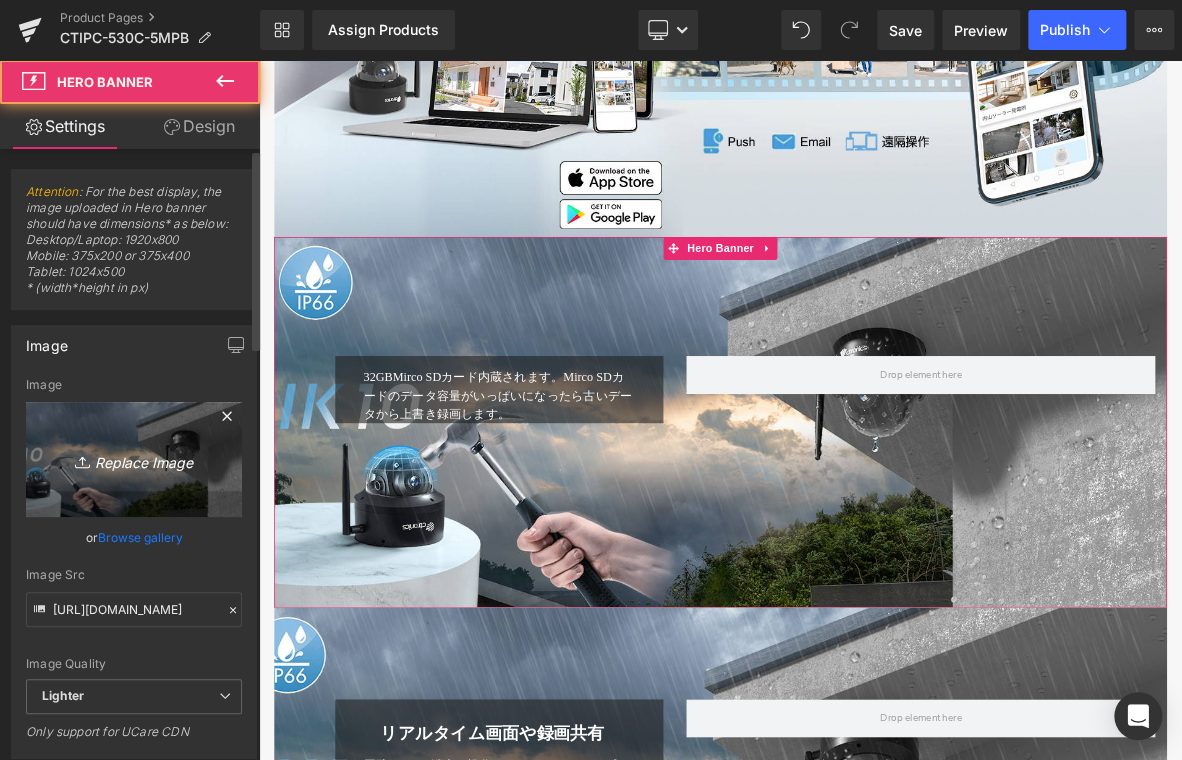 click on "Replace Image" at bounding box center (134, 459) 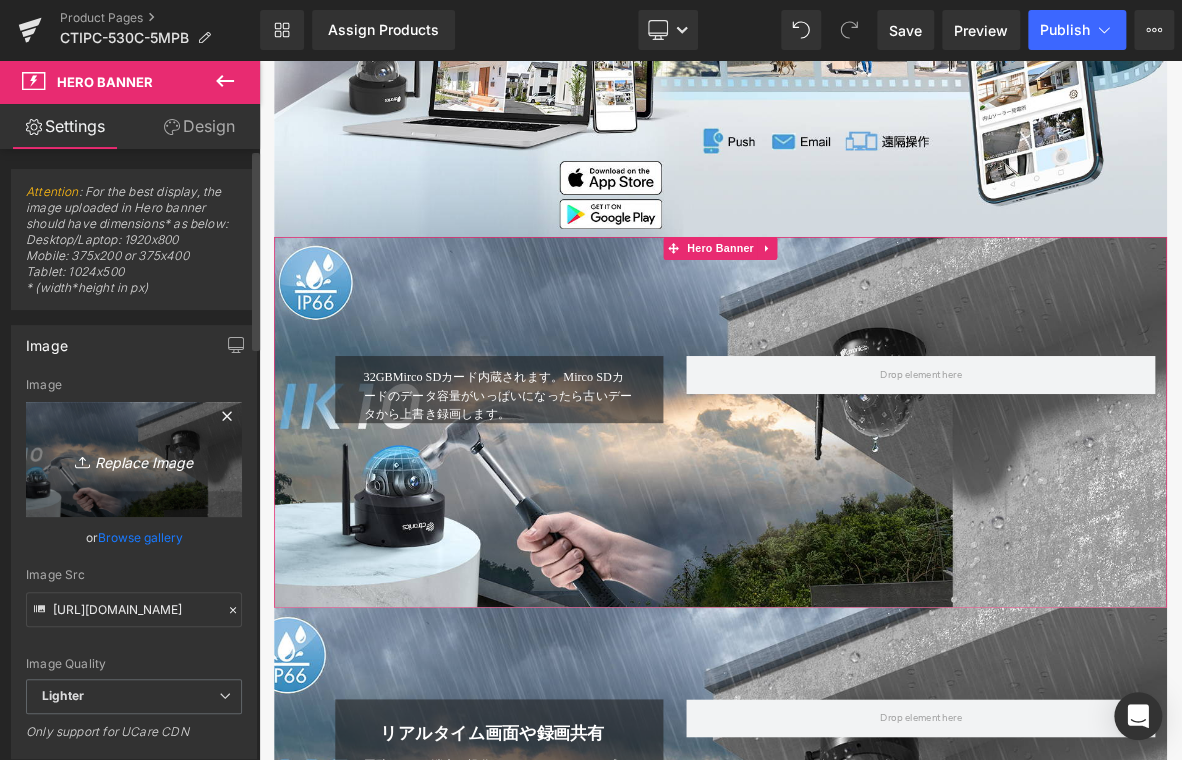 type on "C:\fakepath\8.jpg" 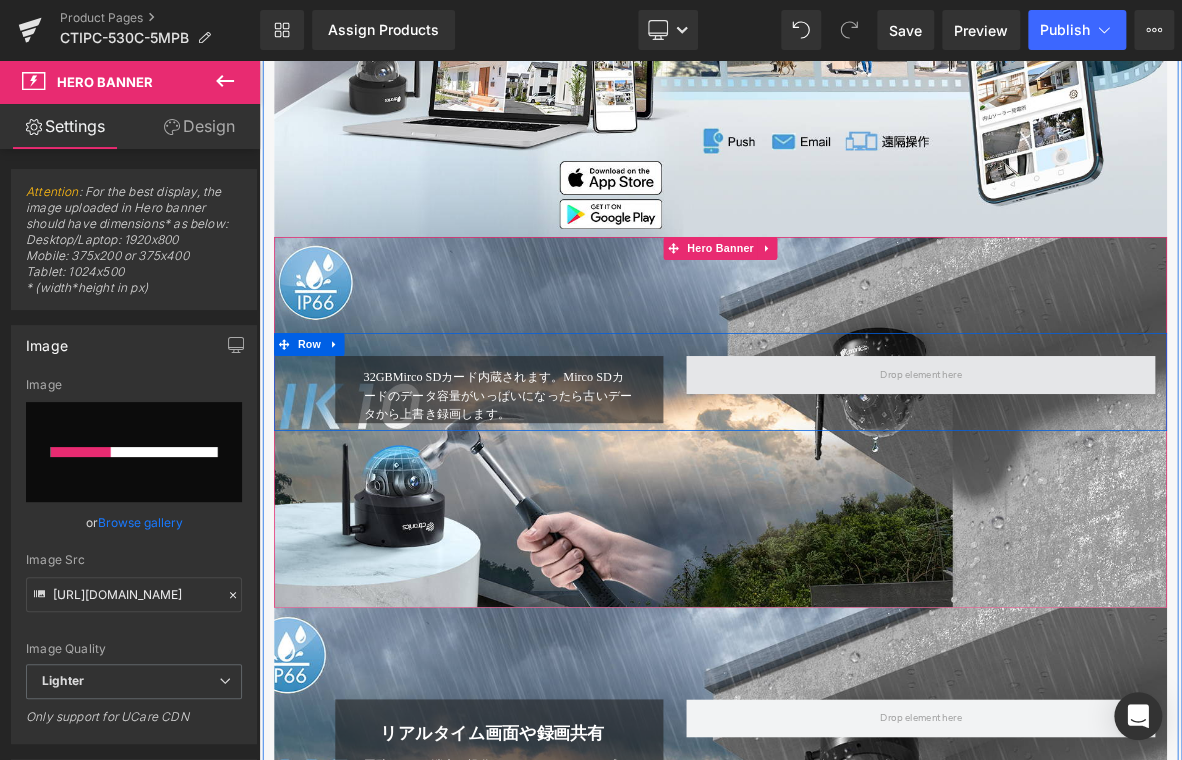 type 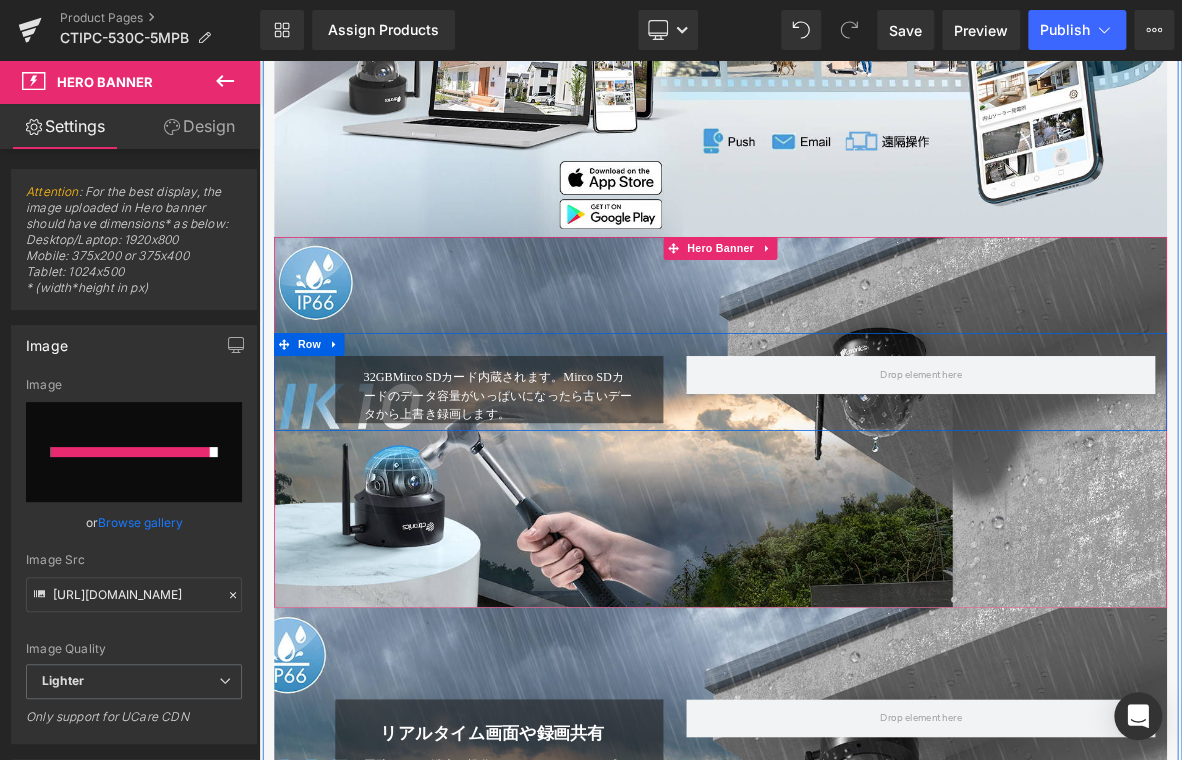 type on "[URL][DOMAIN_NAME]" 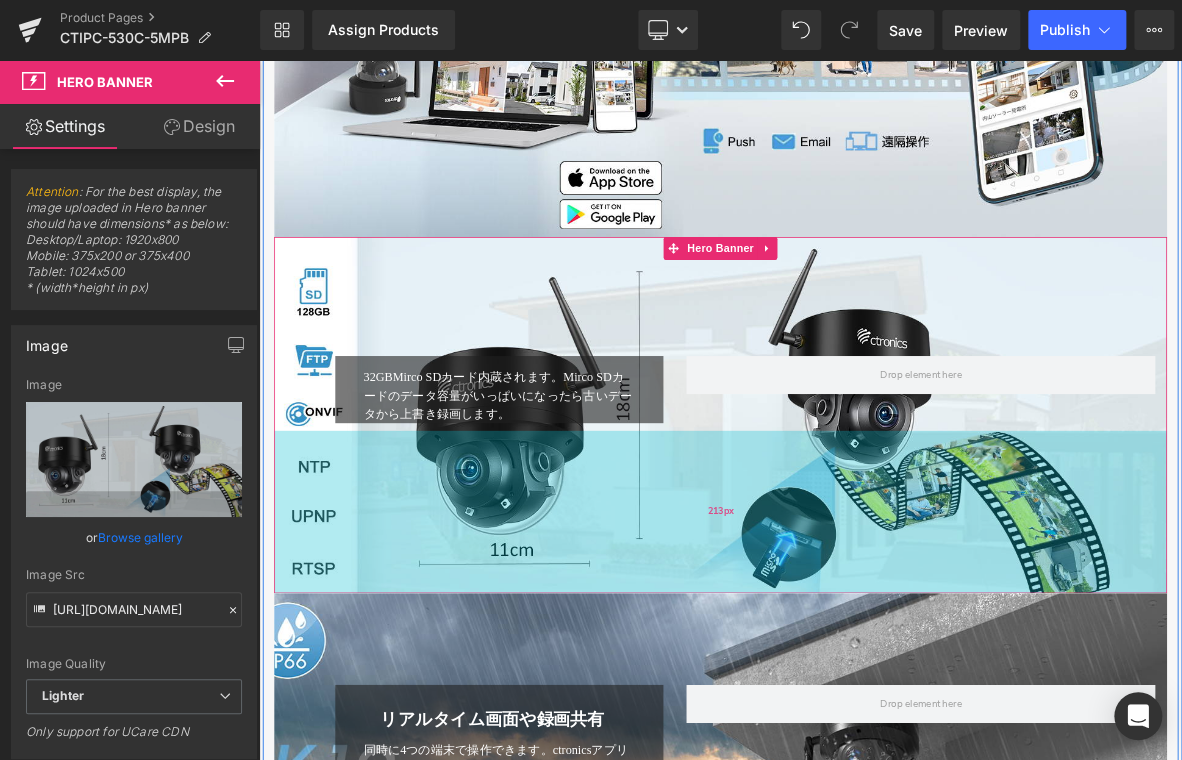 drag, startPoint x: 881, startPoint y: 748, endPoint x: 977, endPoint y: 673, distance: 121.82365 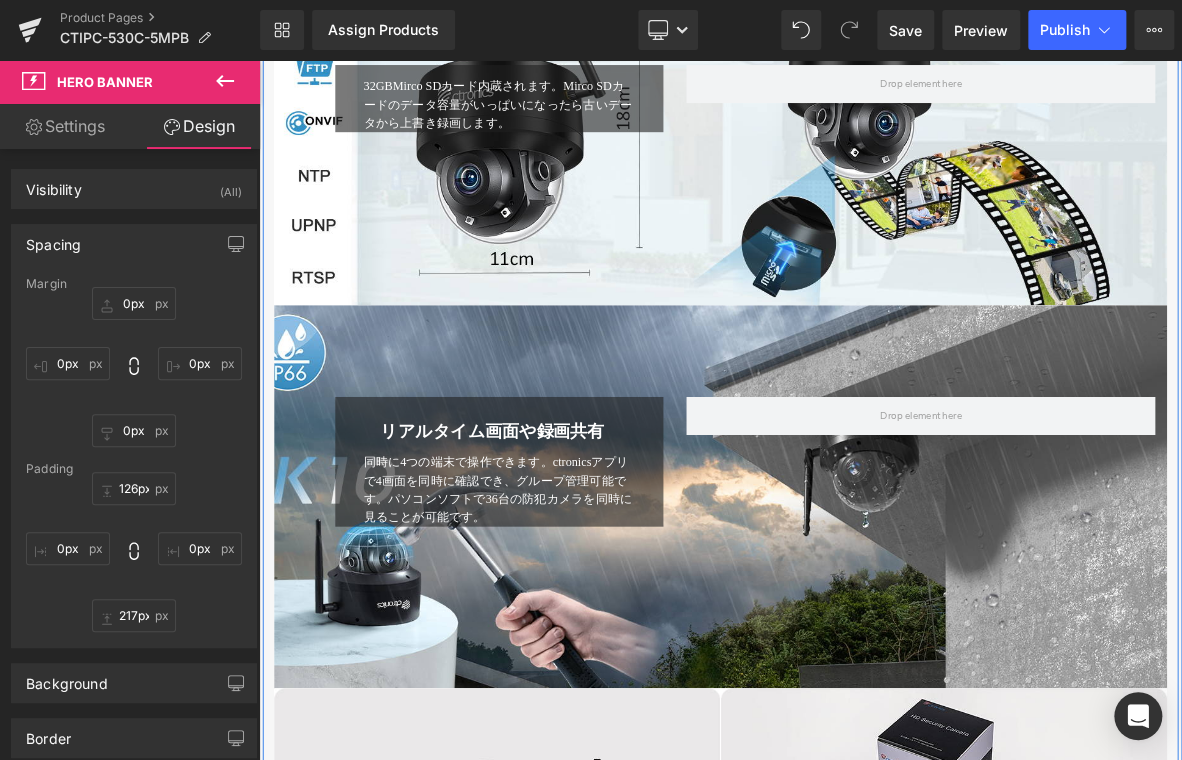 scroll, scrollTop: 4300, scrollLeft: 0, axis: vertical 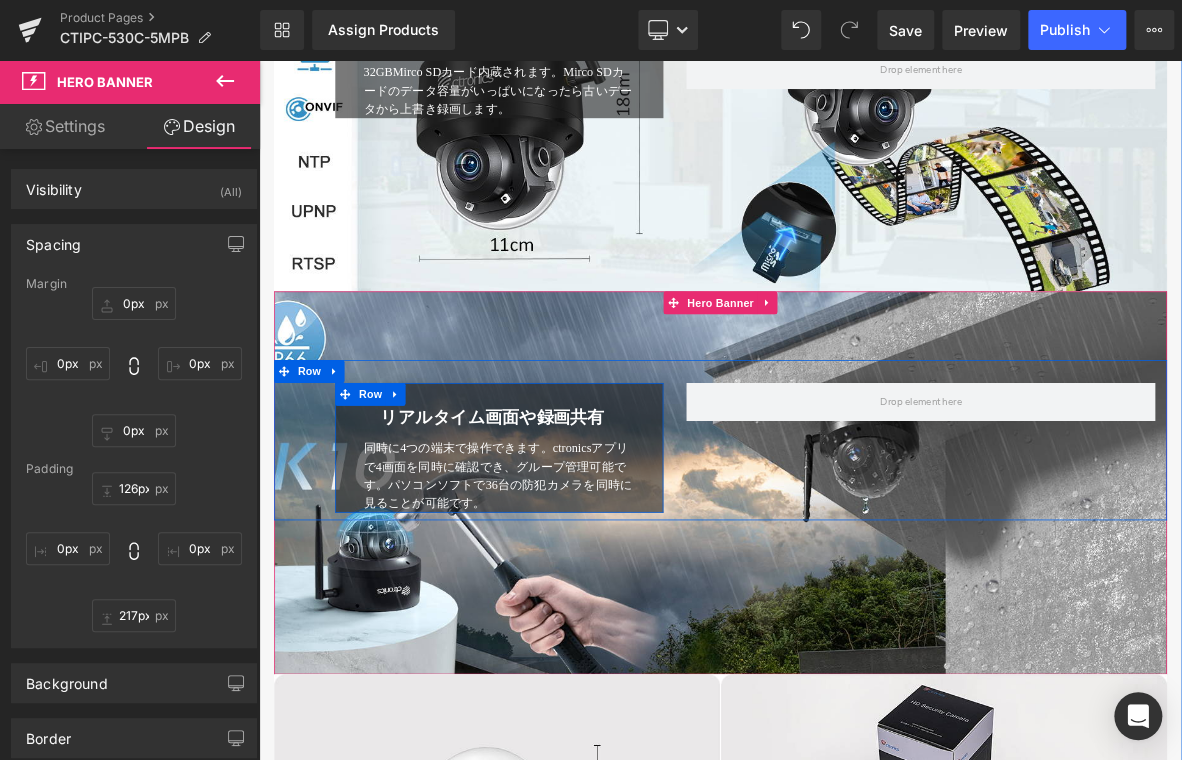 drag, startPoint x: 362, startPoint y: 590, endPoint x: 367, endPoint y: 573, distance: 17.720045 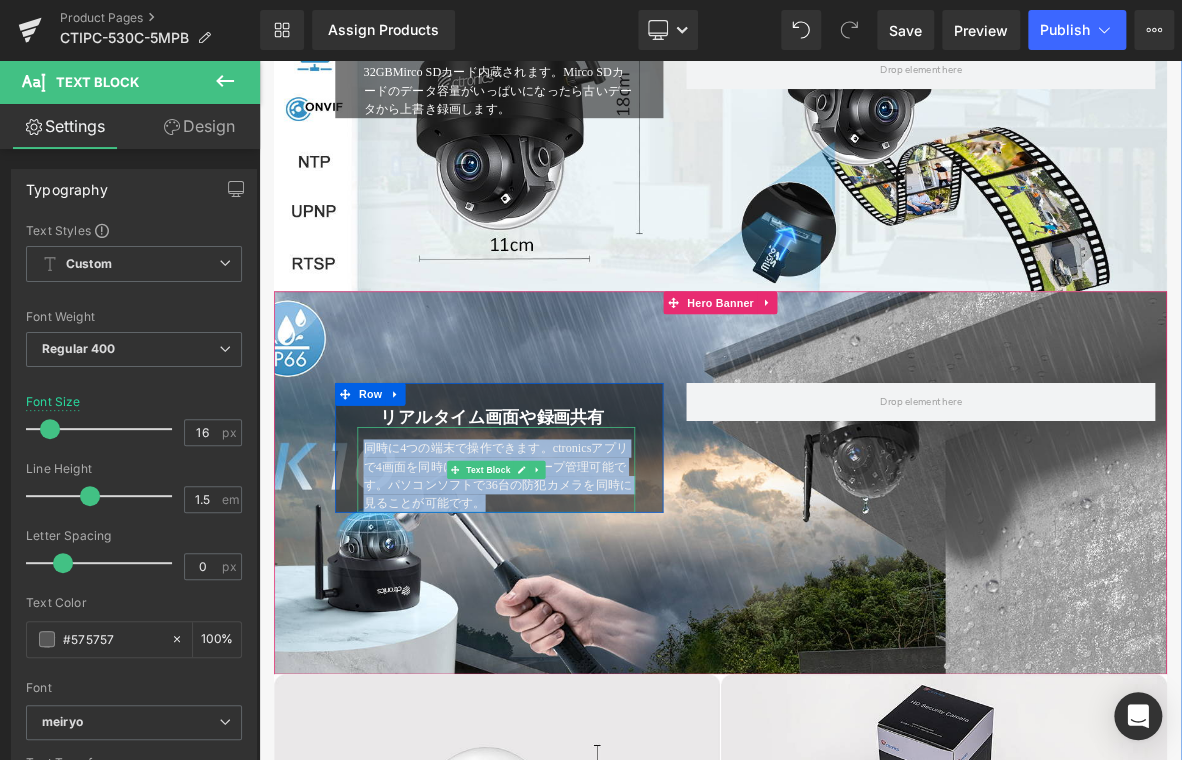 drag, startPoint x: 392, startPoint y: 558, endPoint x: 637, endPoint y: 630, distance: 255.36053 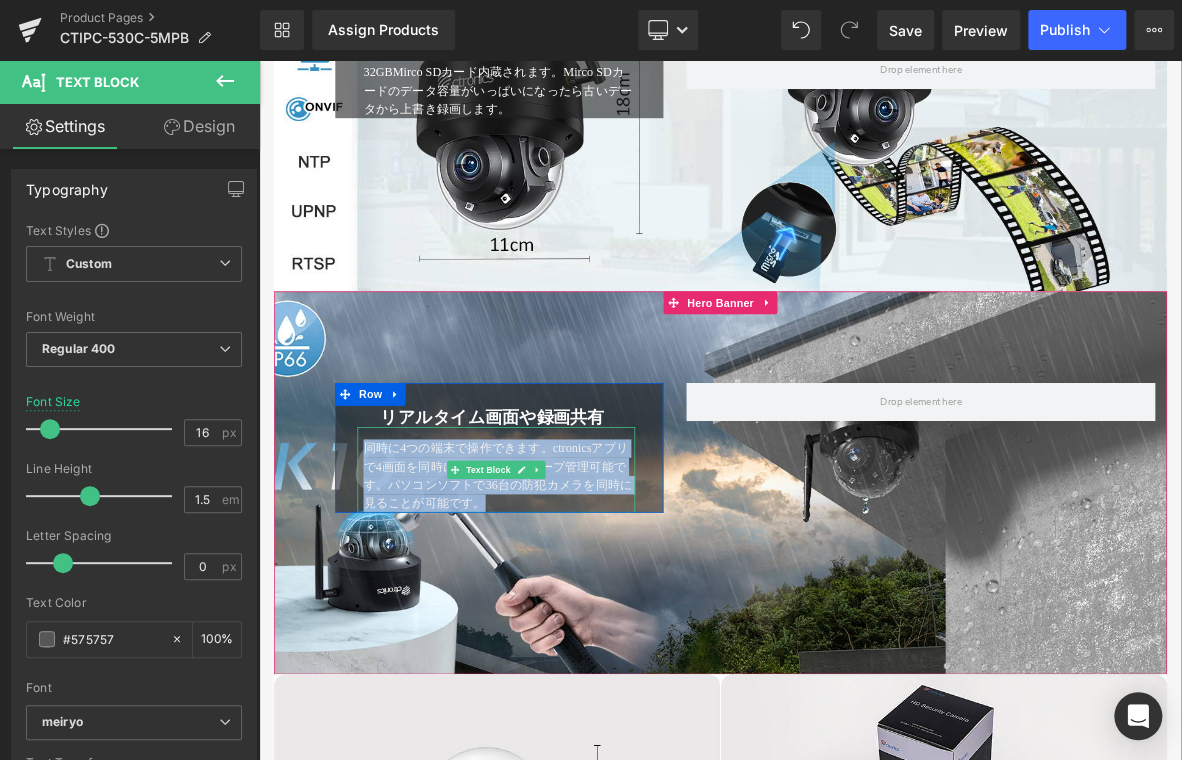 click on "同時に4つの端末で操作できます。ctronicsアプリで4画面を同時に確認でき、グループ管理可能です。パソコンソフトで36台の防犯カメラを同時に見ることが可能です。" at bounding box center [570, 597] 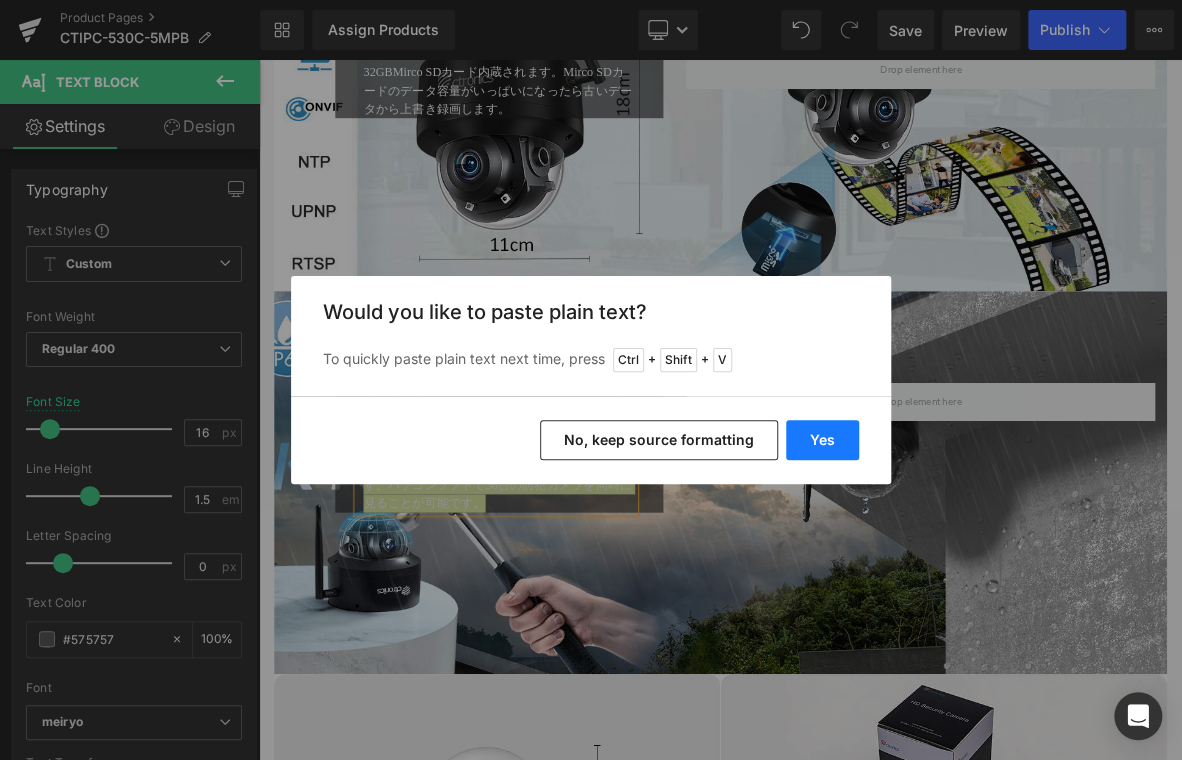 click on "Yes" at bounding box center (822, 440) 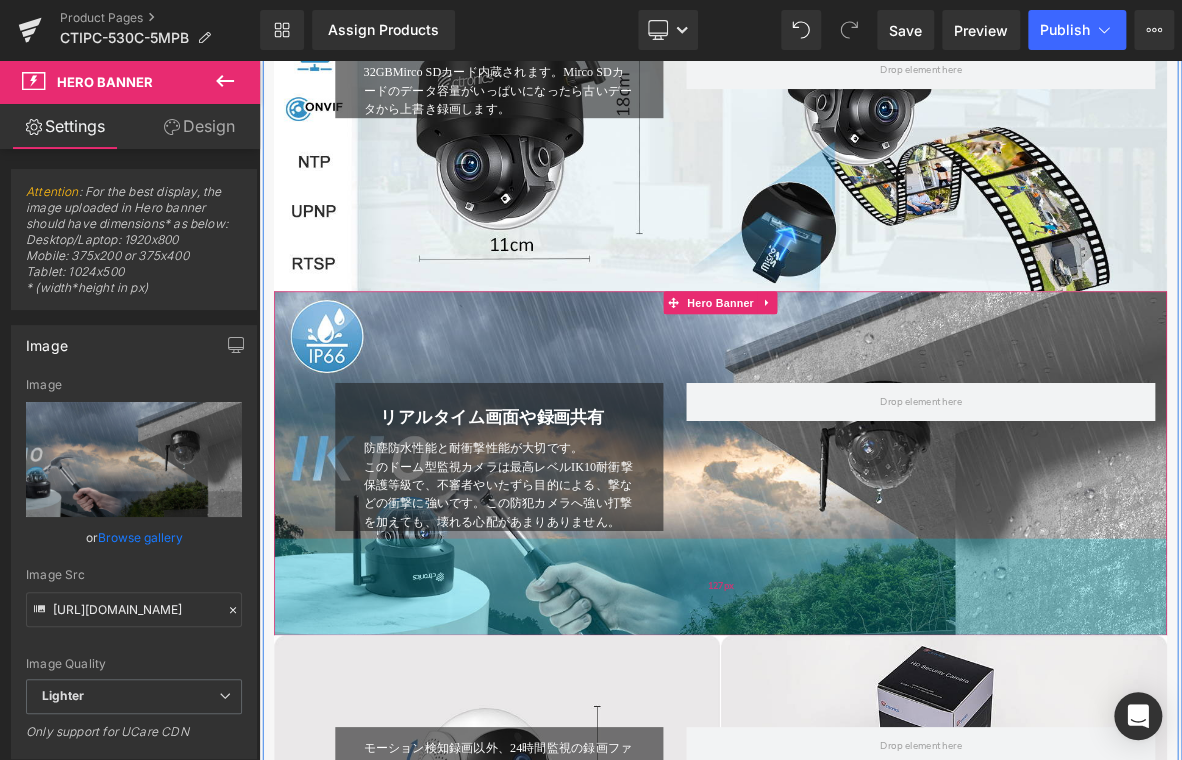 drag, startPoint x: 940, startPoint y: 856, endPoint x: 972, endPoint y: 793, distance: 70.66116 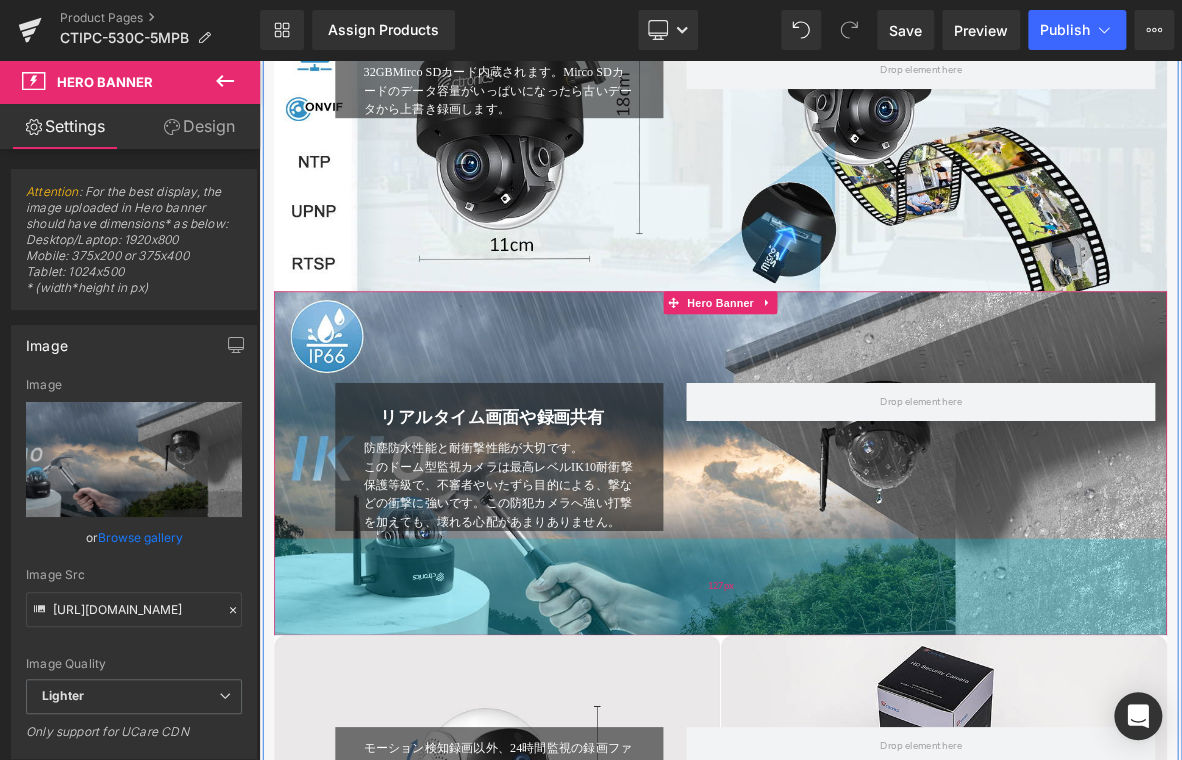 click on "127px" at bounding box center [864, 750] 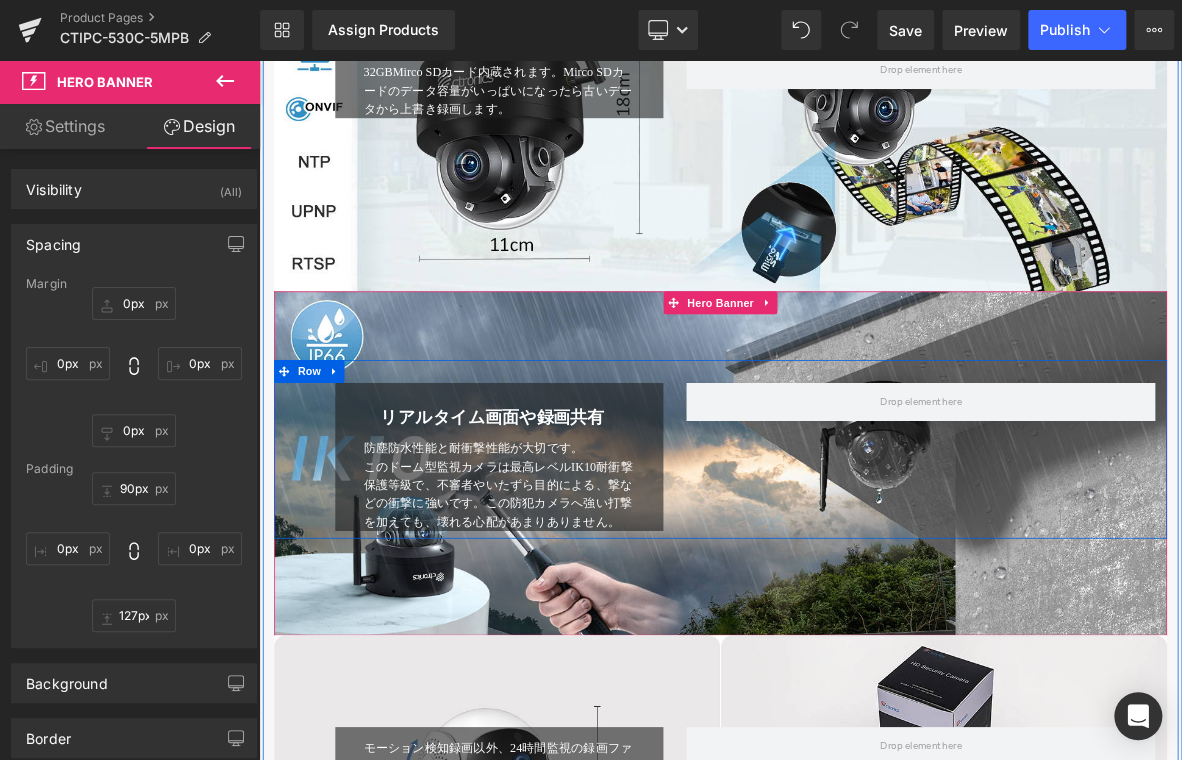 click on "リアルタイム画面や録画共有" at bounding box center [564, 527] 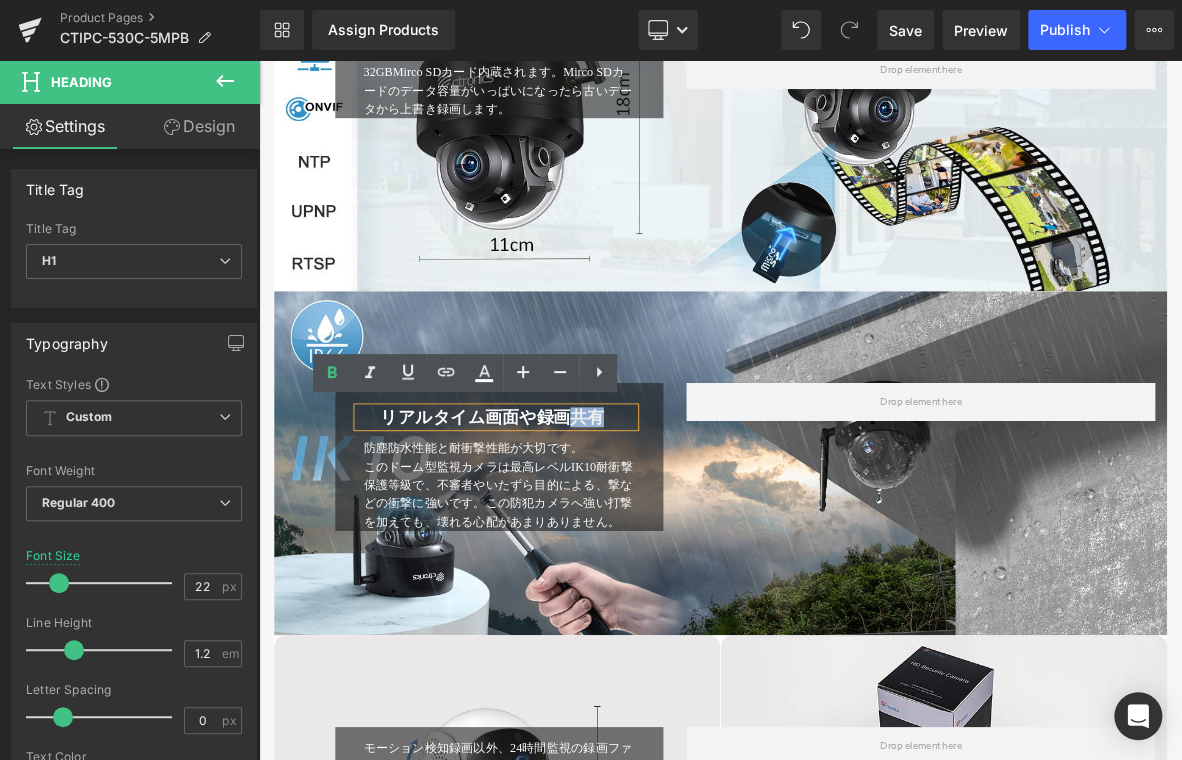 type 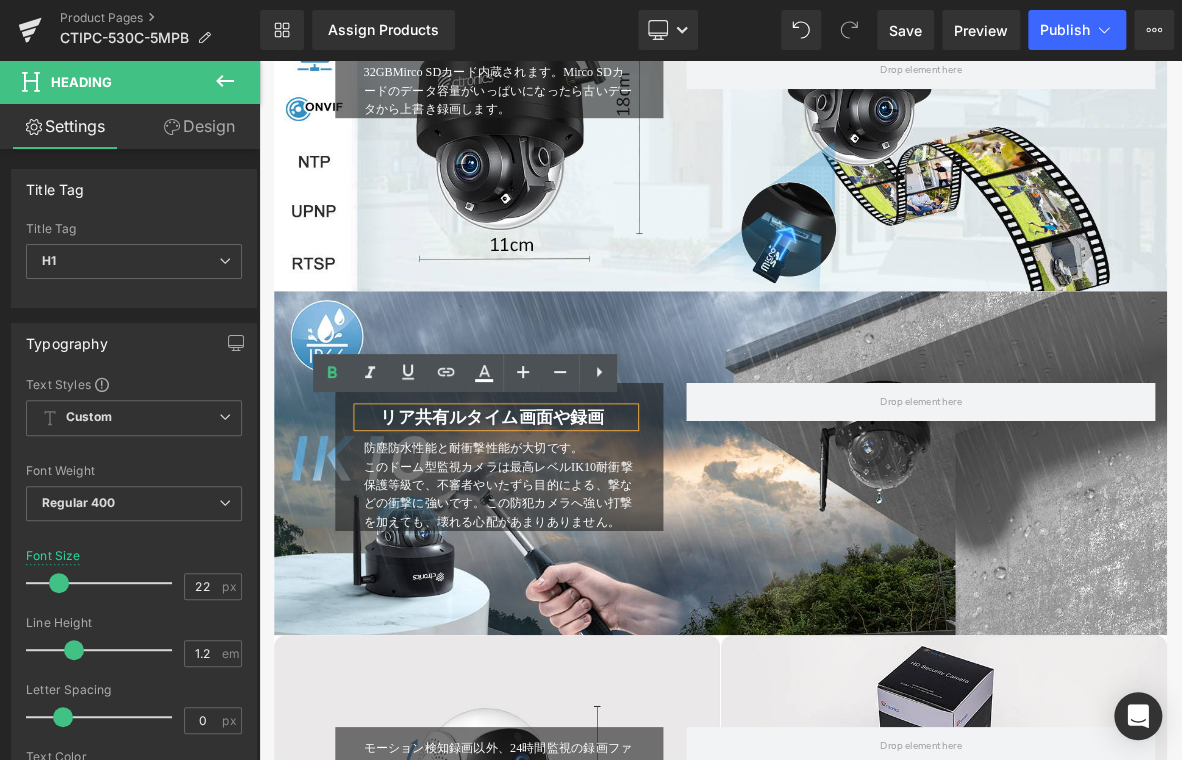 click on "共有" at bounding box center (486, 527) 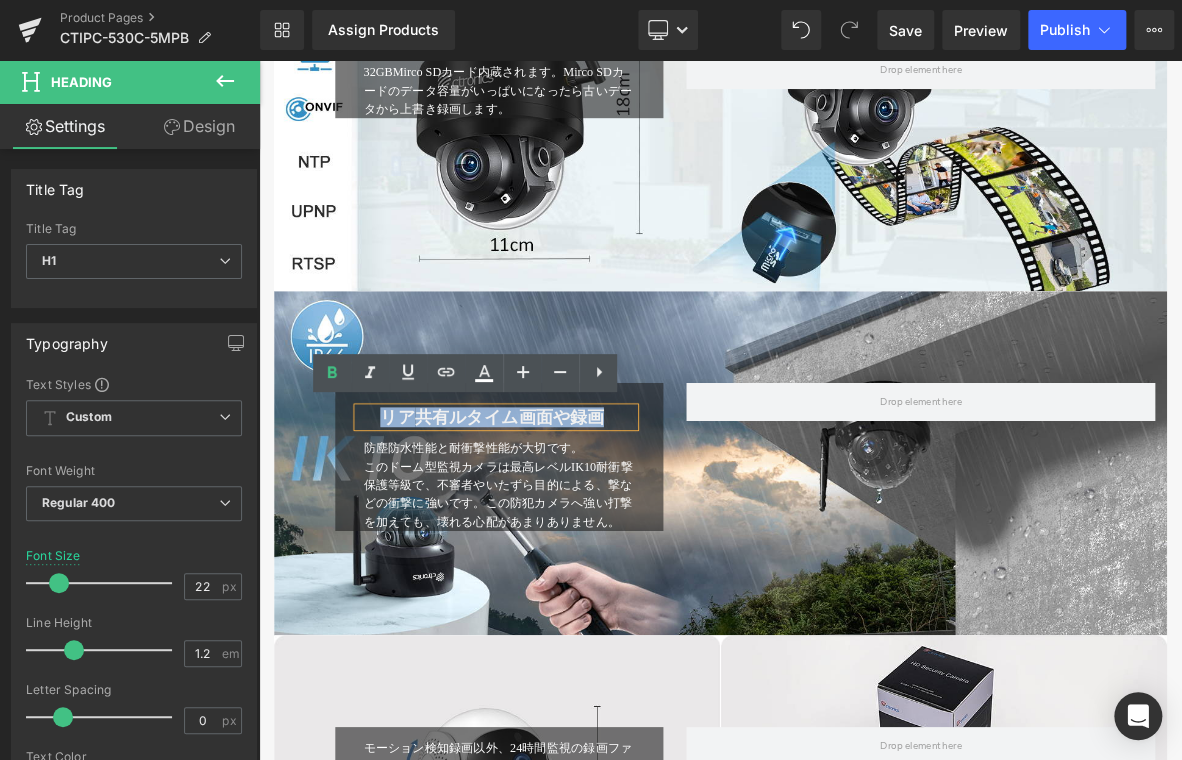 drag, startPoint x: 409, startPoint y: 520, endPoint x: 733, endPoint y: 500, distance: 324.6167 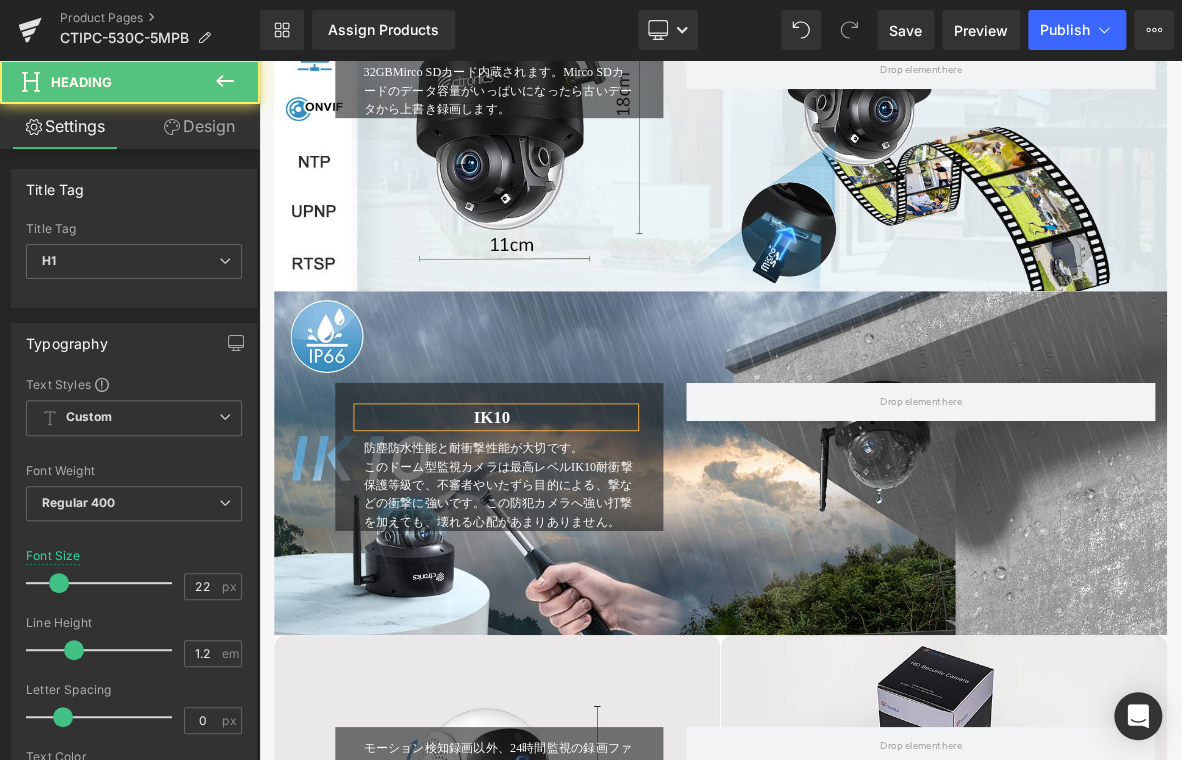 click on "IK10" at bounding box center (564, 528) 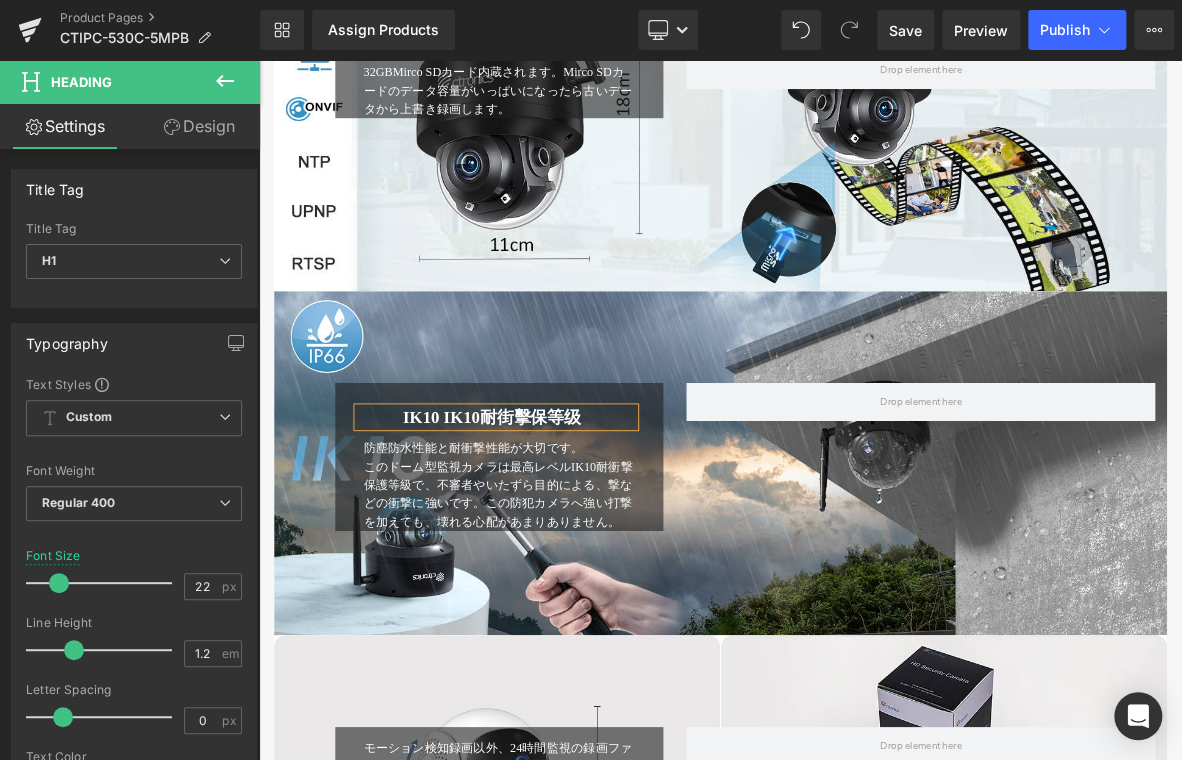click on "IK10 IK10耐街擊保等级" at bounding box center [564, 527] 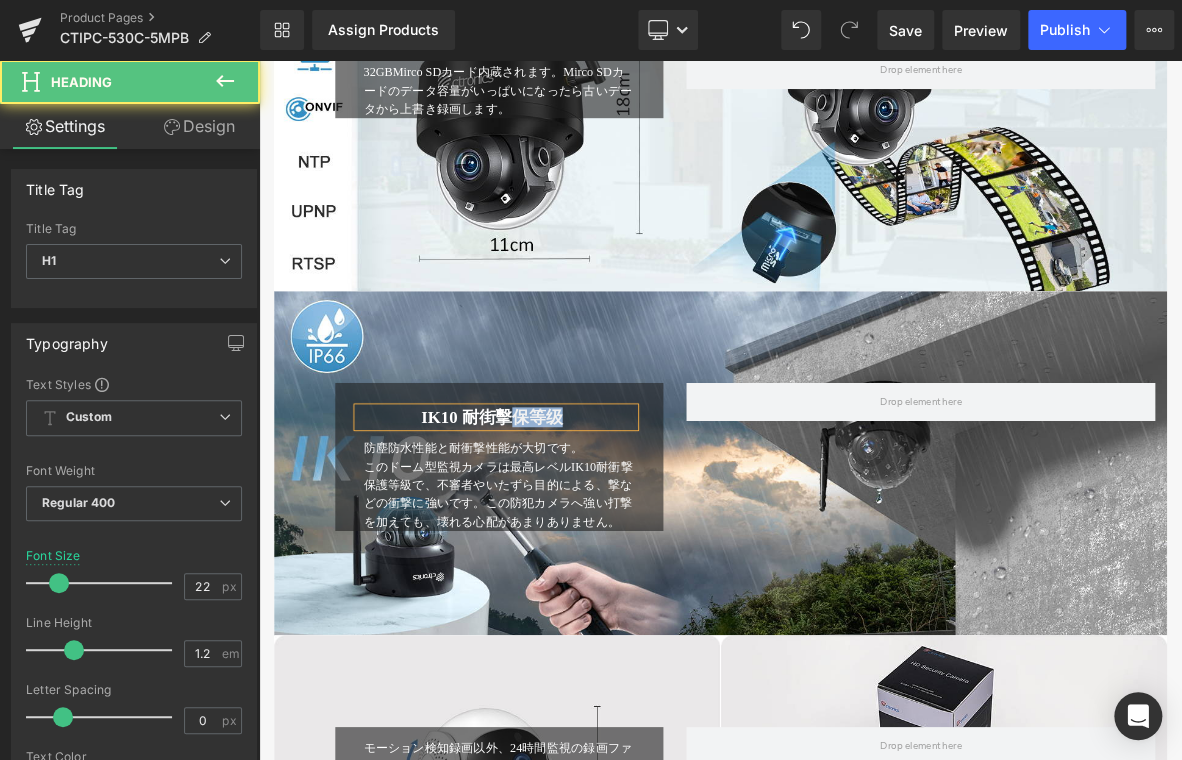drag, startPoint x: 664, startPoint y: 521, endPoint x: 583, endPoint y: 520, distance: 81.00617 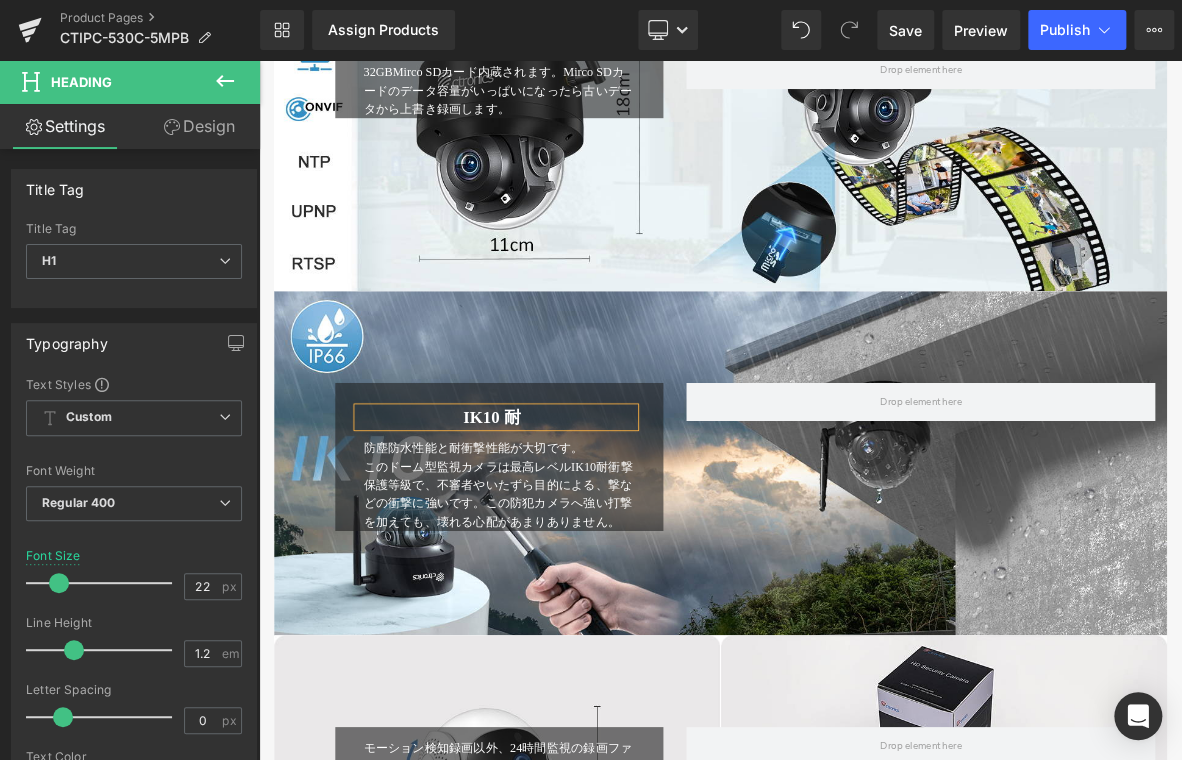 click on "IK10 耐
Heading
防塵防水性能と耐衝撃性能が大切です。 このドーム型監視カメラは最高レベルIK10耐衝撃保護等級で、不審者やいたずら目的による、撃などの衝撃に強いです。この防犯カメラへ強い打撃を加えても、壊れる心配があまりありません。
Text Block
Row" at bounding box center (574, 580) 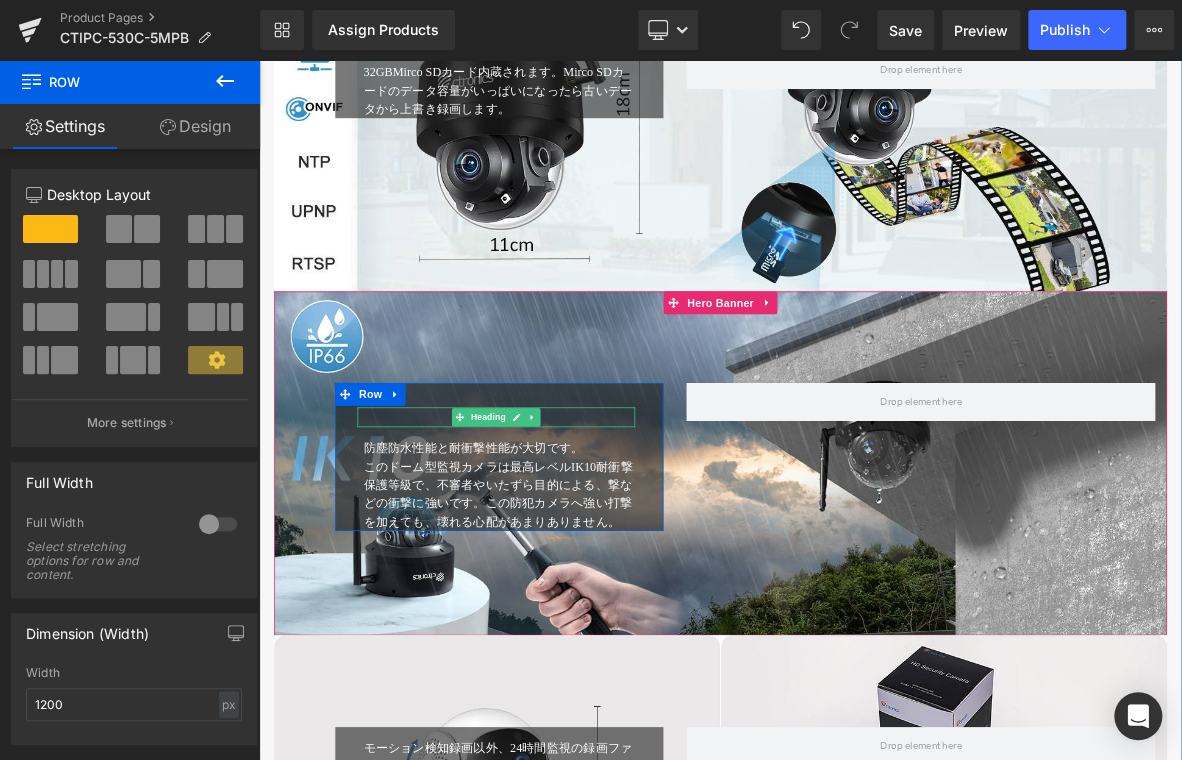 click on "IK10 耐" at bounding box center [564, 528] 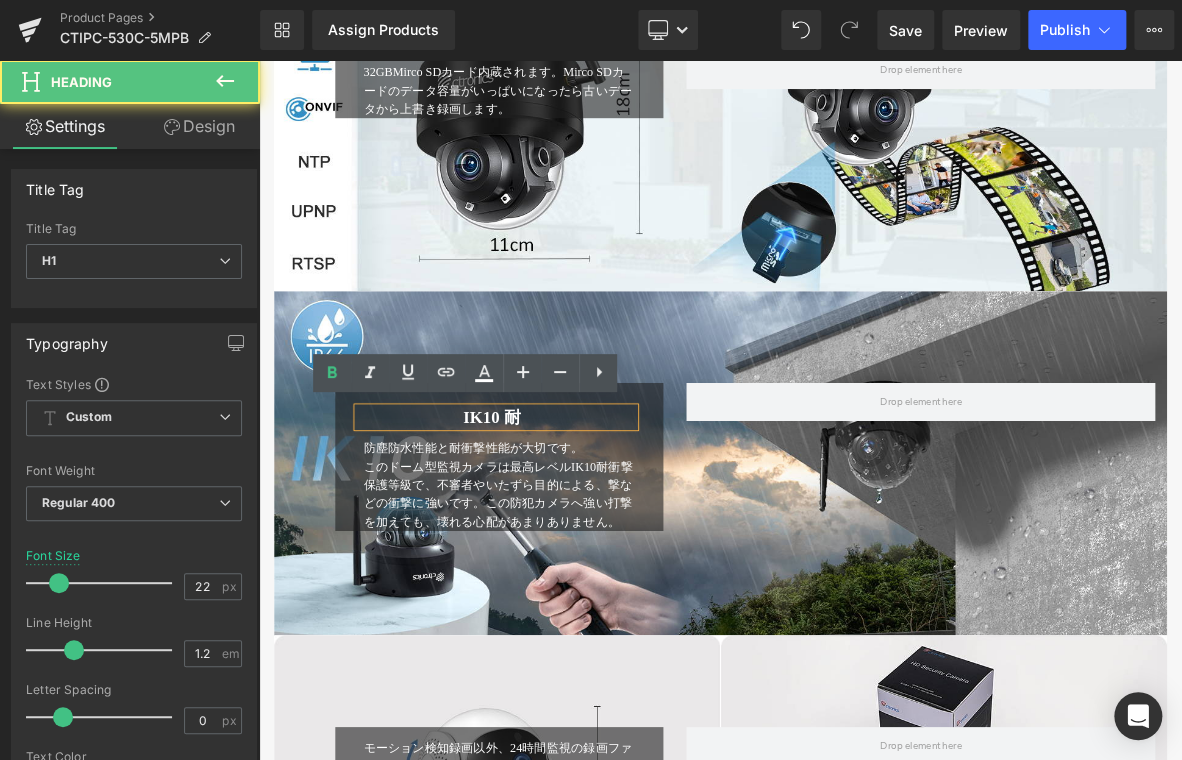 click on "IK10 耐" at bounding box center [564, 528] 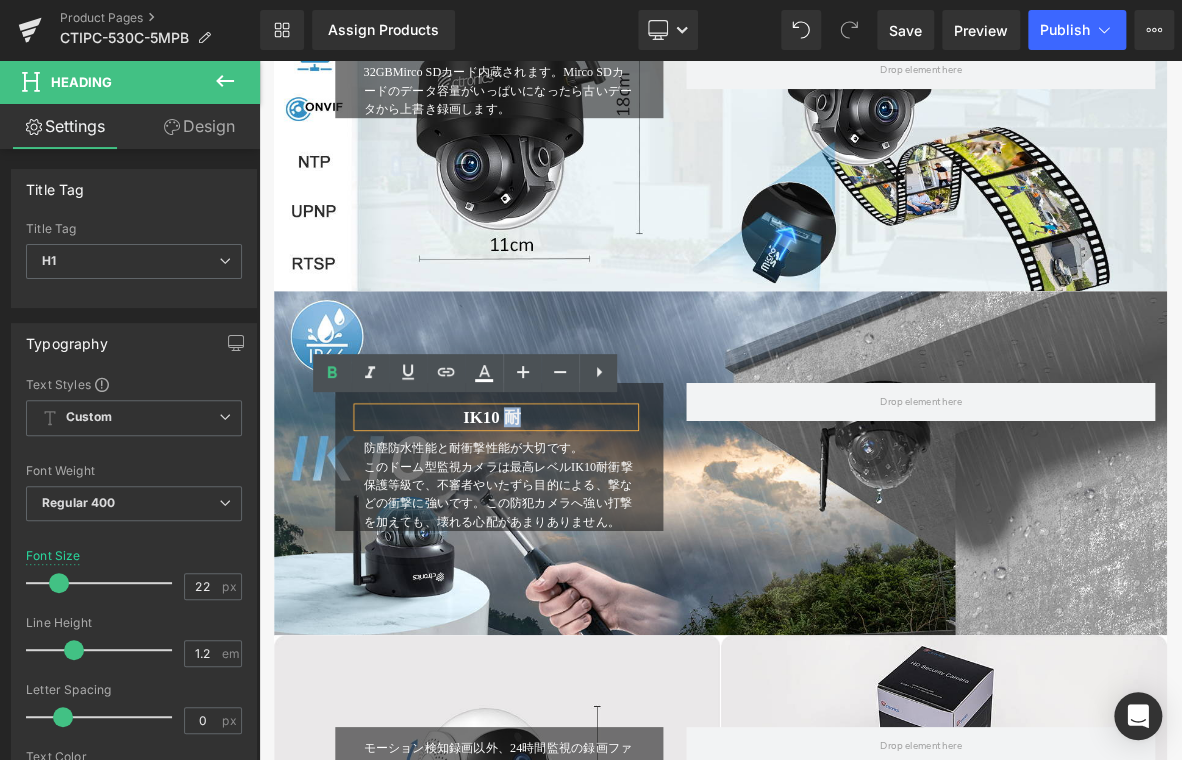 drag, startPoint x: 621, startPoint y: 522, endPoint x: 574, endPoint y: 525, distance: 47.095646 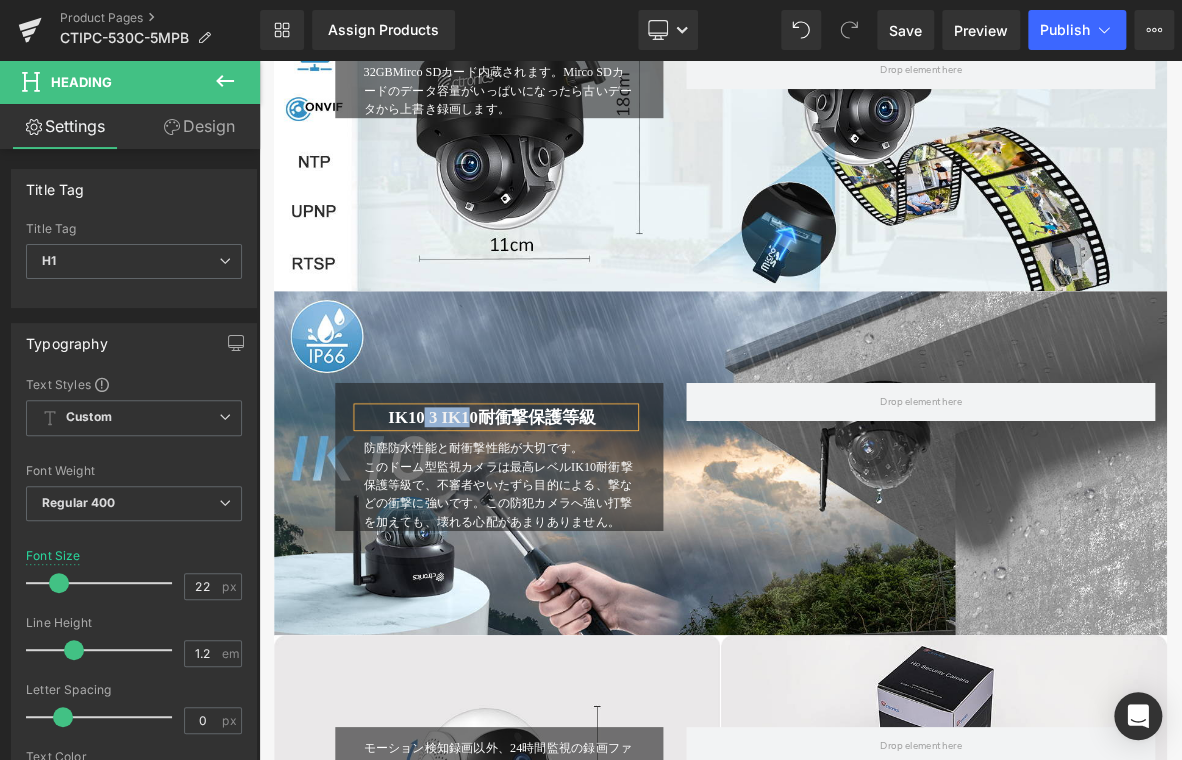 drag, startPoint x: 536, startPoint y: 520, endPoint x: 465, endPoint y: 522, distance: 71.02816 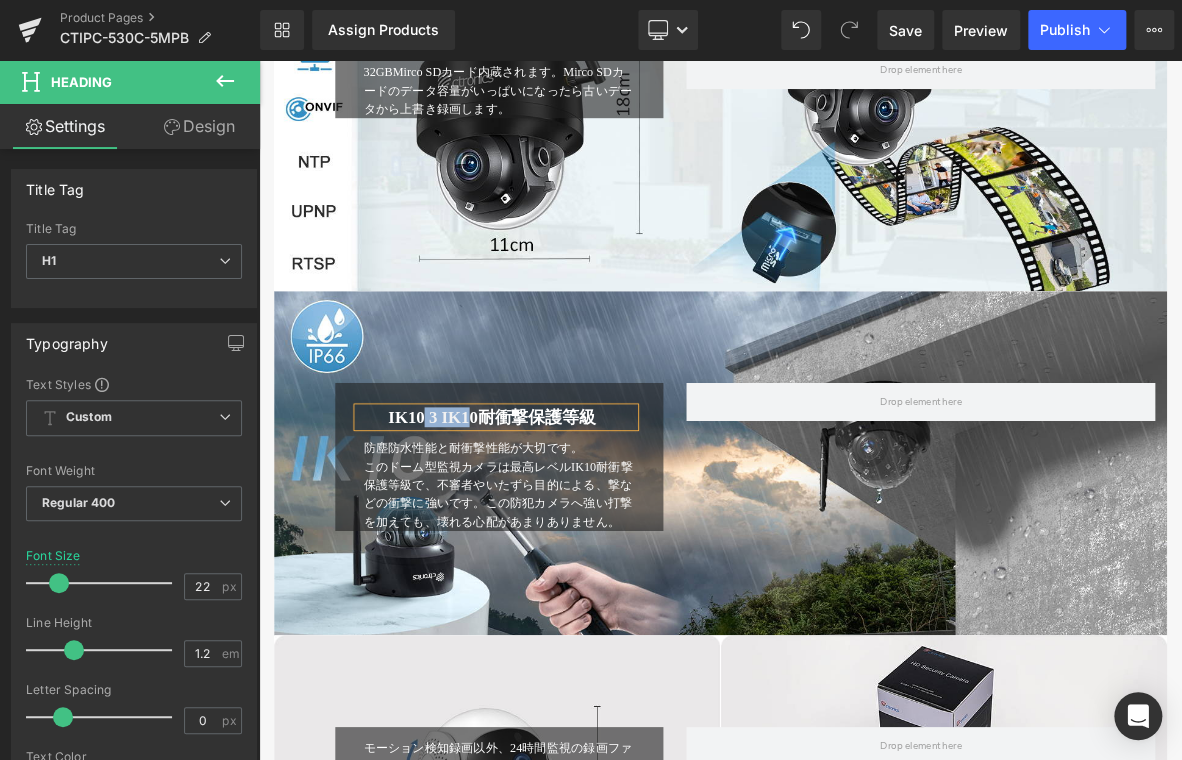 click on "IK10 3 IK10耐衝撃保護等級" at bounding box center [564, 527] 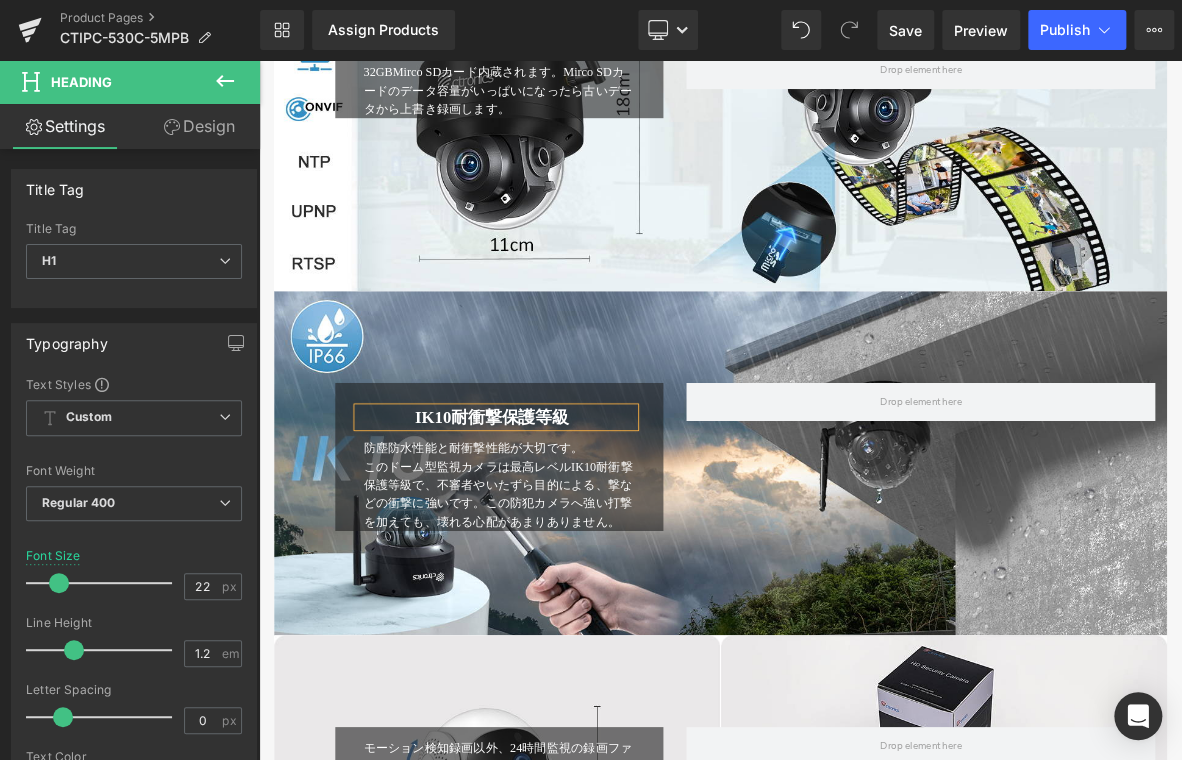 click on "IK10耐衝撃保護等級" at bounding box center [564, 528] 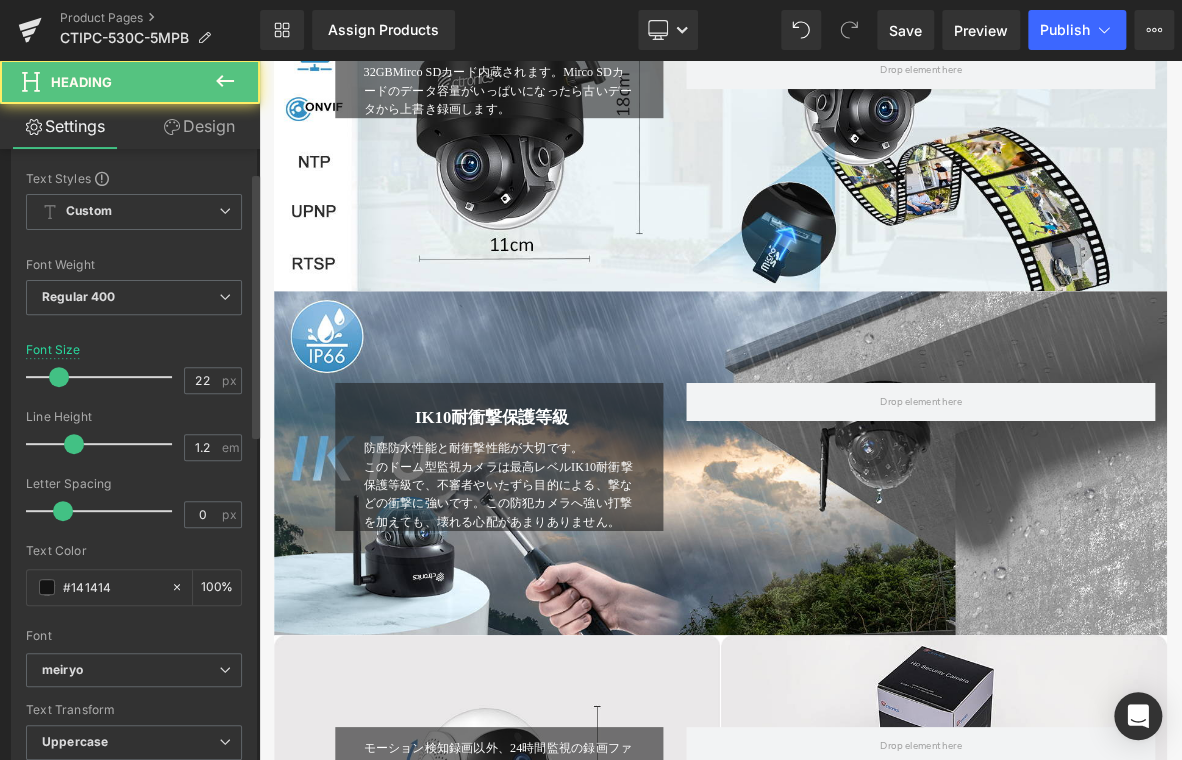 scroll, scrollTop: 300, scrollLeft: 0, axis: vertical 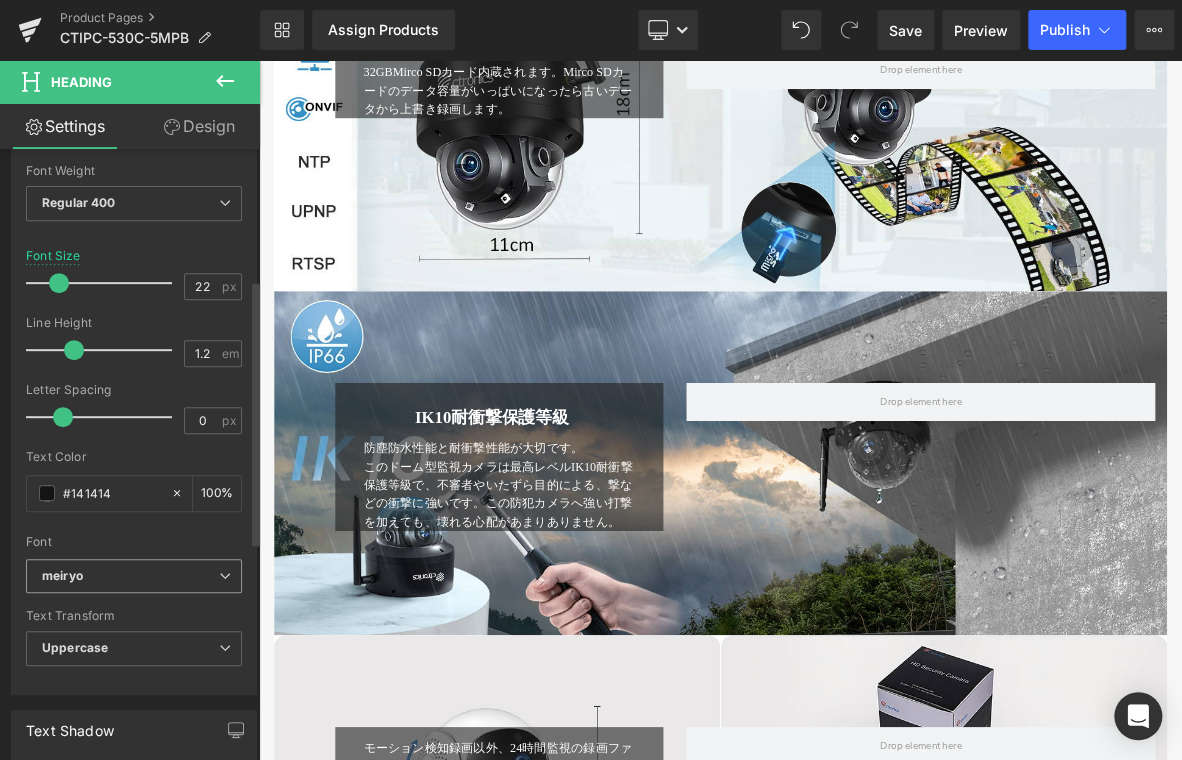 click on "meiryo" at bounding box center (62, 576) 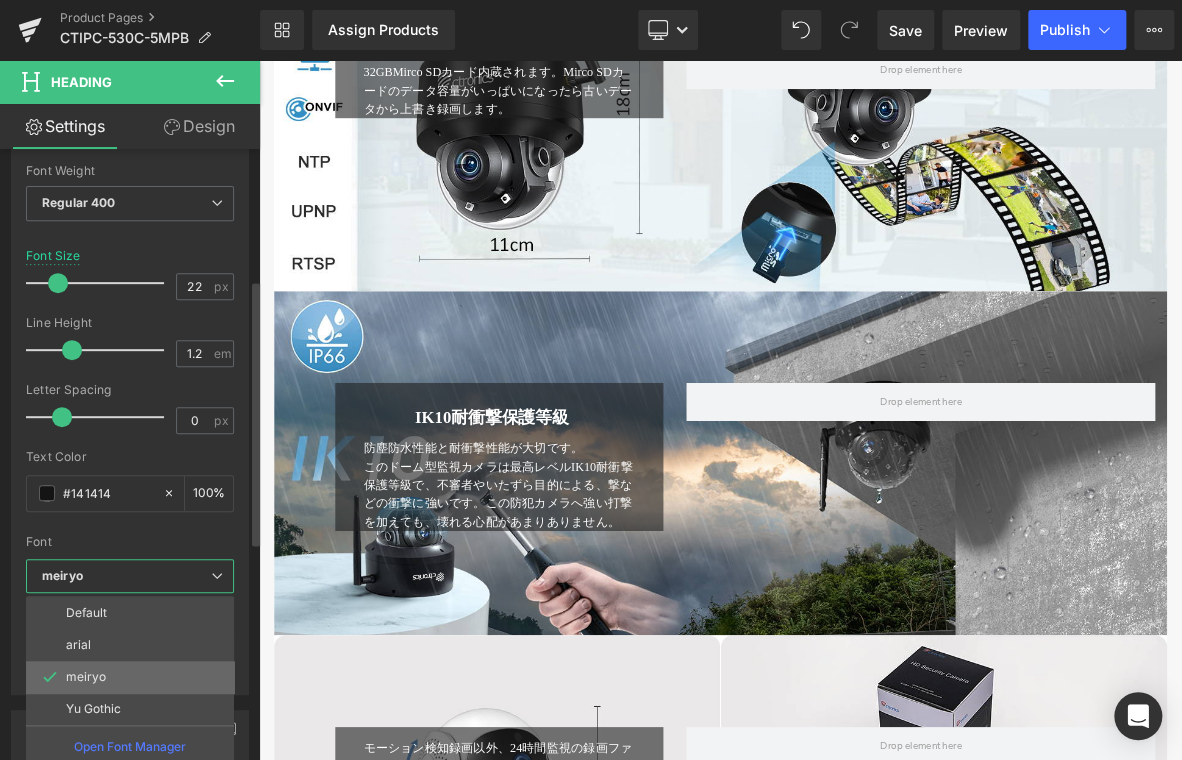 click on "meiryo" at bounding box center (130, 677) 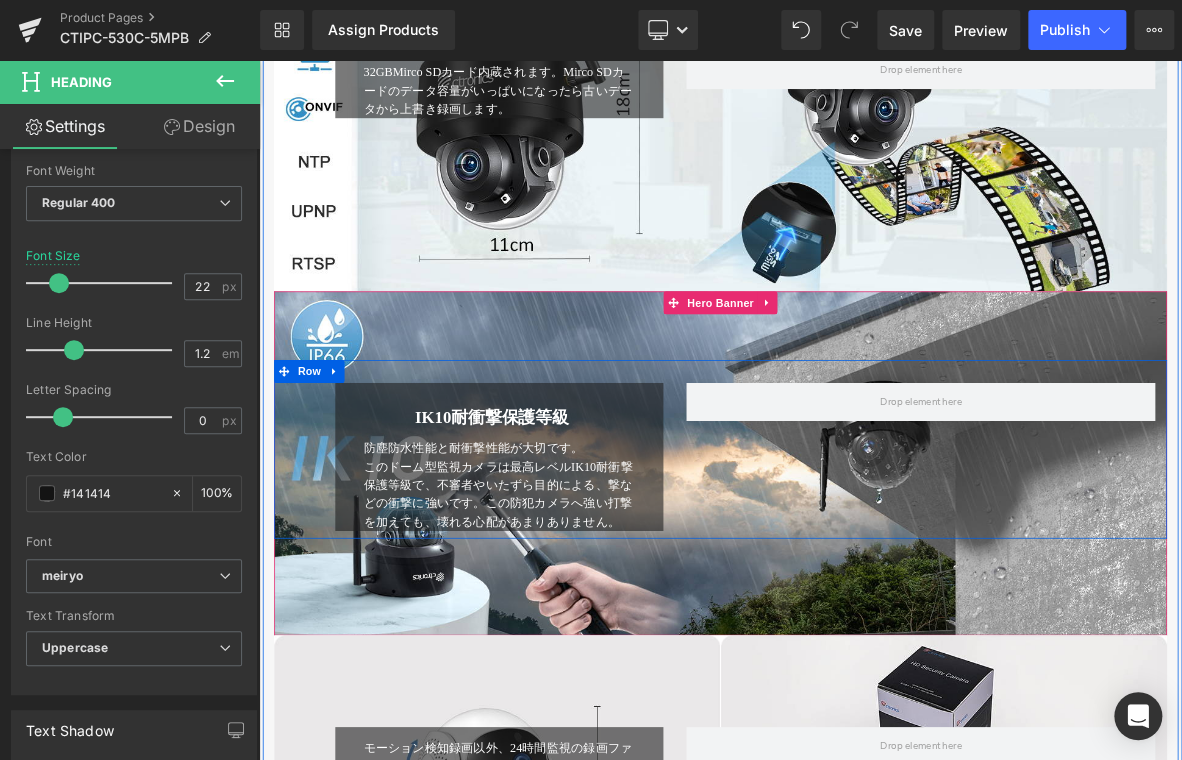 click on "IK10耐衝撃保護等級
Heading
防塵防水性能と耐衝撃性能が大切です。 このドーム型監視カメラは最高レベルIK10耐衝撃保護等級で、不審者やいたずら目的による、撃などの衝撃に強いです。この防犯カメラへ強い打撃を加えても、壊れる心配があまりありません。
Text Block
Row
Row" at bounding box center [864, 570] 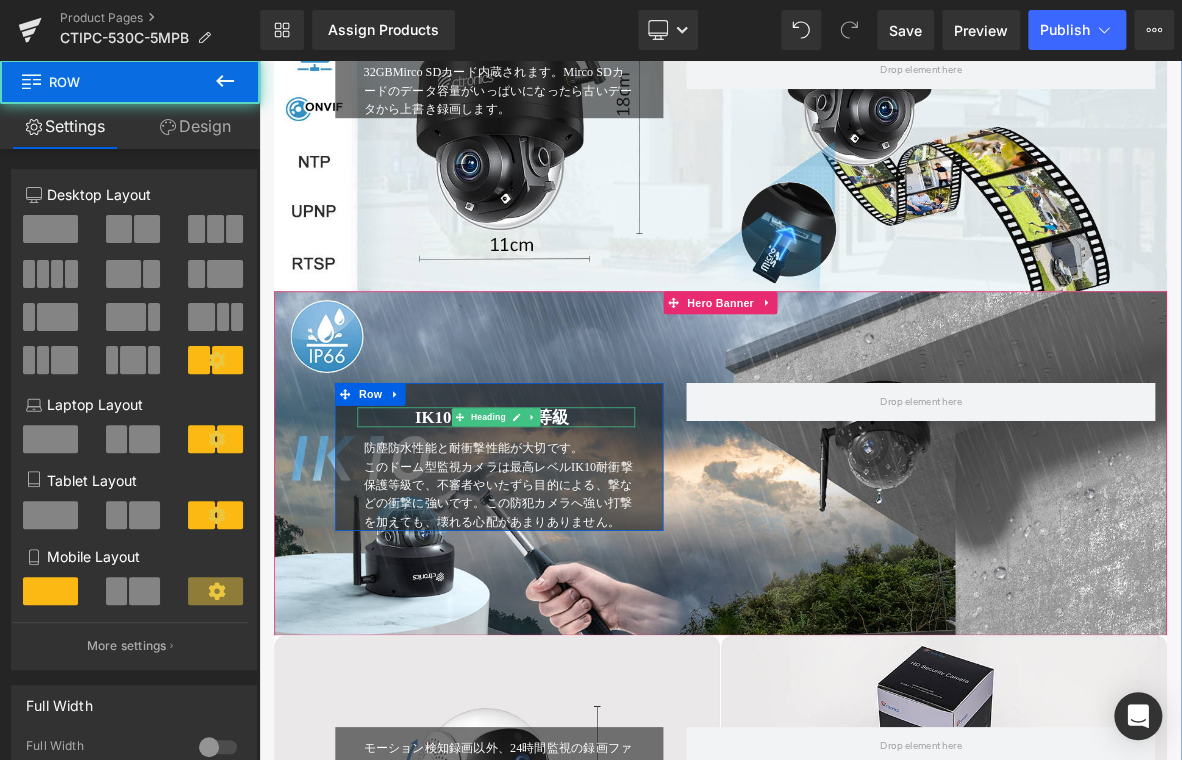 click on "IK10耐衝撃保護等級" at bounding box center [564, 528] 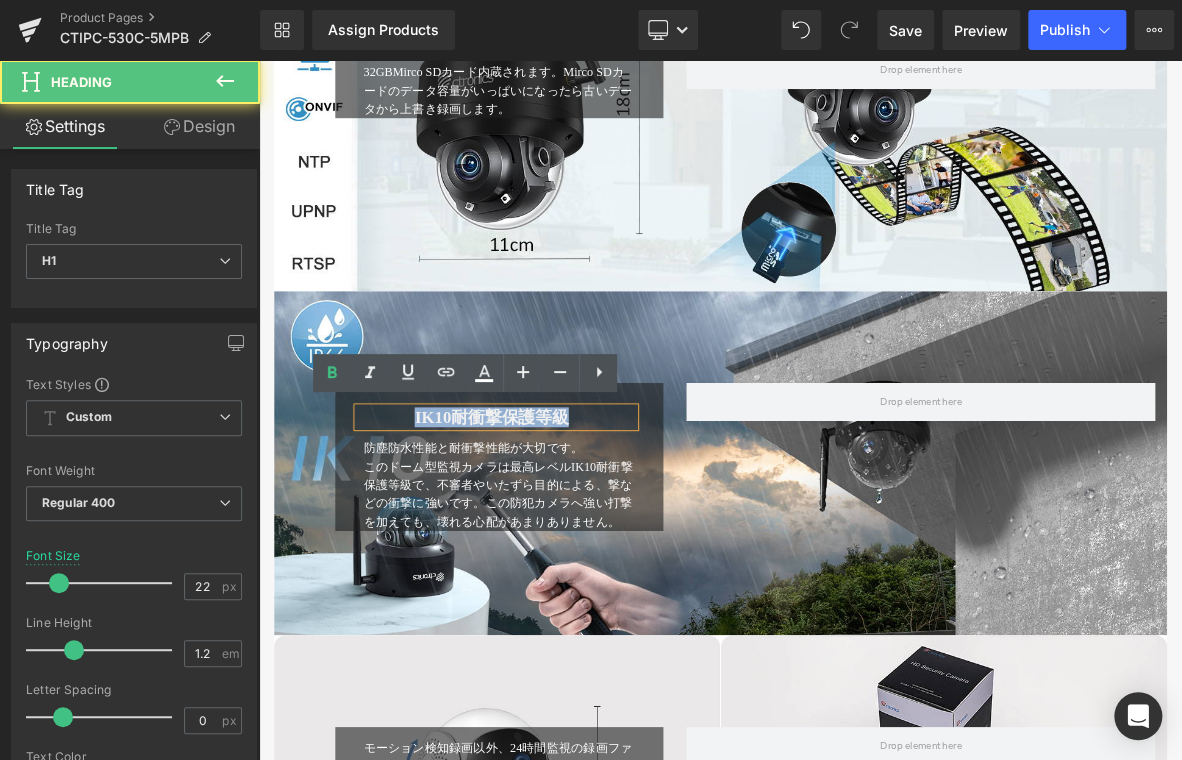 drag, startPoint x: 437, startPoint y: 522, endPoint x: 721, endPoint y: 518, distance: 284.02817 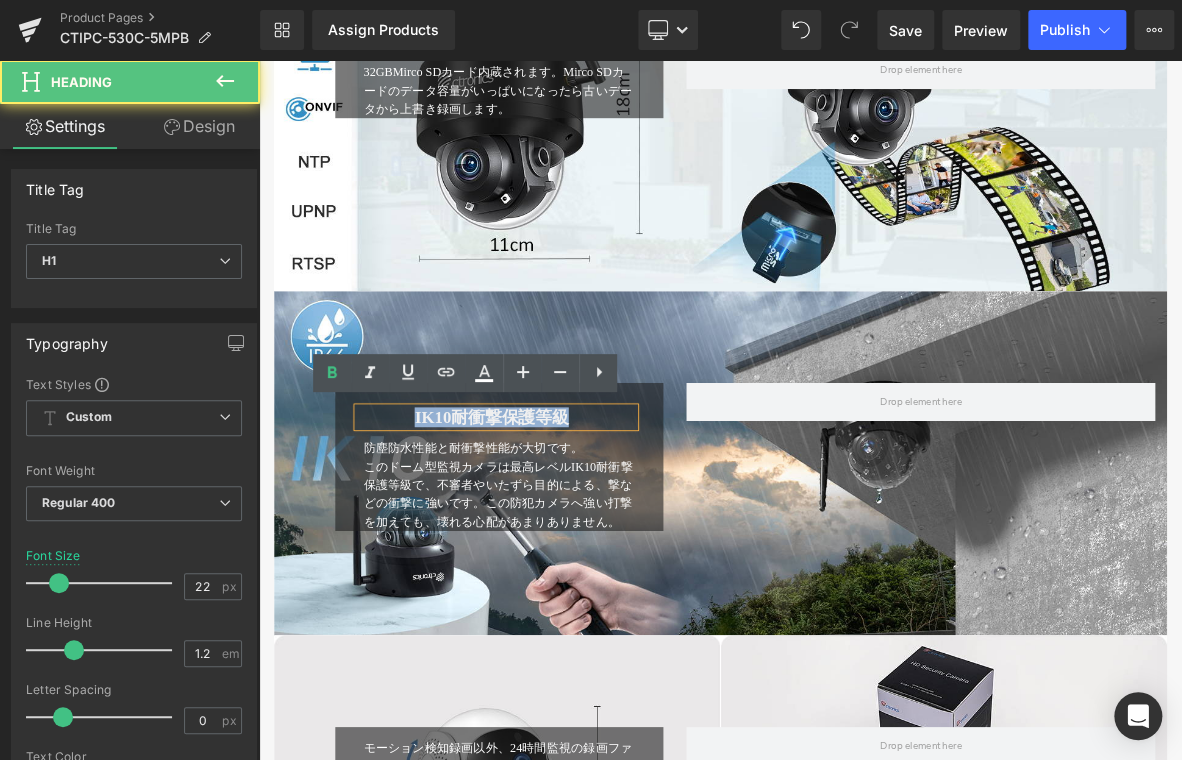 click on "IK10耐衝撃保護等級" at bounding box center [564, 528] 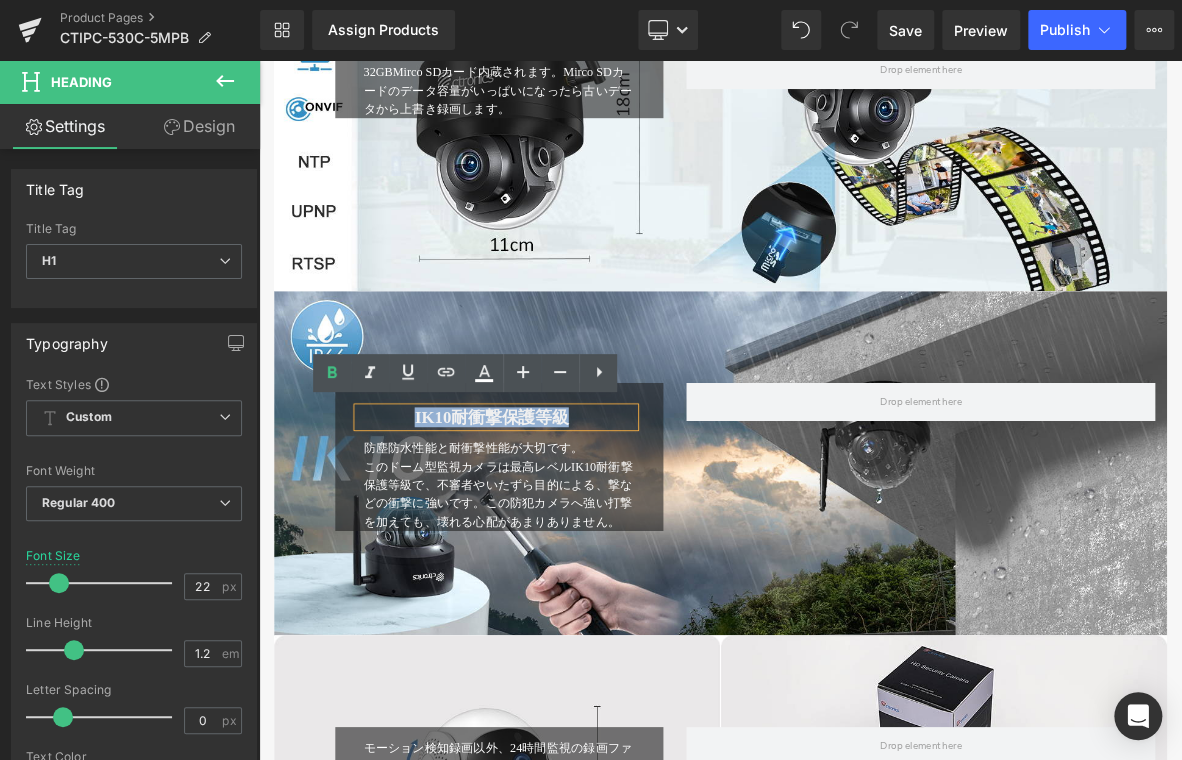 copy on "IK10耐衝撃保護等級" 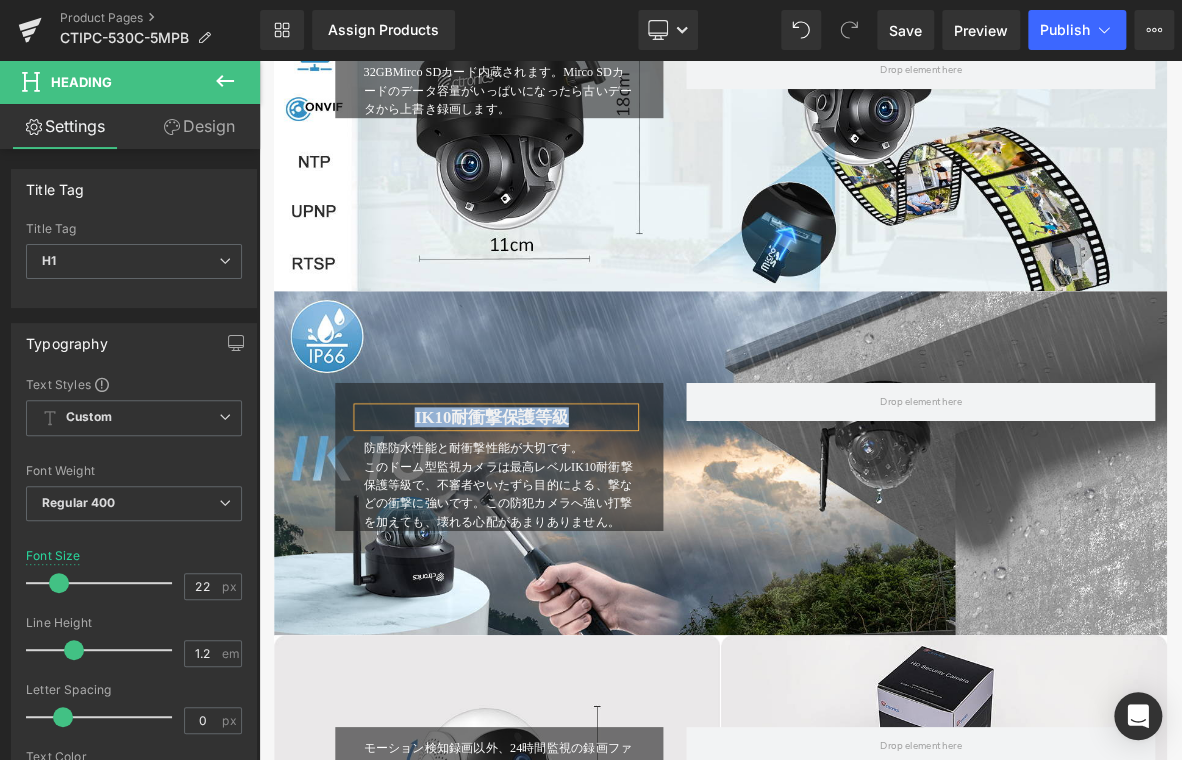 click at bounding box center [864, 588] 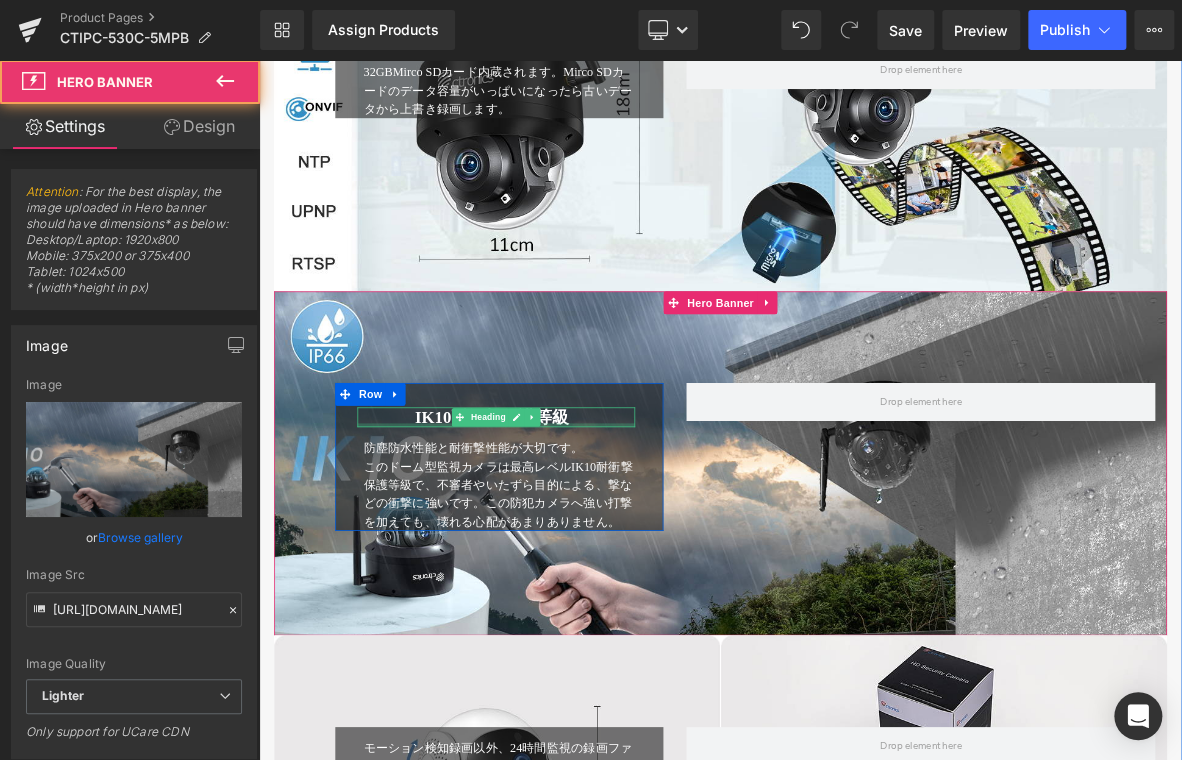 click at bounding box center (570, 538) 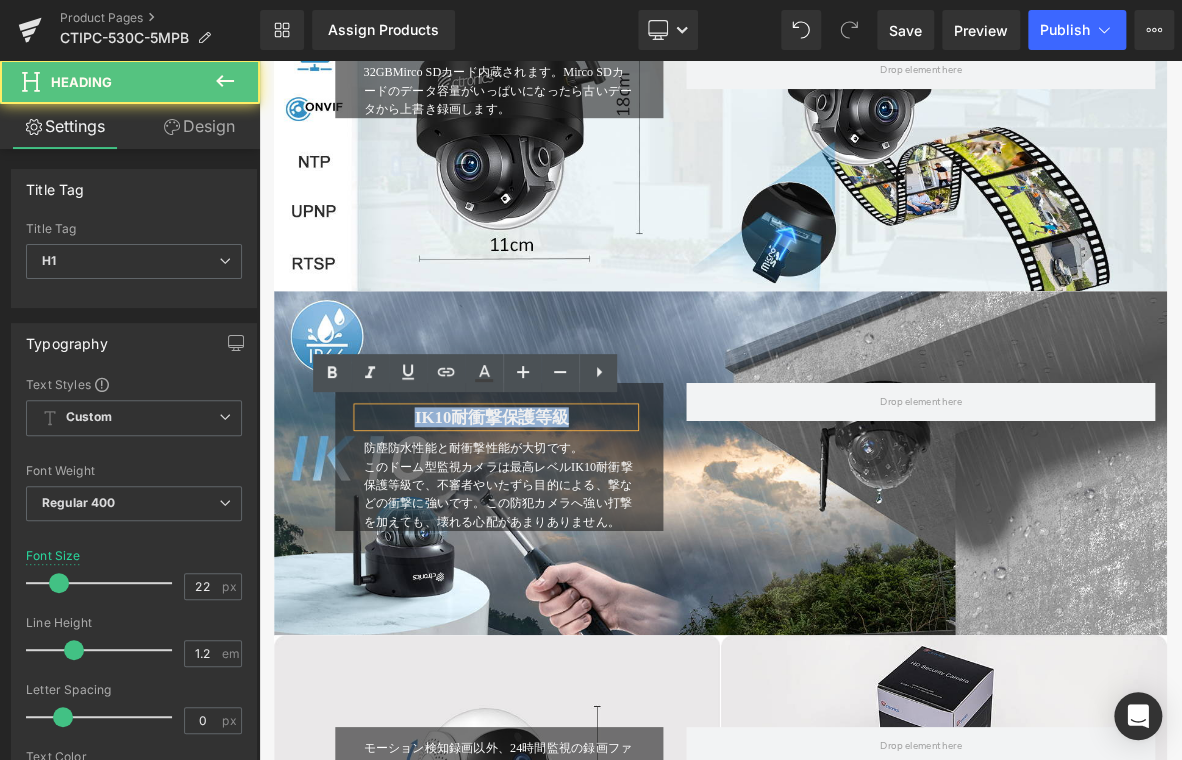 drag, startPoint x: 680, startPoint y: 526, endPoint x: 284, endPoint y: 527, distance: 396.00125 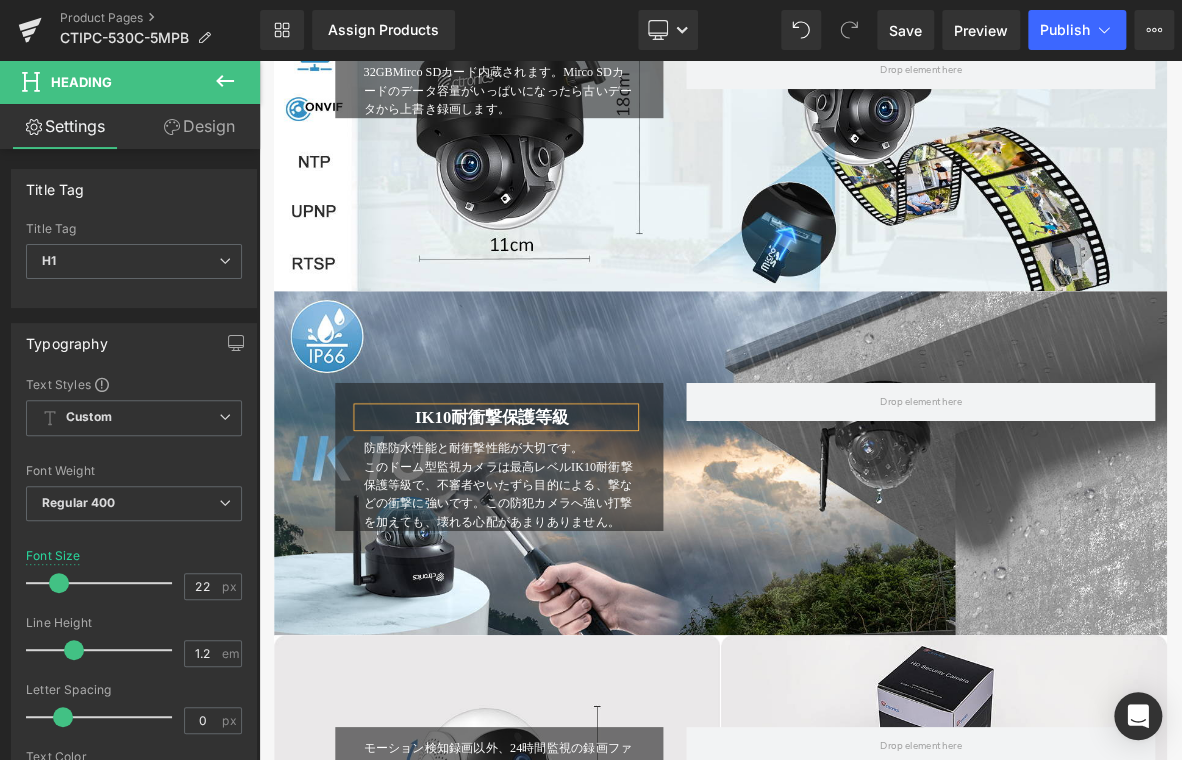 click on "IK10耐衝撃保護等級
Heading
防塵防水性能と耐衝撃性能が大切です。 このドーム型監視カメラは最高レベルIK10耐衝撃保護等級で、不審者やいたずら目的による、撃などの衝撃に強いです。この防犯カメラへ強い打撃を加えても、壊れる心配があまりありません。
Text Block
Row
Row" at bounding box center [864, 570] 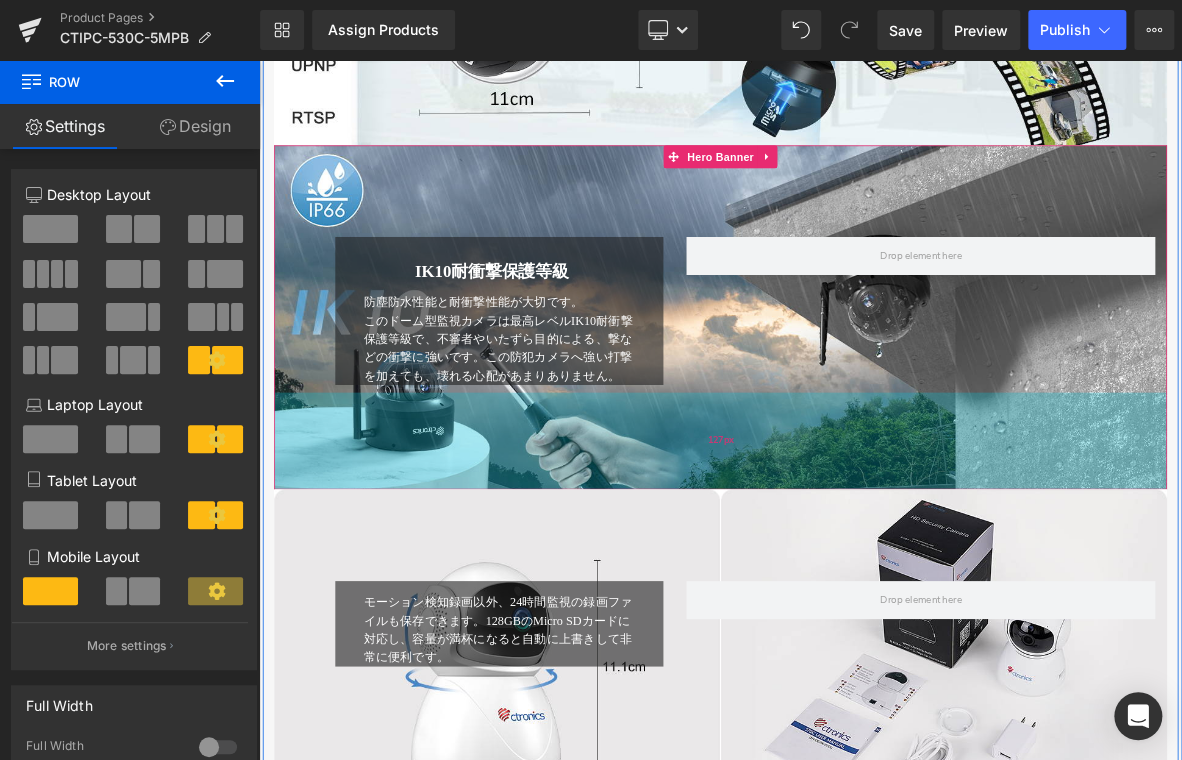 scroll, scrollTop: 4500, scrollLeft: 0, axis: vertical 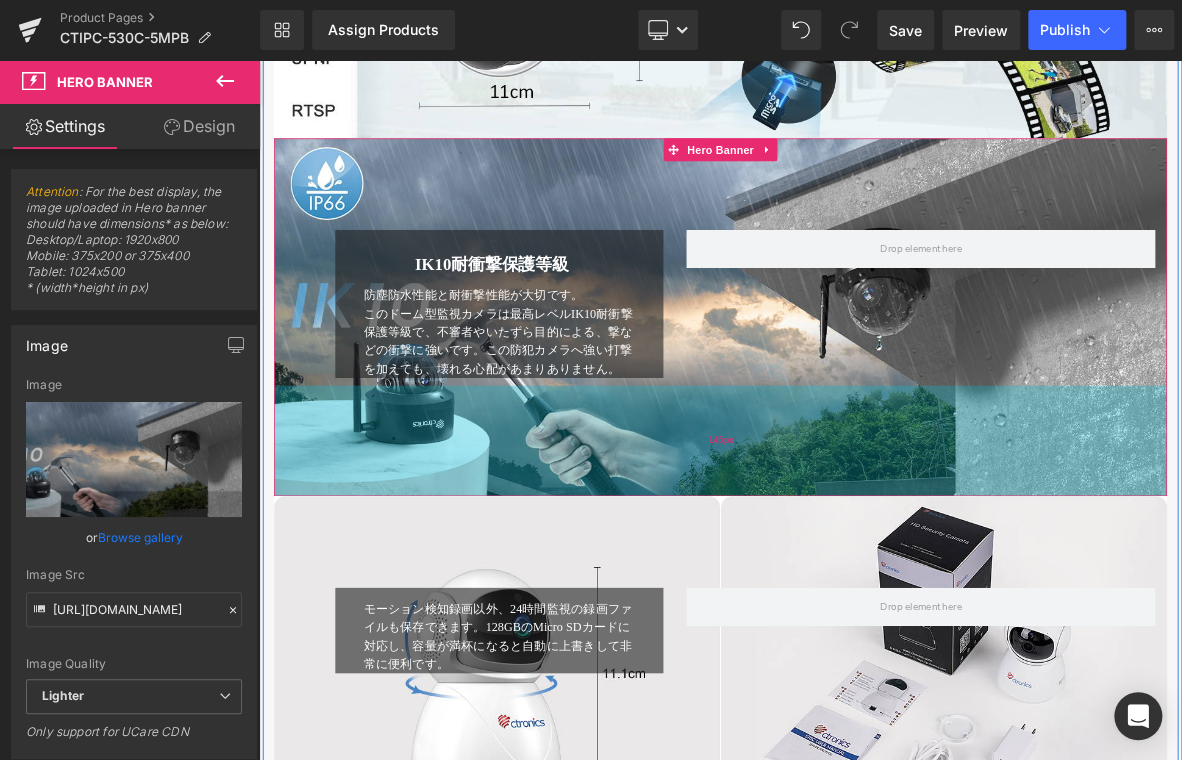 drag, startPoint x: 957, startPoint y: 571, endPoint x: 984, endPoint y: 589, distance: 32.449963 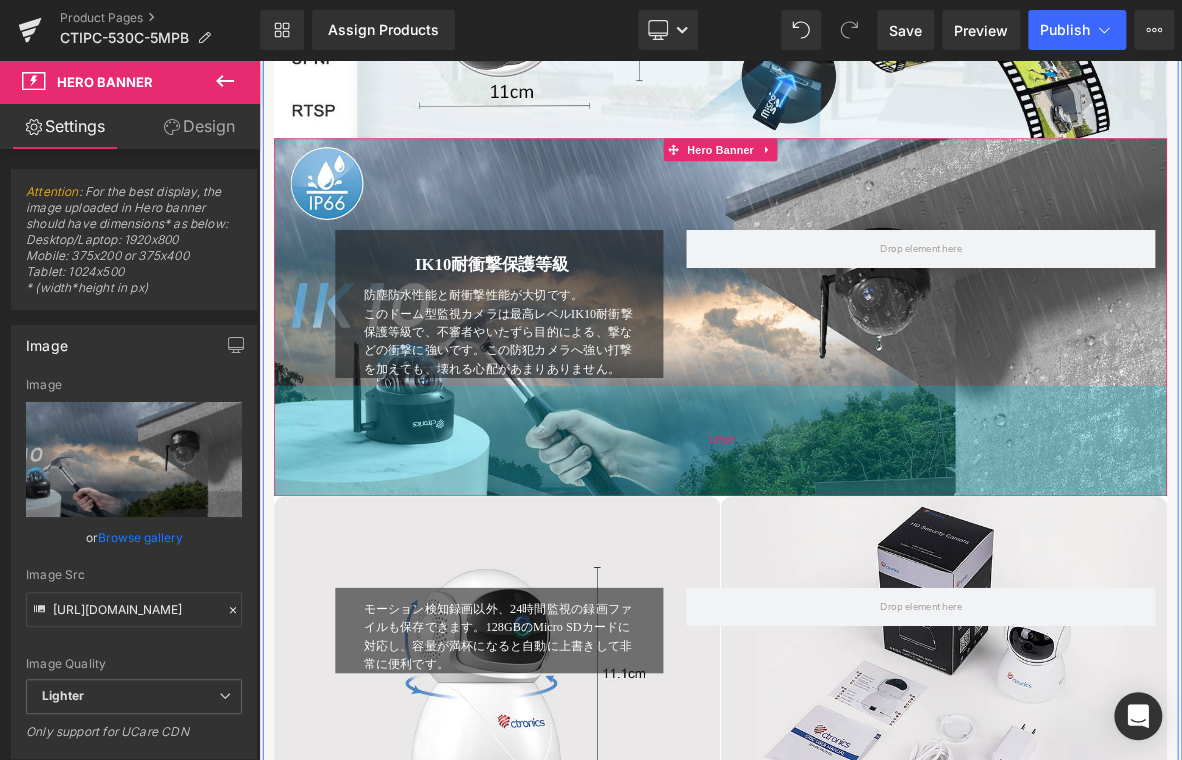 click on "145px" at bounding box center [864, 559] 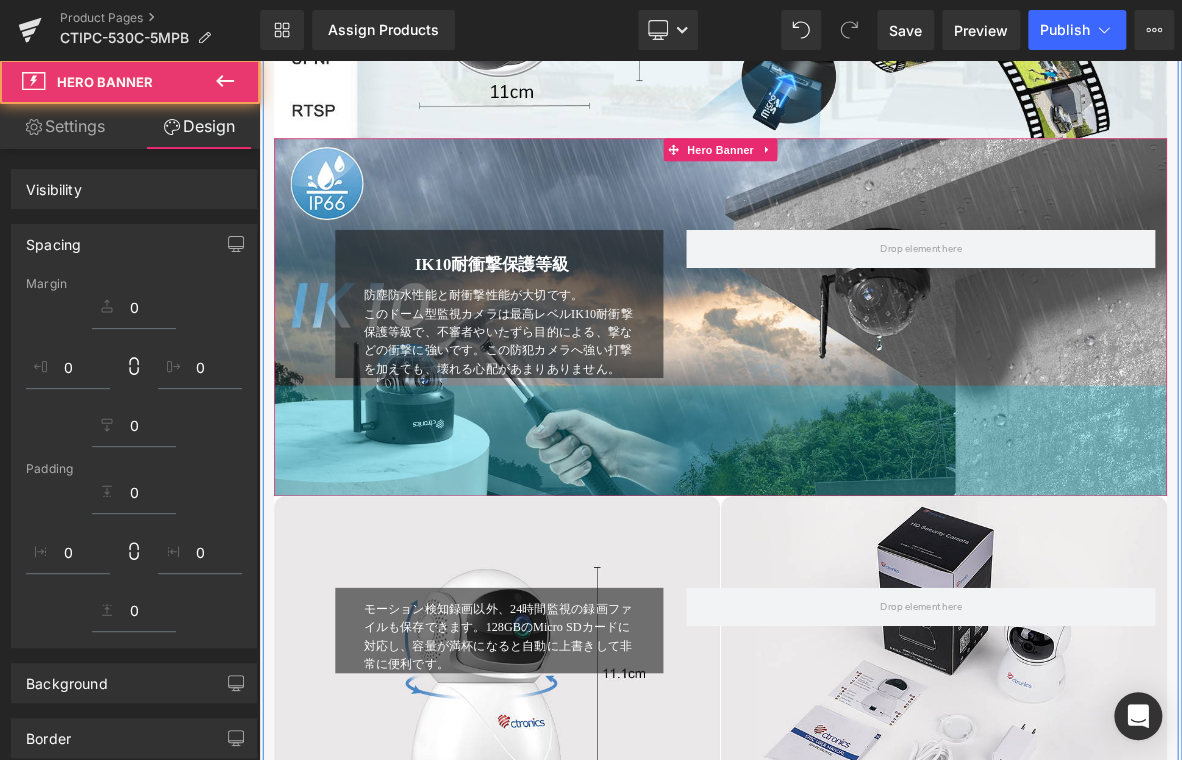 click on "IK10耐衝撃保護等級
Heading
防塵防水性能と耐衝撃性能が大切です。 このドーム型監視カメラは最高レベルIK10耐衝撃保護等級で、不審者やいたずら目的による、撃などの衝撃に強いです。この防犯カメラへ強い打撃を加えても、壊れる心配があまりありません。
Text Block
Row
Row" at bounding box center [864, 370] 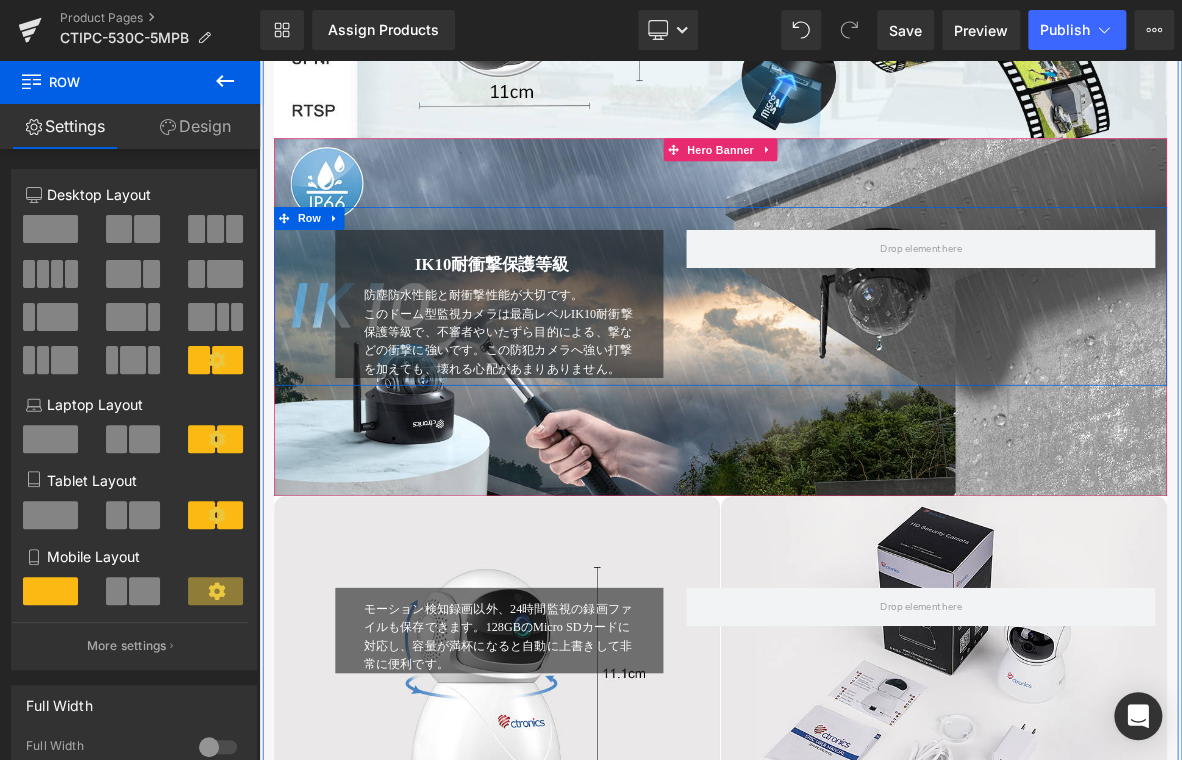 click on "IK10耐衝撃保護等級
Heading
防塵防水性能と耐衝撃性能が大切です。 このドーム型監視カメラは最高レベルIK10耐衝撃保護等級で、不審者やいたずら目的による、撃などの衝撃に強いです。この防犯カメラへ強い打撃を加えても、壊れる心配があまりありません。
Text Block
Row
Row" at bounding box center (864, 370) 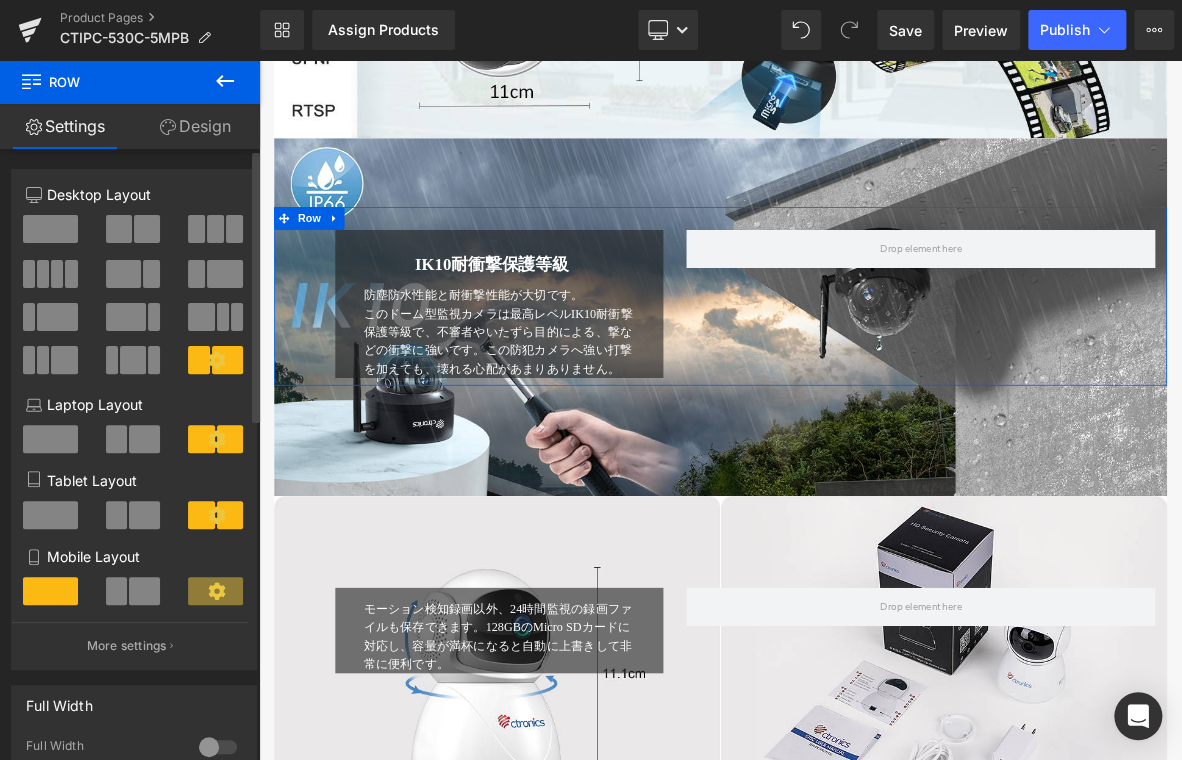 click at bounding box center (126, 317) 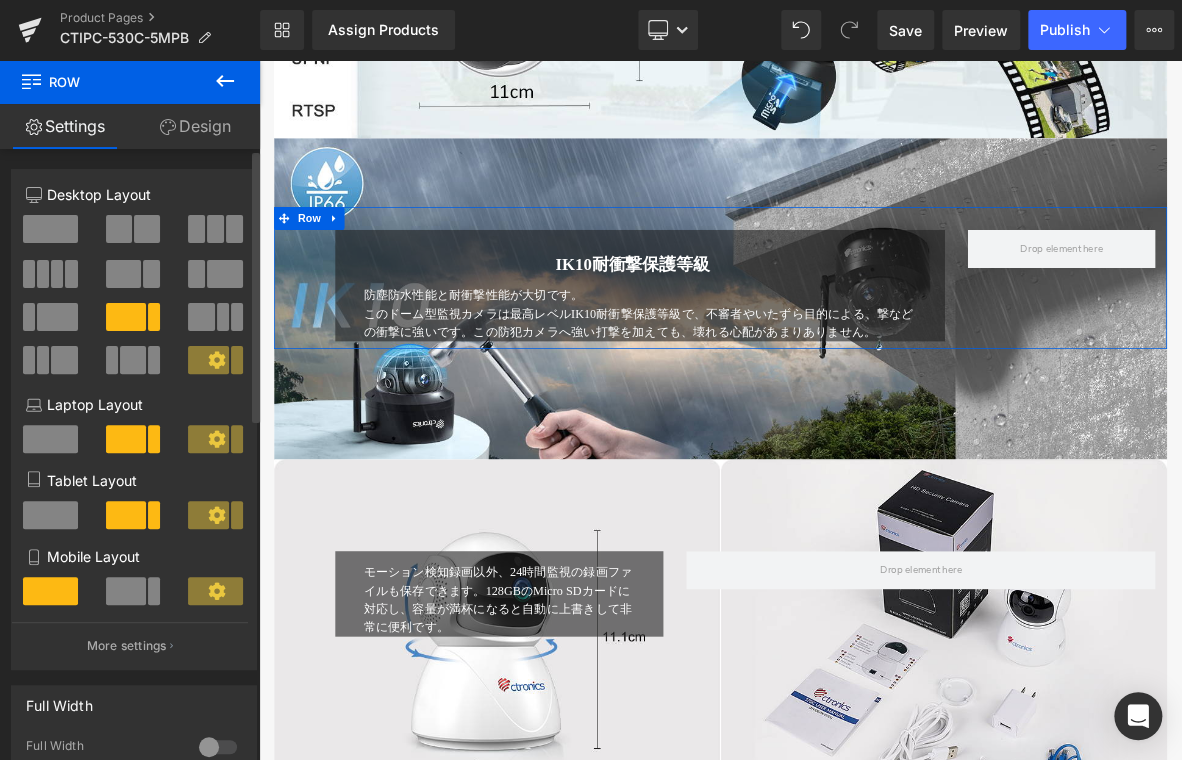 click at bounding box center [119, 229] 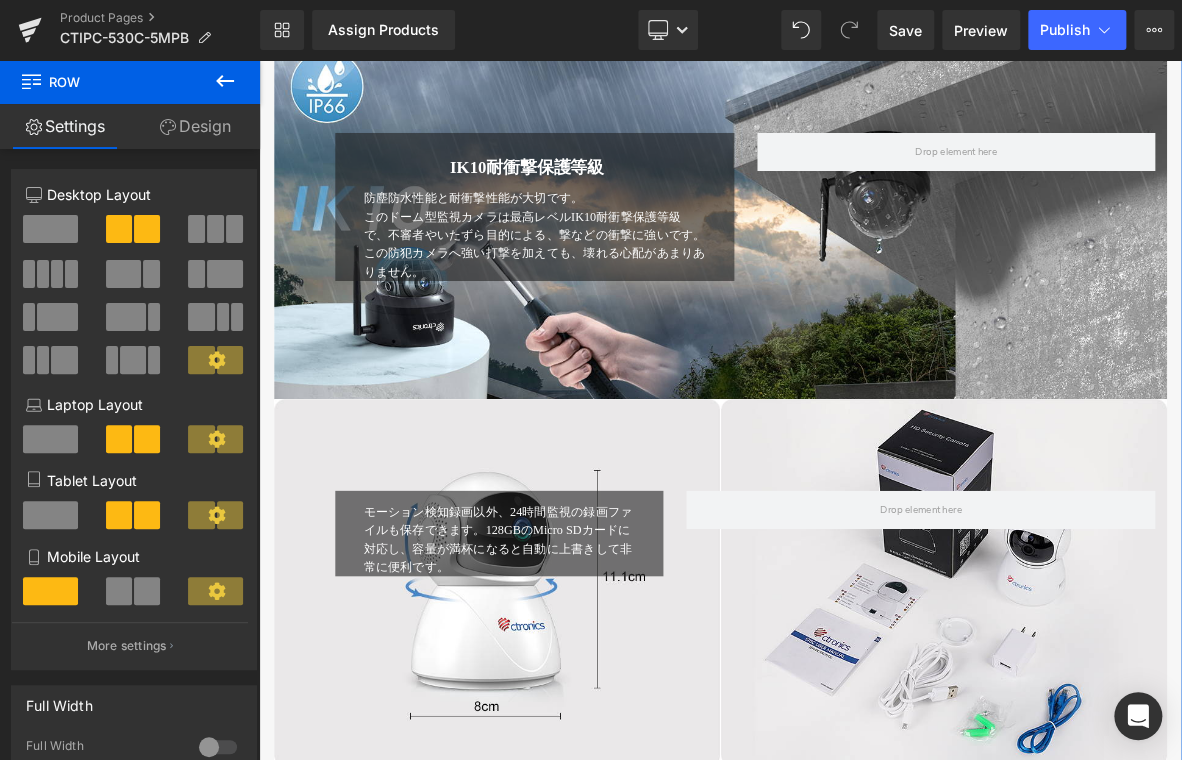 scroll, scrollTop: 4800, scrollLeft: 0, axis: vertical 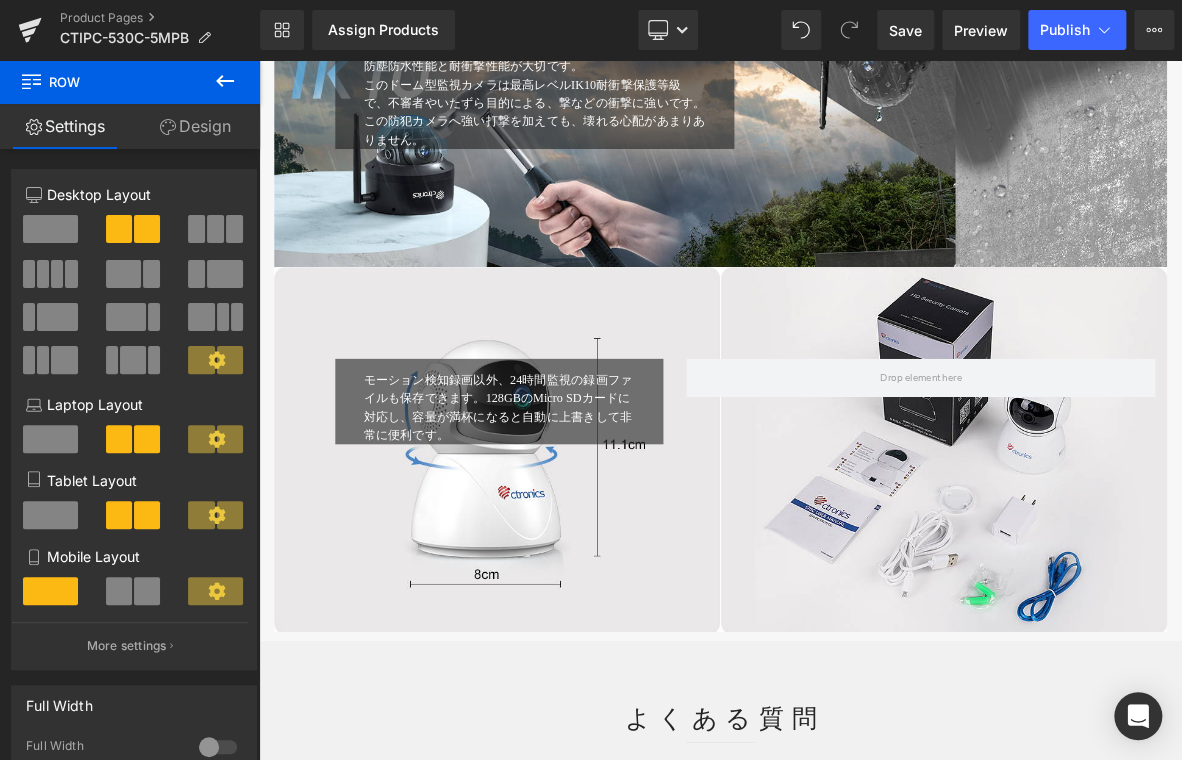 drag, startPoint x: 333, startPoint y: 423, endPoint x: 440, endPoint y: 424, distance: 107.00467 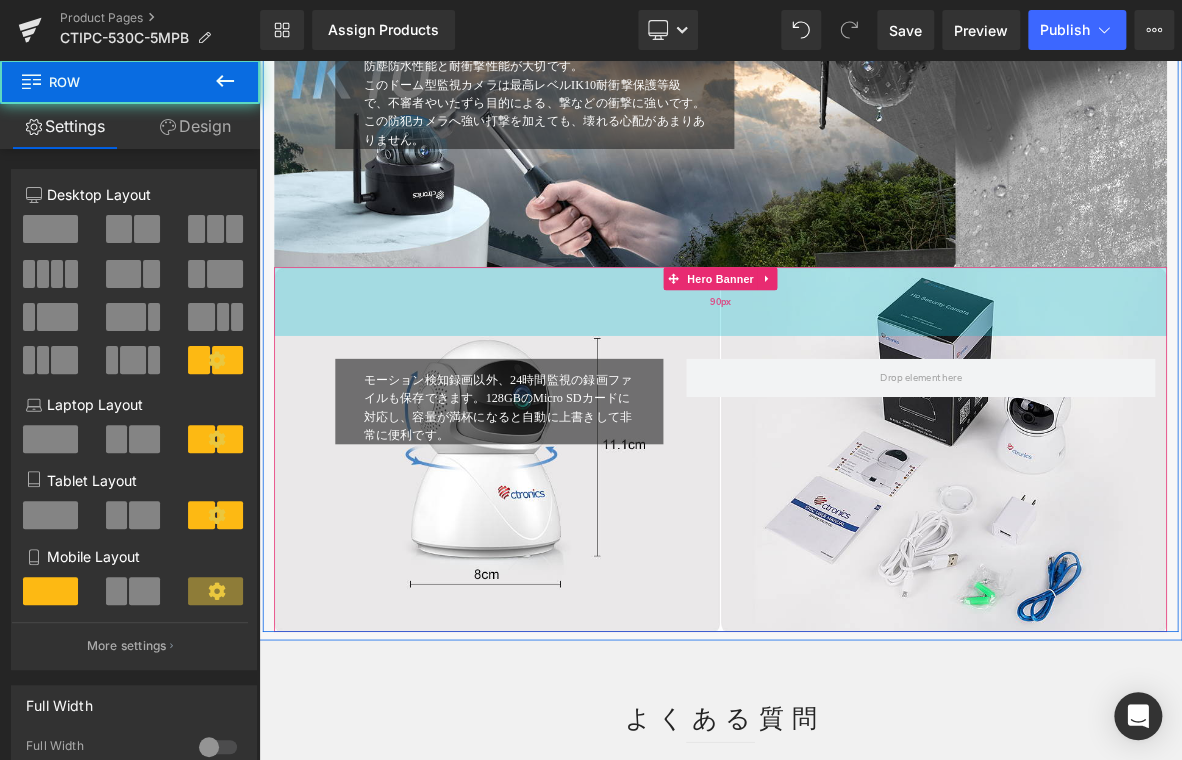 click on "90px" at bounding box center [864, 377] 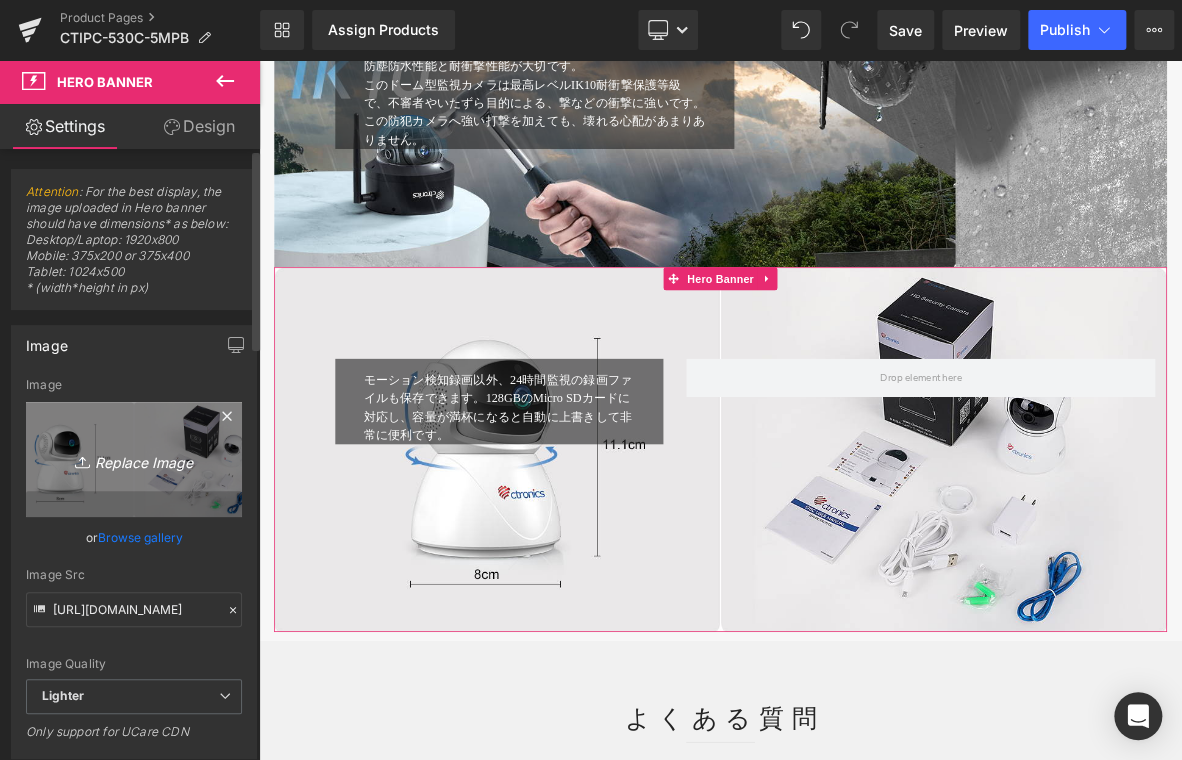 click on "Replace Image" at bounding box center (134, 459) 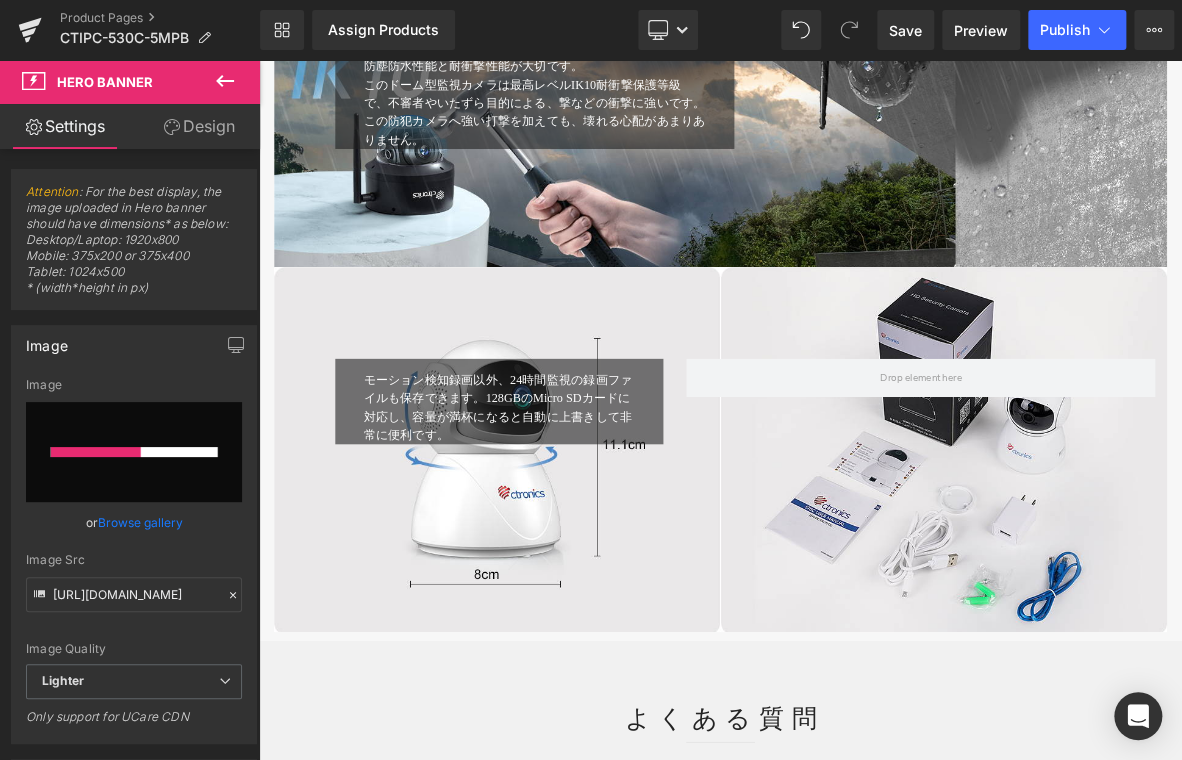 type 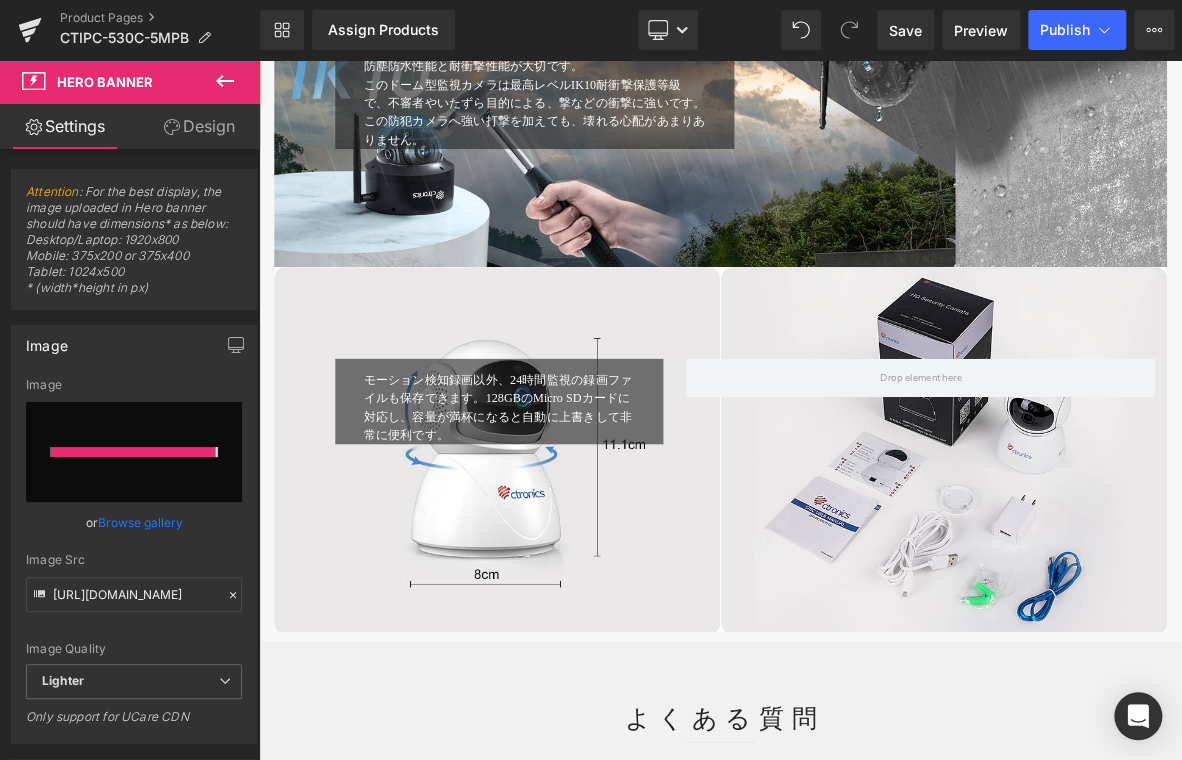 type on "[URL][DOMAIN_NAME]" 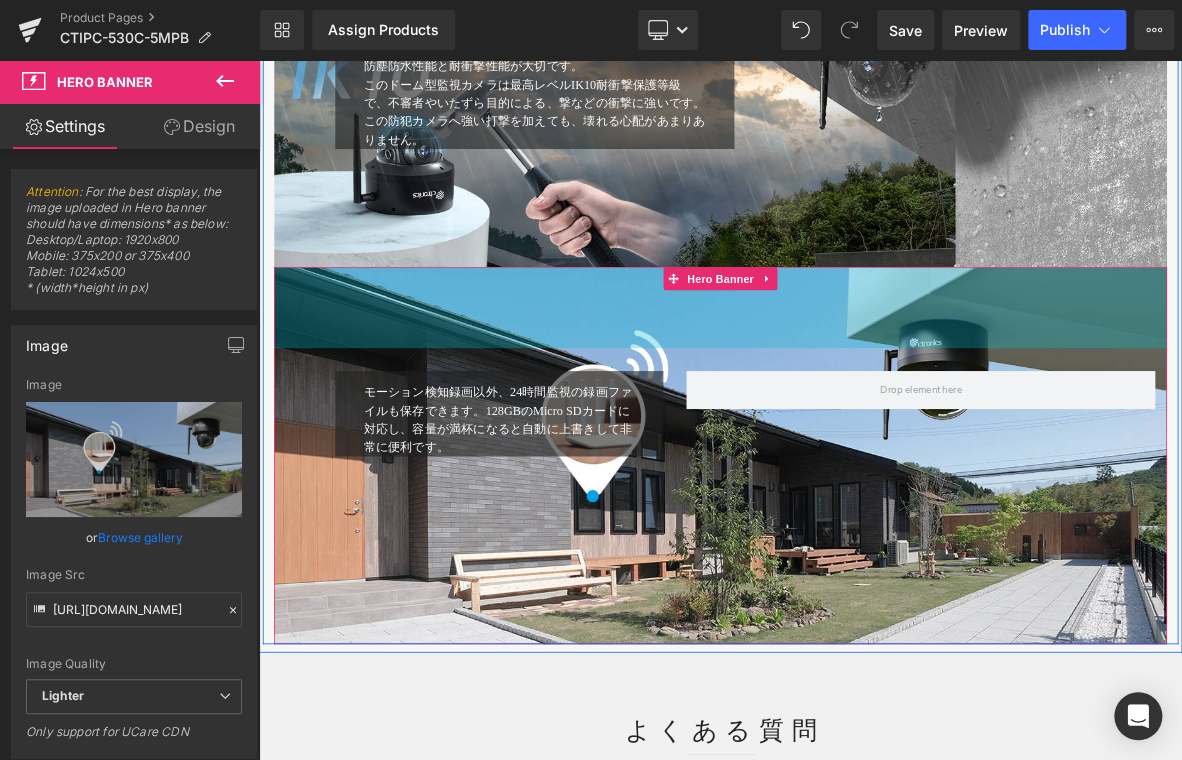 drag, startPoint x: 970, startPoint y: 349, endPoint x: 832, endPoint y: 783, distance: 455.4119 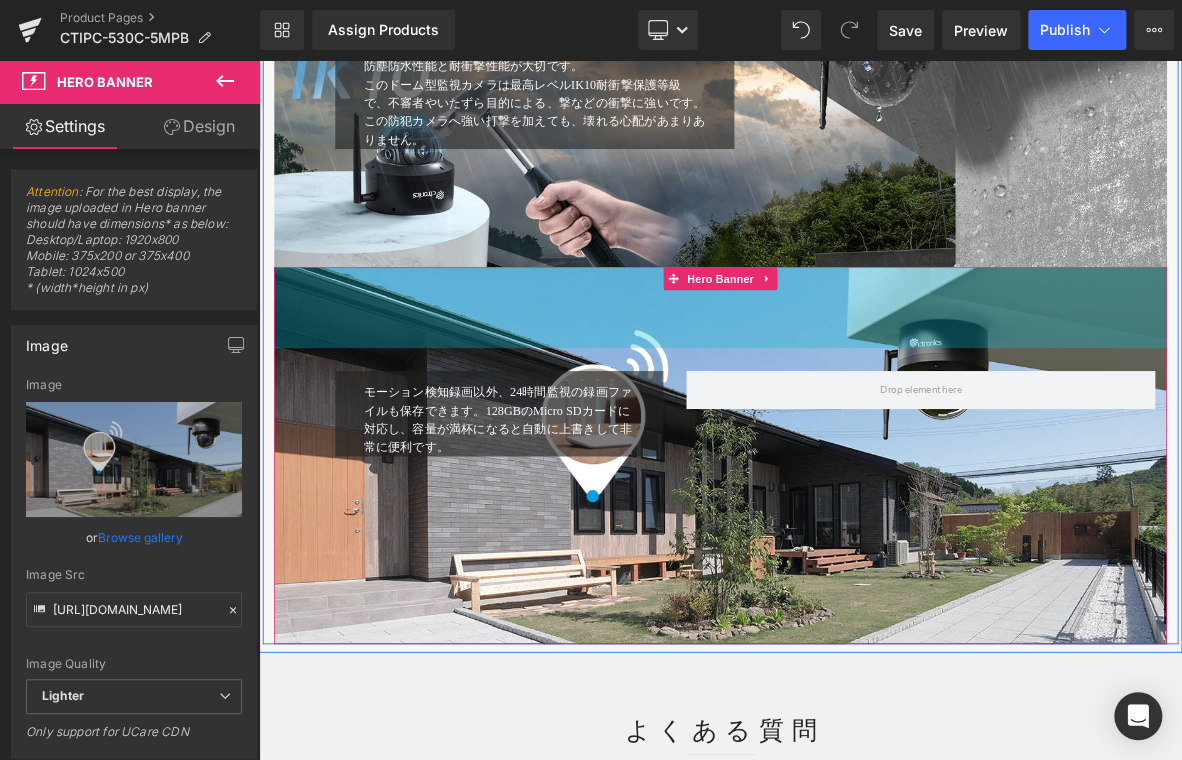 click on "106px" at bounding box center (864, 385) 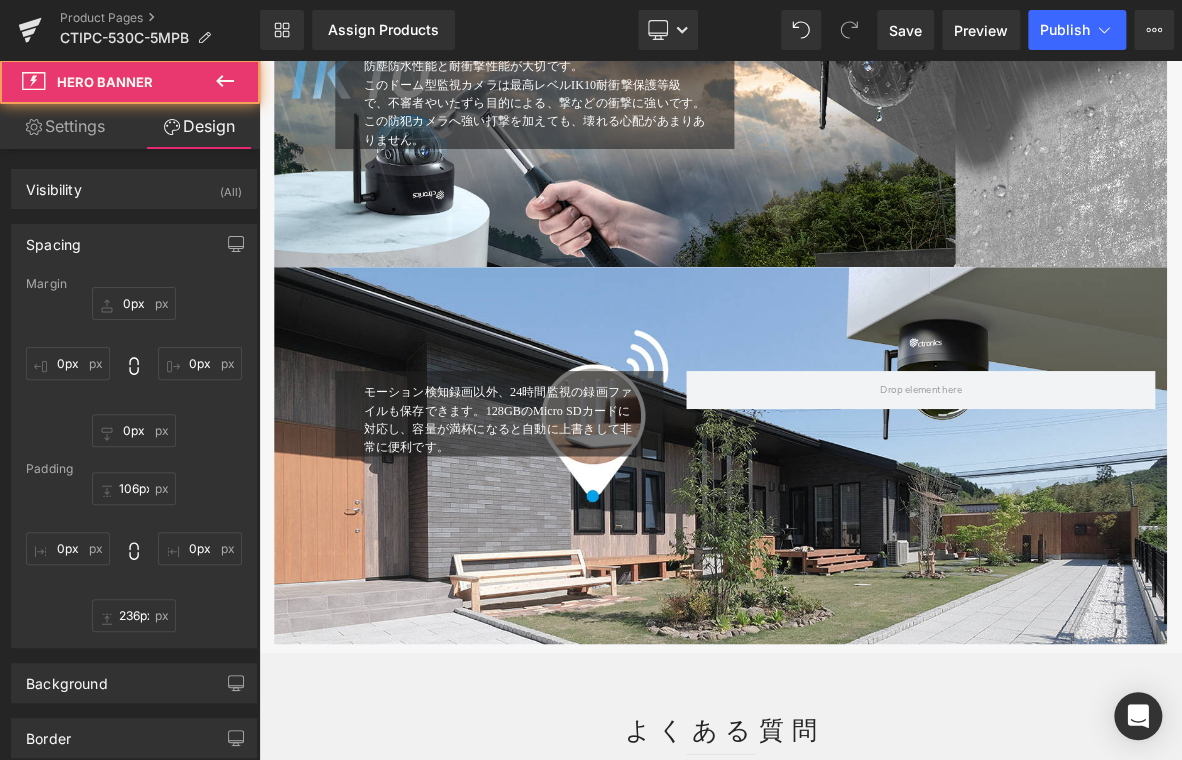 click on "モーション検知録画以外、24時間監視の録画ファイルも保存できます。128GBのMicro SDカードに対応し、容量が満杯になると自動に上書きして非常に便利です。
Text Block
Row
Row
Hero Banner   106px   236px" at bounding box center (864, 579) 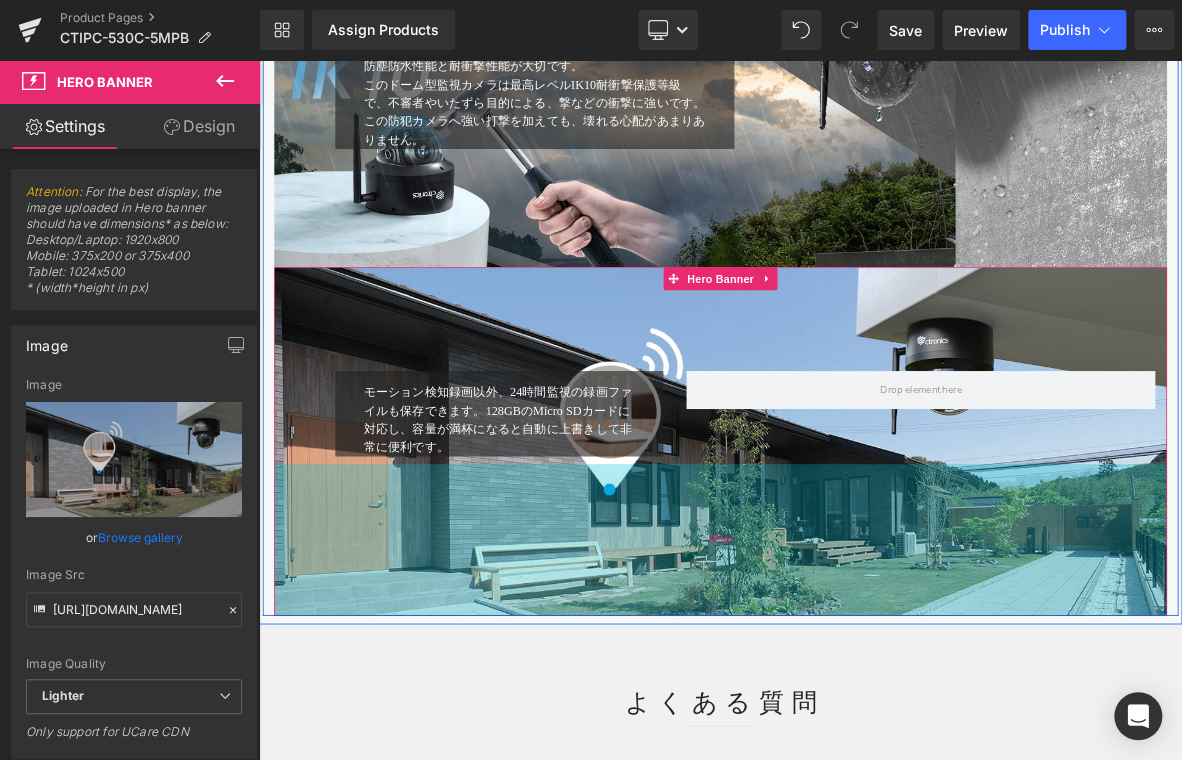 drag, startPoint x: 837, startPoint y: 800, endPoint x: 853, endPoint y: 763, distance: 40.311287 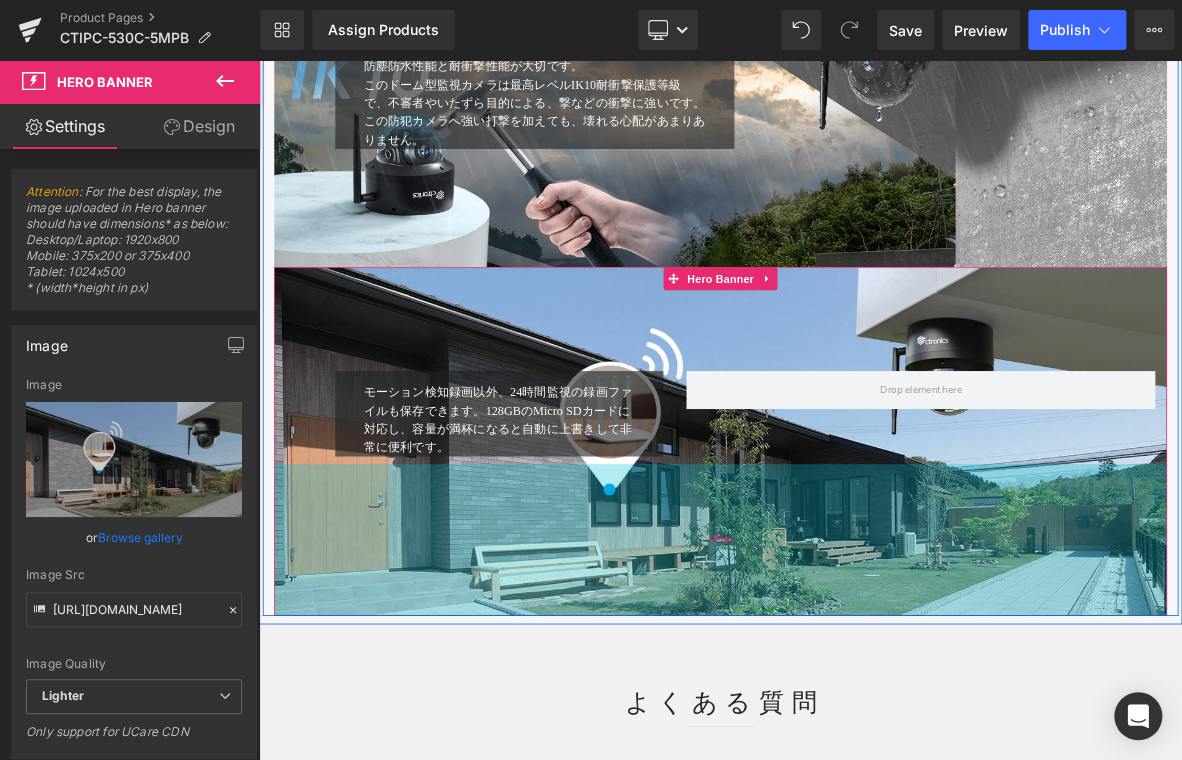 click on "199px" at bounding box center [864, 689] 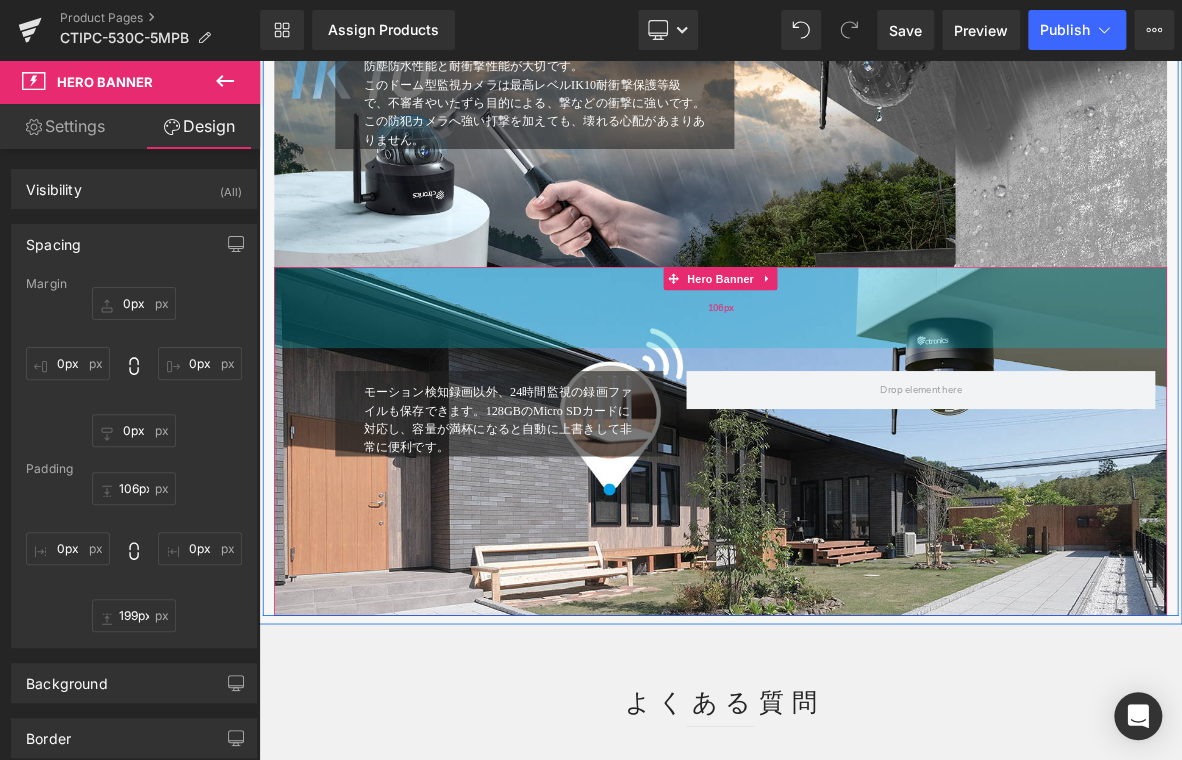 click on "106px" at bounding box center [864, 385] 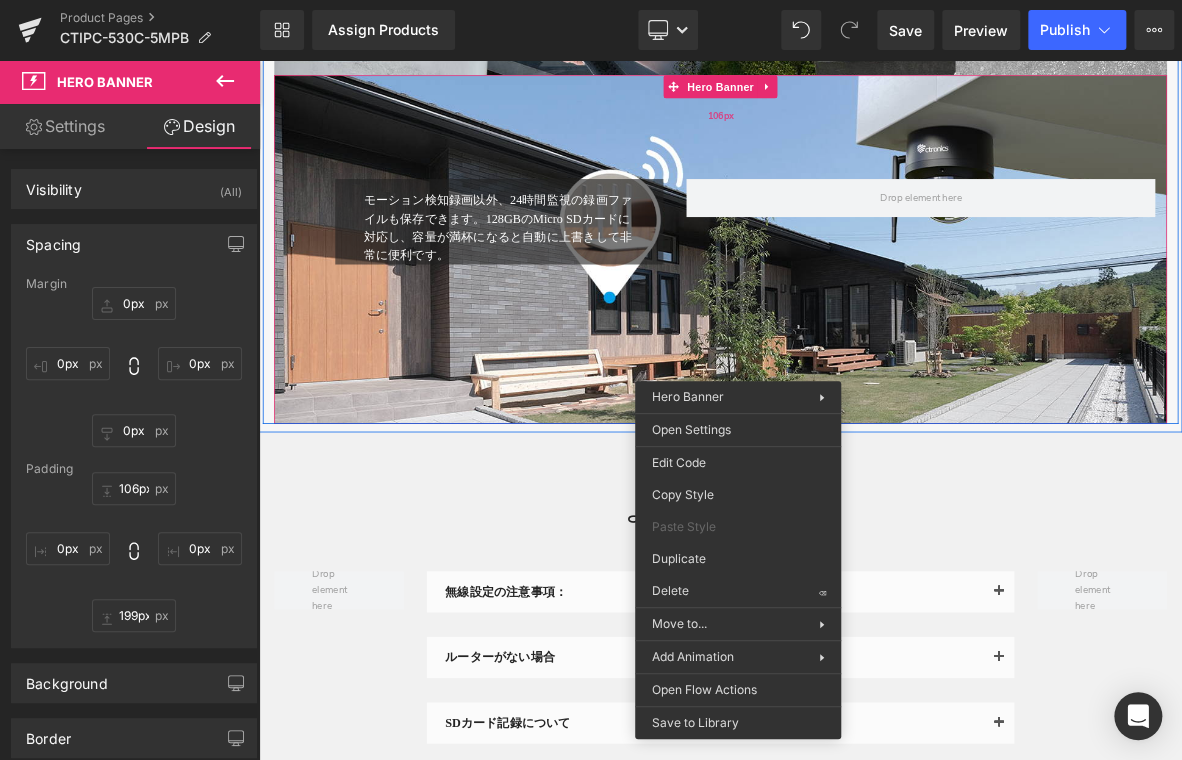 scroll, scrollTop: 4900, scrollLeft: 0, axis: vertical 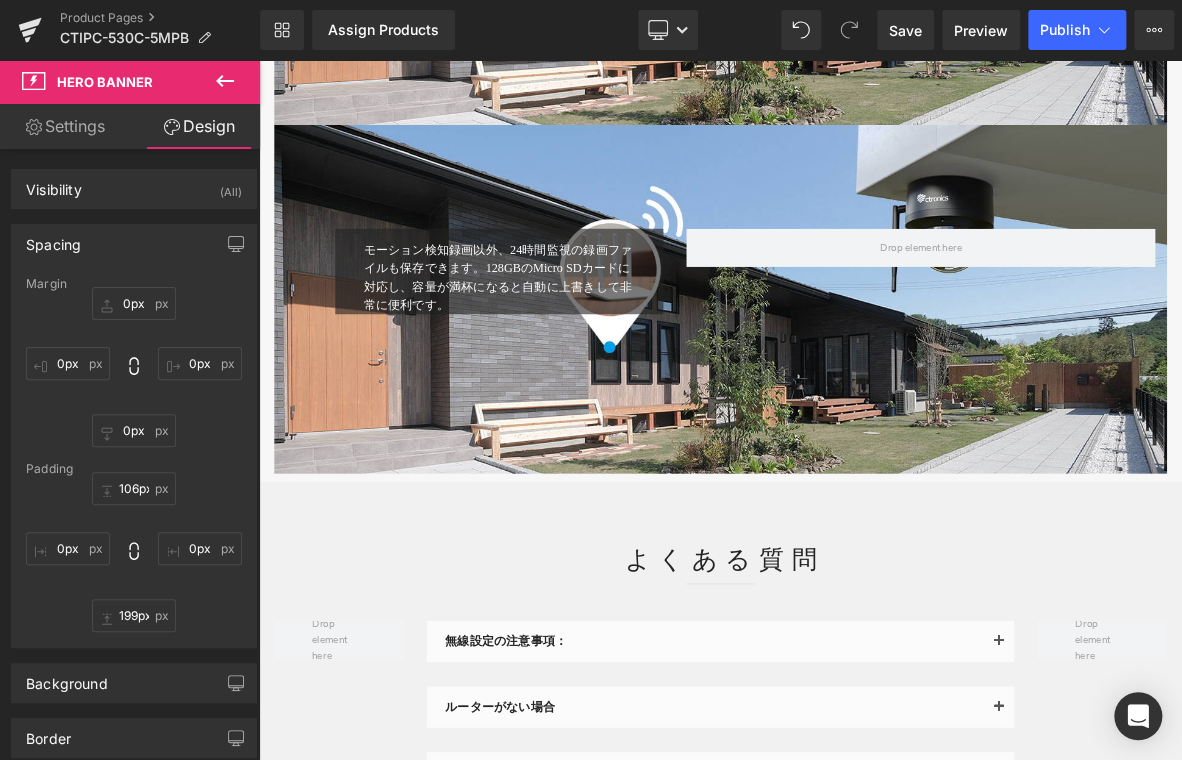 click at bounding box center (864, 373) 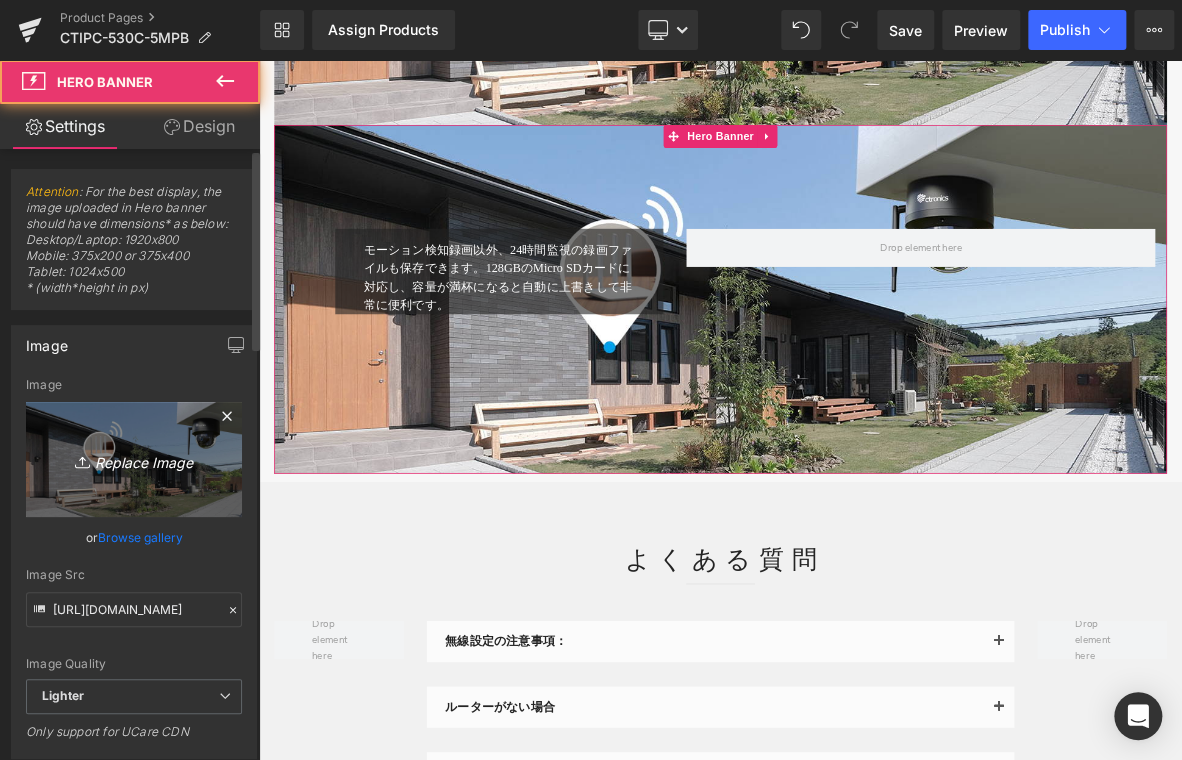 click on "Replace Image" at bounding box center (134, 459) 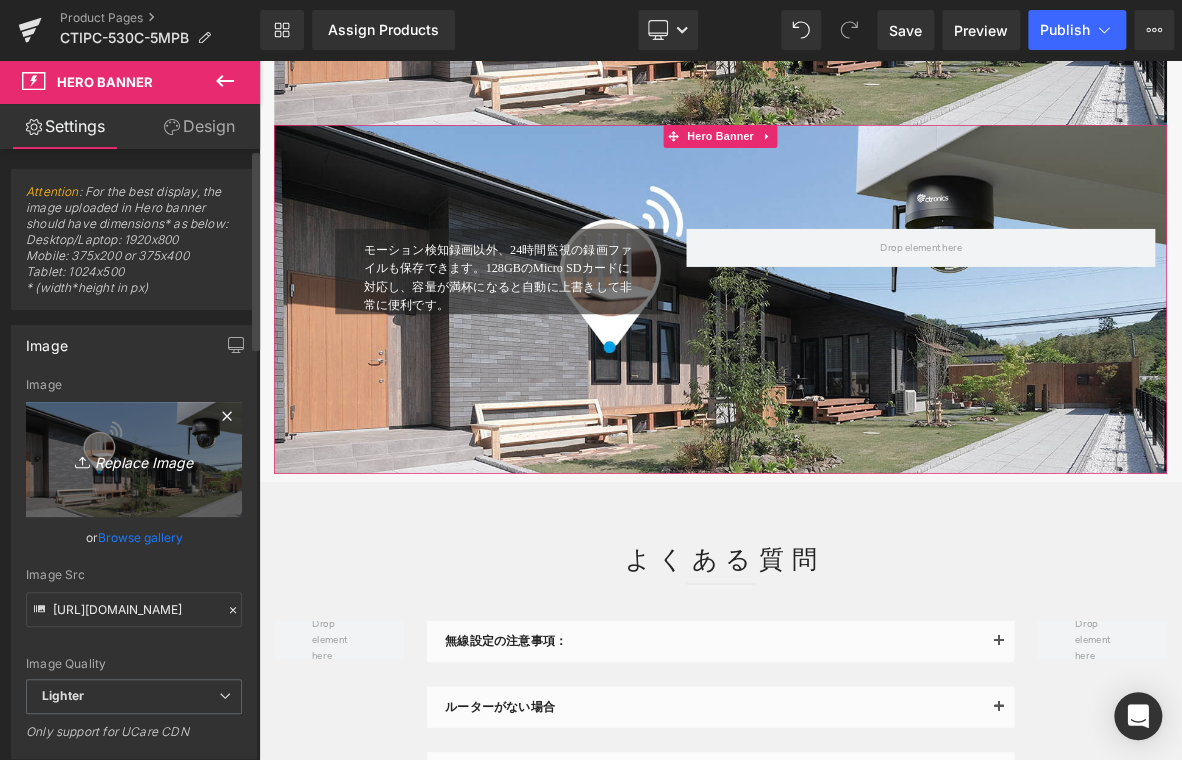 type on "C:\fakepath\11.jpg" 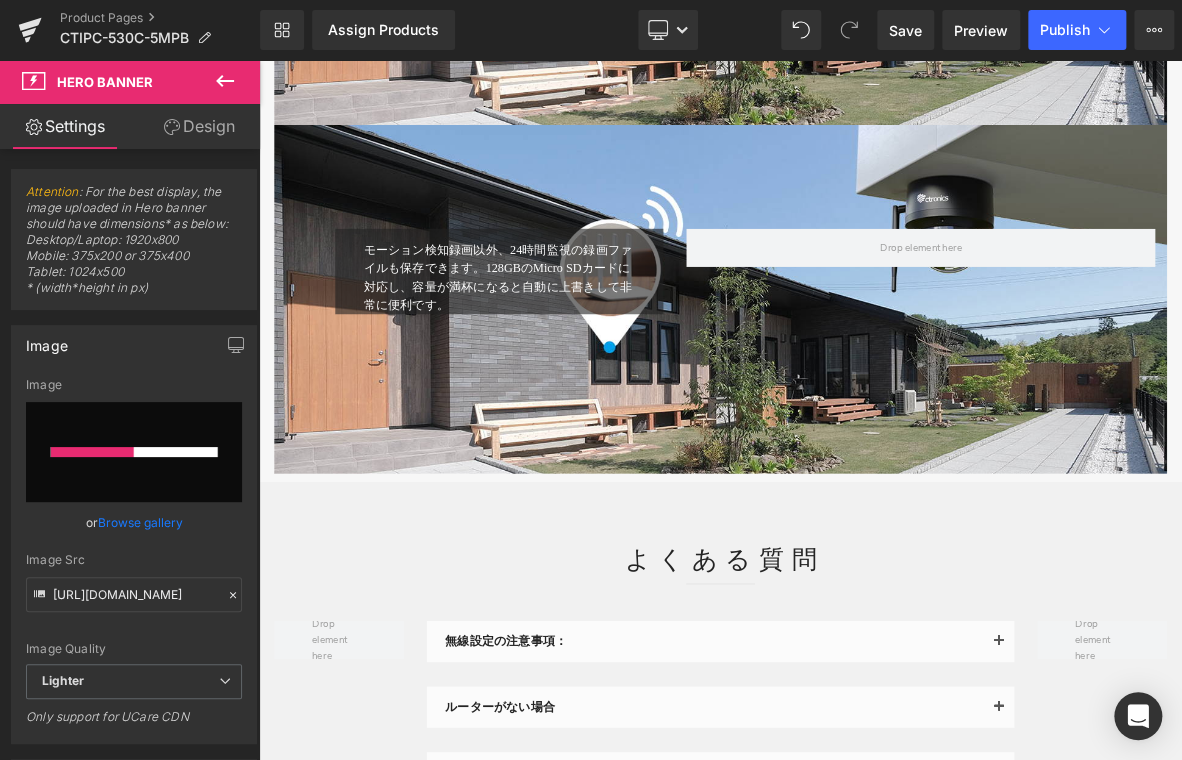 type 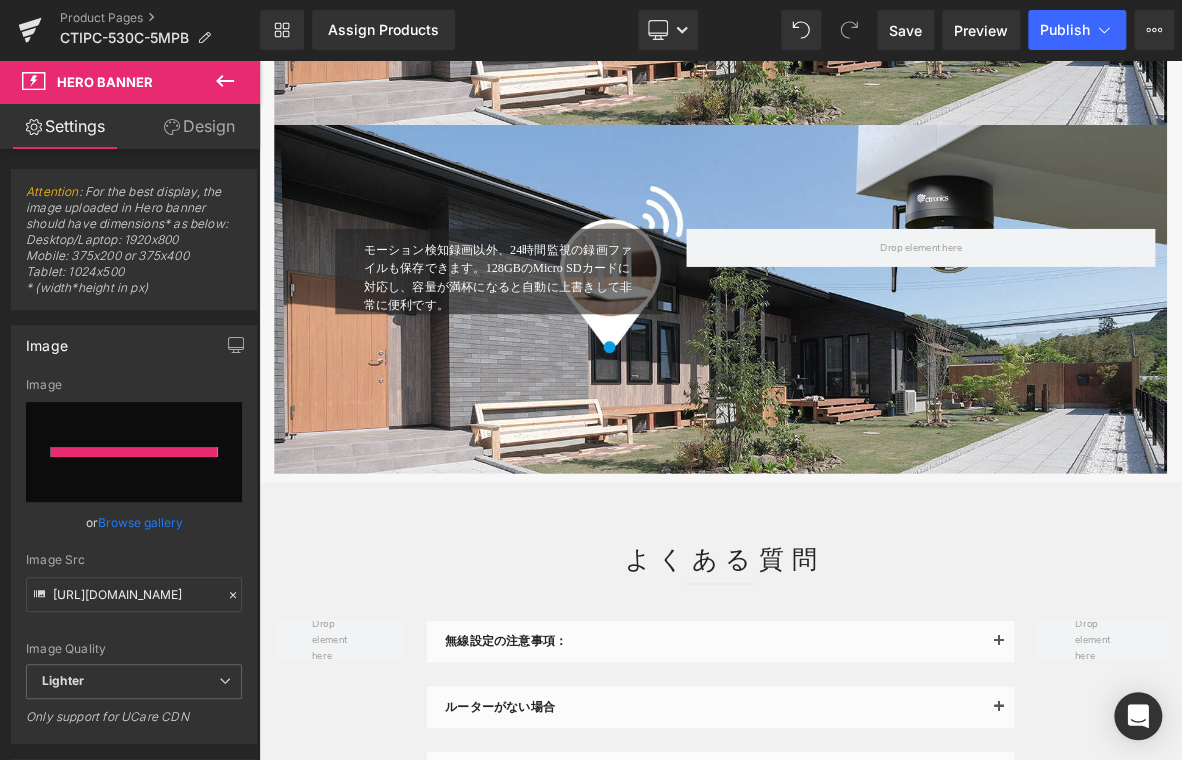 type on "[URL][DOMAIN_NAME]" 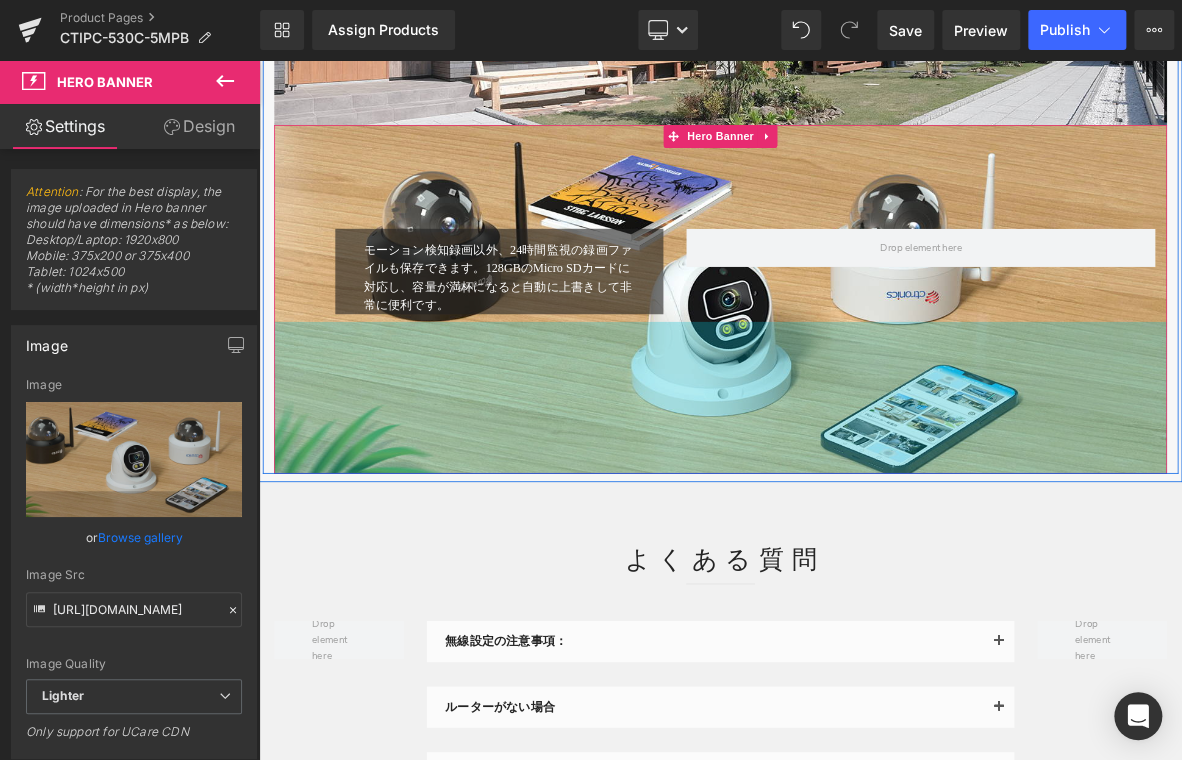 drag, startPoint x: 295, startPoint y: 436, endPoint x: 561, endPoint y: 282, distance: 307.36298 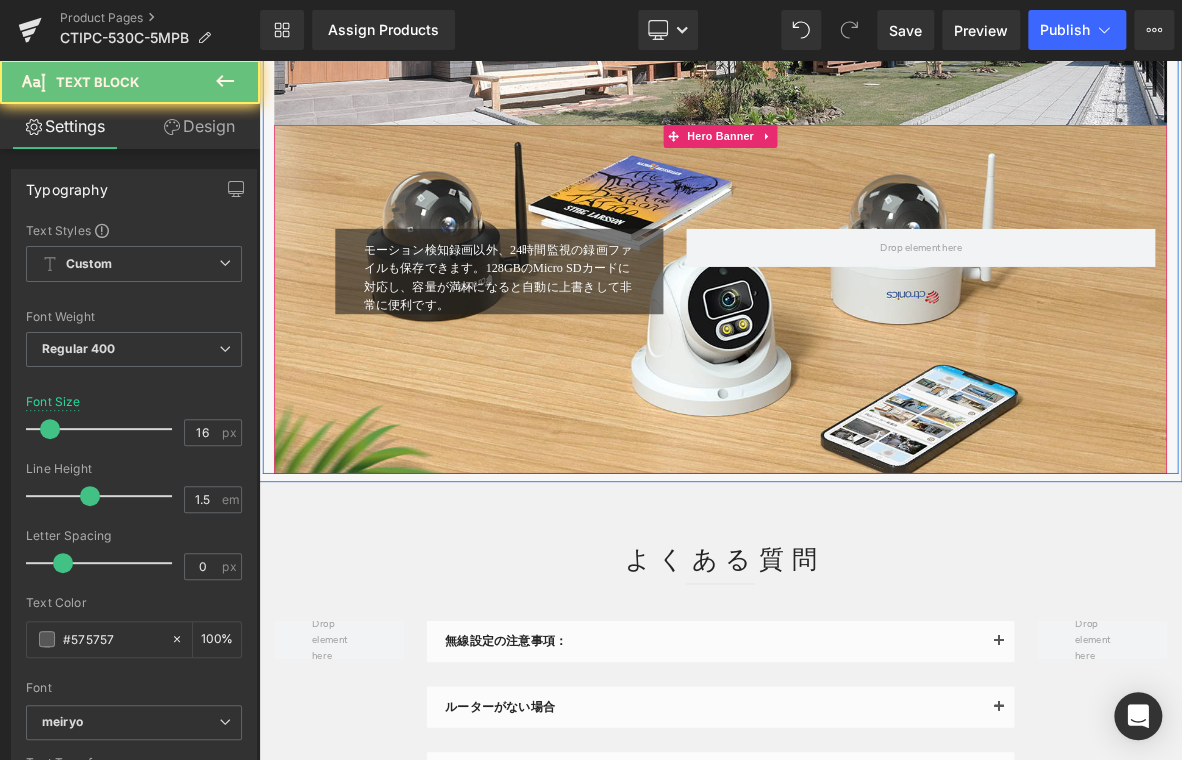 click on "モーション検知録画以外、24時間監視の録画ファイルも保存できます。128GBのMicro SDカードに対応し、容量が満杯になると自動に上書きして非常に便利です。" at bounding box center [572, 344] 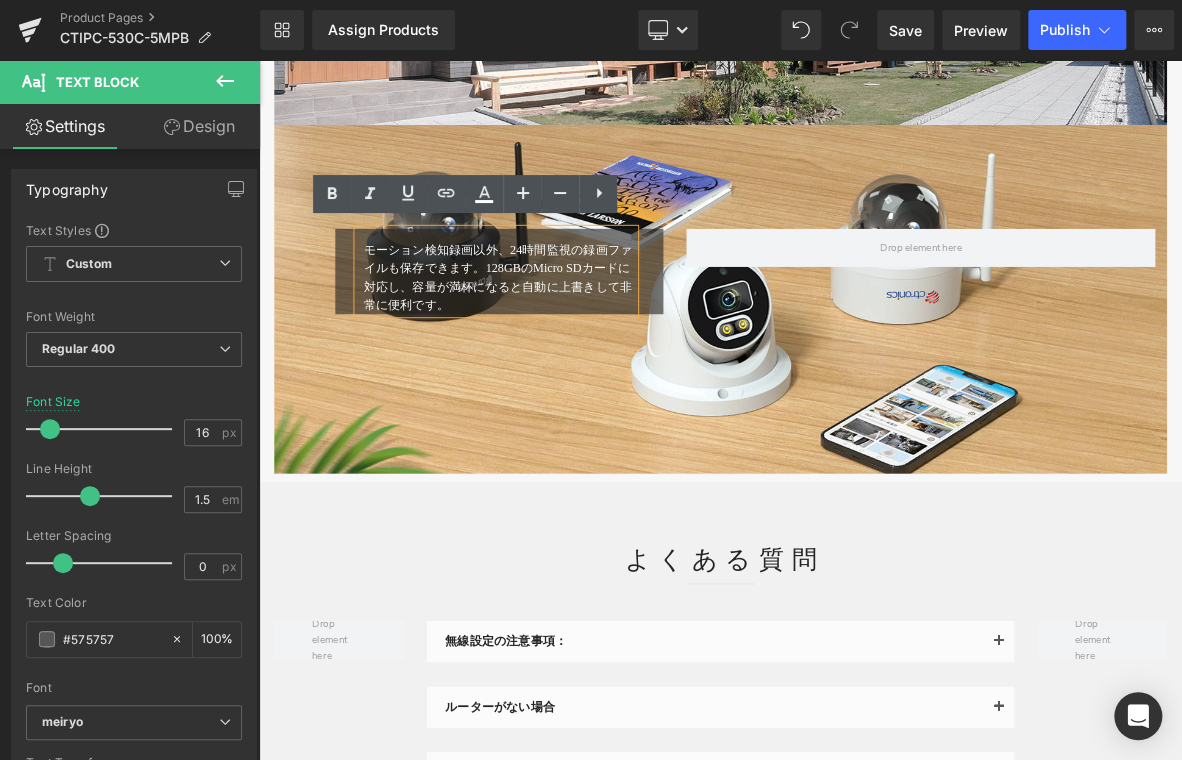 click on "モーション検知録画以外、24時間監視の録画ファイルも保存できます。128GBのMicro SDカードに対応し、容量が満杯になると自動に上書きして非常に便利です。" at bounding box center (572, 344) 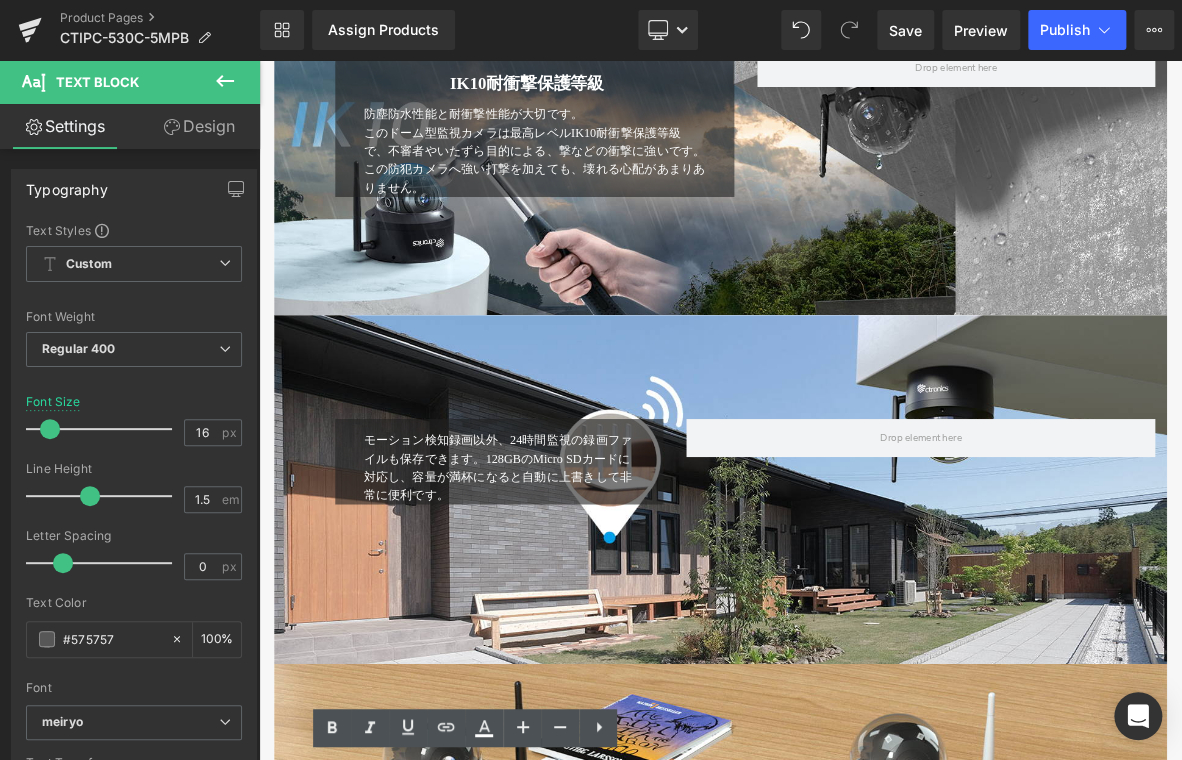 scroll, scrollTop: 4744, scrollLeft: 0, axis: vertical 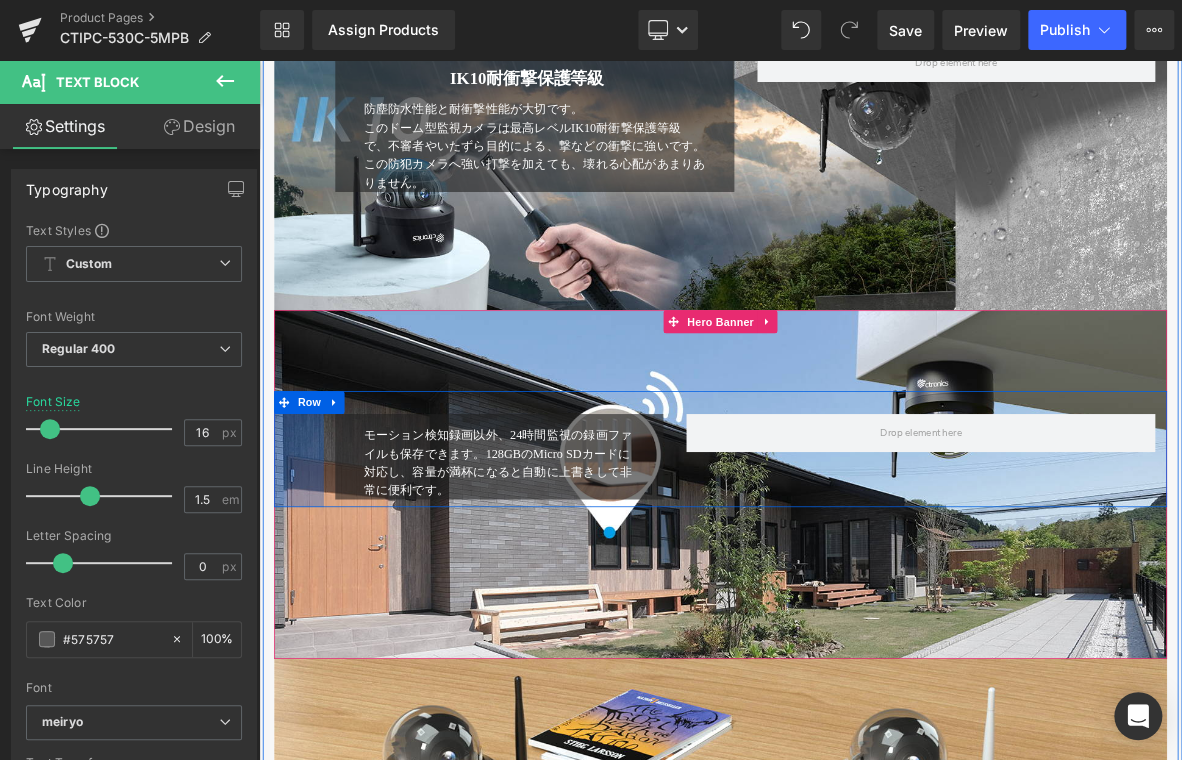 drag, startPoint x: 298, startPoint y: 578, endPoint x: 529, endPoint y: 542, distance: 233.78836 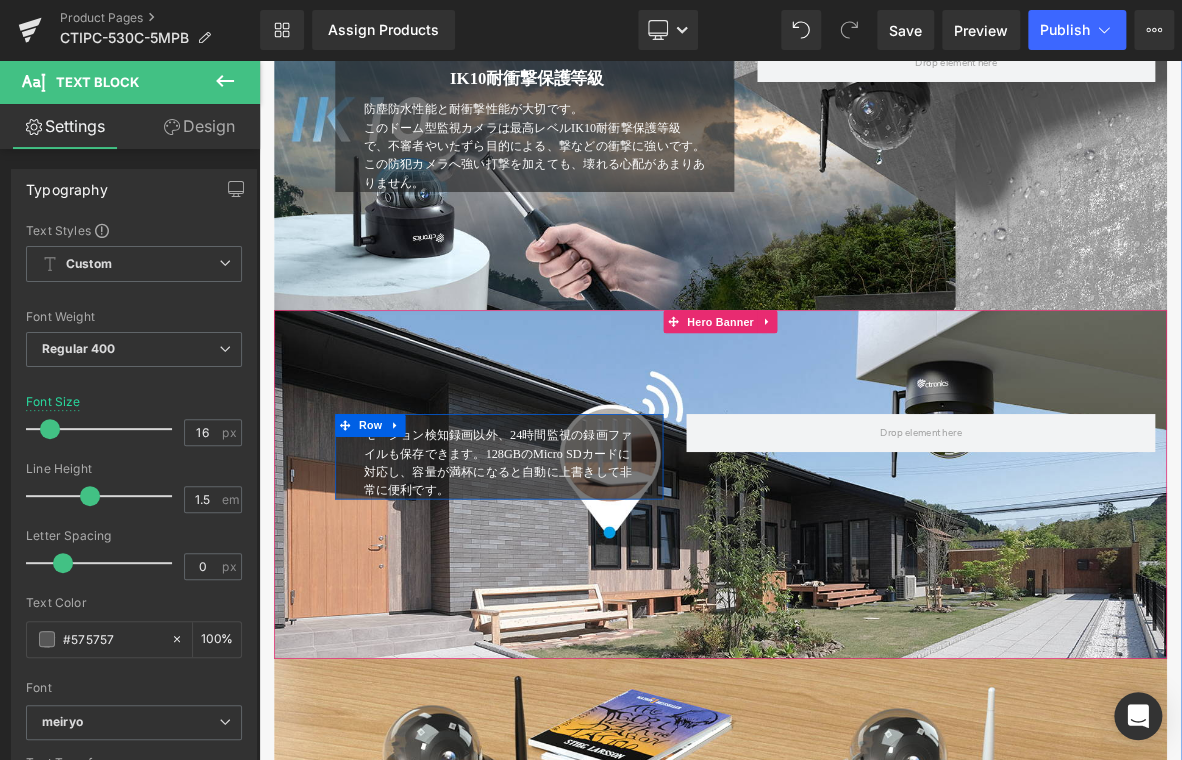 click on "モーション検知録画以外、24時間監視の録画ファイルも保存できます。128GBのMicro SDカードに対応し、容量が満杯になると自動に上書きして非常に便利です。" at bounding box center (570, 580) 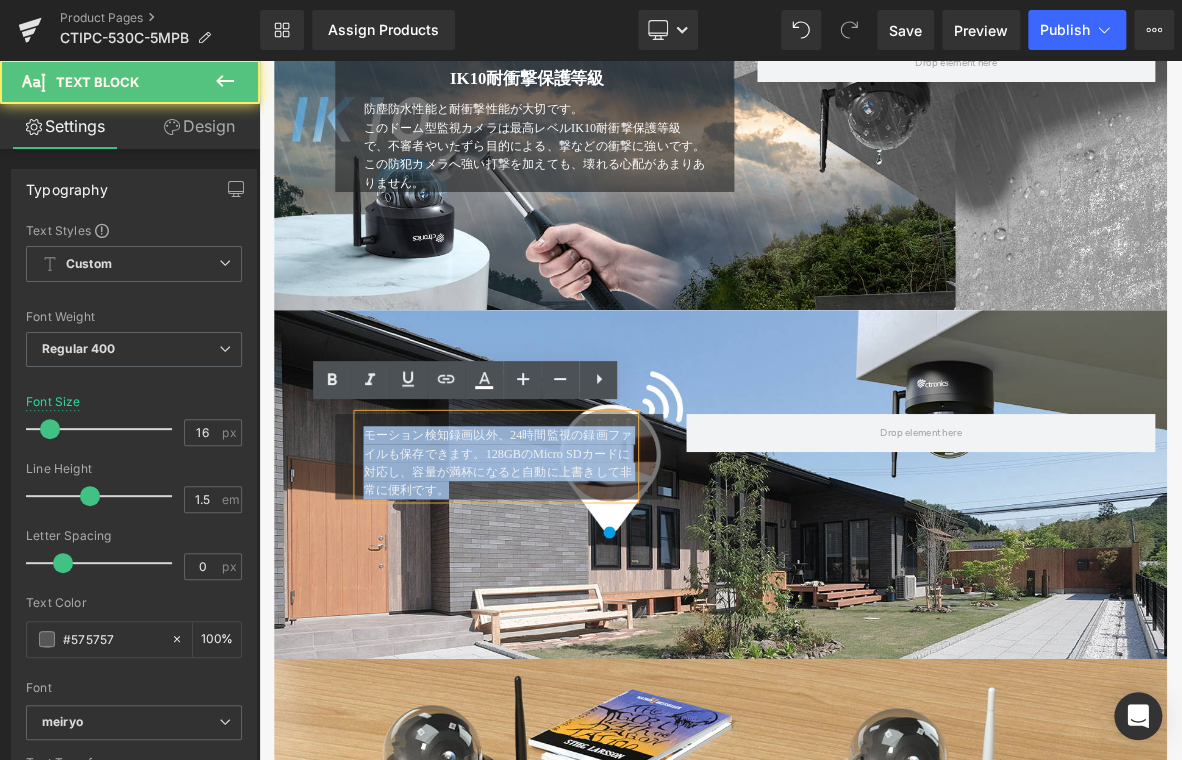 drag, startPoint x: 394, startPoint y: 542, endPoint x: 611, endPoint y: 618, distance: 229.9239 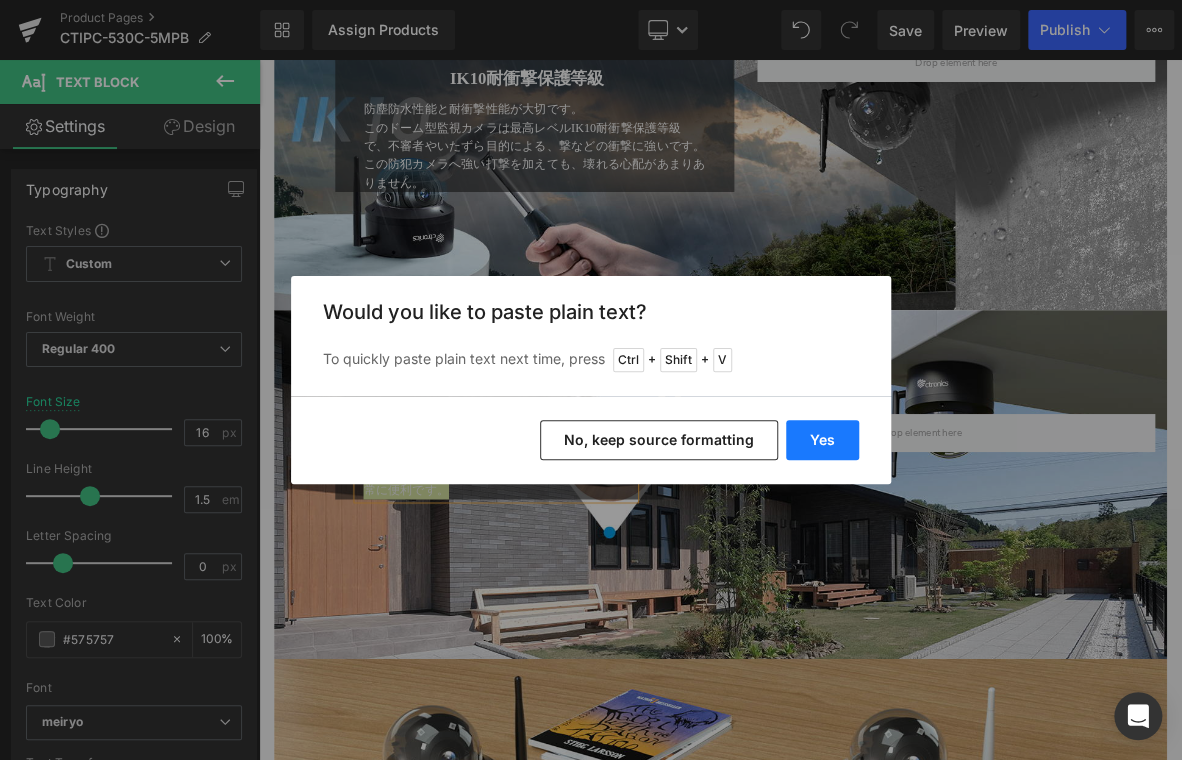 click on "Yes" at bounding box center [822, 440] 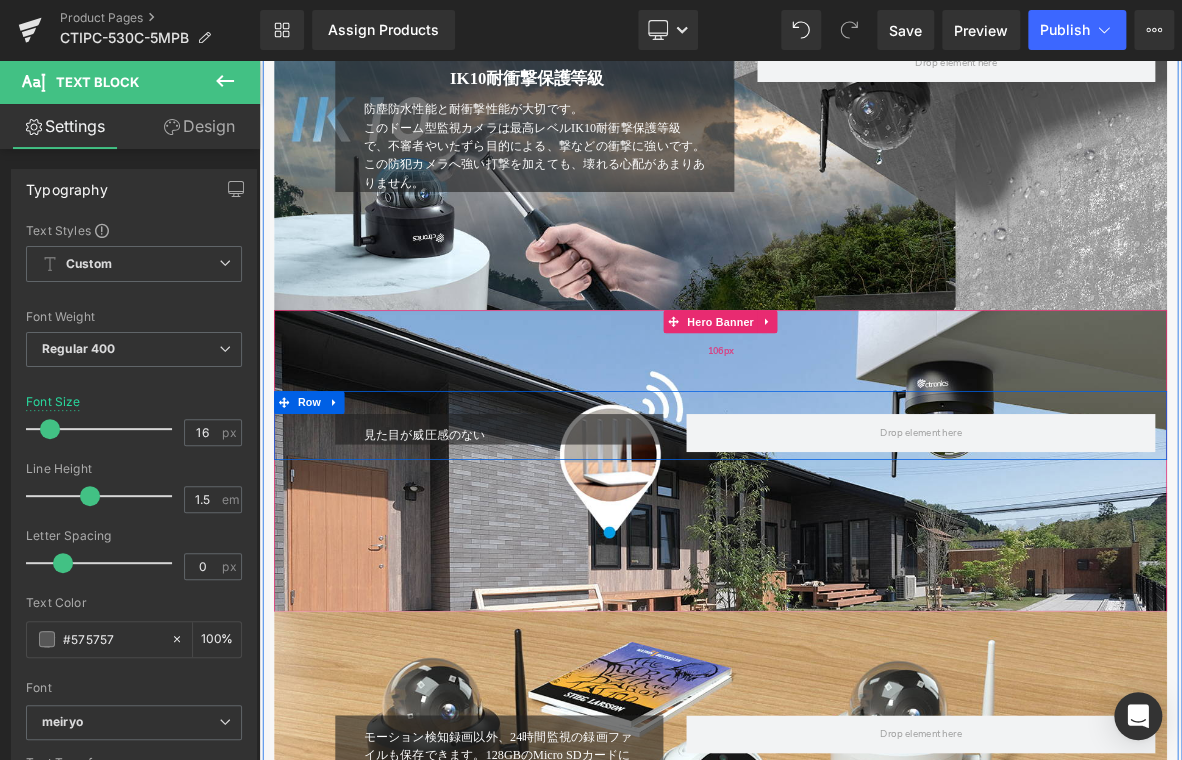 drag, startPoint x: 343, startPoint y: 489, endPoint x: 380, endPoint y: 453, distance: 51.62364 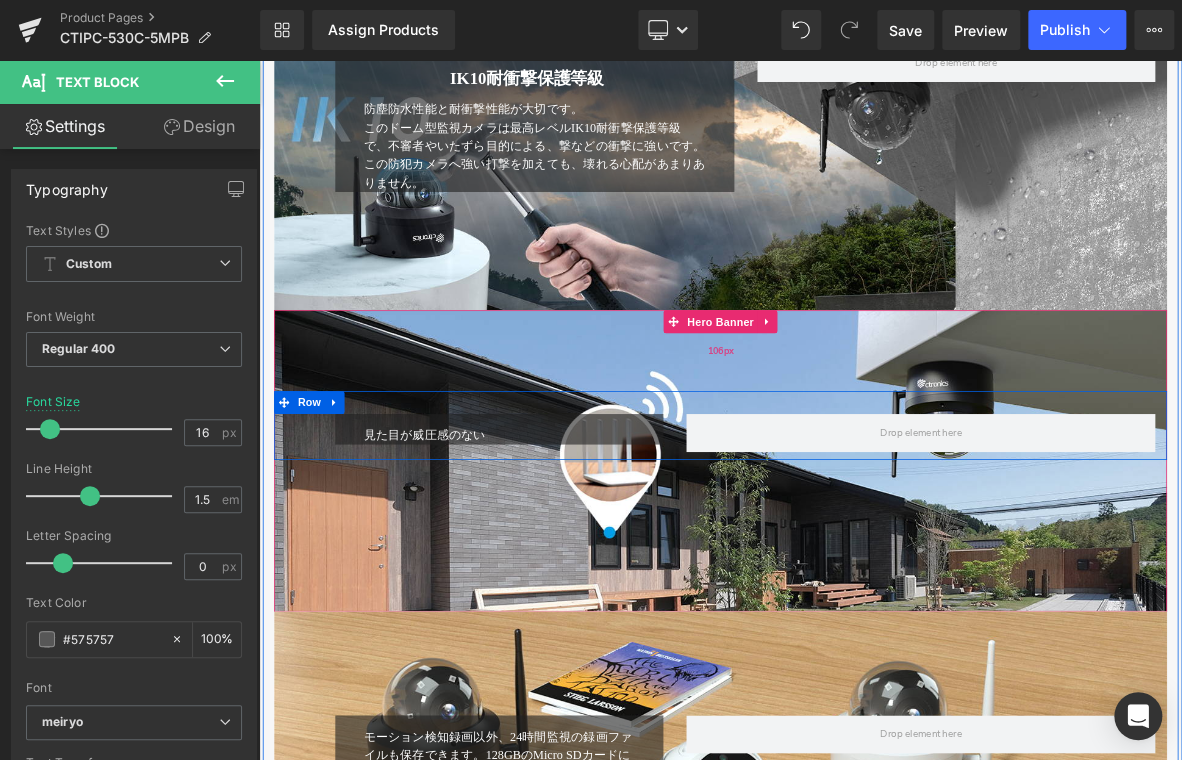 click at bounding box center [358, 509] 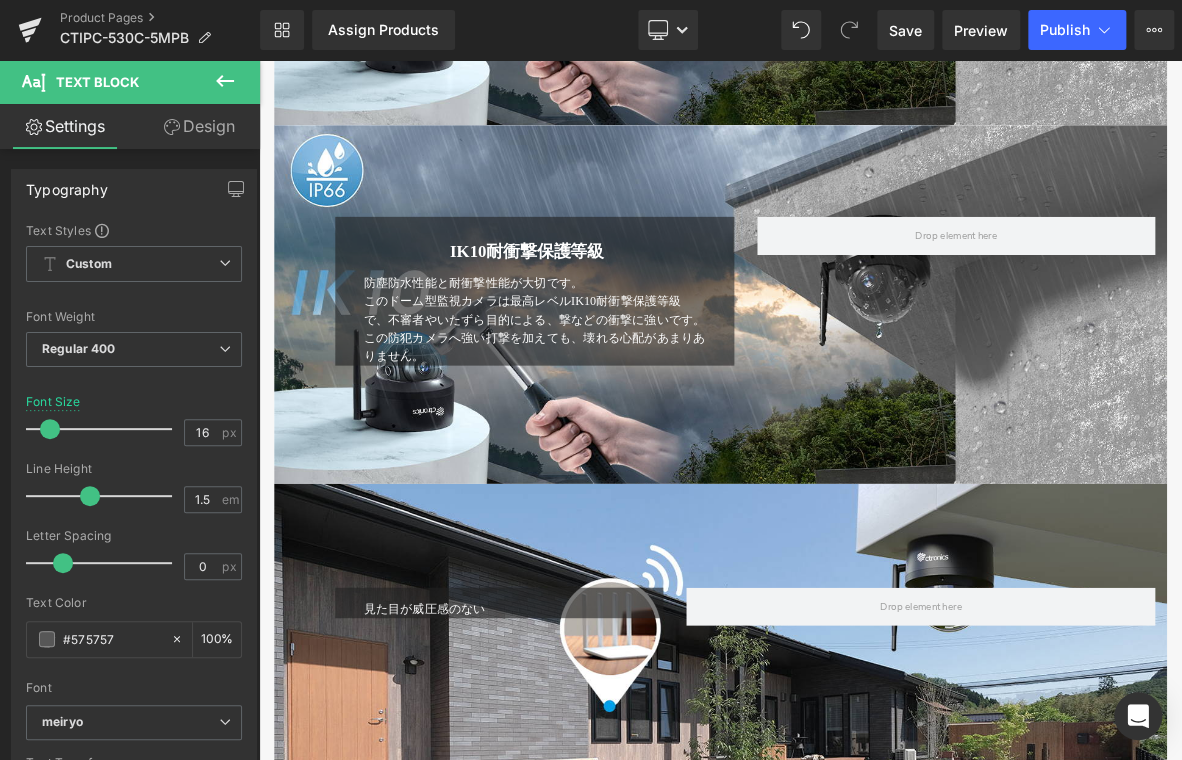 scroll, scrollTop: 4987, scrollLeft: 0, axis: vertical 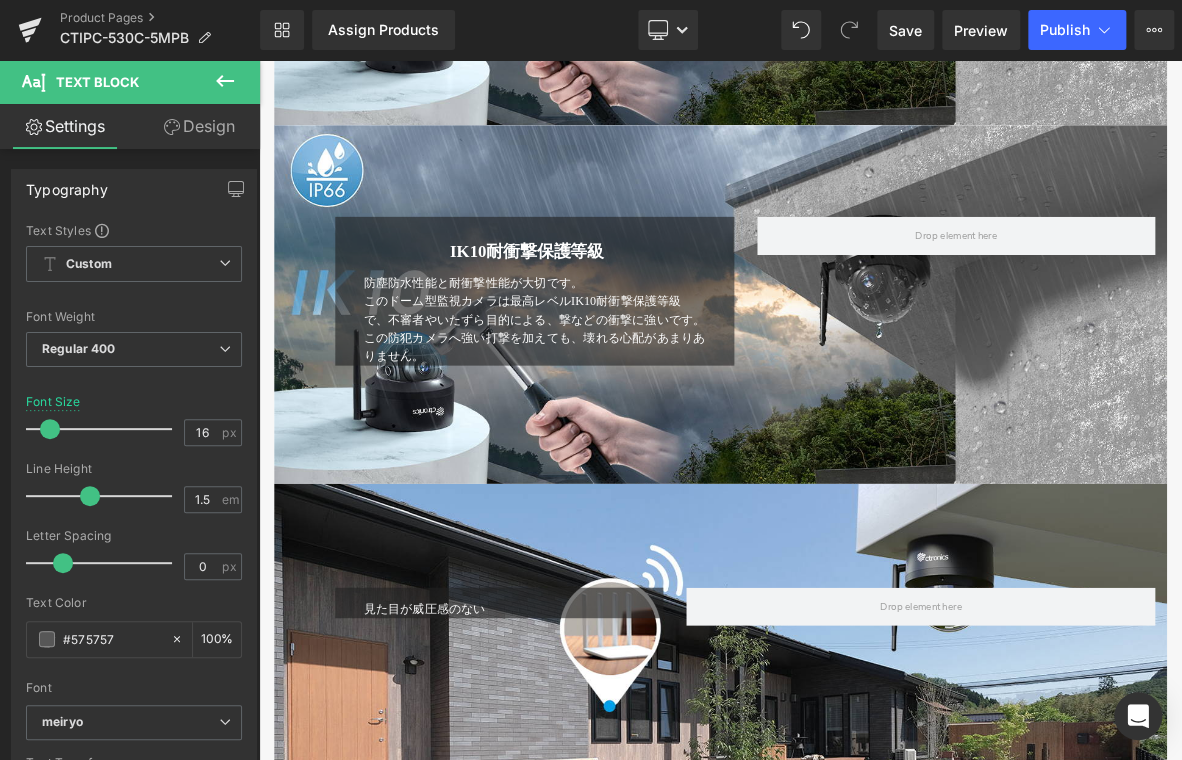 click on "IK10耐衝撃保護等級
Heading
防塵防水性能と耐衝撃性能が大切です。
このドーム型監視カメラは最高レベルIK10耐衝撃保護等級で、不審者やいたずら目的による、撃などの衝撃に強いです。この防犯カメラへ強い打撃を加えても、壊れる心配があまりありません。
Text Block
Row
Row" at bounding box center (864, 352) 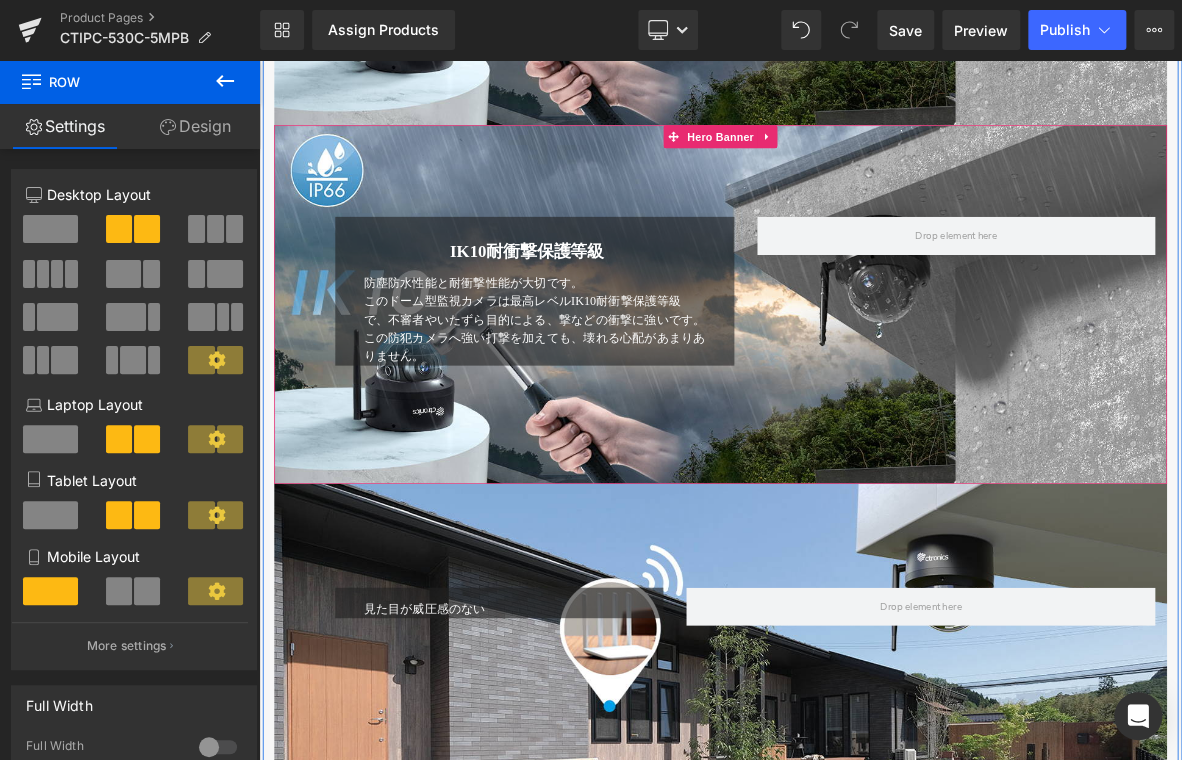 click at bounding box center (864, 379) 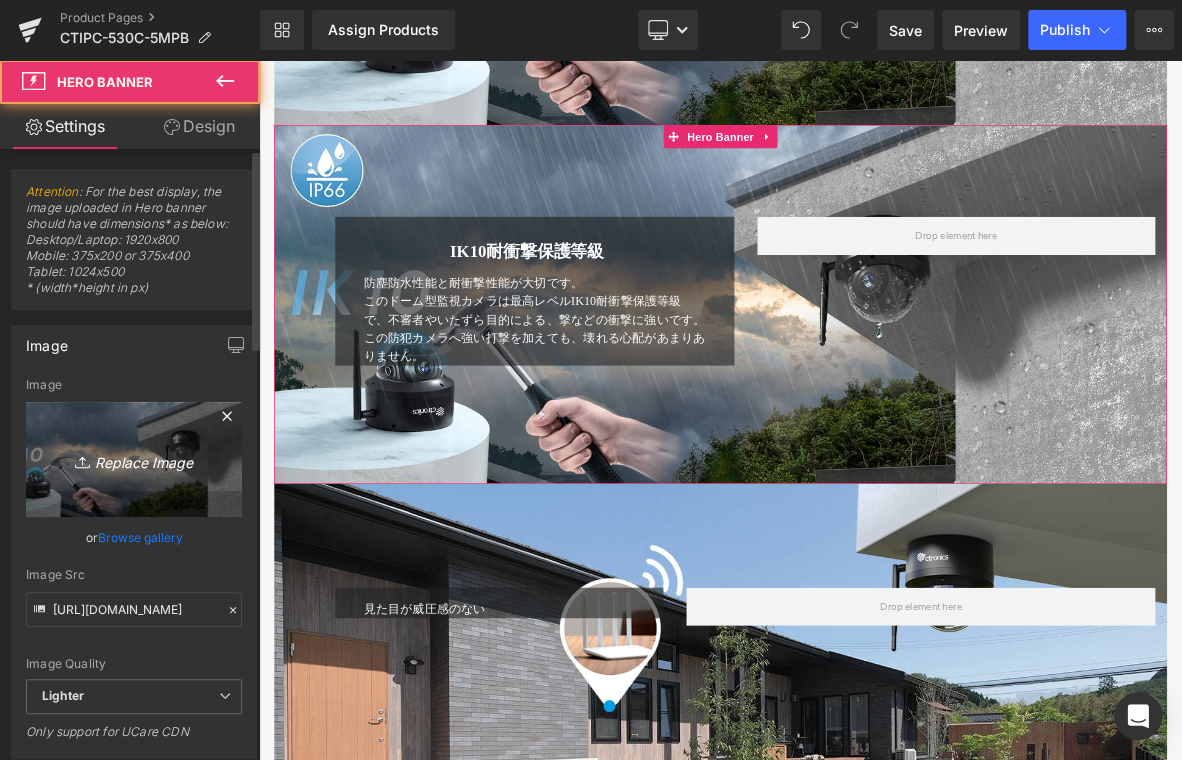 click on "Replace Image" at bounding box center [134, 459] 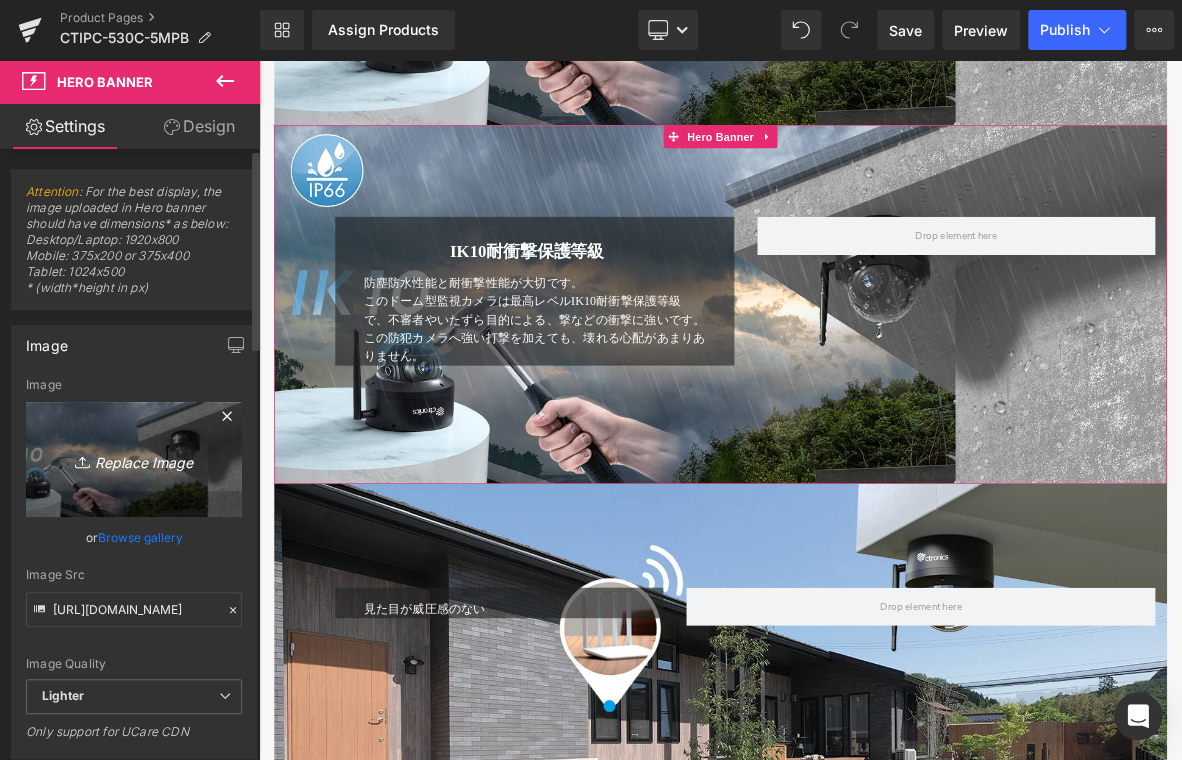 type on "C:\fakepath\11.jpg" 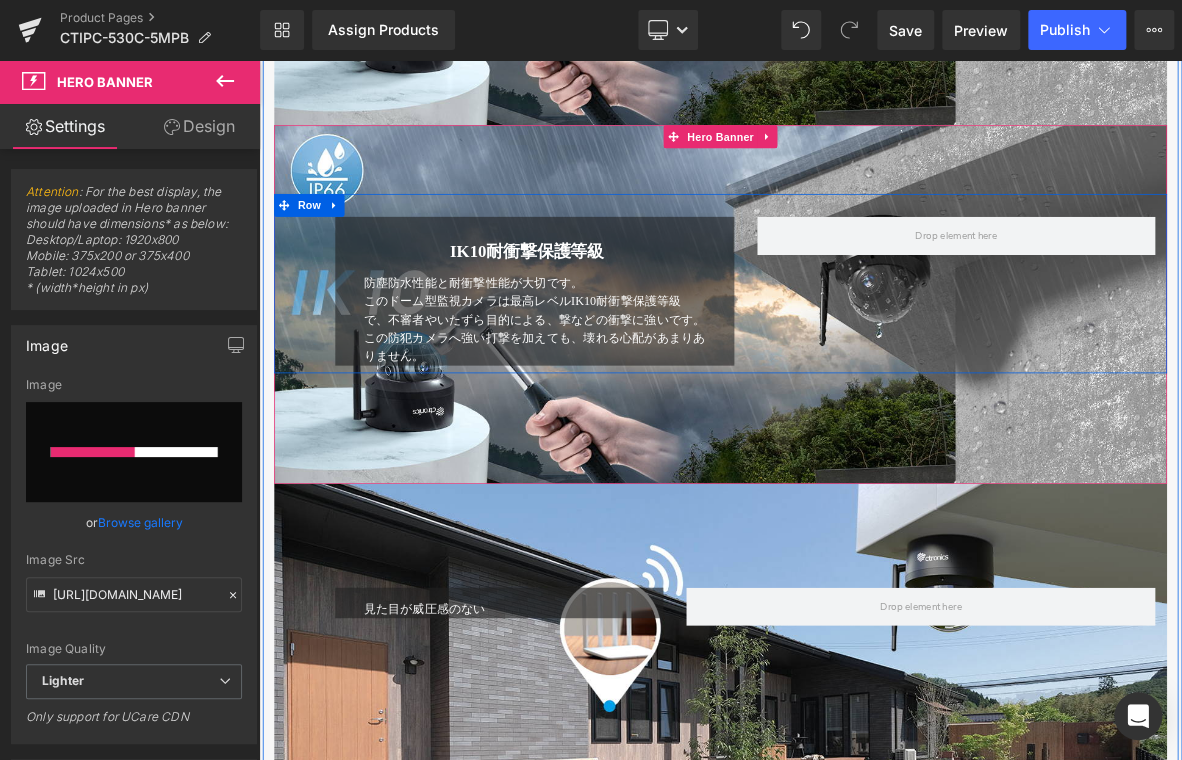 type 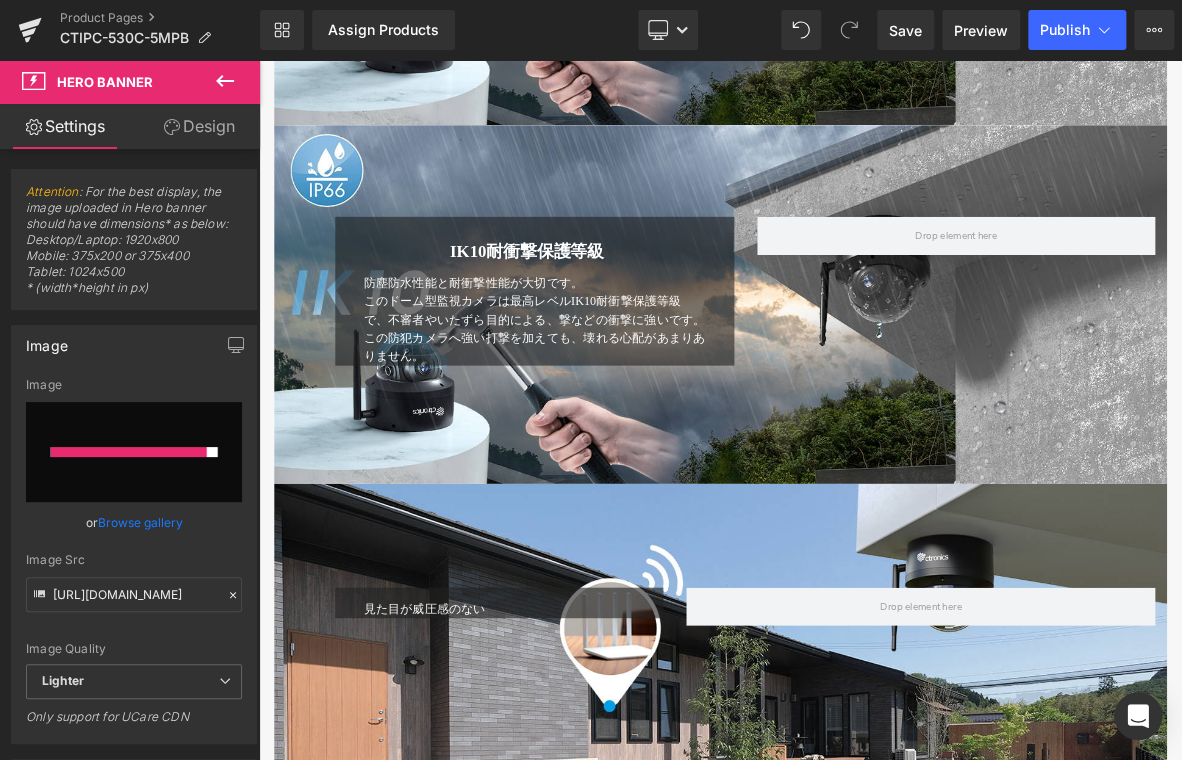 type on "[URL][DOMAIN_NAME]" 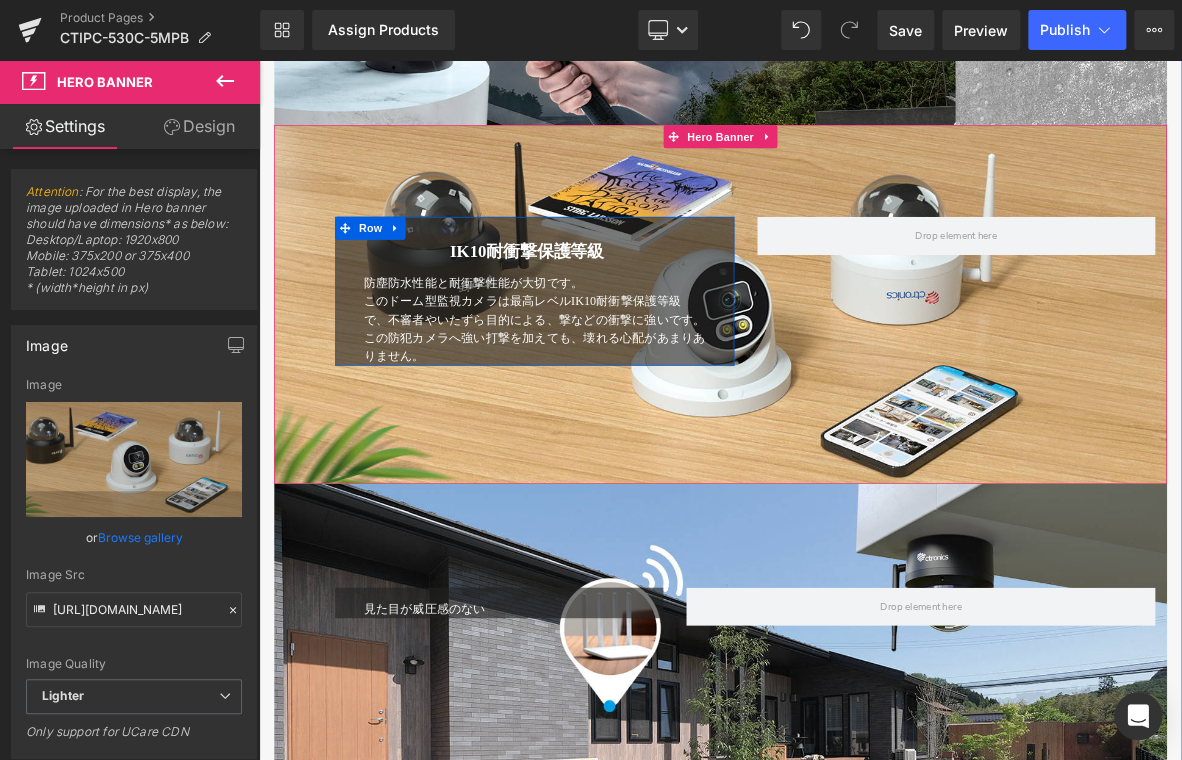 scroll, scrollTop: 4687, scrollLeft: 0, axis: vertical 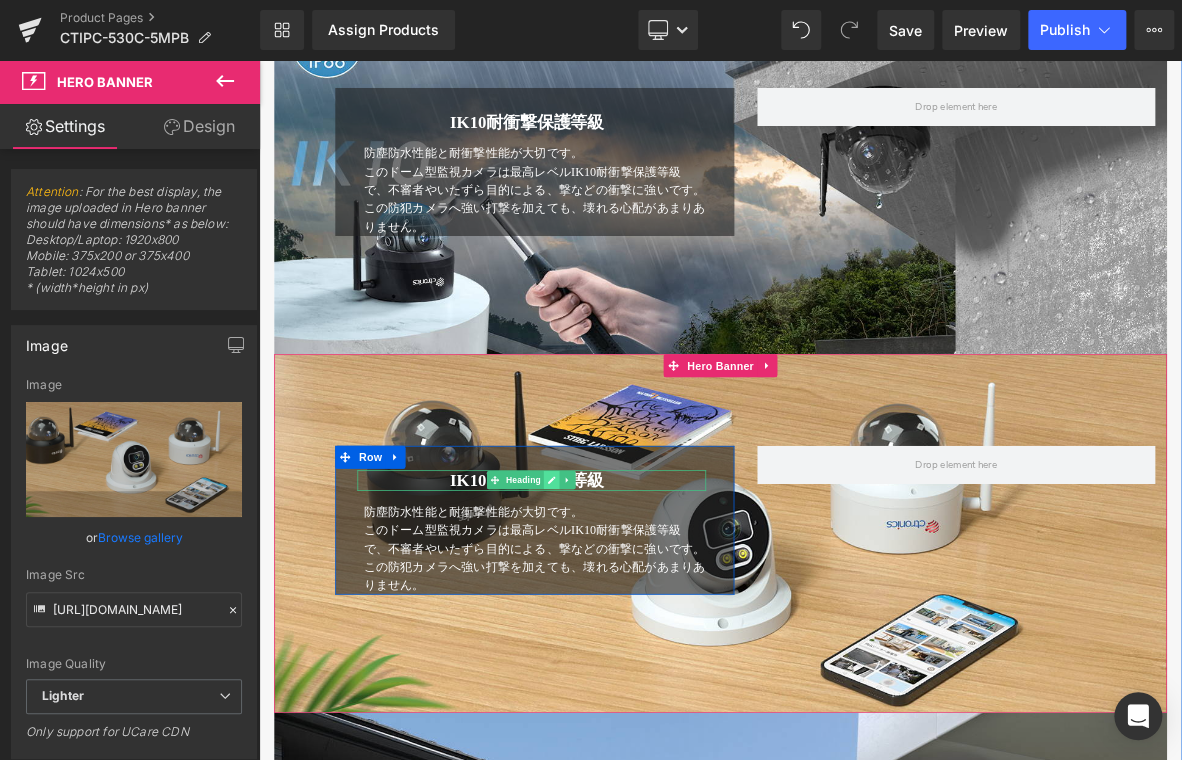 click at bounding box center [643, 610] 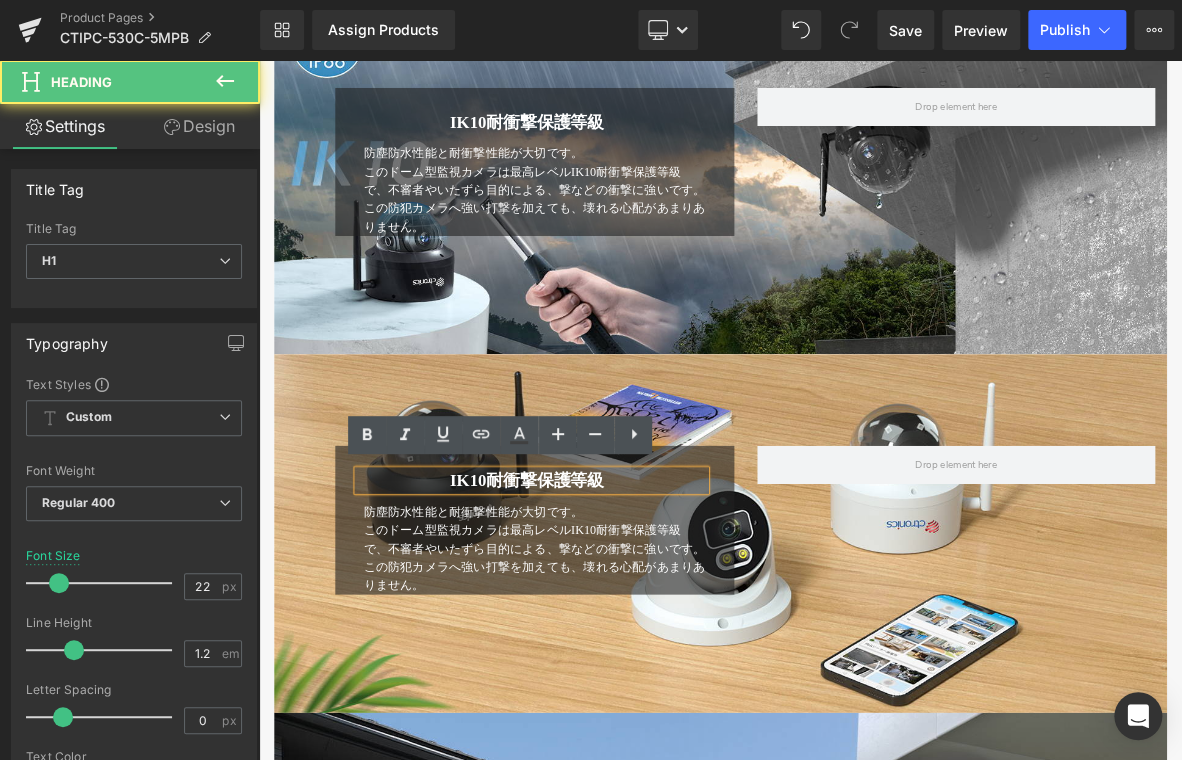 drag, startPoint x: 497, startPoint y: 598, endPoint x: 740, endPoint y: 599, distance: 243.00206 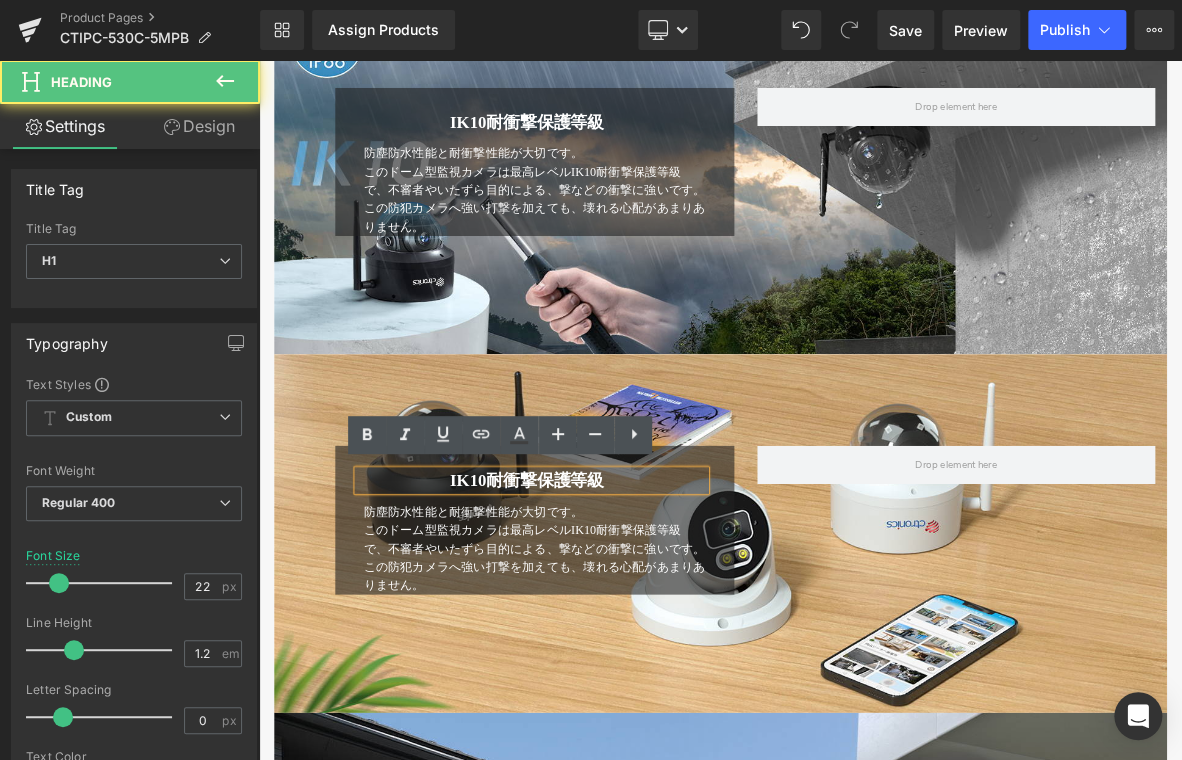 click on "IK10耐衝撃保護等級" at bounding box center [610, 610] 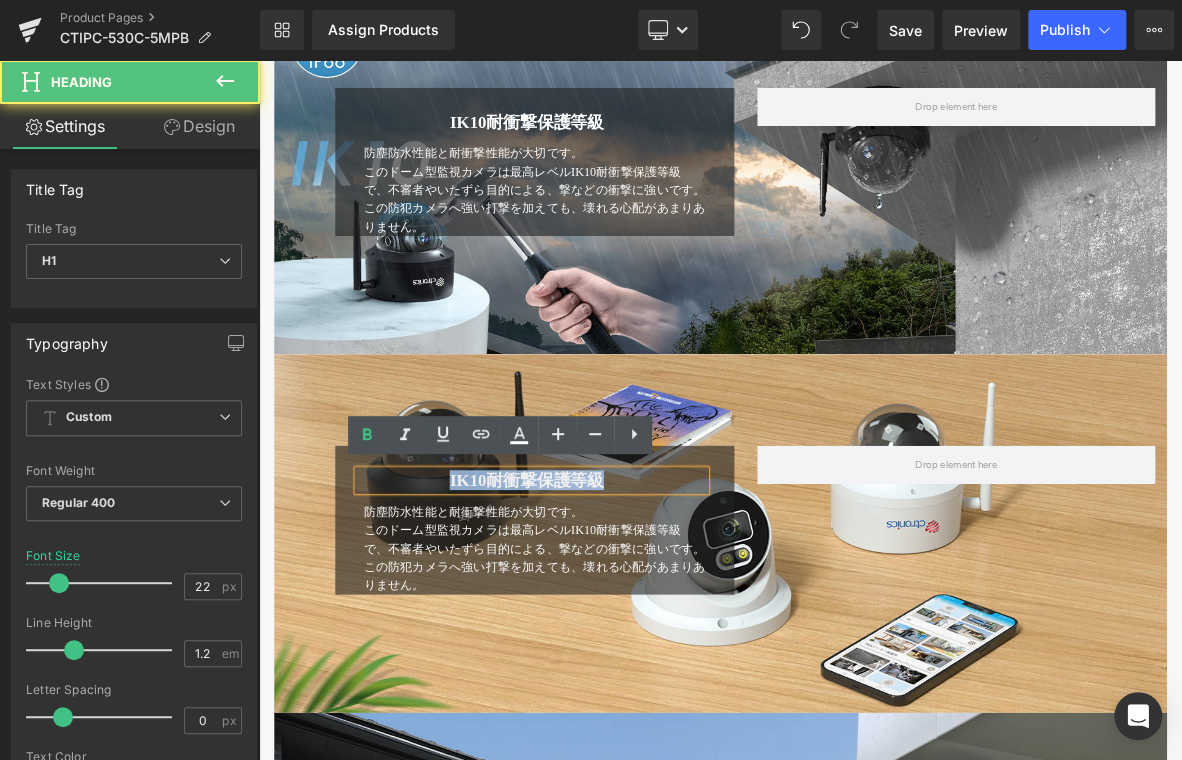paste 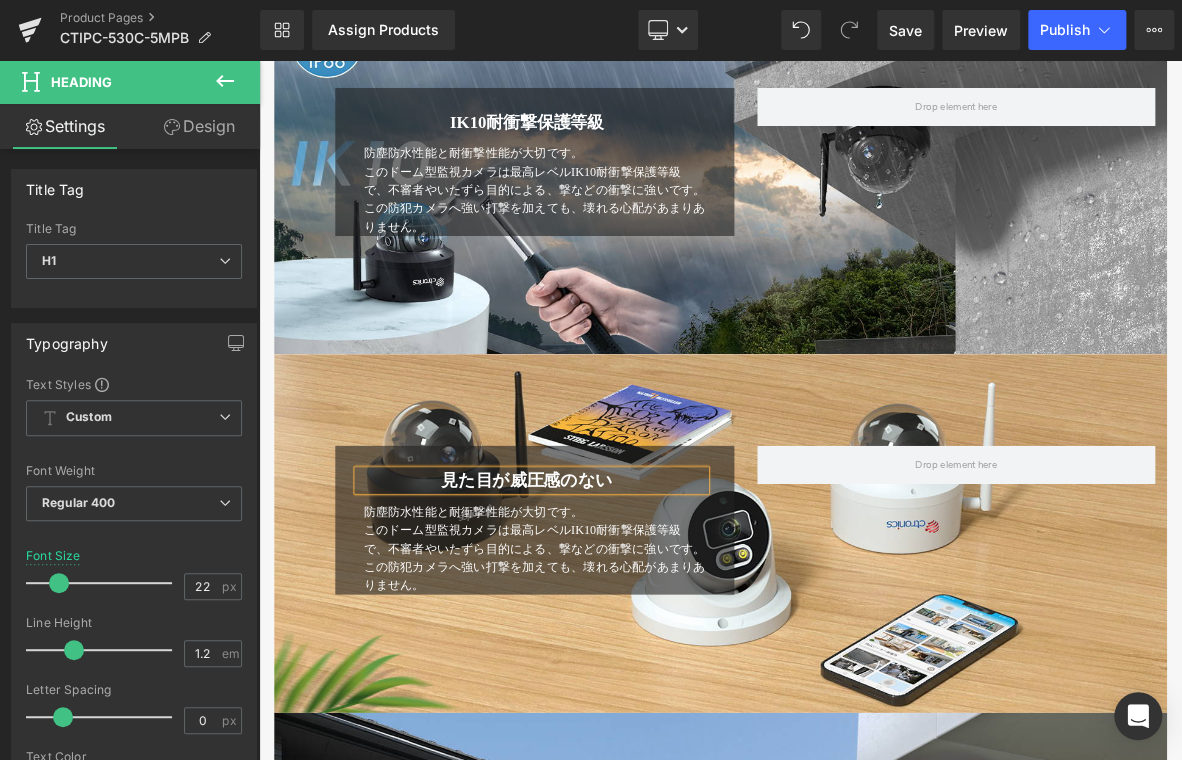 drag, startPoint x: 336, startPoint y: 600, endPoint x: 384, endPoint y: 609, distance: 48.83646 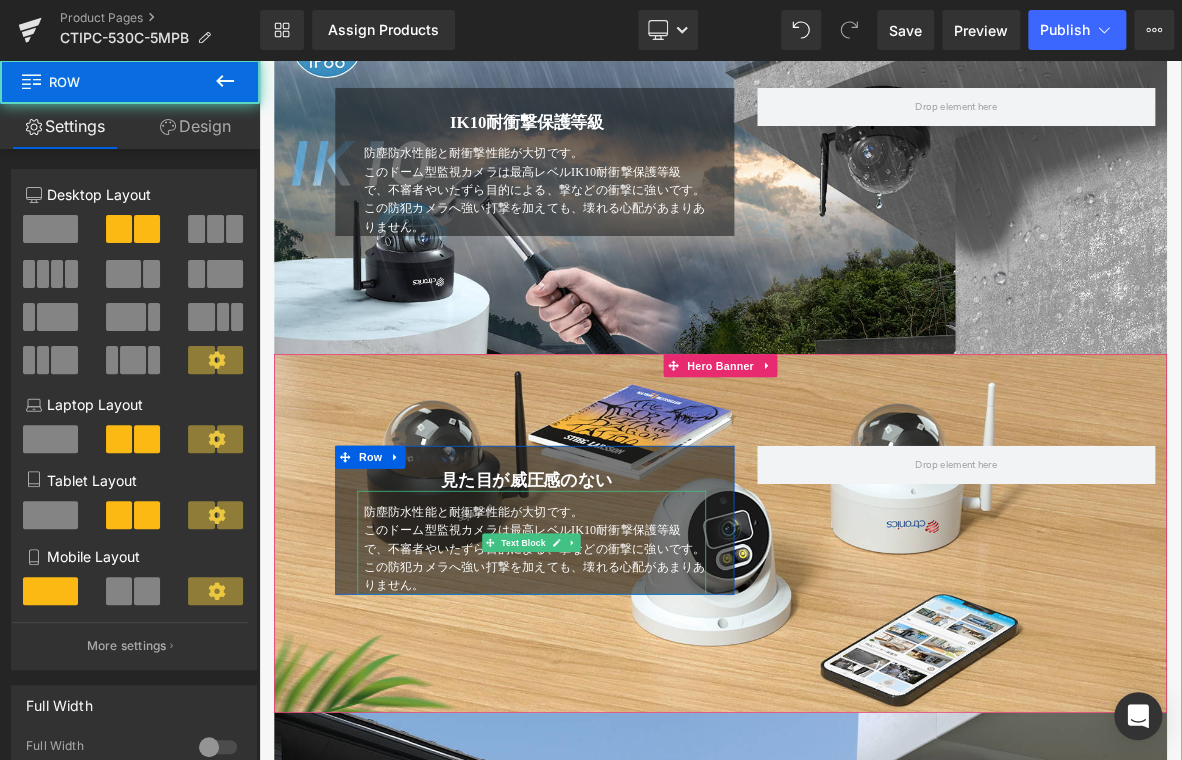 click on "防塵防水性能と耐衝撃性能が大切です。
このドーム型監視カメラは最高レベルIK10耐衝撃保護等級で、不審者やいたずら目的による、撃などの衝撃に強いです。この防犯カメラへ強い打撃を加えても、壊れる心配があまりありません。" at bounding box center (616, 692) 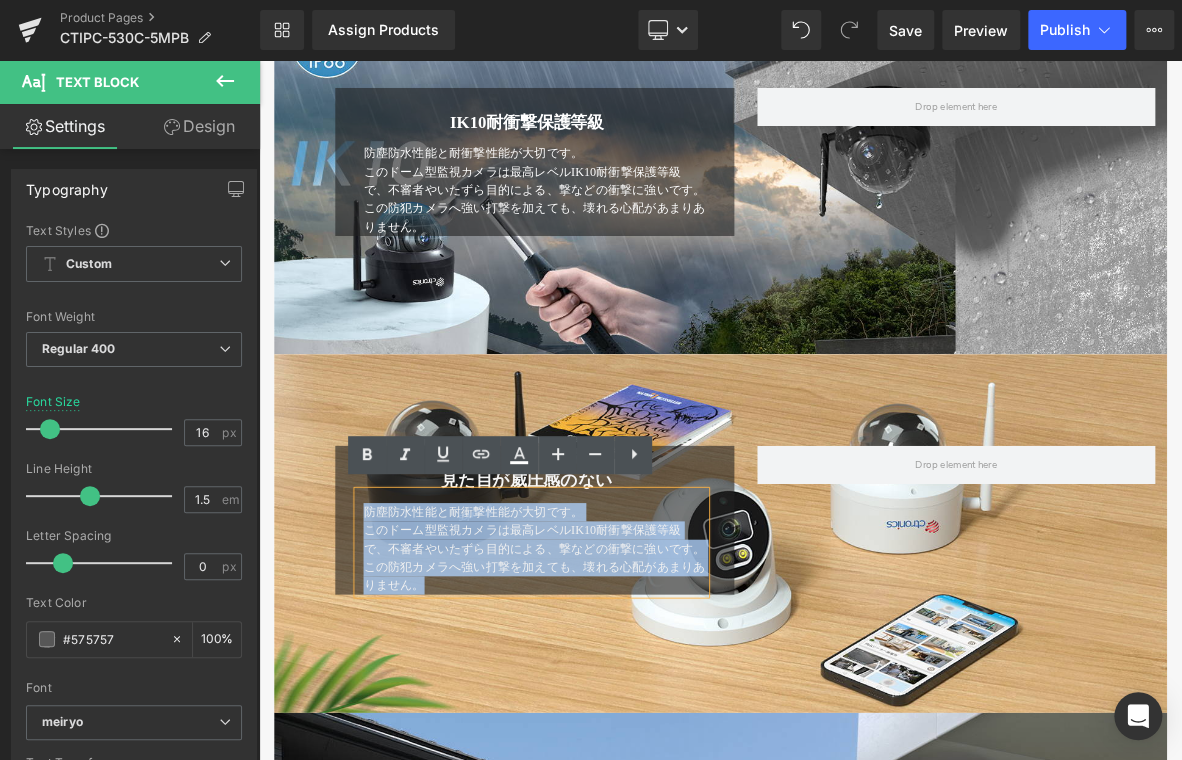 drag, startPoint x: 390, startPoint y: 640, endPoint x: 534, endPoint y: 740, distance: 175.31685 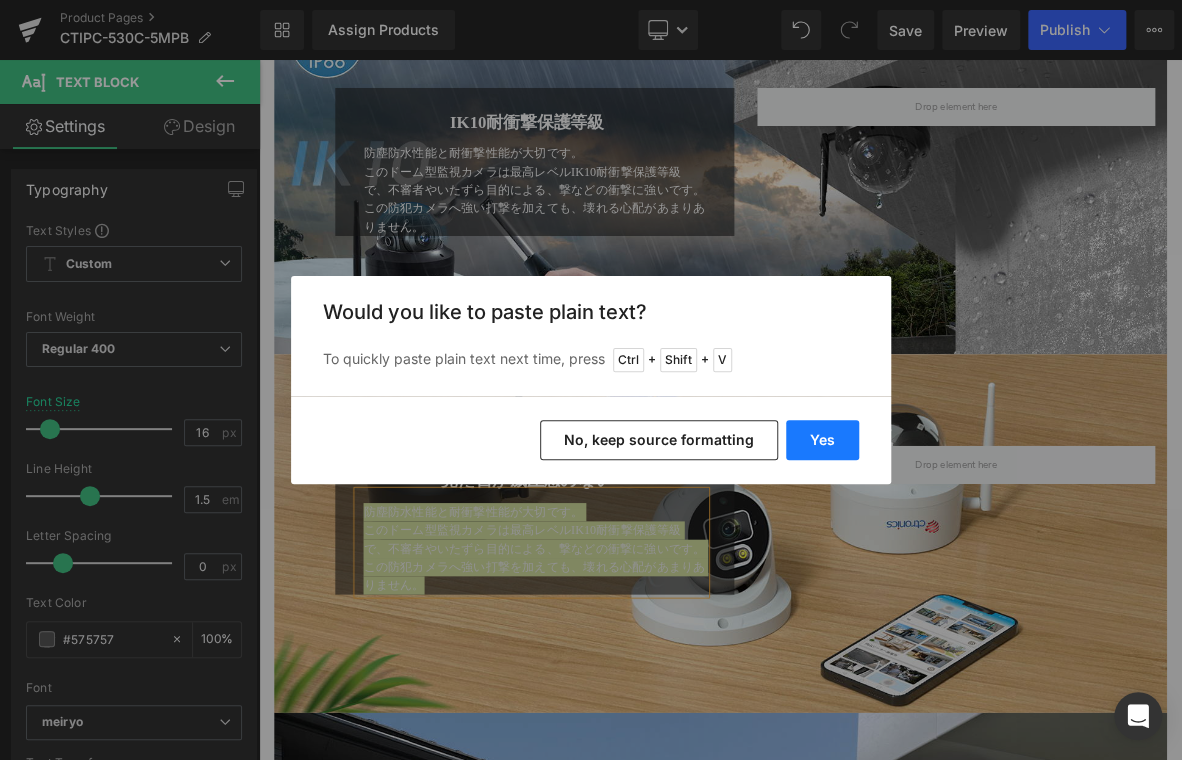 drag, startPoint x: 816, startPoint y: 454, endPoint x: 731, endPoint y: 517, distance: 105.801704 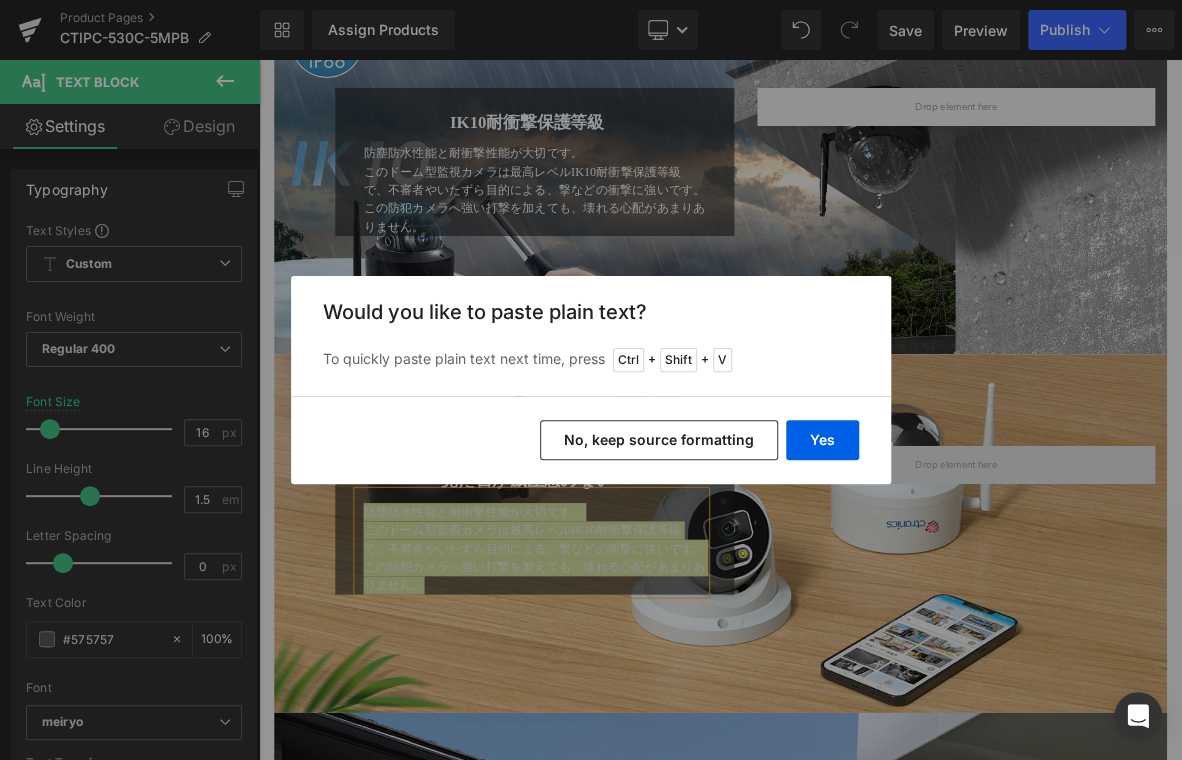 type 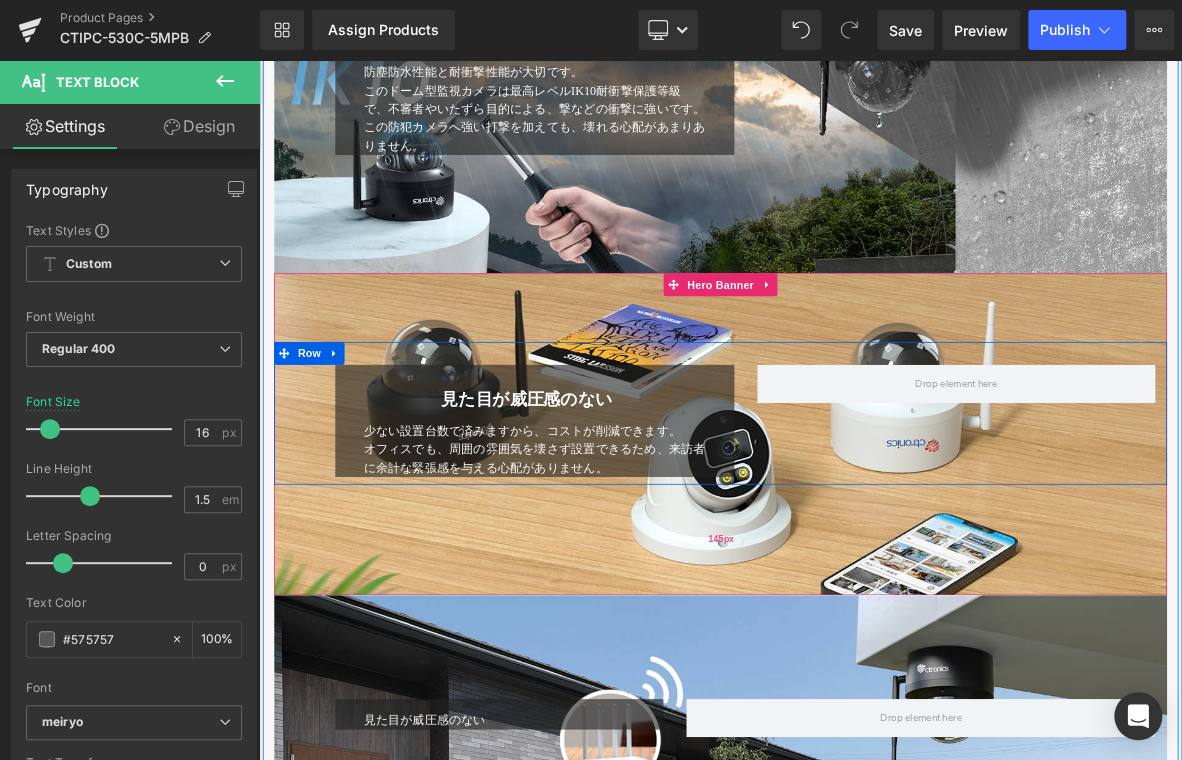scroll, scrollTop: 4987, scrollLeft: 0, axis: vertical 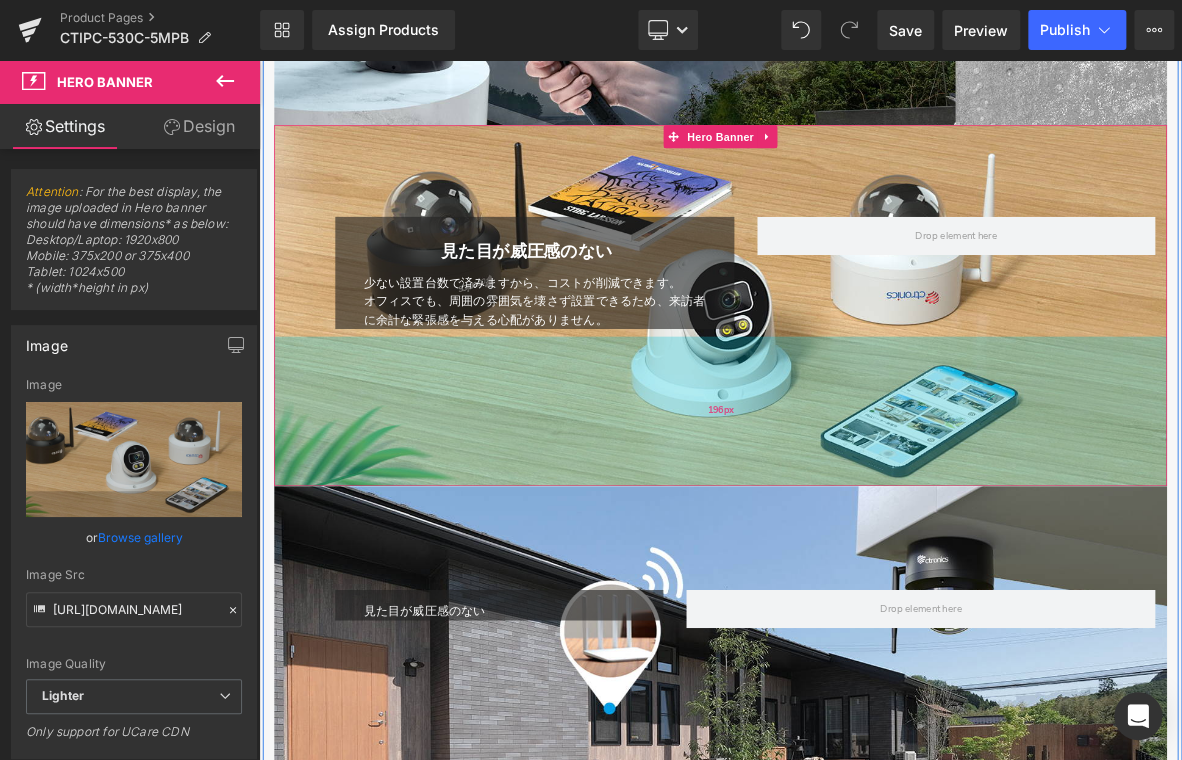 drag, startPoint x: 918, startPoint y: 554, endPoint x: 958, endPoint y: 605, distance: 64.815125 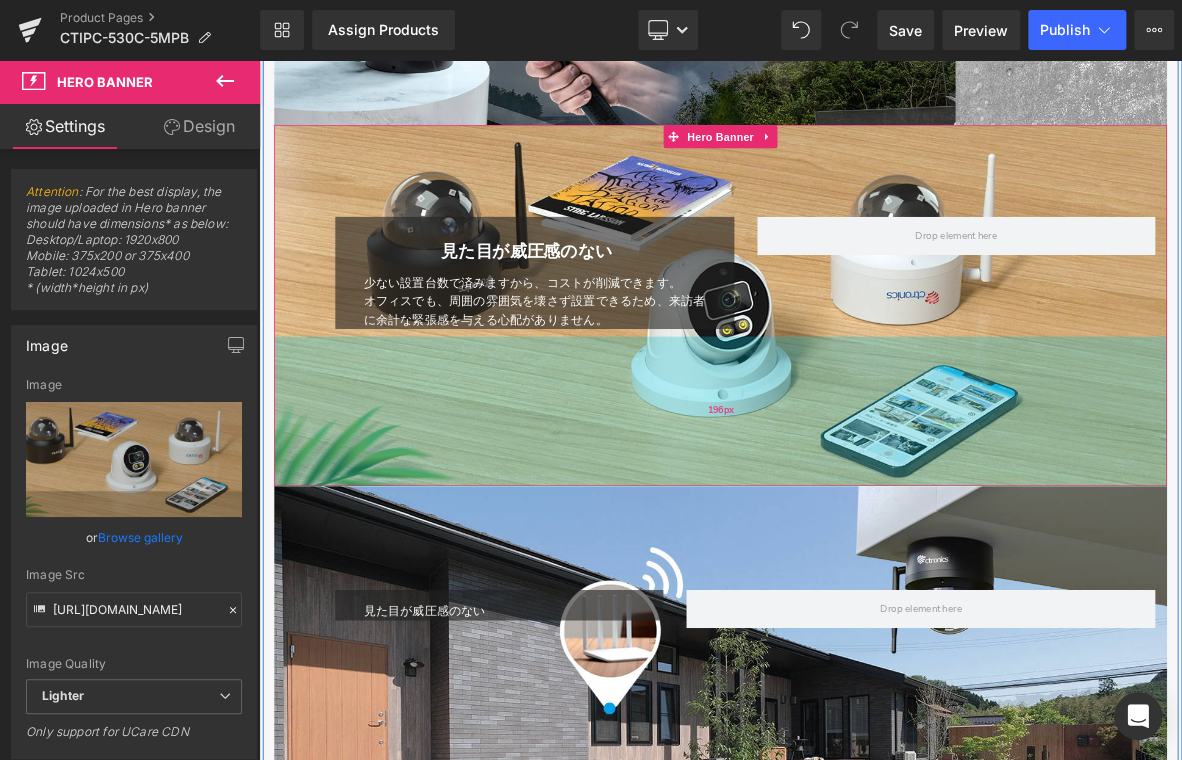 click on "196px" at bounding box center [864, 520] 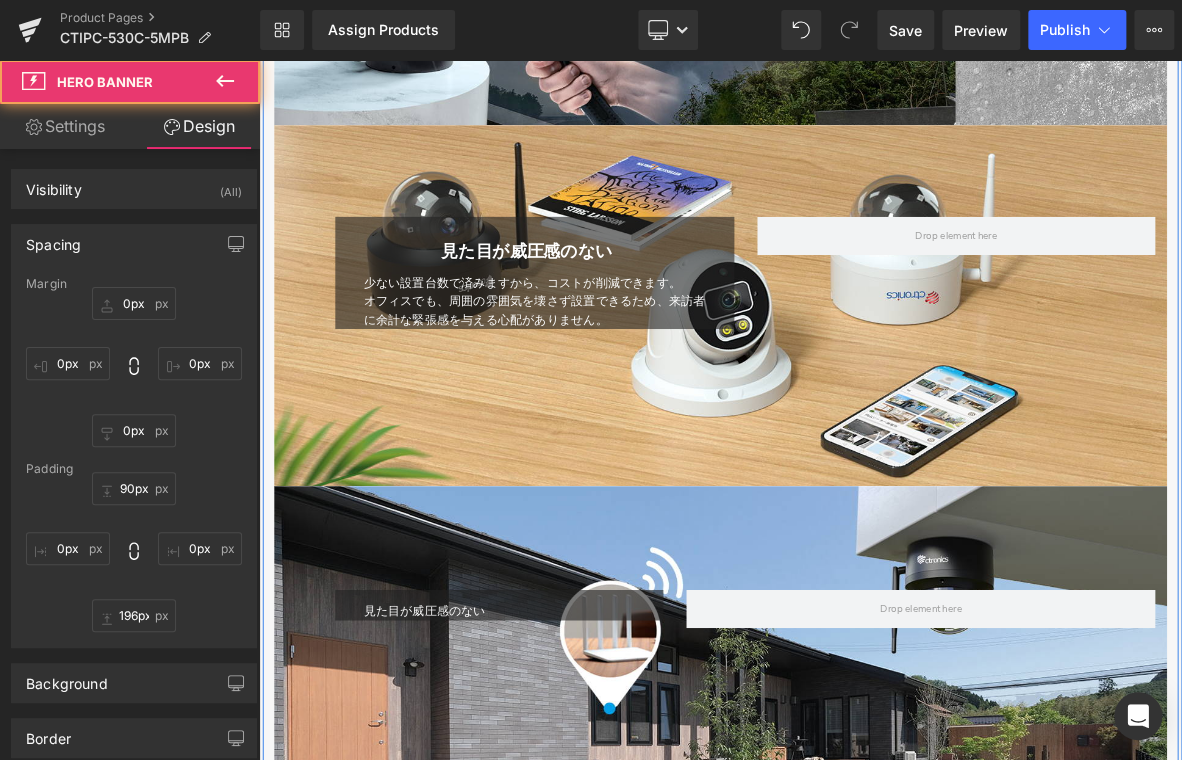 scroll, scrollTop: 5287, scrollLeft: 0, axis: vertical 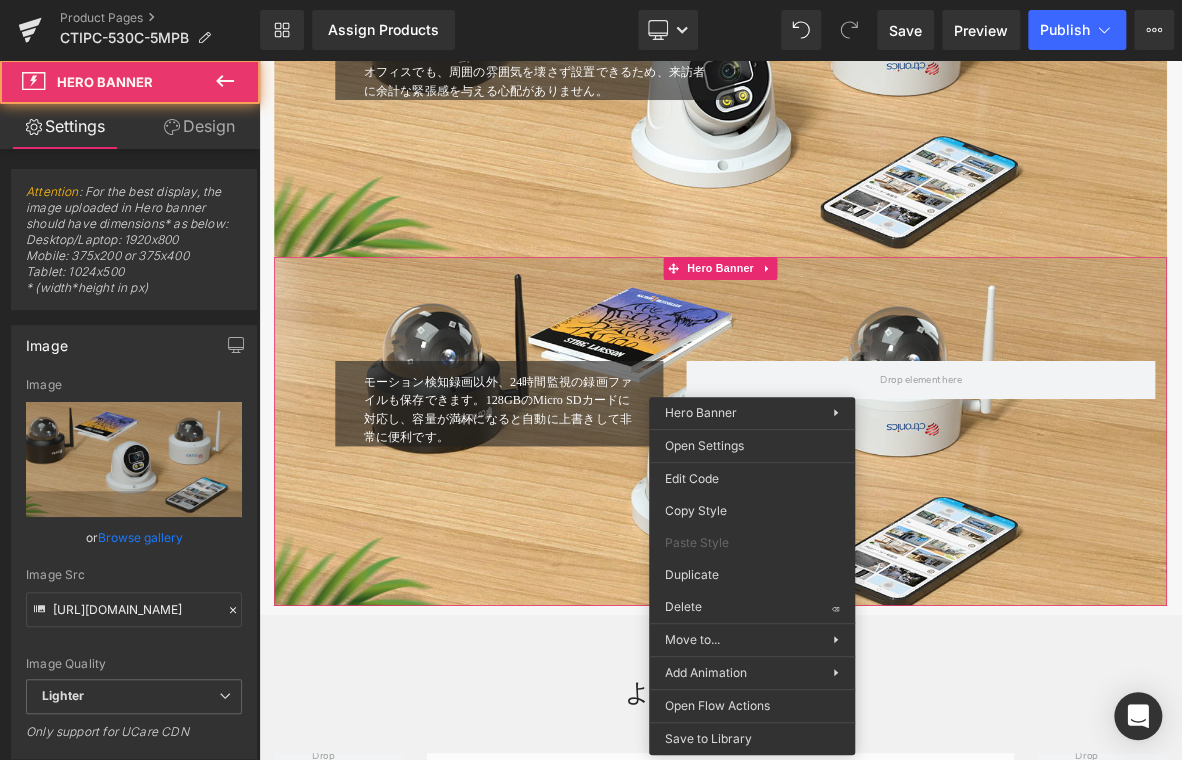 drag, startPoint x: 975, startPoint y: 652, endPoint x: 859, endPoint y: 761, distance: 159.17601 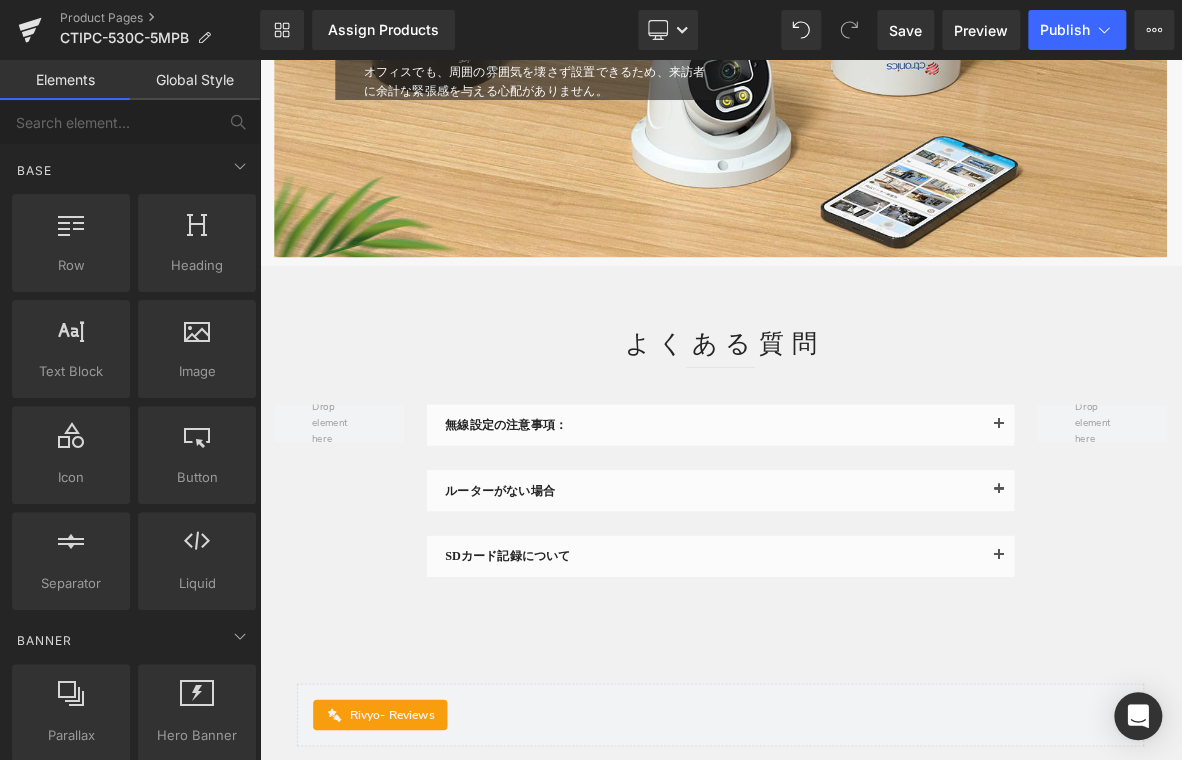 click on "196px" at bounding box center (259, 60) 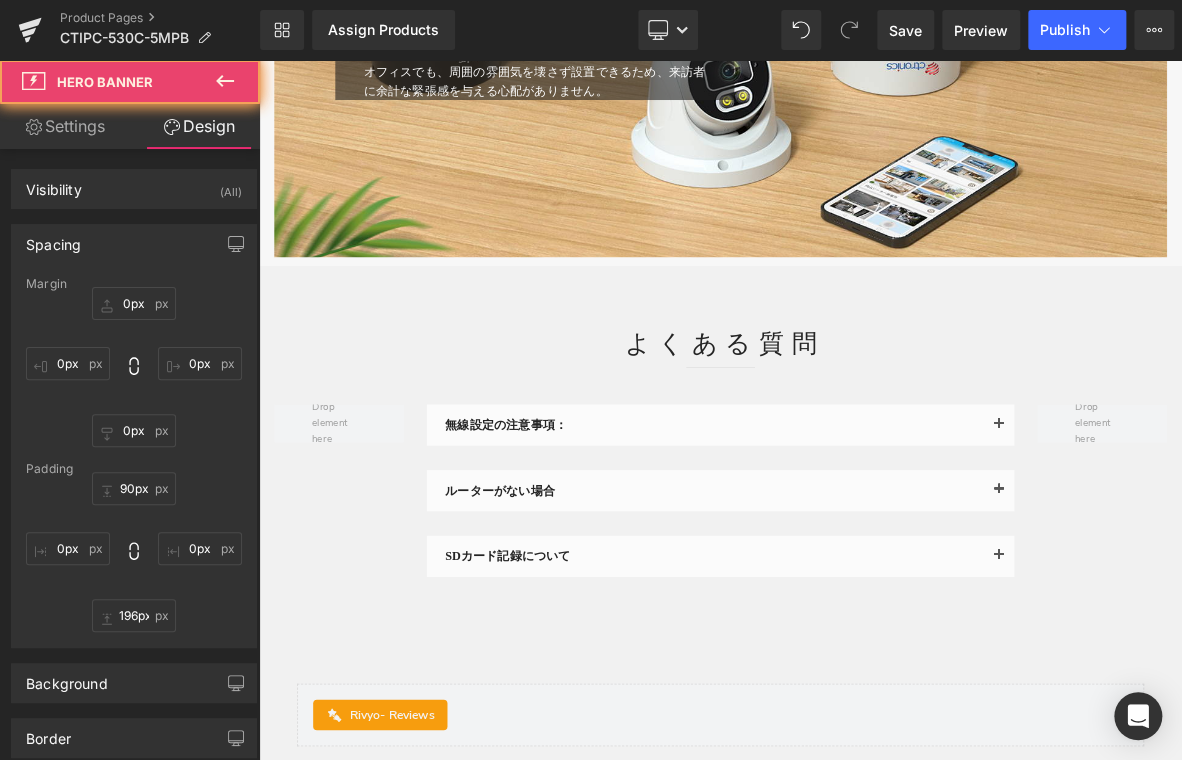 scroll, scrollTop: 4887, scrollLeft: 0, axis: vertical 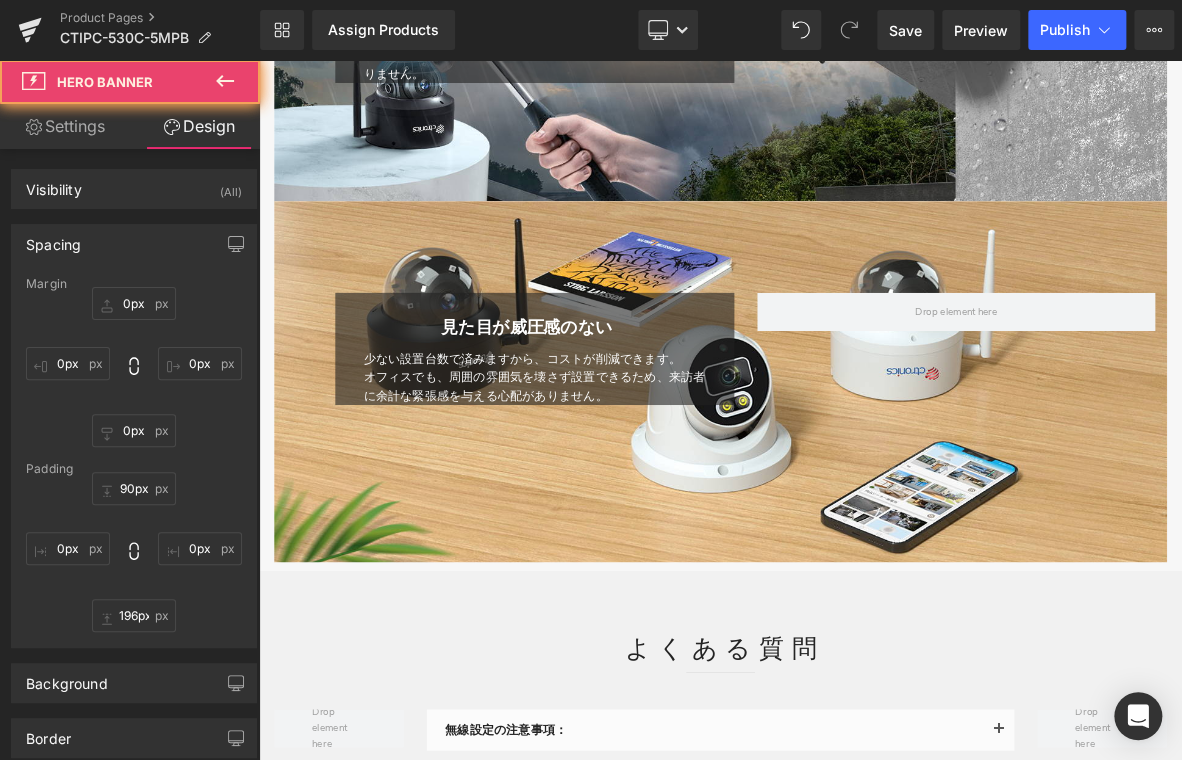 click 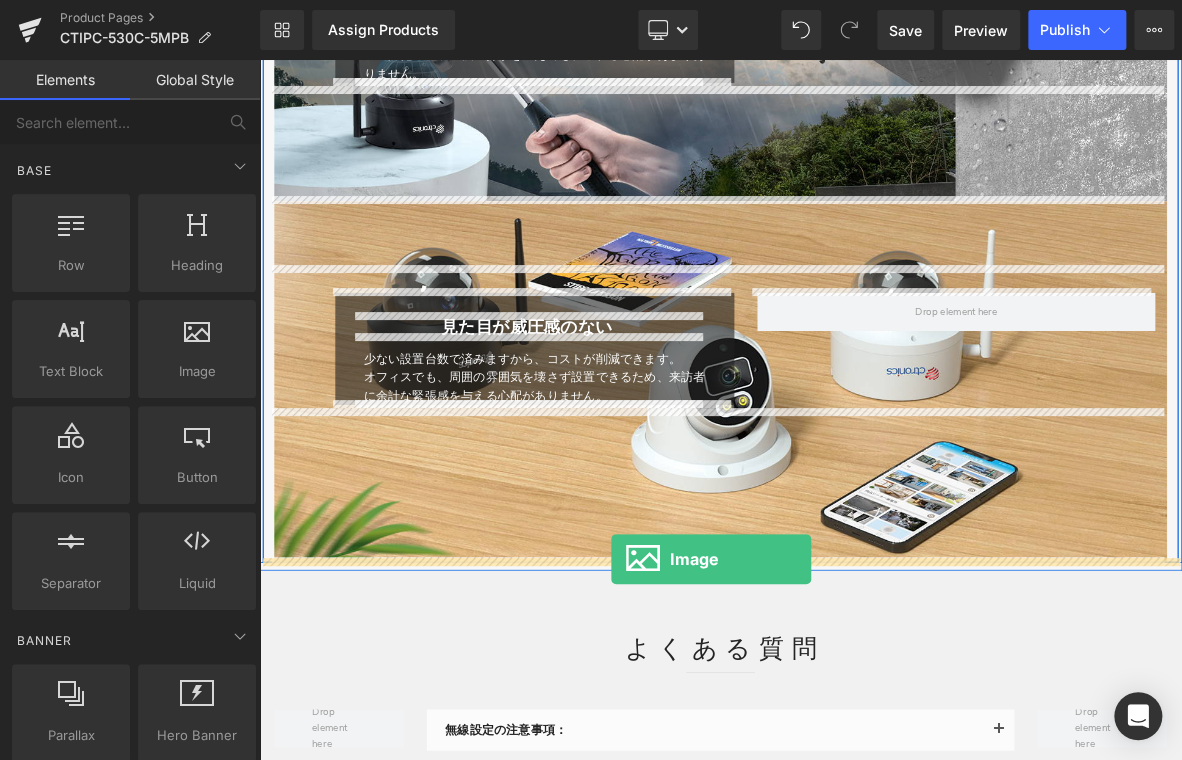 drag, startPoint x: 469, startPoint y: 406, endPoint x: 721, endPoint y: 714, distance: 397.95477 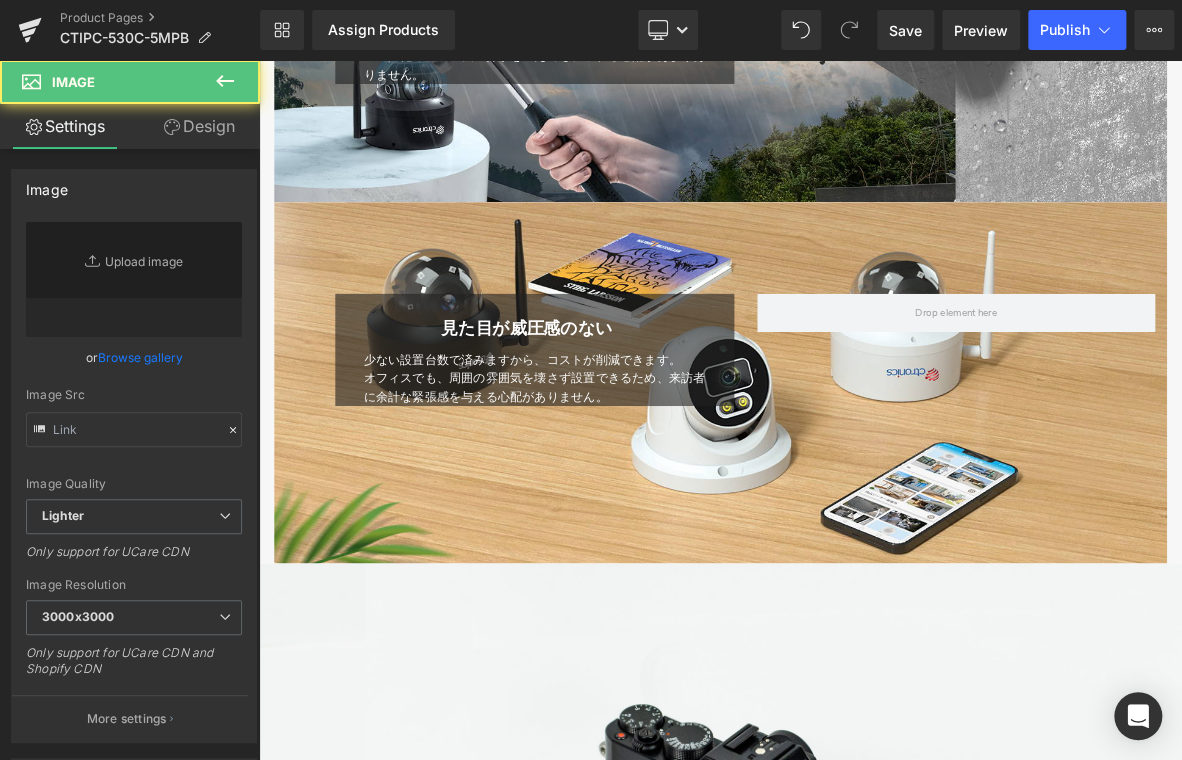scroll, scrollTop: 5187, scrollLeft: 0, axis: vertical 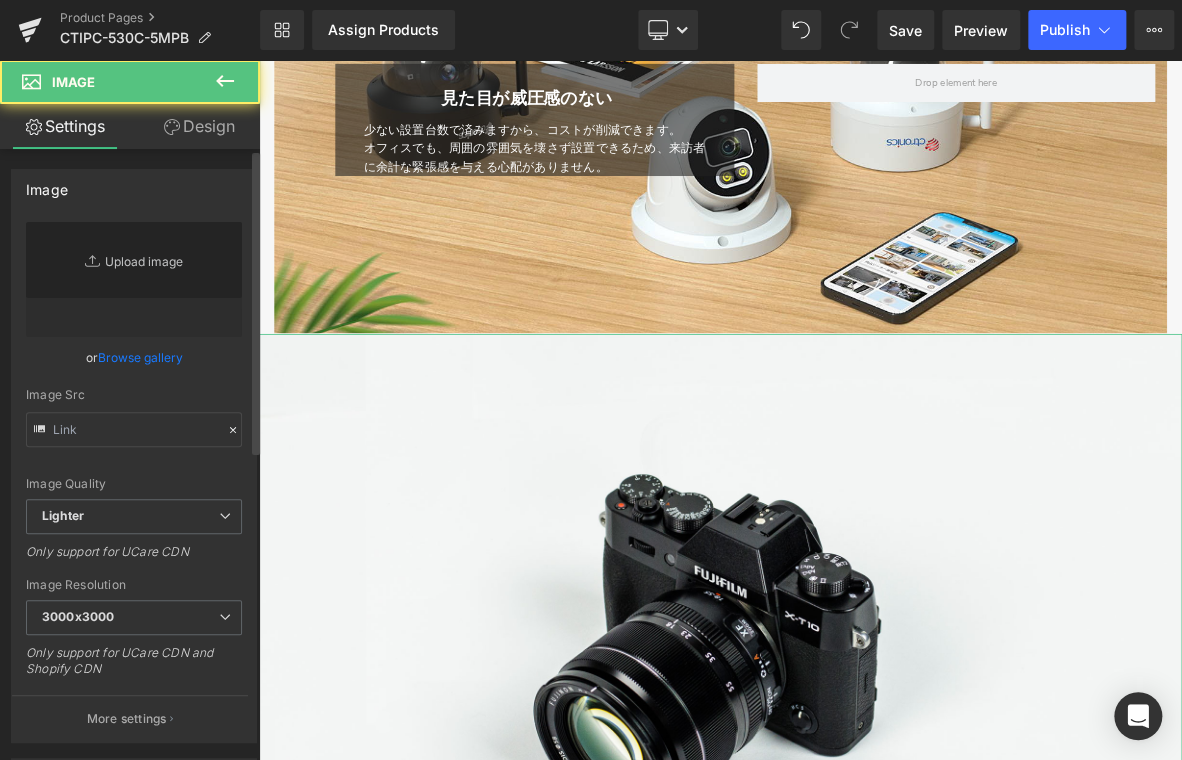 type on "//[DOMAIN_NAME][URL]" 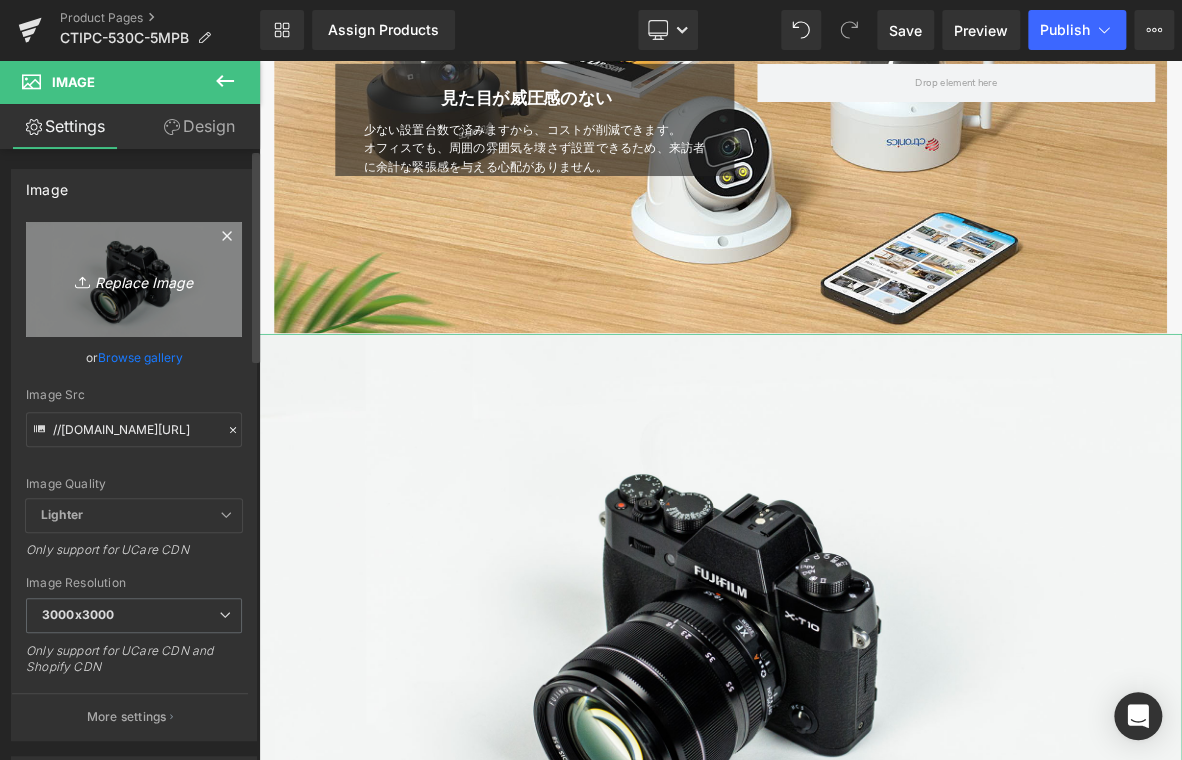 click on "Replace Image" at bounding box center (134, 279) 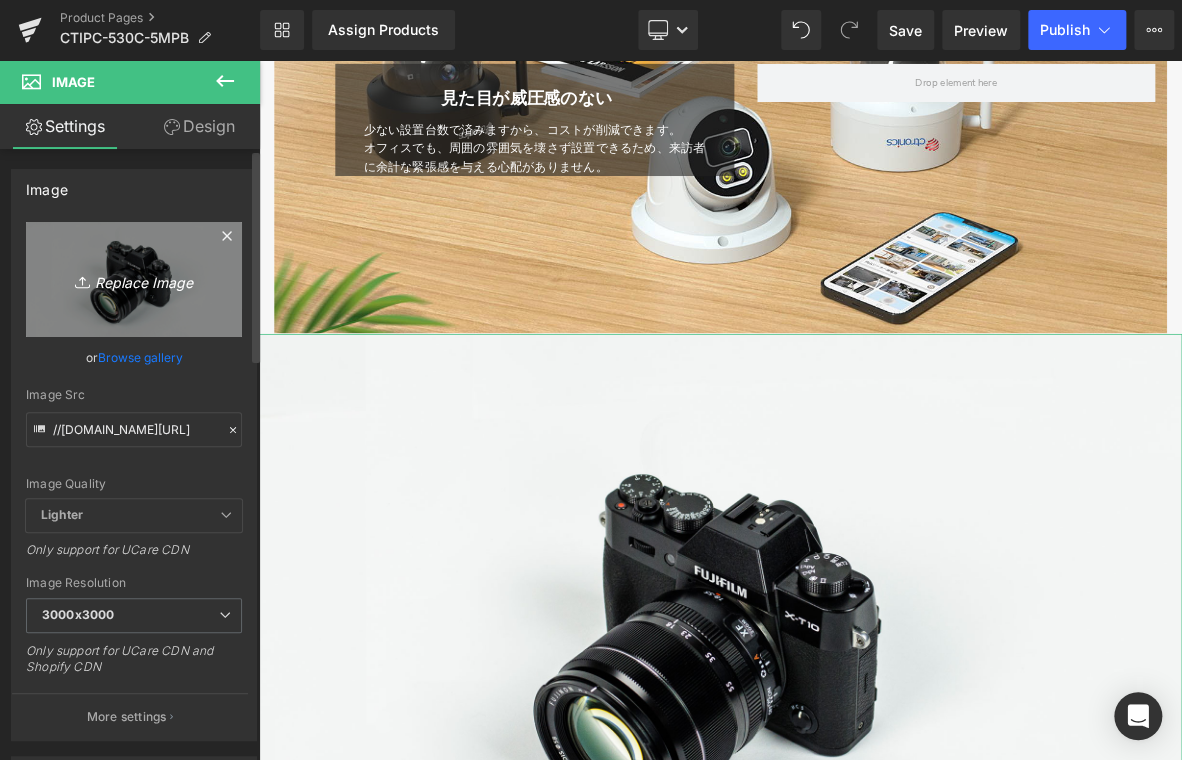 type on "C:\fakepath\12.jpg" 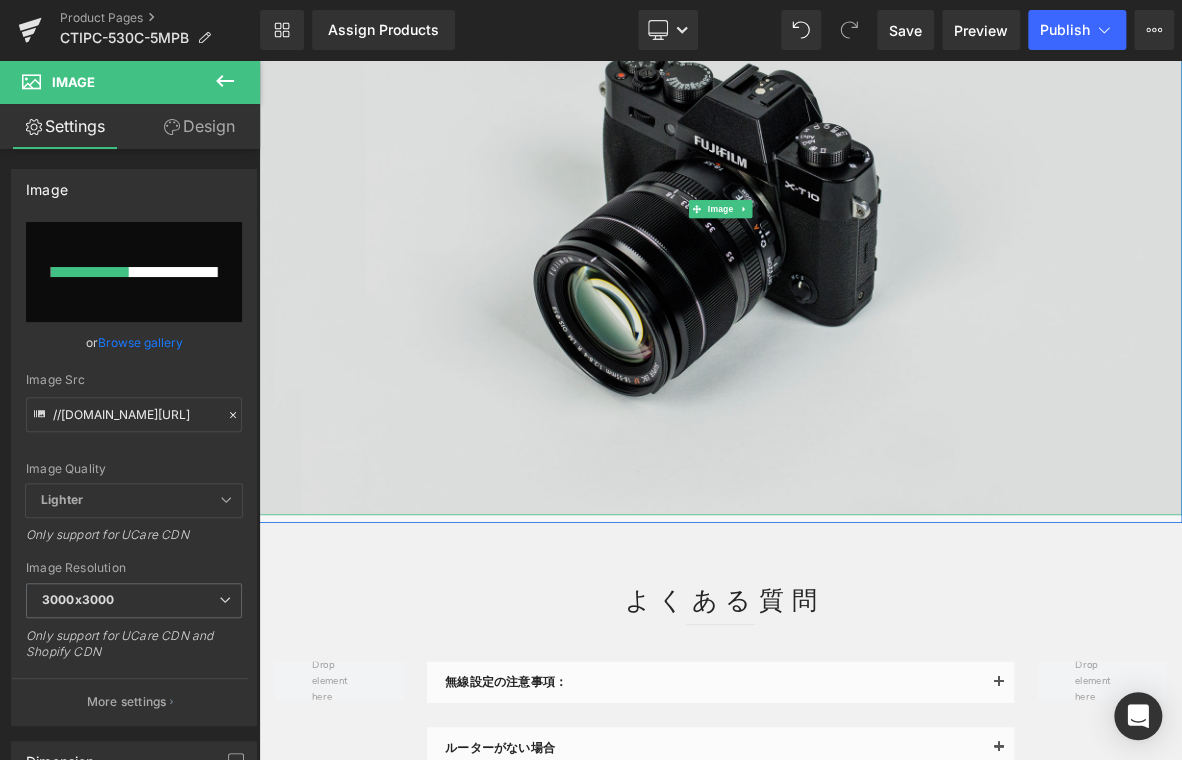 scroll, scrollTop: 5887, scrollLeft: 0, axis: vertical 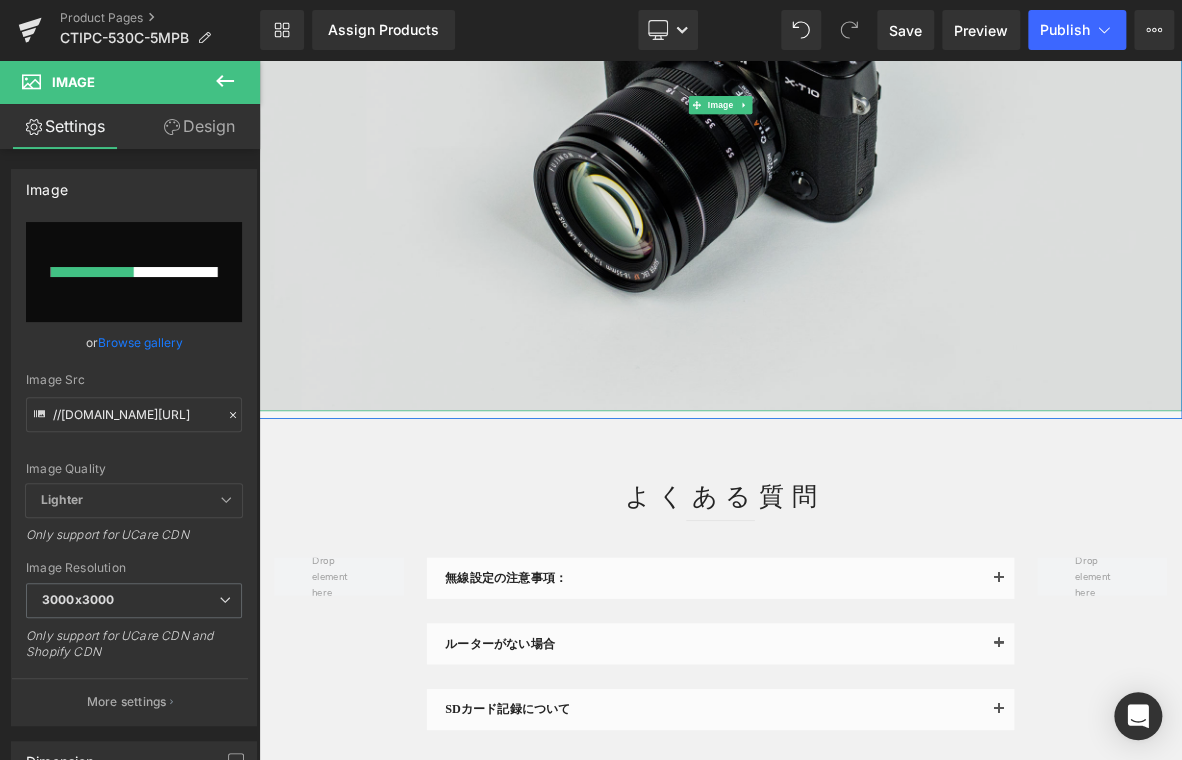 type 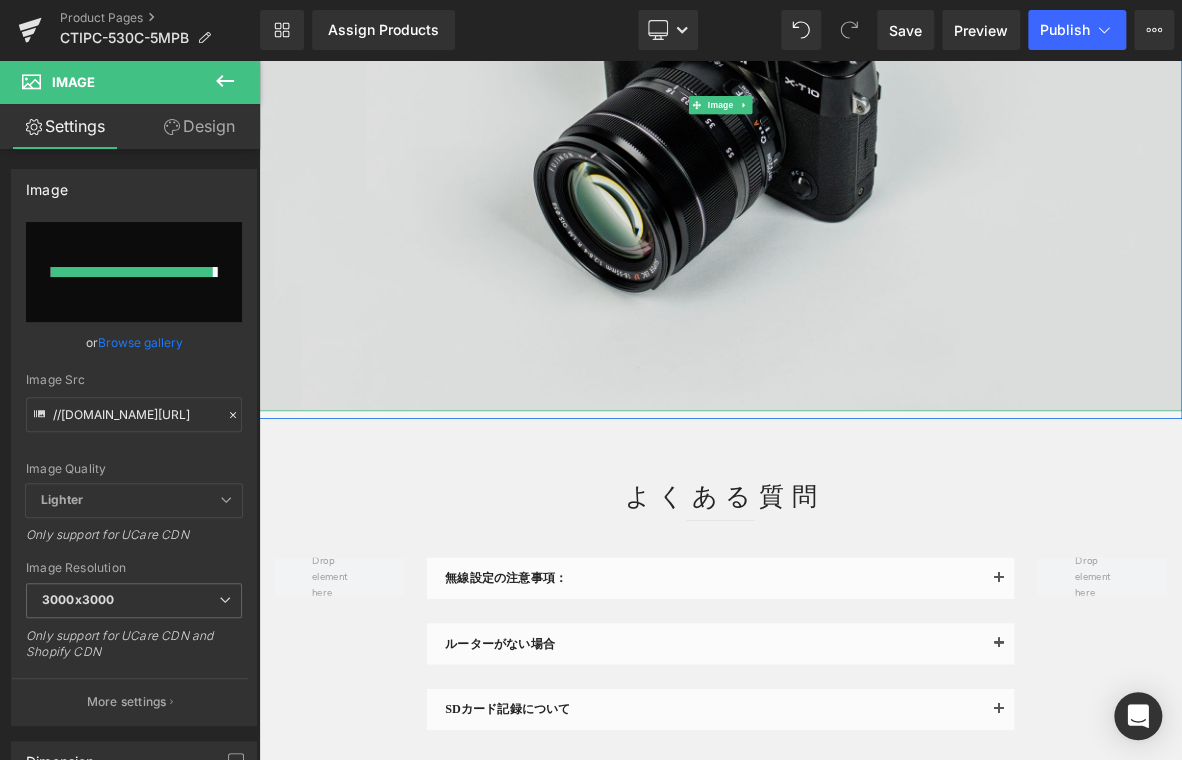 type on "[URL][DOMAIN_NAME]" 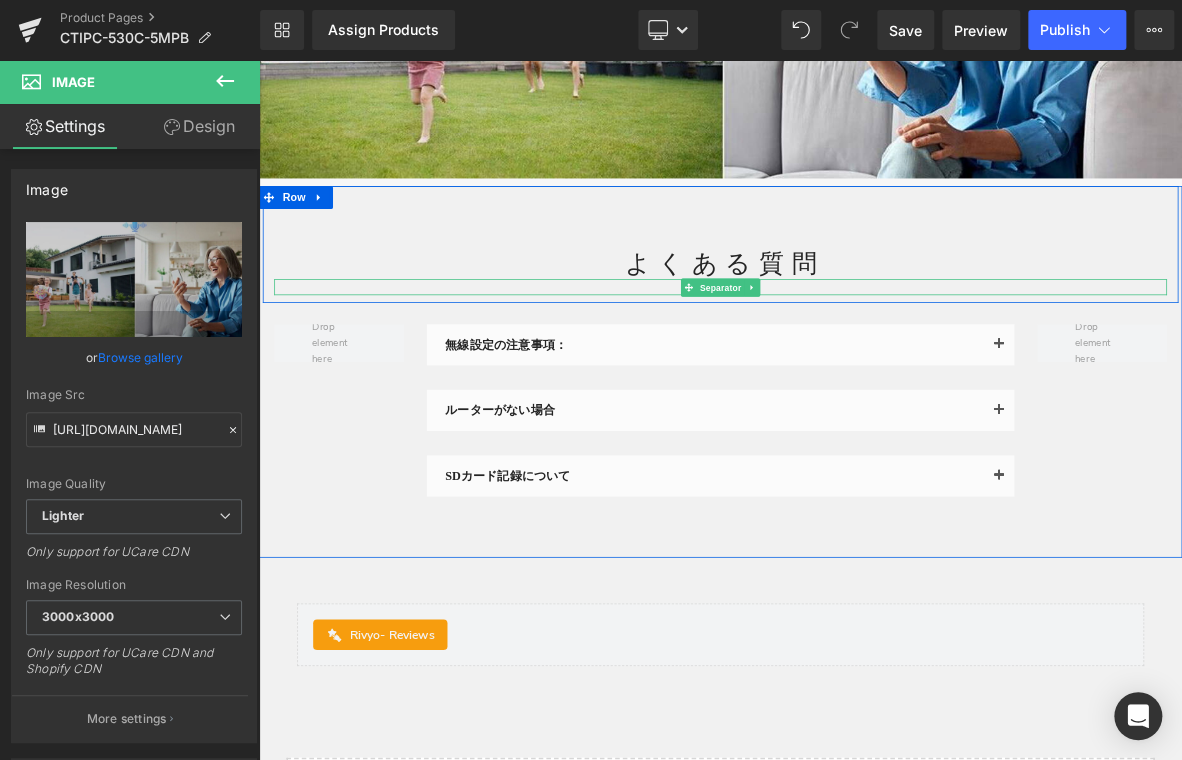 drag, startPoint x: 341, startPoint y: 360, endPoint x: 606, endPoint y: 393, distance: 267.0468 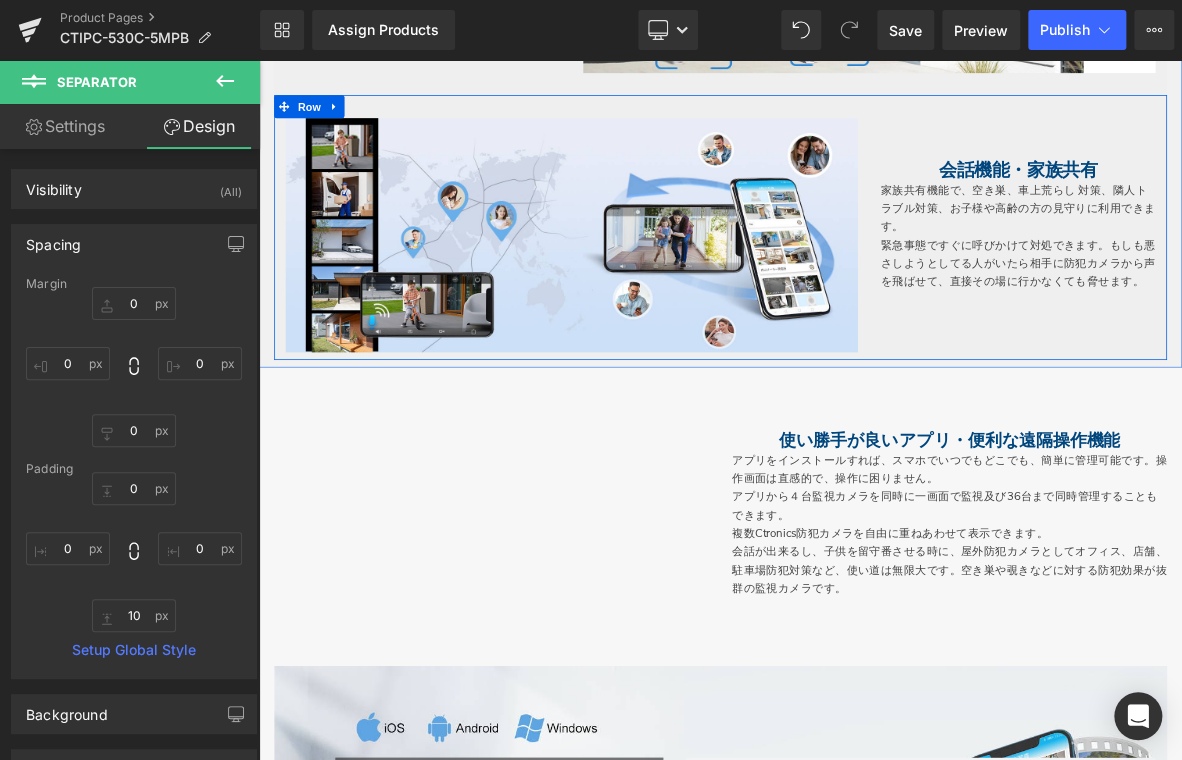 scroll, scrollTop: 2987, scrollLeft: 0, axis: vertical 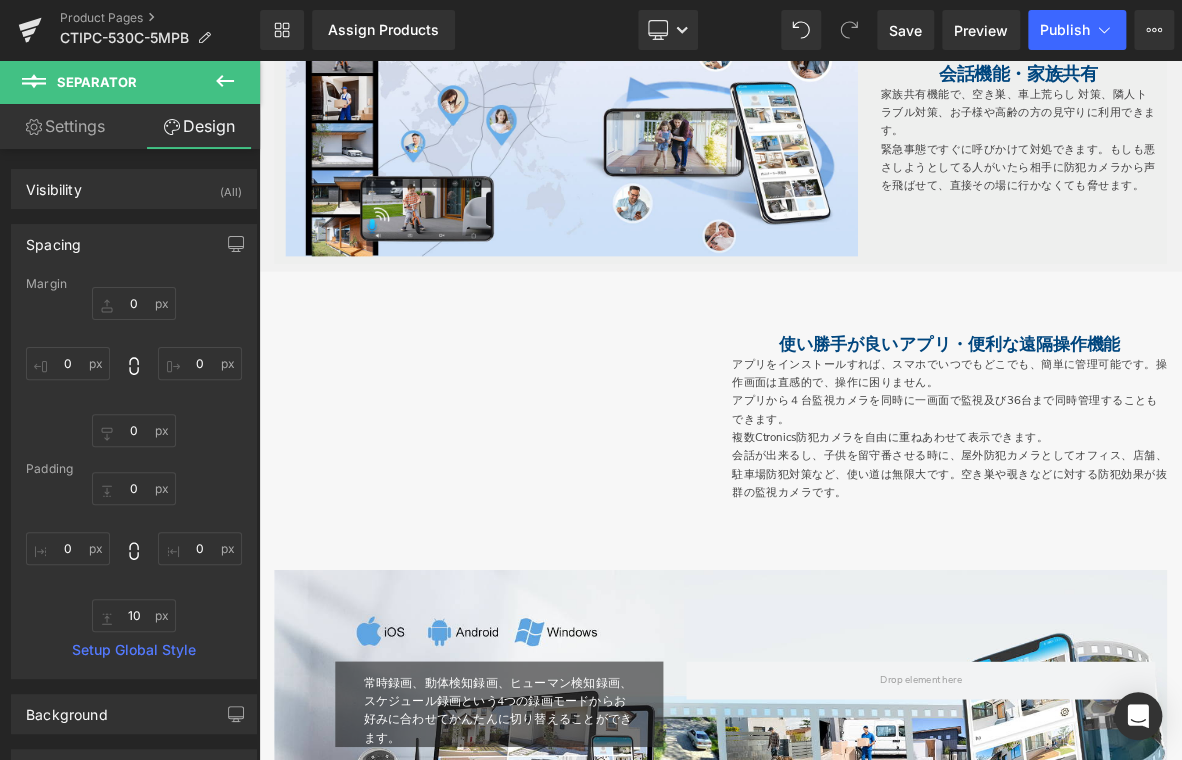 click on "アプリから４台監視カメラを同時に一画面で監視及び36台まで同時管理することもできます。" at bounding box center (1164, 518) 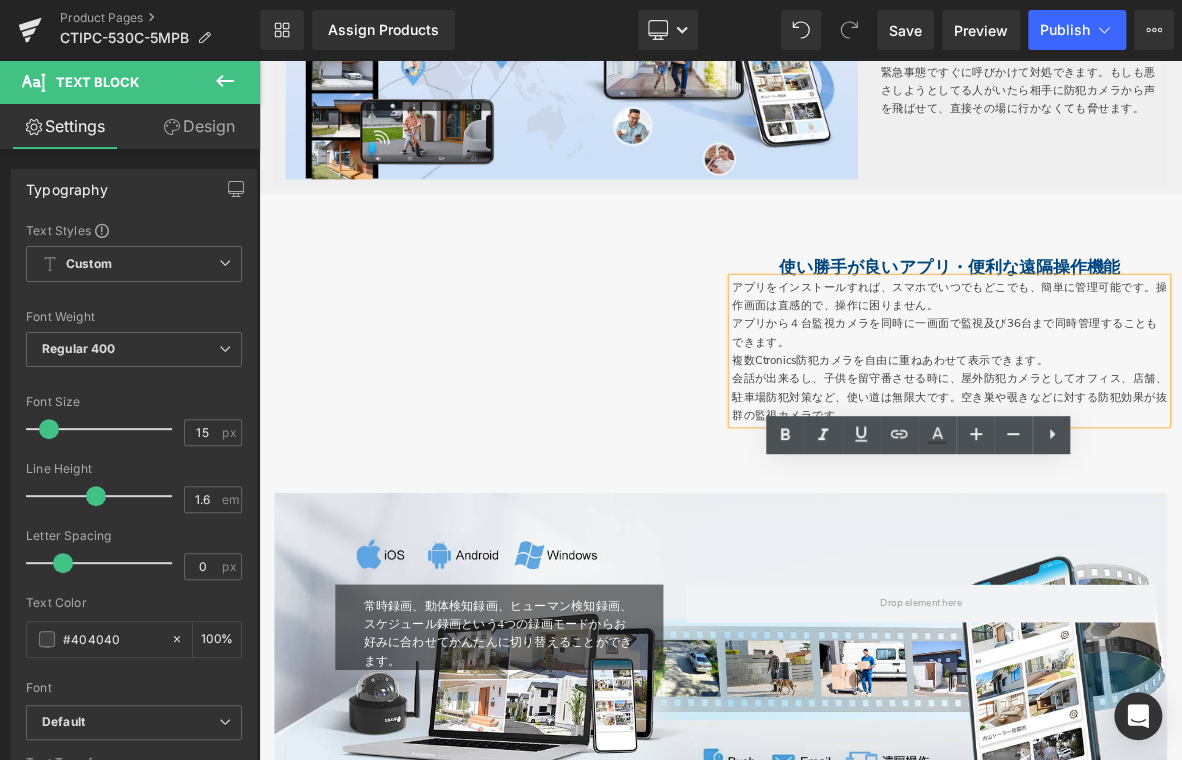 scroll, scrollTop: 2787, scrollLeft: 0, axis: vertical 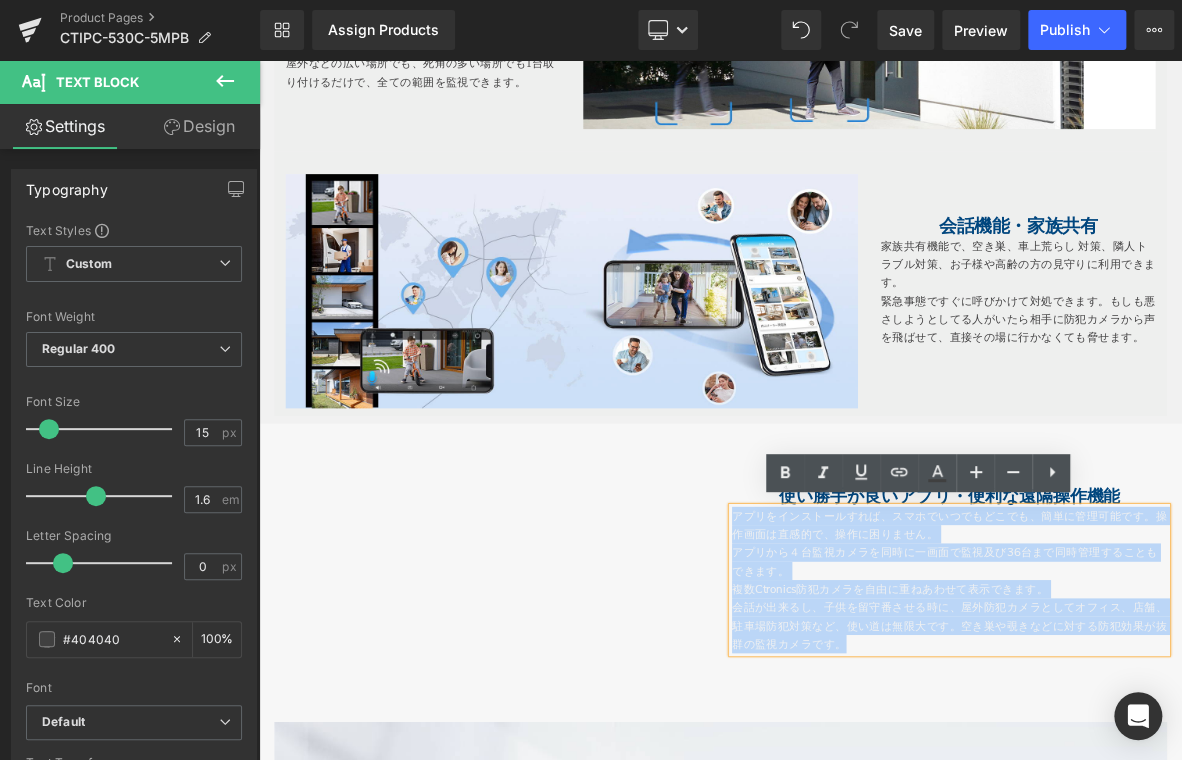 drag, startPoint x: 870, startPoint y: 657, endPoint x: 854, endPoint y: 611, distance: 48.703182 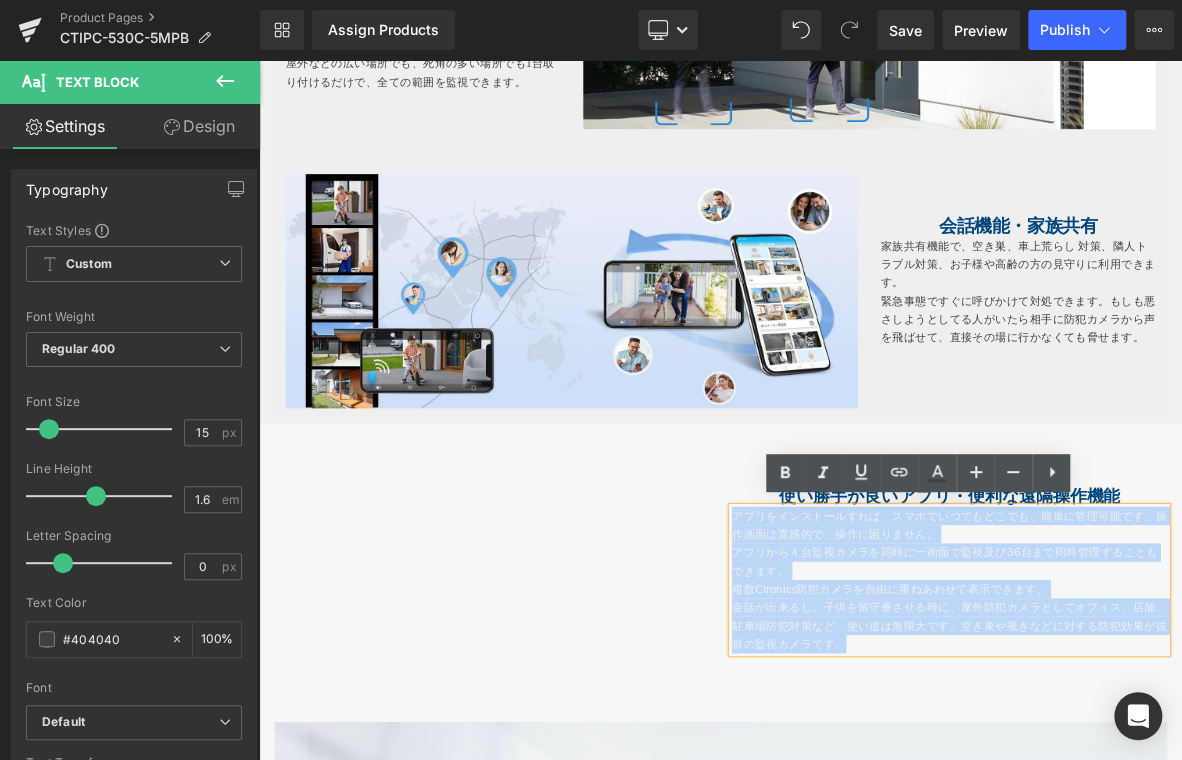 click on "Youtube
使い勝手が良いアプリ・便利な遠隔操作機能
Heading
アプリをインストールすれば、スマホでいつでもどこでも、簡単に管理可能です。操作画面は直感的で、操作に困りません。 アプリから４台監視カメラを同時に一画面で監視及び36台まで同時管理することもできます。 複数Ctronics防犯カメラを自由に重ねあわせて表示できます。 会話が出来るし、子供を留守番させる時に、屋外防犯カメラとしてオフィス、店舗、駐車場防犯対策など、使い道は無限大です。空き巣や覗きなどに対する防犯効果が抜群の監視カメラです。
Text Block
Row" at bounding box center (864, 717) 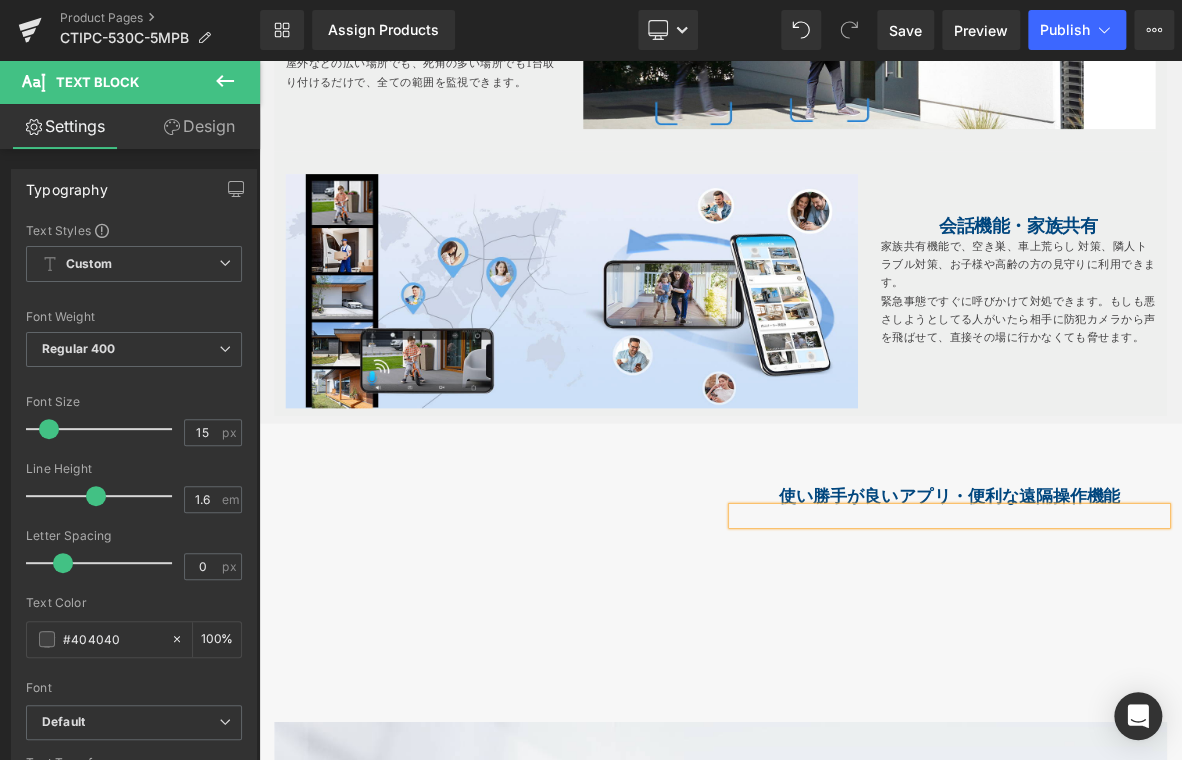 drag, startPoint x: 922, startPoint y: 688, endPoint x: 927, endPoint y: 638, distance: 50.24938 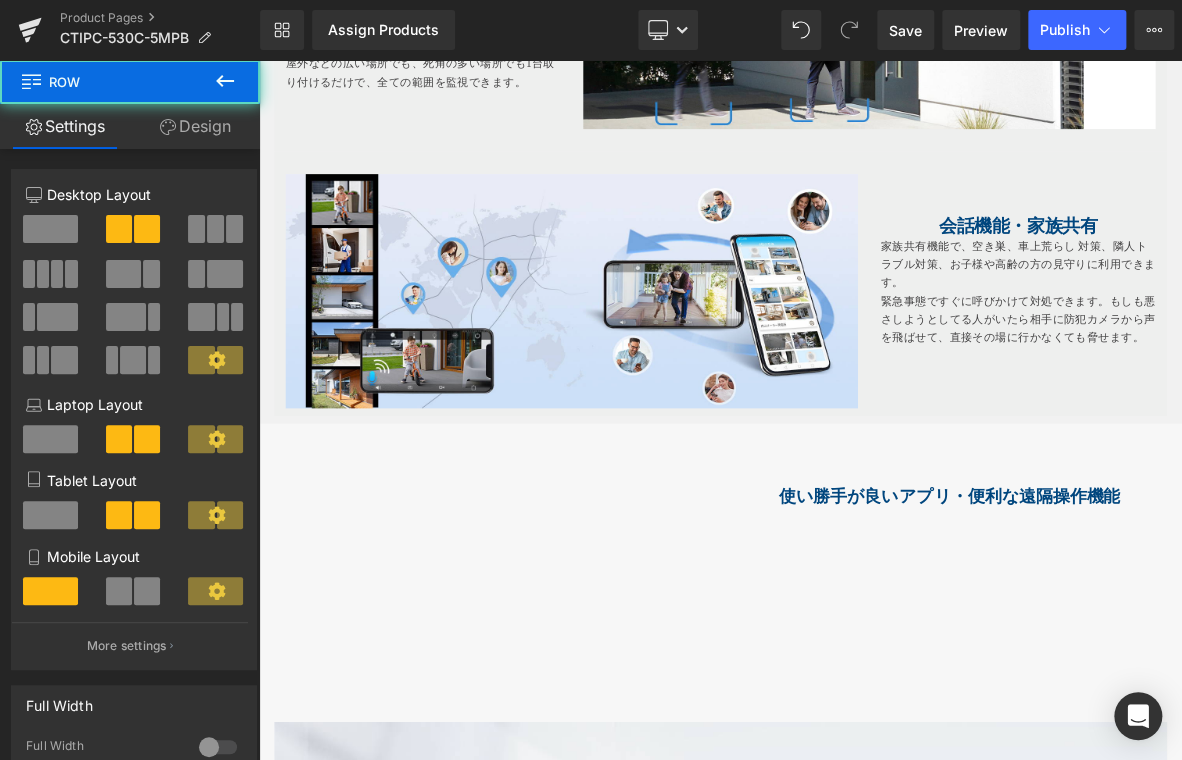 click on "使い勝手が良いアプリ・便利な遠隔操作機能" at bounding box center (1164, 633) 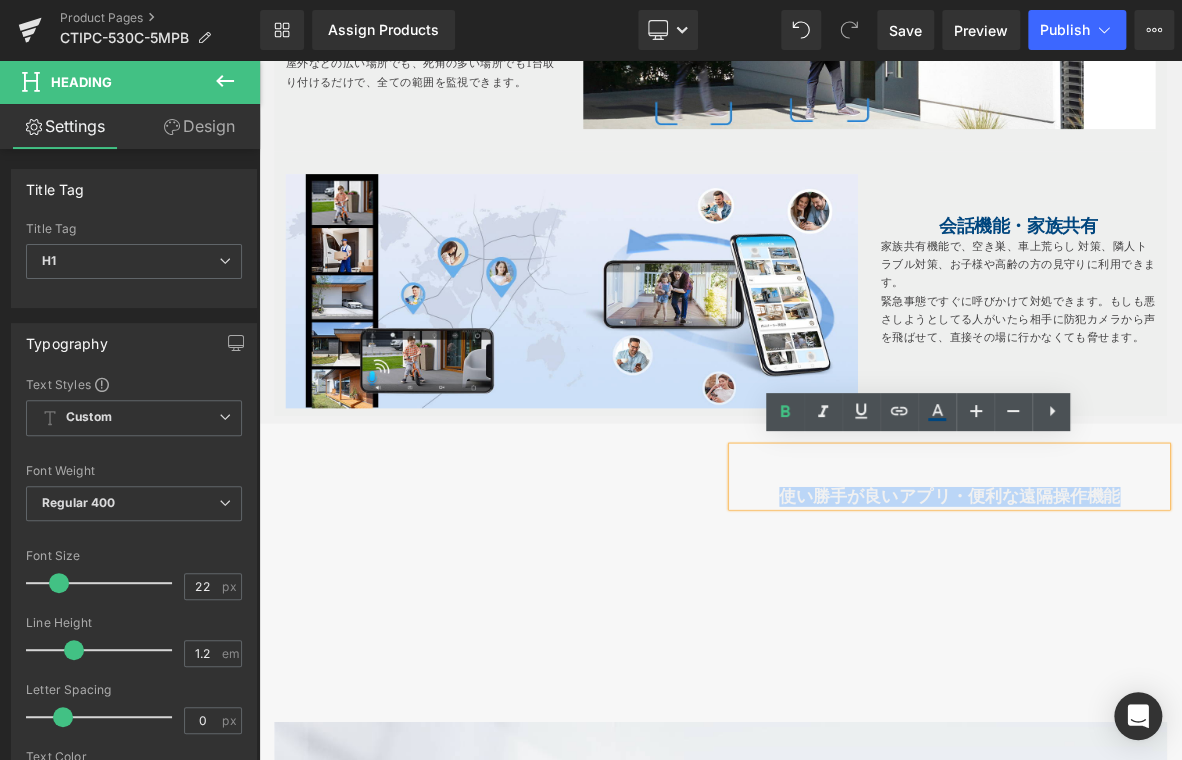 drag, startPoint x: 930, startPoint y: 622, endPoint x: 1422, endPoint y: 616, distance: 492.0366 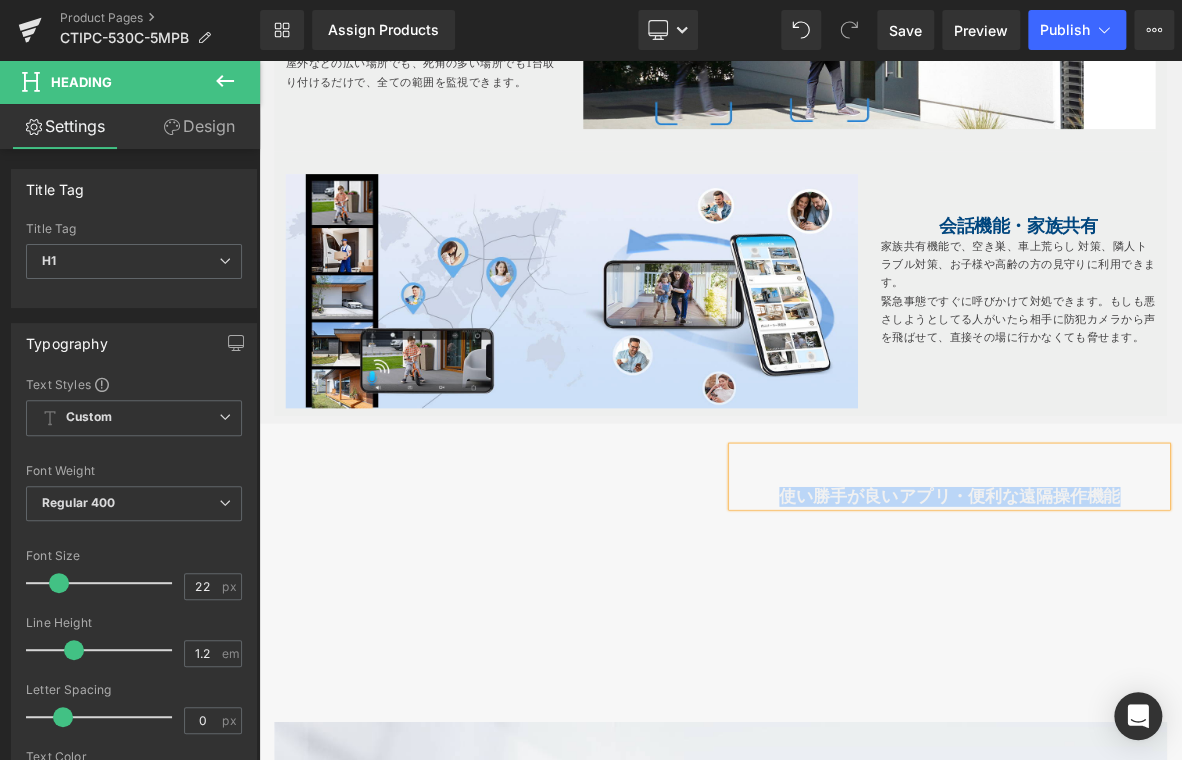 click on "Youtube
使い勝手が良いアプリ・便利な遠隔操作機能
Heading
Text Block
Row" at bounding box center [864, 717] 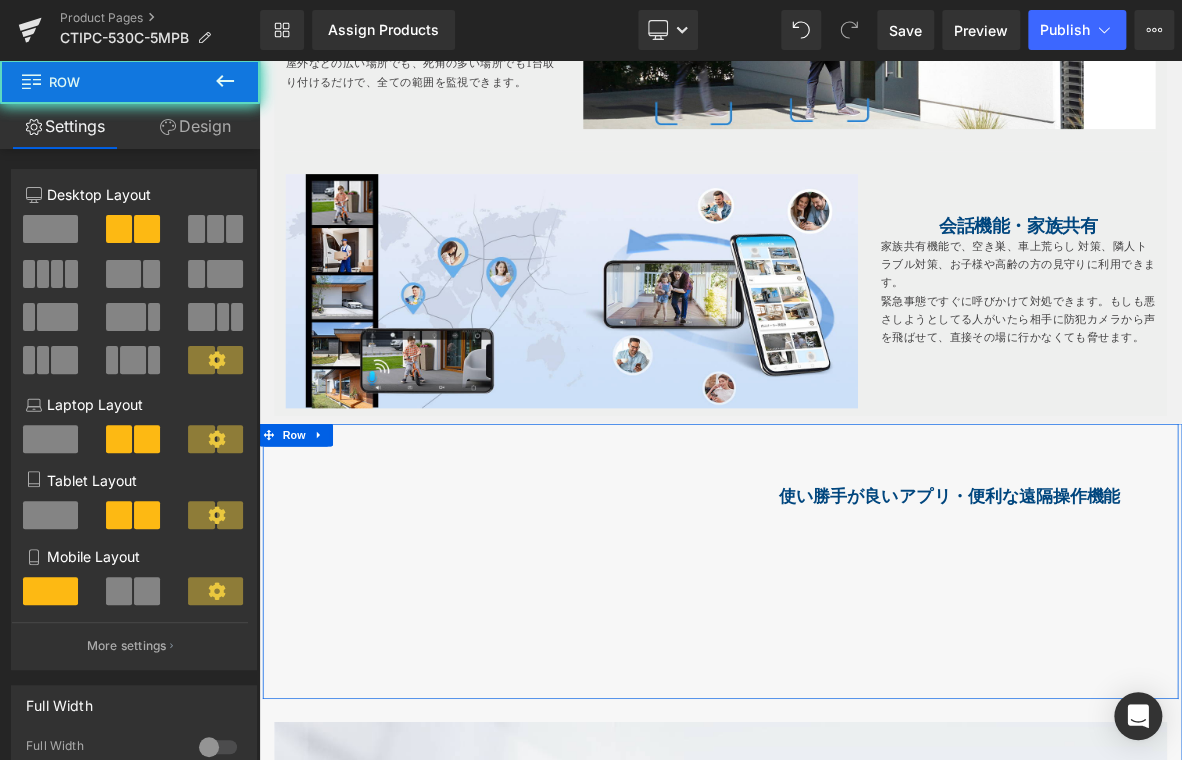click on "Youtube
使い勝手が良いアプリ・便利な遠隔操作機能
Heading
Text Block
Row" at bounding box center [864, 717] 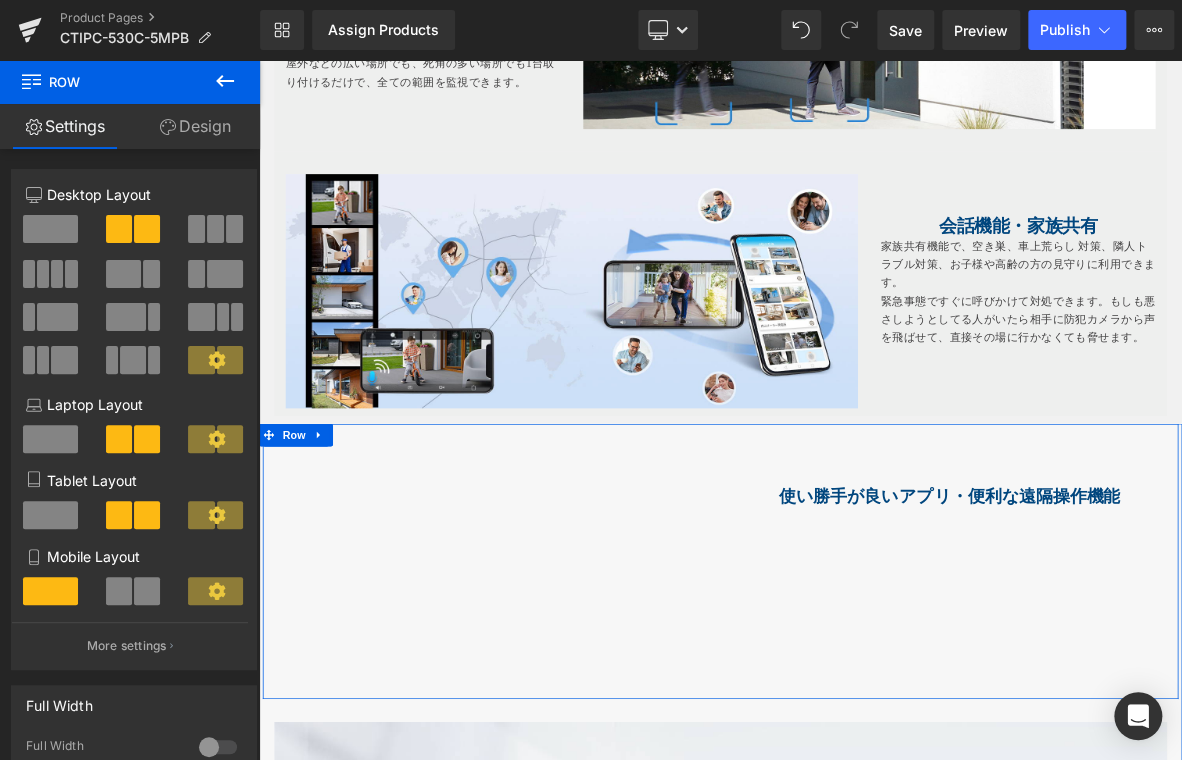 click at bounding box center (259, 60) 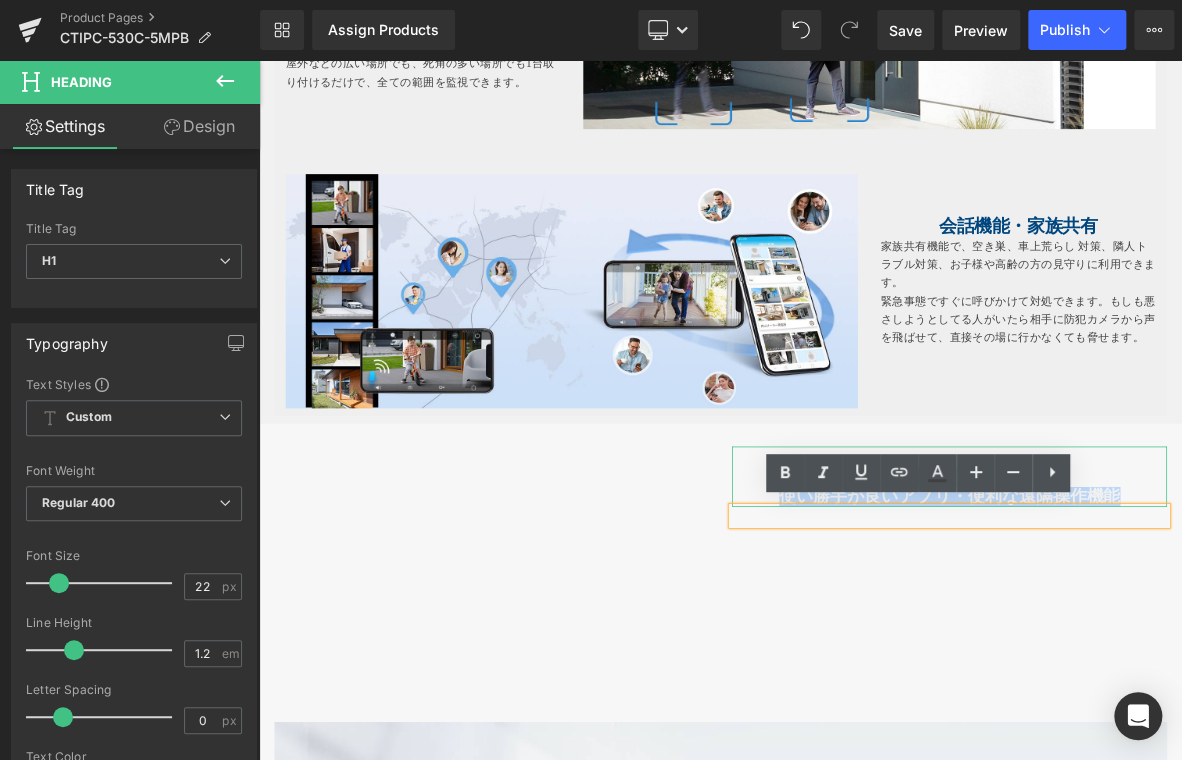 drag, startPoint x: 930, startPoint y: 626, endPoint x: 1408, endPoint y: 615, distance: 478.12656 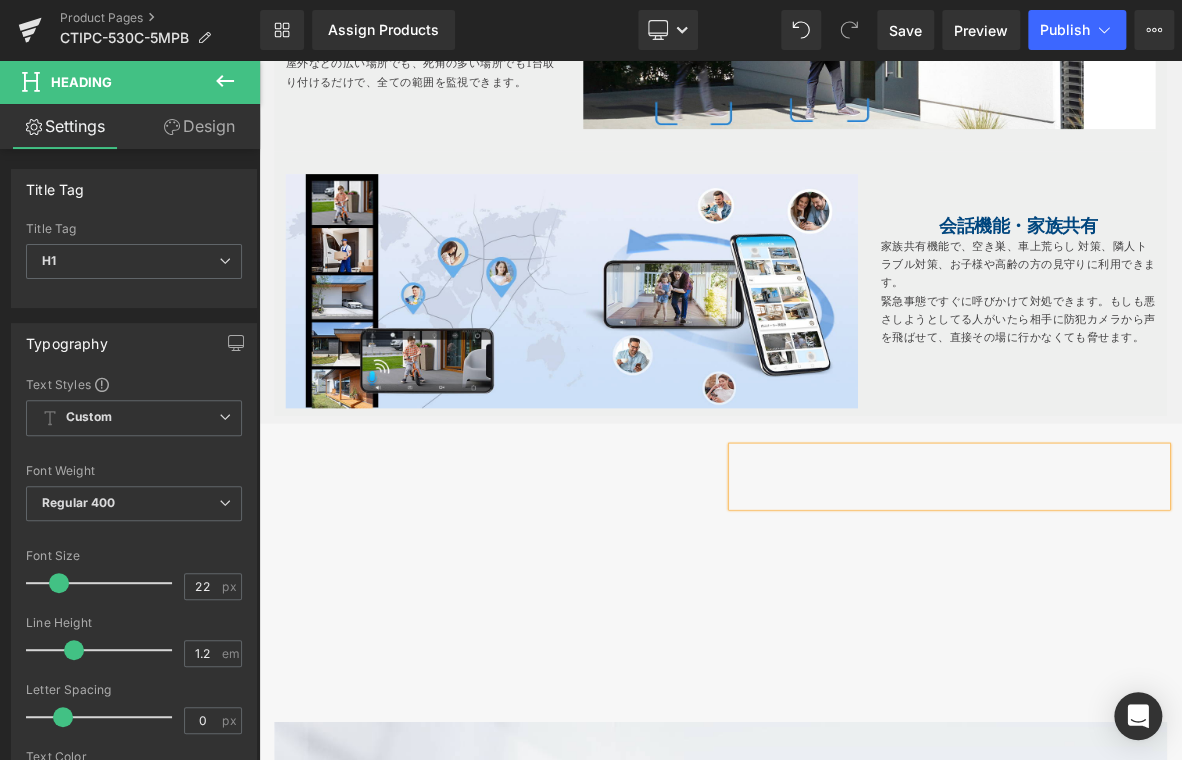 click on "Youtube
Heading
Text Block
Row" at bounding box center (864, 717) 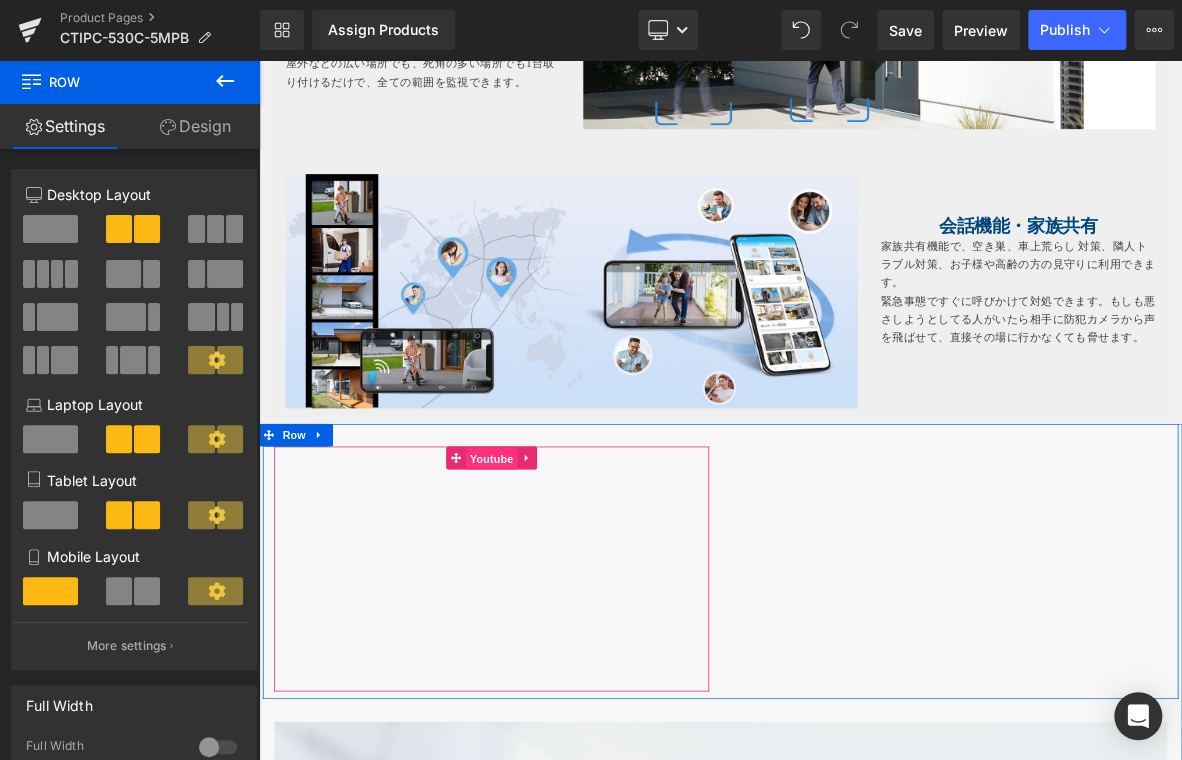click on "Youtube" at bounding box center [563, 583] 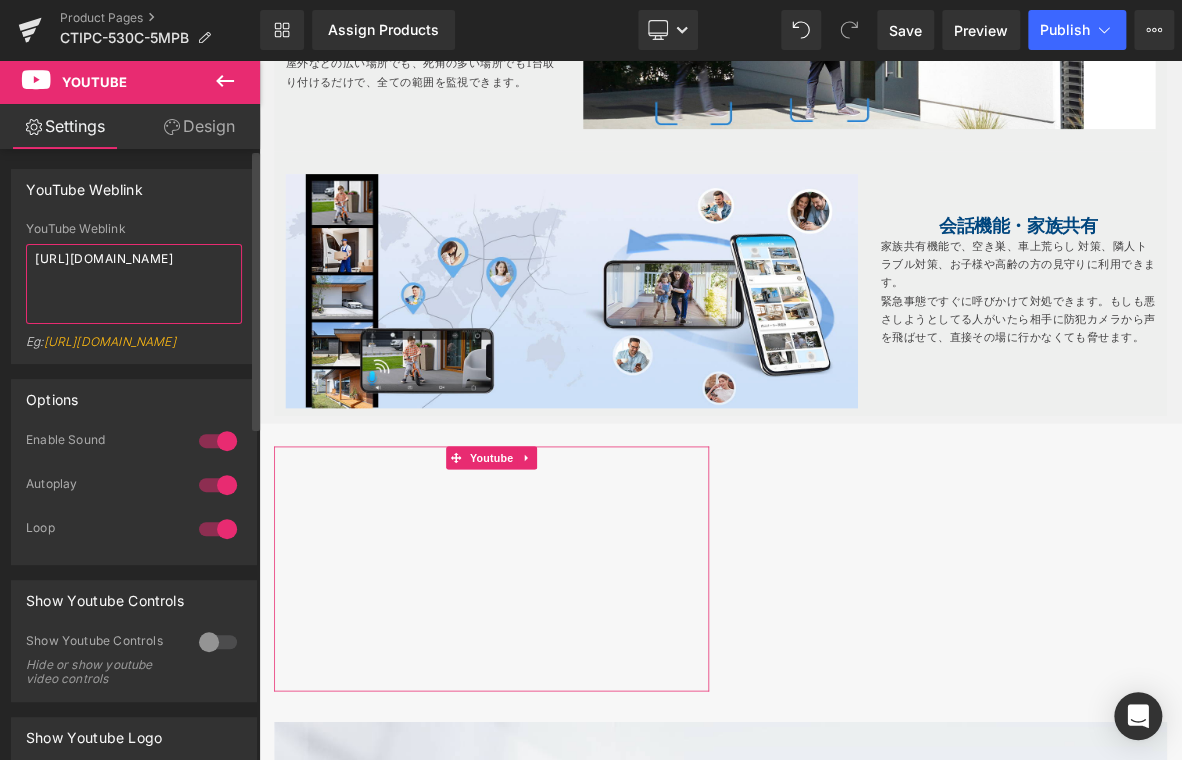 drag, startPoint x: 27, startPoint y: 255, endPoint x: 244, endPoint y: 245, distance: 217.23029 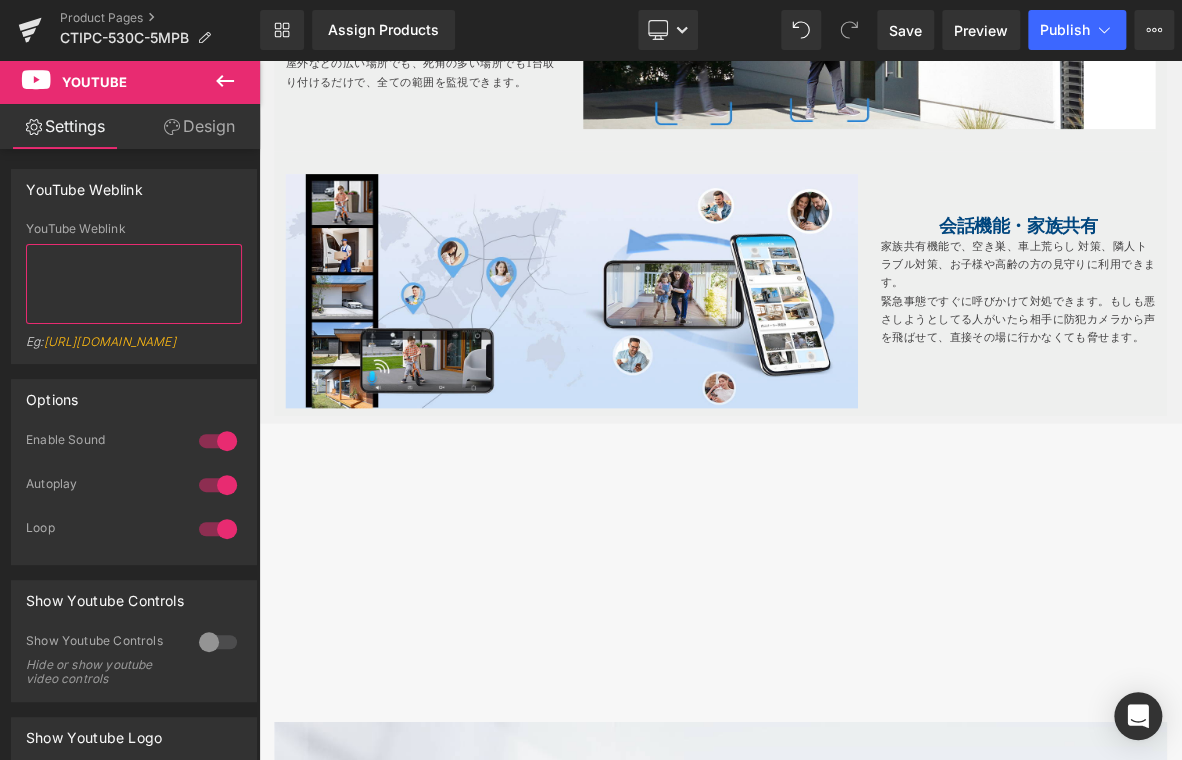 type 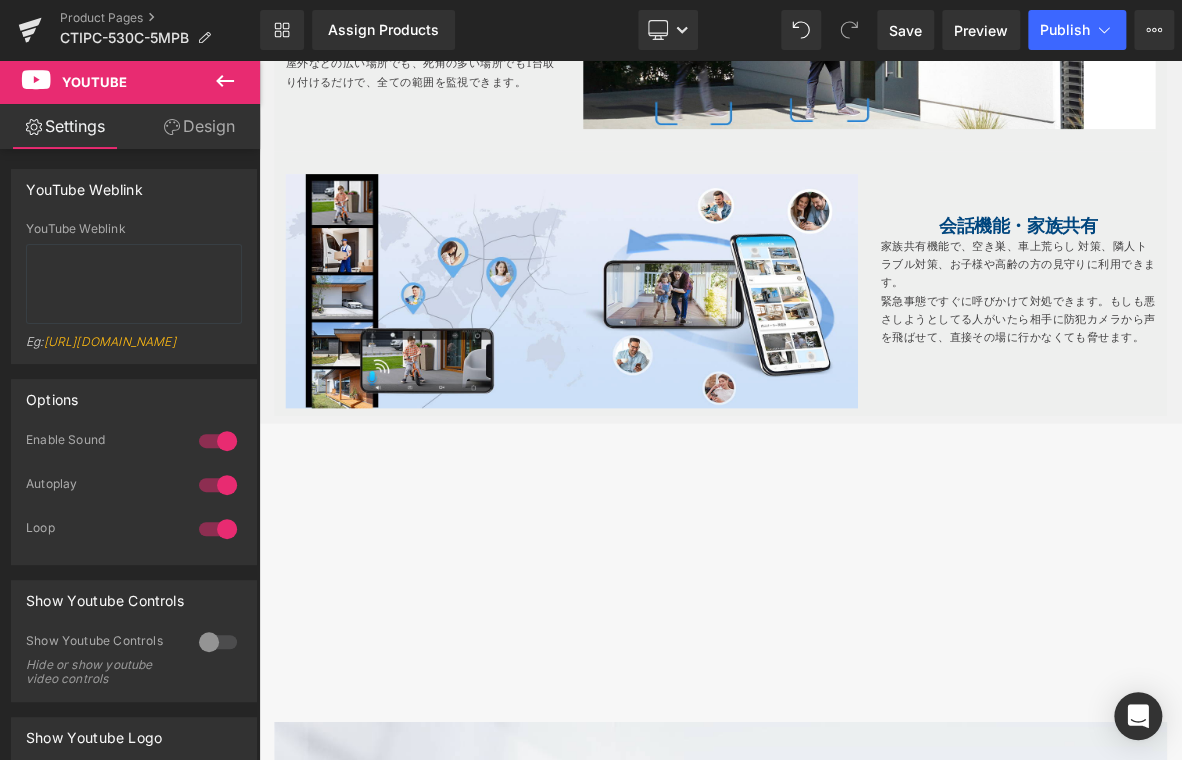 click 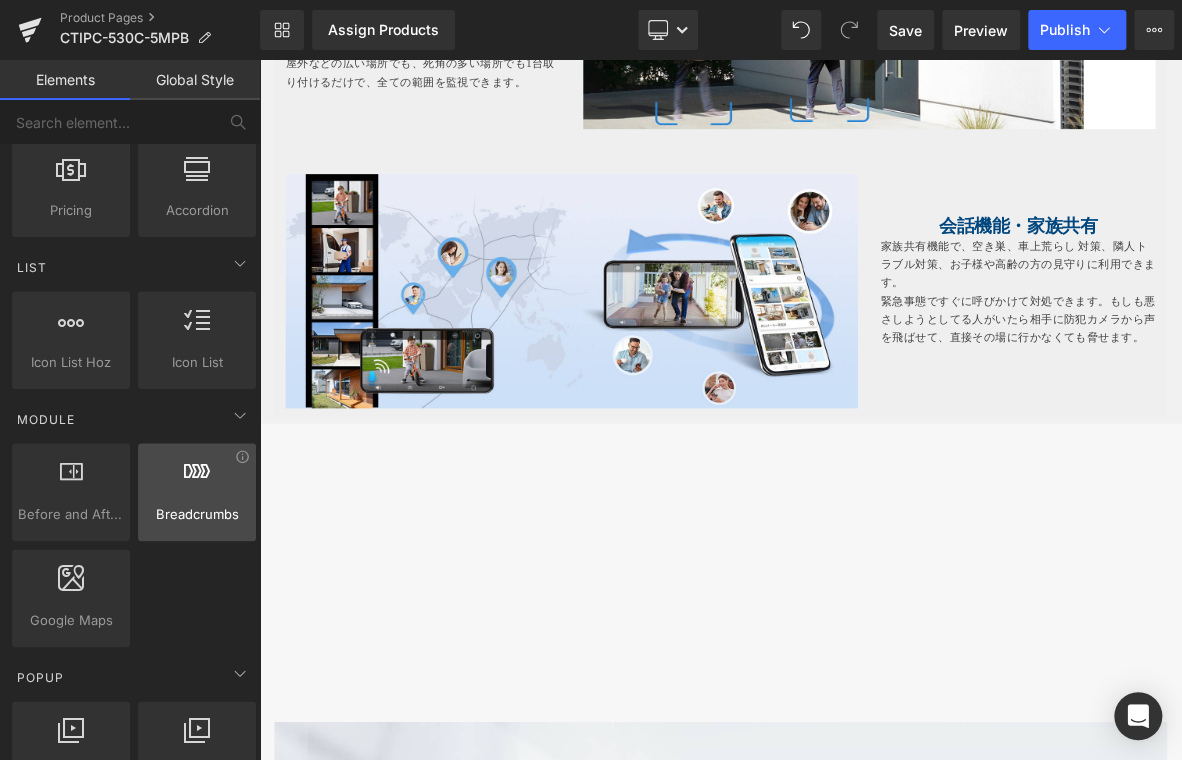 scroll, scrollTop: 900, scrollLeft: 0, axis: vertical 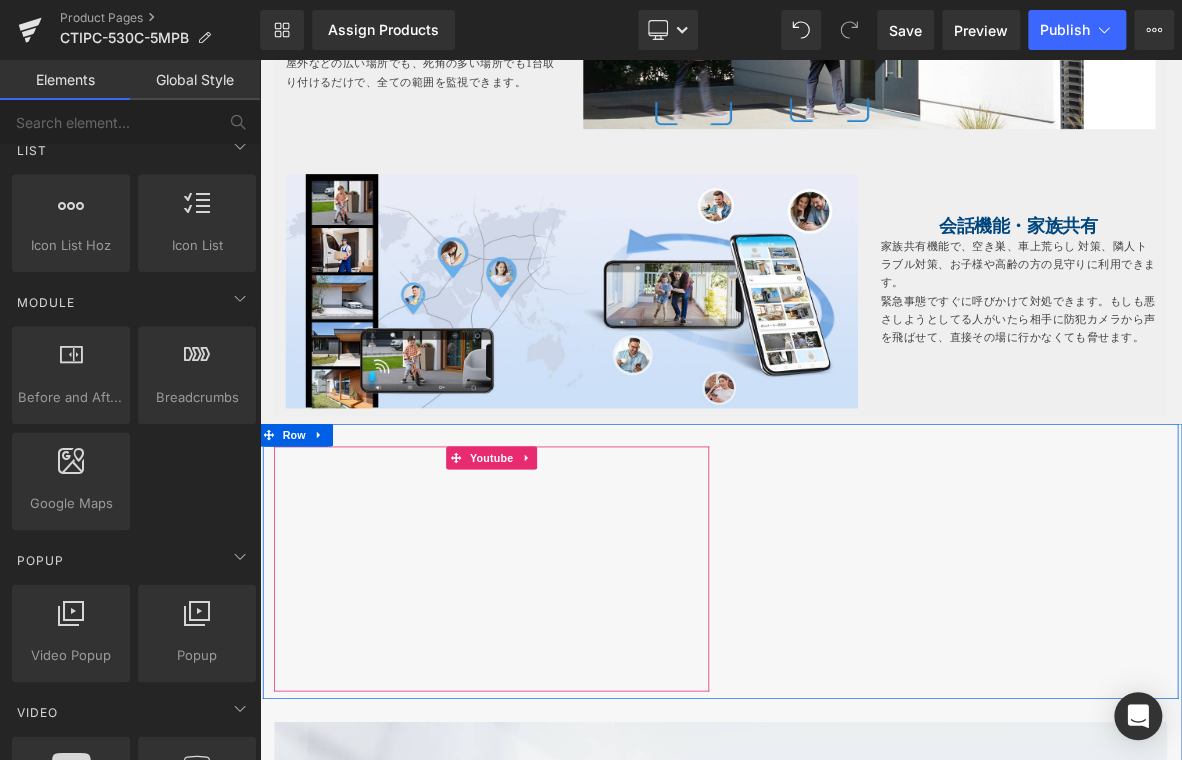 click at bounding box center [564, 727] 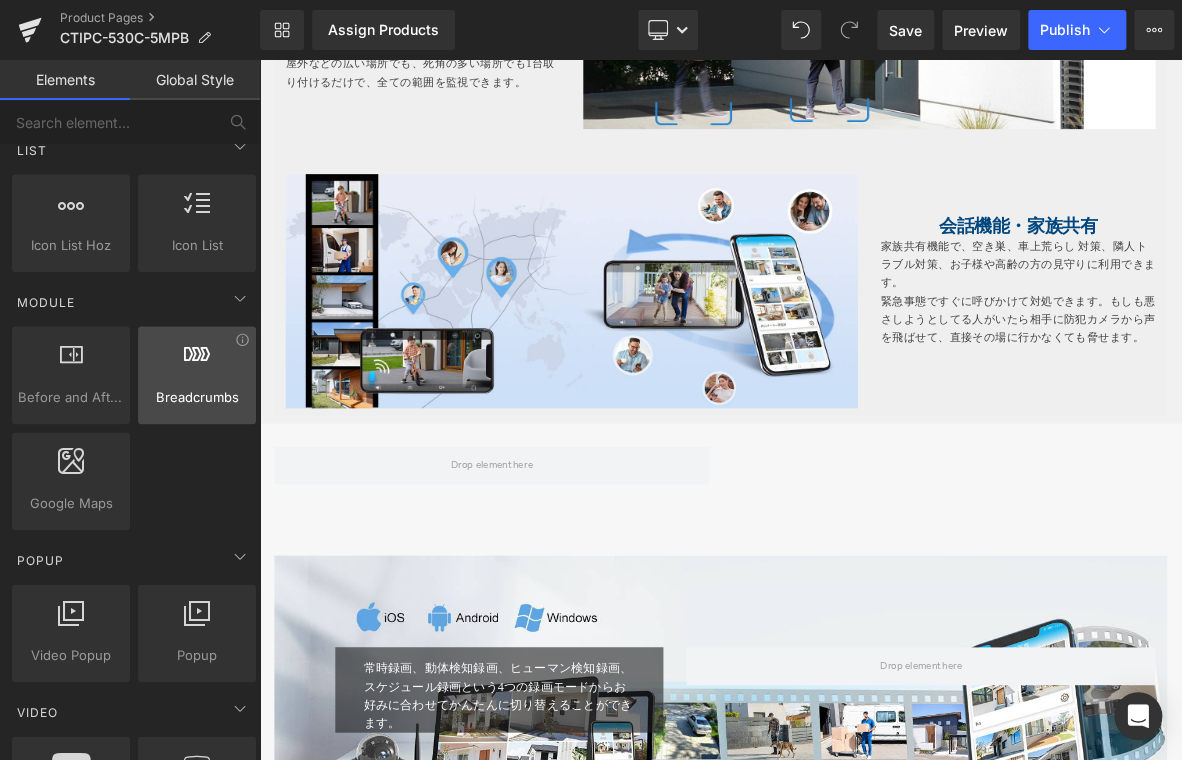 scroll, scrollTop: 1100, scrollLeft: 0, axis: vertical 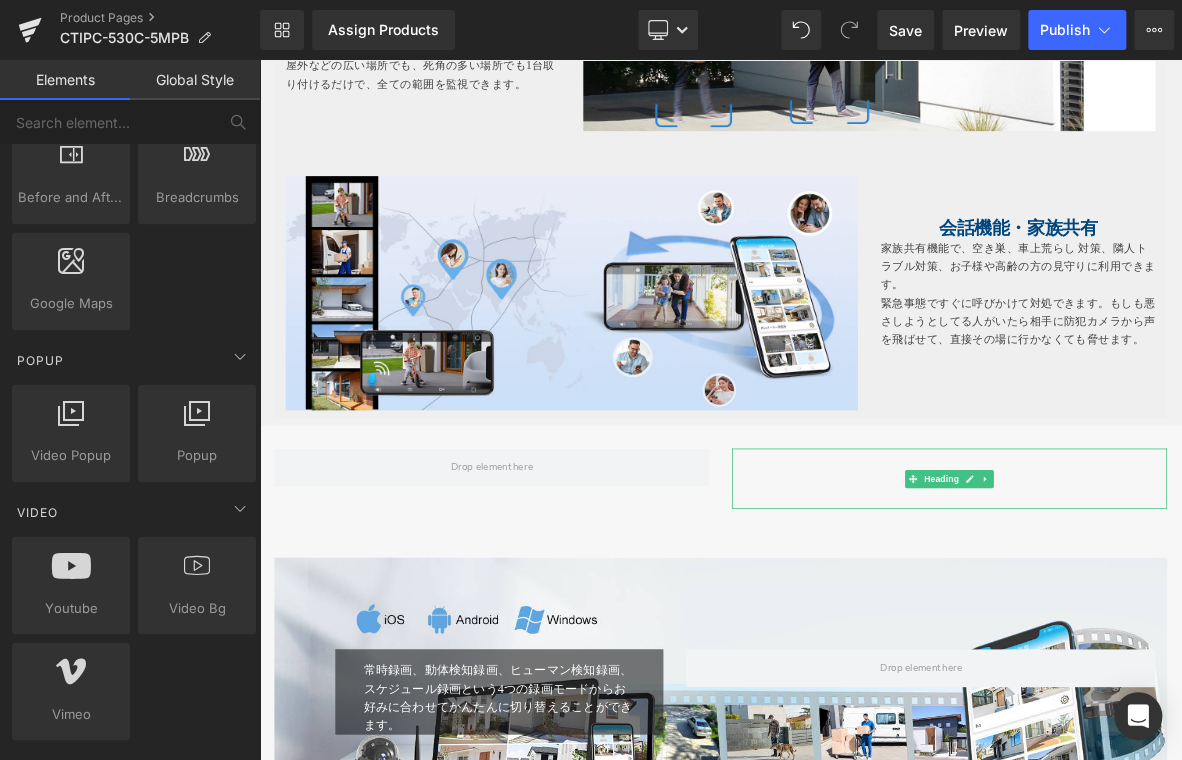 drag, startPoint x: 1149, startPoint y: 663, endPoint x: 1070, endPoint y: 762, distance: 126.65702 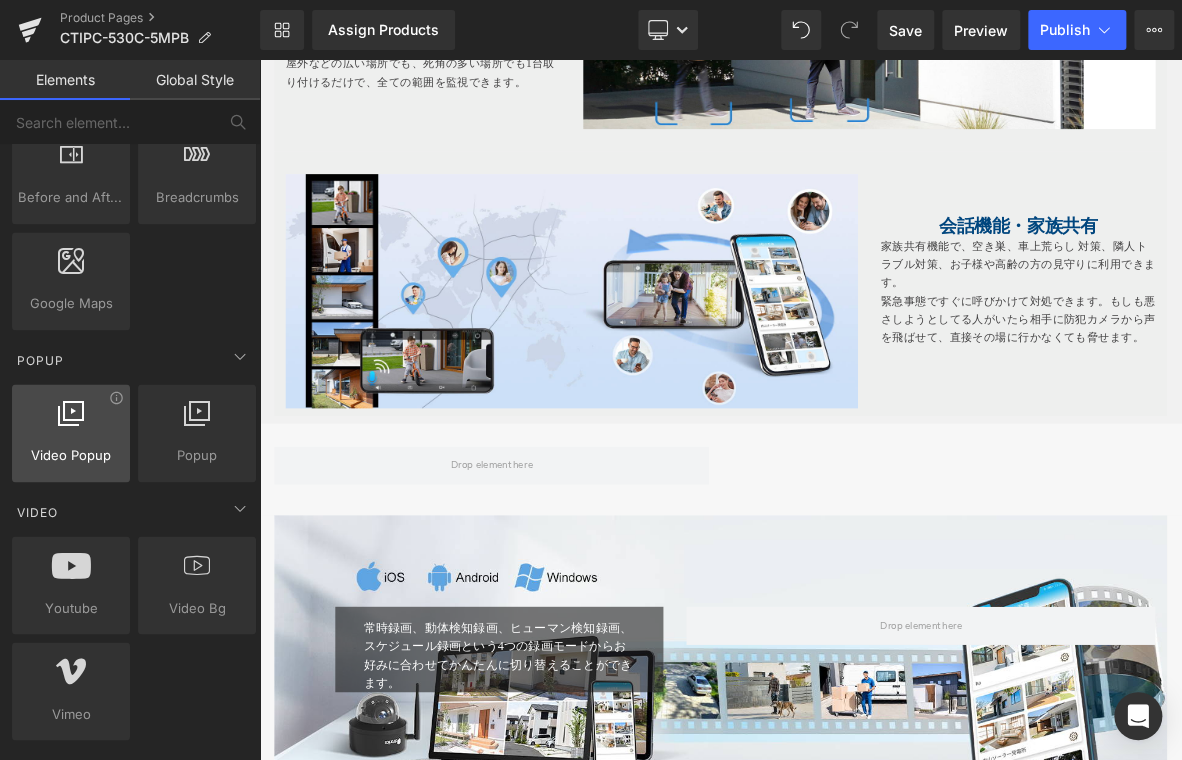 scroll, scrollTop: 1200, scrollLeft: 0, axis: vertical 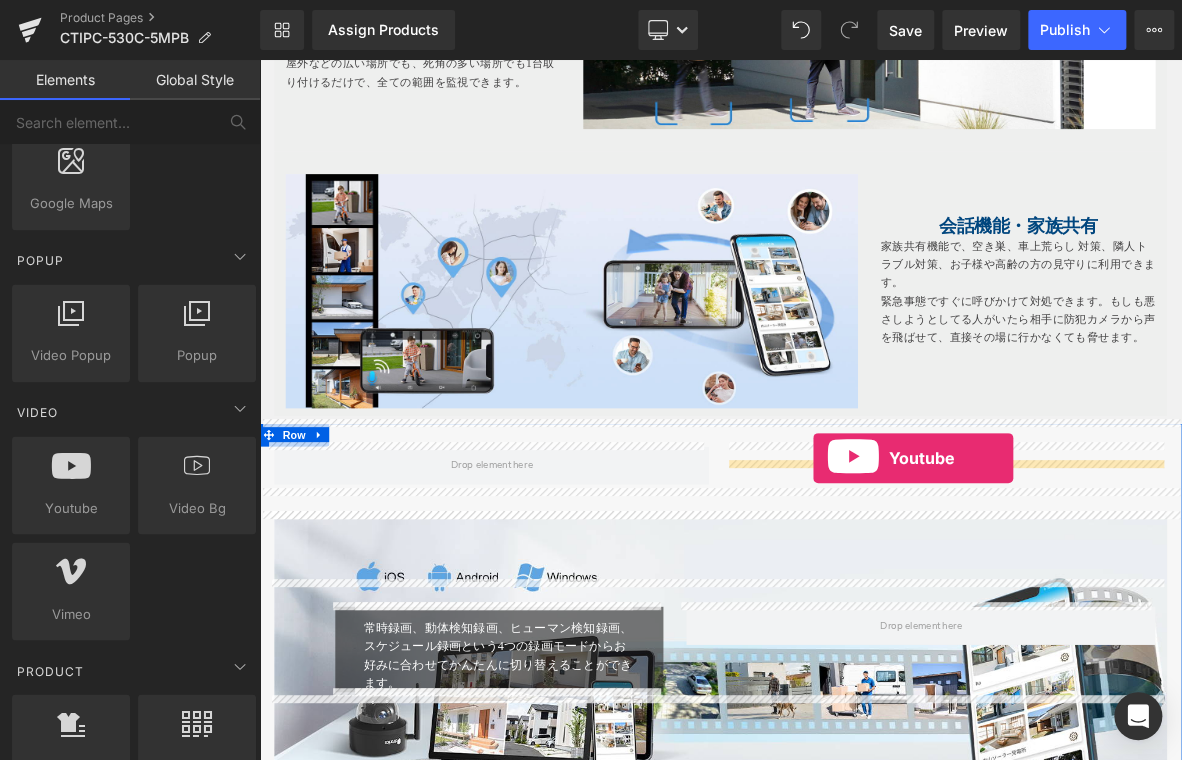 drag, startPoint x: 345, startPoint y: 541, endPoint x: 986, endPoint y: 582, distance: 642.3099 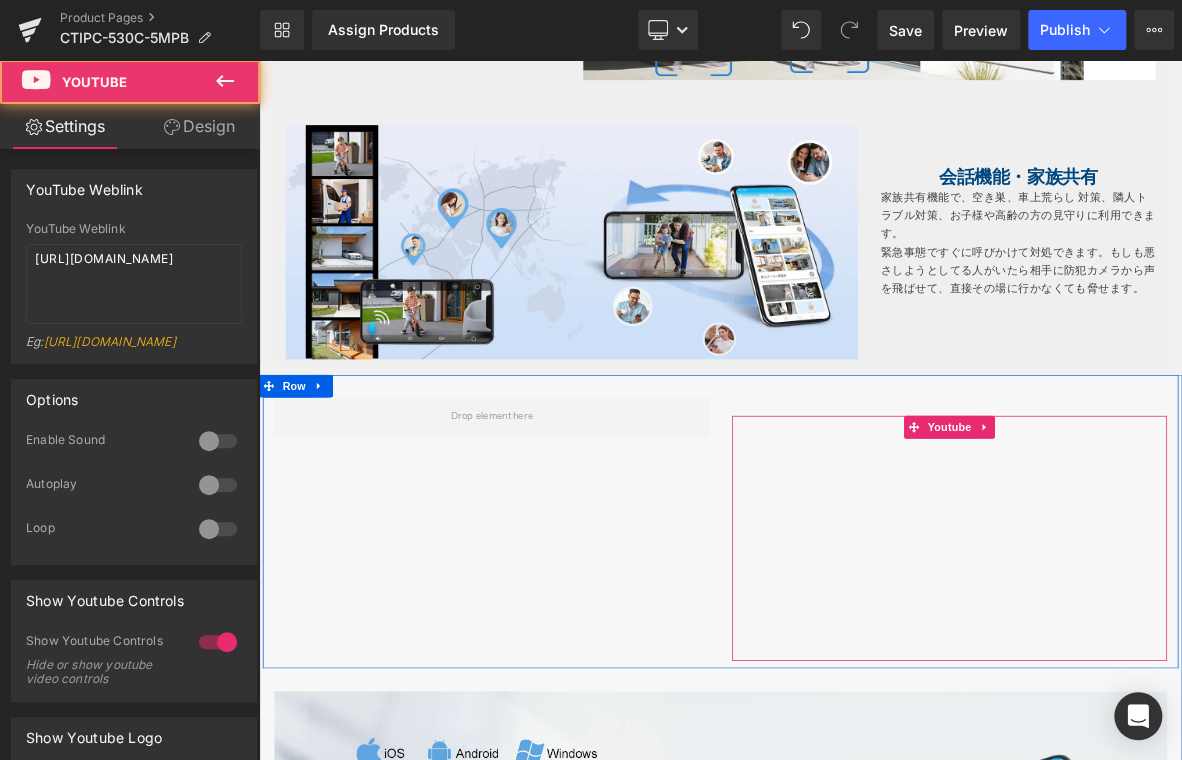 scroll, scrollTop: 2887, scrollLeft: 0, axis: vertical 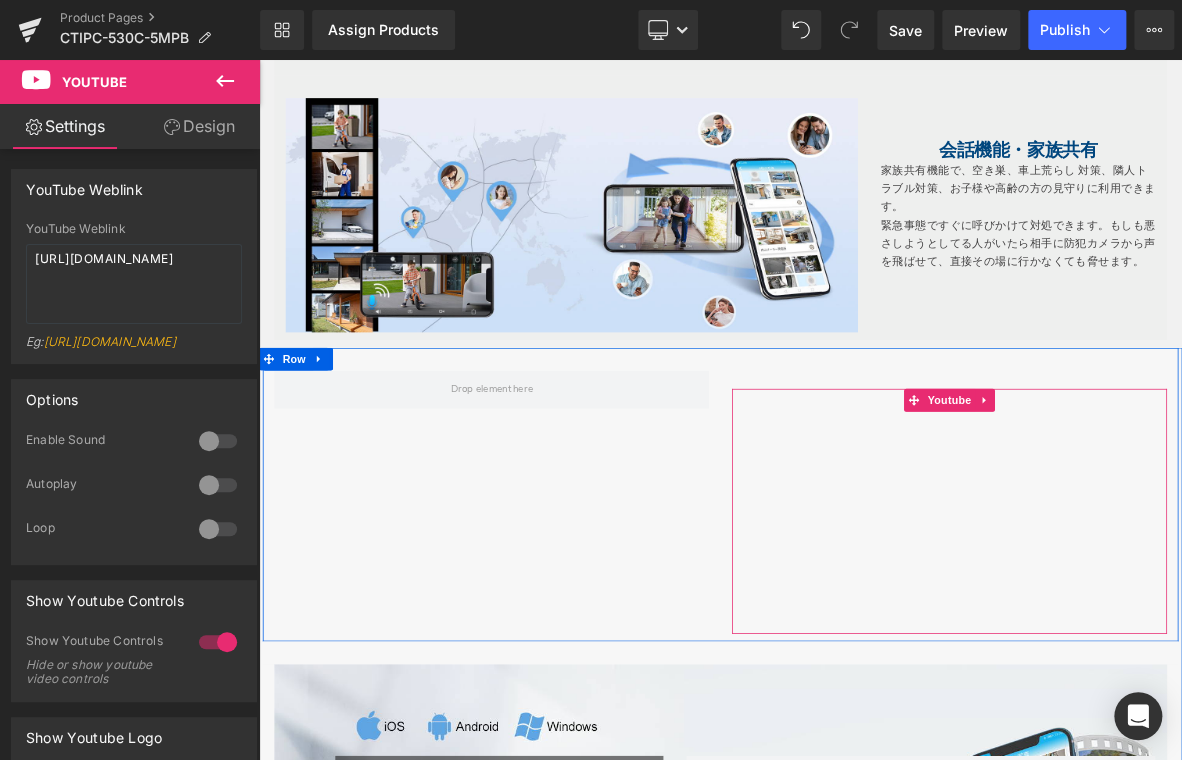 drag, startPoint x: 1158, startPoint y: 497, endPoint x: 1066, endPoint y: 489, distance: 92.34717 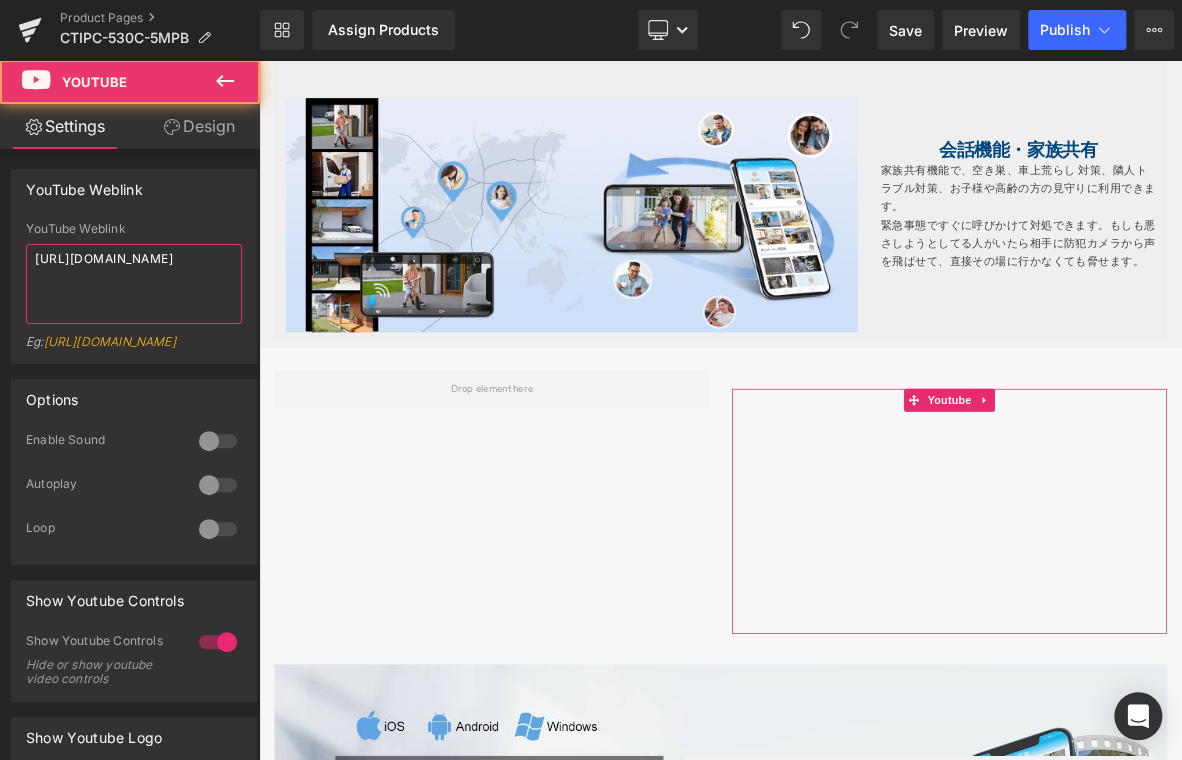 drag, startPoint x: 188, startPoint y: 287, endPoint x: -32, endPoint y: 204, distance: 235.13612 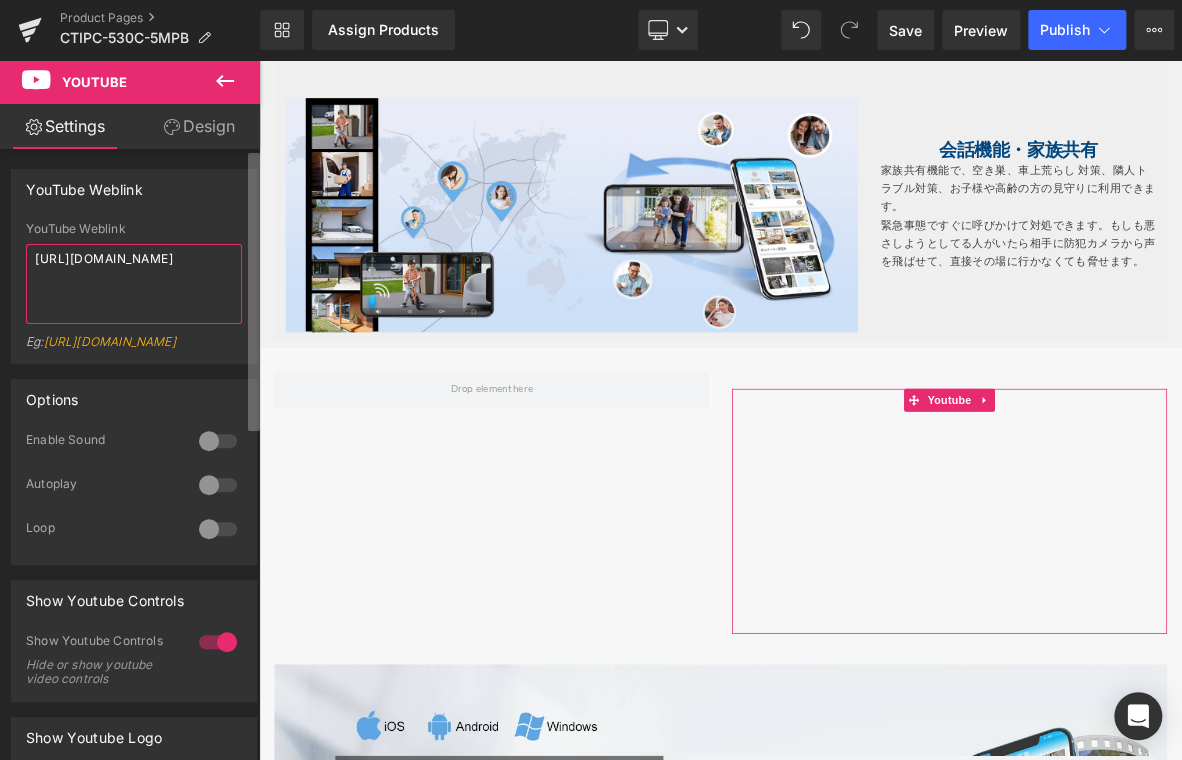 paste on "[DOMAIN_NAME][URL]" 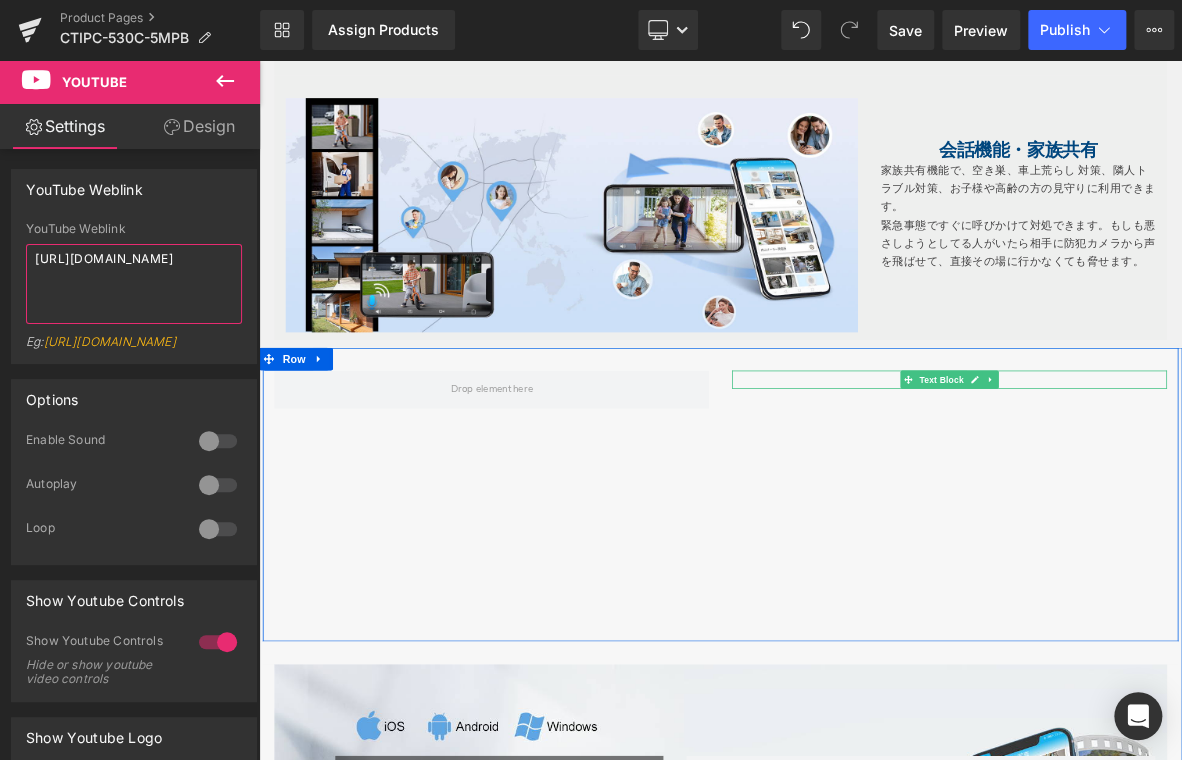 type on "[URL][DOMAIN_NAME]" 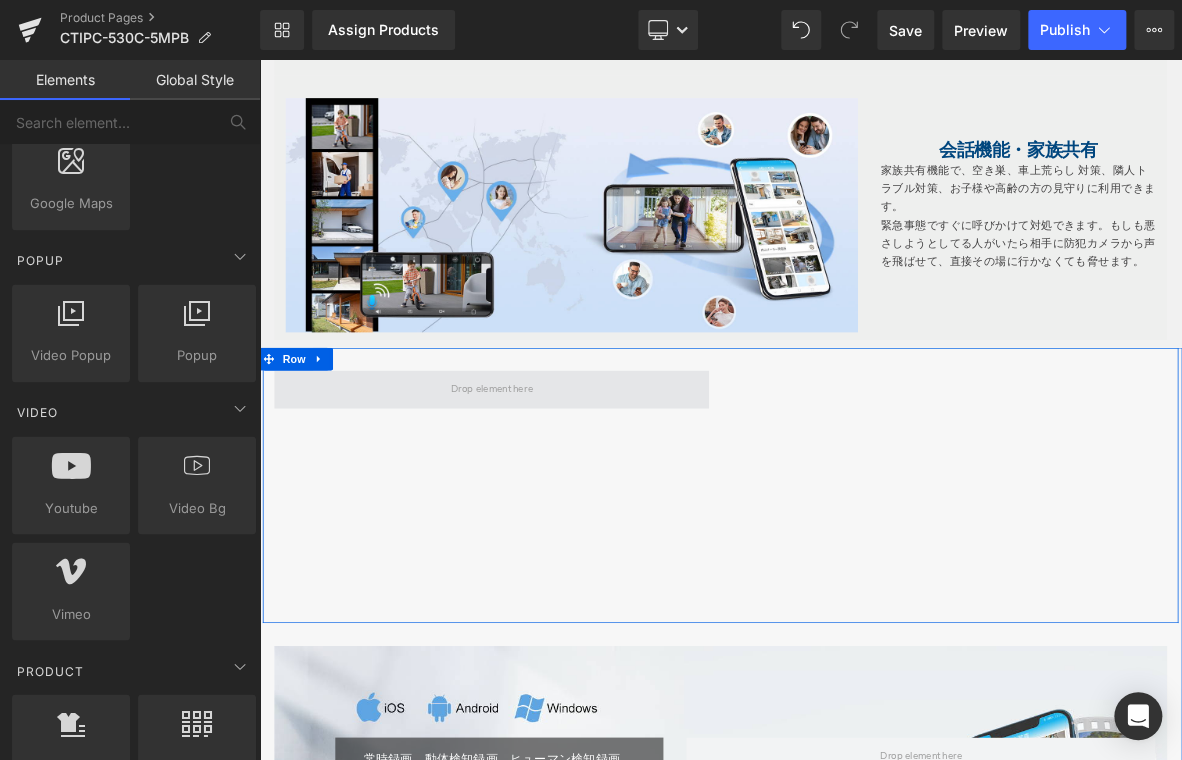 drag, startPoint x: 649, startPoint y: 636, endPoint x: 570, endPoint y: 506, distance: 152.12166 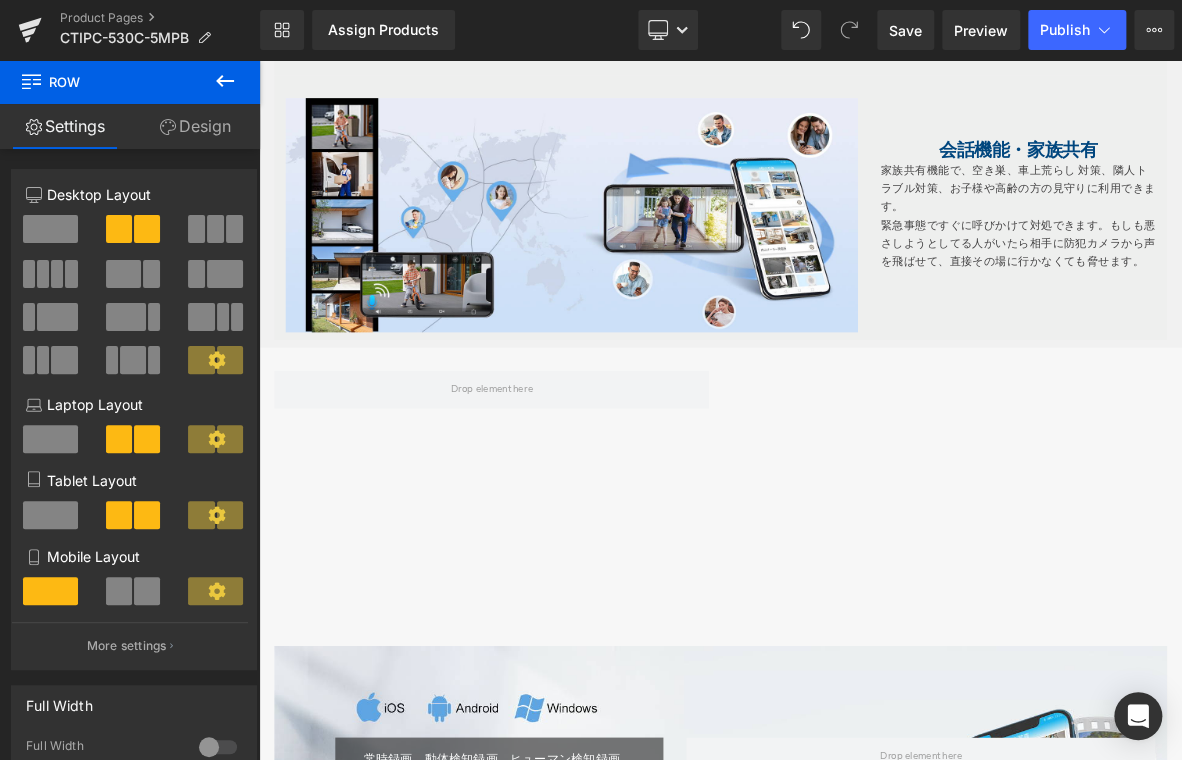 click at bounding box center (225, 82) 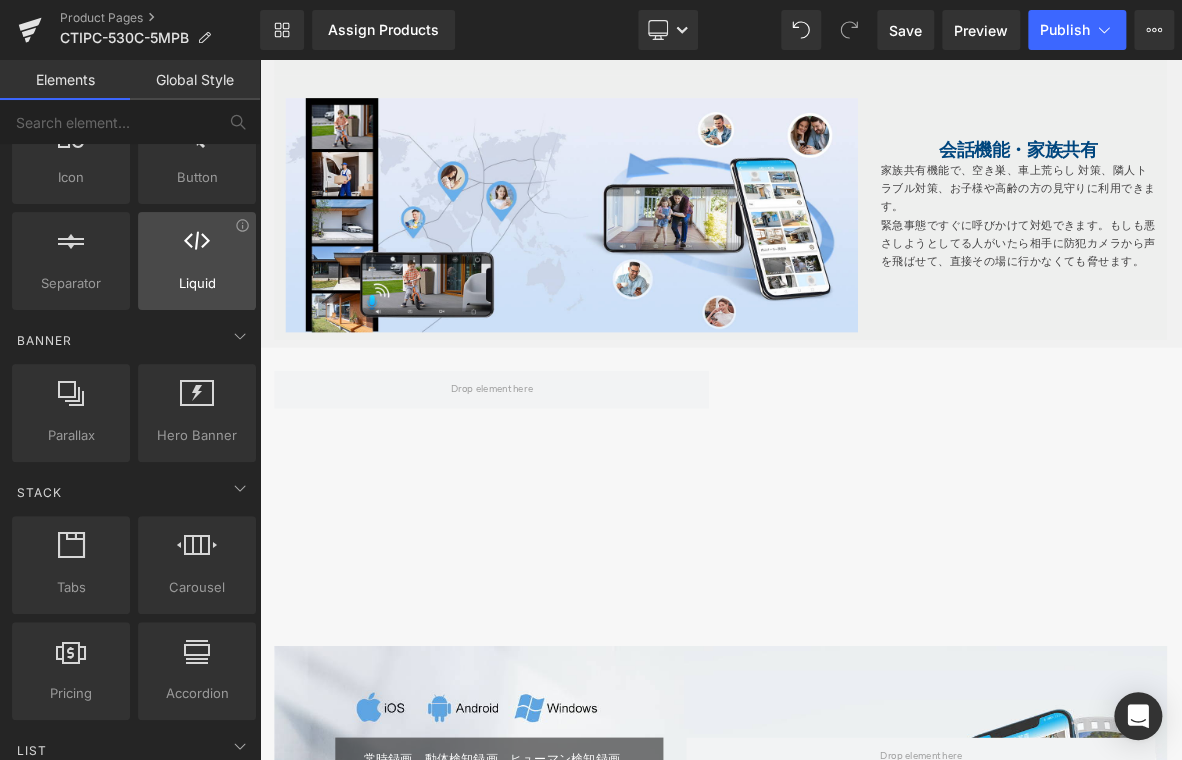 scroll, scrollTop: 0, scrollLeft: 0, axis: both 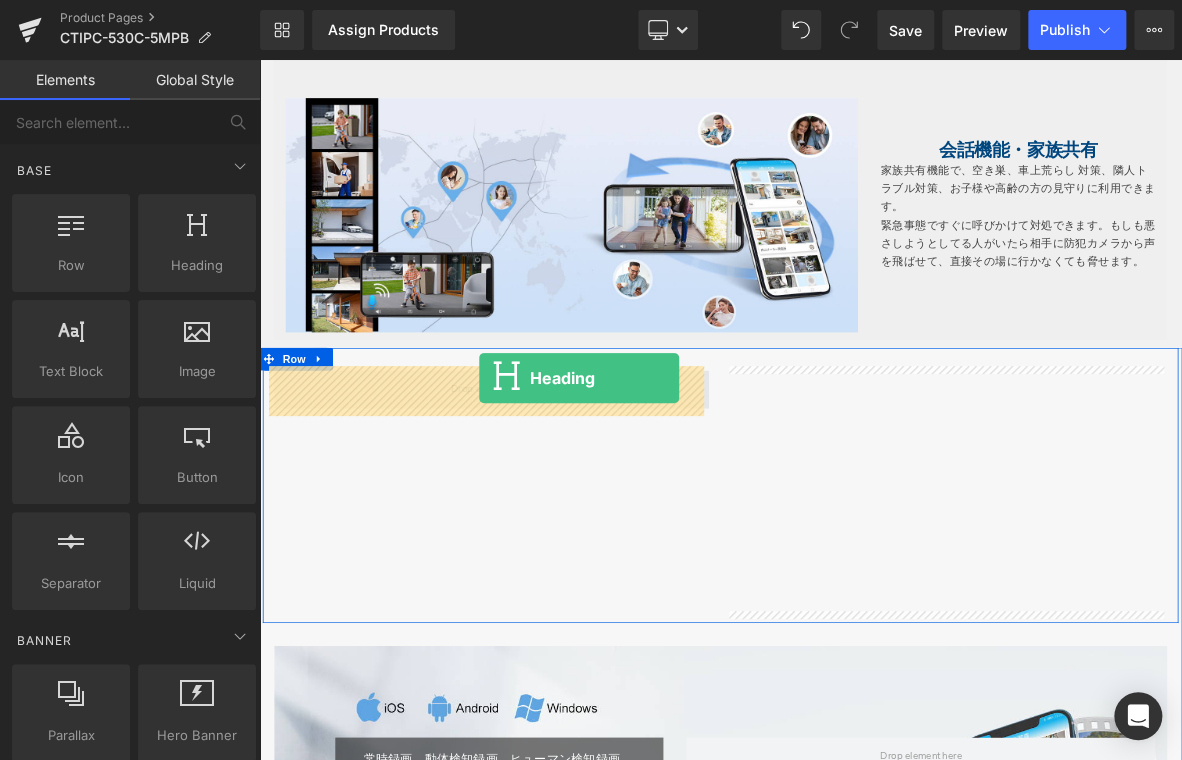drag, startPoint x: 457, startPoint y: 329, endPoint x: 548, endPoint y: 477, distance: 173.73831 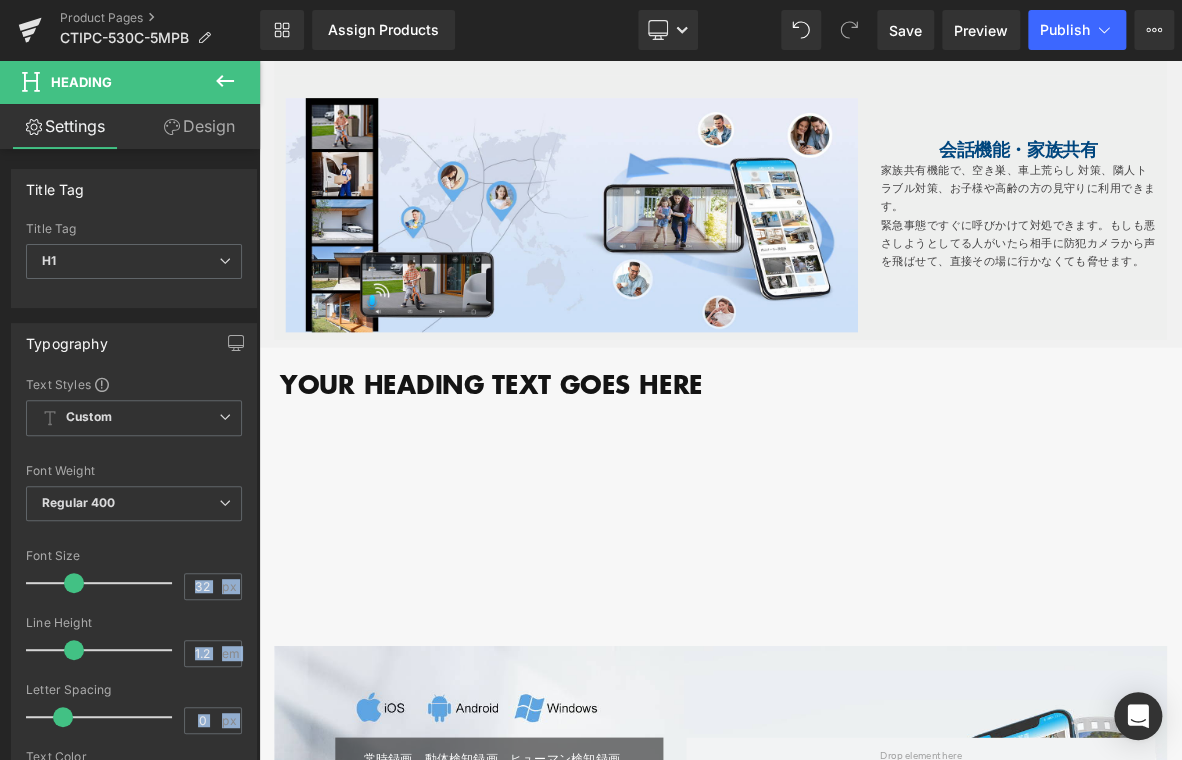 click at bounding box center [225, 82] 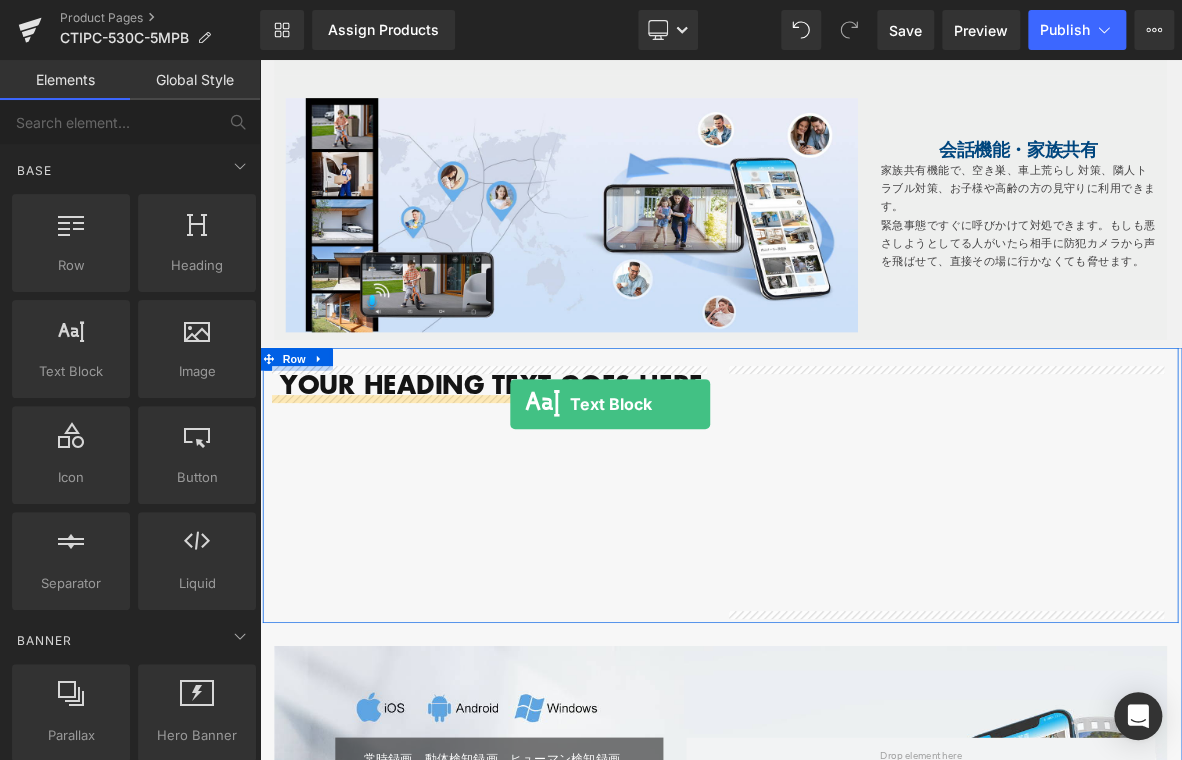 drag, startPoint x: 339, startPoint y: 406, endPoint x: 589, endPoint y: 511, distance: 271.15494 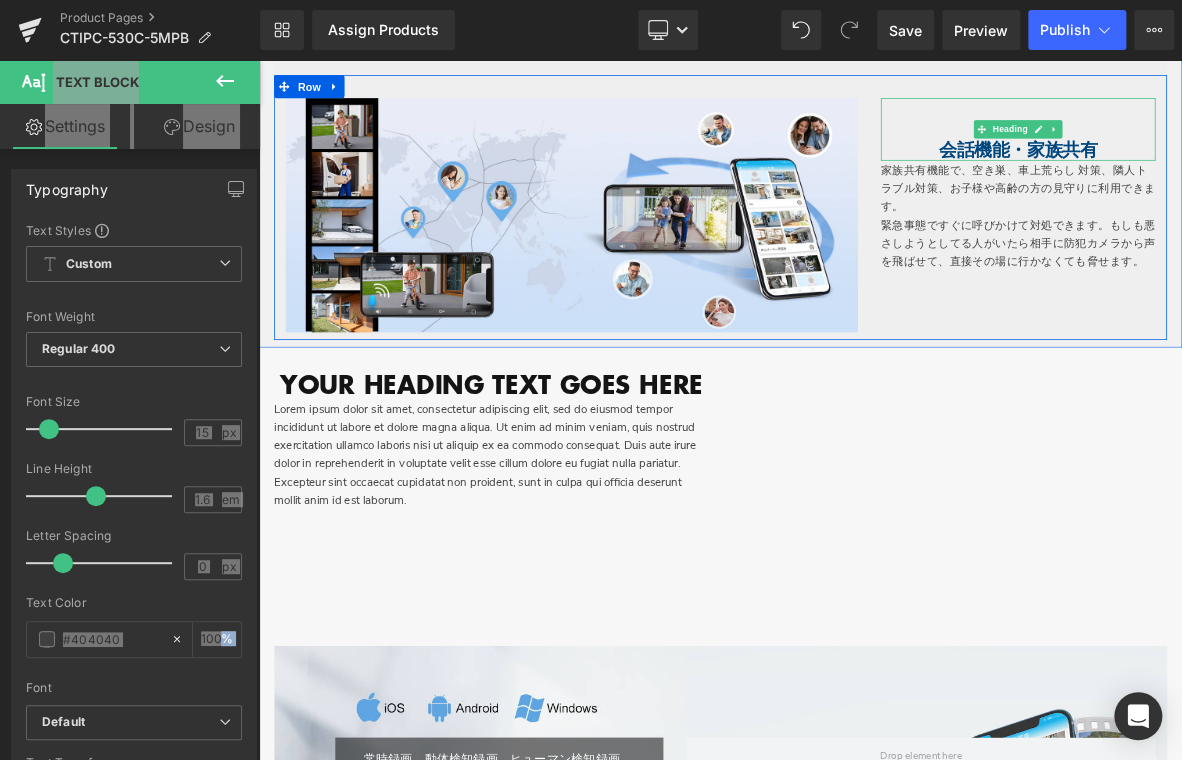click on "会話機能・家族共有" at bounding box center (1253, 178) 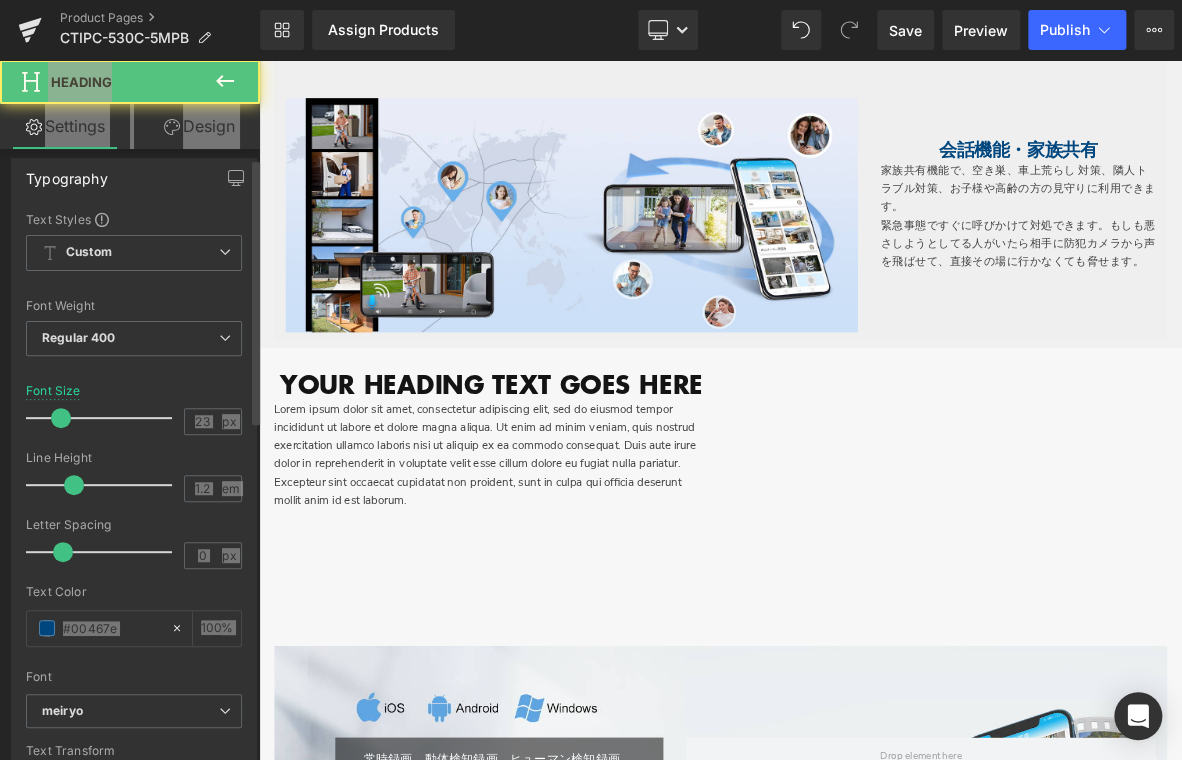 scroll, scrollTop: 300, scrollLeft: 0, axis: vertical 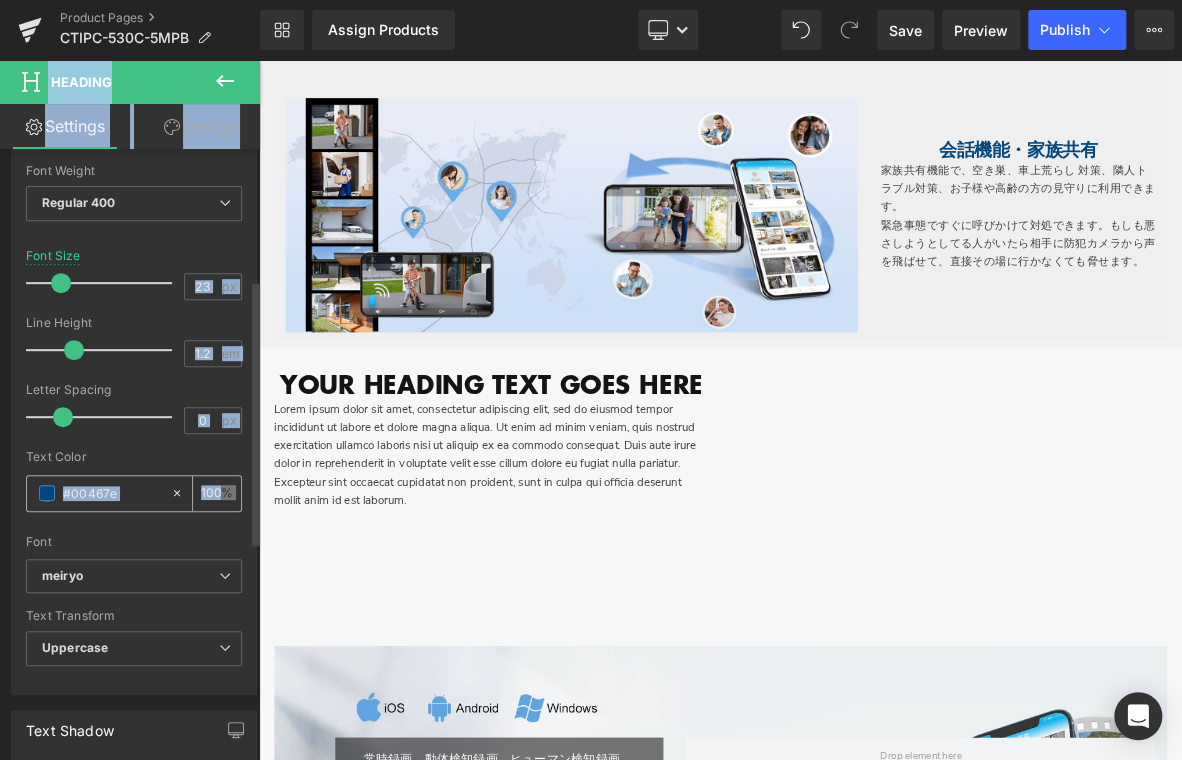 click on "#00467e" at bounding box center (112, 493) 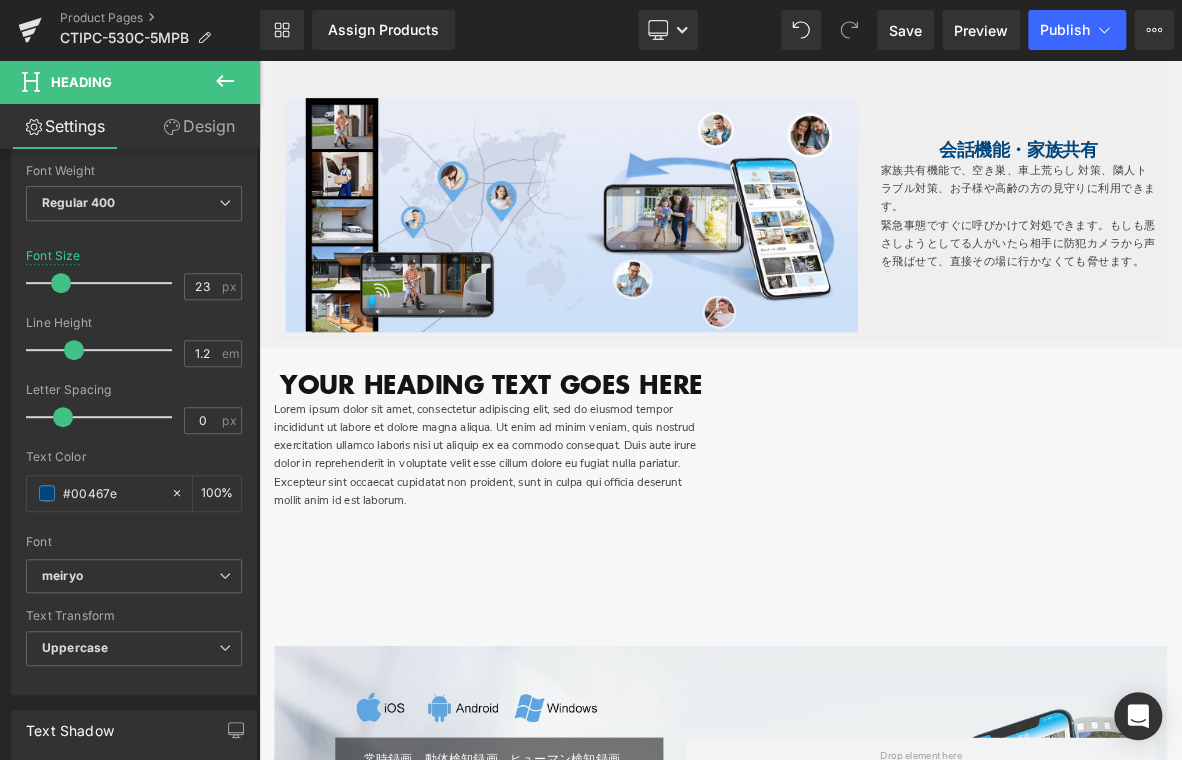 drag, startPoint x: 18, startPoint y: 491, endPoint x: -5, endPoint y: 491, distance: 23 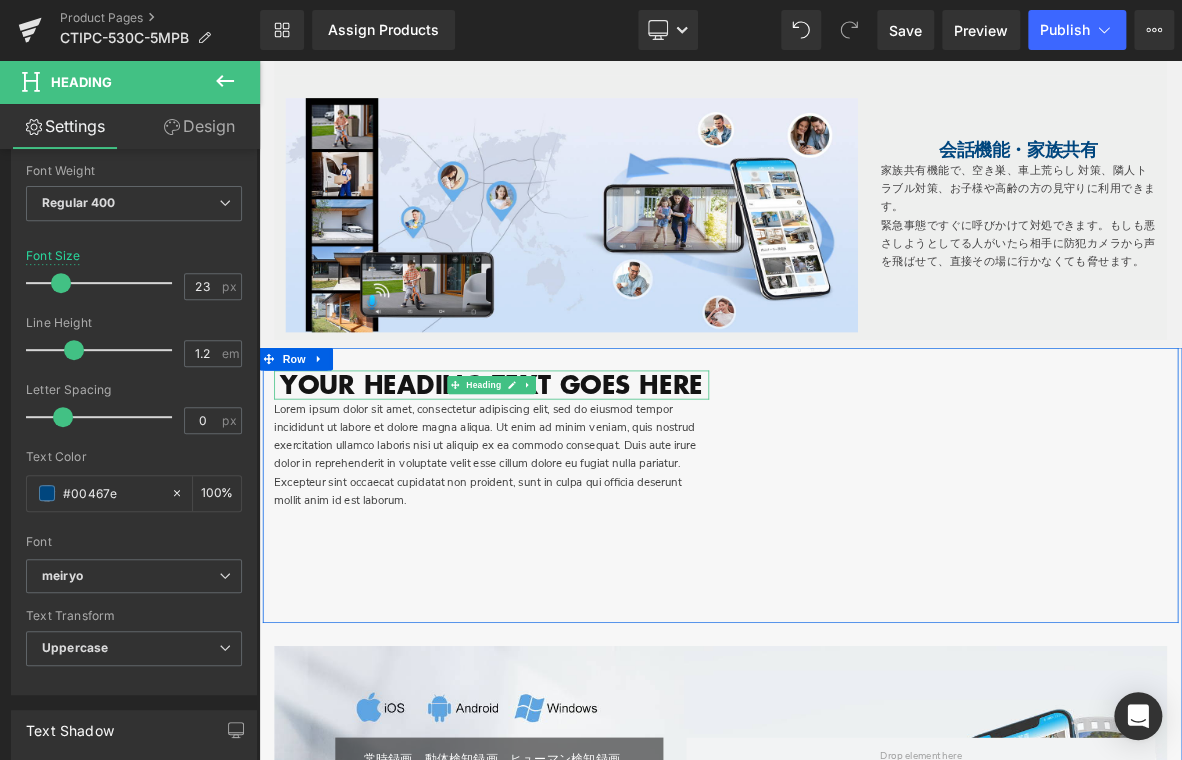 click on "Your heading text goes here" at bounding box center [564, 486] 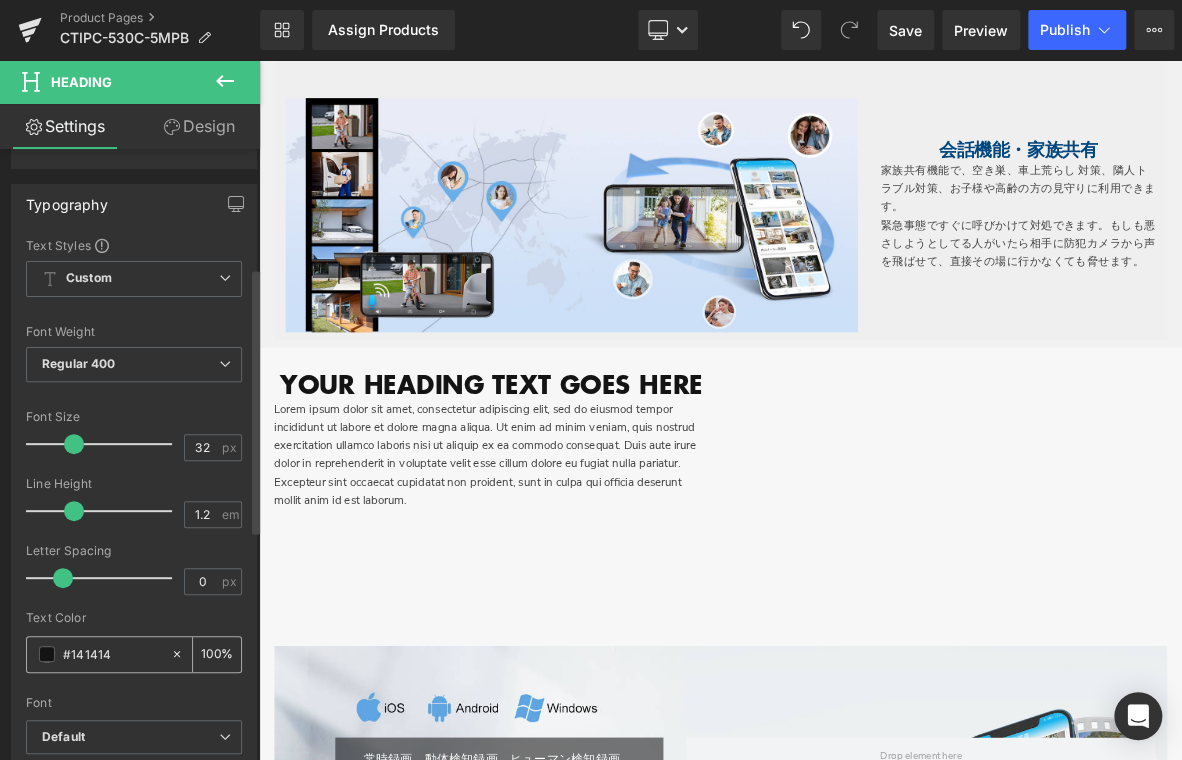 scroll, scrollTop: 300, scrollLeft: 0, axis: vertical 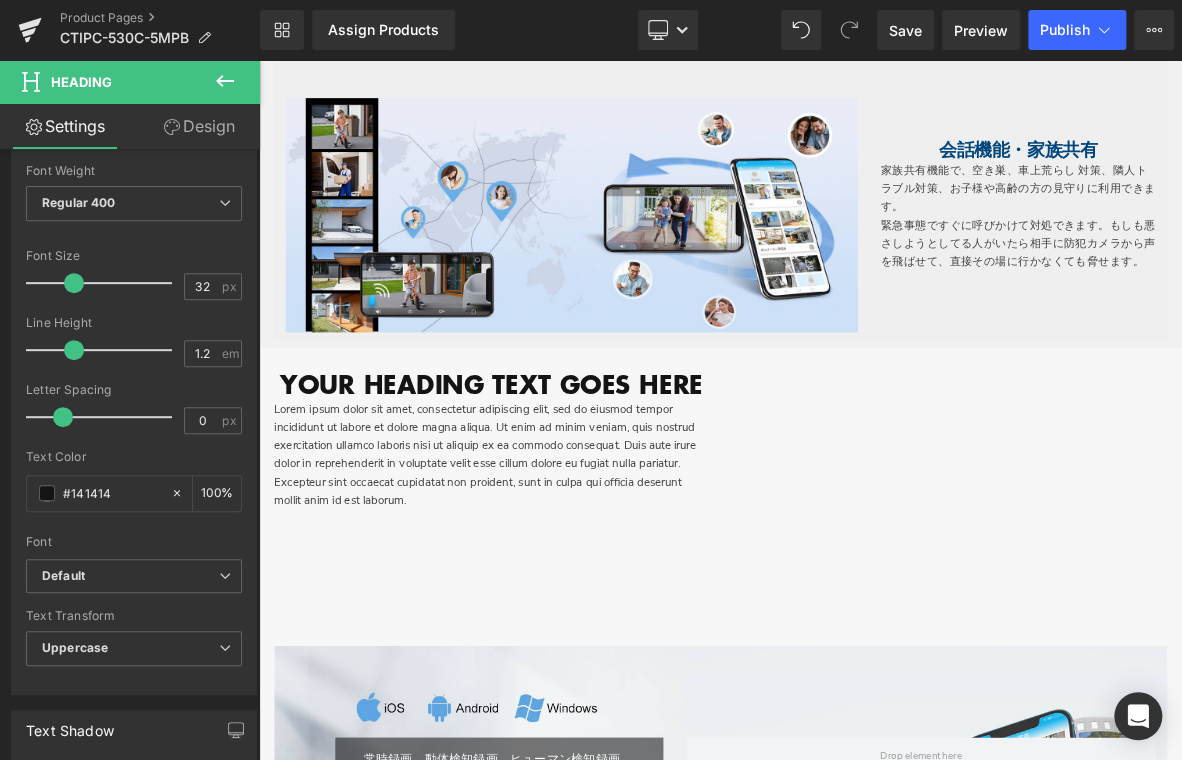 drag, startPoint x: 136, startPoint y: 492, endPoint x: -32, endPoint y: 490, distance: 168.0119 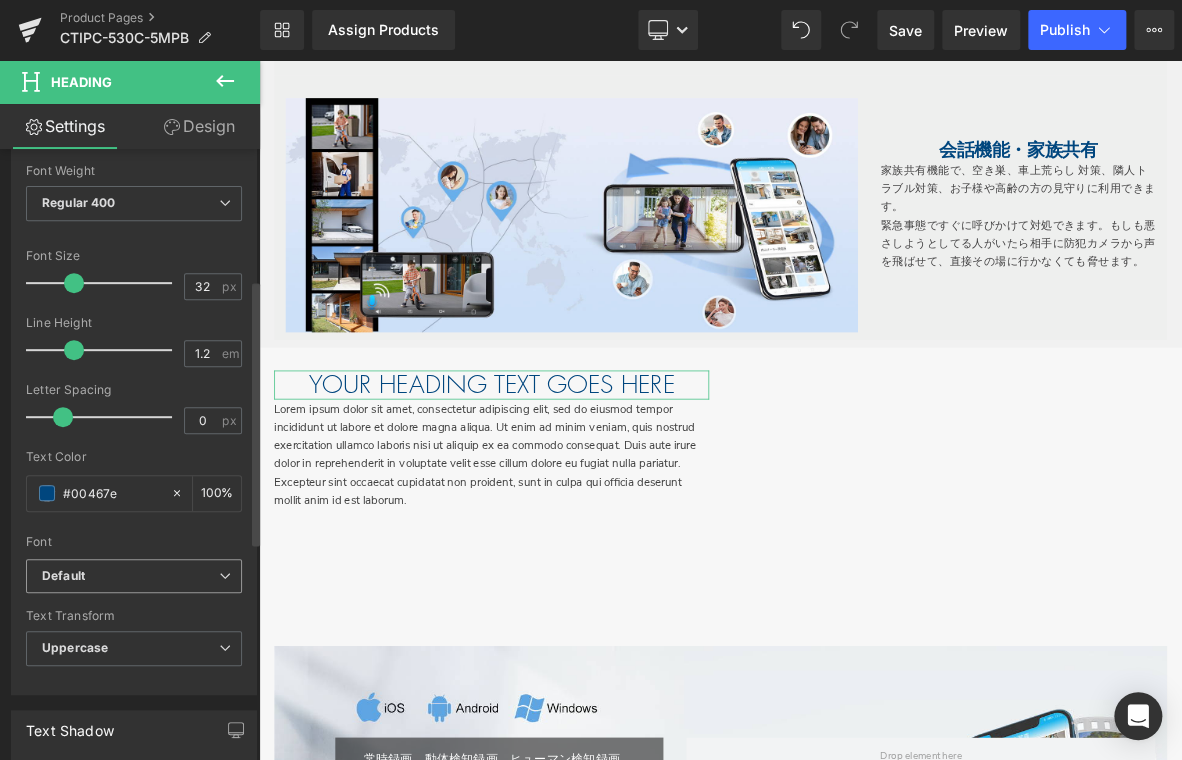 type on "#00467e" 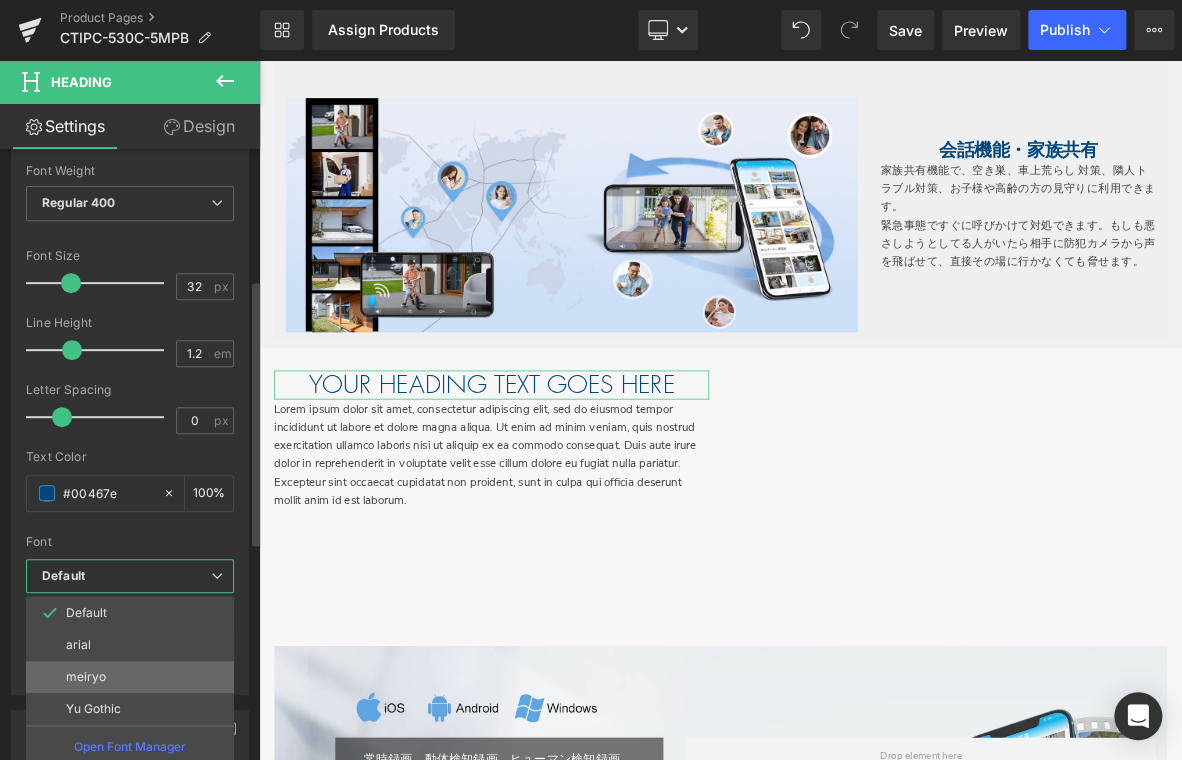 click on "meiryo" at bounding box center [86, 677] 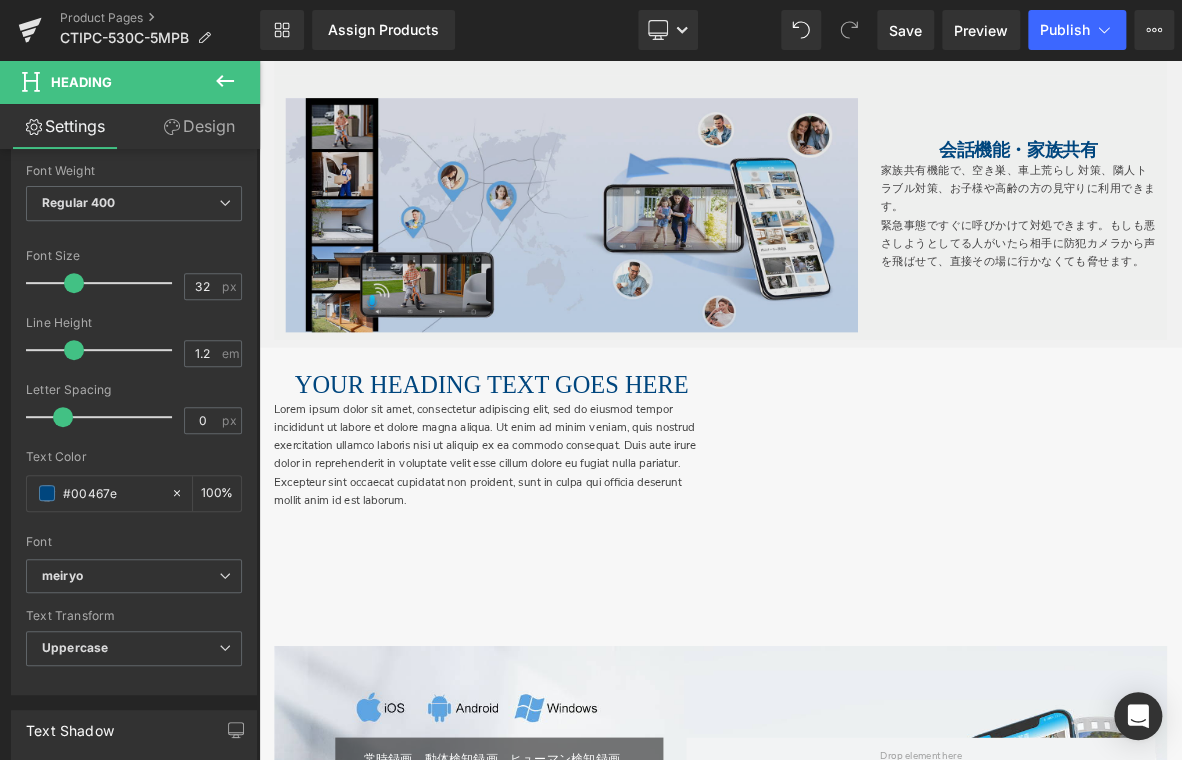 click on "Lorem ipsum dolor sit amet, consectetur adipiscing elit, sed do eiusmod tempor incididunt ut labore et dolore magna aliqua. Ut enim ad minim veniam, quis nostrud exercitation ullamco laboris nisi ut aliquip ex ea commodo consequat. Duis aute irure dolor in reprehenderit in voluptate velit esse cillum dolore eu fugiat nulla pariatur. Excepteur sint occaecat cupidatat non proident, sunt in culpa qui officia deserunt mollit anim id est laborum." at bounding box center [564, 577] 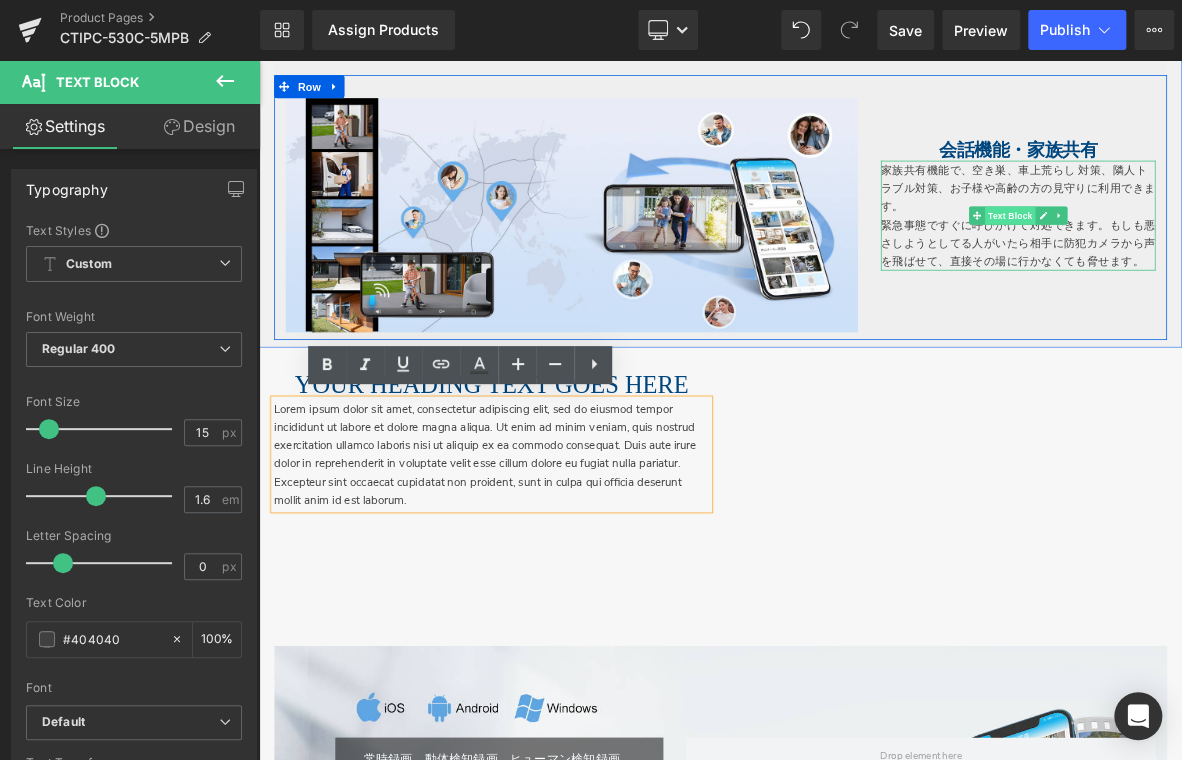 click on "Text Block" at bounding box center [1233, 264] 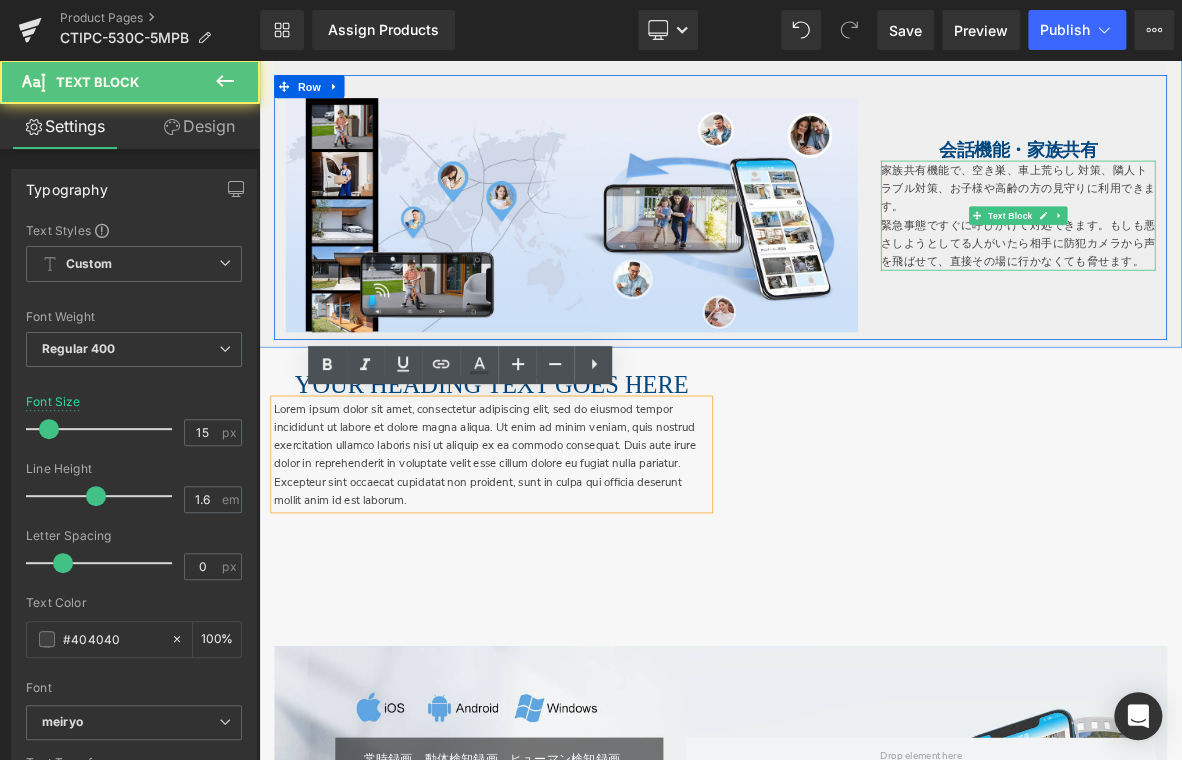 click on "緊急事態ですぐに呼びかけて対処できます。もしも悪さしようとしてる人がいたら相手に防犯カメラから声を飛ばせて、直接その場に行かなくても脅せます。" at bounding box center (1254, 300) 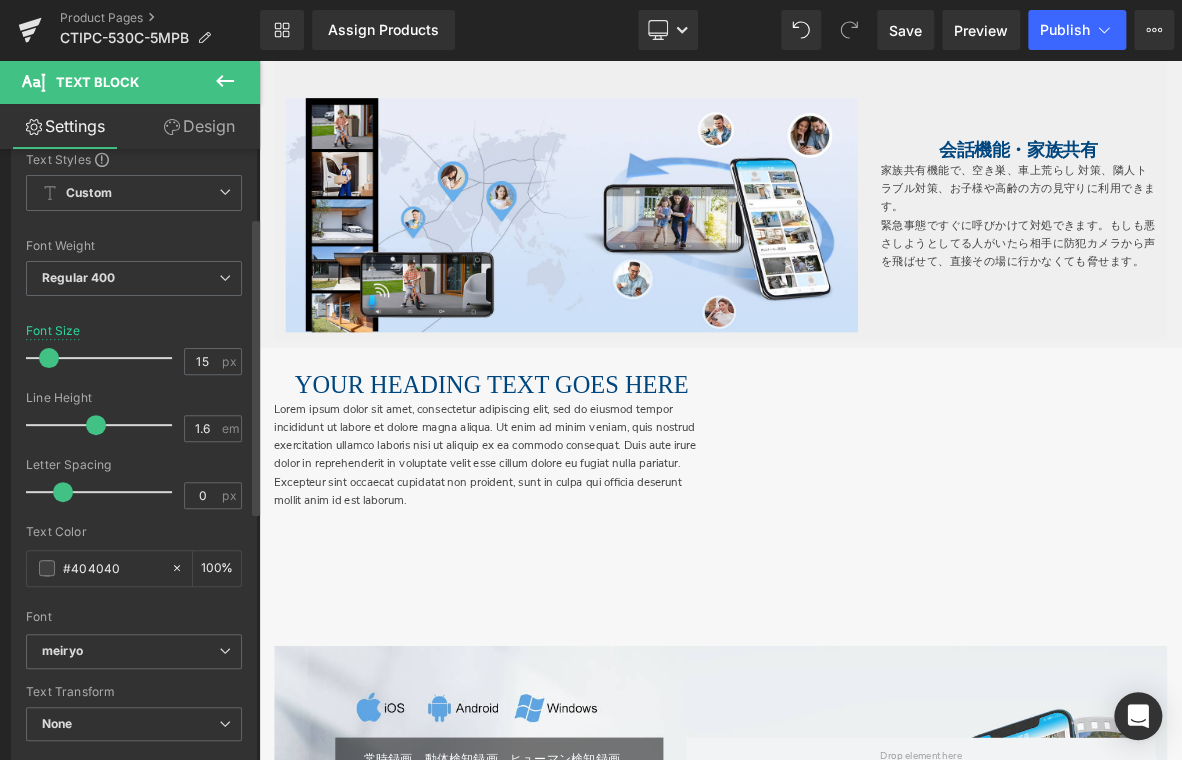 scroll, scrollTop: 200, scrollLeft: 0, axis: vertical 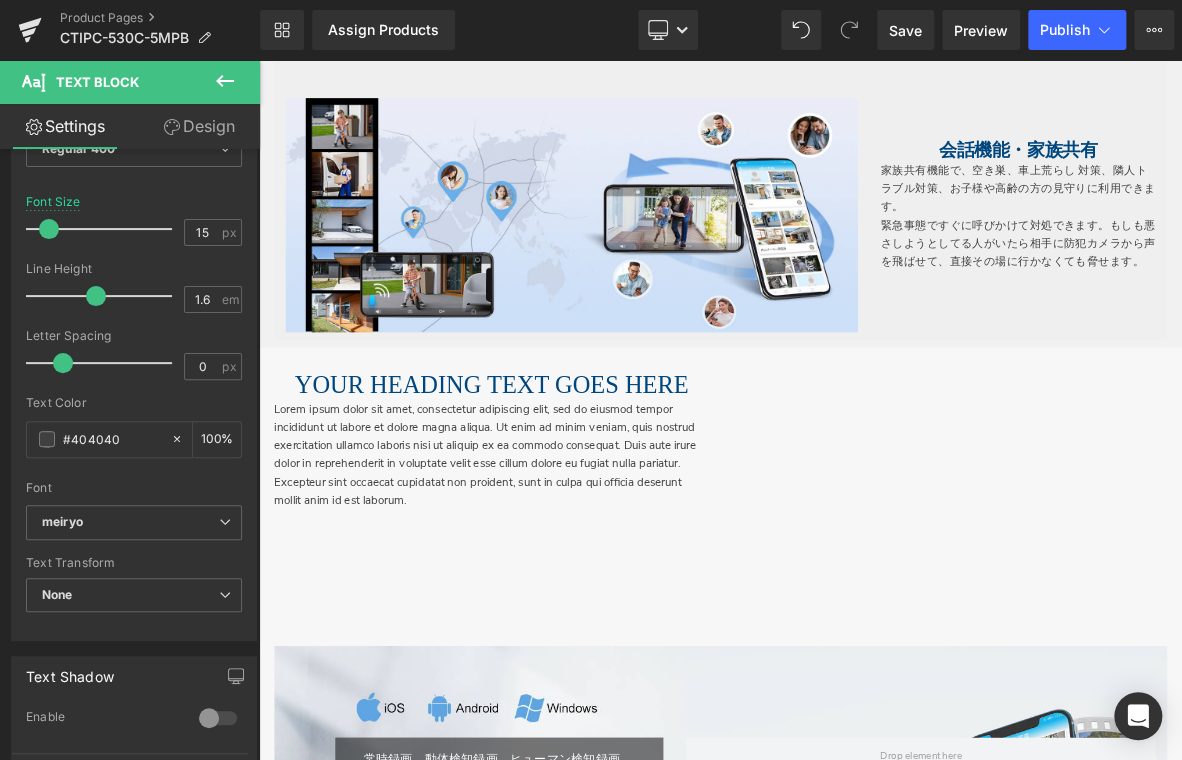 drag, startPoint x: 124, startPoint y: 436, endPoint x: -32, endPoint y: 440, distance: 156.05127 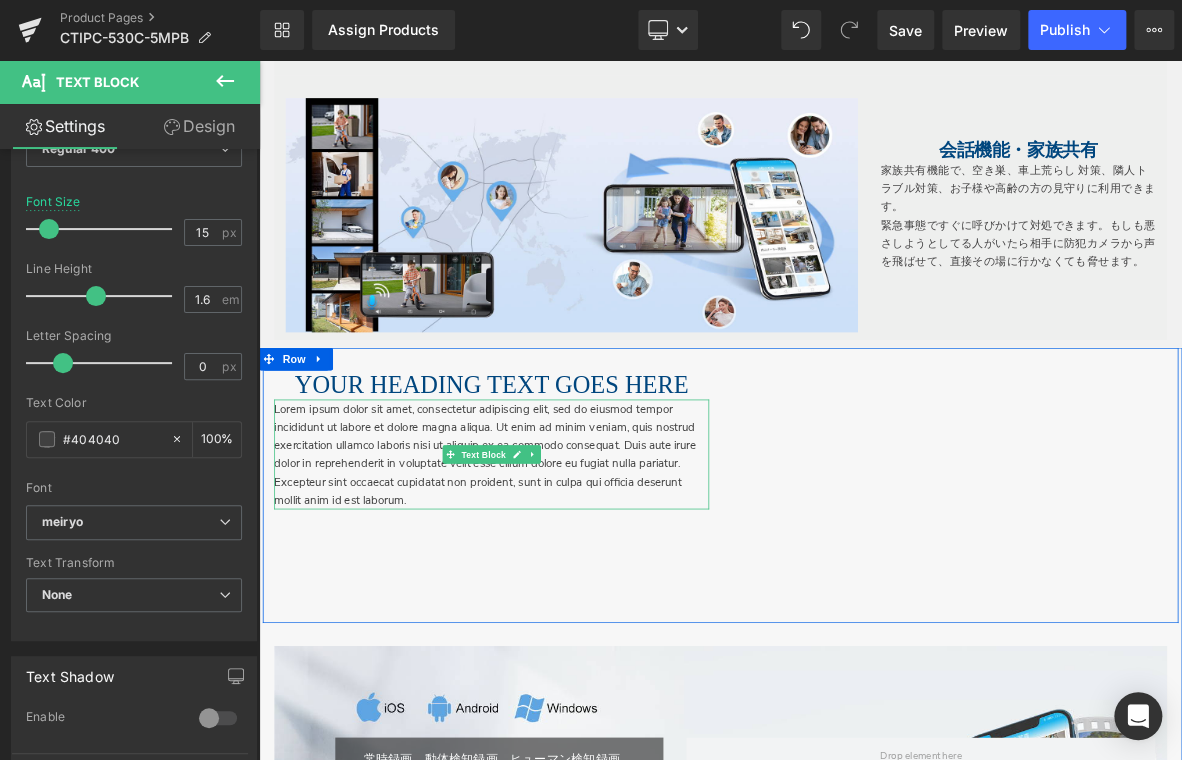 click on "Lorem ipsum dolor sit amet, consectetur adipiscing elit, sed do eiusmod tempor incididunt ut labore et dolore magna aliqua. Ut enim ad minim veniam, quis nostrud exercitation ullamco laboris nisi ut aliquip ex ea commodo consequat. Duis aute irure dolor in reprehenderit in voluptate velit esse cillum dolore eu fugiat nulla pariatur. Excepteur sint occaecat cupidatat non proident, sunt in culpa qui officia deserunt mollit anim id est laborum." at bounding box center (564, 577) 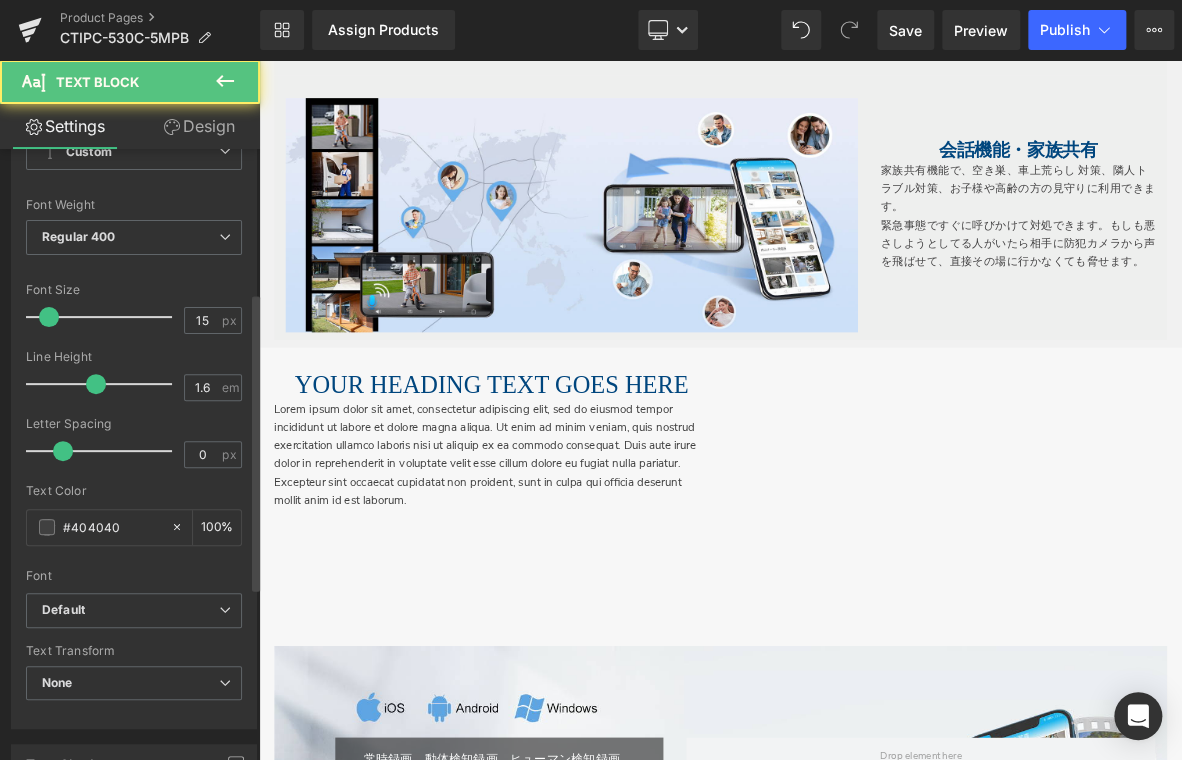 scroll, scrollTop: 300, scrollLeft: 0, axis: vertical 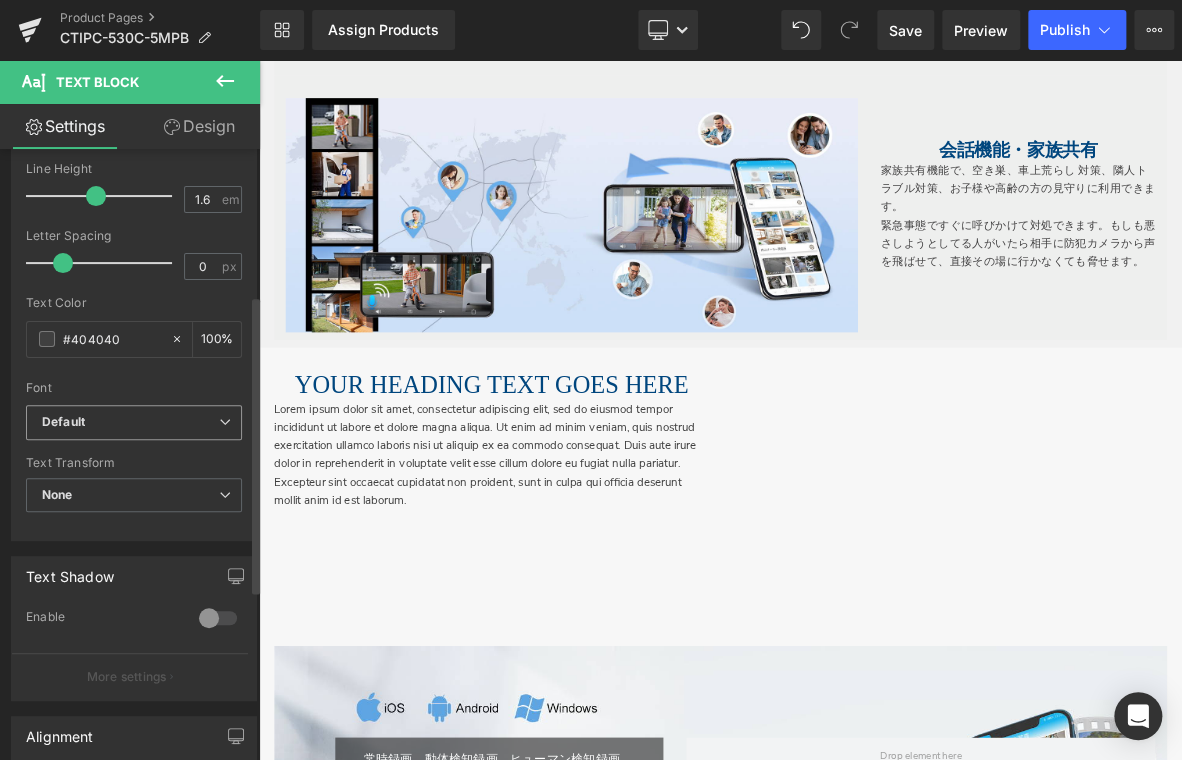 click on "Default" at bounding box center (134, 422) 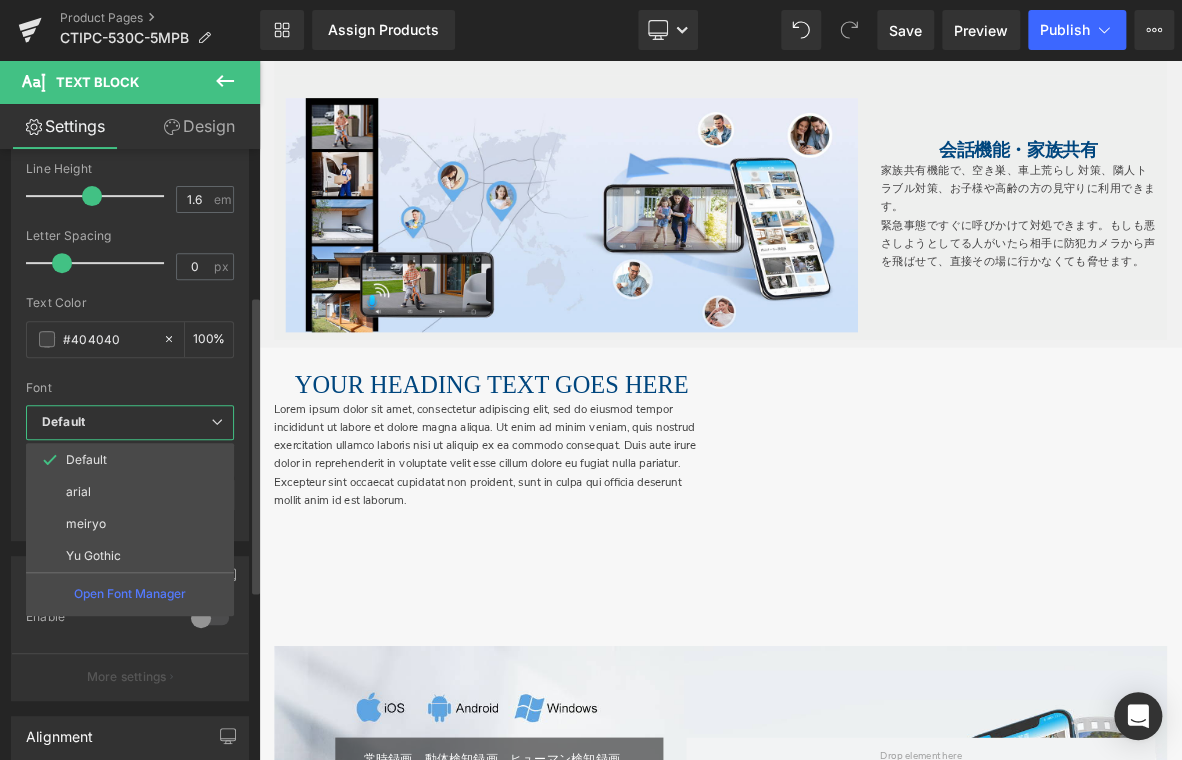 drag, startPoint x: 115, startPoint y: 529, endPoint x: 164, endPoint y: 510, distance: 52.554733 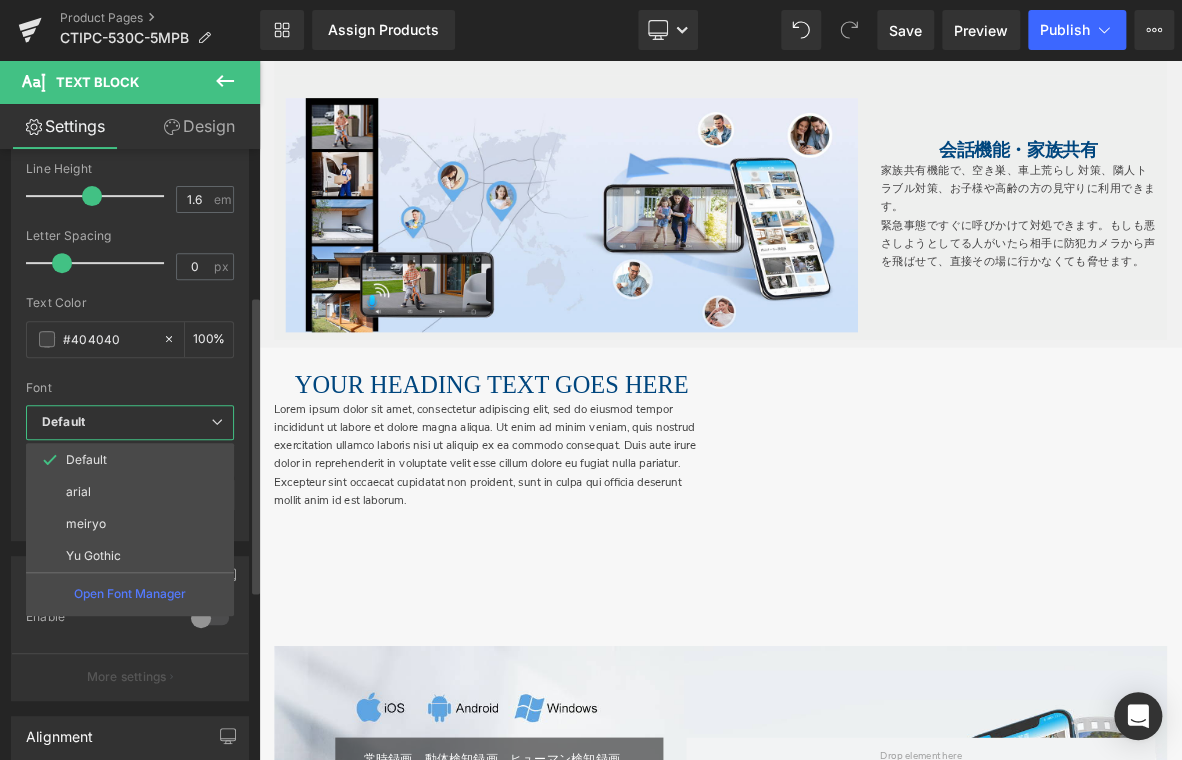 click on "meiryo" at bounding box center (130, 524) 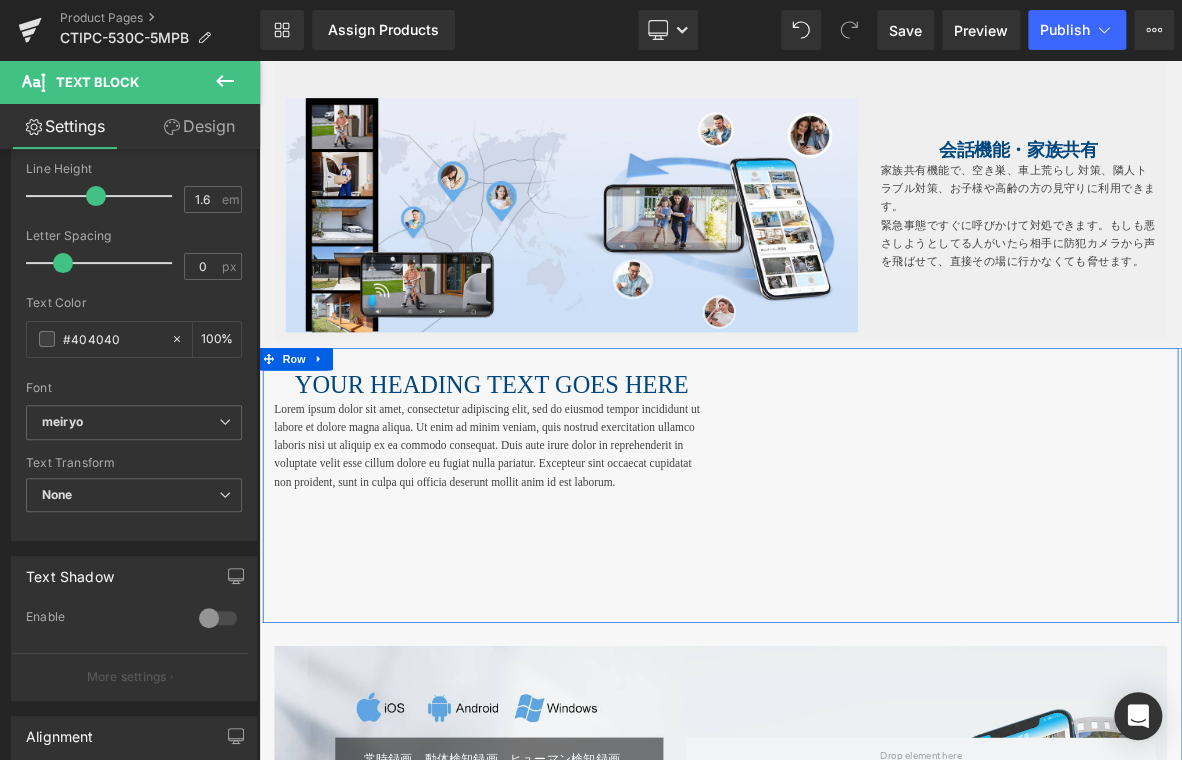 drag, startPoint x: 668, startPoint y: 475, endPoint x: 1301, endPoint y: 381, distance: 639.9414 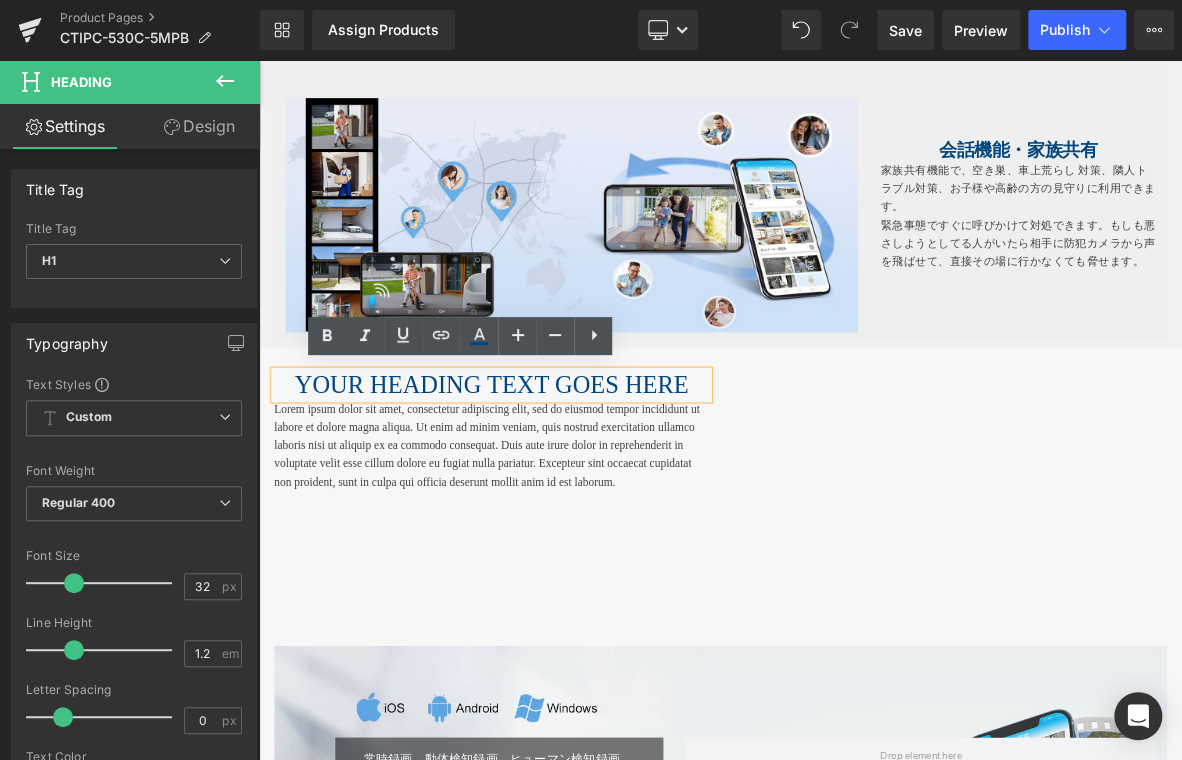 click on "Lorem ipsum dolor sit amet, consectetur adipiscing elit, sed do eiusmod tempor incididunt ut labore et dolore magna aliqua. Ut enim ad minim veniam, quis nostrud exercitation ullamco laboris nisi ut aliquip ex ea commodo consequat. Duis aute irure dolor in reprehenderit in voluptate velit esse cillum dolore eu fugiat nulla pariatur. Excepteur sint occaecat cupidatat non proident, sunt in culpa qui officia deserunt mollit anim id est laborum." at bounding box center (564, 565) 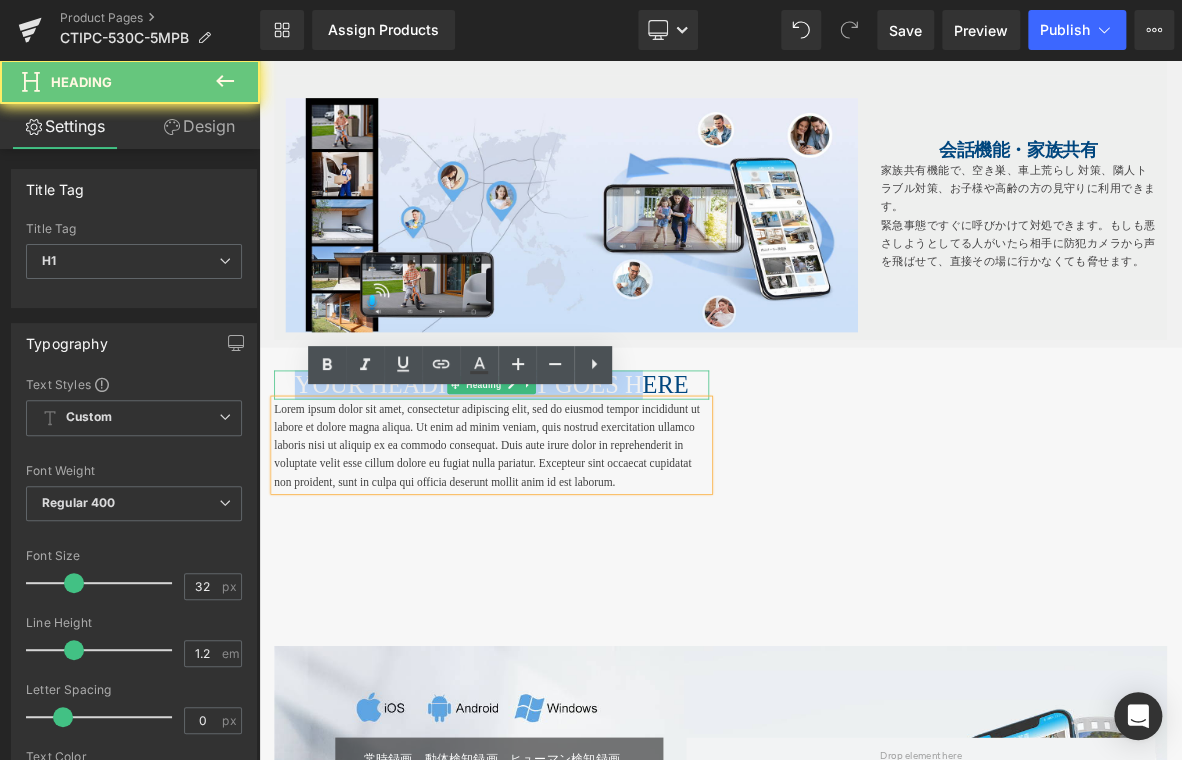 drag, startPoint x: 700, startPoint y: 480, endPoint x: 859, endPoint y: 480, distance: 159 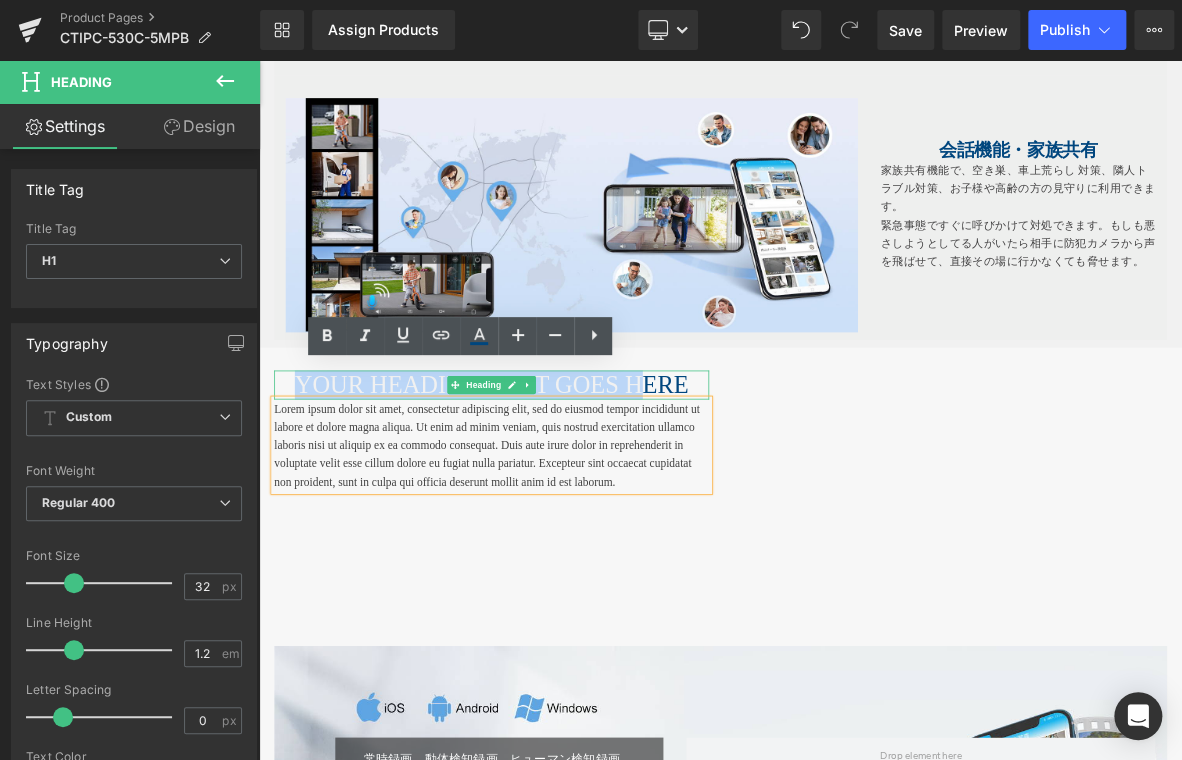 click on "Youtube" at bounding box center (1164, 627) 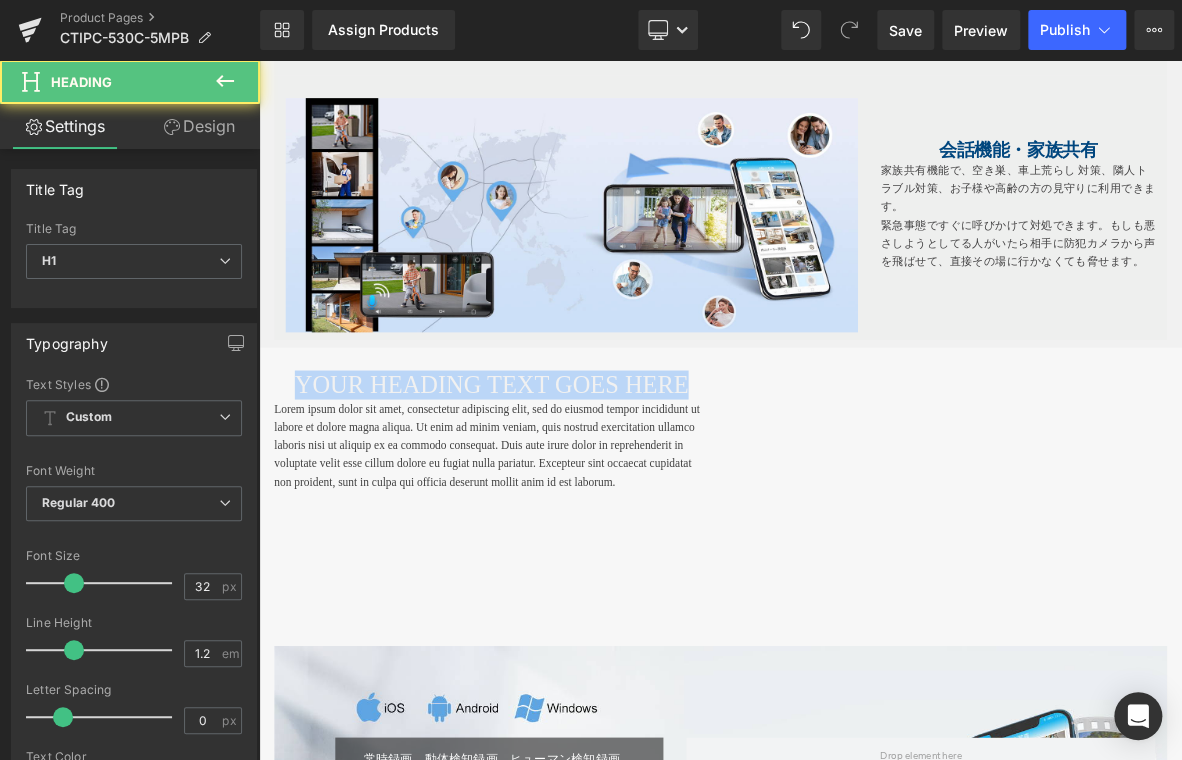 drag, startPoint x: 825, startPoint y: 475, endPoint x: 231, endPoint y: 484, distance: 594.0682 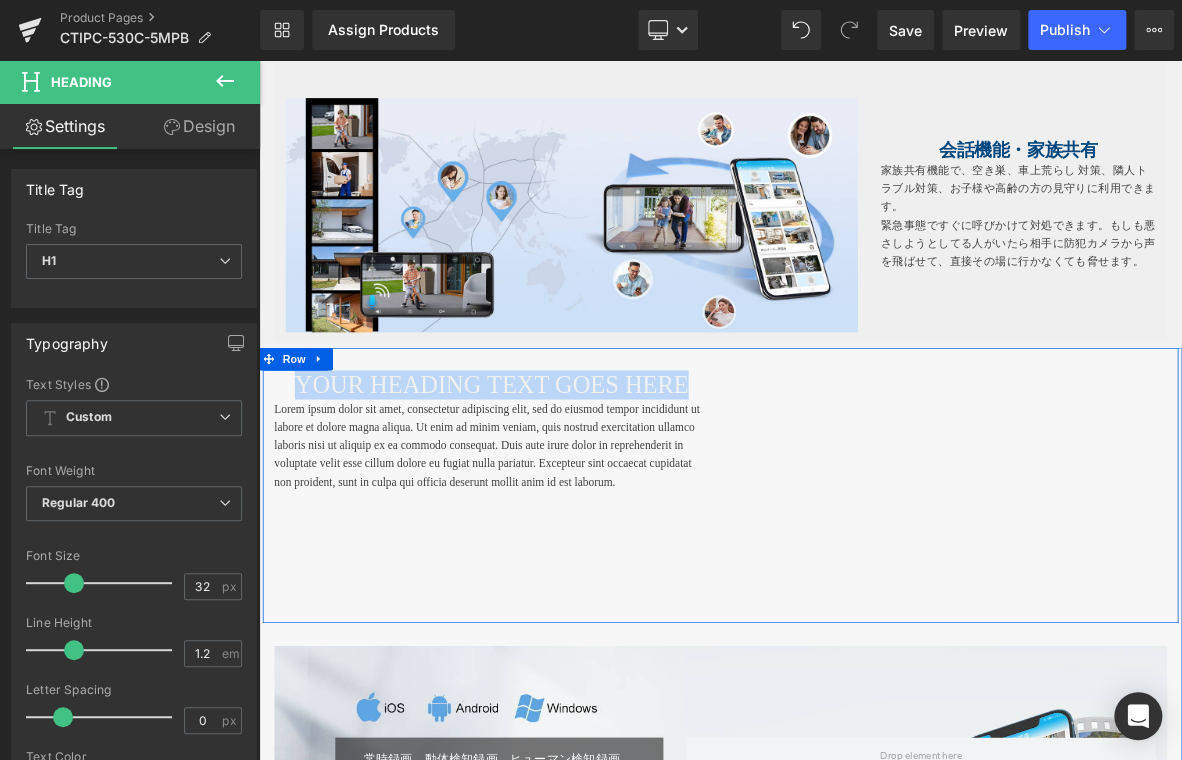 paste 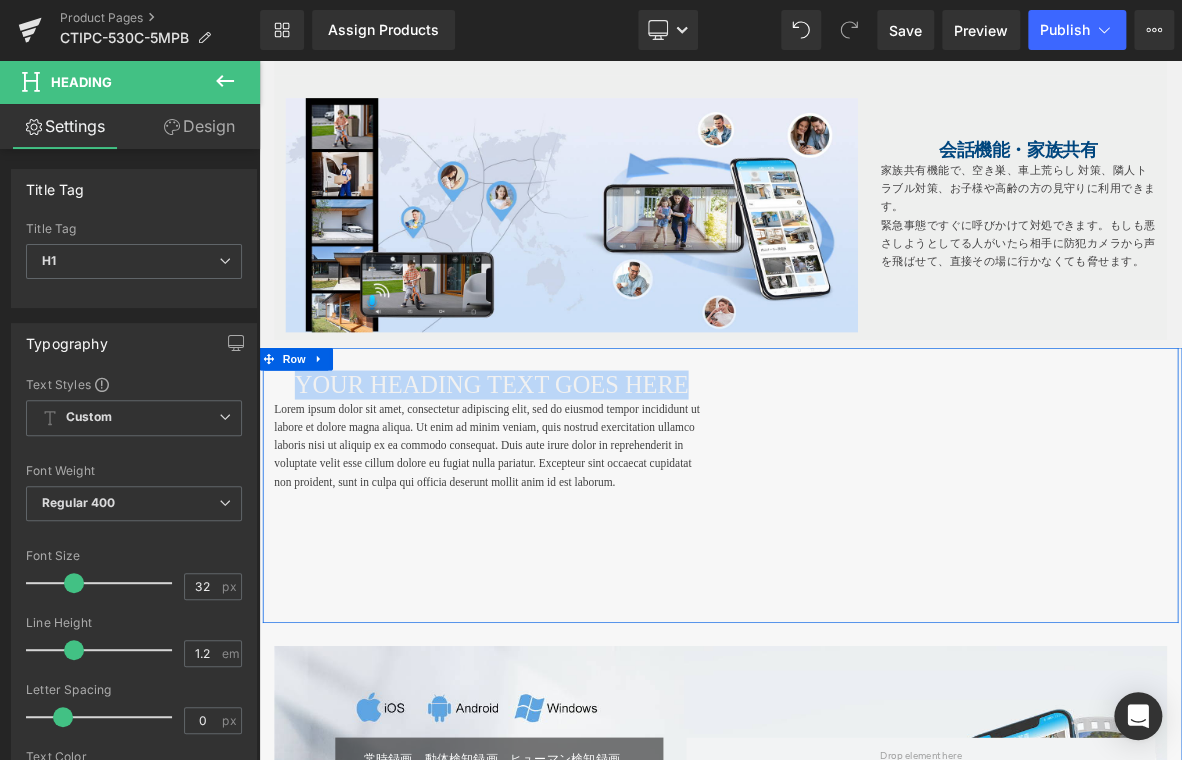 type 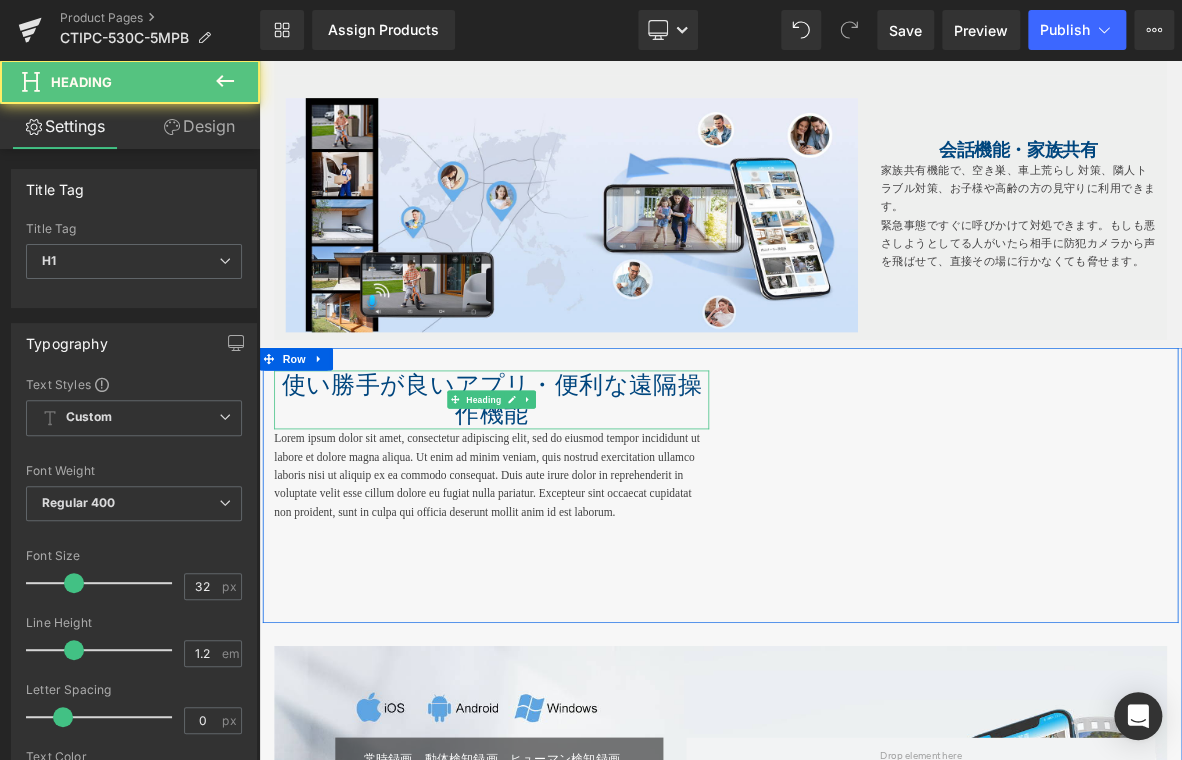 click on "使い勝手が良いアプリ・便利な遠隔操作機能" at bounding box center [564, 505] 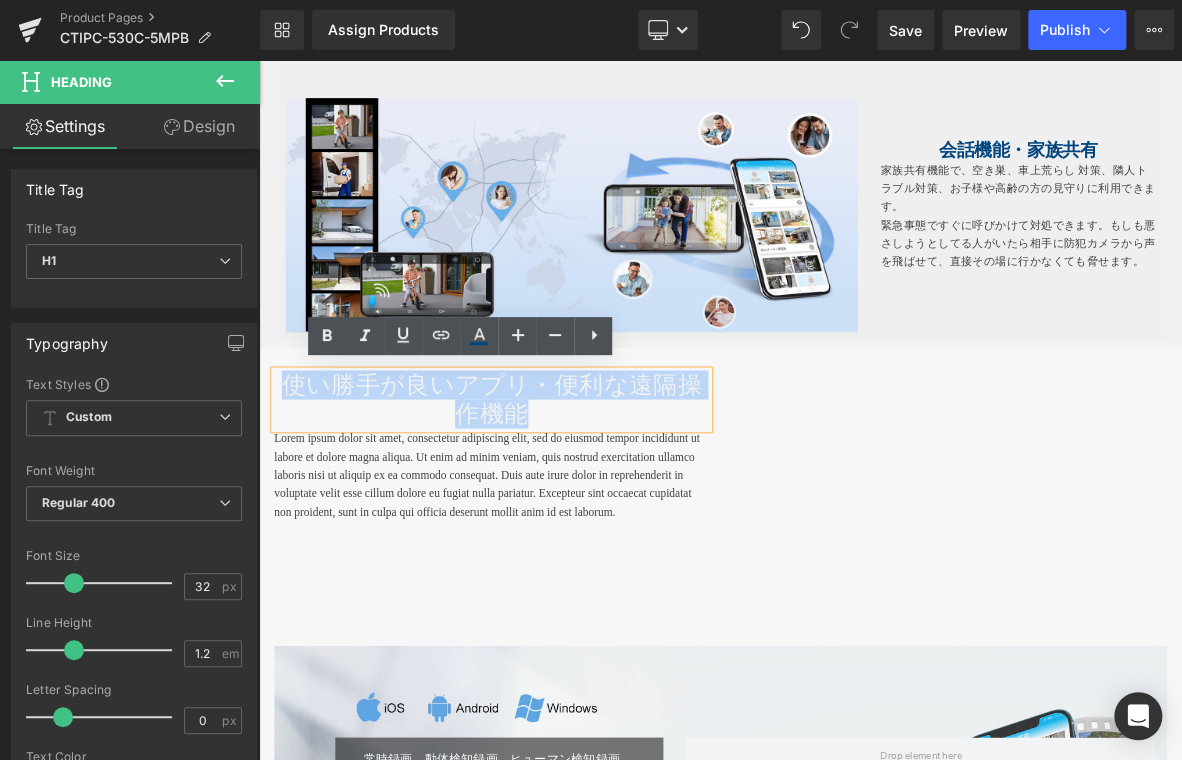 drag, startPoint x: 280, startPoint y: 479, endPoint x: 644, endPoint y: 529, distance: 367.41803 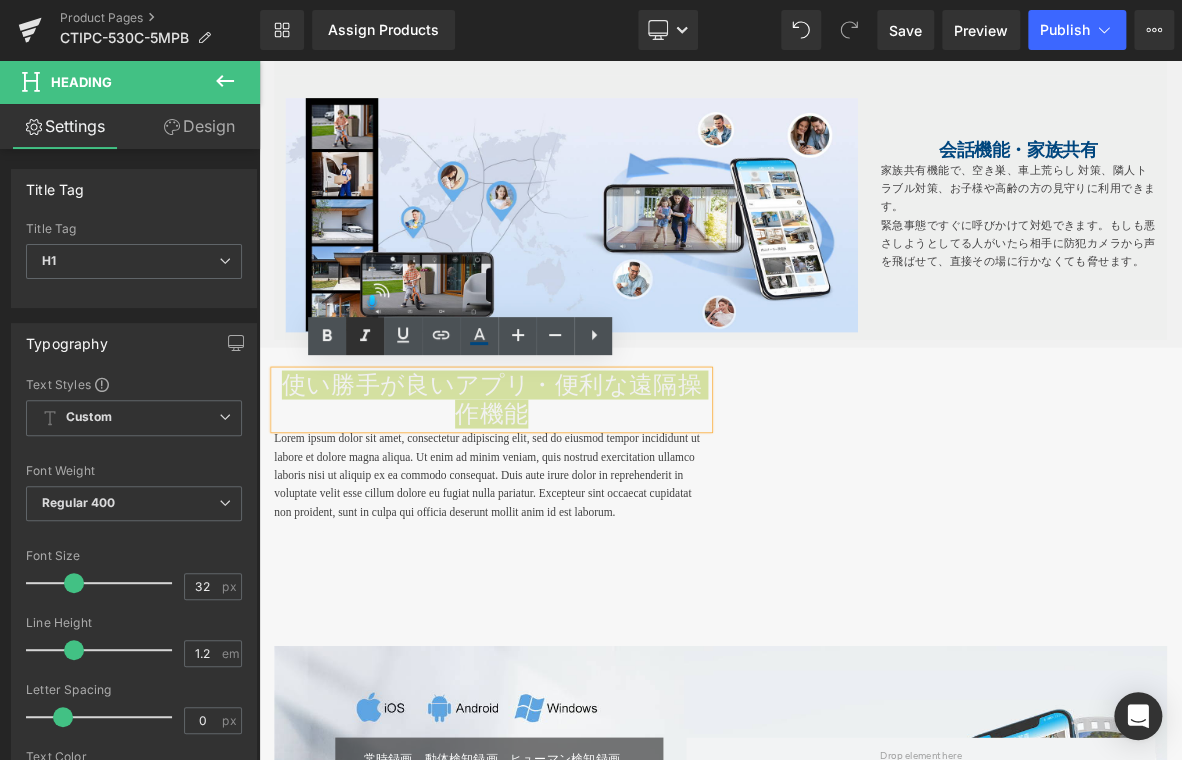 drag, startPoint x: 334, startPoint y: 342, endPoint x: 360, endPoint y: 350, distance: 27.202942 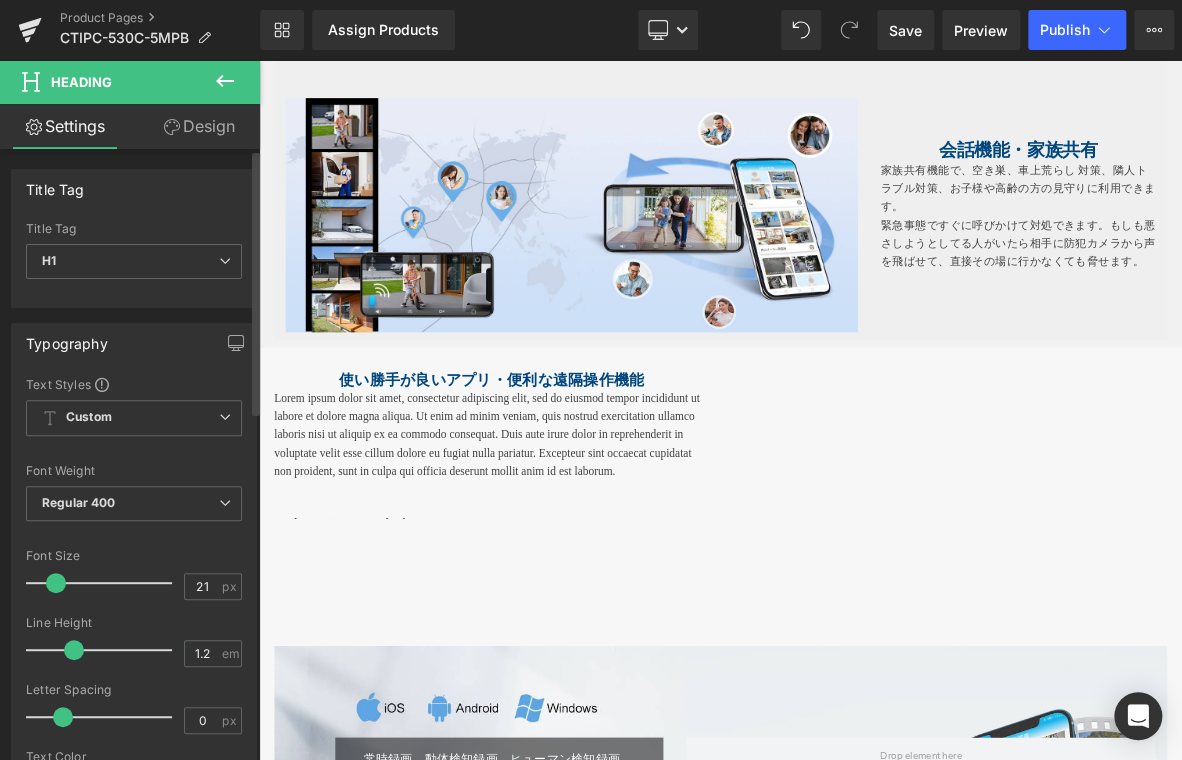 type on "22" 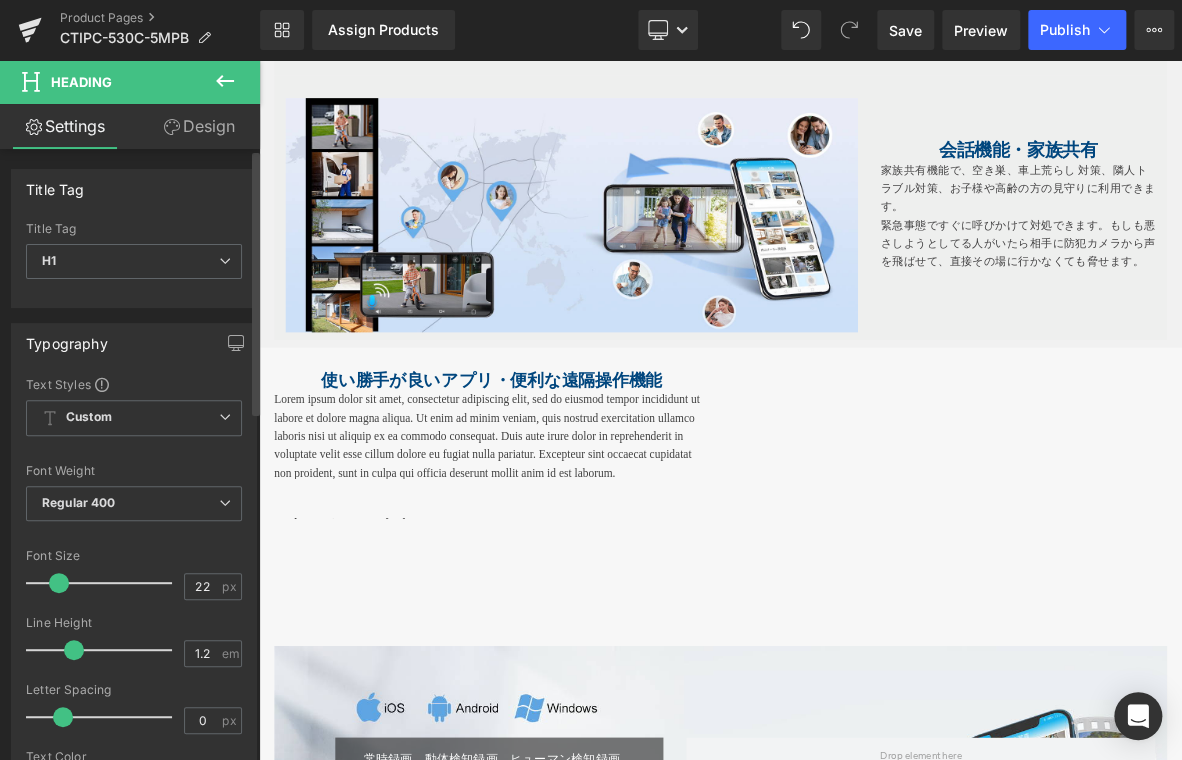drag, startPoint x: 80, startPoint y: 579, endPoint x: 67, endPoint y: 583, distance: 13.601471 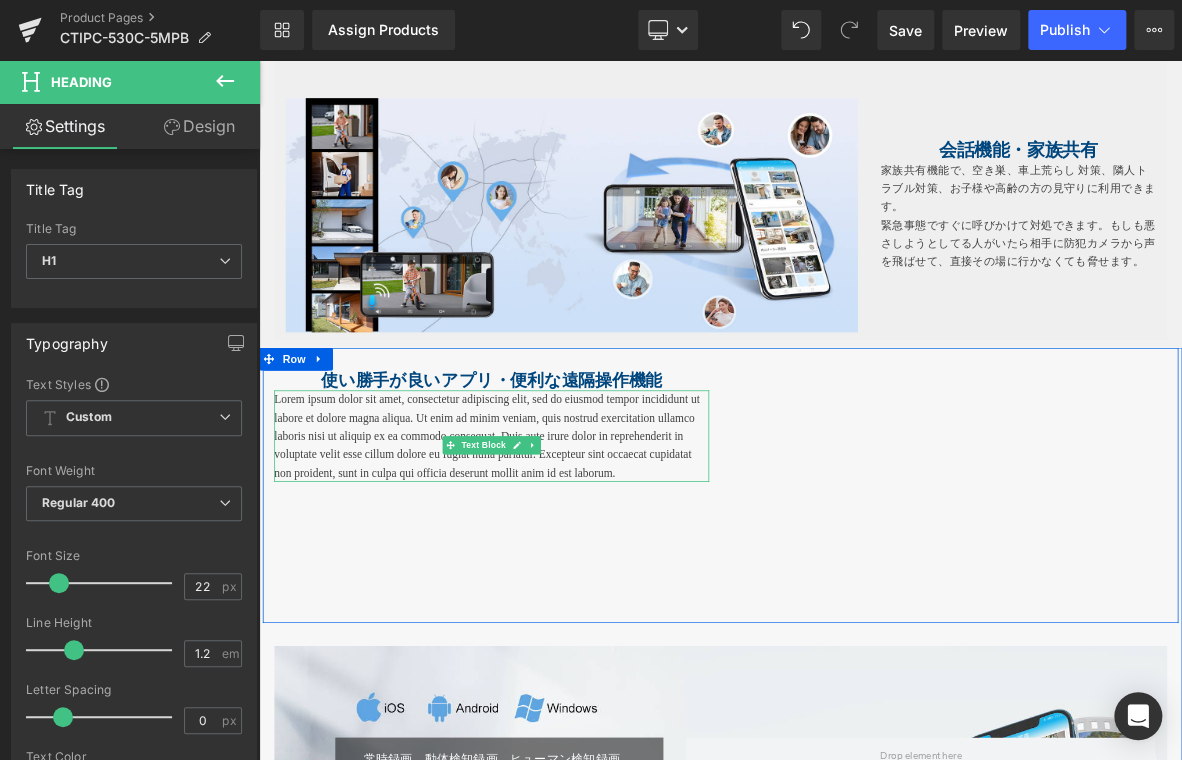 click on "Lorem ipsum dolor sit amet, consectetur adipiscing elit, sed do eiusmod tempor incididunt ut labore et dolore magna aliqua. Ut enim ad minim veniam, quis nostrud exercitation ullamco laboris nisi ut aliquip ex ea commodo consequat. Duis aute irure dolor in reprehenderit in voluptate velit esse cillum dolore eu fugiat nulla pariatur. Excepteur sint occaecat cupidatat non proident, sunt in culpa qui officia deserunt mollit anim id est laborum." at bounding box center (564, 553) 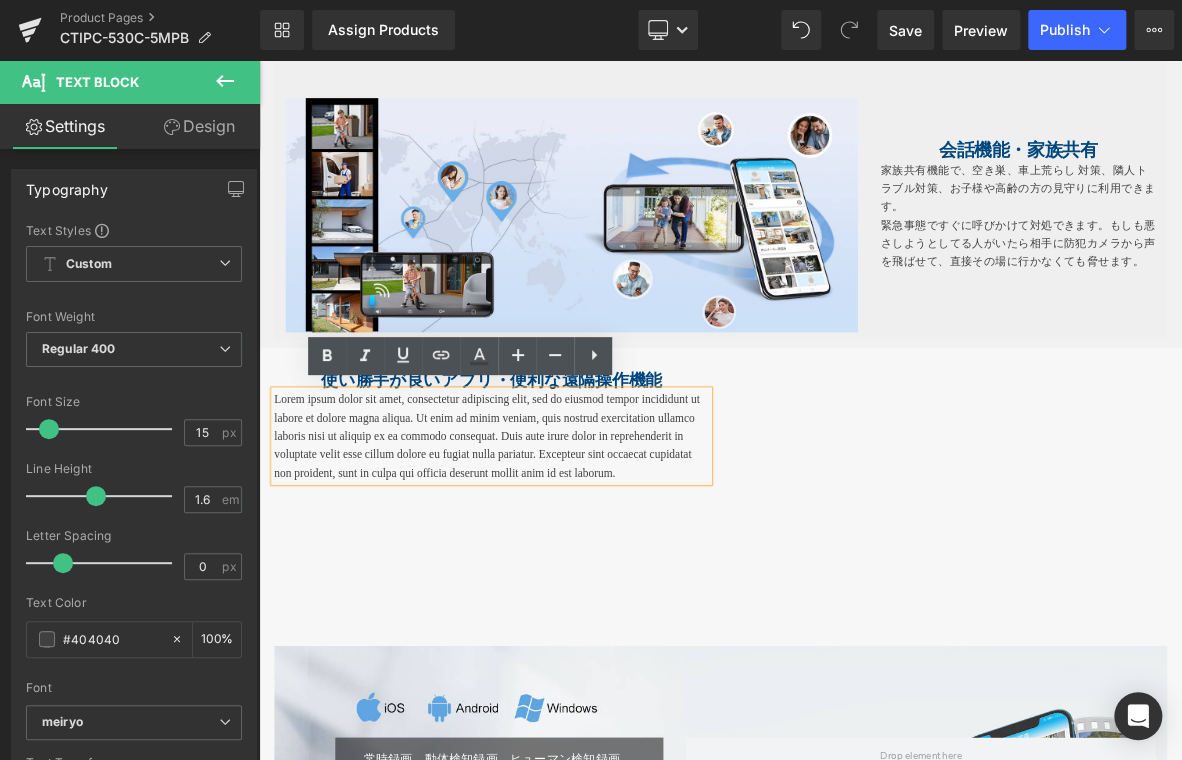 drag, startPoint x: 295, startPoint y: 584, endPoint x: 296, endPoint y: 570, distance: 14.035668 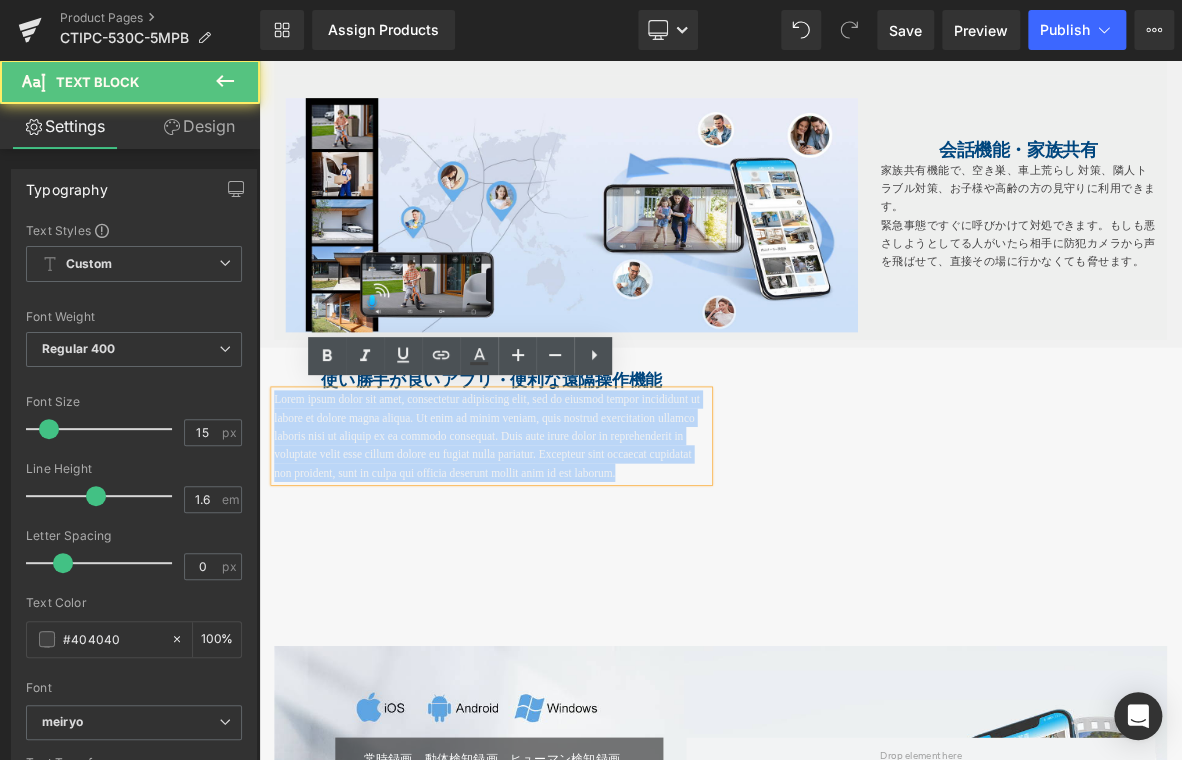 drag, startPoint x: 271, startPoint y: 501, endPoint x: 843, endPoint y: 651, distance: 591.3408 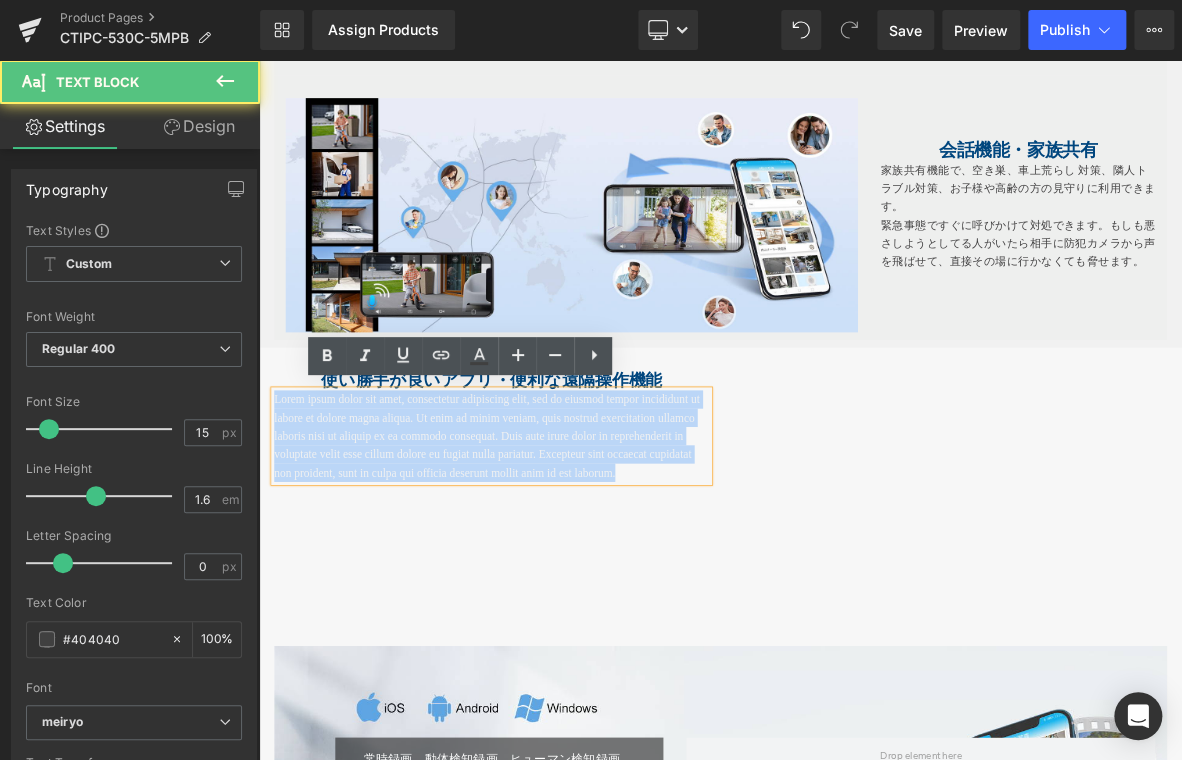 click on "使い勝手が良いアプリ・便利な遠隔操作機能
Heading
Lorem ipsum dolor sit amet, consectetur adipiscing elit, sed do eiusmod tempor incididunt ut labore et dolore magna aliqua. Ut enim ad minim veniam, quis nostrud exercitation ullamco laboris nisi ut aliquip ex ea commodo consequat. Duis aute irure dolor in reprehenderit in voluptate velit esse cillum dolore eu fugiat nulla pariatur. Excepteur sint occaecat cupidatat non proident, sunt in culpa qui officia deserunt mollit anim id est laborum.
Text Block
Youtube
Row" at bounding box center (864, 617) 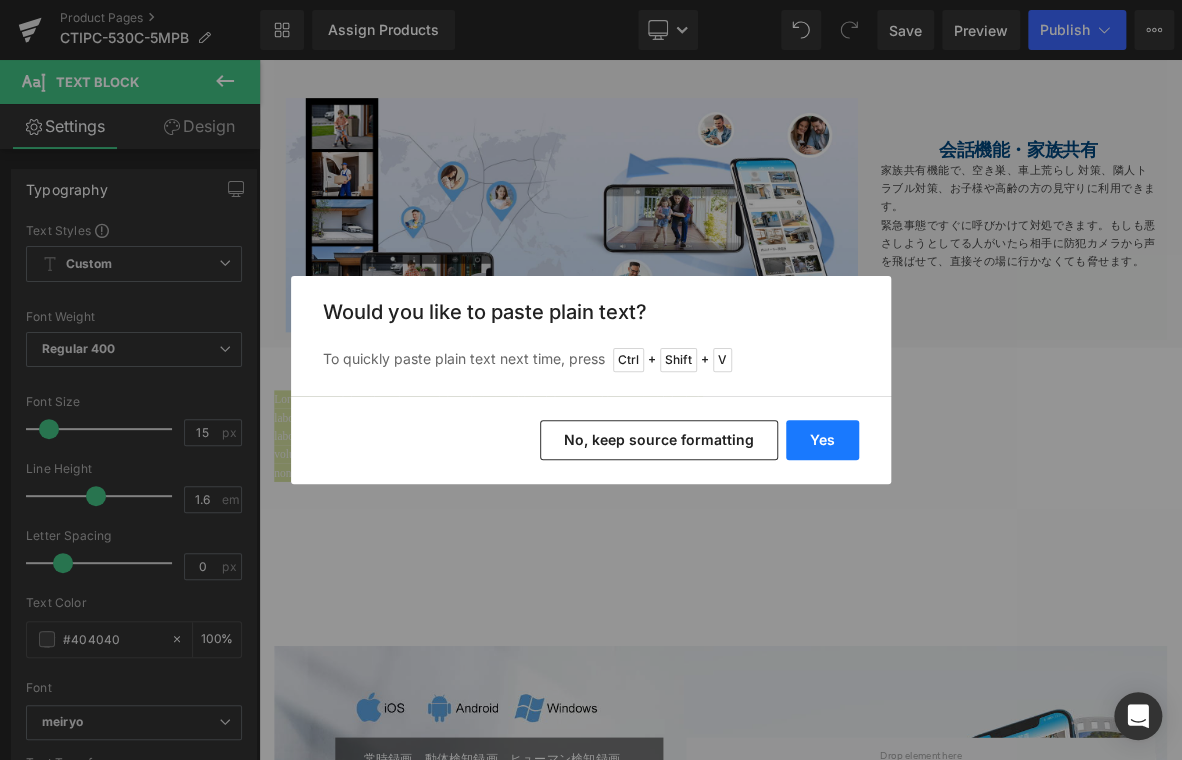 click on "Yes" at bounding box center [822, 440] 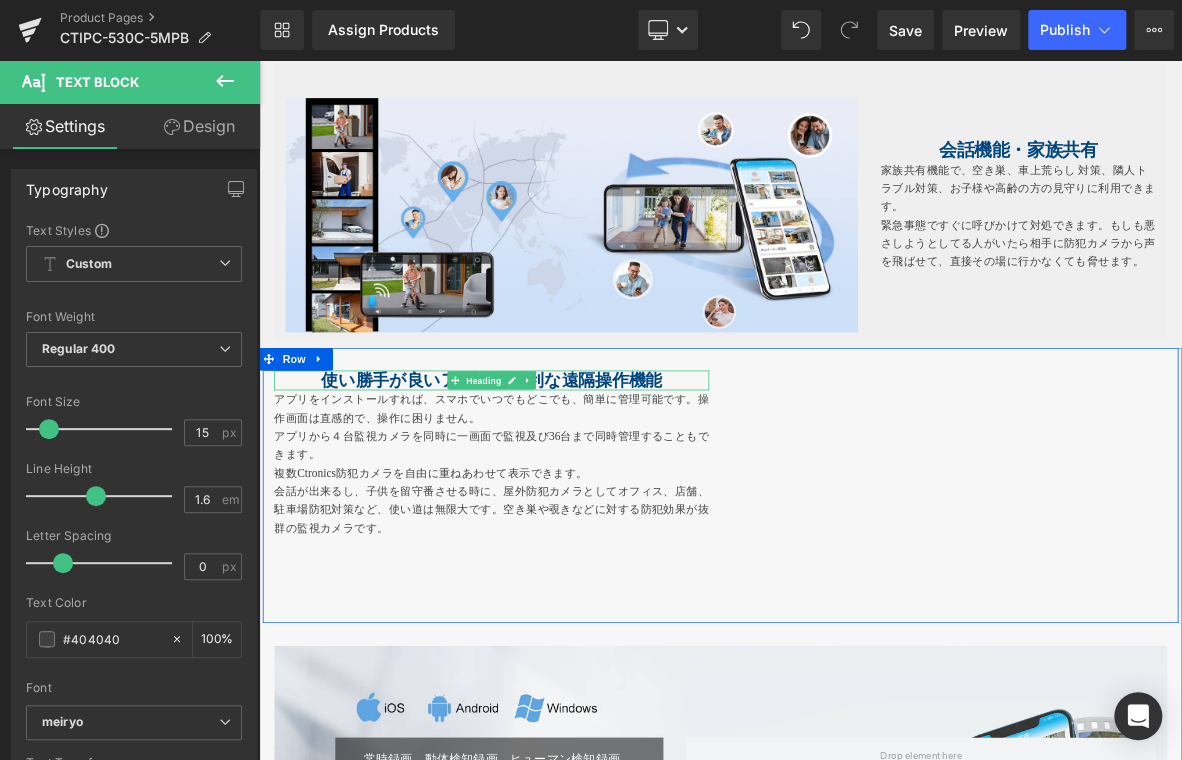 click on "使い勝手が良いアプリ・便利な遠隔操作機能" at bounding box center [564, 479] 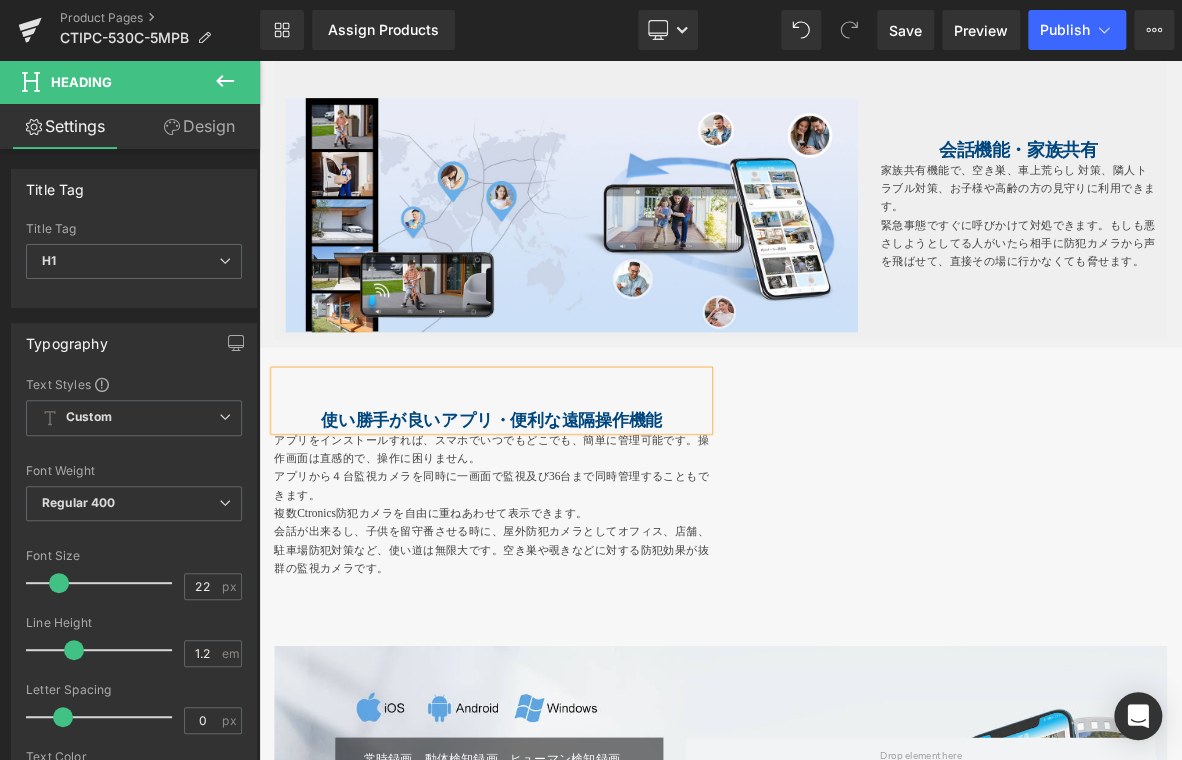 click on "使い勝手が良いアプリ・便利な遠隔操作機能
Heading
アプリをインストールすれば、スマホでいつでもどこでも、簡単に管理可能です。操作画面は直感的で、操作に困りません。 アプリから４台監視カメラを同時に一画面で監視及び36台まで同時管理することもできます。 複数Ctronics防犯カメラを自由に重ねあわせて表示できます。 会話が出来るし、子供を留守番させる時に、屋外防犯カメラとしてオフィス、店舗、駐車場防犯対策など、使い道は無限大です。空き巣や覗きなどに対する防犯効果が抜群の監視カメラです。
Text Block
Youtube
Row" at bounding box center [864, 617] 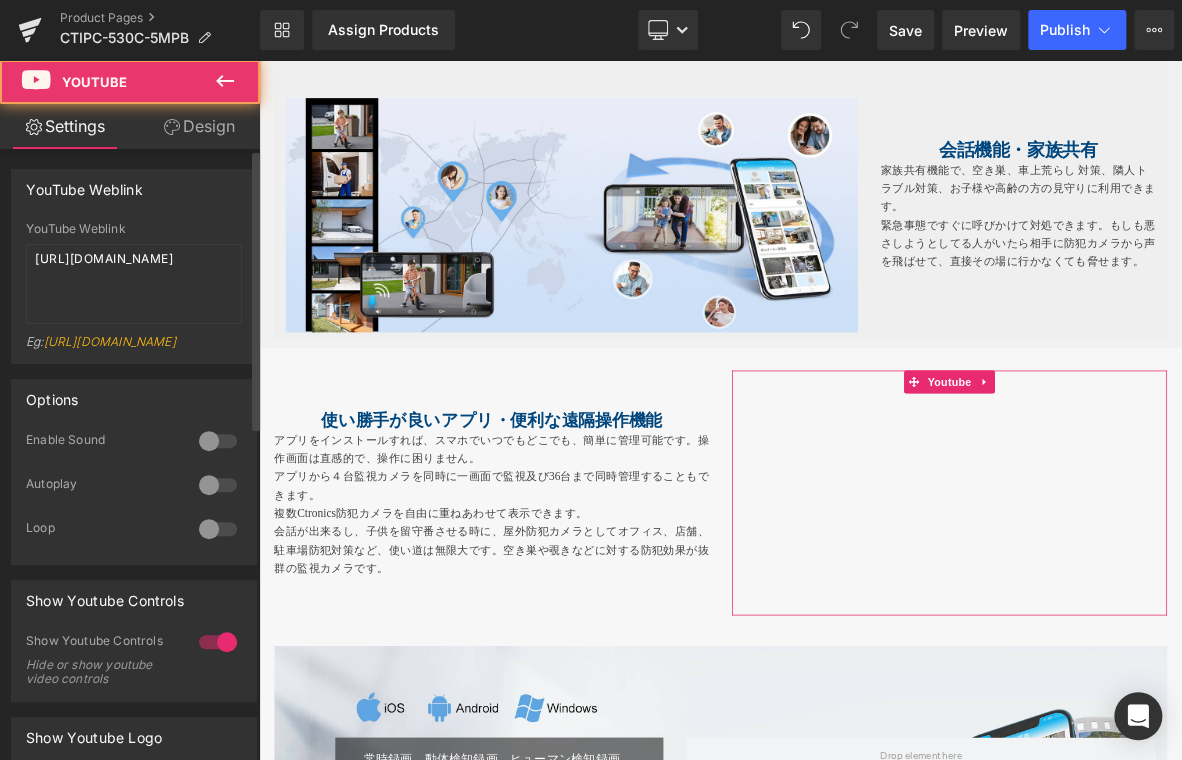 click at bounding box center (218, 441) 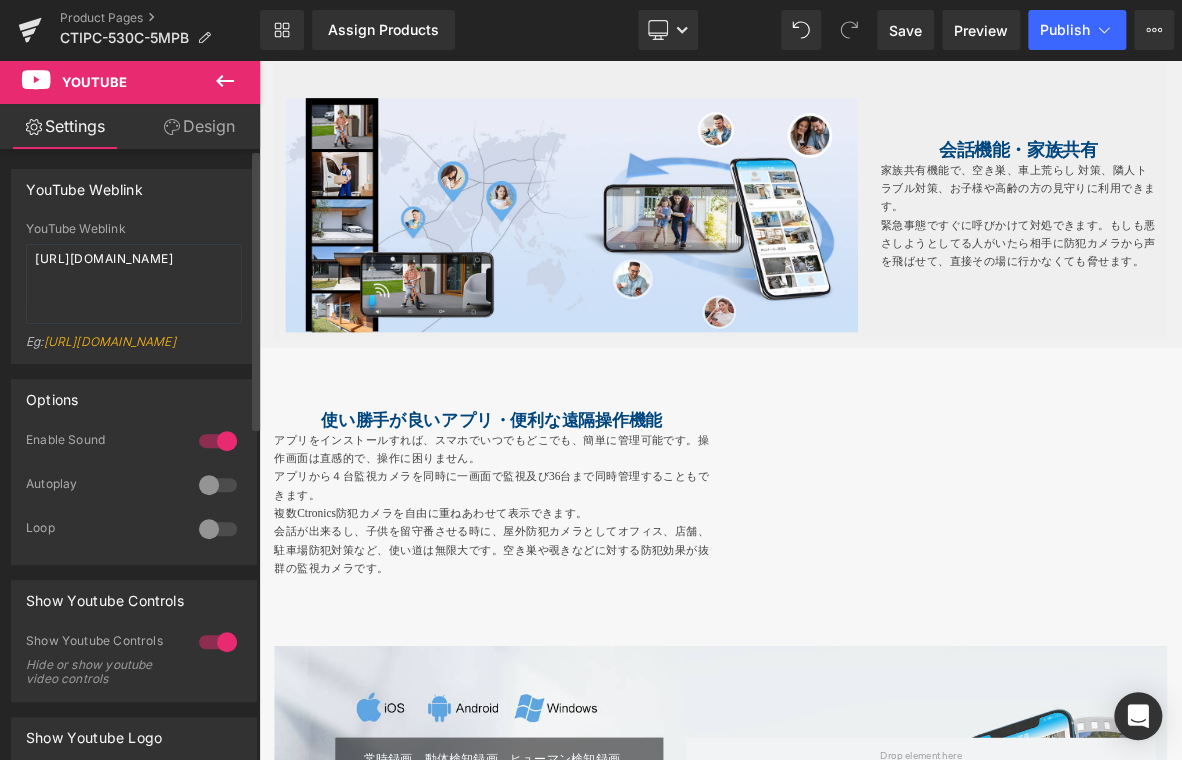 click at bounding box center (218, 485) 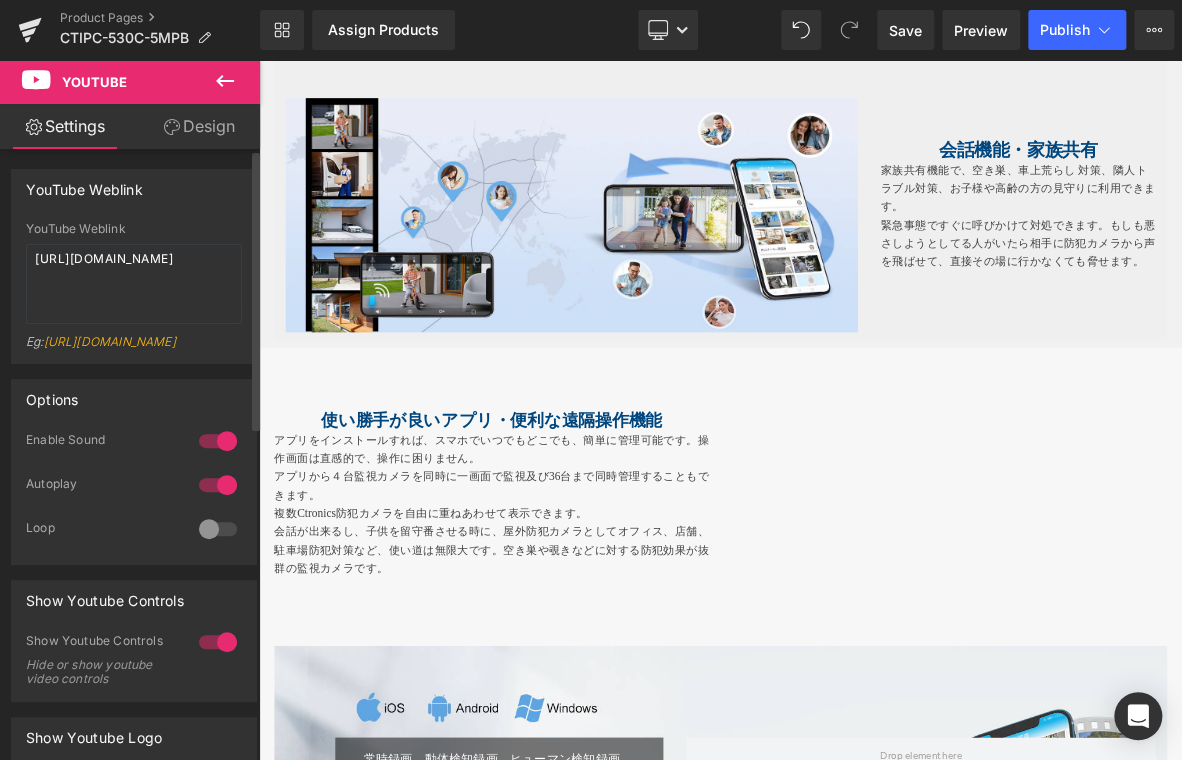 drag, startPoint x: 208, startPoint y: 556, endPoint x: 218, endPoint y: 585, distance: 30.675724 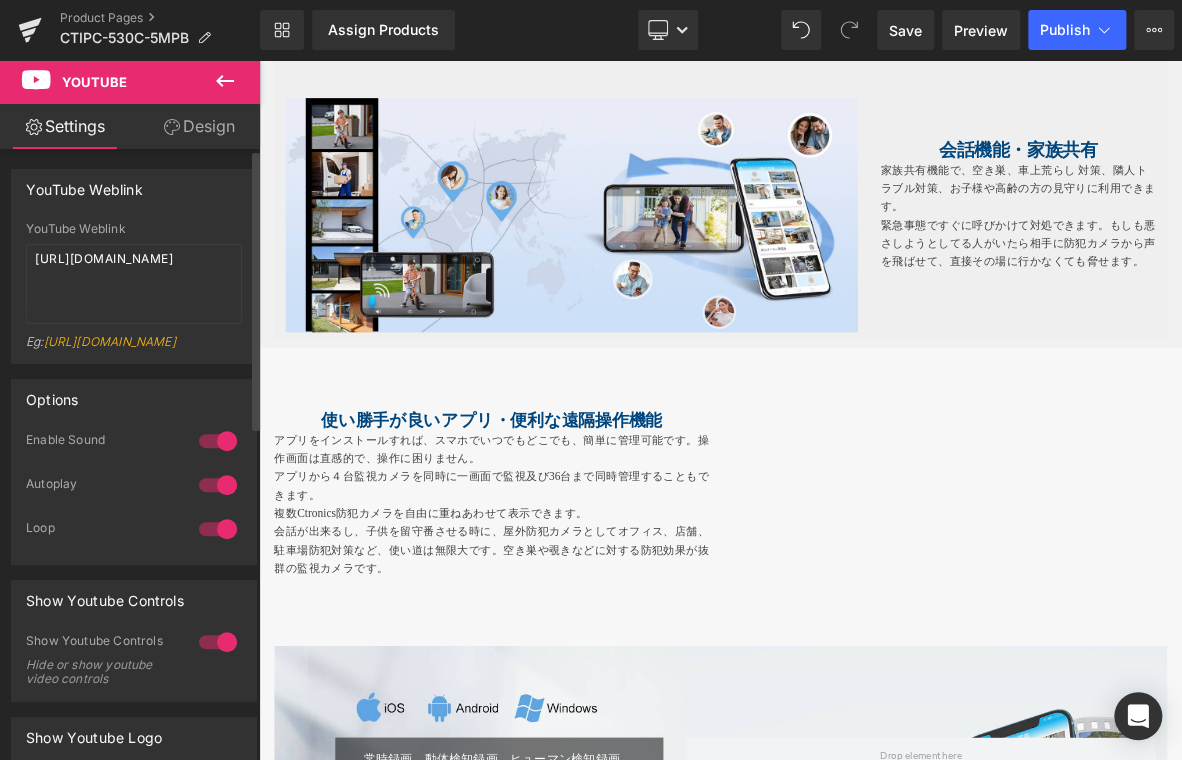 drag, startPoint x: 201, startPoint y: 675, endPoint x: 250, endPoint y: 616, distance: 76.6942 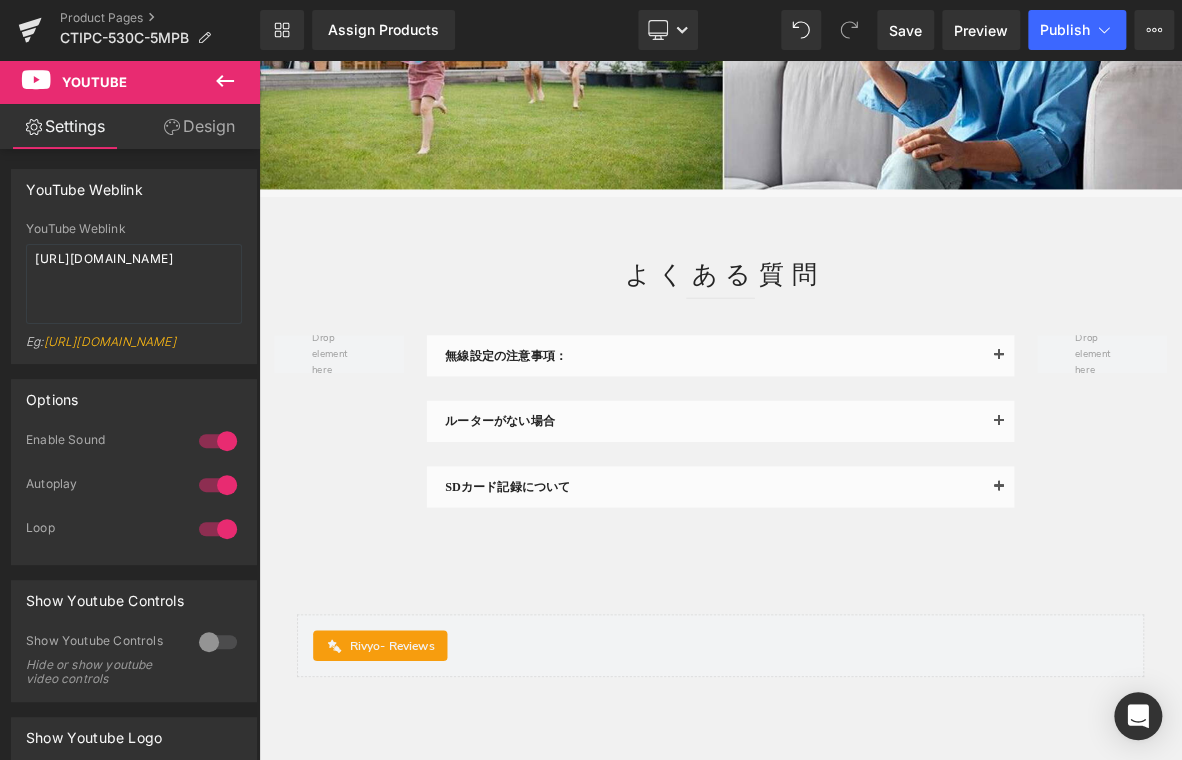 scroll, scrollTop: 5887, scrollLeft: 0, axis: vertical 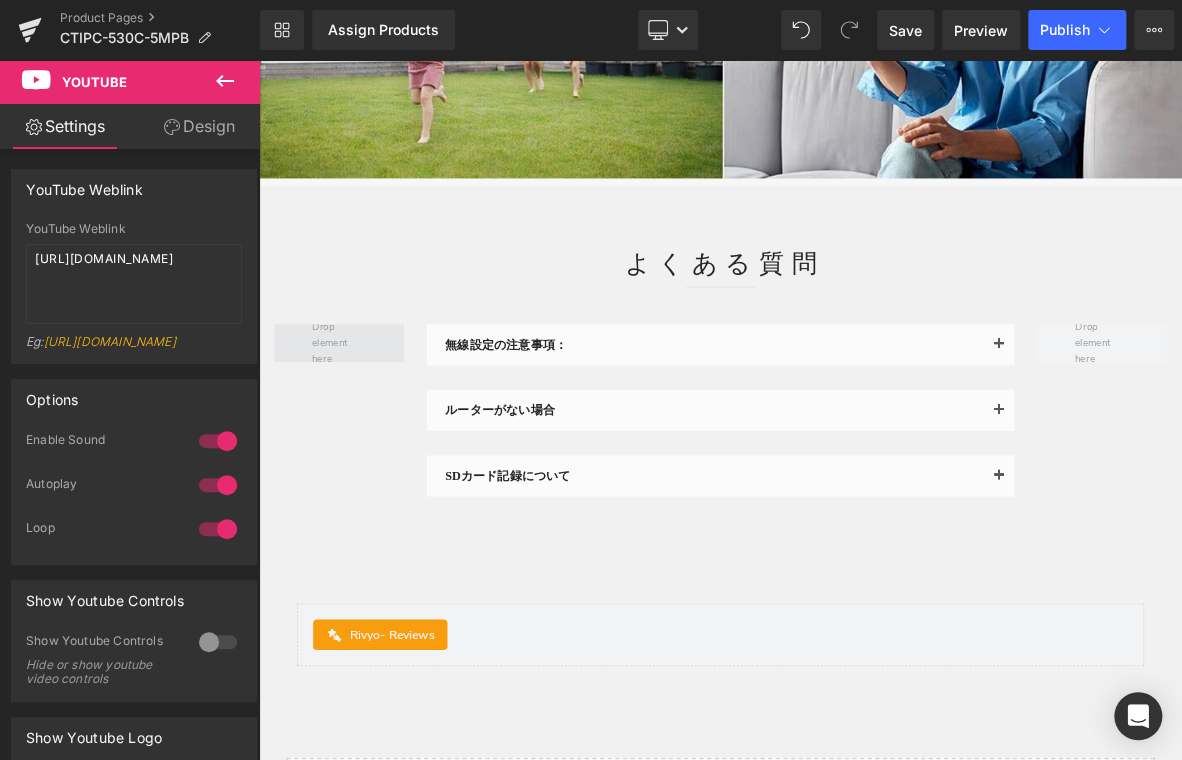 click at bounding box center [364, 431] 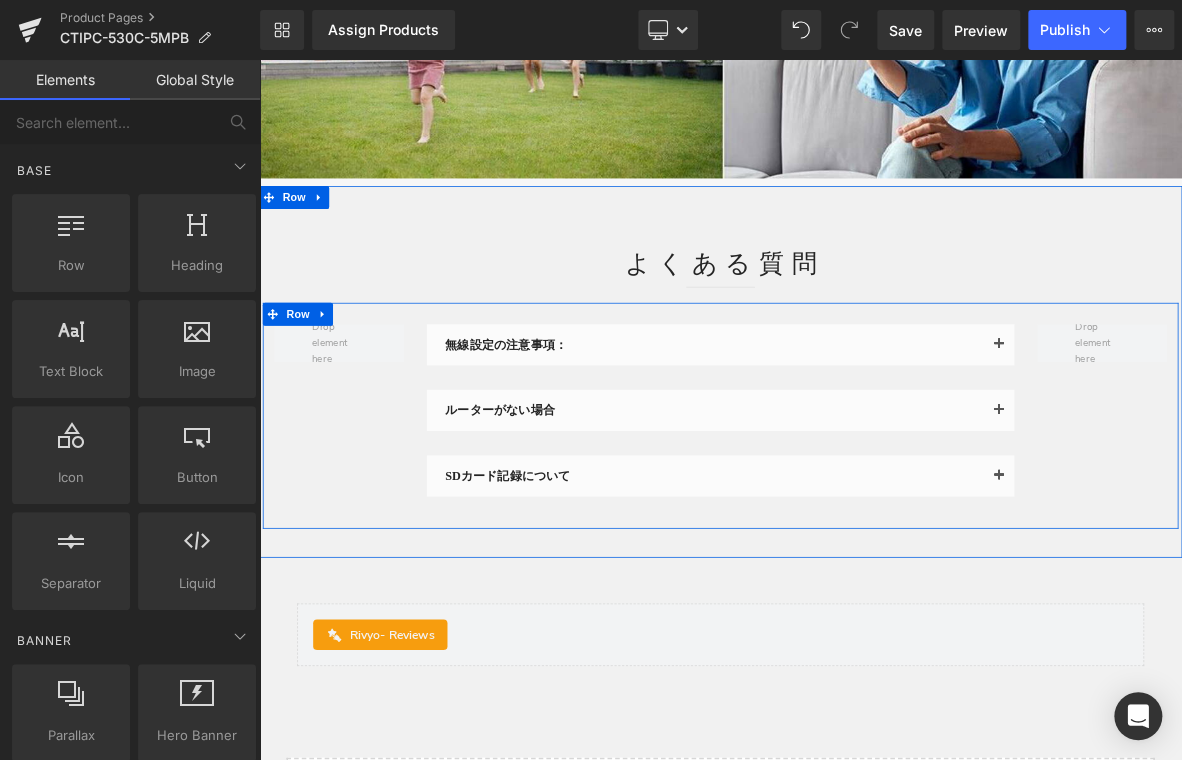 click on "無線設定の注意事項：" at bounding box center [856, 433] 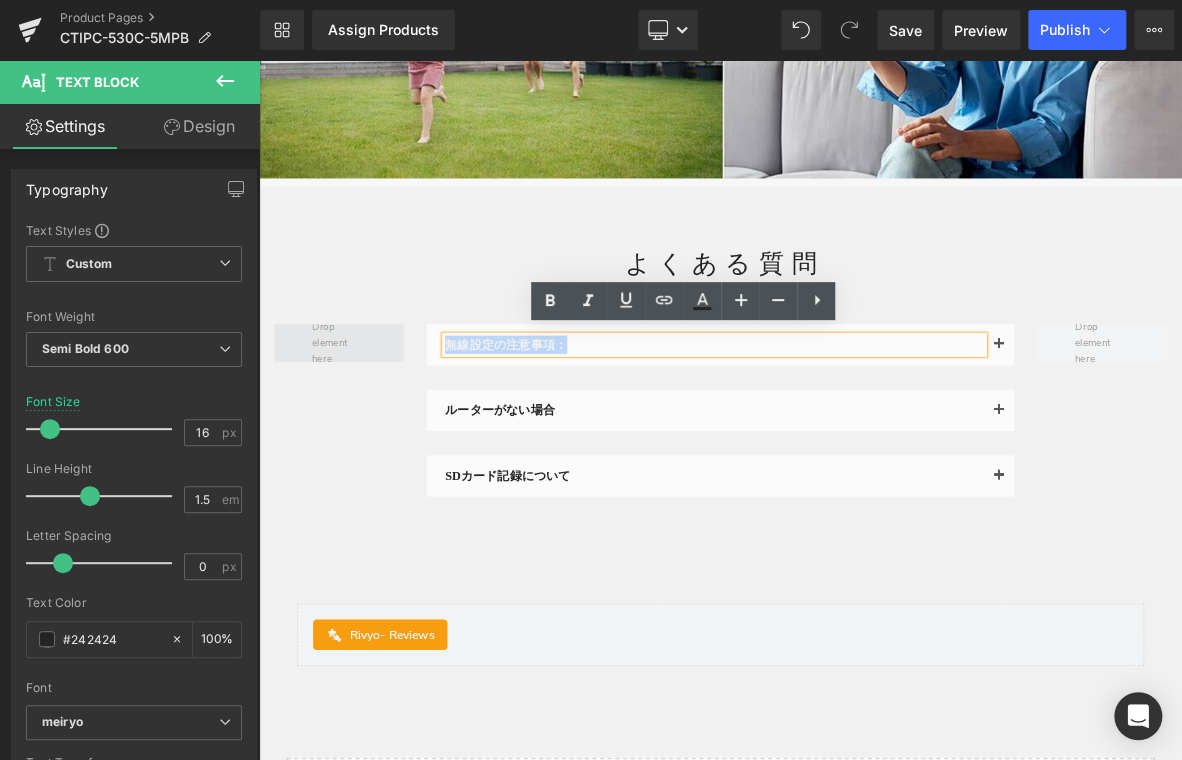drag, startPoint x: 671, startPoint y: 423, endPoint x: 430, endPoint y: 417, distance: 241.07468 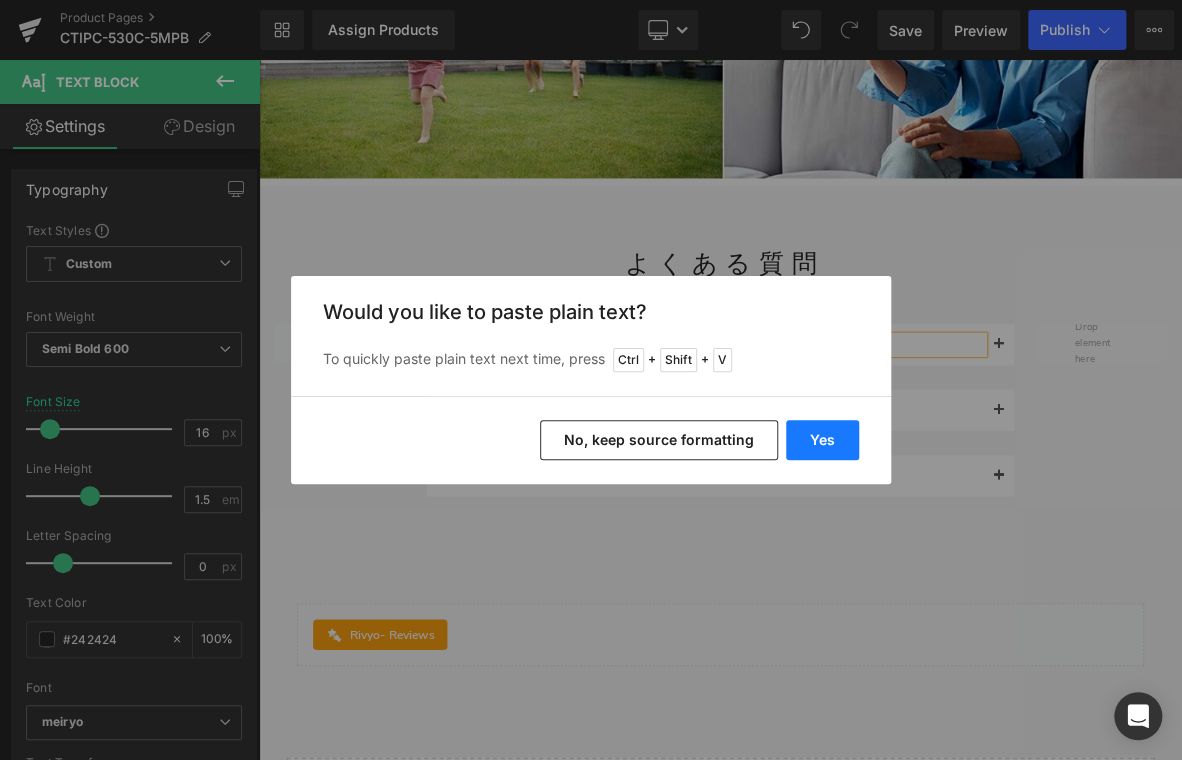 drag, startPoint x: 815, startPoint y: 439, endPoint x: 762, endPoint y: 482, distance: 68.24954 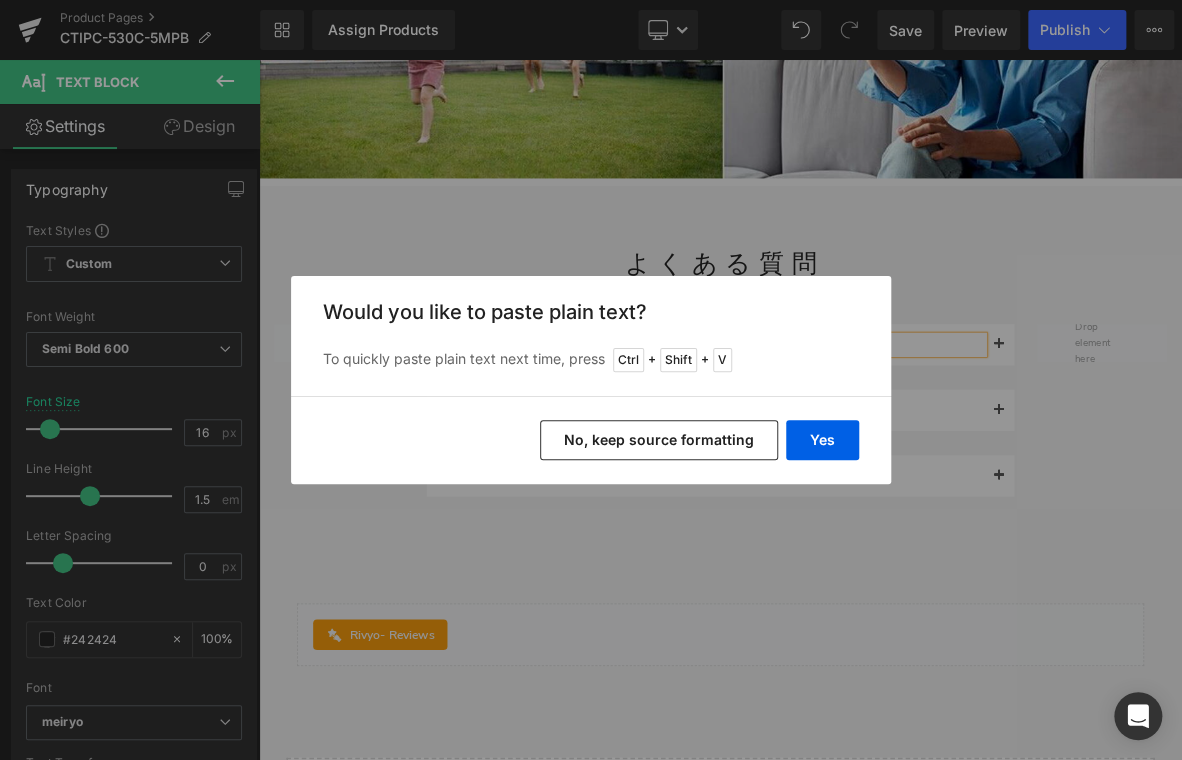 type 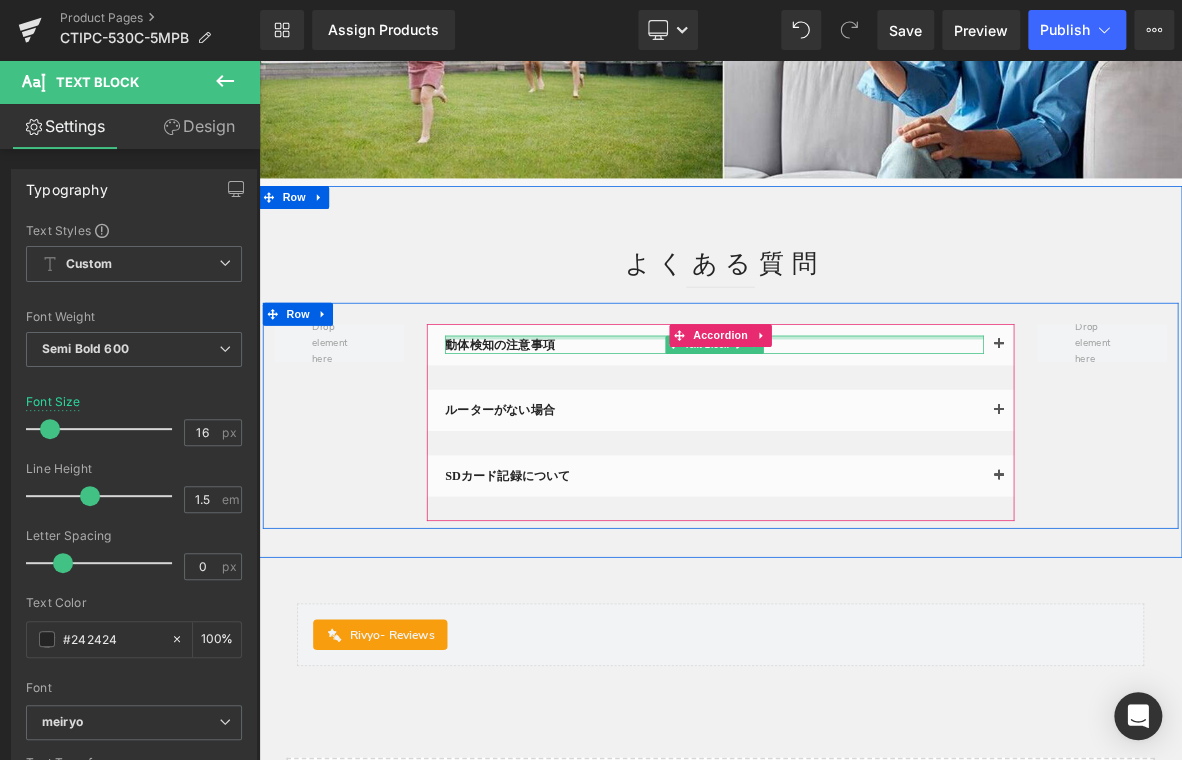 click at bounding box center (856, 423) 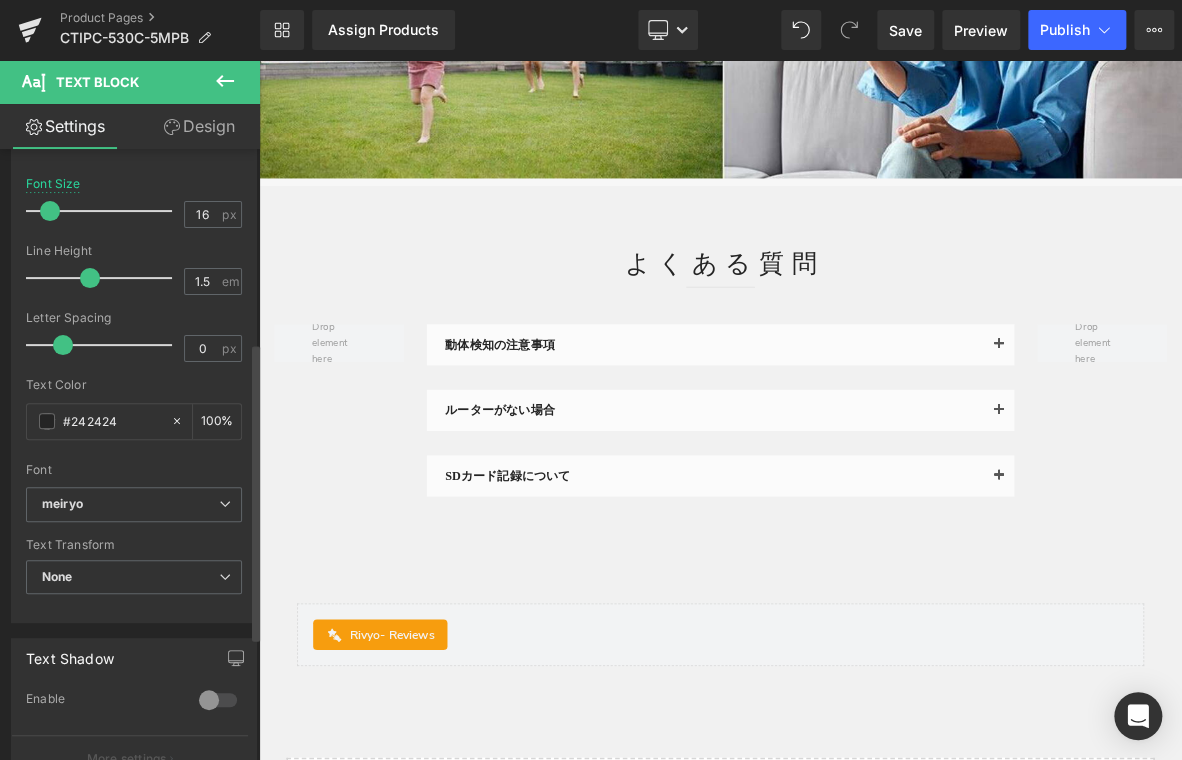 scroll, scrollTop: 400, scrollLeft: 0, axis: vertical 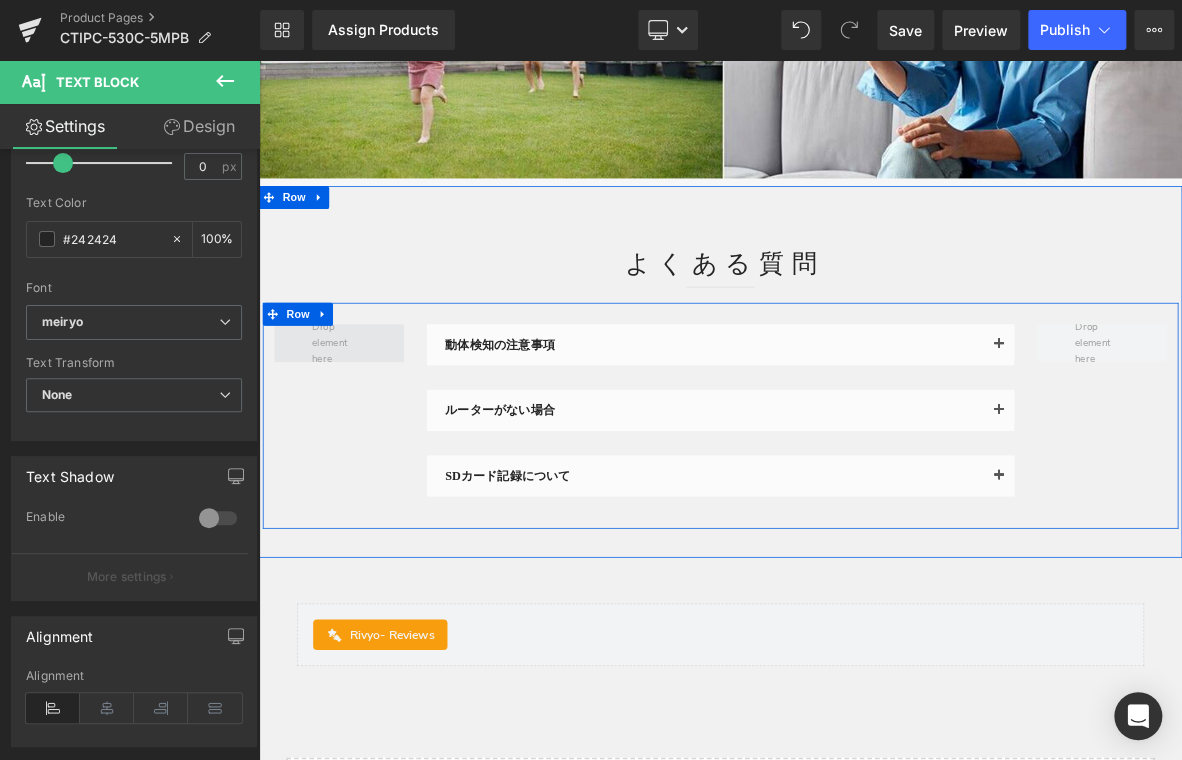 click at bounding box center (364, 431) 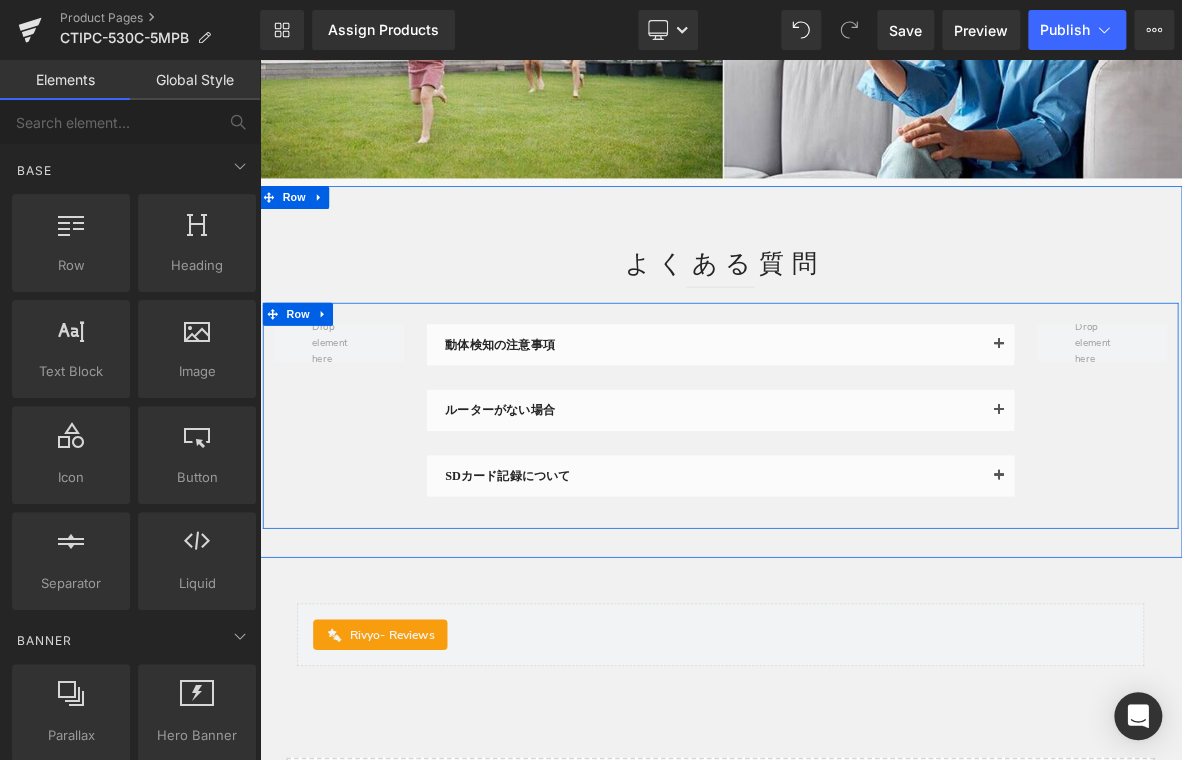 click on "動体検知の注意事項
Text Block" at bounding box center (864, 433) 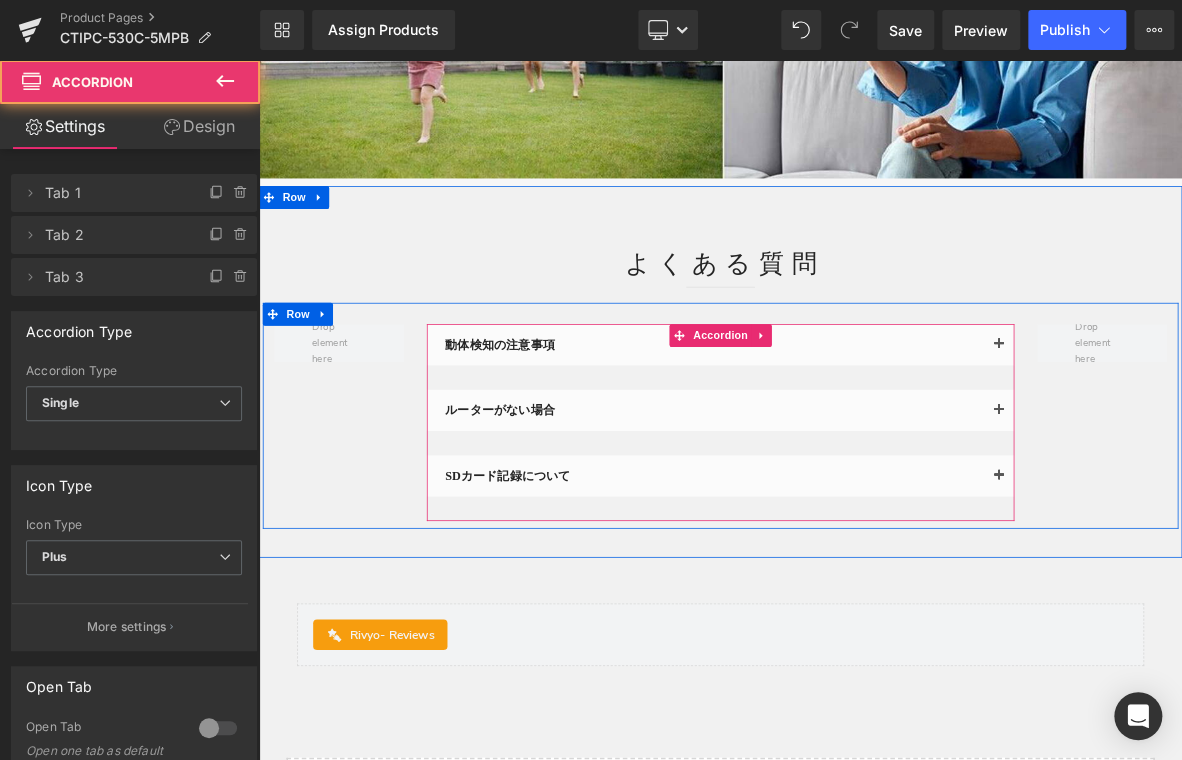click at bounding box center (1229, 433) 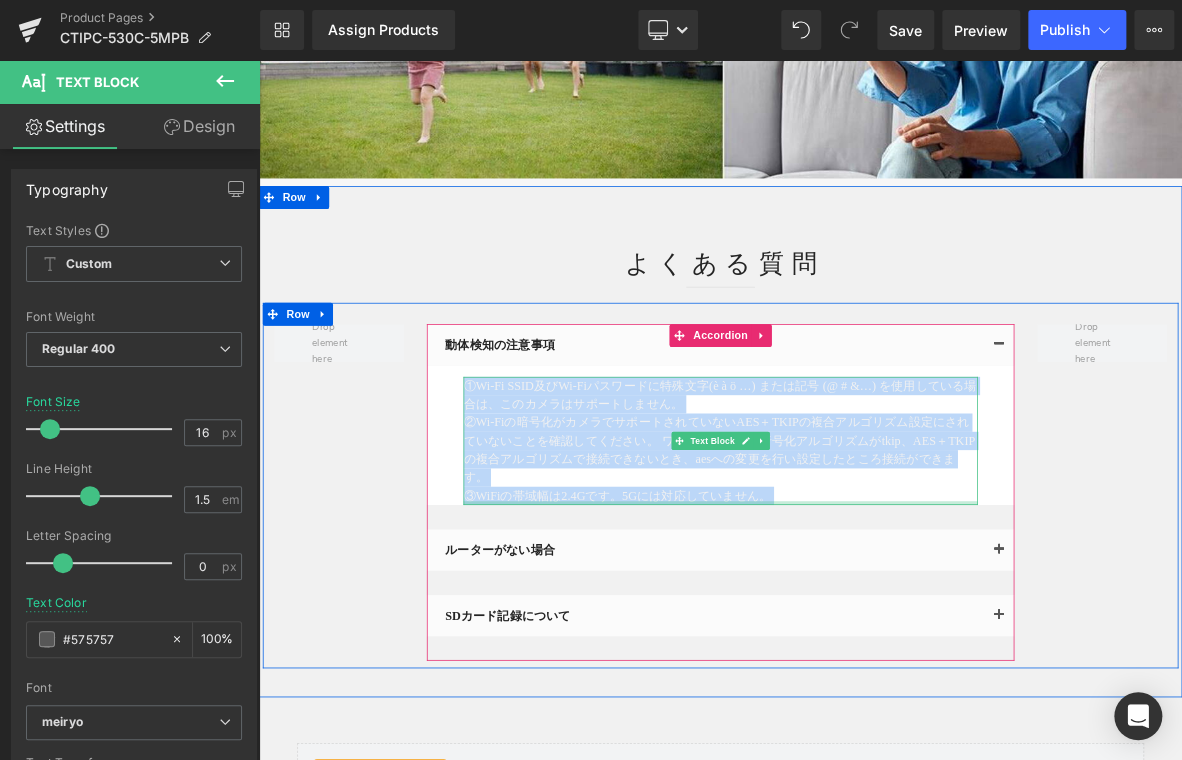 drag, startPoint x: 527, startPoint y: 483, endPoint x: 1078, endPoint y: 626, distance: 569.2539 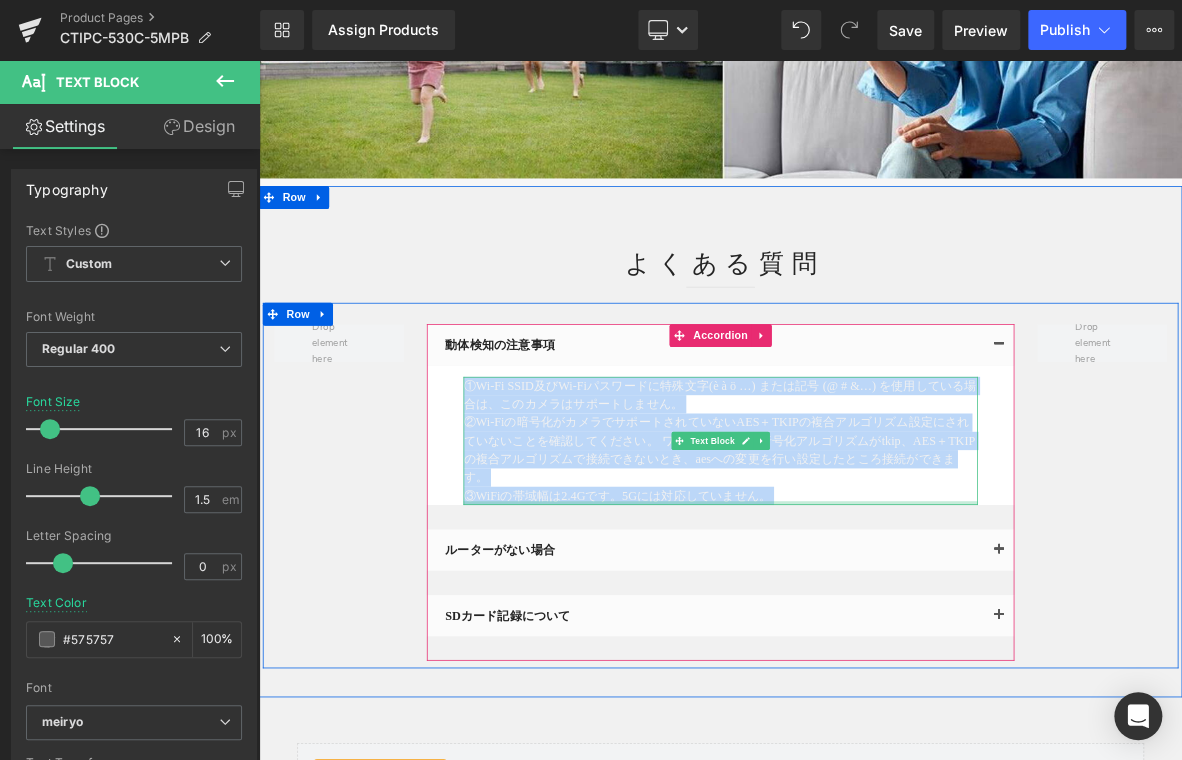 click on "①Wi-Fi SSID及びWi-Fiパスワードに特殊文字(è à ö …) または記号 (@ # &…) を使用している場合は、このカメラはサポートしません。
②Wi-Fiの暗号化がカメラでサポートされていないAES＋TKIPの複合アルゴリズム設定にされていないことを確認してください。 ワイヤレス設定で暗号化アルゴリズムがtkip、AES＋TKIPの複合アルゴリズムで接続できないとき、aesへの変更を行い設定したところ接続ができます。
③WiFiの帯域幅は2.4Gです。5Gには対応していません。
Text Block" at bounding box center (864, 559) 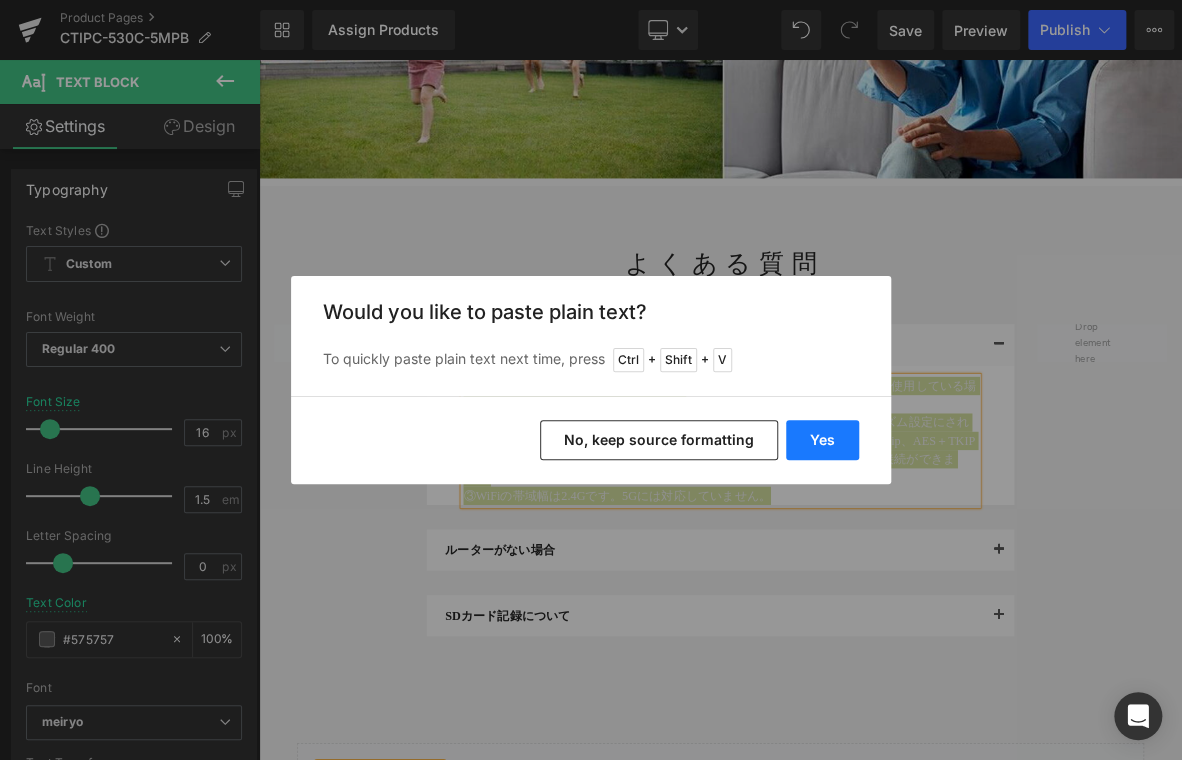 click on "Yes" at bounding box center (822, 440) 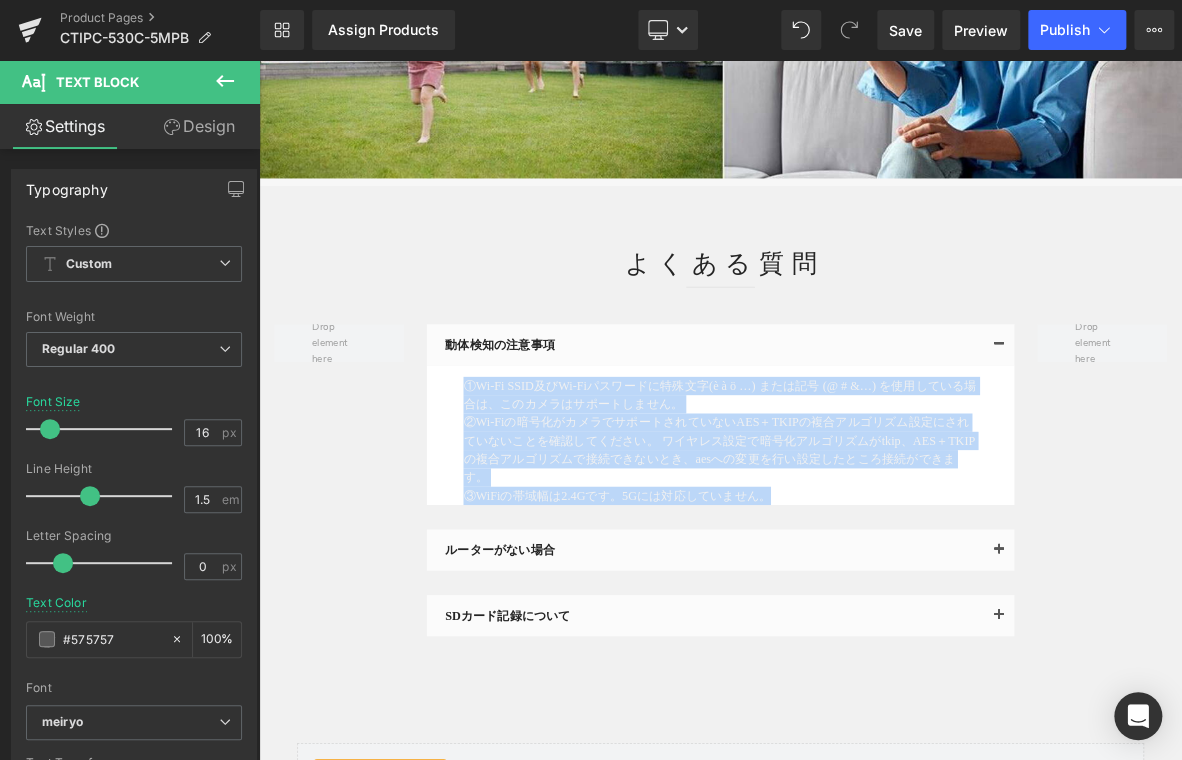 click on "動体検知の注意事項
Text Block
①Wi-Fi SSID及びWi-Fiパスワードに特殊文字(è à ö …) または記号 (@ # &…) を使用している場合は、このカメラはサポートしません。
③WiFiの帯域幅は2.4Gです。5Gには対応していません。
Text Block" at bounding box center (864, 617) 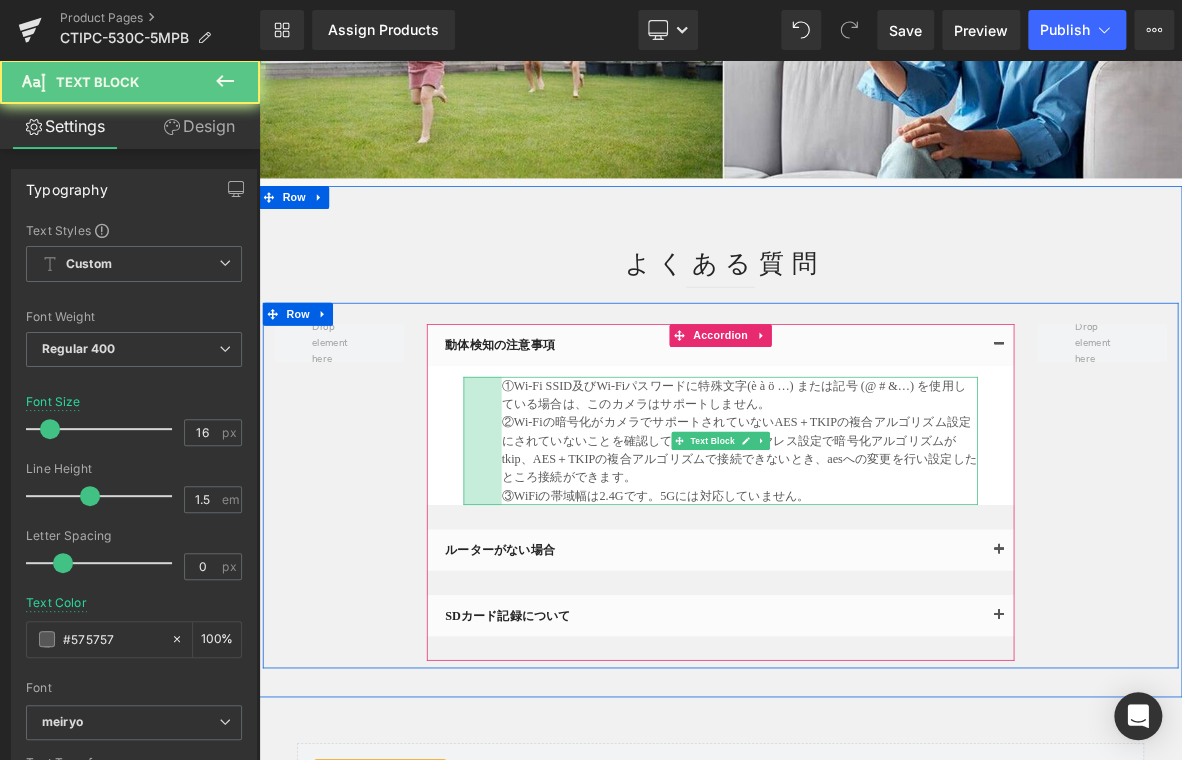 click on "①Wi-Fi SSID及びWi-Fiパスワードに特殊文字(è à ö …) または記号 (@ # &…) を使用している場合は、このカメラはサポートしません。
②Wi-Fiの暗号化がカメラでサポートされていないAES＋TKIPの複合アルゴリズム設定にされていないことを確認してください。 ワイヤレス設定で暗号化アルゴリズムがtkip、AES＋TKIPの複合アルゴリズムで接続できないとき、aesへの変更を行い設定したところ接続ができます。
③WiFiの帯域幅は2.4Gです。5Gには対応していません。
Text Block       50px" at bounding box center (864, 559) 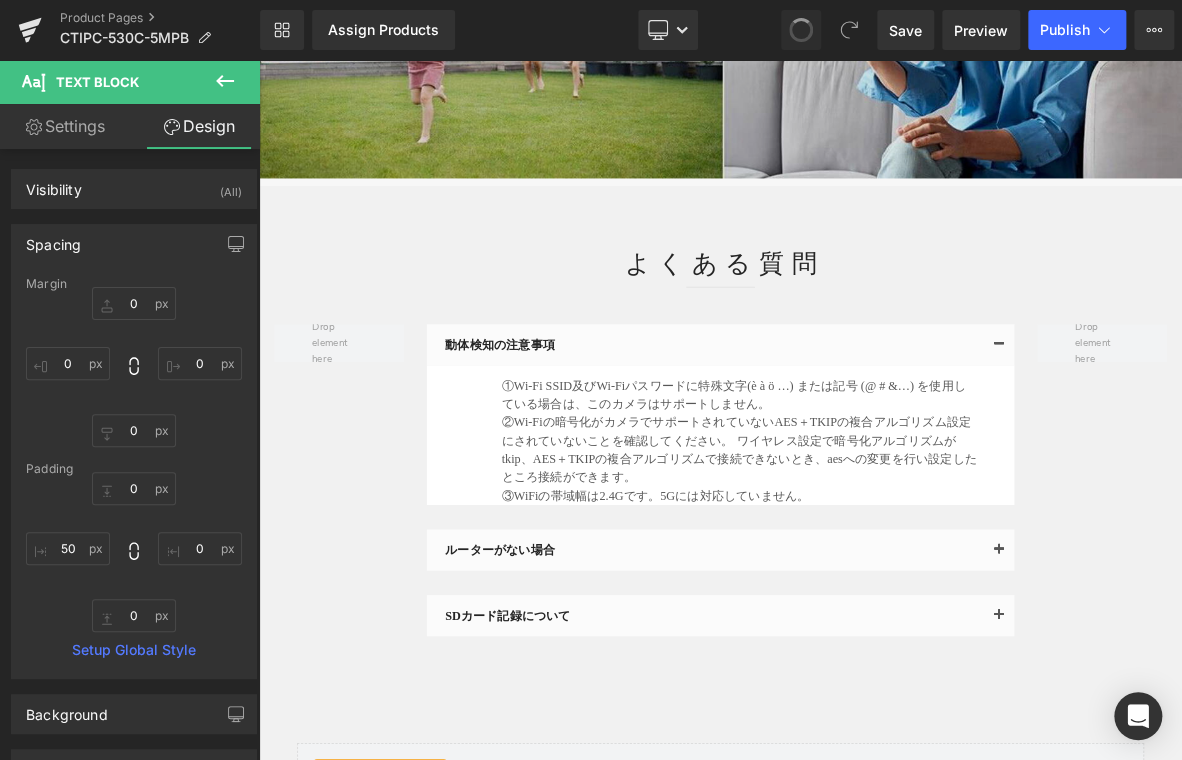 type on "0" 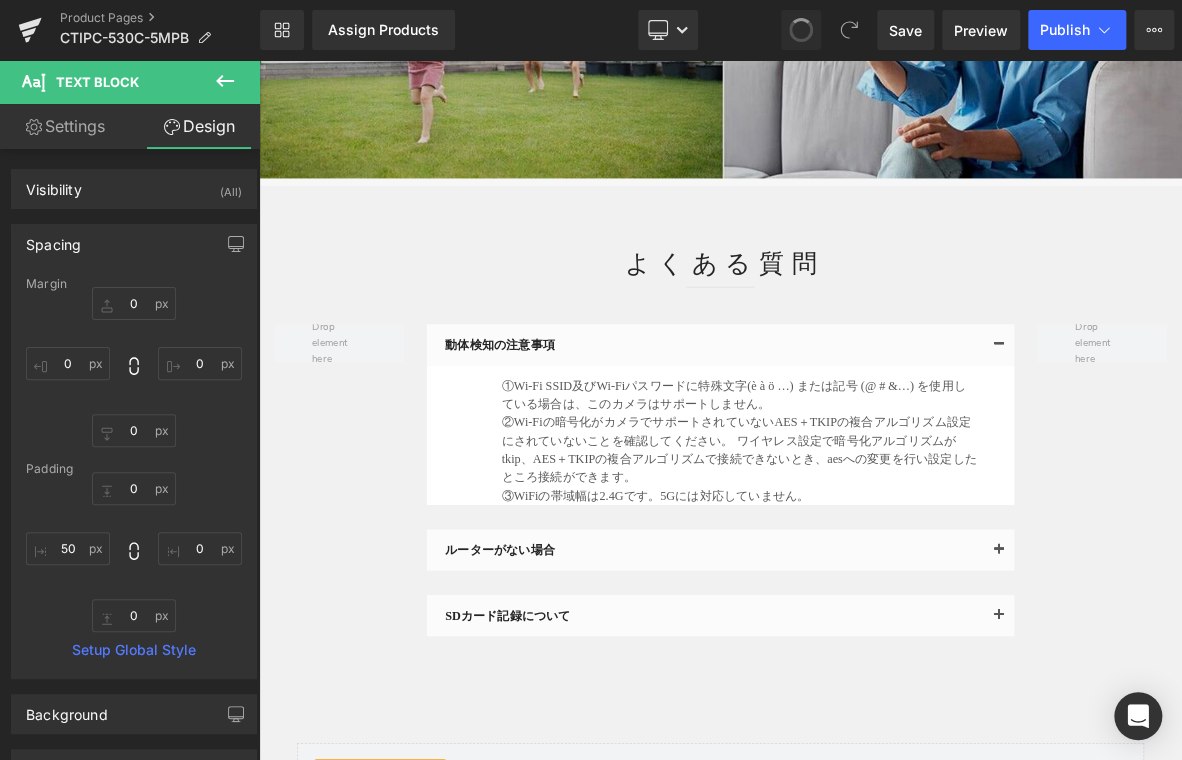 type on "0" 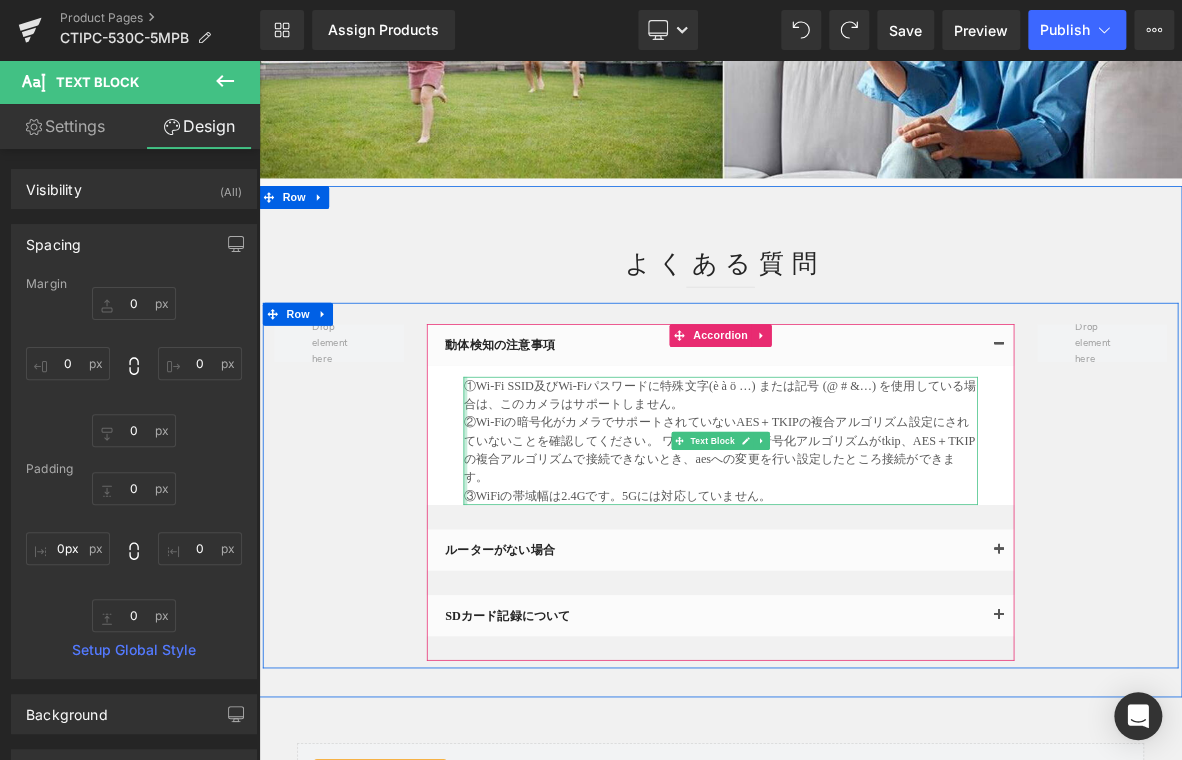 type on "6px" 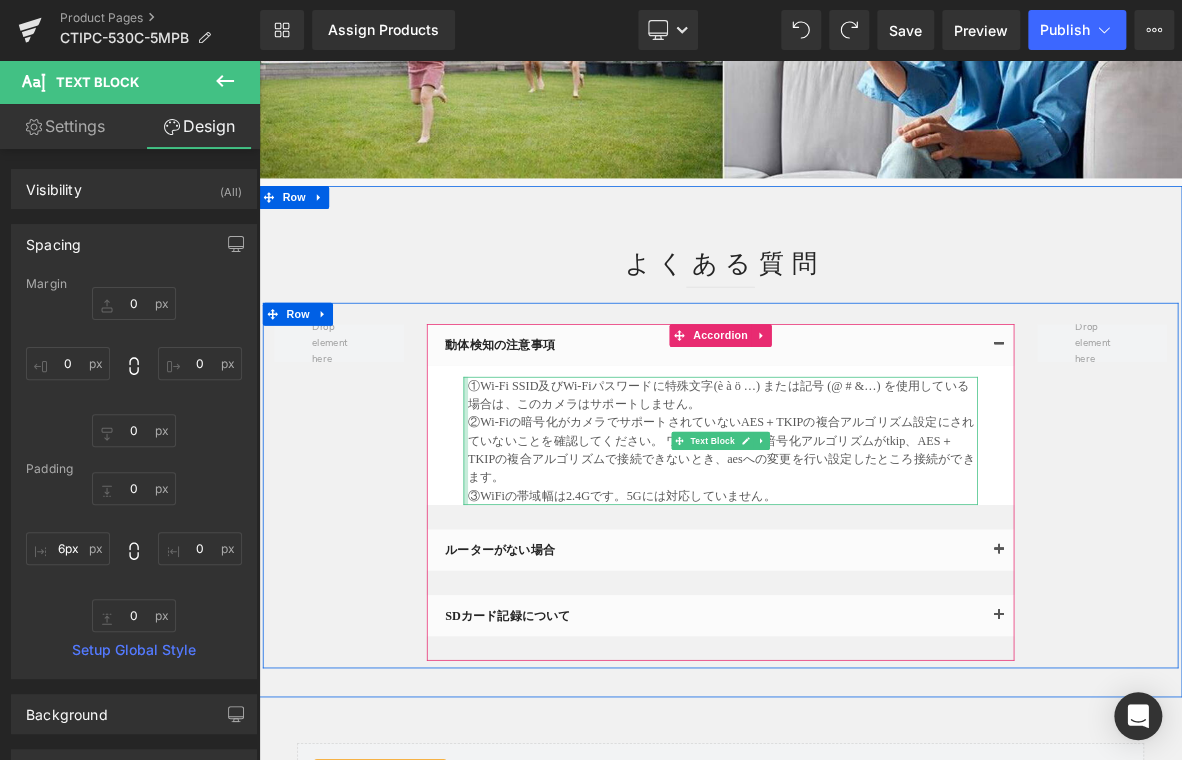 drag, startPoint x: 519, startPoint y: 507, endPoint x: 475, endPoint y: 508, distance: 44.011364 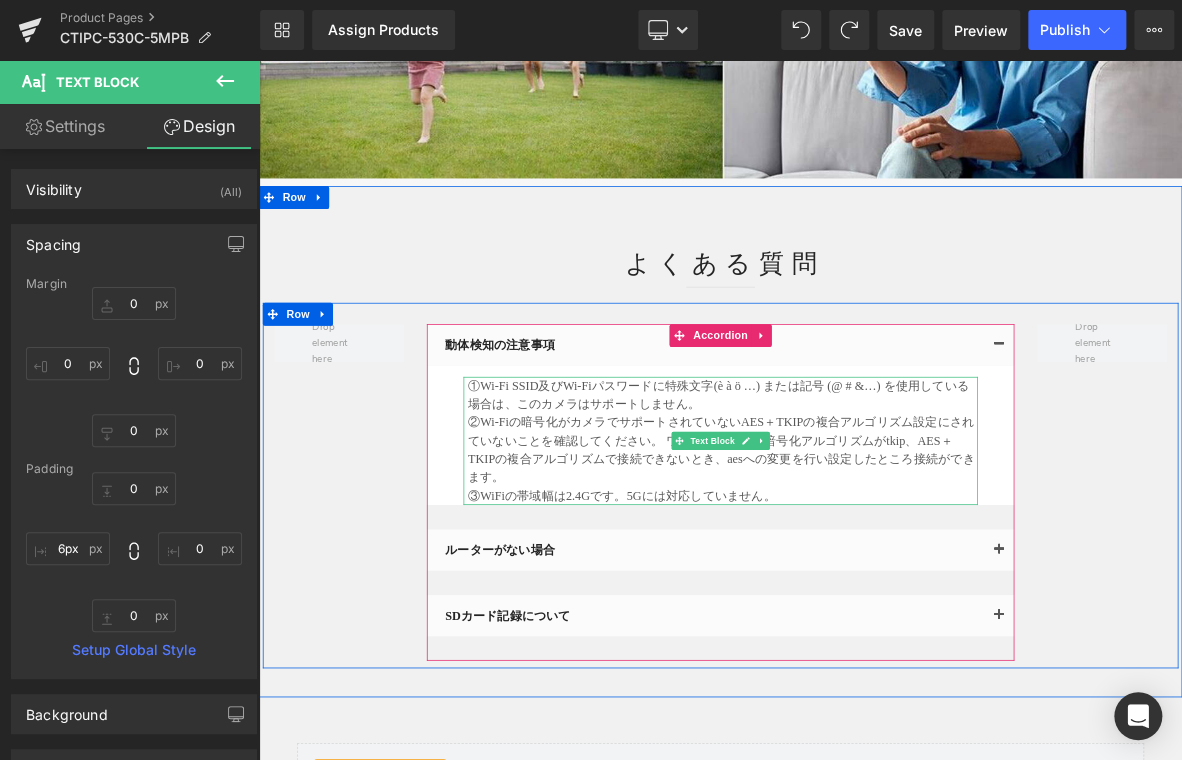 click on "①Wi-Fi SSID及びWi-Fiパスワードに特殊文字(è à ö …) または記号 (@ # &…) を使用している場合は、このカメラはサポートしません。" at bounding box center (867, 499) 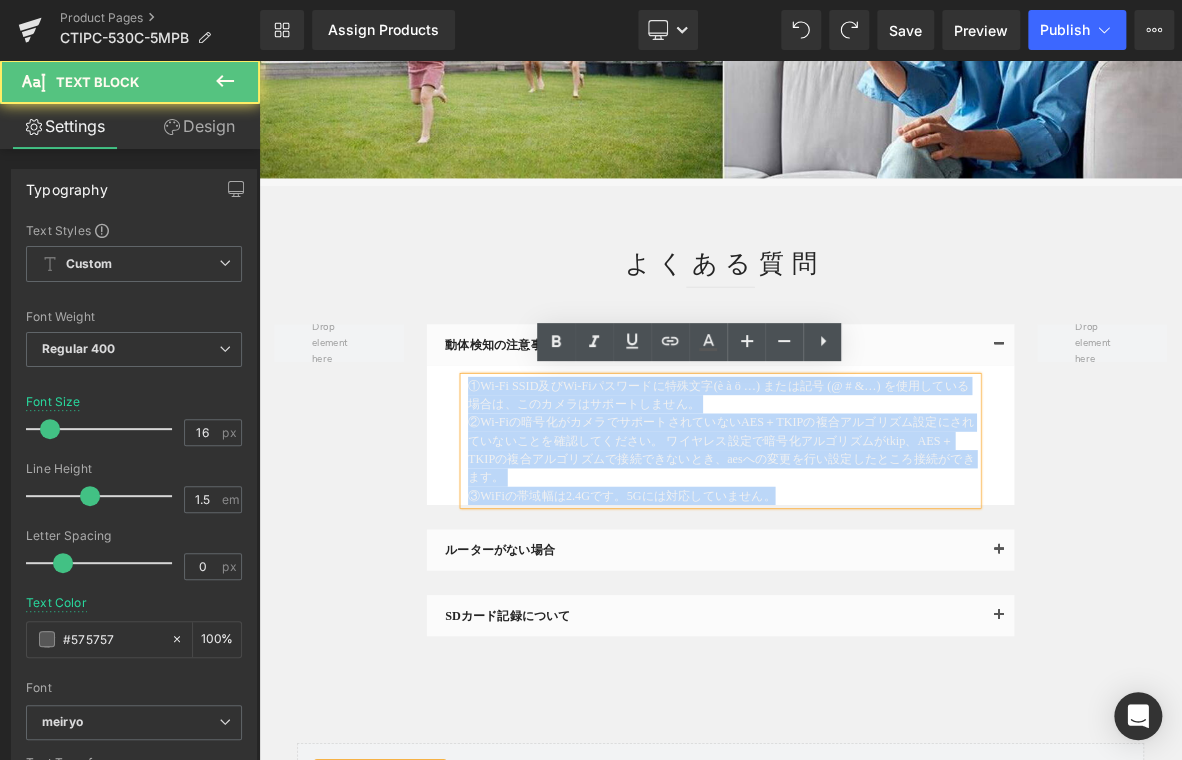 drag, startPoint x: 525, startPoint y: 480, endPoint x: 961, endPoint y: 567, distance: 444.5953 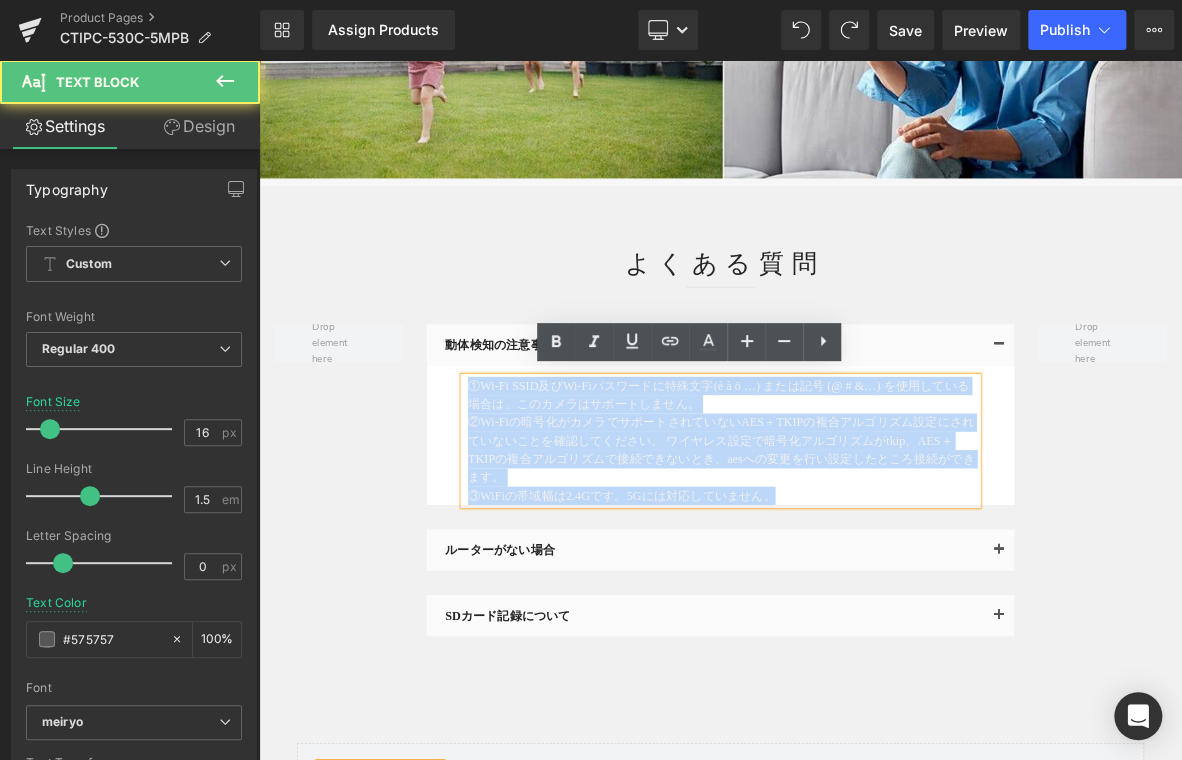 click on "①Wi-Fi SSID及びWi-Fiパスワードに特殊文字(è à ö …) または記号 (@ # &…) を使用している場合は、このカメラはサポートしません。
②Wi-Fiの暗号化がカメラでサポートされていないAES＋TKIPの複合アルゴリズム設定にされていないことを確認してください。 ワイヤレス設定で暗号化アルゴリズムがtkip、AES＋TKIPの複合アルゴリズムで接続できないとき、aesへの変更を行い設定したところ接続ができます。
③WiFiの帯域幅は2.4Gです。5Gには対応していません。" at bounding box center (864, 559) 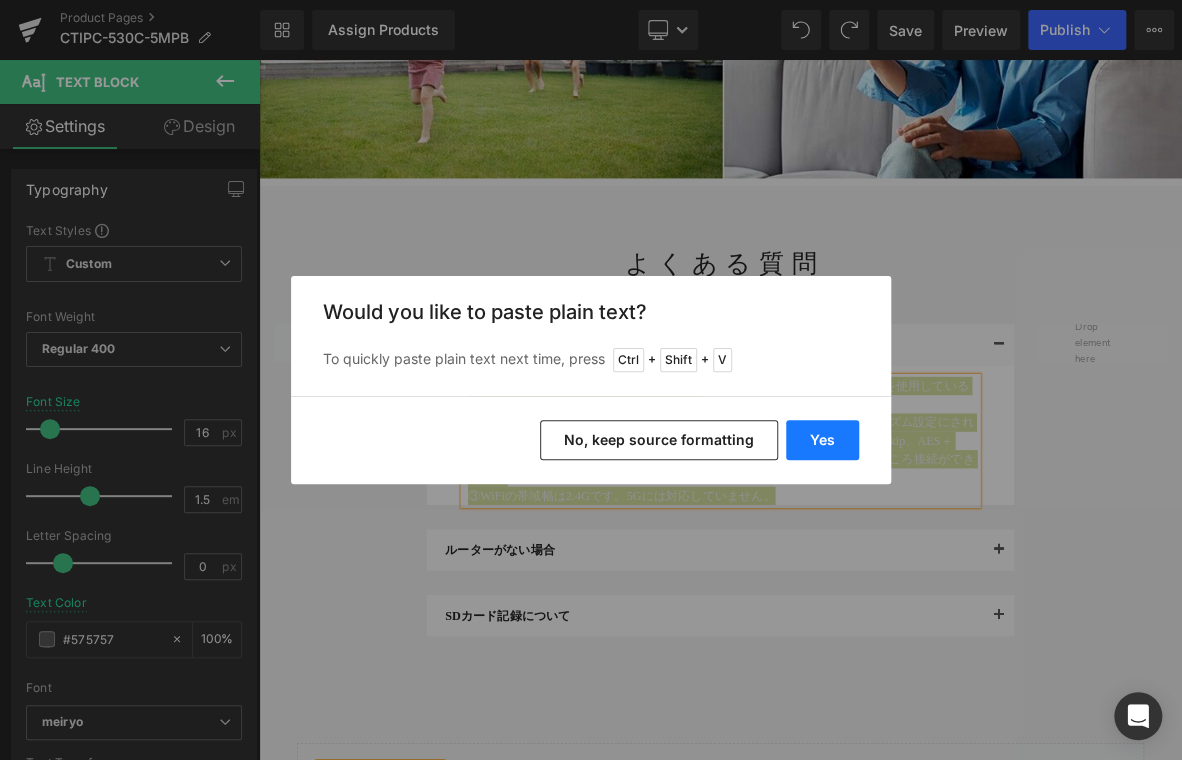 drag, startPoint x: 805, startPoint y: 446, endPoint x: 709, endPoint y: 494, distance: 107.33126 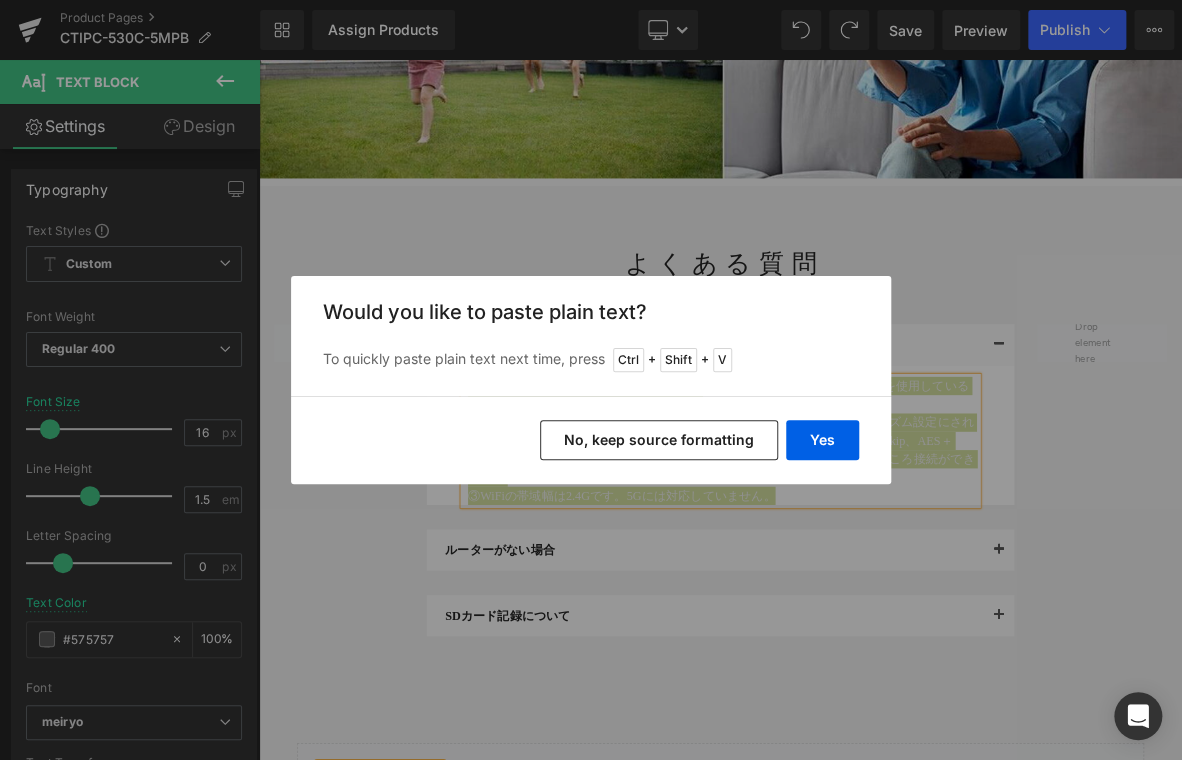 type 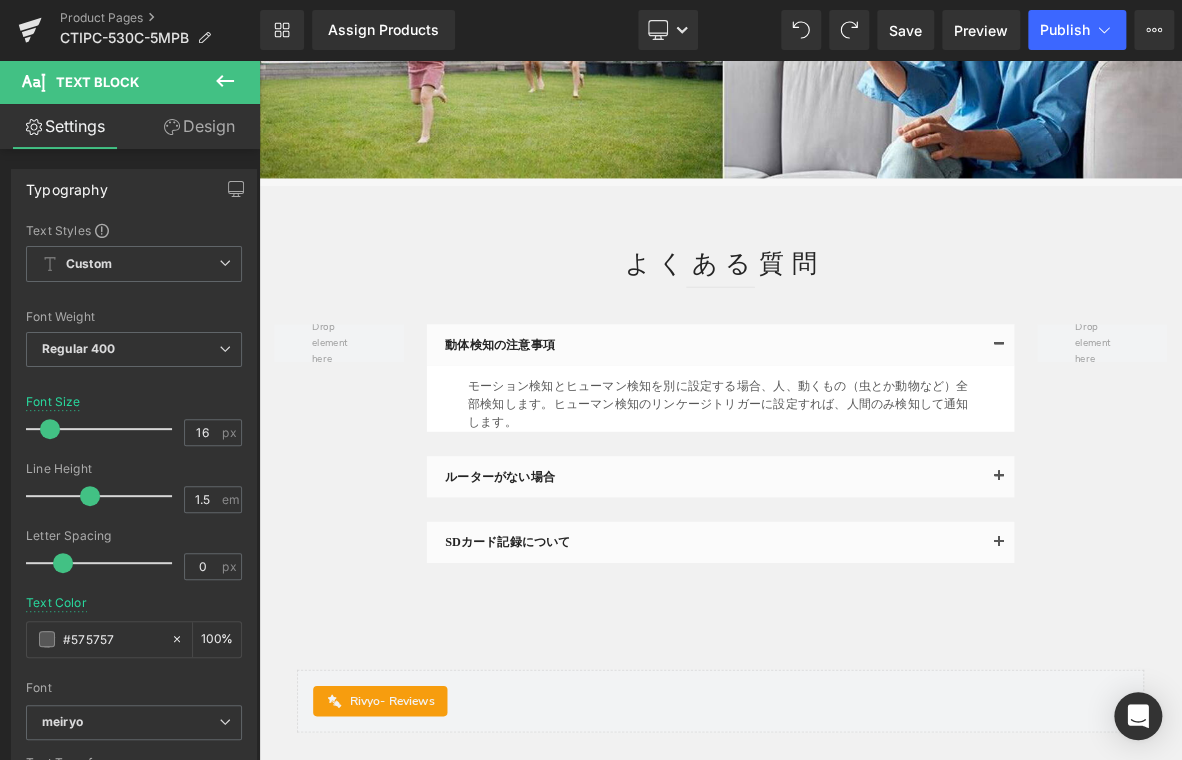 drag, startPoint x: 331, startPoint y: 493, endPoint x: 343, endPoint y: 496, distance: 12.369317 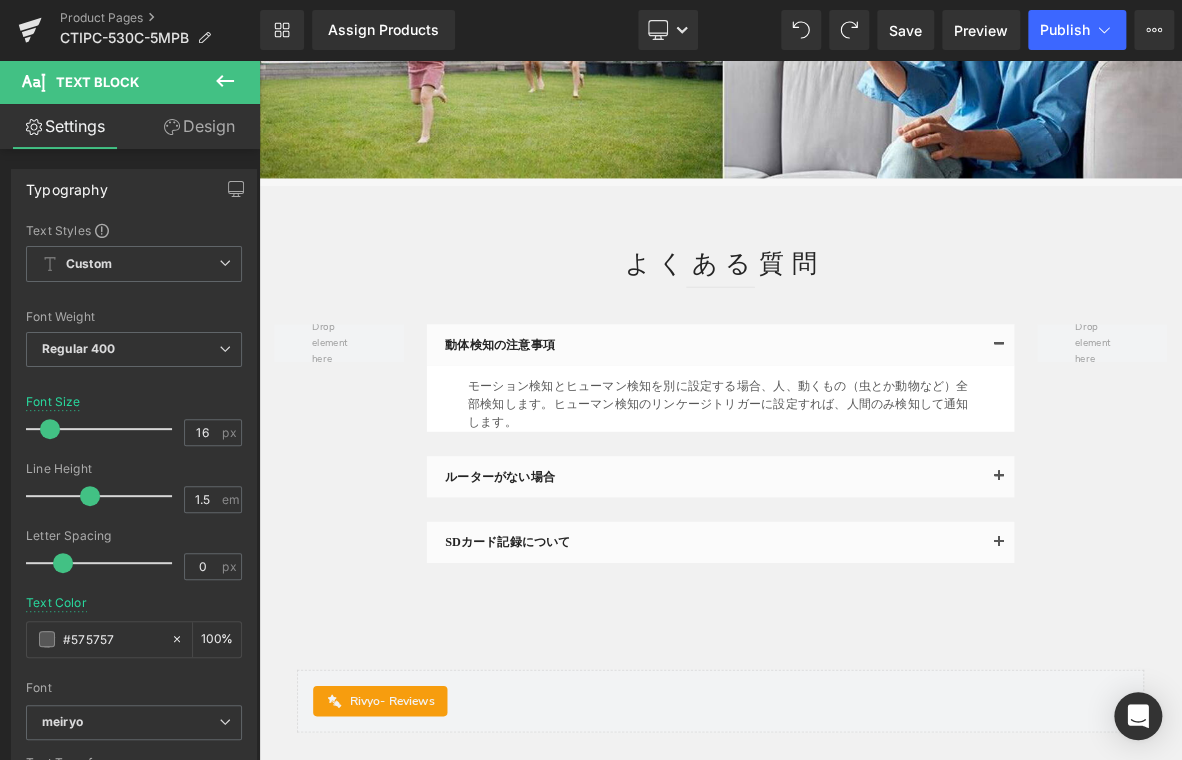 click on "動体検知の注意事項
Text Block
モーション検知とヒューマン検知を別に設定する場合、人、動くもの（虫とか動物など）全部検知します。ヒューマン検知のリンケージトリガーに設定すれば、人間のみ検知して通知します。
Text Block" at bounding box center (864, 569) 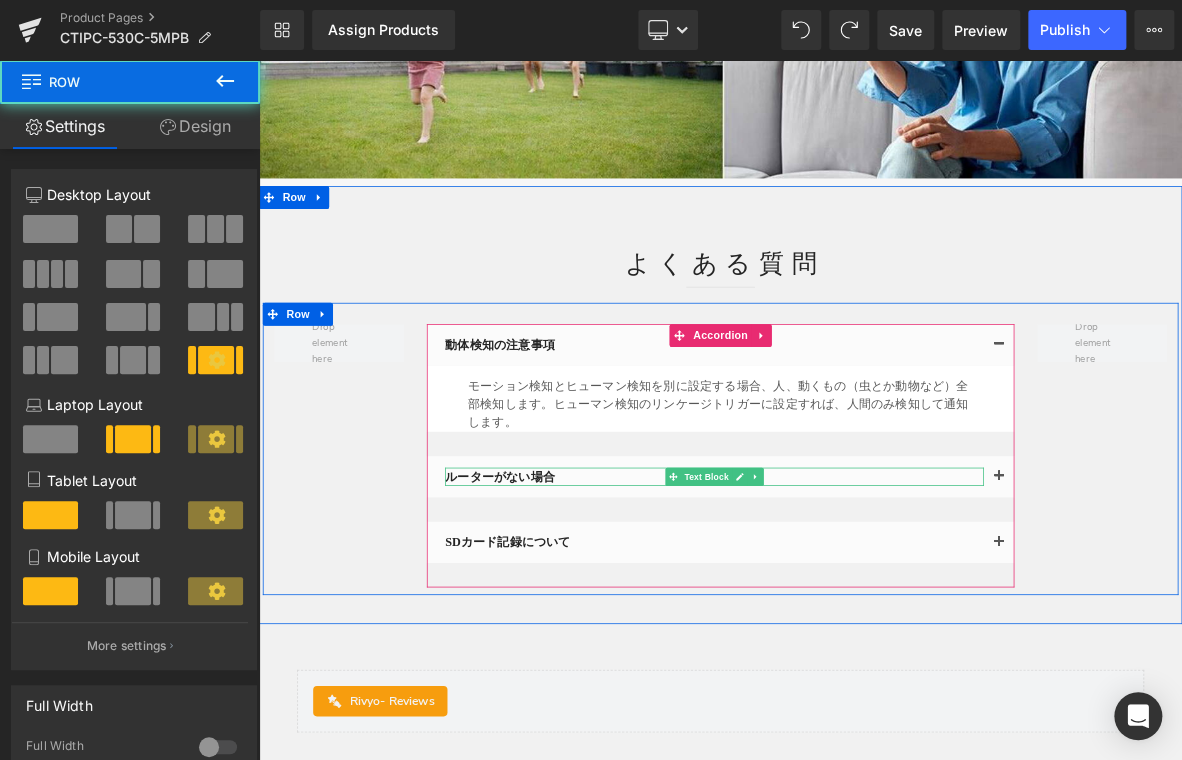 click on "ルーターがない場合" at bounding box center (856, 606) 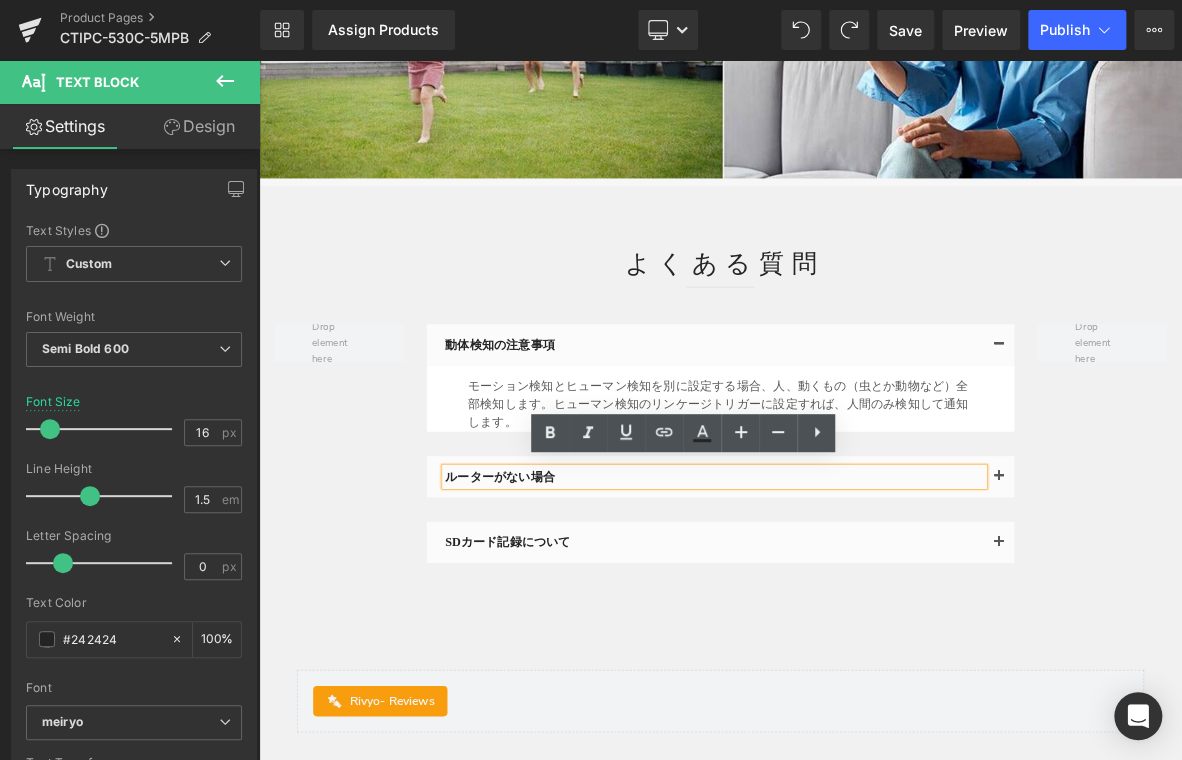 click at bounding box center (1229, 606) 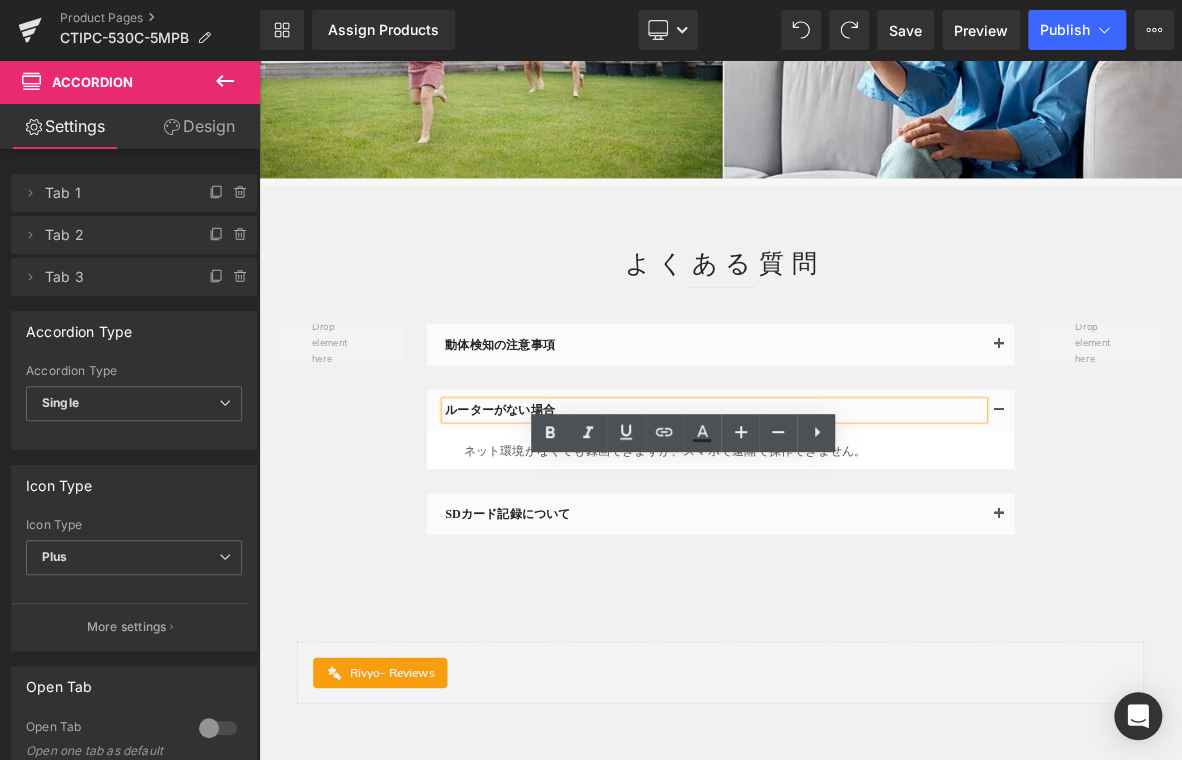 click on "動体検知の注意事項
Text Block
モーション検知とヒューマン検知を別に設定する場合、人、動くもの（虫とか動物など）全部検知します。ヒューマン検知のリンケージトリガーに設定すれば、人間のみ検知して通知します。
Text Block" at bounding box center (864, 551) 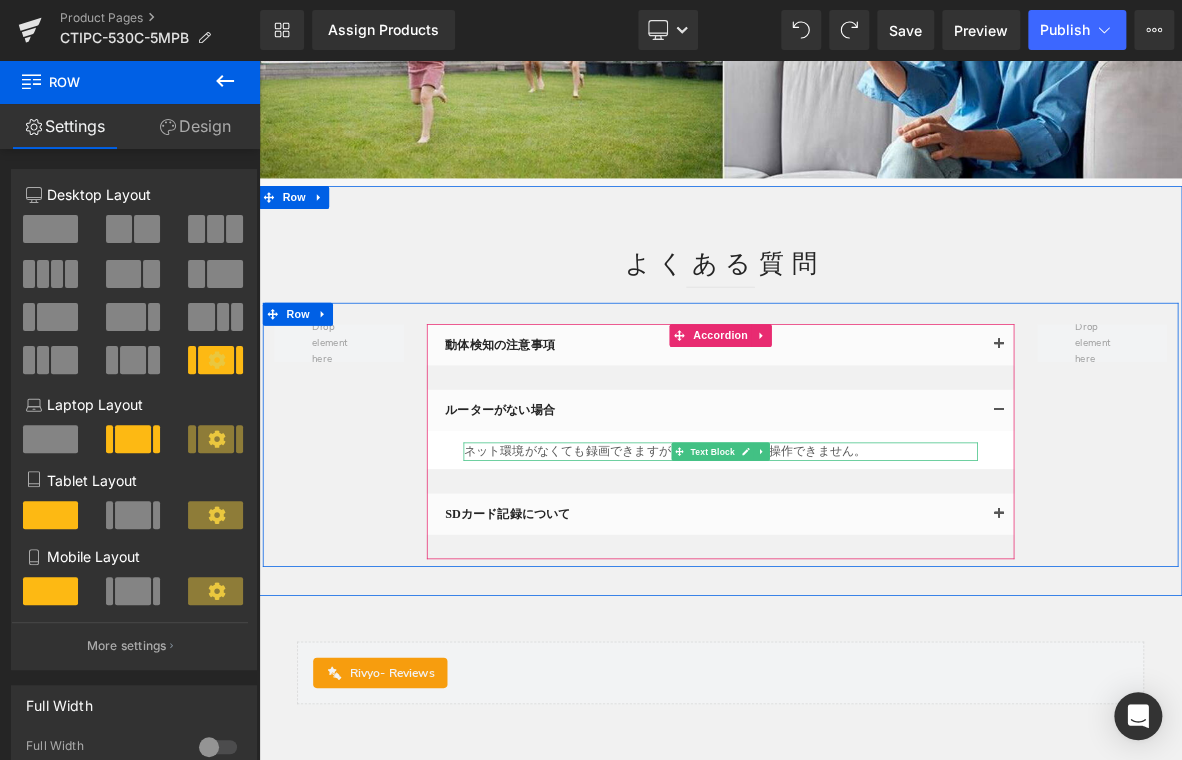click on "ネット環境がなくても録画できますが、スマホで遠隔で操作できません。" at bounding box center (864, 573) 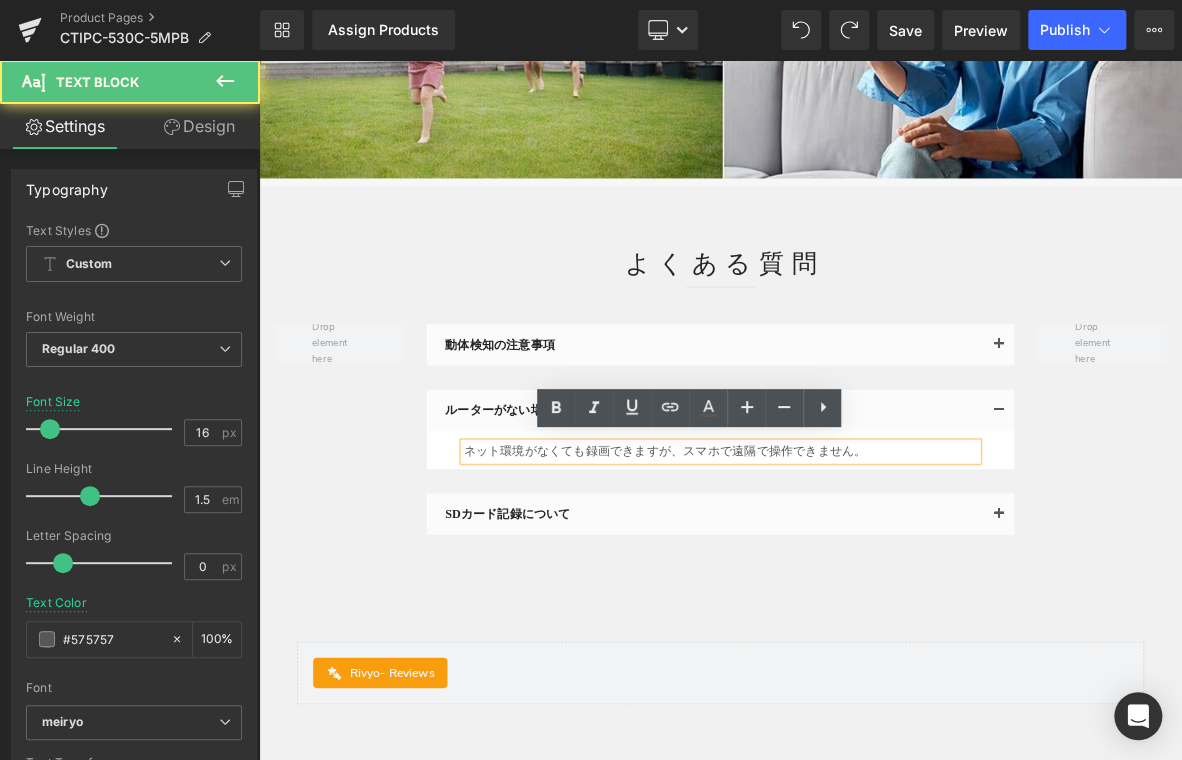 click on "ネット環境がなくても録画できますが、スマホで遠隔で操作できません。" at bounding box center (864, 573) 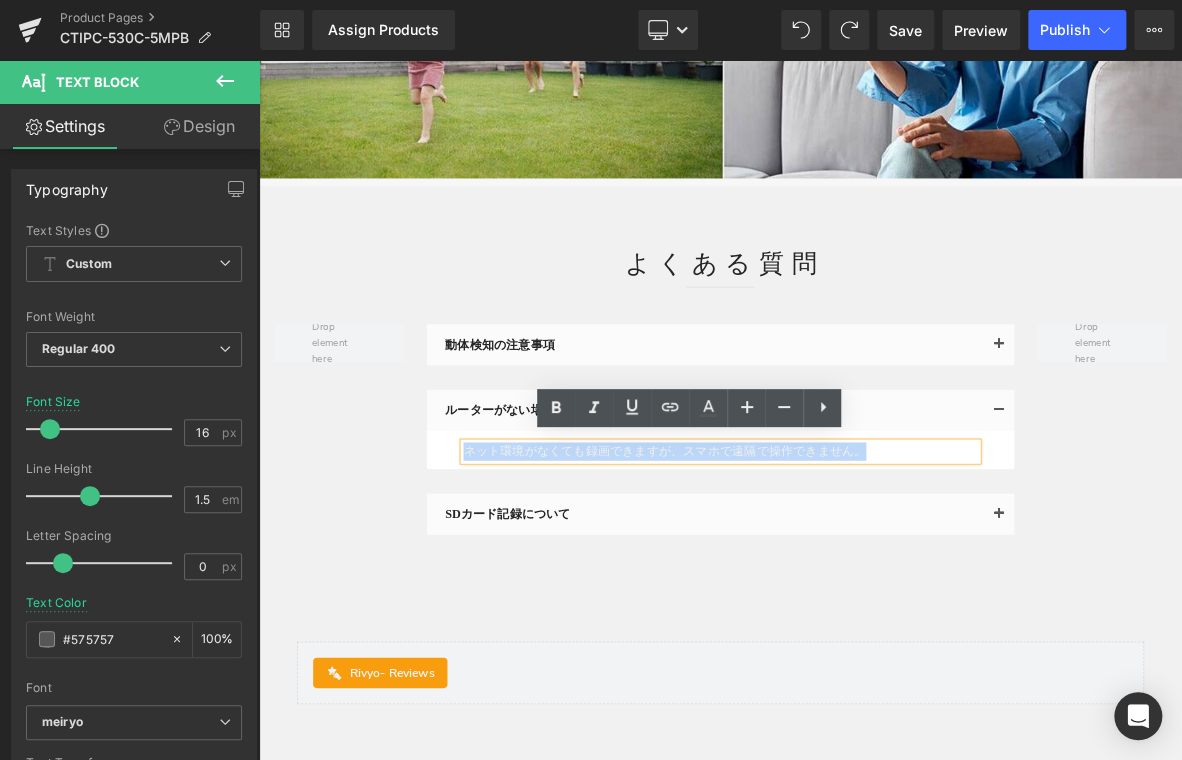 drag, startPoint x: 521, startPoint y: 567, endPoint x: 1079, endPoint y: 561, distance: 558.0323 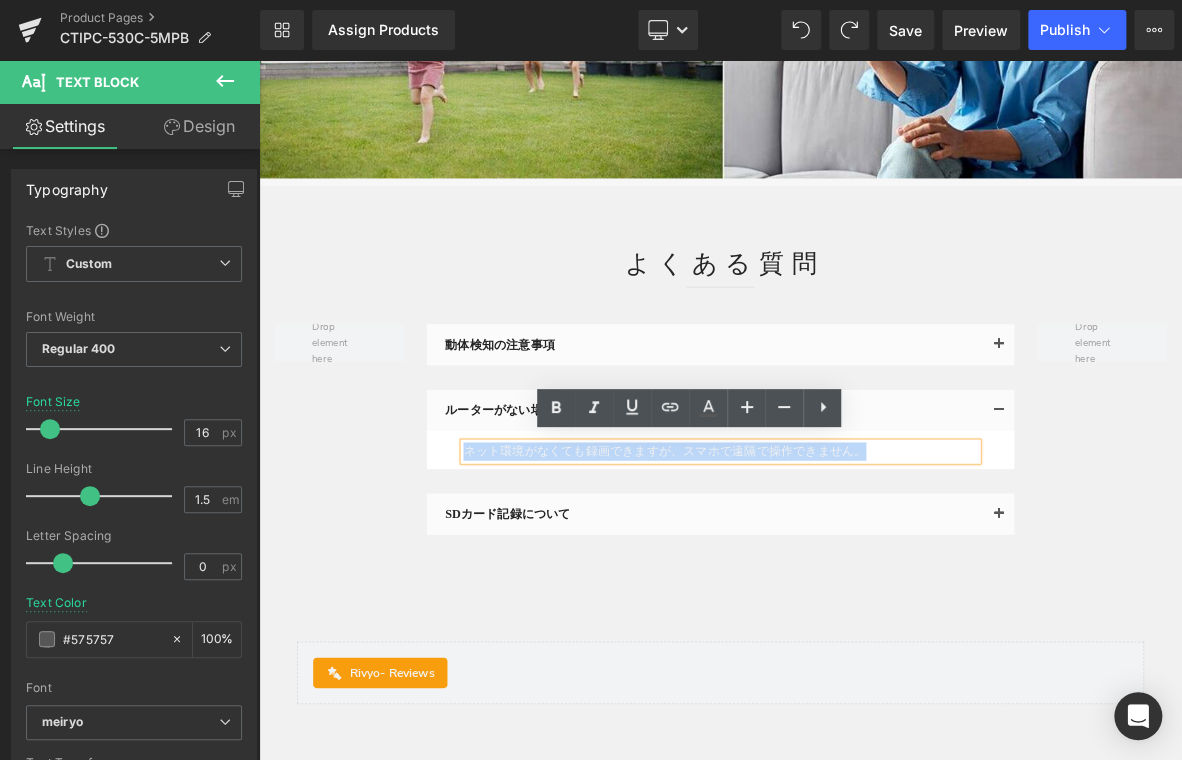 click on "ネット環境がなくても録画できますが、スマホで遠隔で操作できません。" at bounding box center (864, 573) 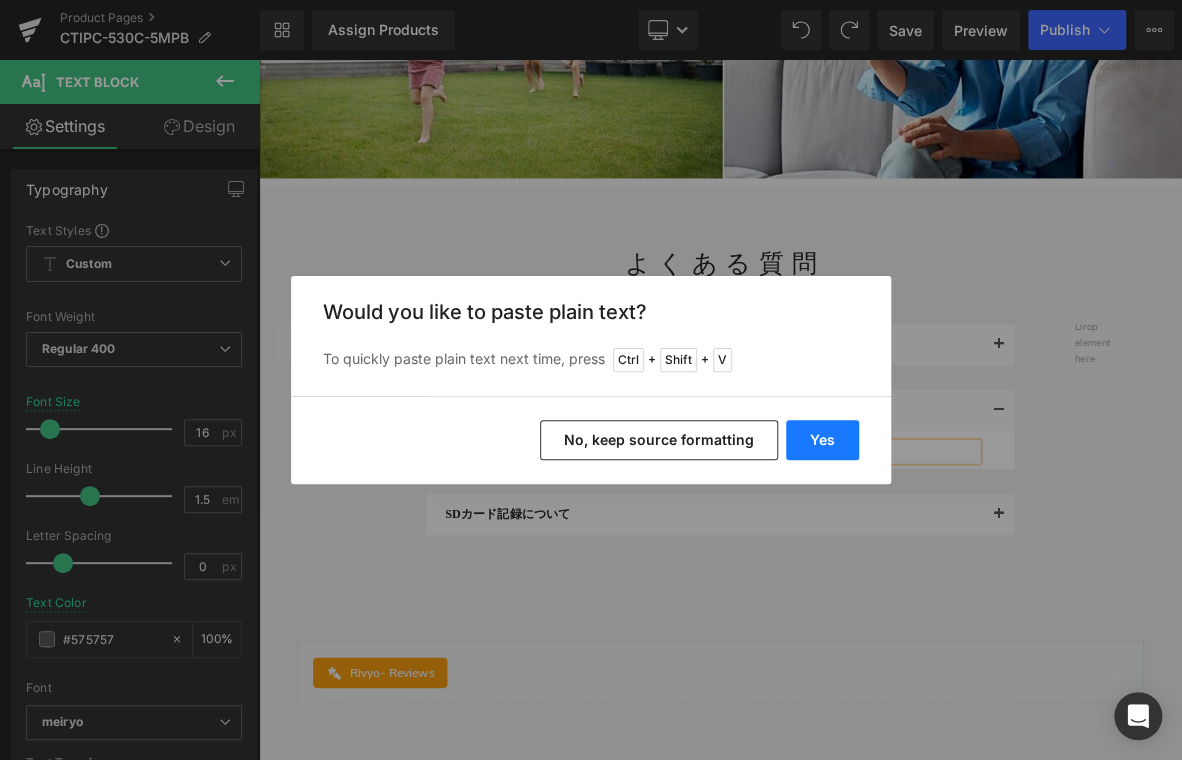 click on "Yes" at bounding box center (822, 440) 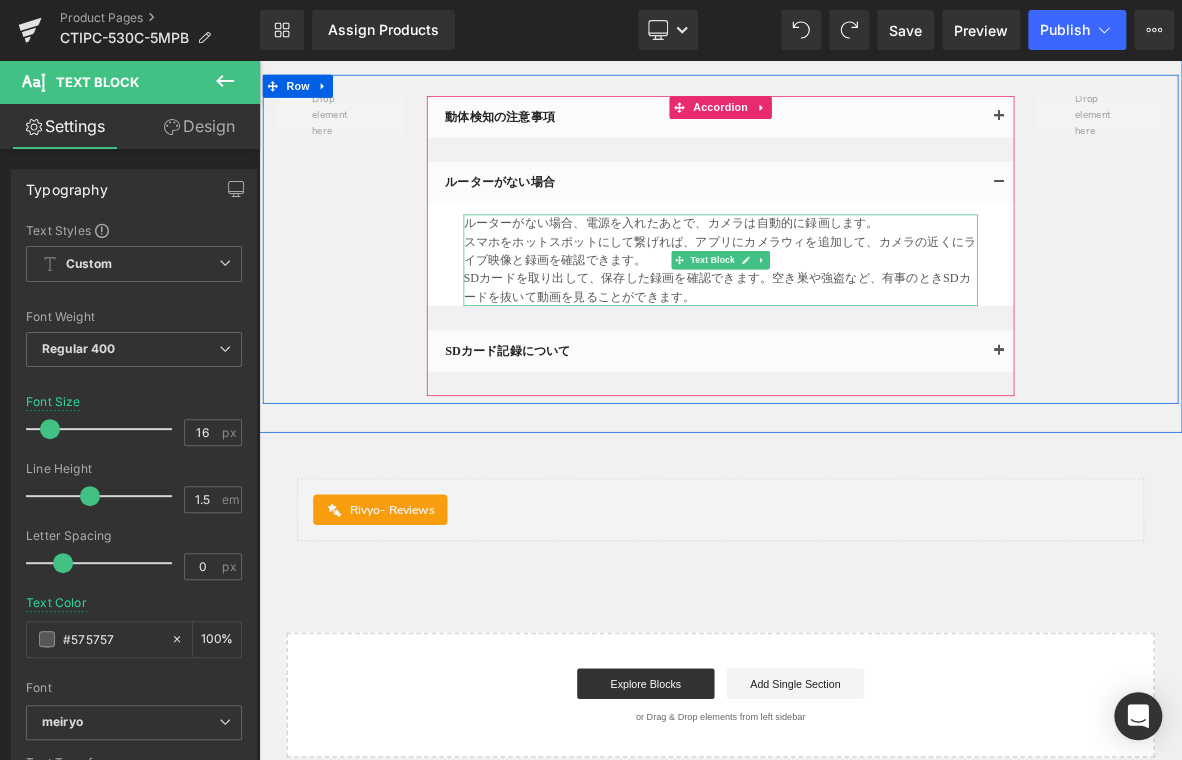 scroll, scrollTop: 6187, scrollLeft: 0, axis: vertical 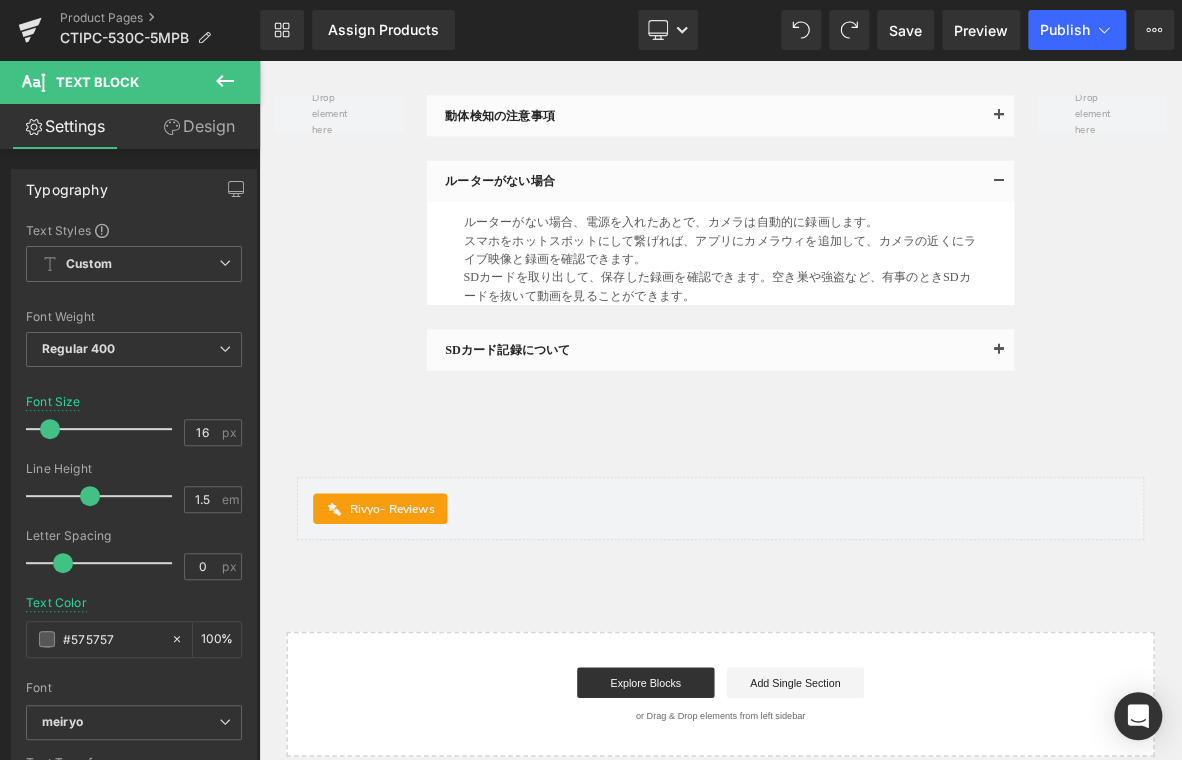 drag, startPoint x: 314, startPoint y: 515, endPoint x: 554, endPoint y: 427, distance: 255.62473 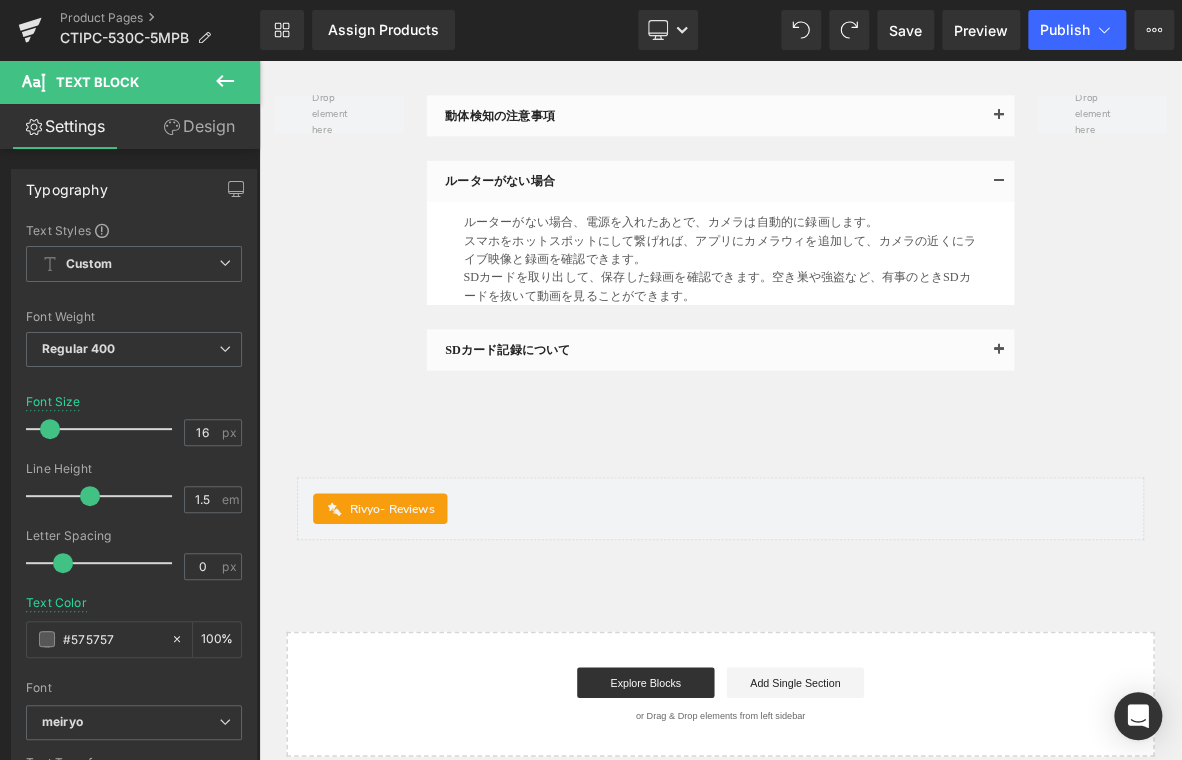 click on "38px" at bounding box center (259, 60) 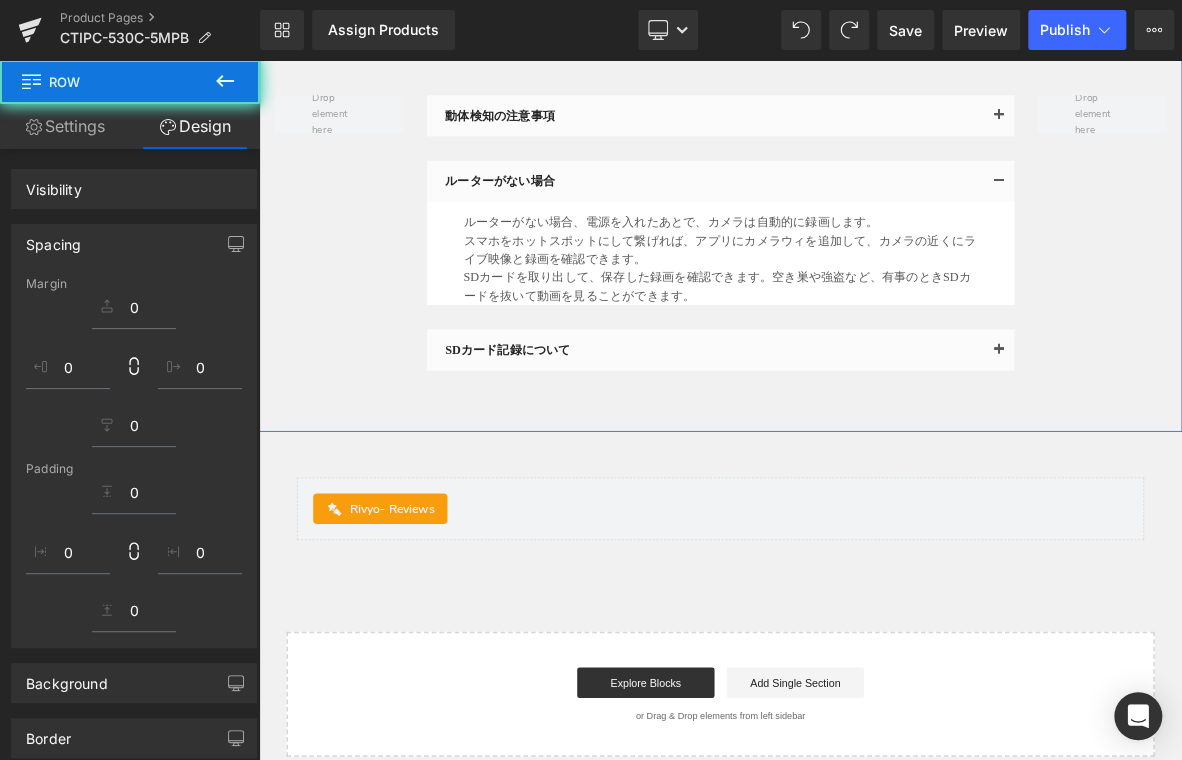click on "SDカード記録について Text Block" at bounding box center (856, 440) 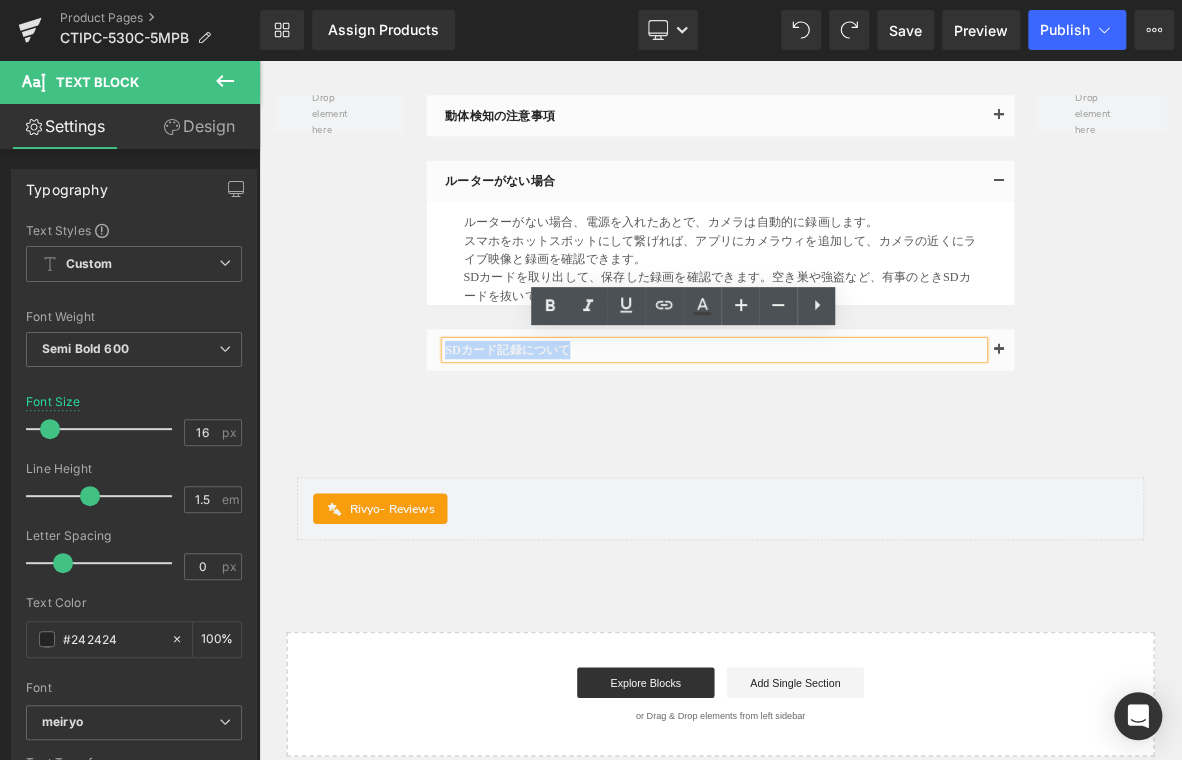 drag, startPoint x: 552, startPoint y: 437, endPoint x: 484, endPoint y: 443, distance: 68.26419 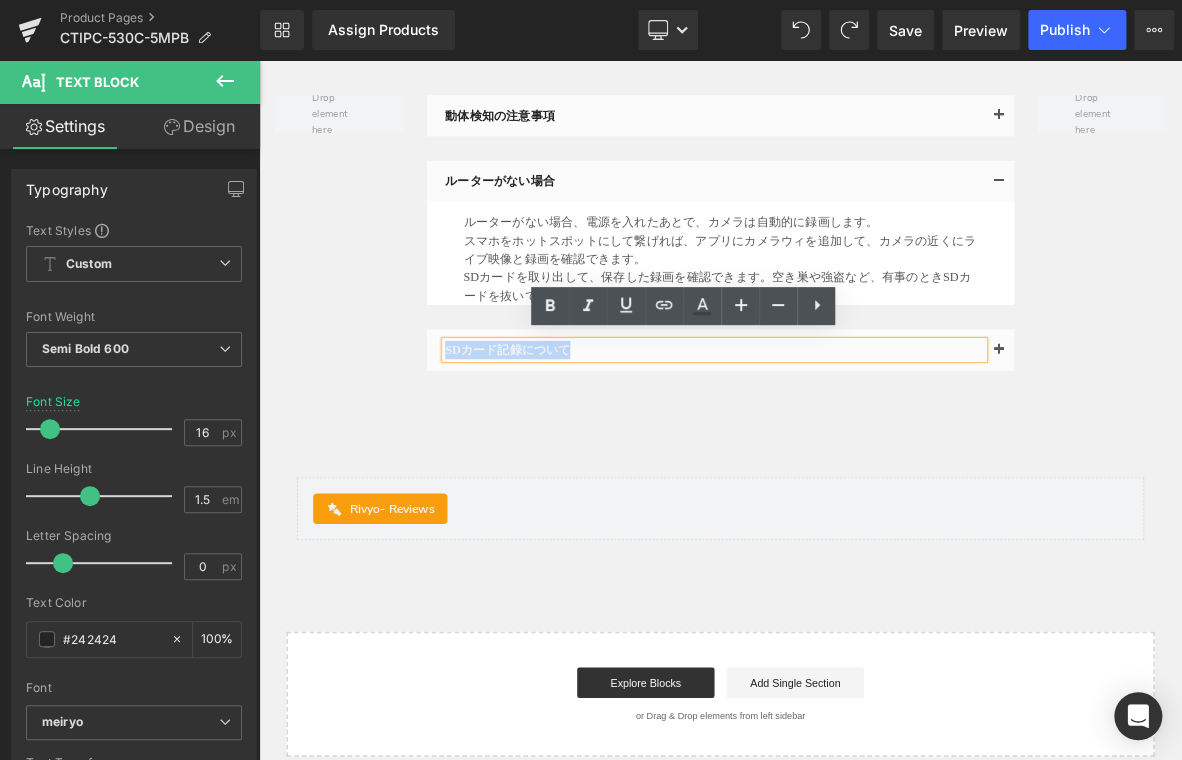 click on "SDカード記録について Text Block" at bounding box center (864, 440) 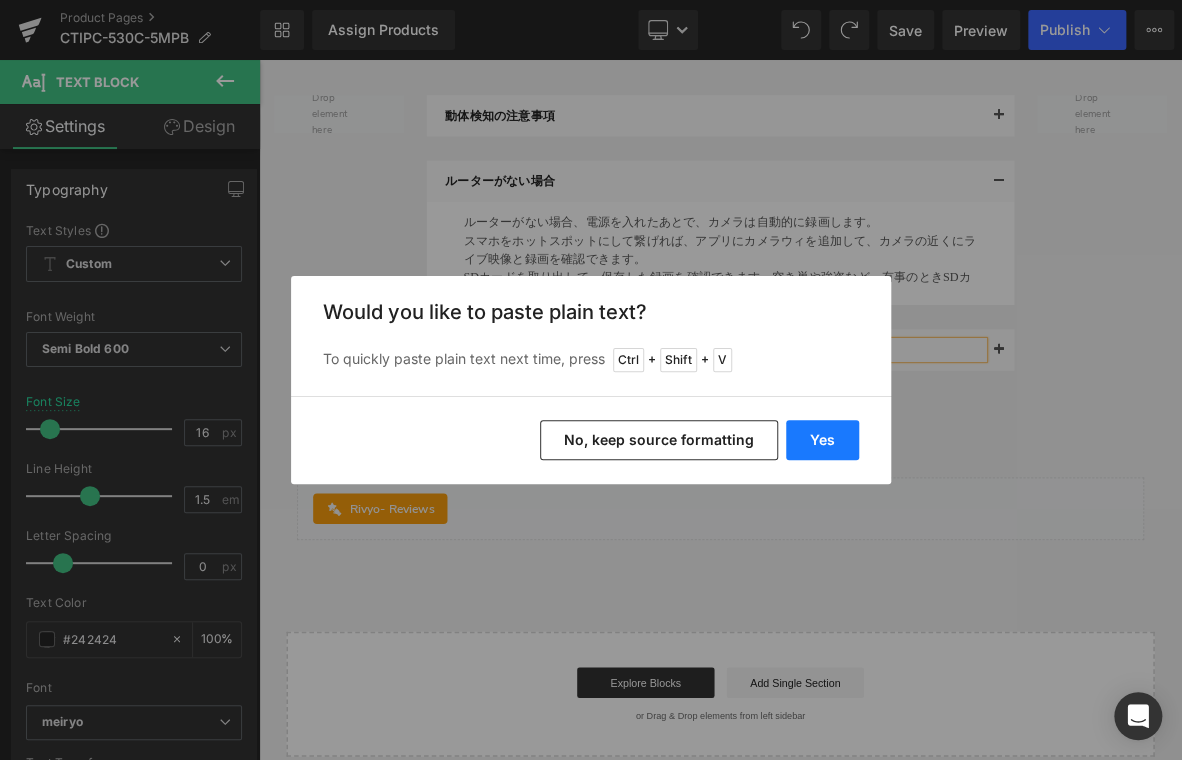 click on "Yes No, keep source formatting" at bounding box center [591, 440] 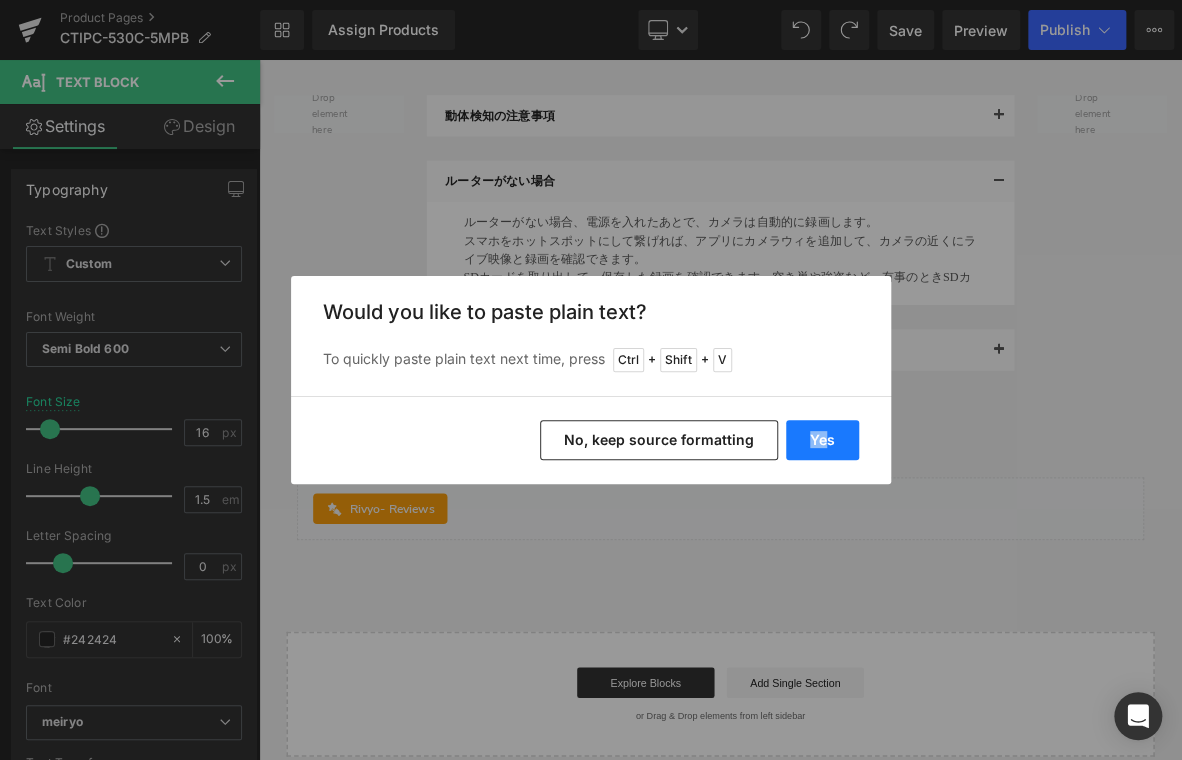 click on "Yes" at bounding box center (822, 440) 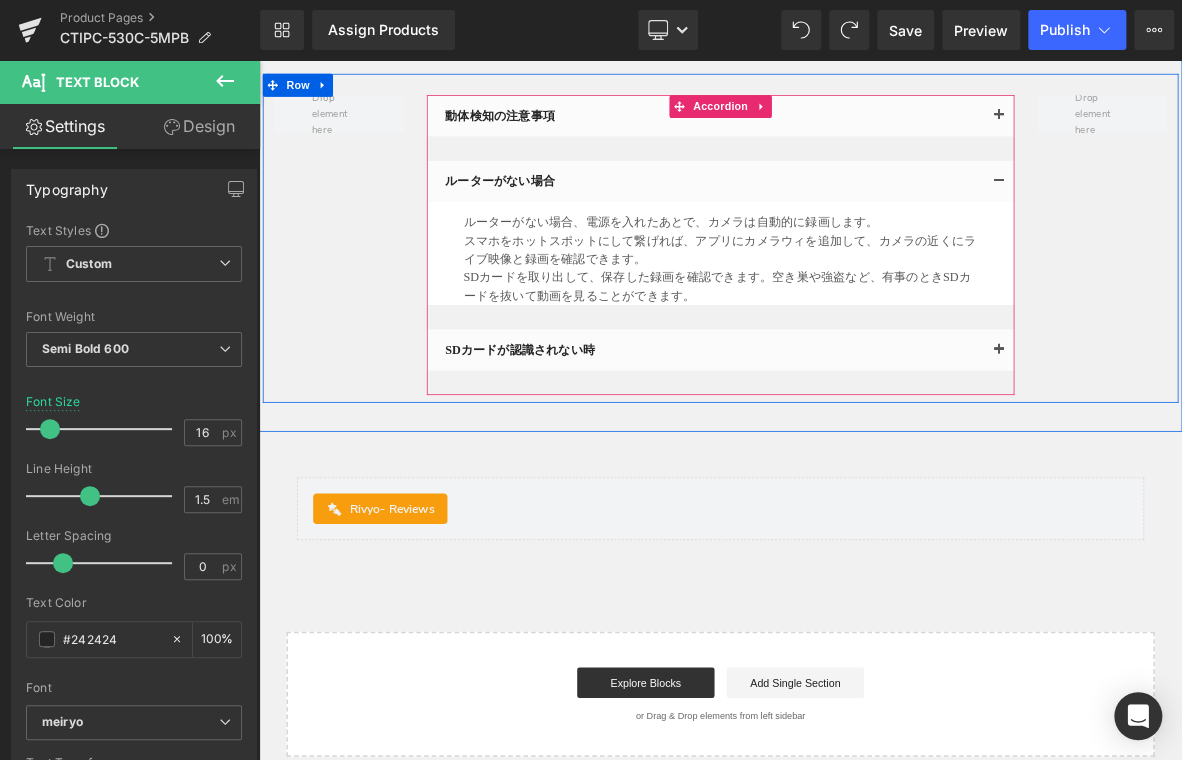 click at bounding box center [1229, 445] 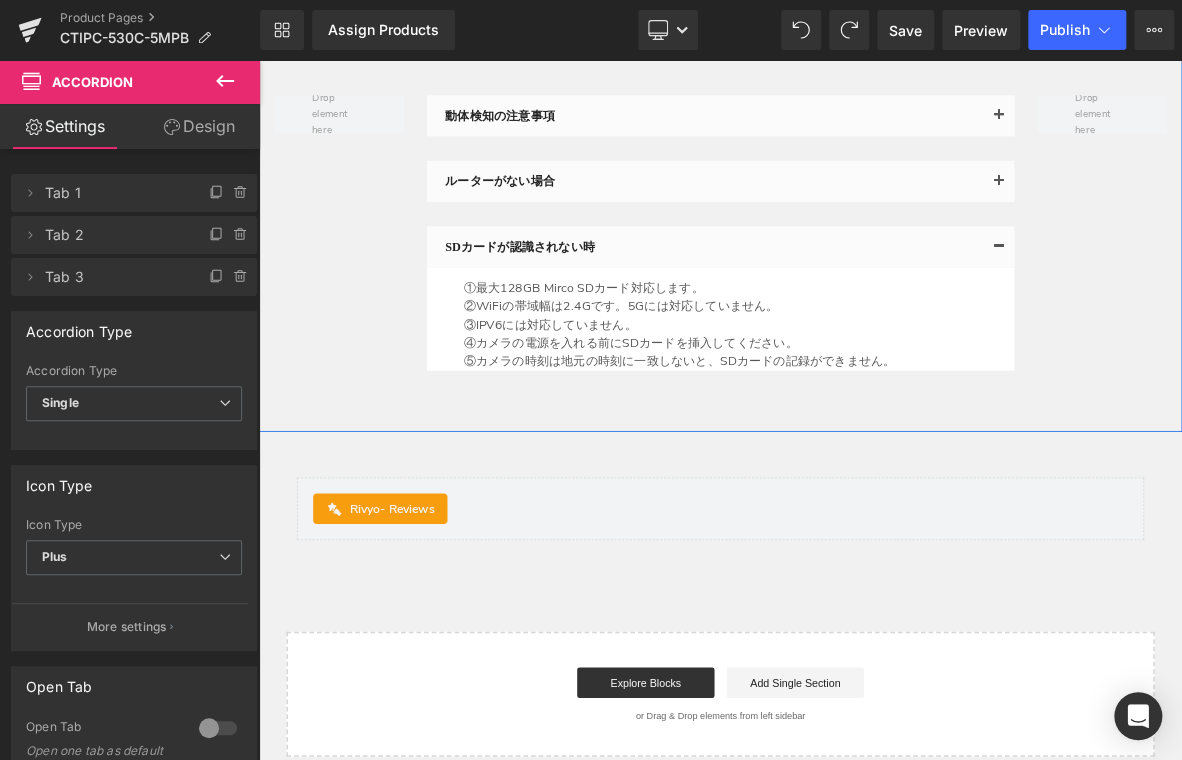 drag, startPoint x: 276, startPoint y: 526, endPoint x: 559, endPoint y: 429, distance: 299.16217 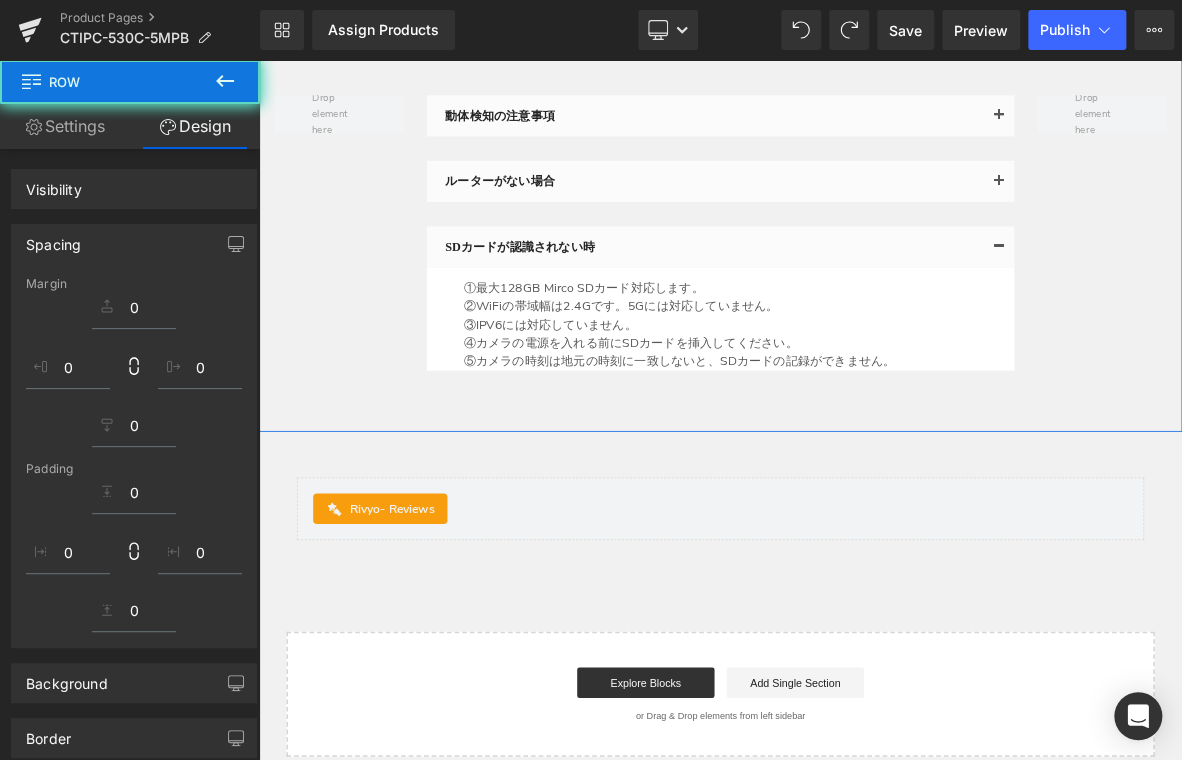 click on "①最大128GB Mirco SDカード対応します。
②WiFiの帯域幅は2.4Gです。5Gには対応していません。
③IPV6には対応していません。
④カメラの電源を入れる前にSDカードを挿入してください。
⑤カメラの時刻は地元の時刻に一致しないと、SDカードの記録ができません。
Text Block" at bounding box center (864, 399) 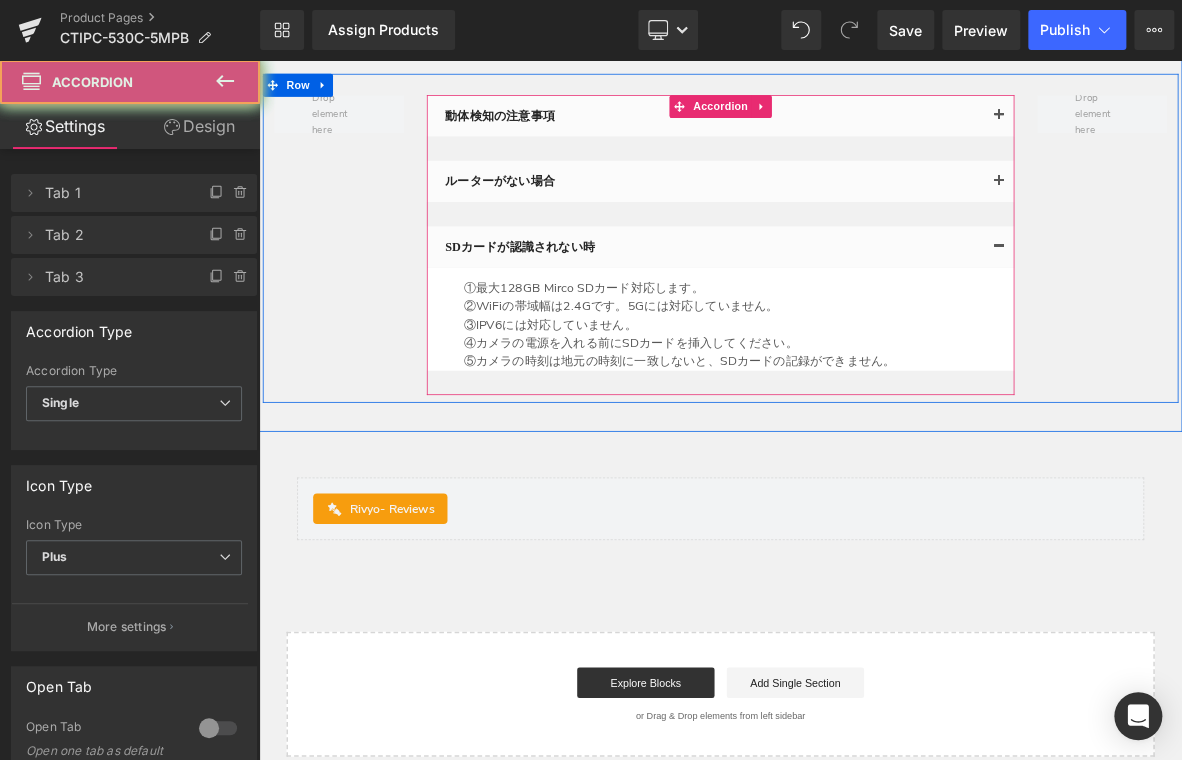 click on "①最大128GB Mirco SDカード対応します。
②WiFiの帯域幅は2.4Gです。5Gには対応していません。
③IPV6には対応していません。
④カメラの電源を入れる前にSDカードを挿入してください。
⑤カメラの時刻は地元の時刻に一致しないと、SDカードの記録ができません。
Text Block" at bounding box center (864, 407) 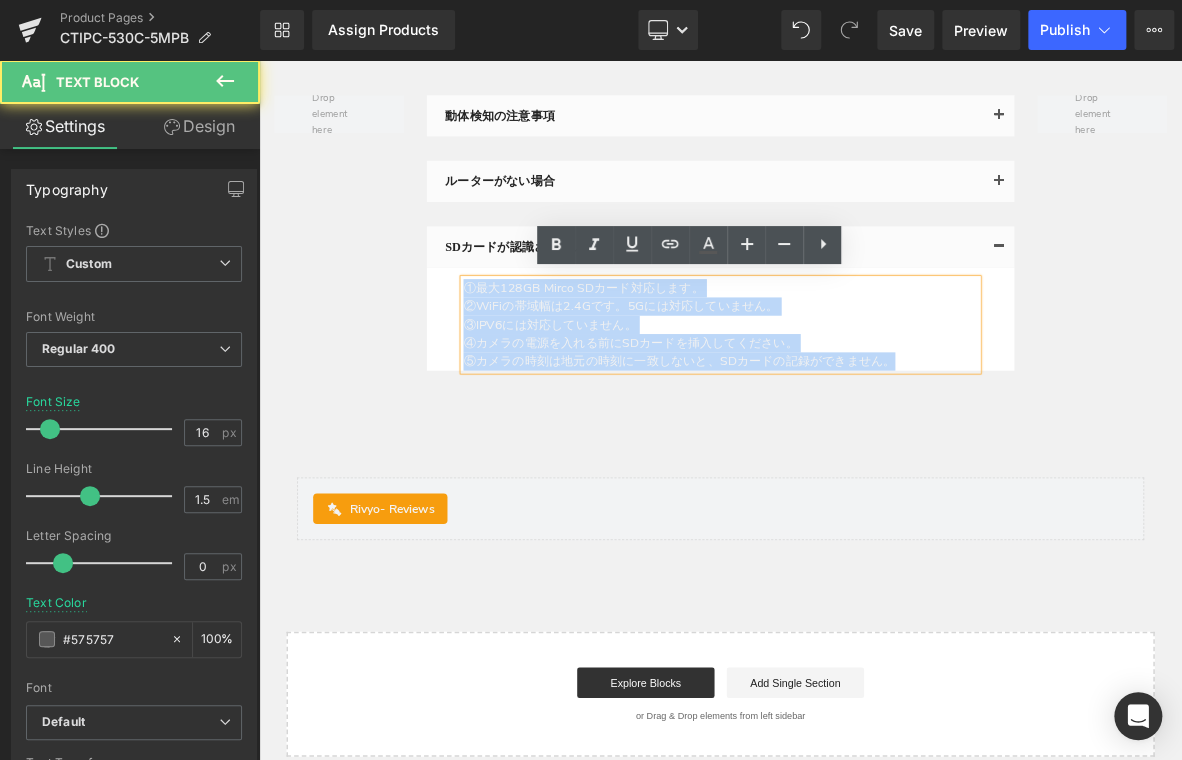 drag, startPoint x: 524, startPoint y: 353, endPoint x: 1091, endPoint y: 458, distance: 576.64026 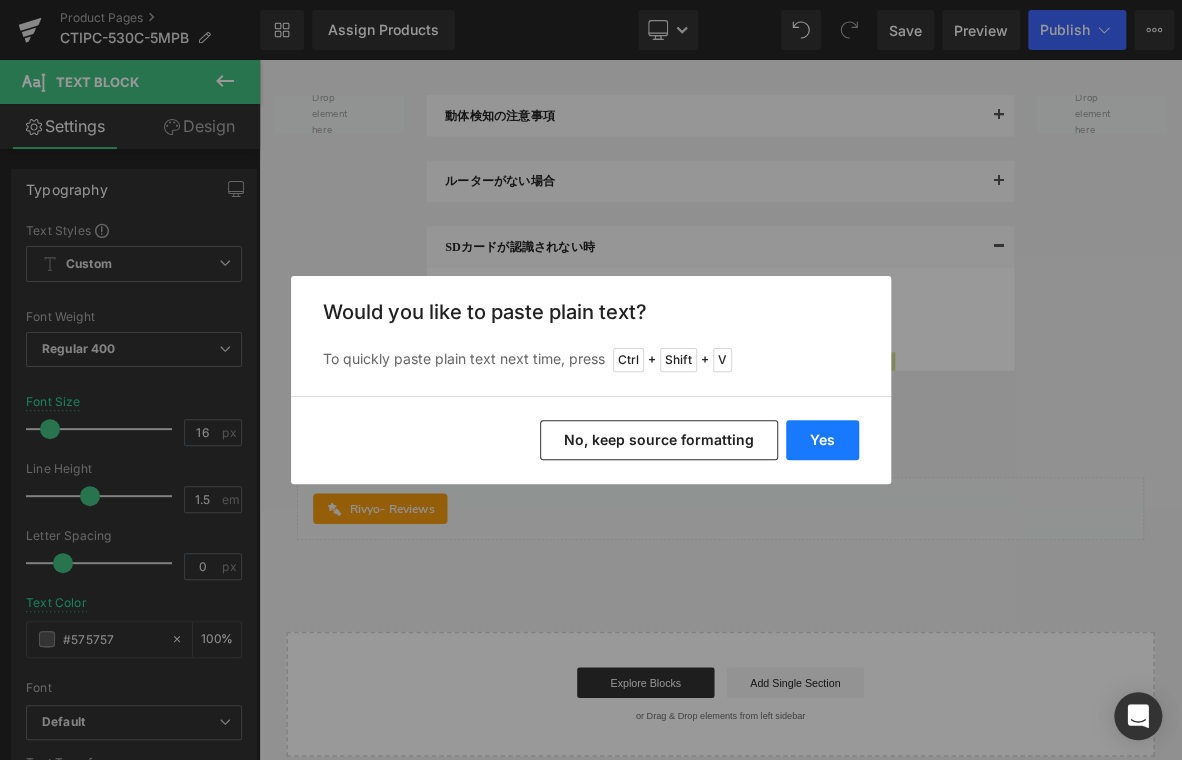 click on "Yes" at bounding box center (822, 440) 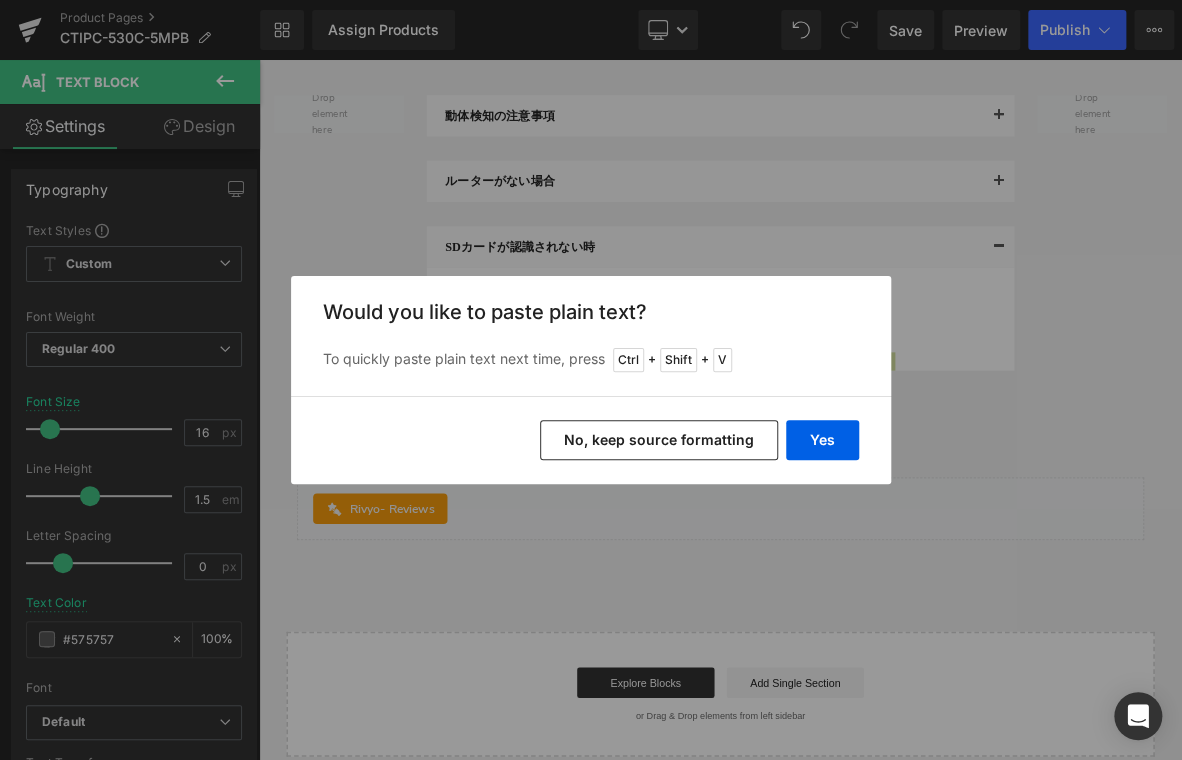 type 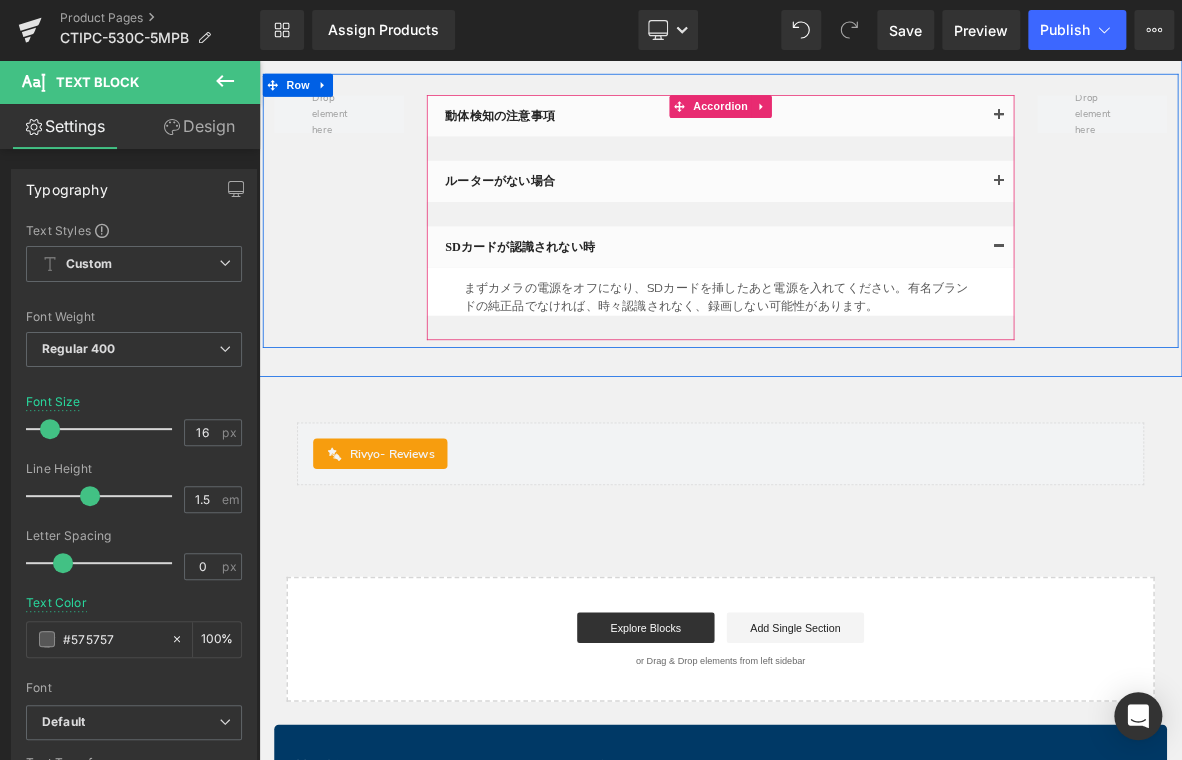 click at bounding box center (1229, 305) 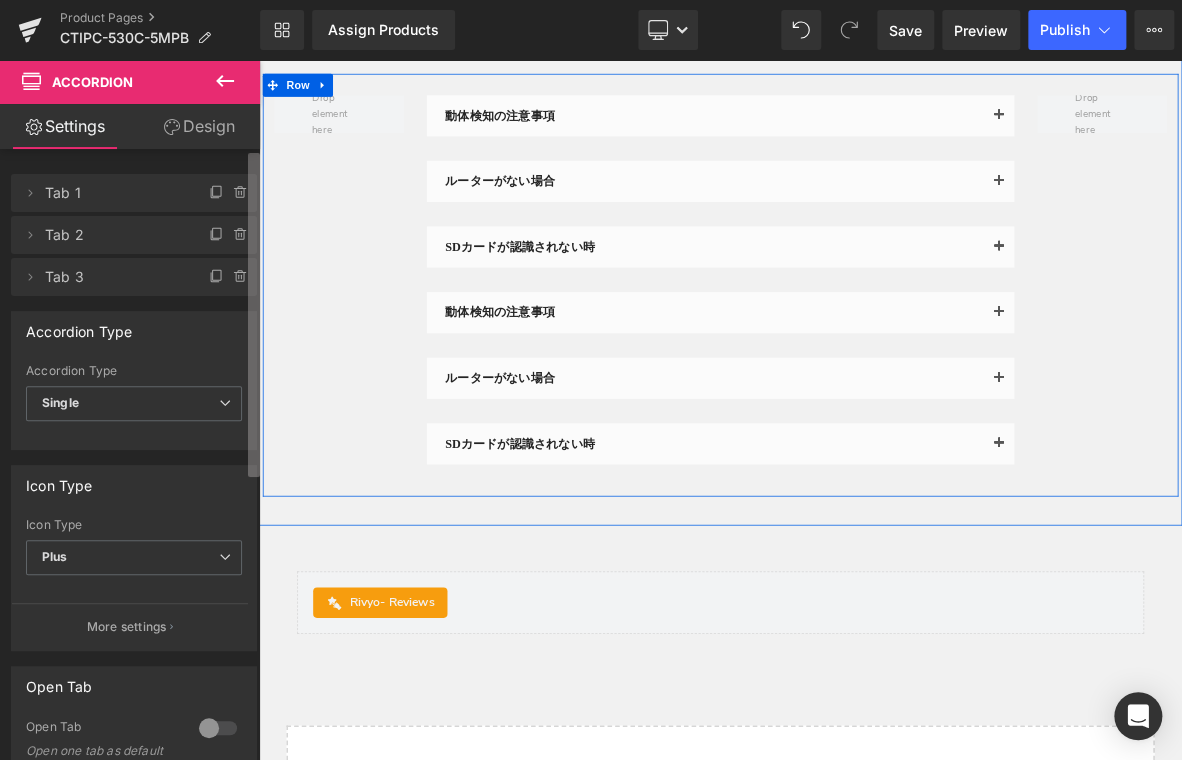 click at bounding box center (254, 315) 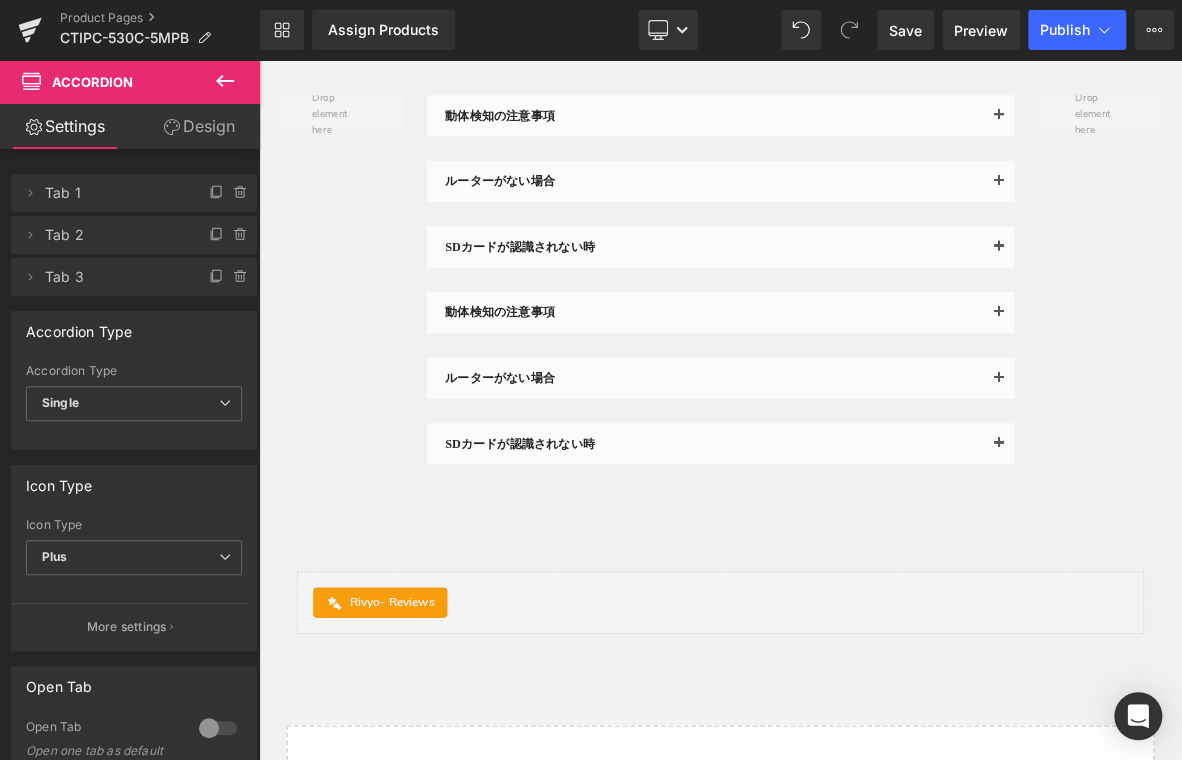 scroll, scrollTop: 1, scrollLeft: 0, axis: vertical 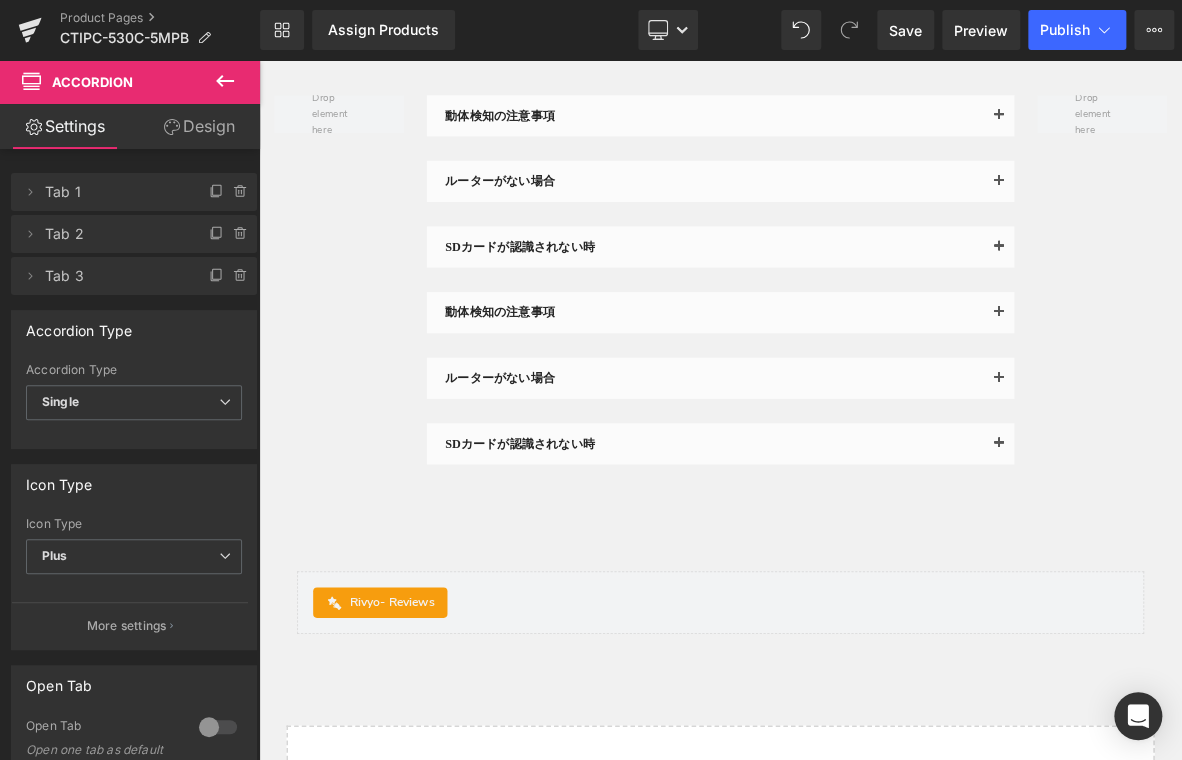 click on "ルーターがない場合" at bounding box center (856, 477) 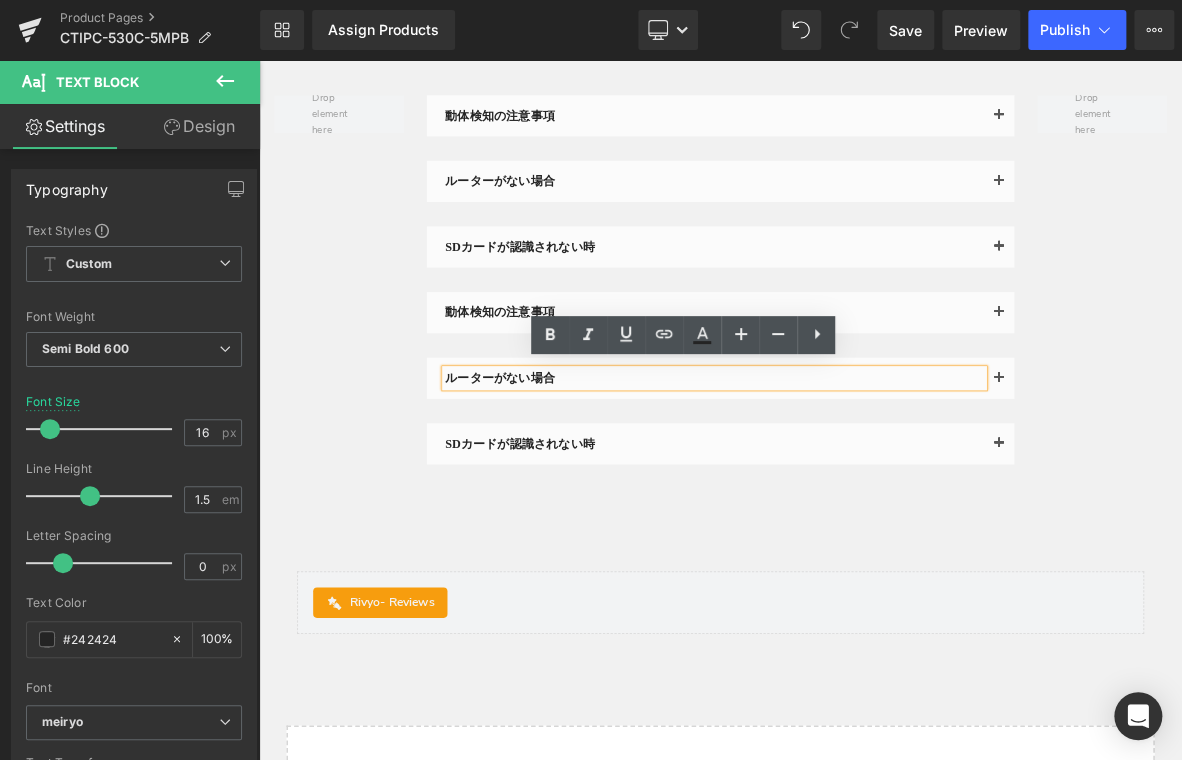 click on "ルーターがない場合" at bounding box center [856, 477] 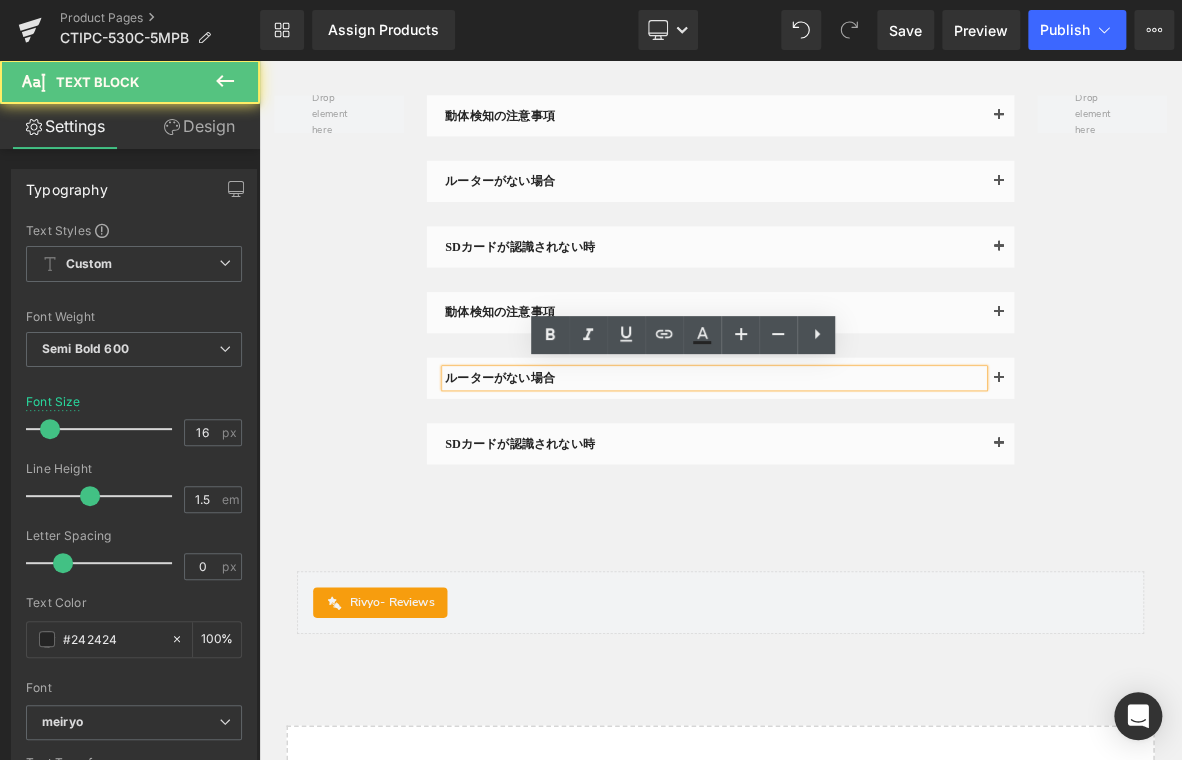 click on "ルーターがない場合" at bounding box center [856, 477] 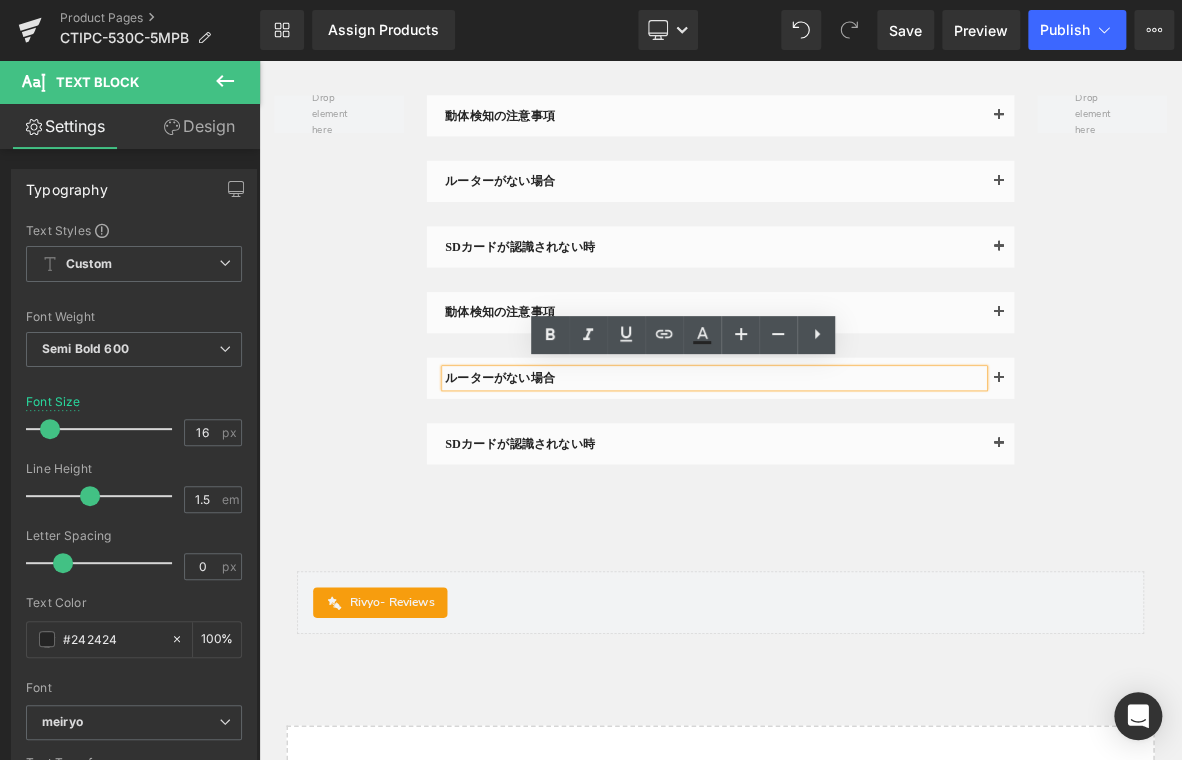 click at bounding box center (259, 60) 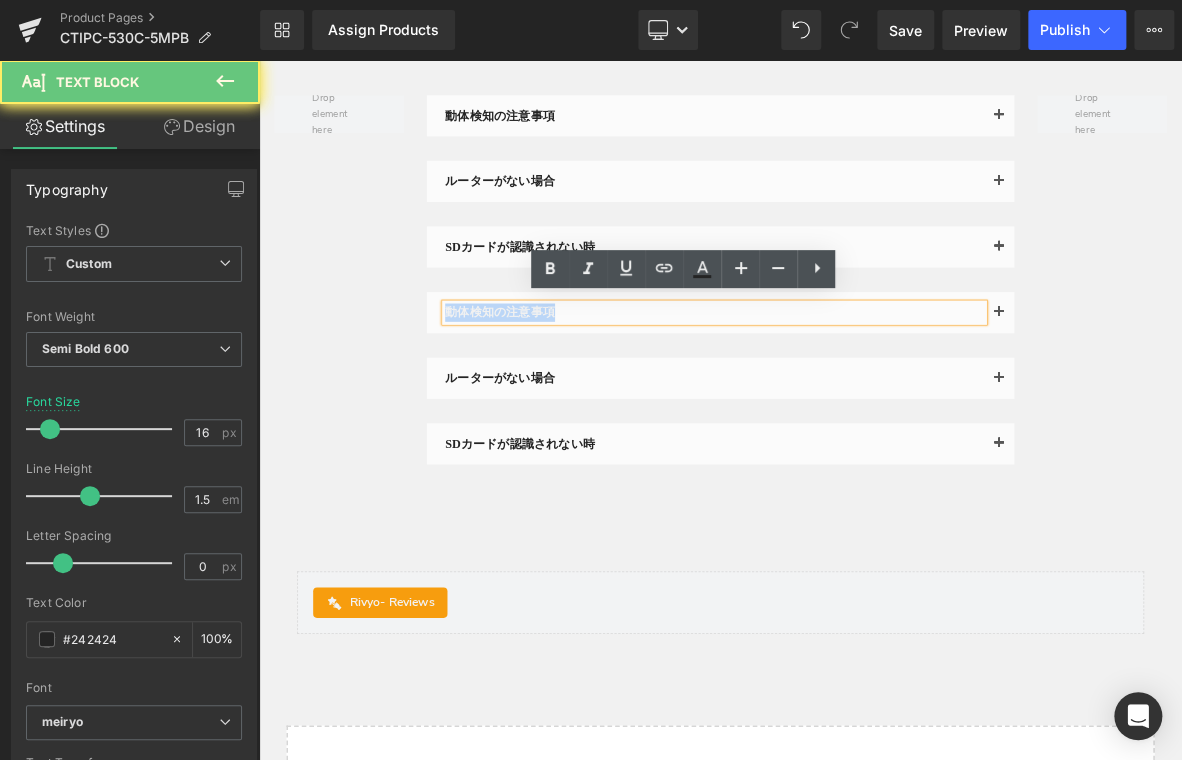 drag, startPoint x: 679, startPoint y: 390, endPoint x: 518, endPoint y: 343, distance: 167.72 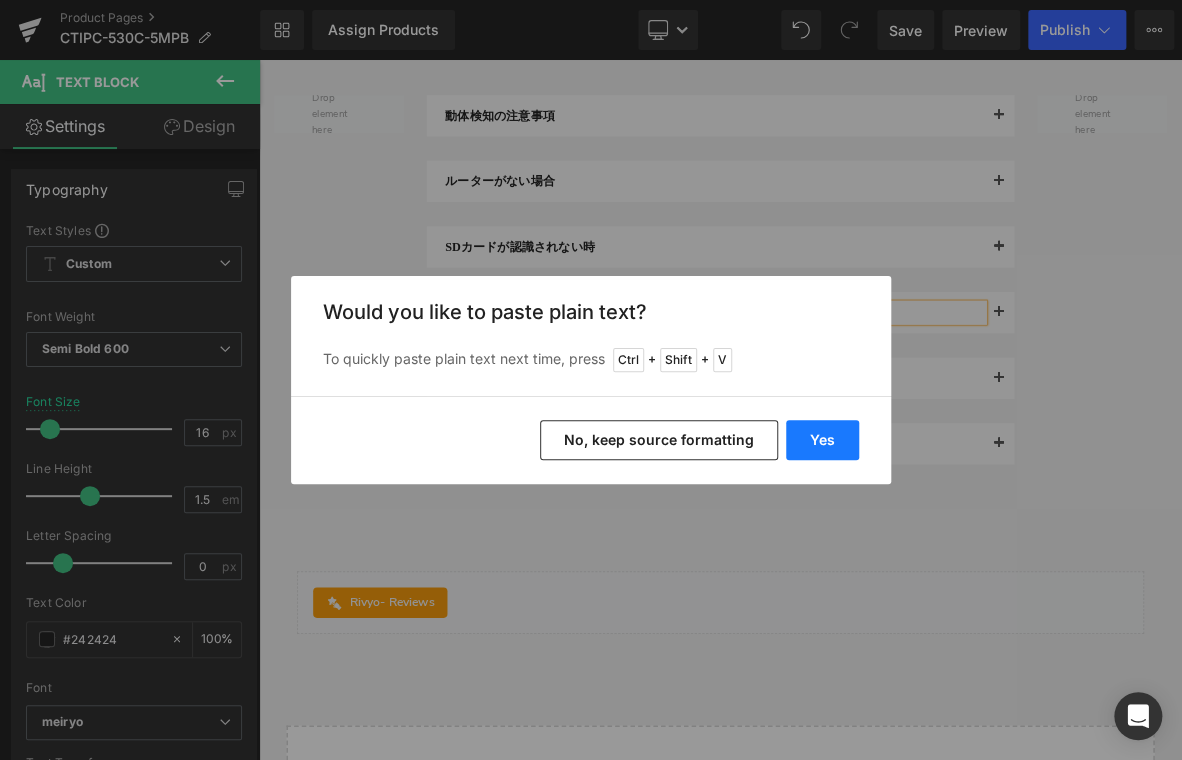 drag, startPoint x: 825, startPoint y: 434, endPoint x: 681, endPoint y: 411, distance: 145.82524 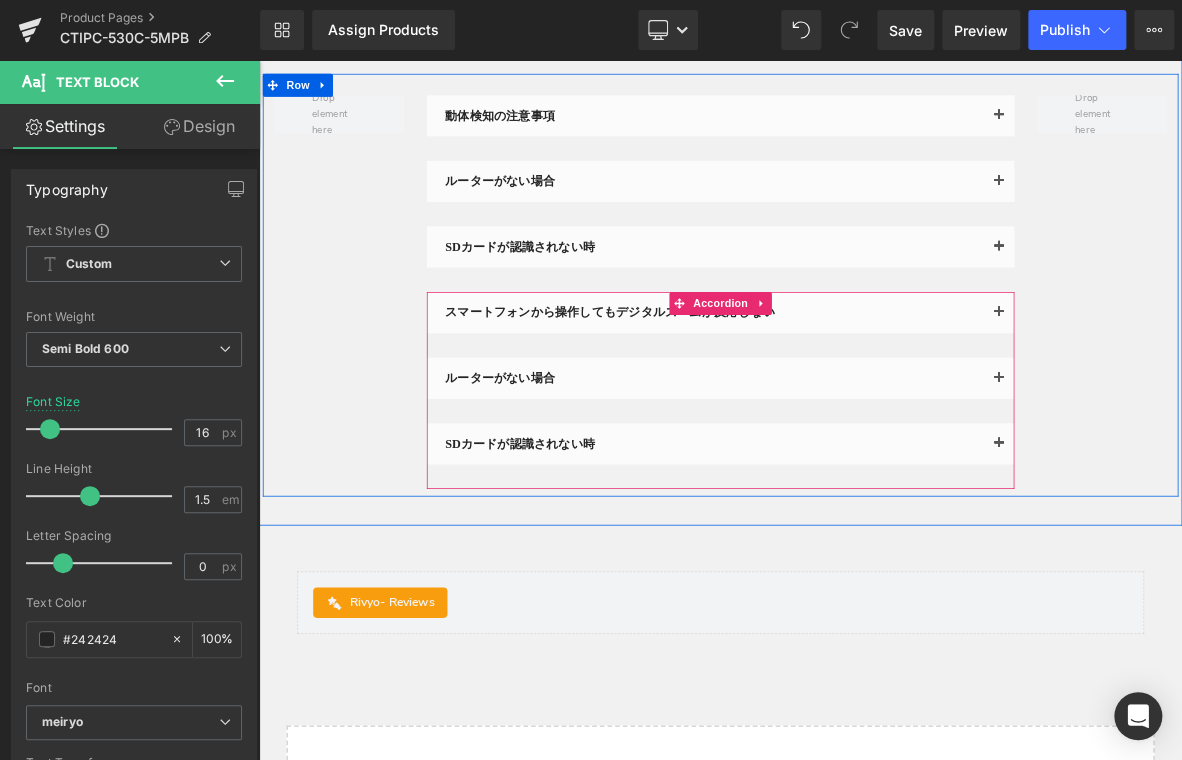 click at bounding box center [1229, 396] 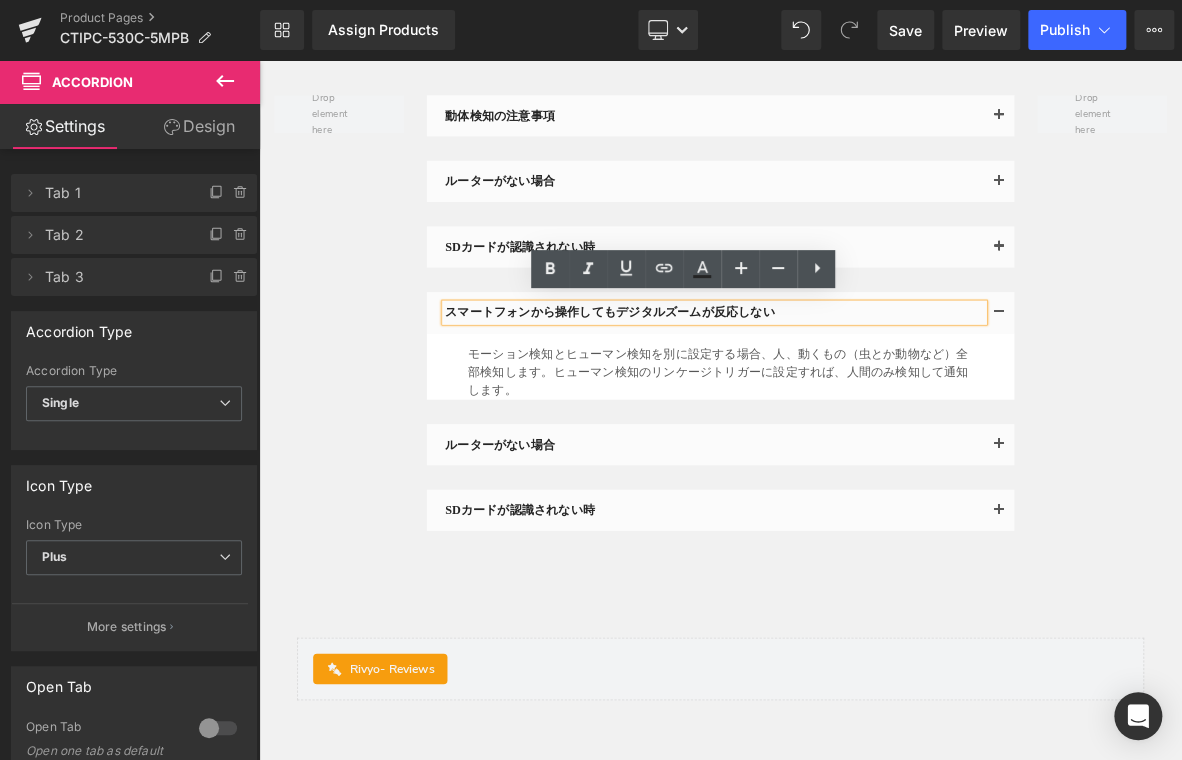 drag, startPoint x: 317, startPoint y: 628, endPoint x: 469, endPoint y: 510, distance: 192.4266 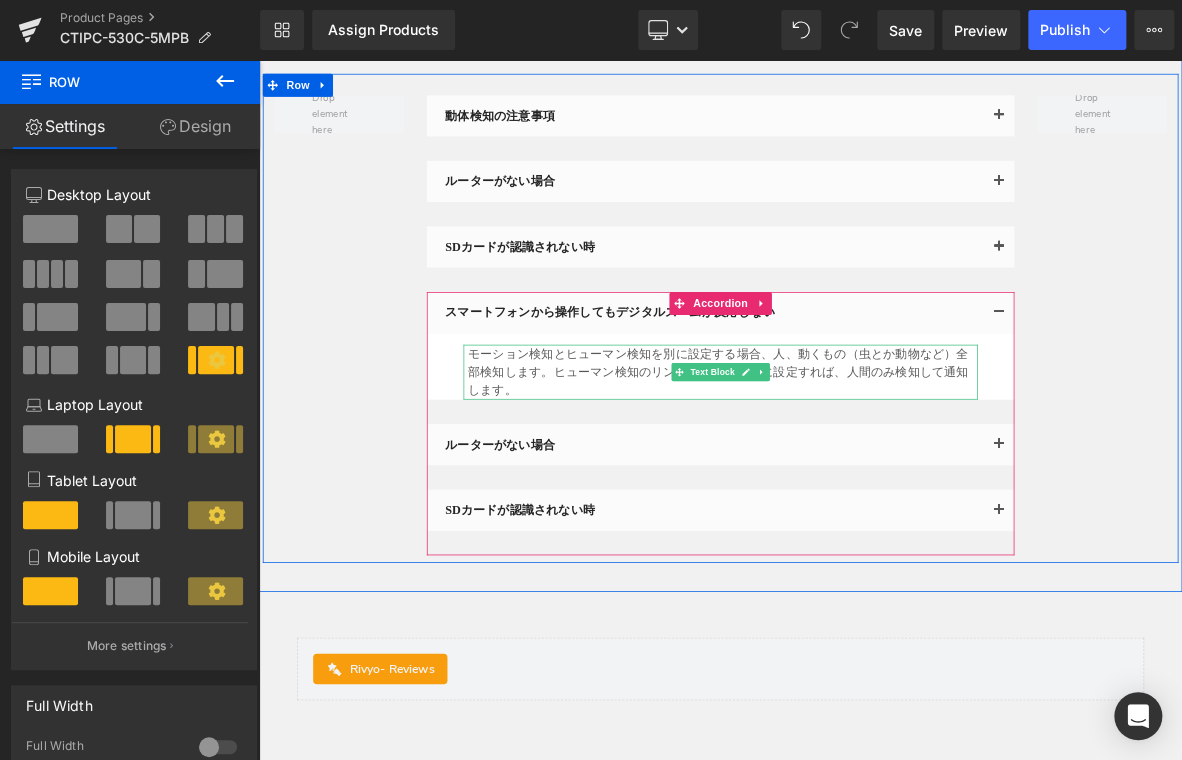 click on "モーション検知とヒューマン検知を別に設定する場合、人、動くもの（虫とか動物など）全部検知します。ヒューマン検知のリンケージトリガーに設定すれば、人間のみ検知して通知します。" at bounding box center (867, 469) 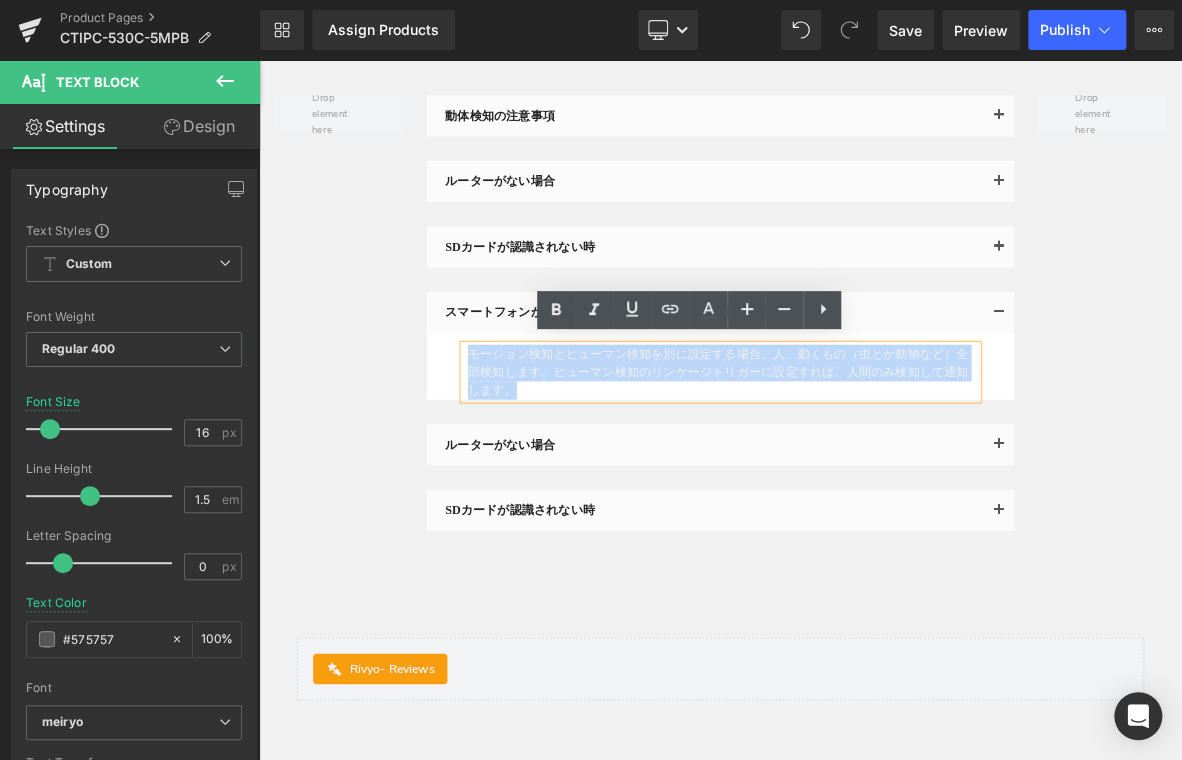 drag, startPoint x: 521, startPoint y: 438, endPoint x: 692, endPoint y: 529, distance: 193.70596 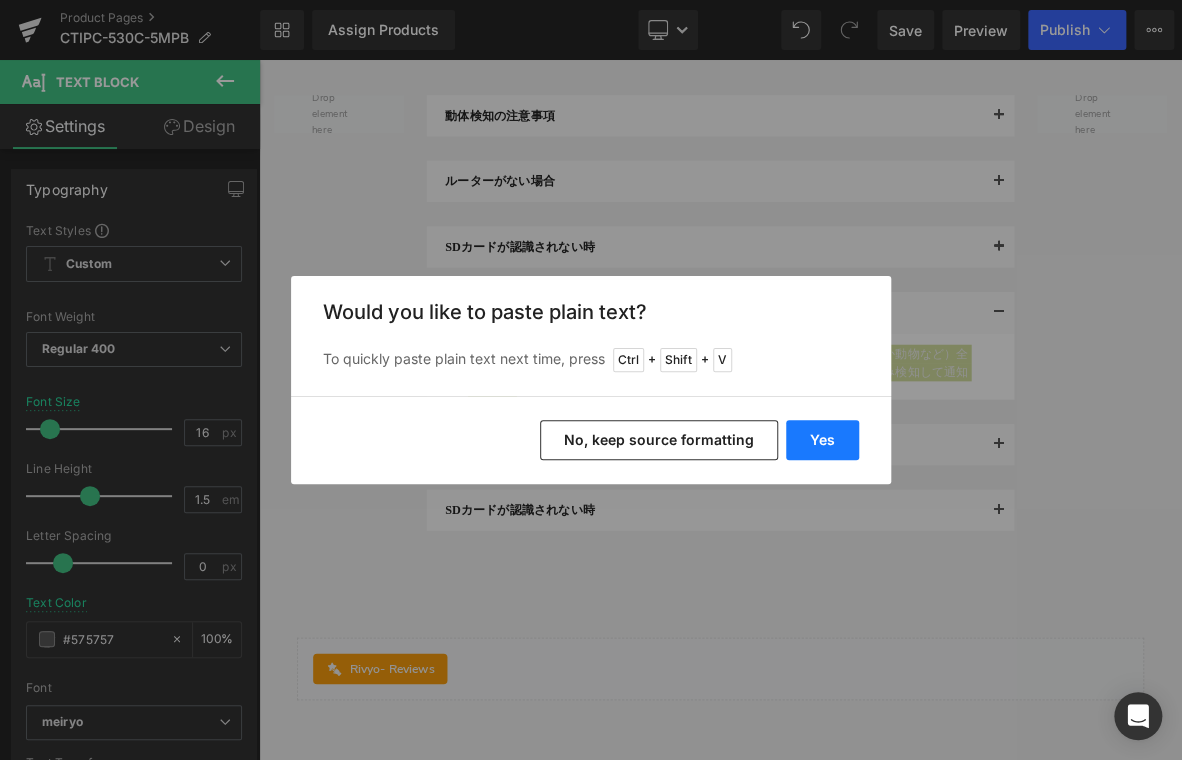 click on "Yes" at bounding box center (822, 440) 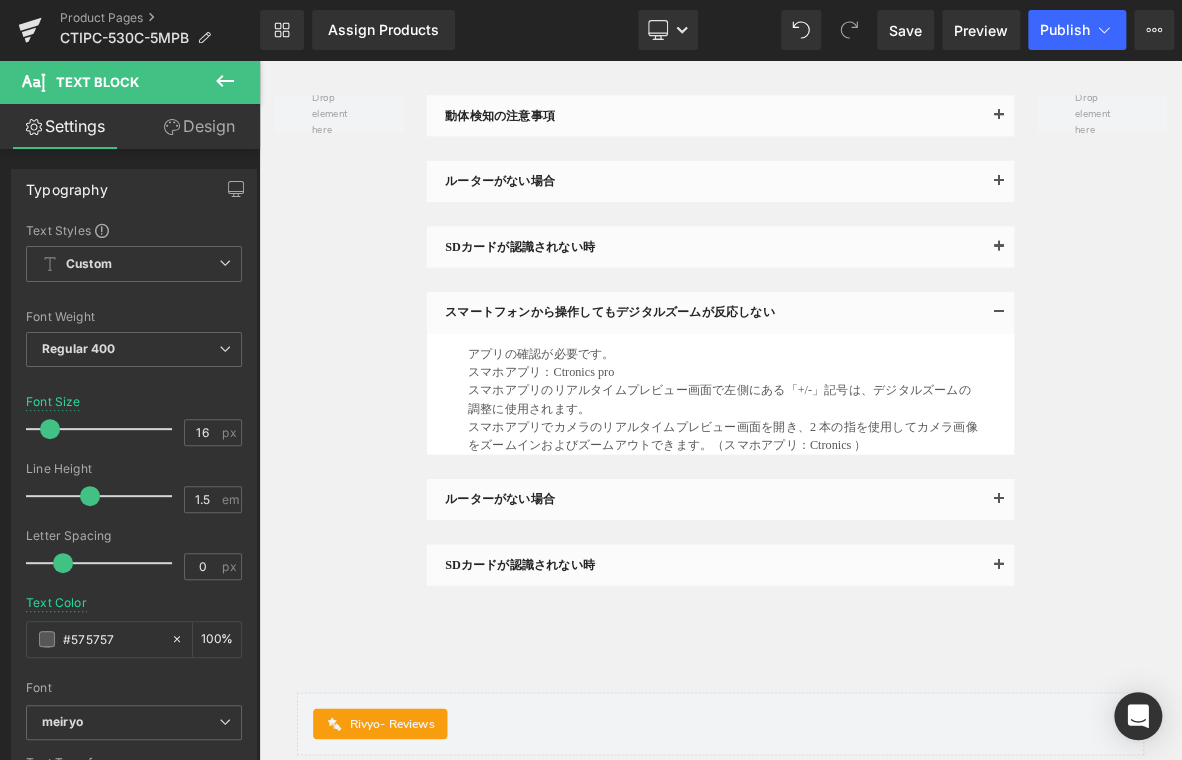 click on "動体検知の注意事項
Text Block
モーション検知とヒューマン検知を別に設定する場合、人、動くもの（虫とか動物など）全部検知します。ヒューマン検知のリンケージトリガーに設定すれば、人間のみ検知して通知します。
Text Block" at bounding box center (864, 434) 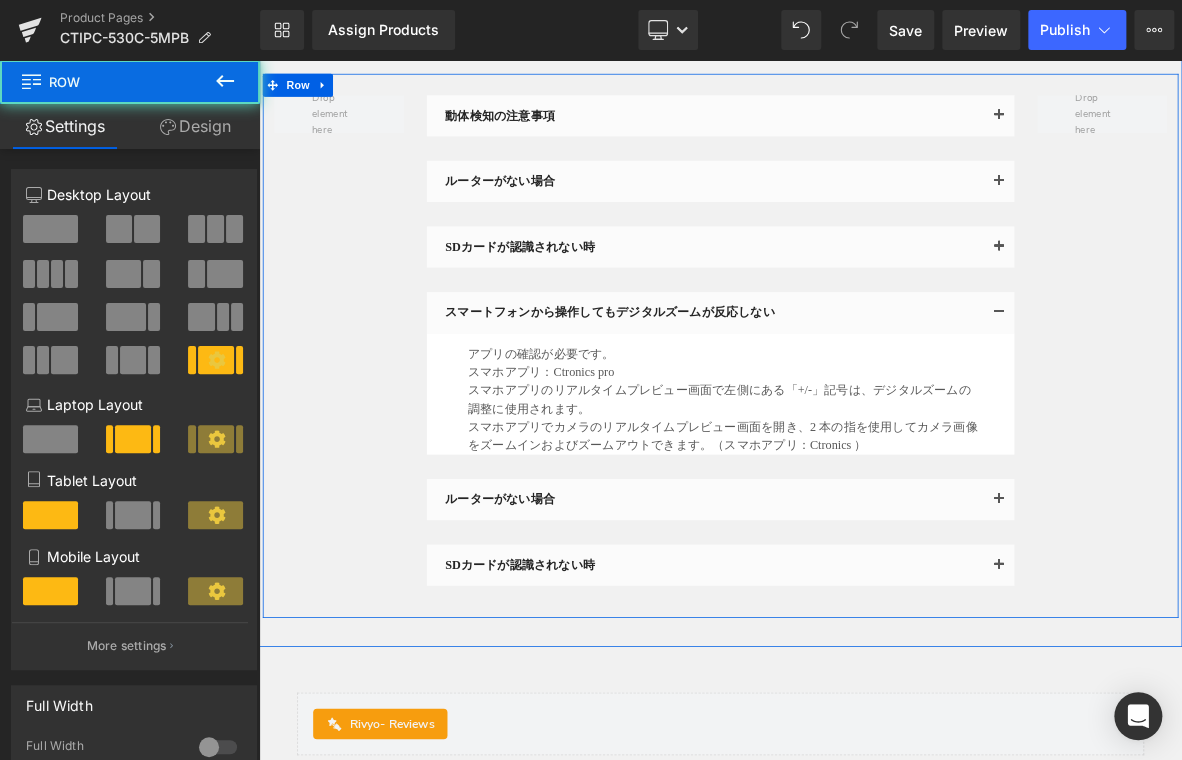 click on "ルーターがない場合" at bounding box center [856, 636] 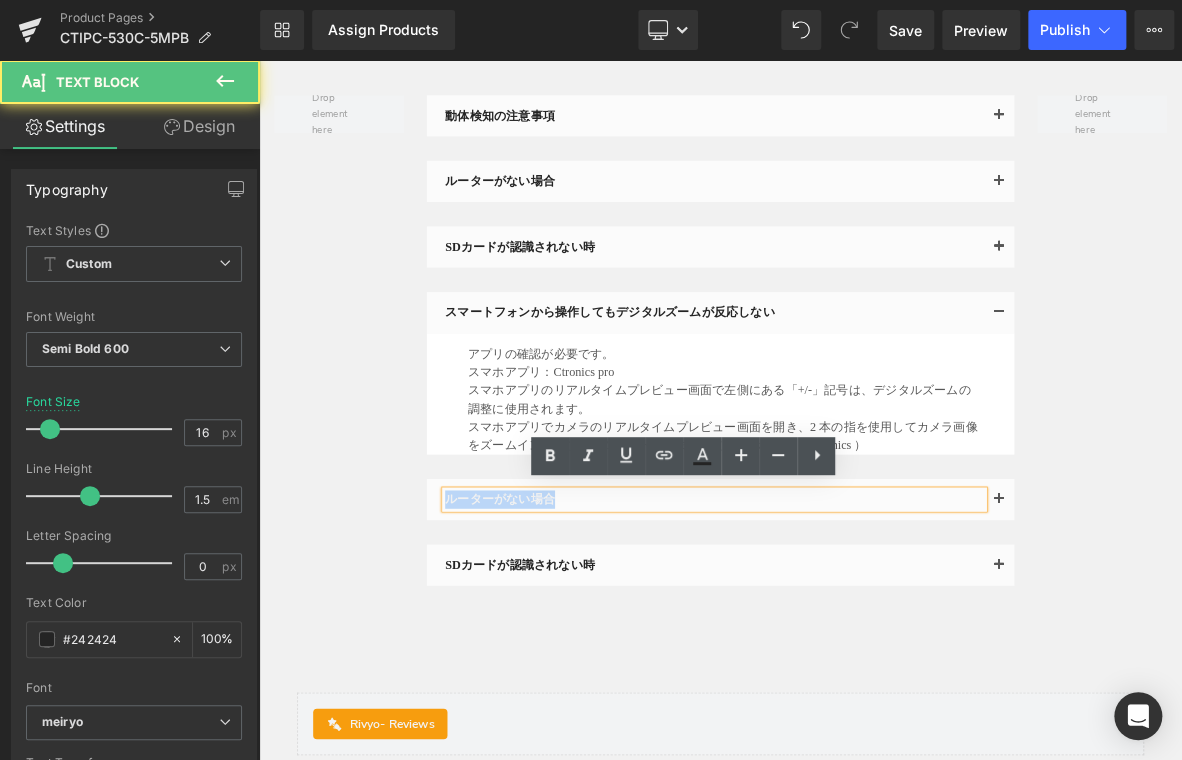 drag, startPoint x: 678, startPoint y: 632, endPoint x: 370, endPoint y: 621, distance: 308.19638 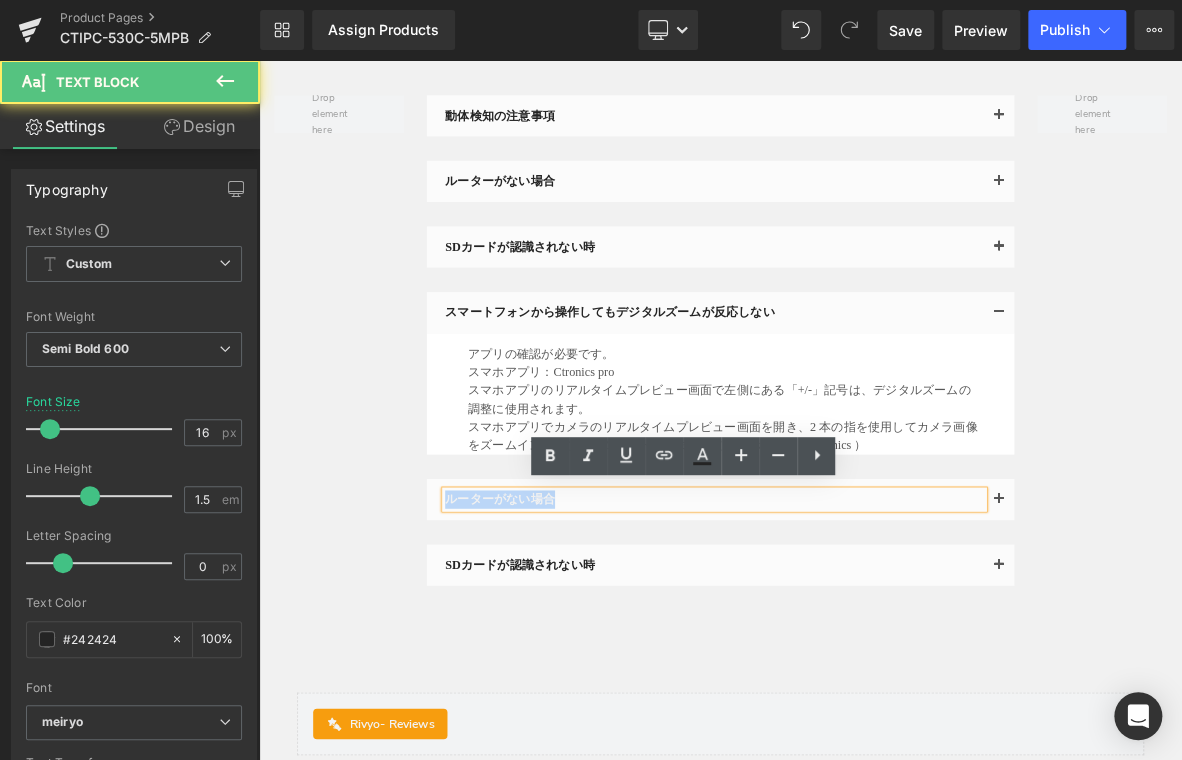 click on "動体検知の注意事項
Text Block
モーション検知とヒューマン検知を別に設定する場合、人、動くもの（虫とか動物など）全部検知します。ヒューマン検知のリンケージトリガーに設定すれば、人間のみ検知して通知します。
Text Block" at bounding box center [864, 434] 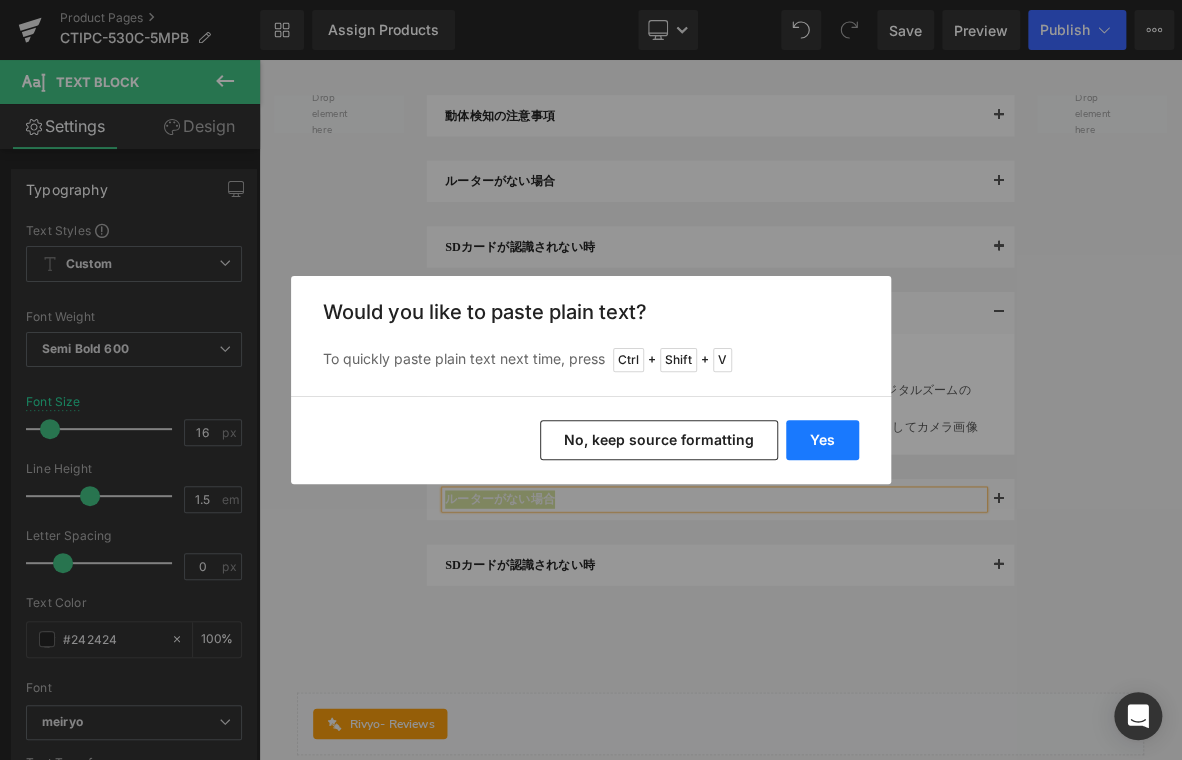 click on "Yes" at bounding box center (822, 440) 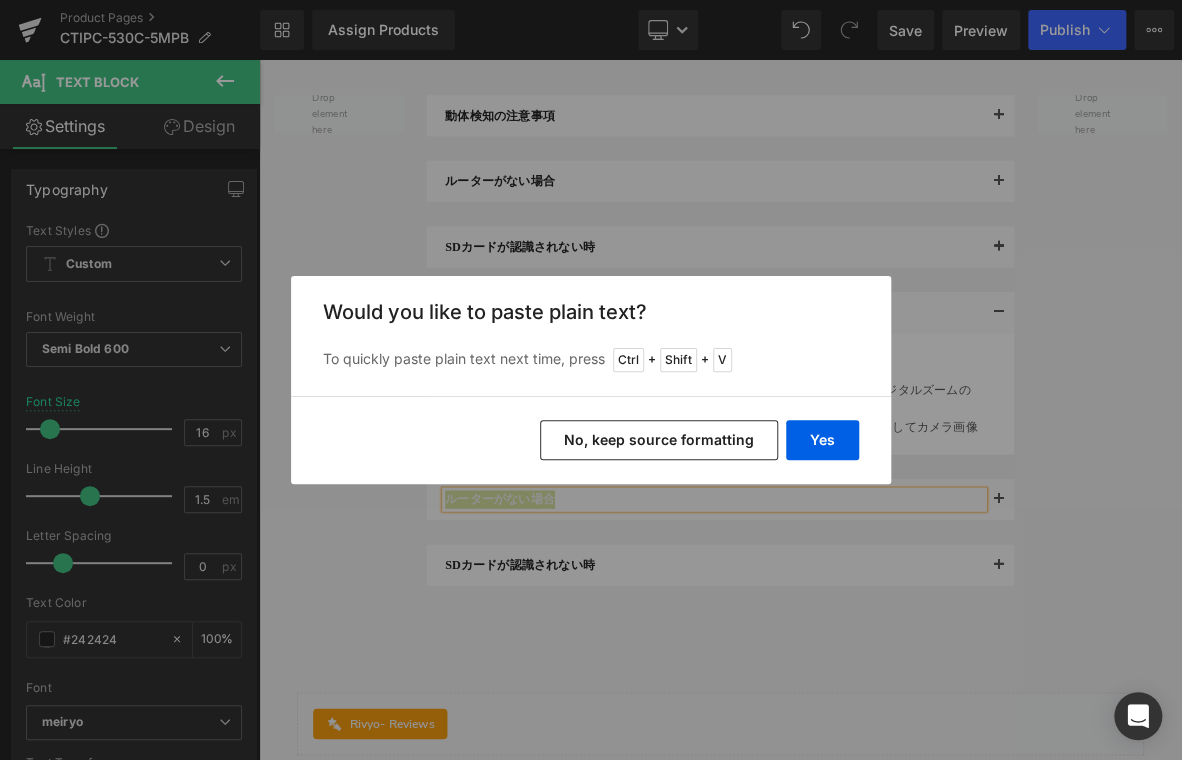 type 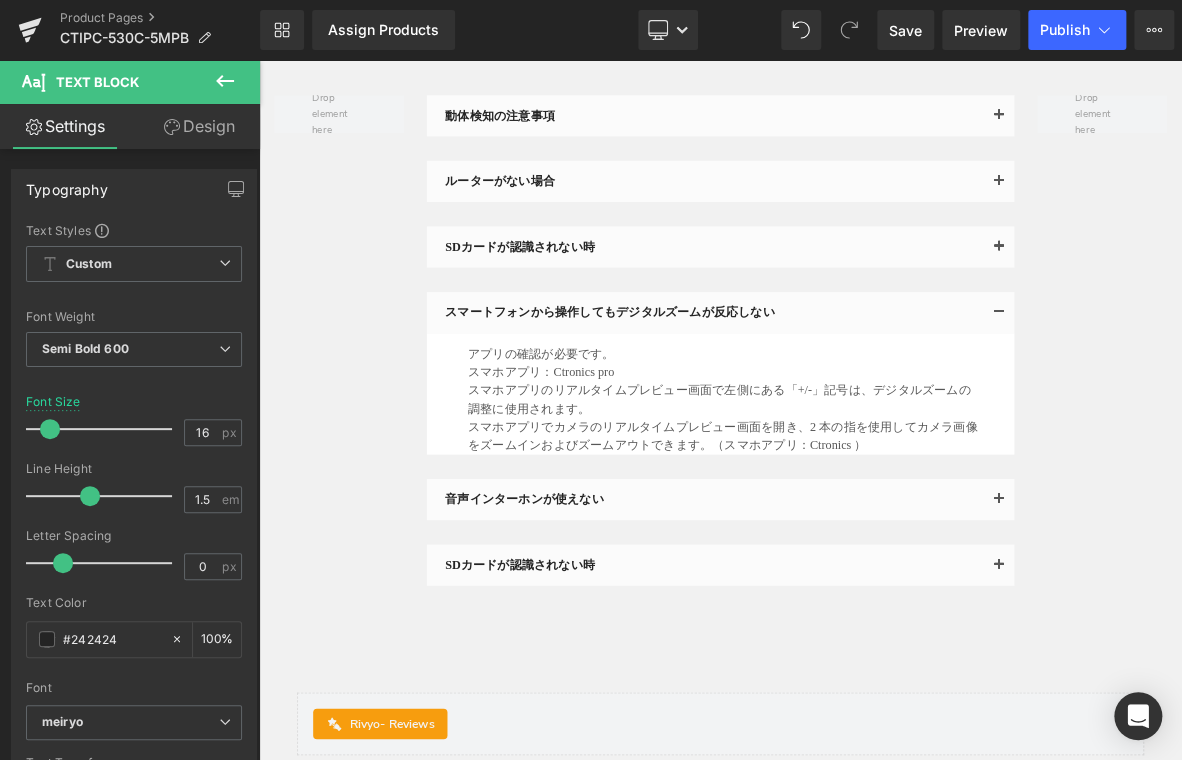 drag, startPoint x: 333, startPoint y: 592, endPoint x: 509, endPoint y: 611, distance: 177.0226 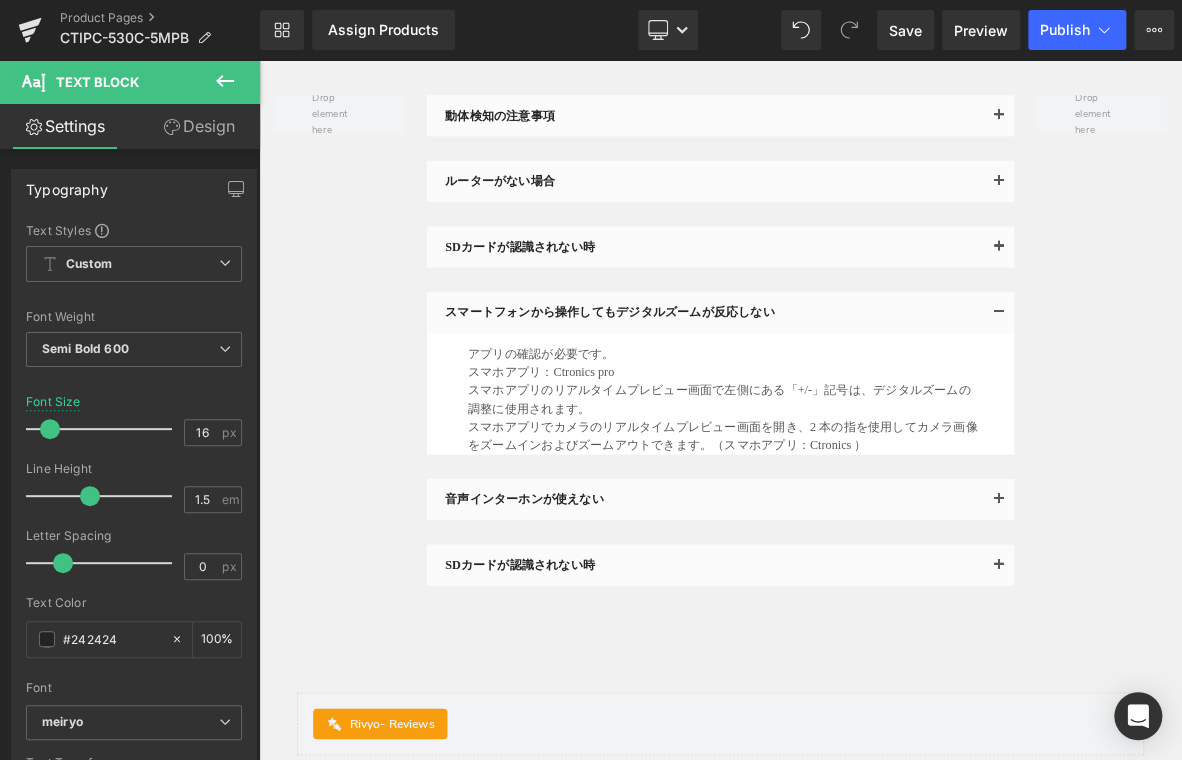 click on "動体検知の注意事項
Text Block
モーション検知とヒューマン検知を別に設定する場合、人、動くもの（虫とか動物など）全部検知します。ヒューマン検知のリンケージトリガーに設定すれば、人間のみ検知して通知します。
Text Block" at bounding box center (864, 434) 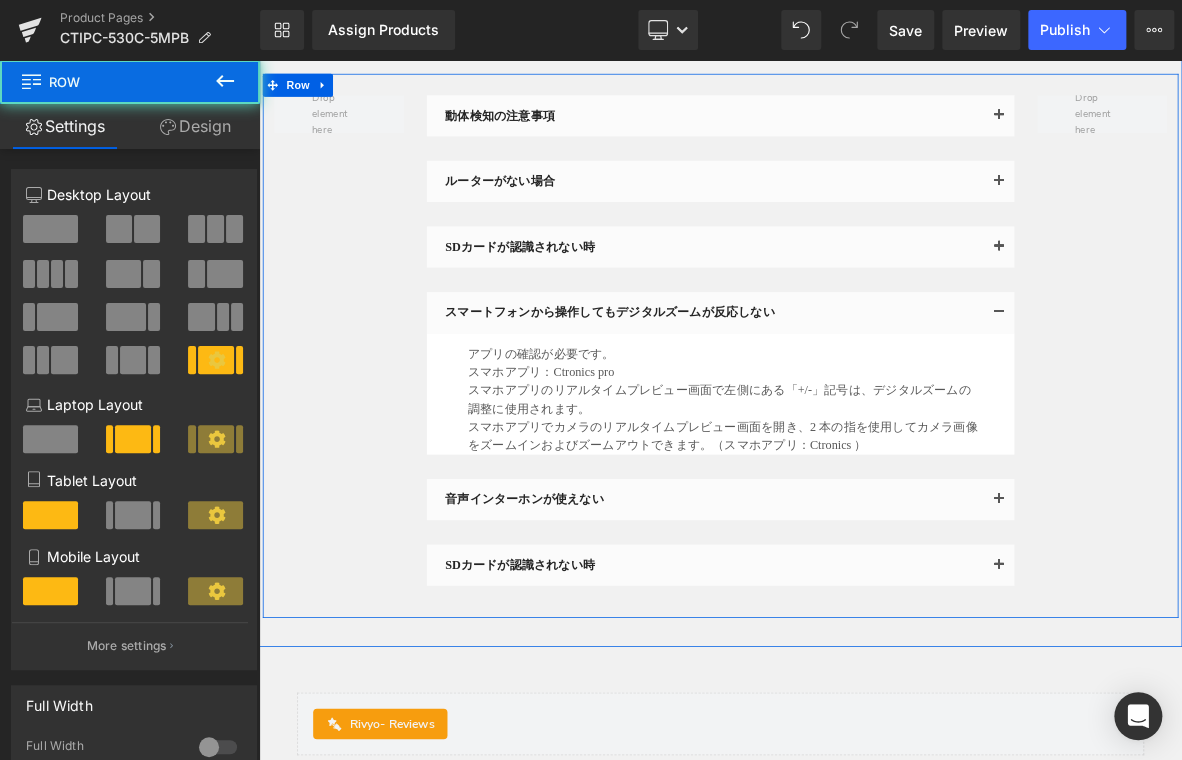 click on "音声インターホンが使えない" at bounding box center [856, 636] 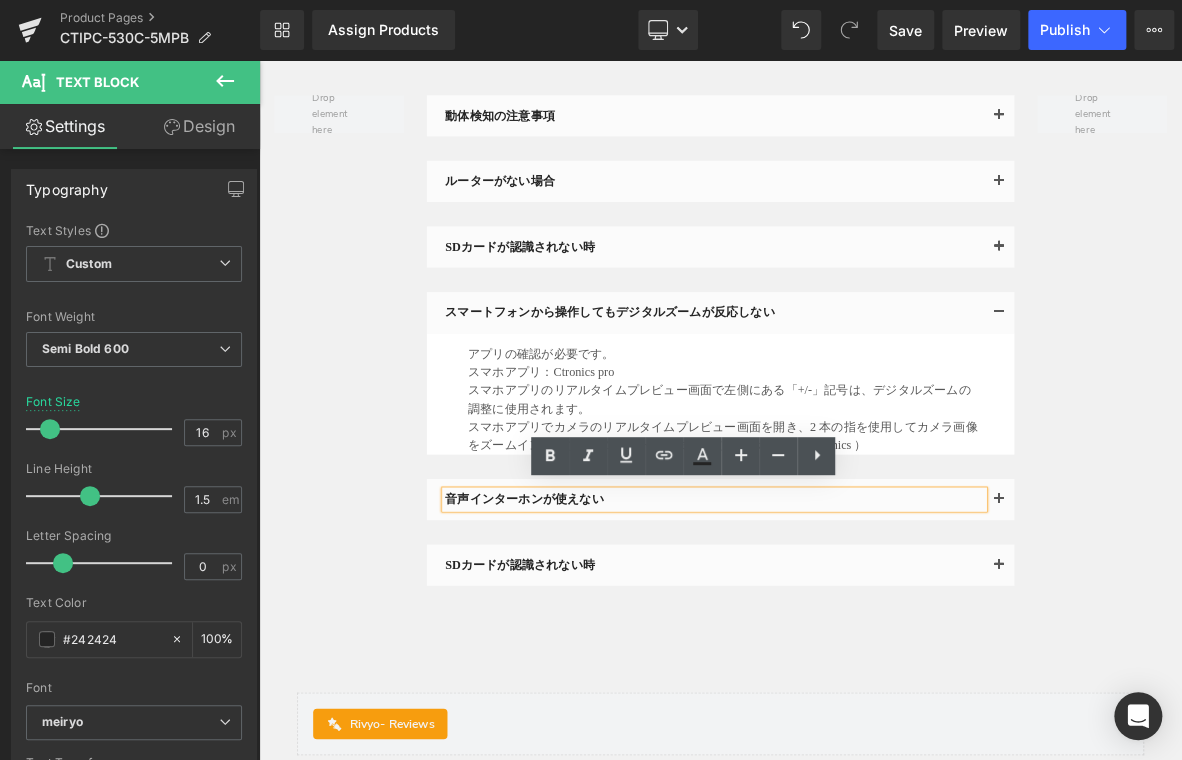 click at bounding box center [1229, 636] 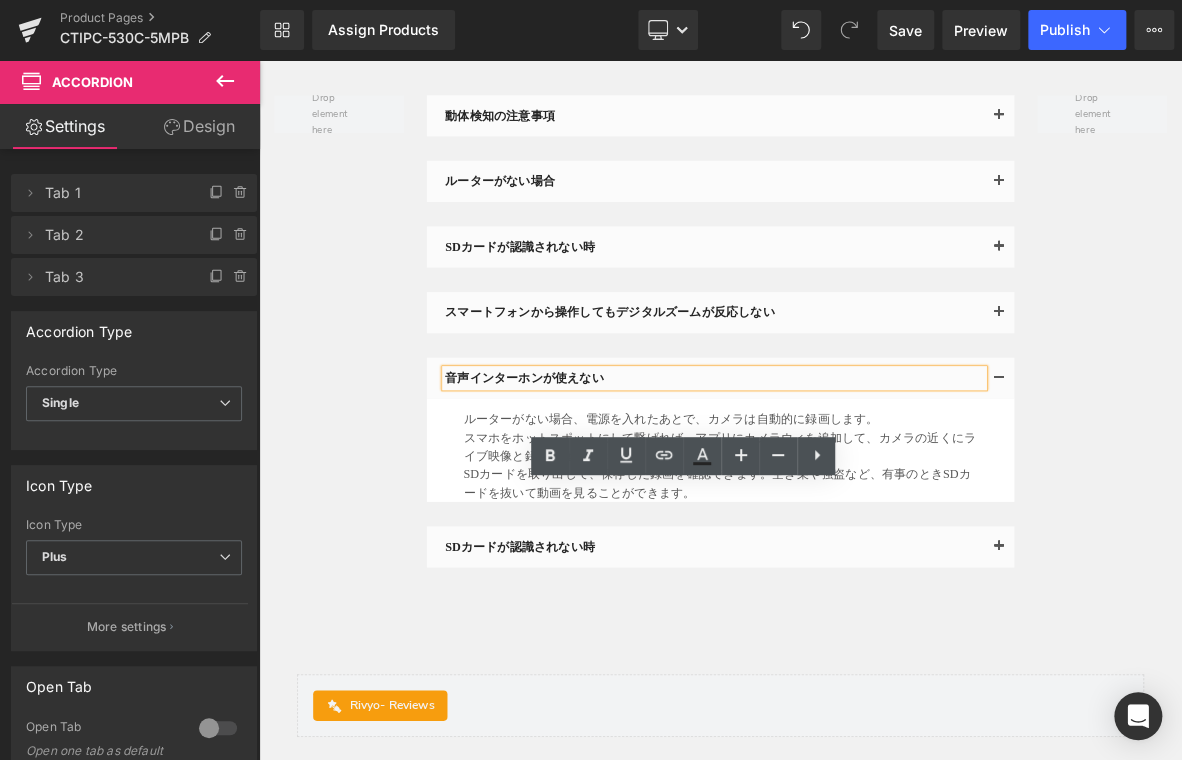 click at bounding box center (259, 60) 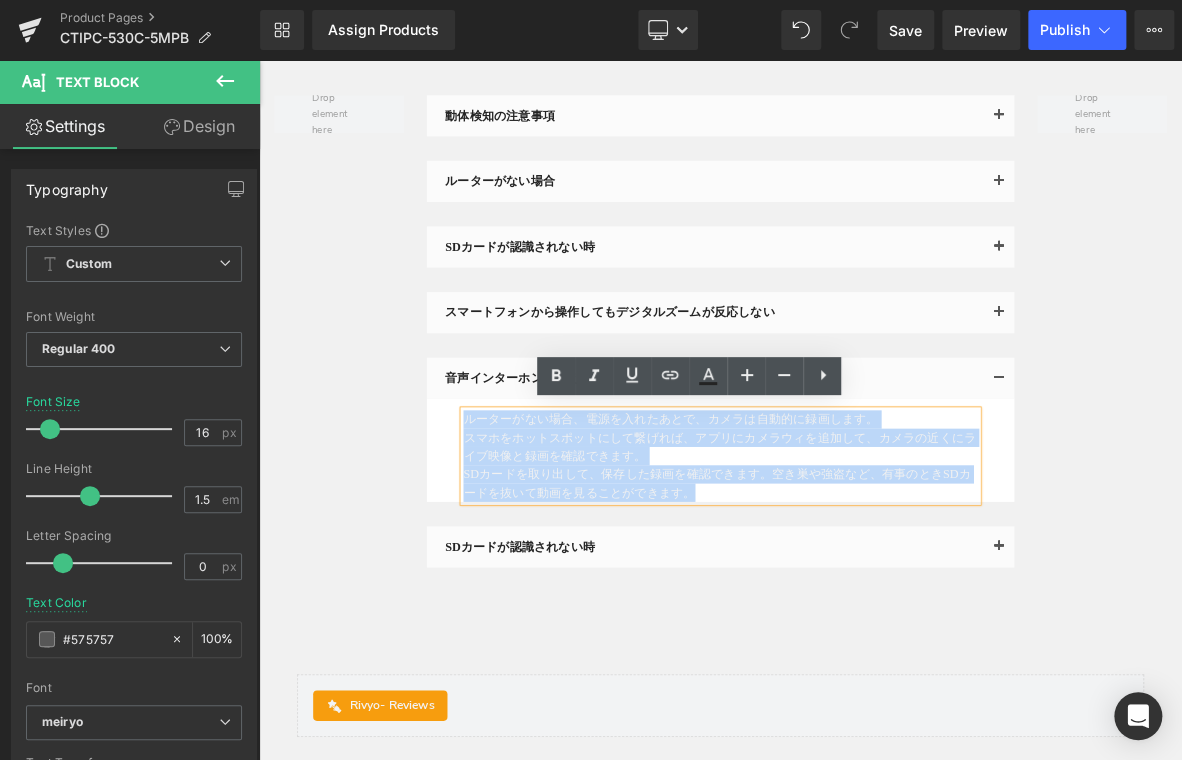 drag, startPoint x: 519, startPoint y: 524, endPoint x: 875, endPoint y: 630, distance: 371.44583 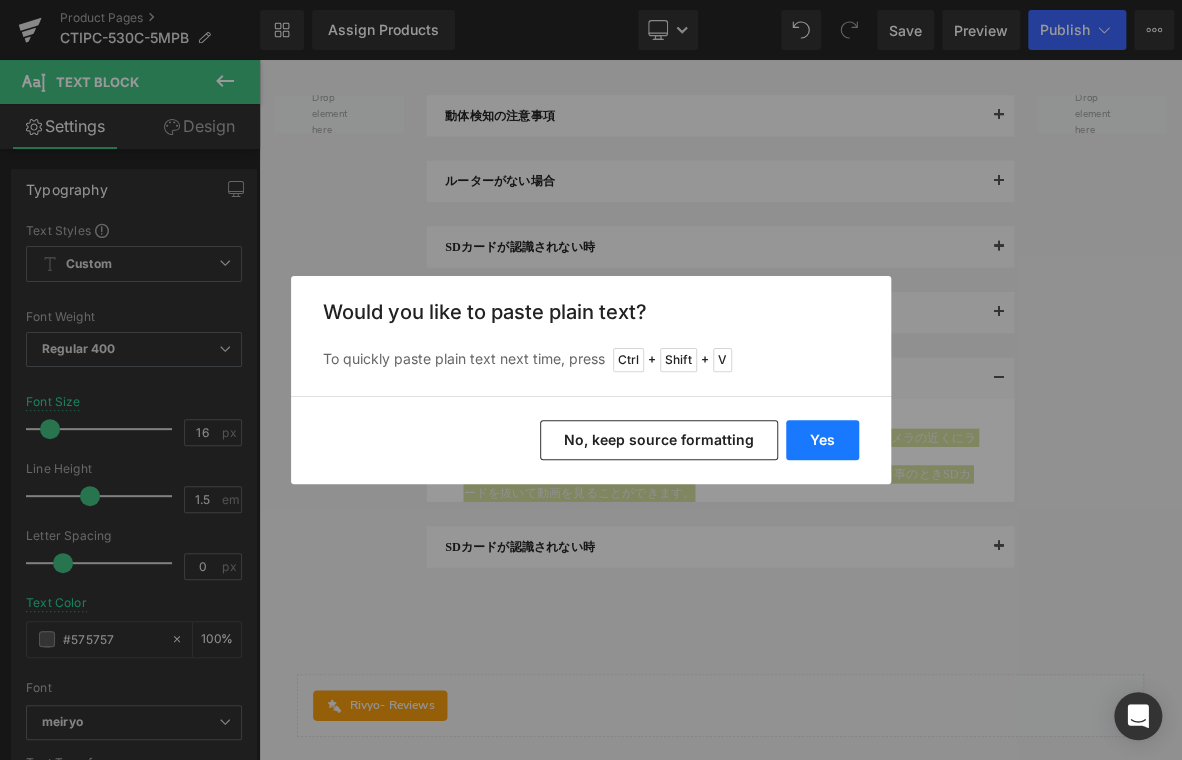 click on "Yes" at bounding box center [822, 440] 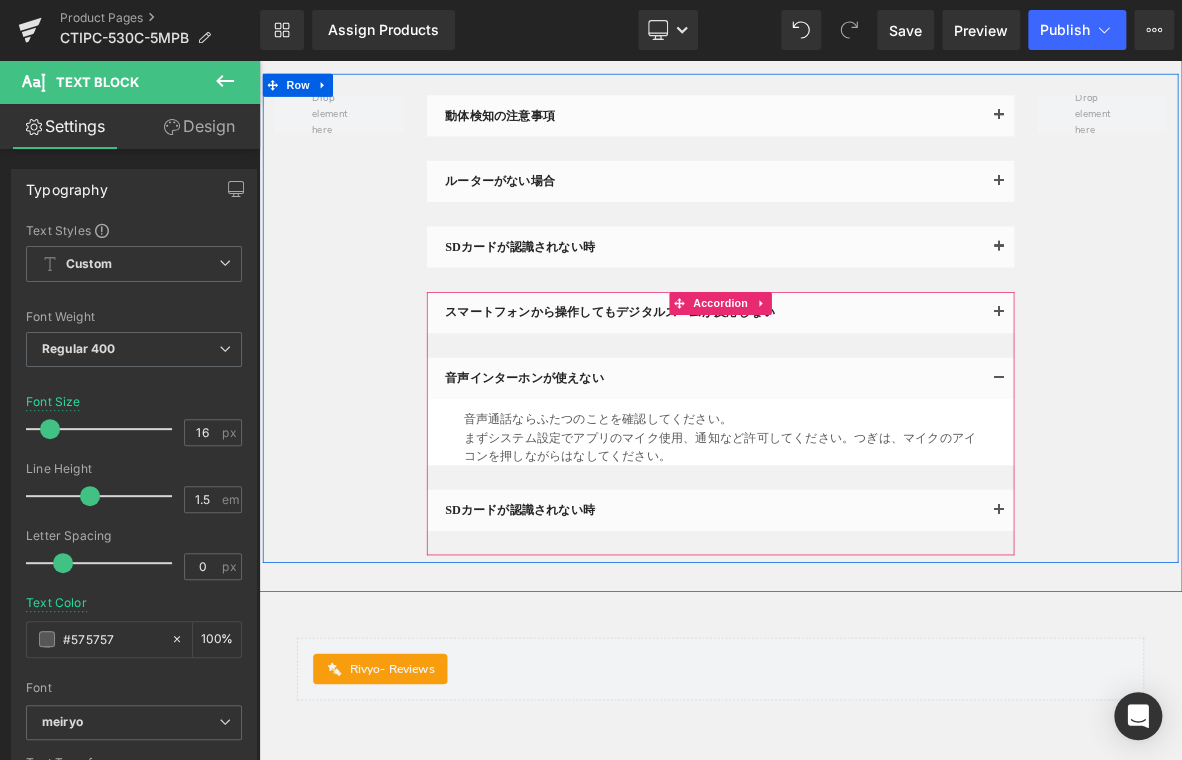 click on "SDカードが認識されない時" at bounding box center (856, 650) 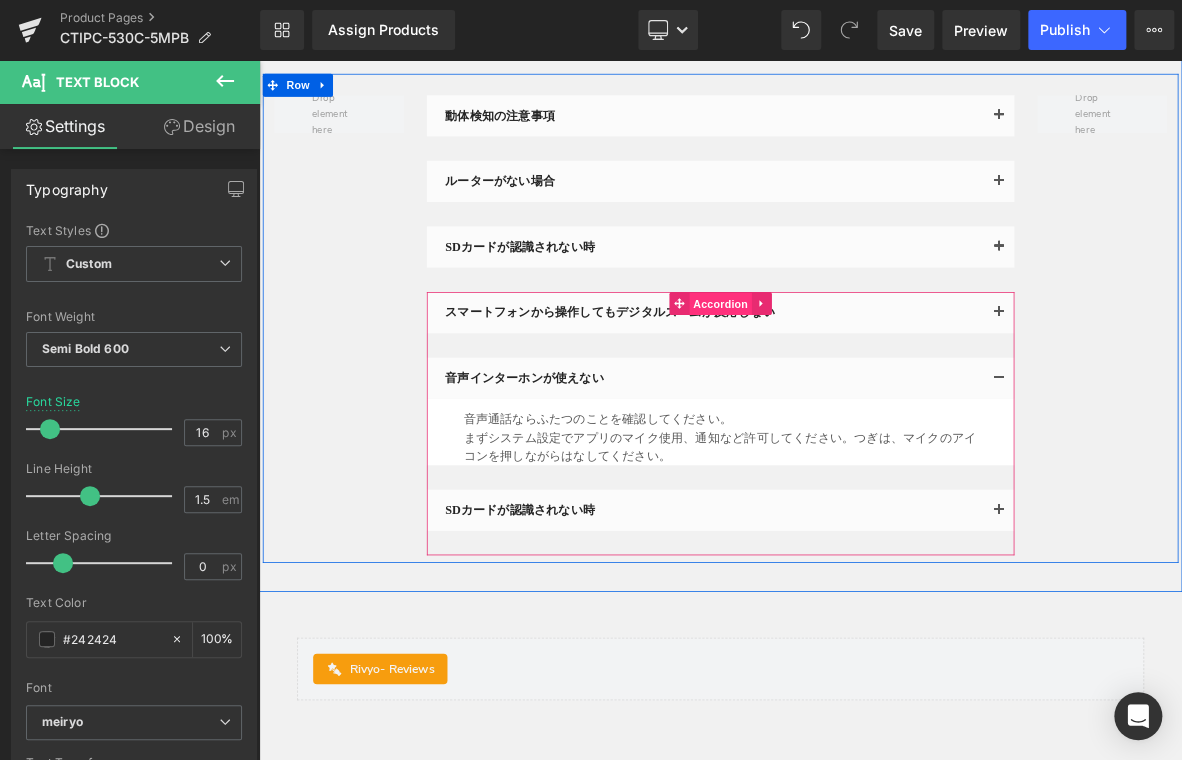 click on "Accordion" at bounding box center [864, 380] 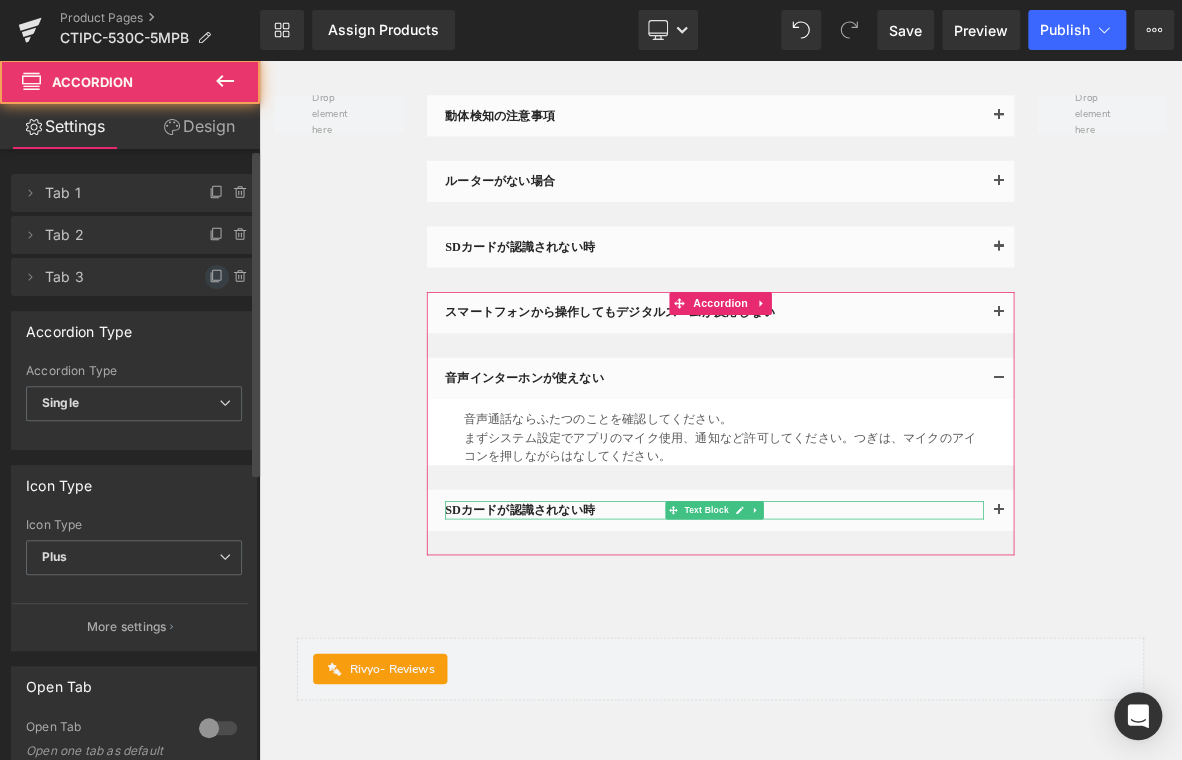 click at bounding box center (217, 277) 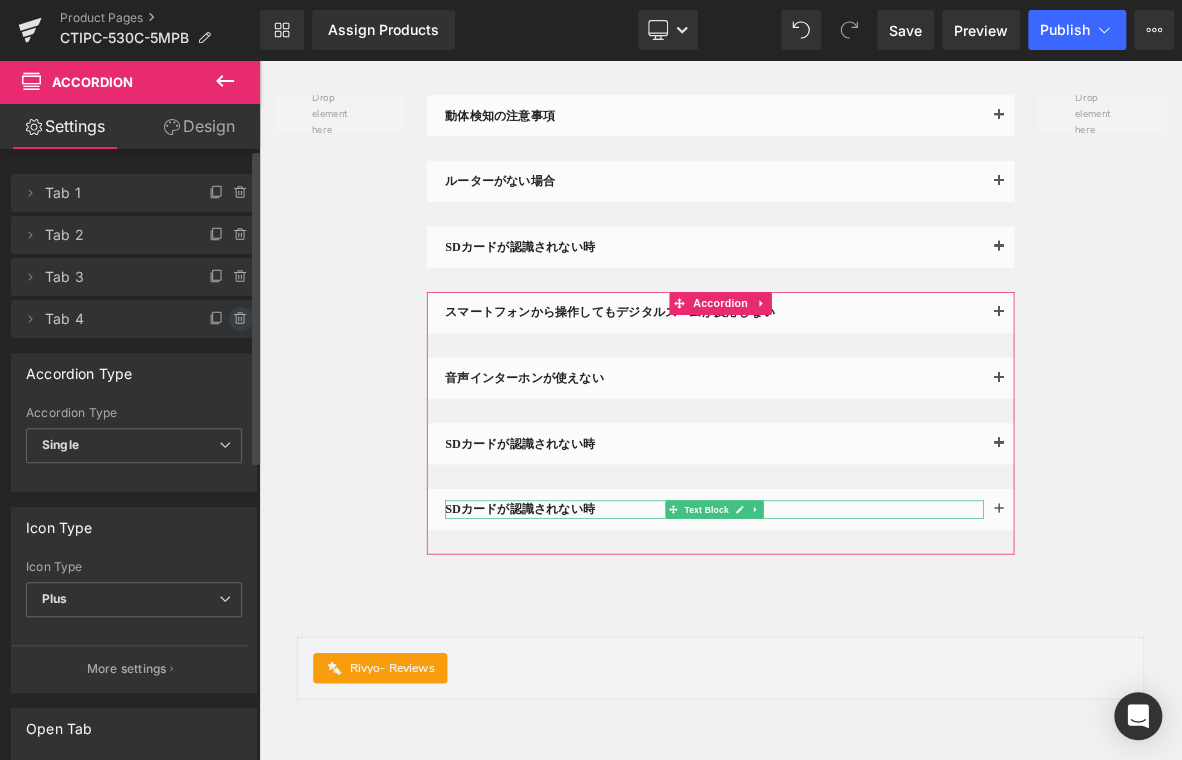 click 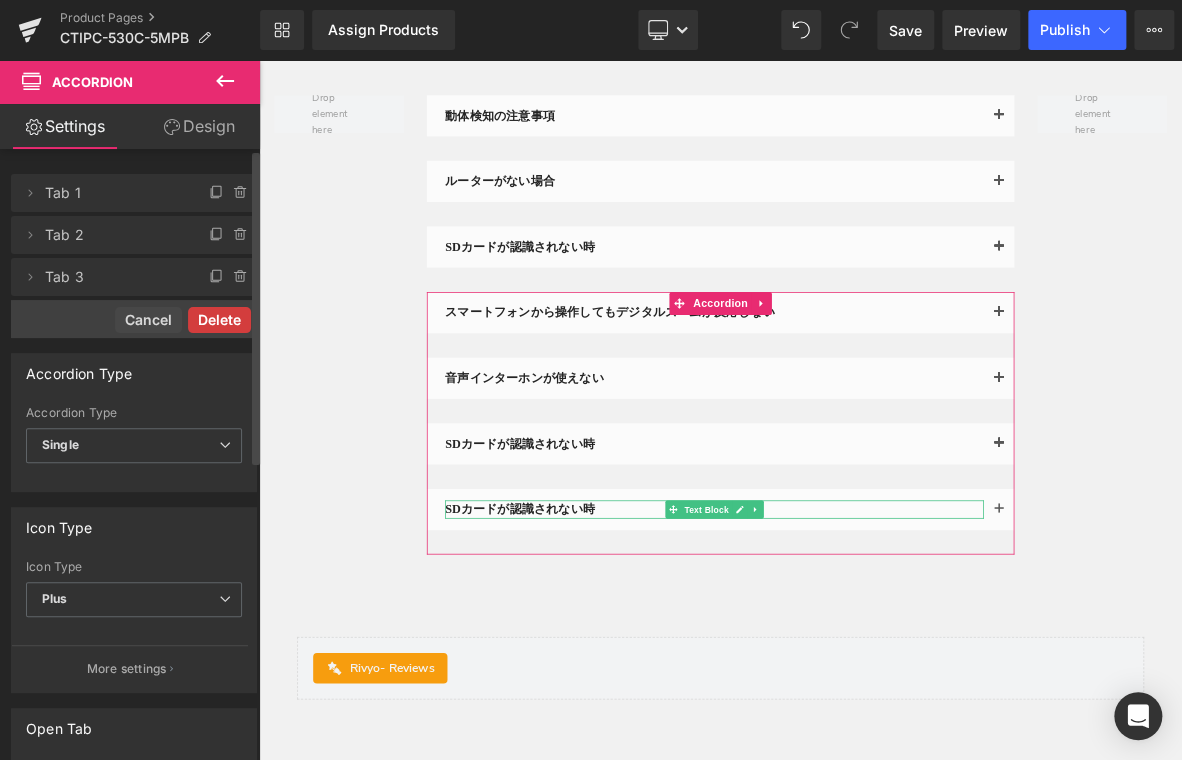 click on "Delete" at bounding box center (219, 320) 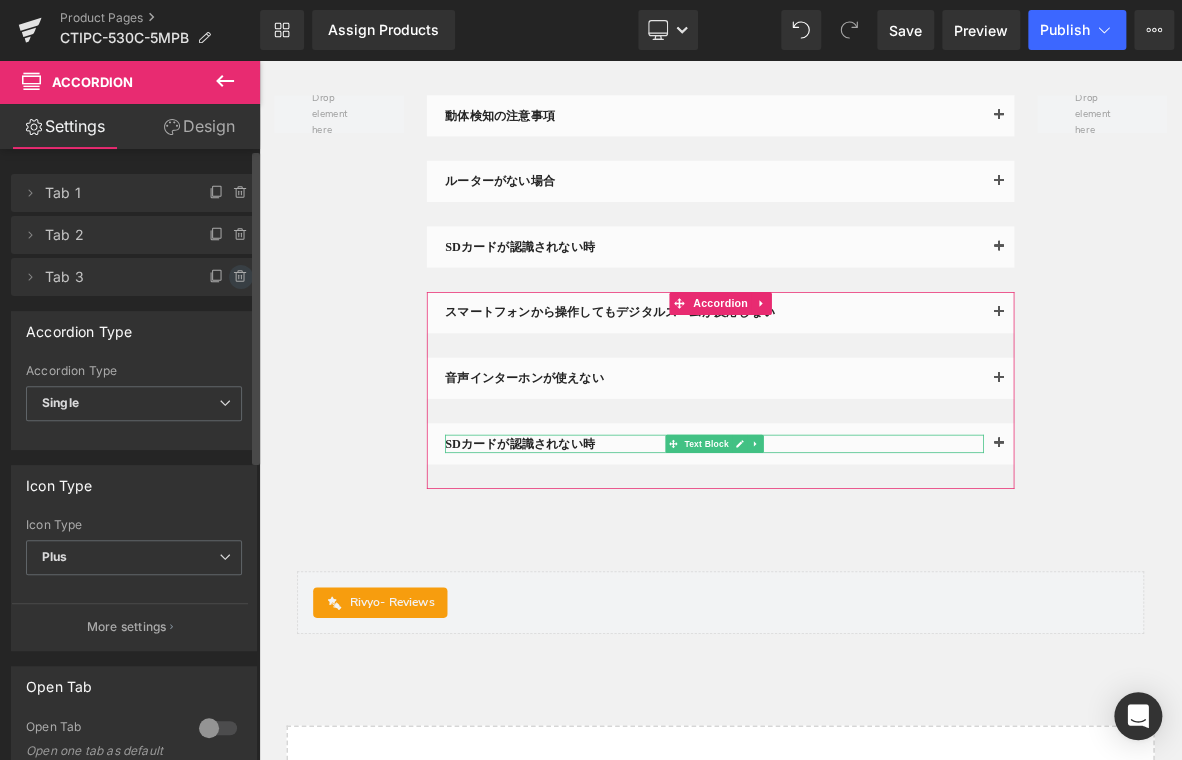 click 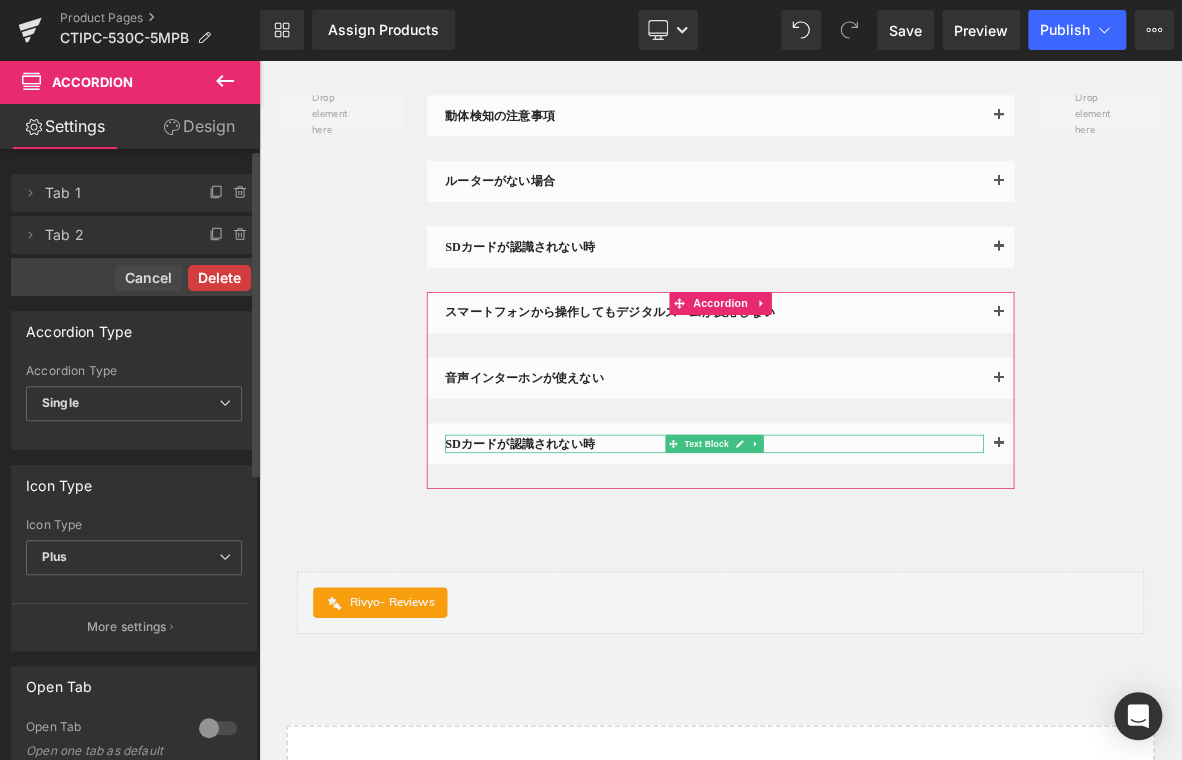 click on "Delete" at bounding box center [219, 278] 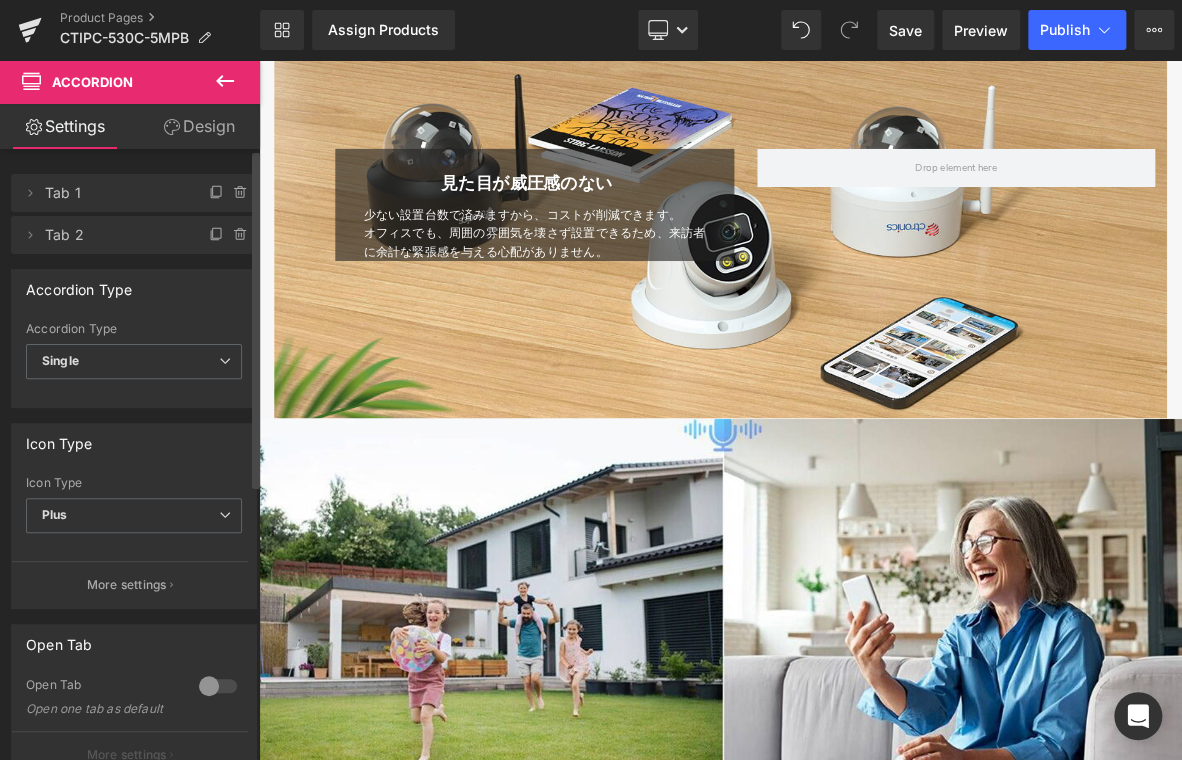 scroll, scrollTop: 4487, scrollLeft: 0, axis: vertical 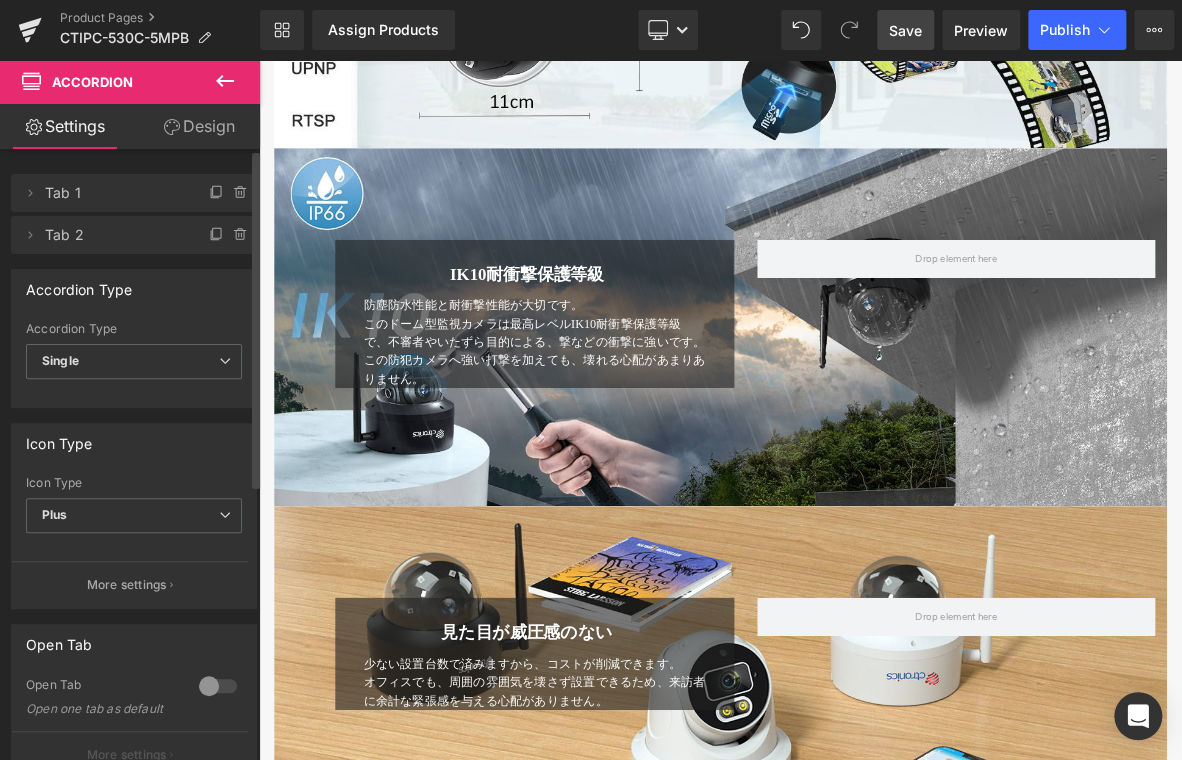 click on "Save" at bounding box center [905, 30] 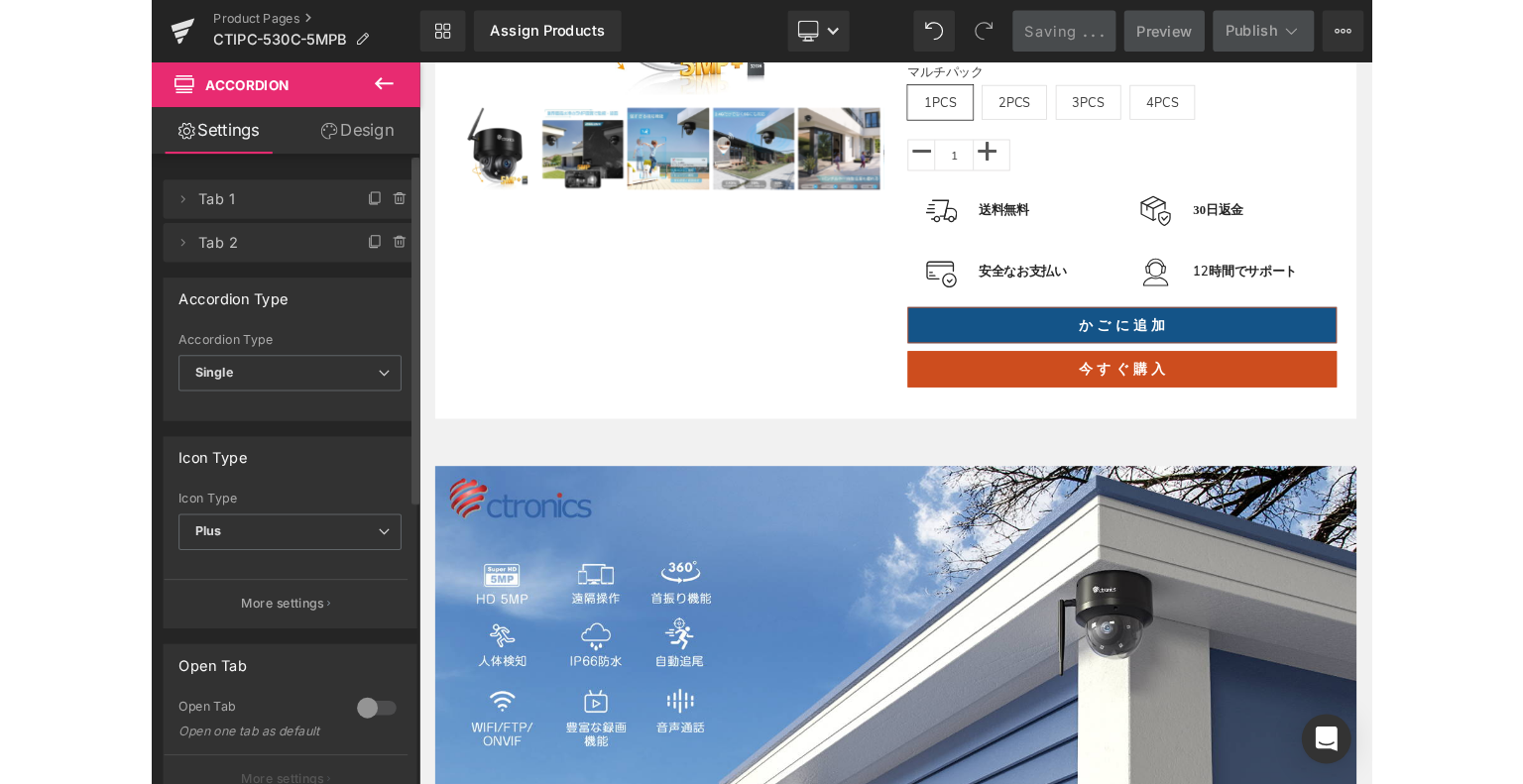 scroll, scrollTop: 0, scrollLeft: 0, axis: both 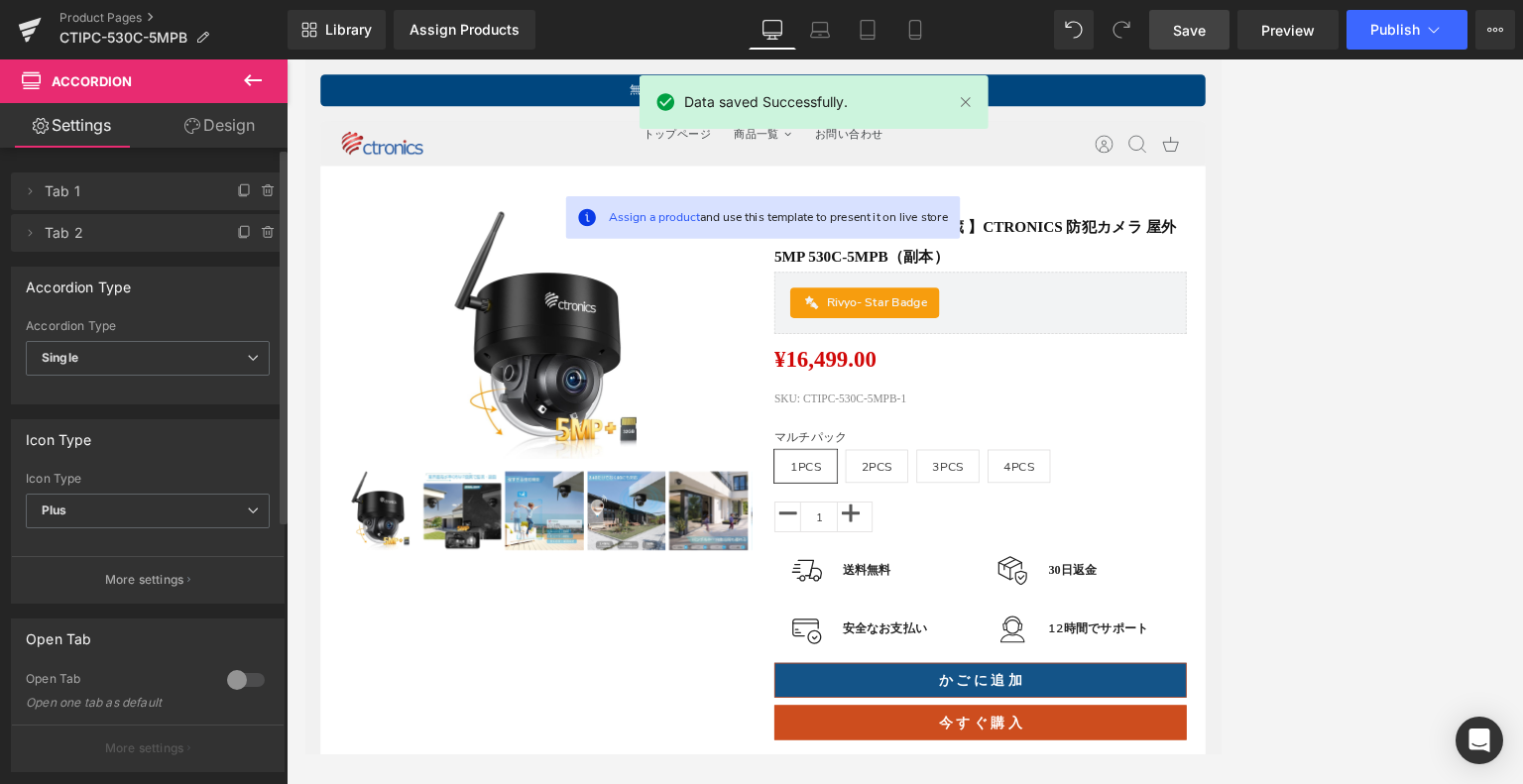 click 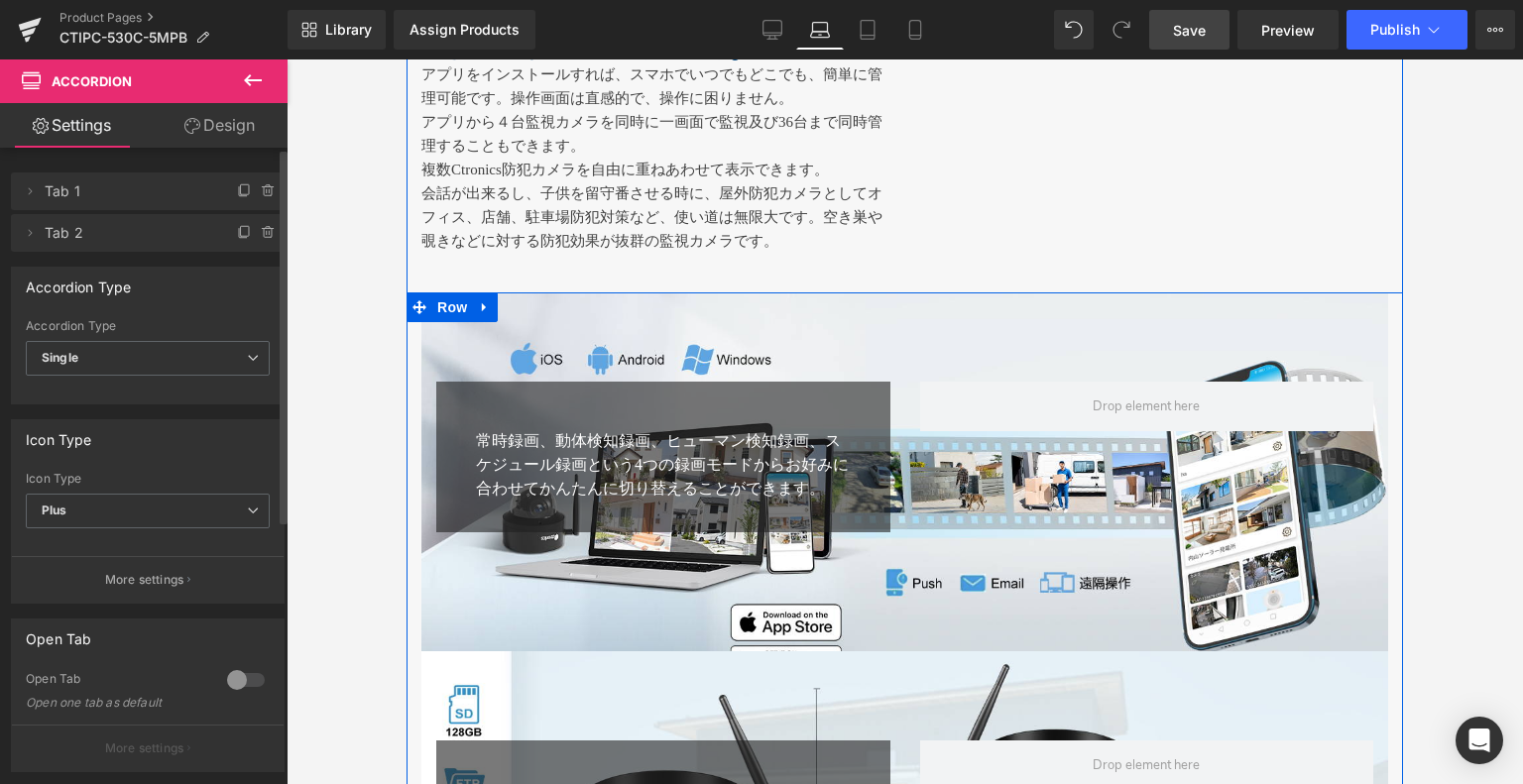 scroll, scrollTop: 3271, scrollLeft: 0, axis: vertical 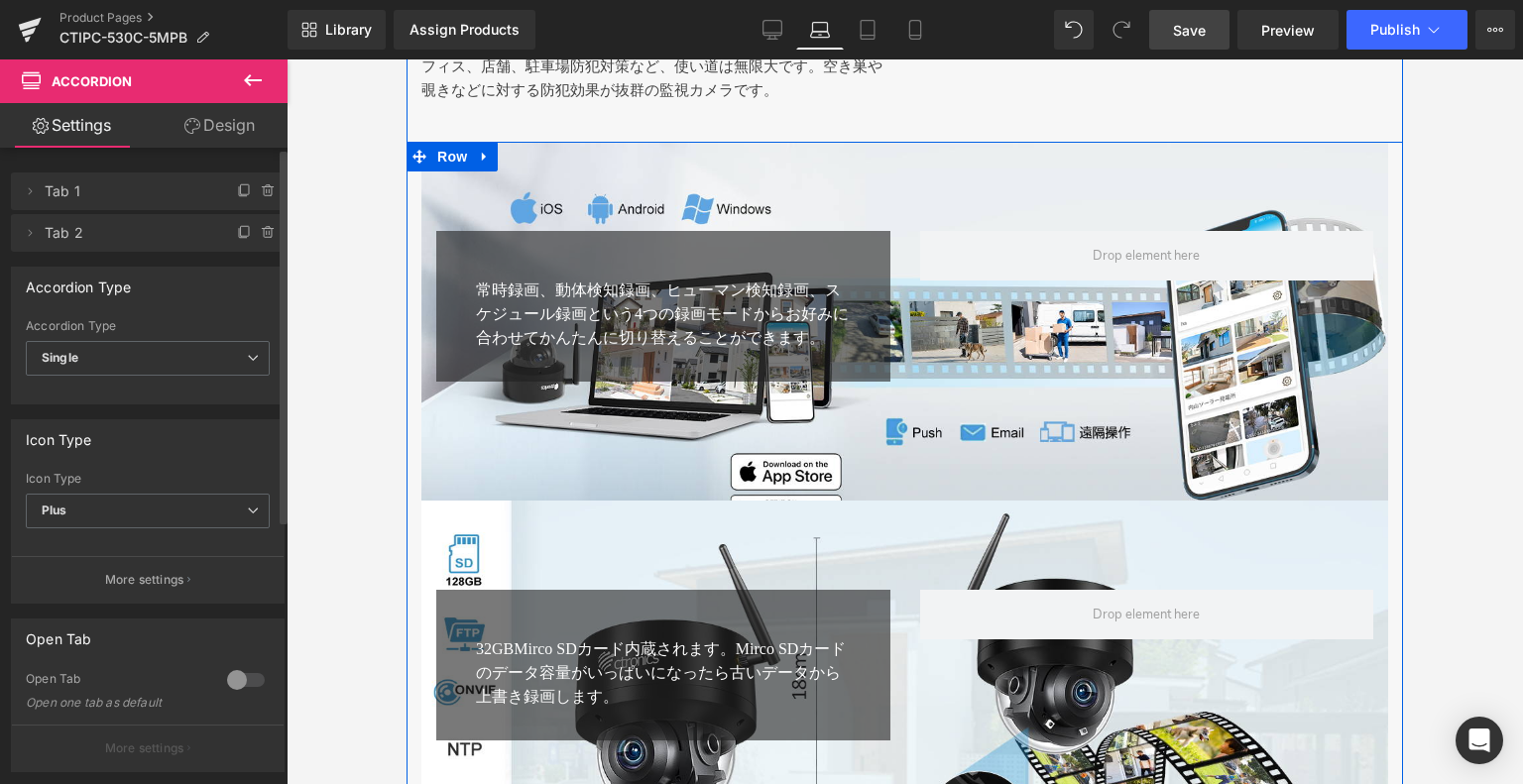 click on "235px" at bounding box center [407, 59] 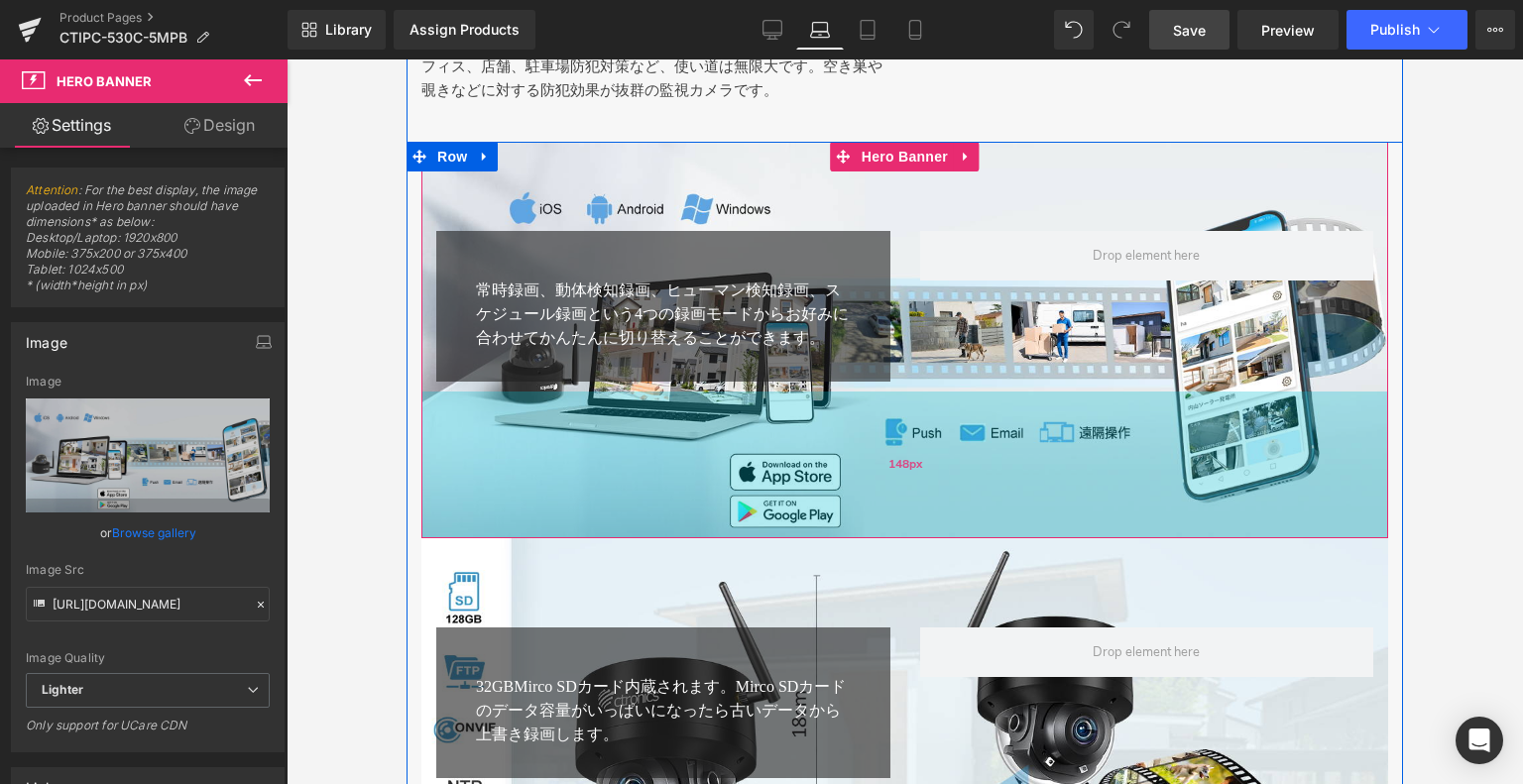 drag, startPoint x: 903, startPoint y: 504, endPoint x: 920, endPoint y: 542, distance: 41.62932 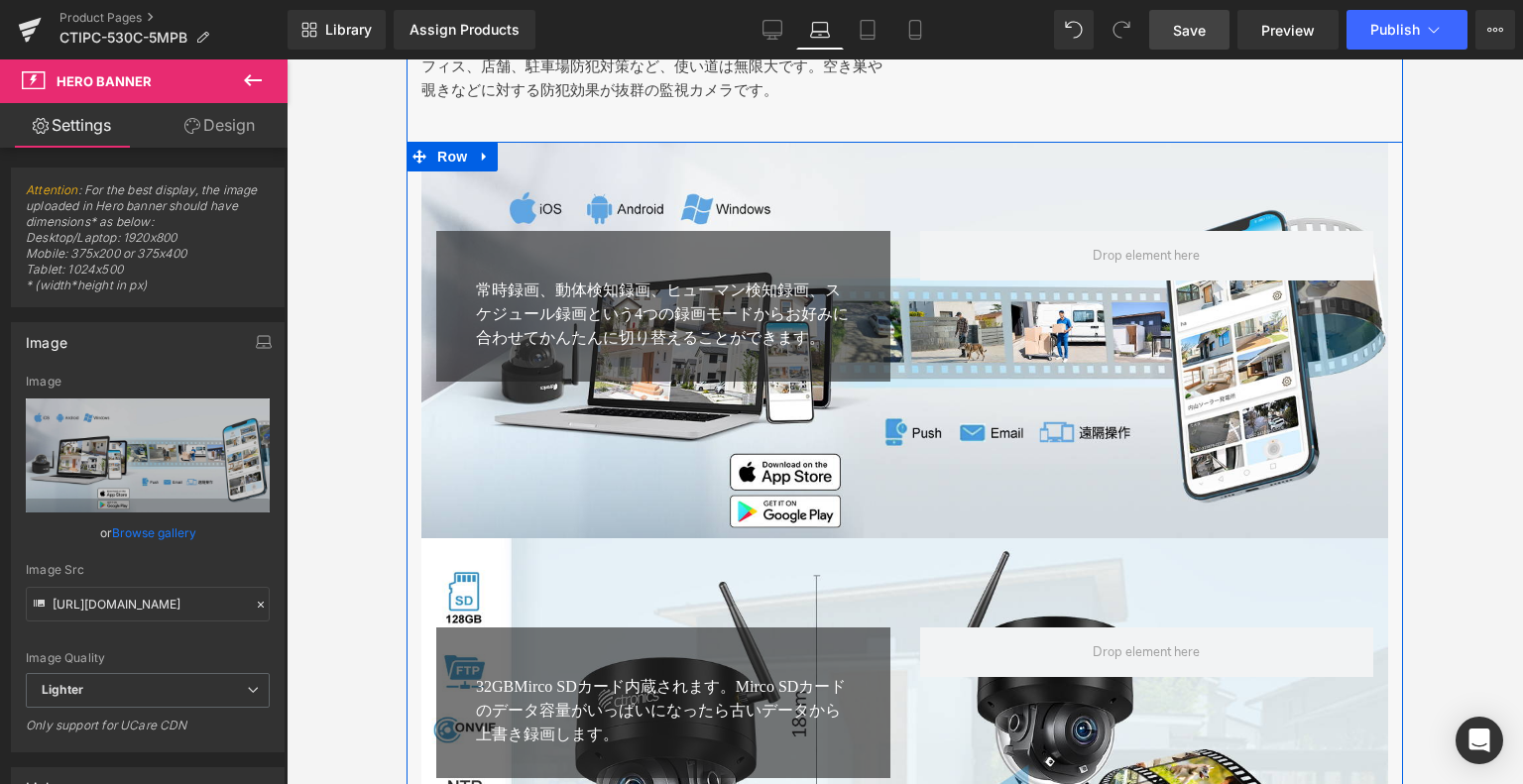 click on "32GBMirco SDカード内蔵されます。Mirco SDカードのデータ容量がいっぱいになったら古いデータから上書き録画します。
Text Block
Row
Row" at bounding box center [904, 693] 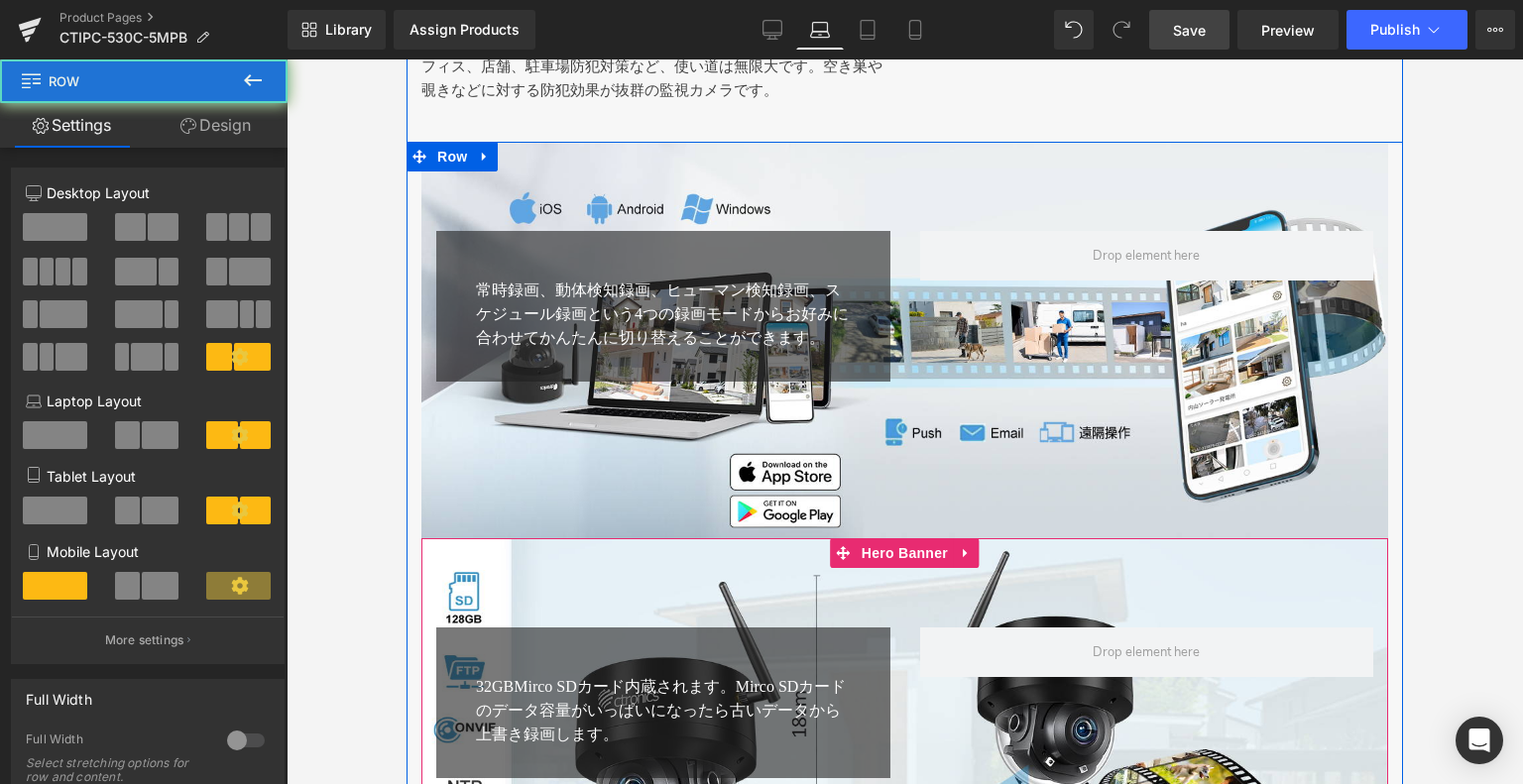 scroll, scrollTop: 3766, scrollLeft: 0, axis: vertical 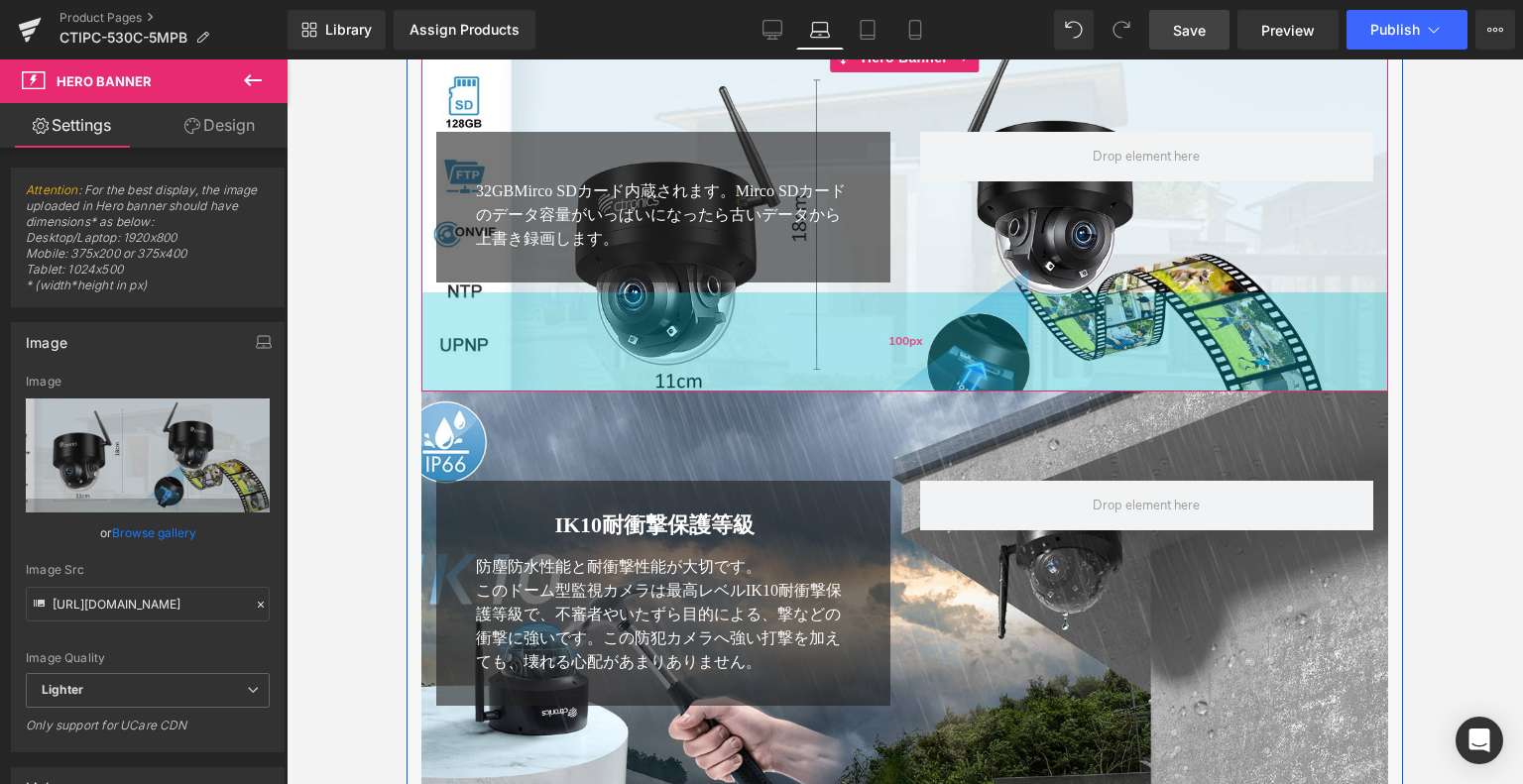 drag, startPoint x: 906, startPoint y: 399, endPoint x: 933, endPoint y: 402, distance: 27.166155 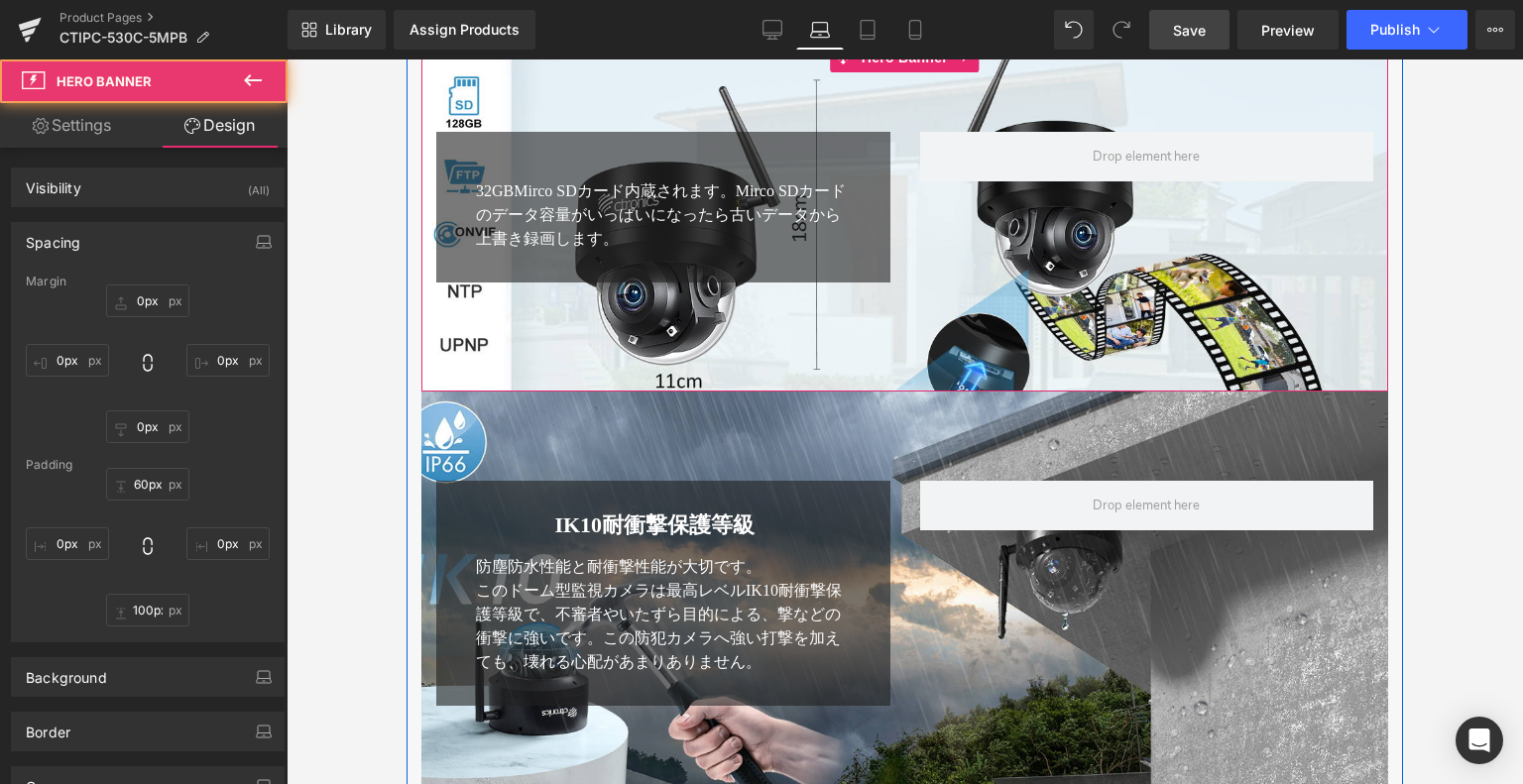 scroll, scrollTop: 4163, scrollLeft: 0, axis: vertical 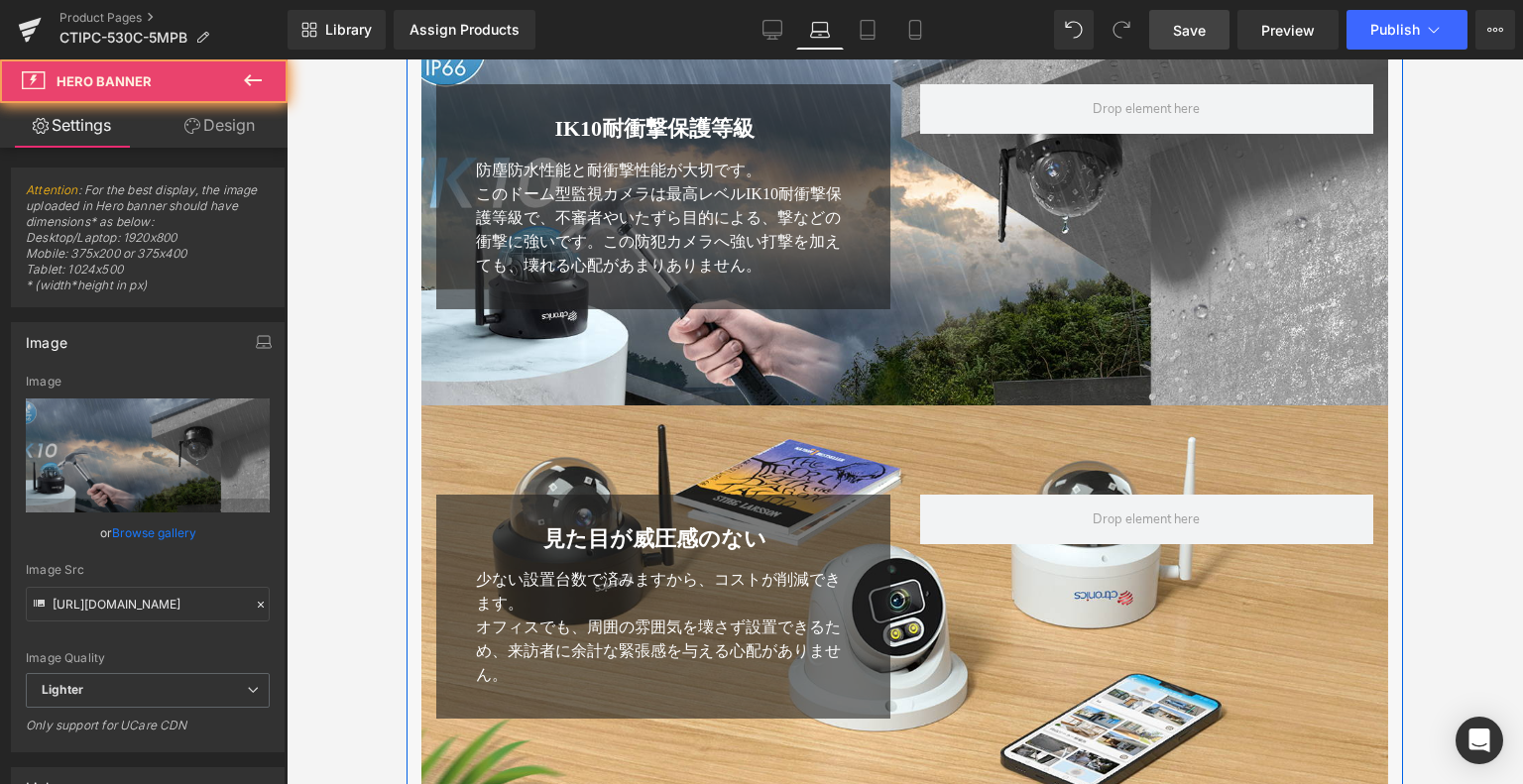 click on "IK10耐衝撃保護等級
Heading
防塵防水性能と耐衝撃性能が大切です。 このドーム型監視カメラは最高レベルIK10耐衝撃保護等級で、不審者やいたずら目的による、撃などの衝撃に強いです。この防犯カメラへ強い打撃を加えても、壊れる心配があまりありません。
Text Block
Row         37px
Row
Hero Banner   90px   145px" at bounding box center (904, 199) 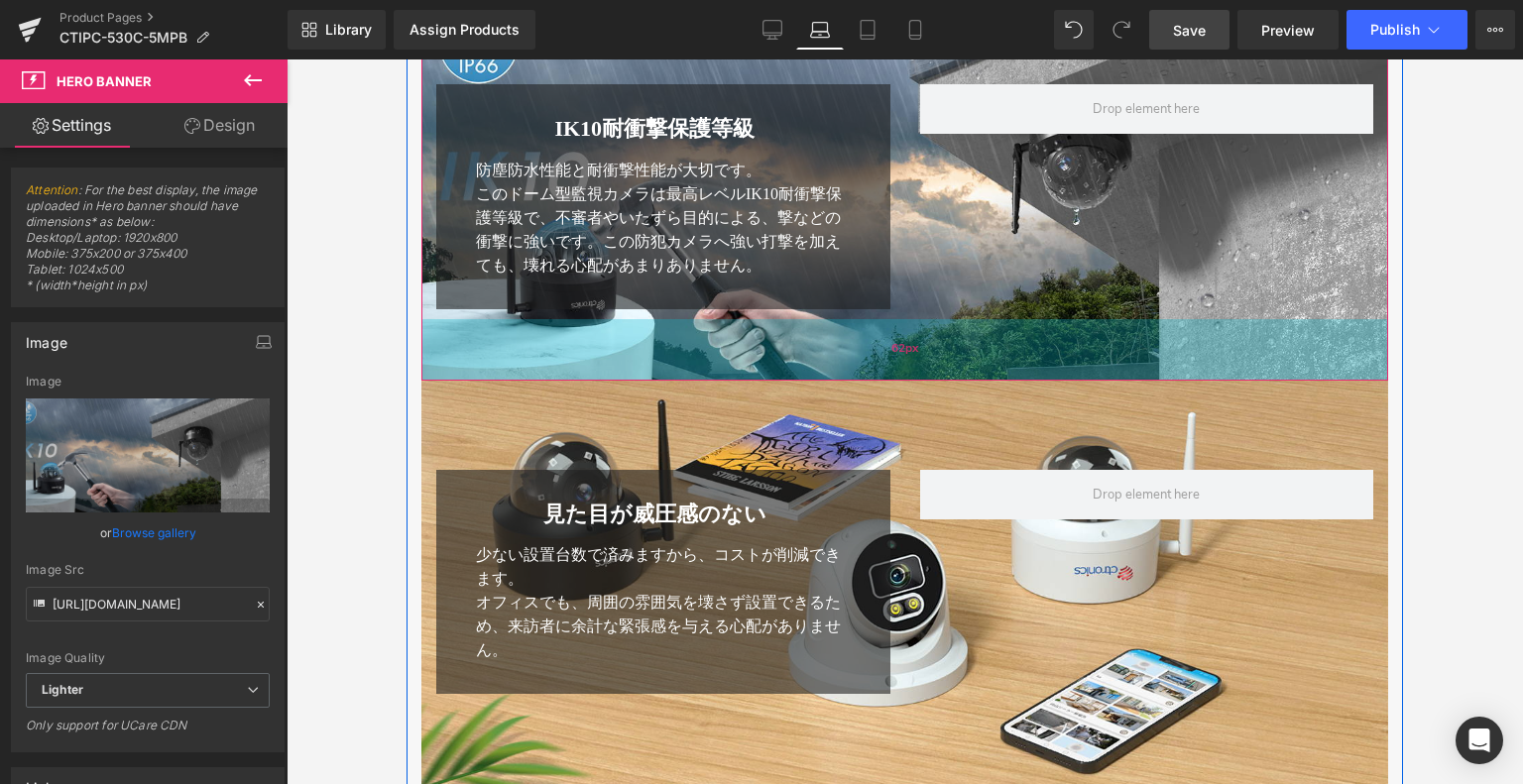 drag, startPoint x: 924, startPoint y: 409, endPoint x: 948, endPoint y: 385, distance: 33.941125 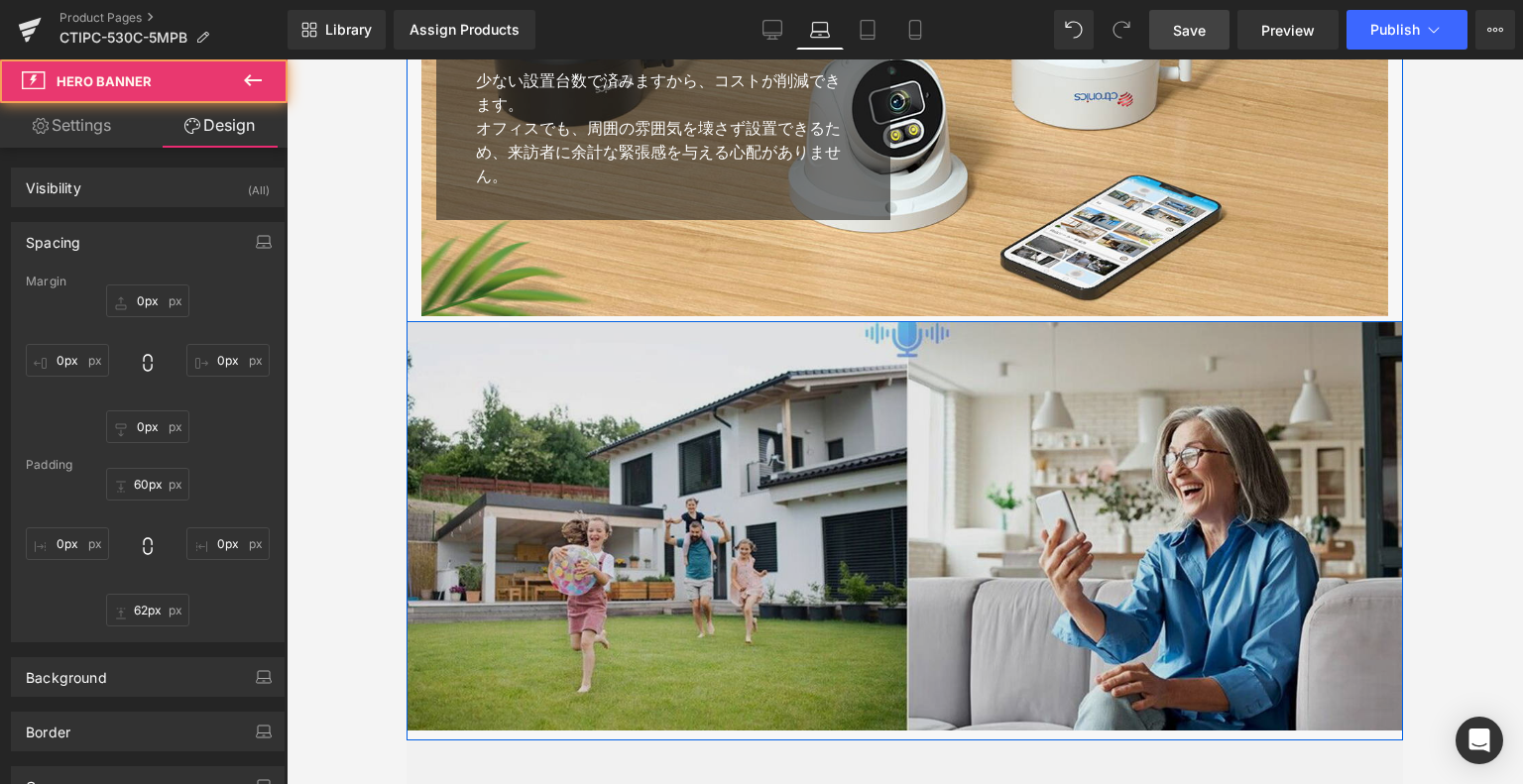 scroll, scrollTop: 4758, scrollLeft: 0, axis: vertical 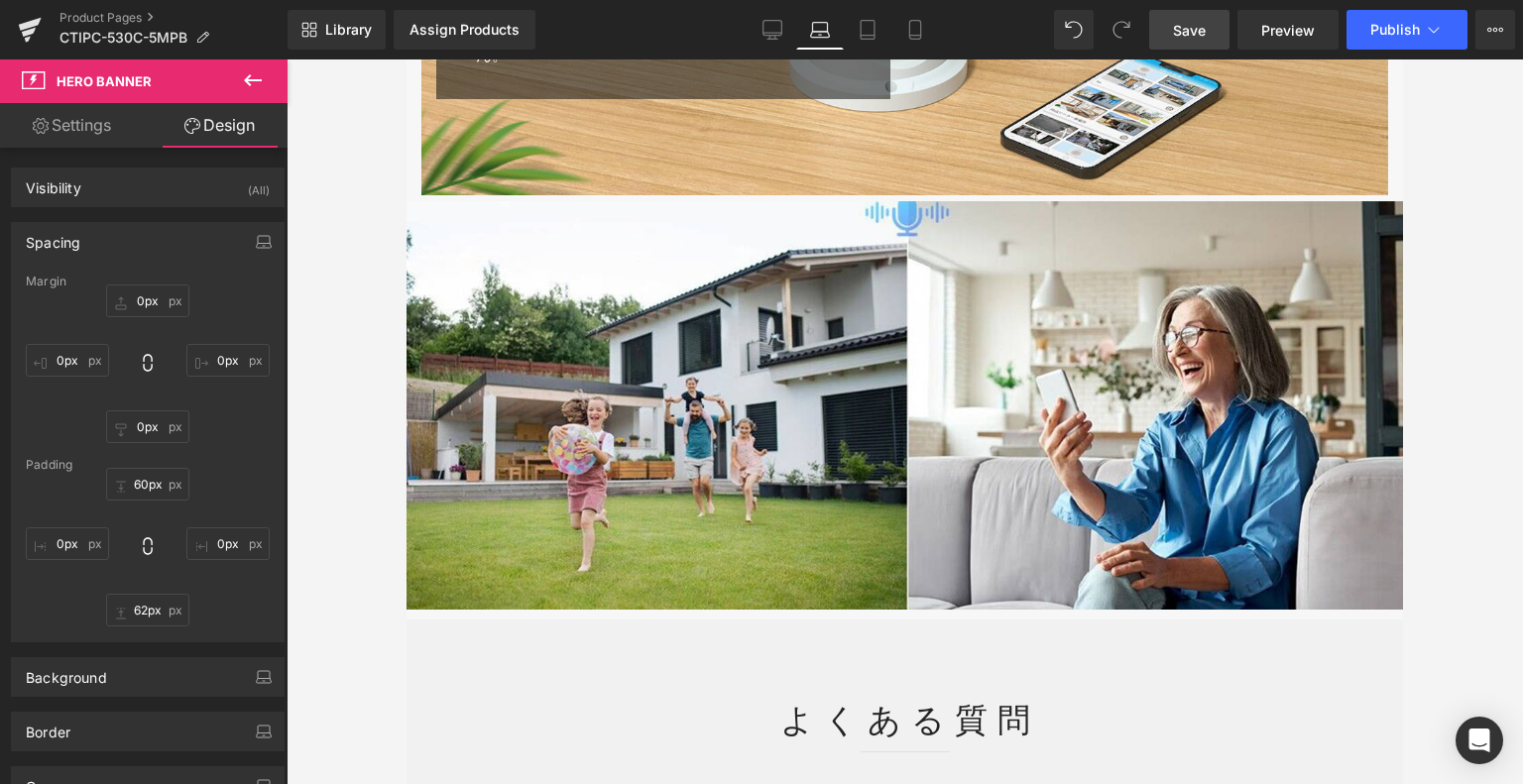 drag, startPoint x: 888, startPoint y: 32, endPoint x: 879, endPoint y: 53, distance: 22.847319 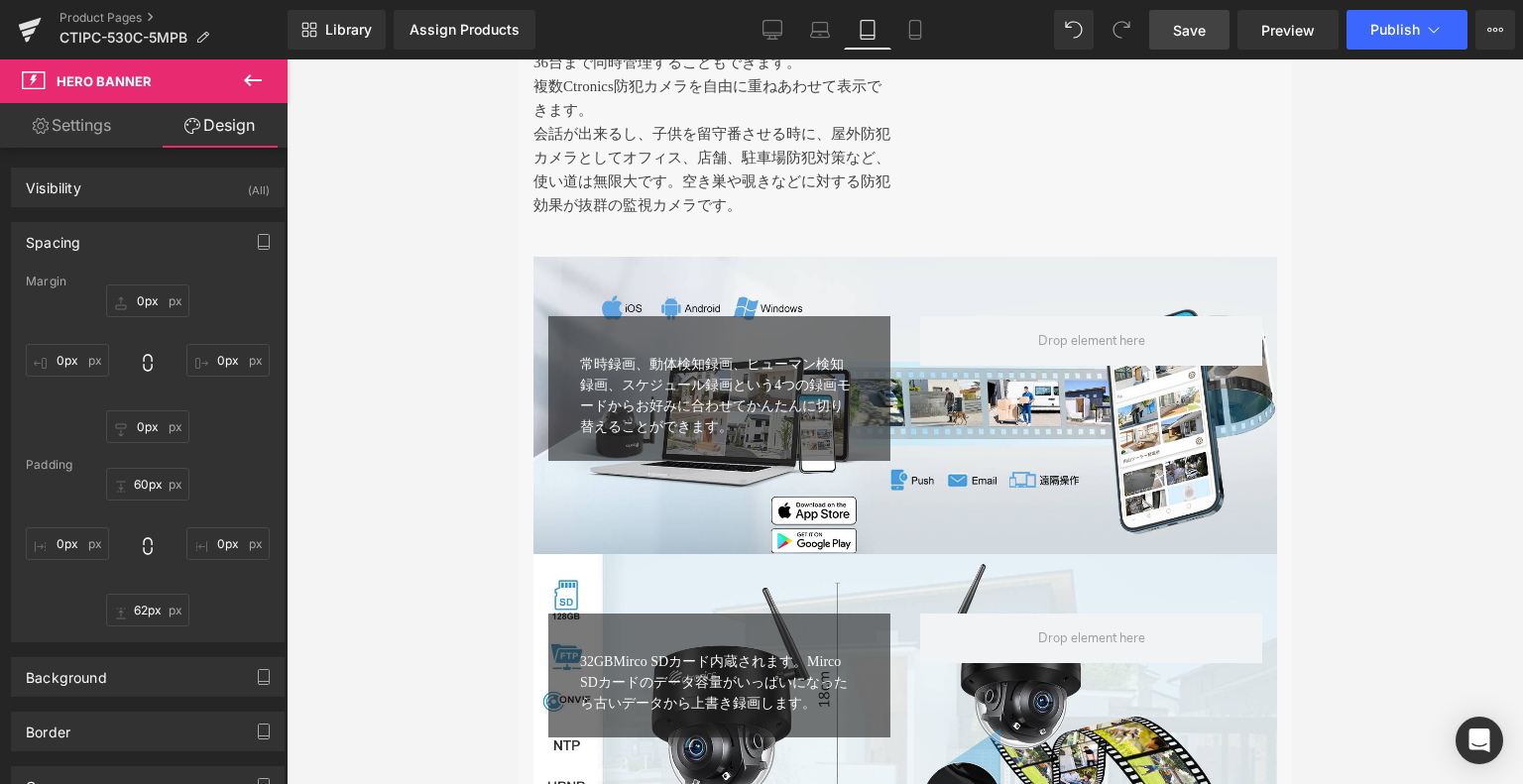 scroll, scrollTop: 3588, scrollLeft: 0, axis: vertical 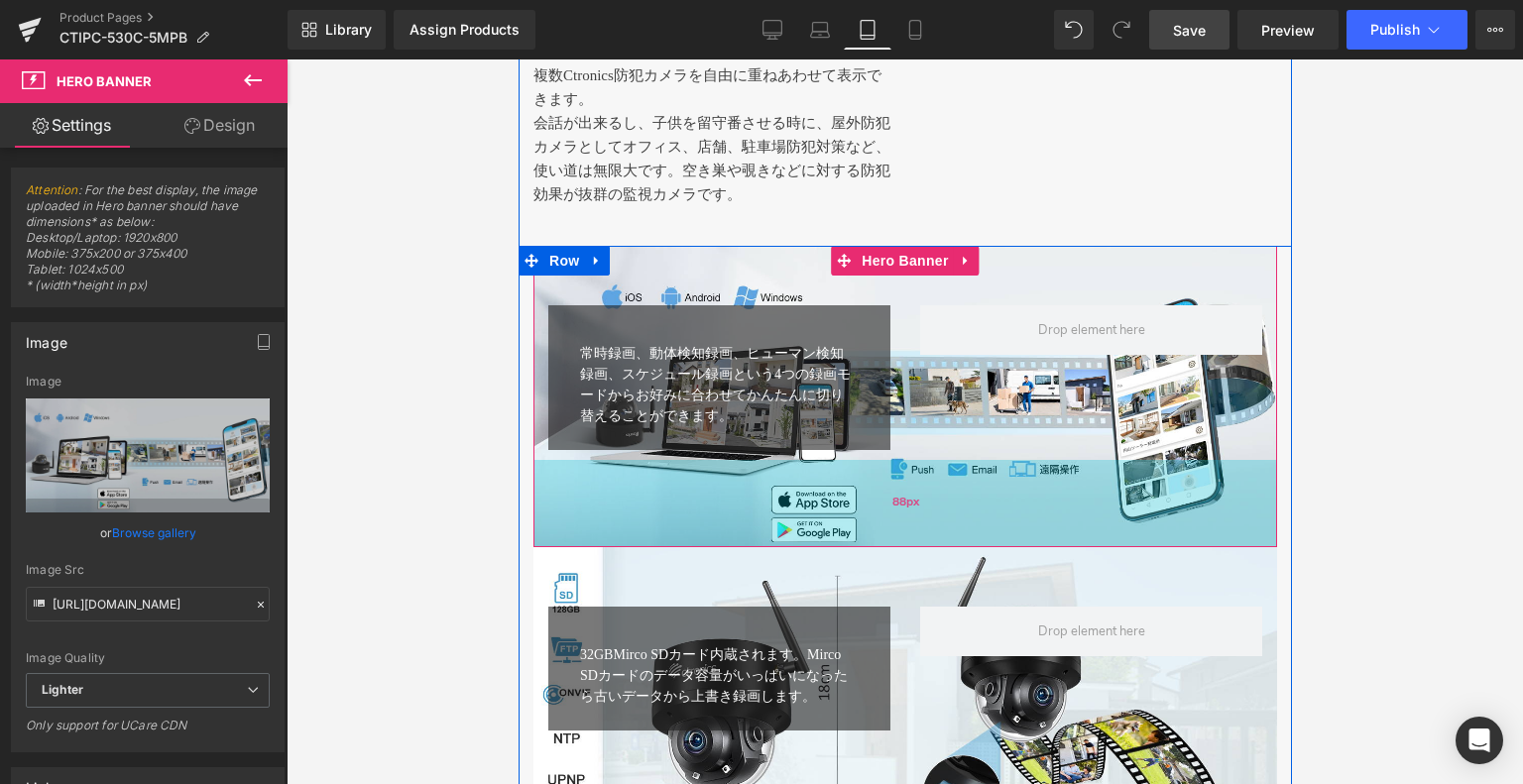 drag, startPoint x: 926, startPoint y: 525, endPoint x: 965, endPoint y: 529, distance: 39.20459 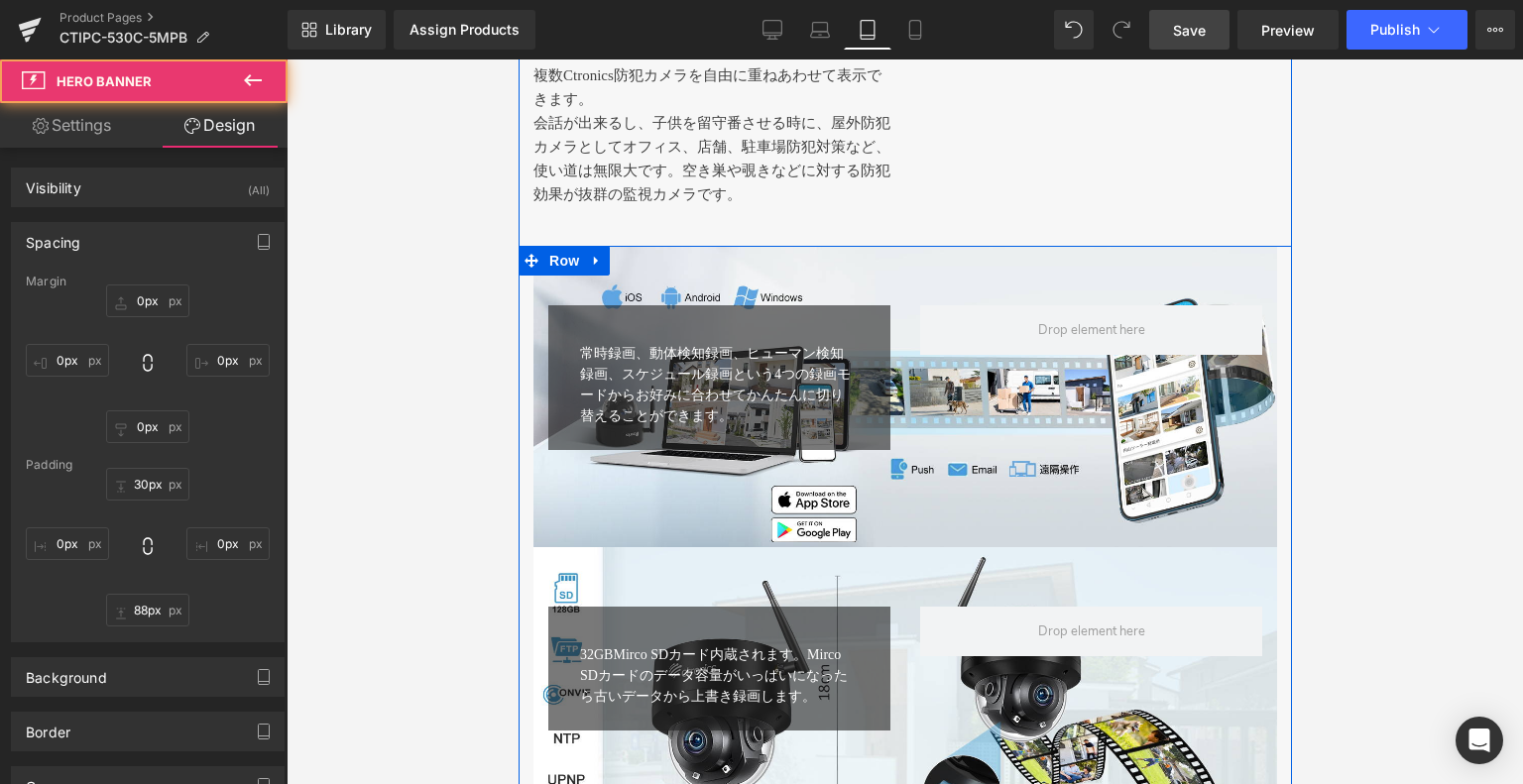 scroll, scrollTop: 4084, scrollLeft: 0, axis: vertical 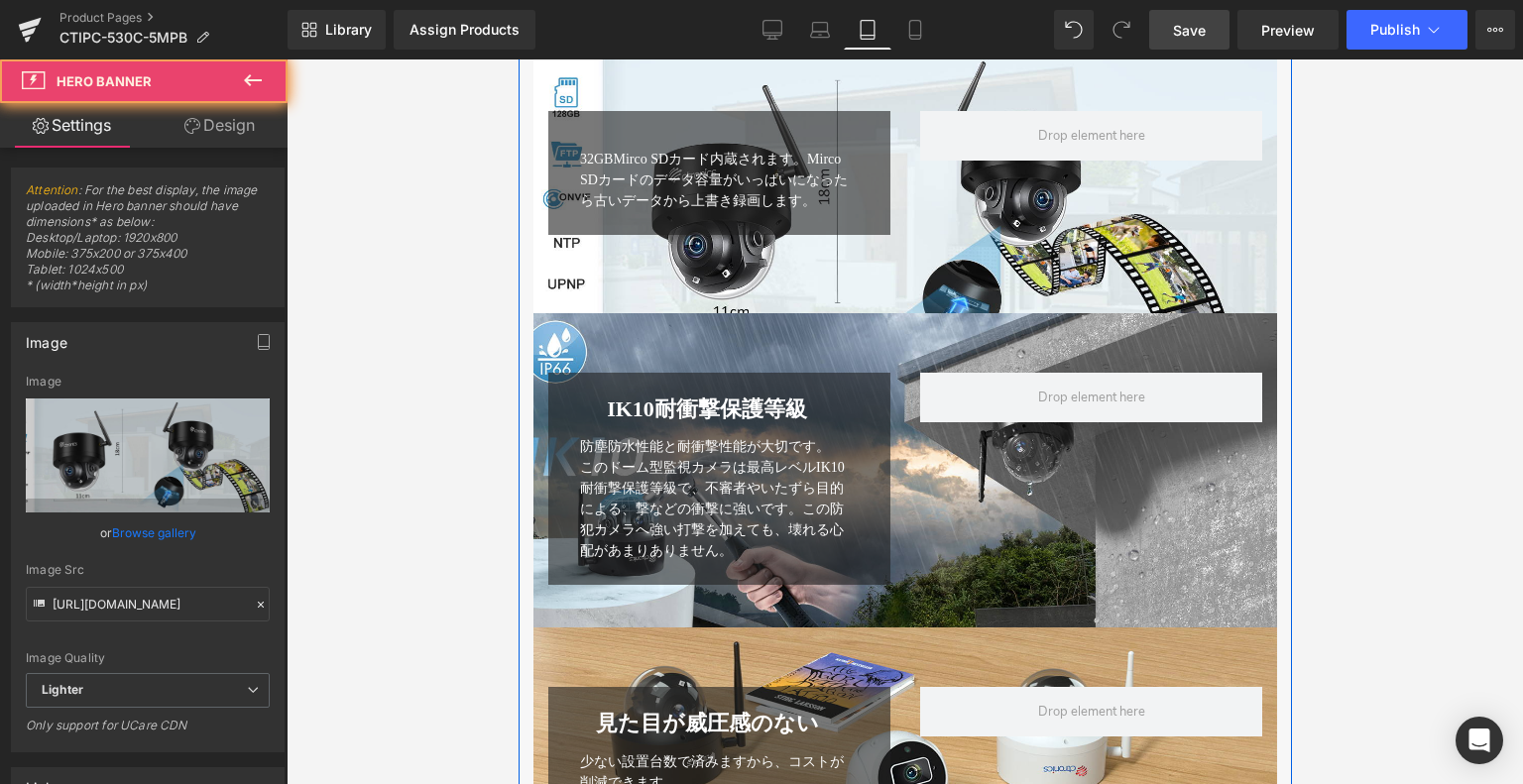 click on "69px" at bounding box center [518, 59] 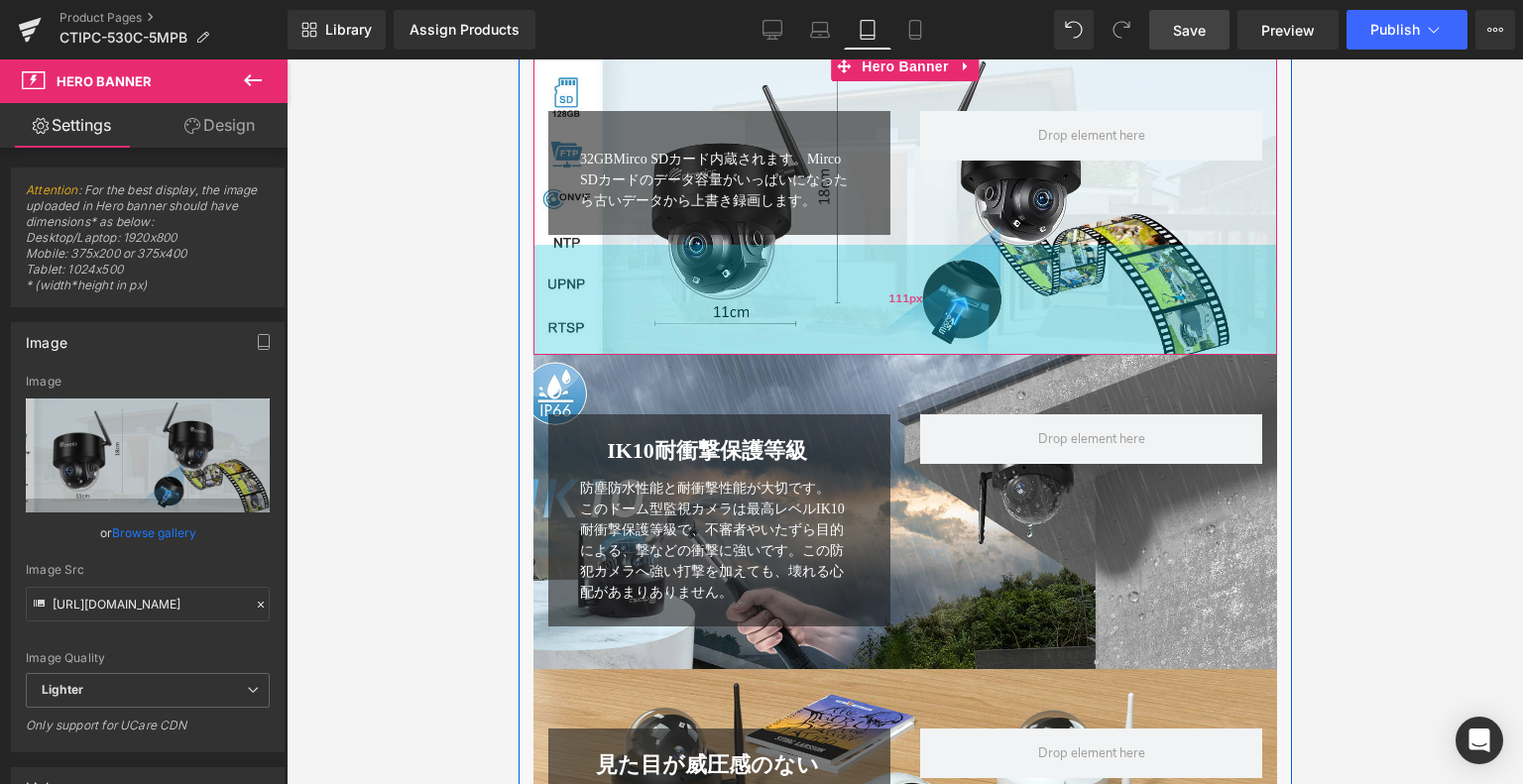 drag, startPoint x: 931, startPoint y: 295, endPoint x: 942, endPoint y: 337, distance: 43.416587 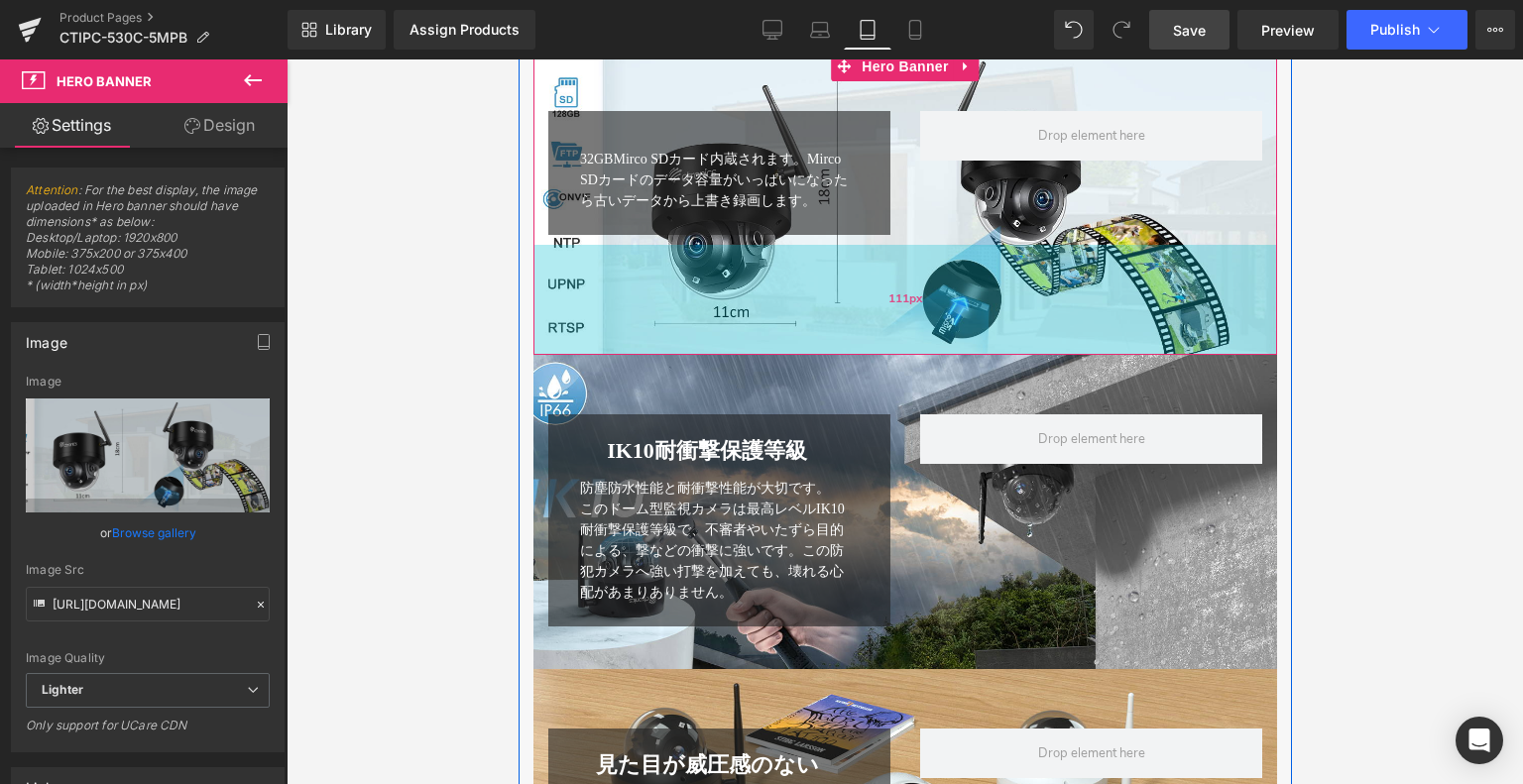click on "111px" at bounding box center (904, 299) 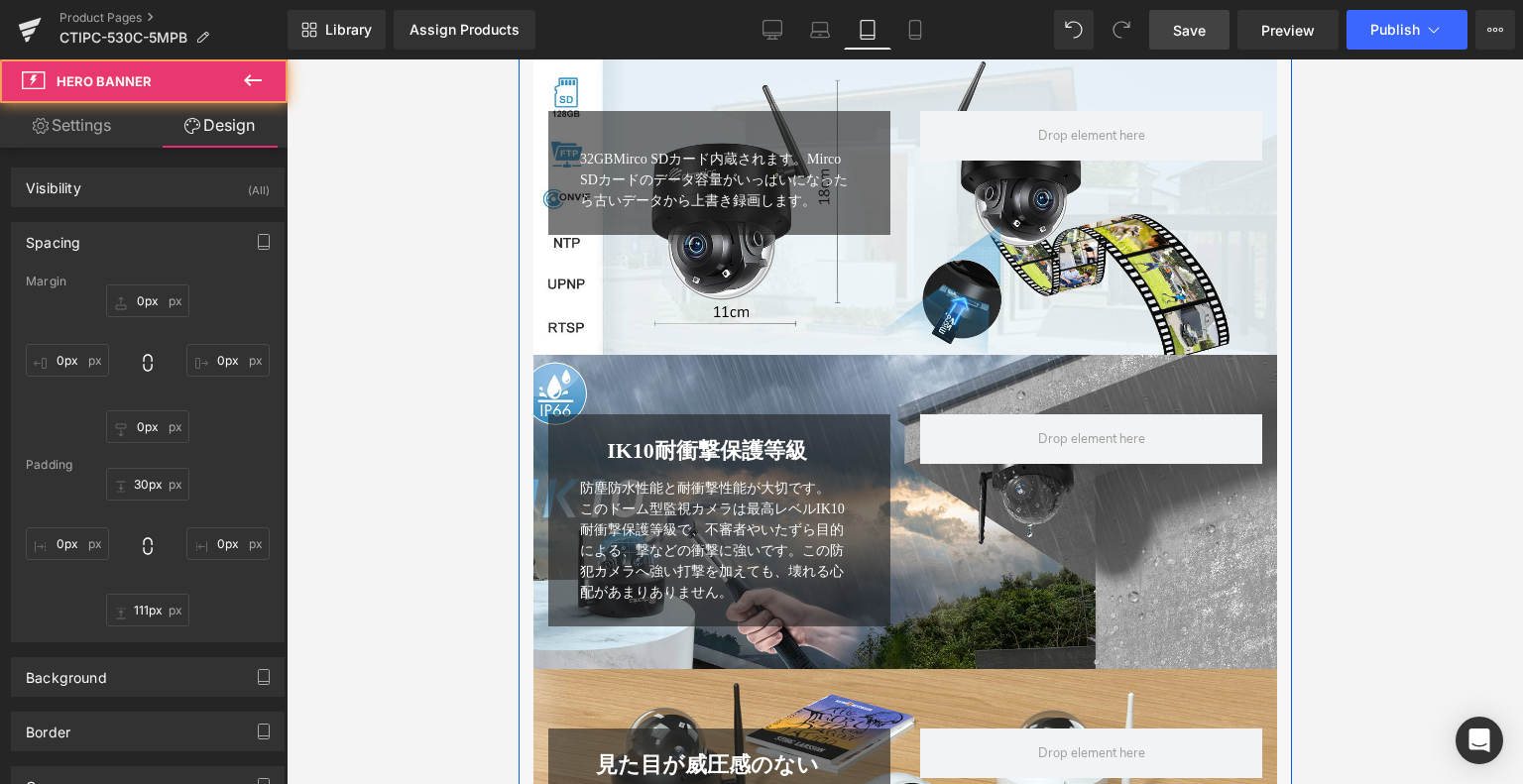 scroll, scrollTop: 4480, scrollLeft: 0, axis: vertical 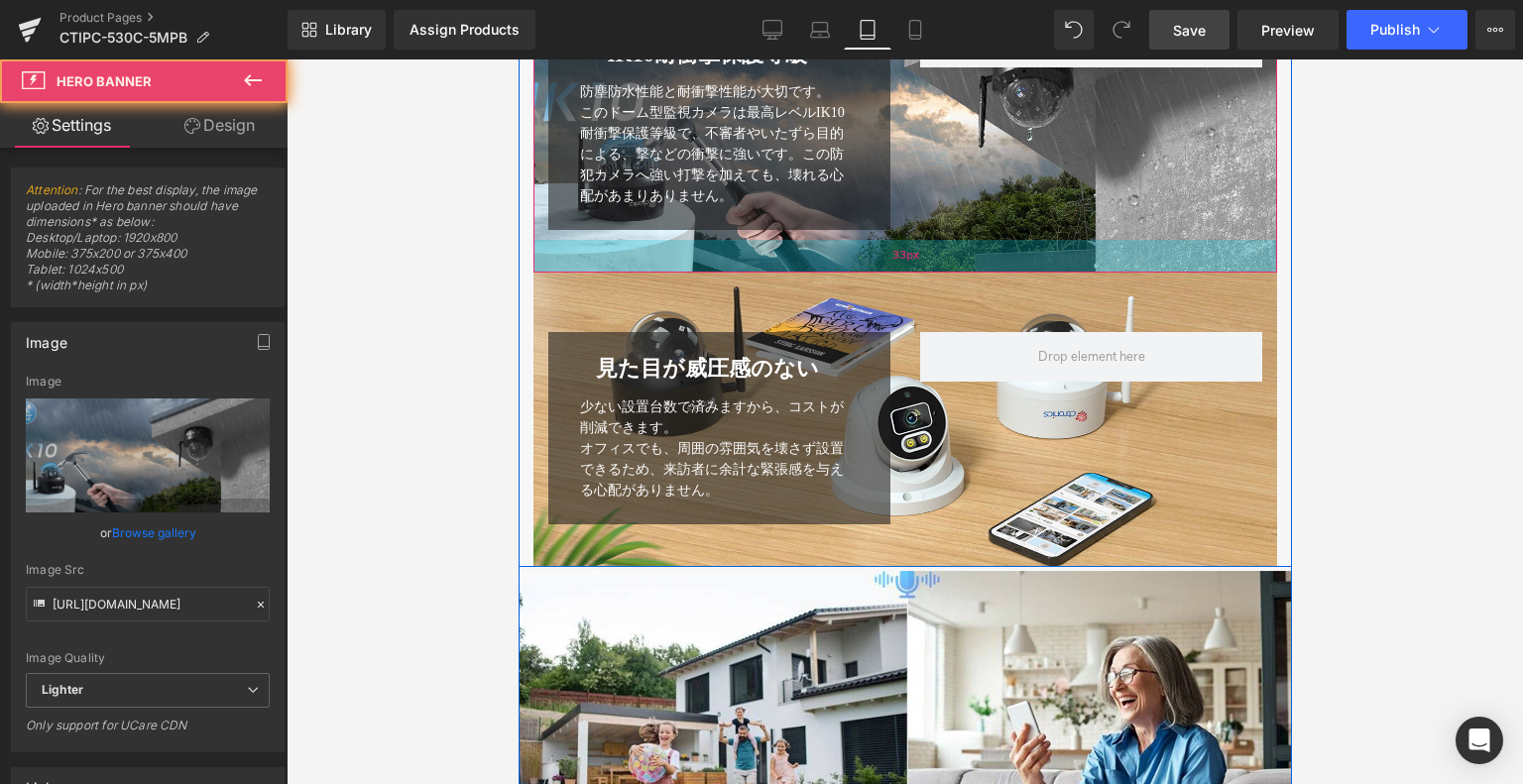 click on "33px" at bounding box center (904, 256) 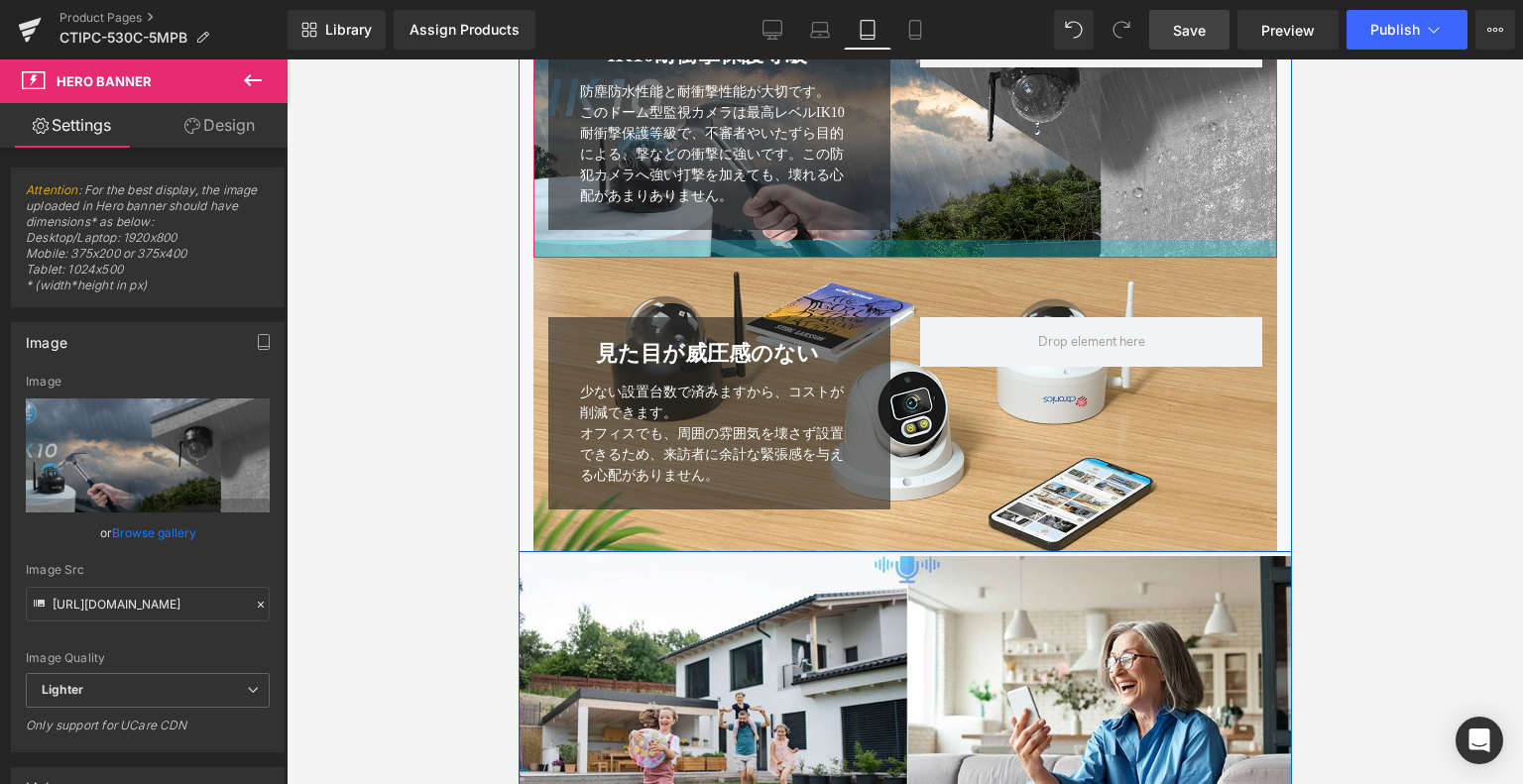 drag, startPoint x: 956, startPoint y: 245, endPoint x: 969, endPoint y: 230, distance: 19.849433 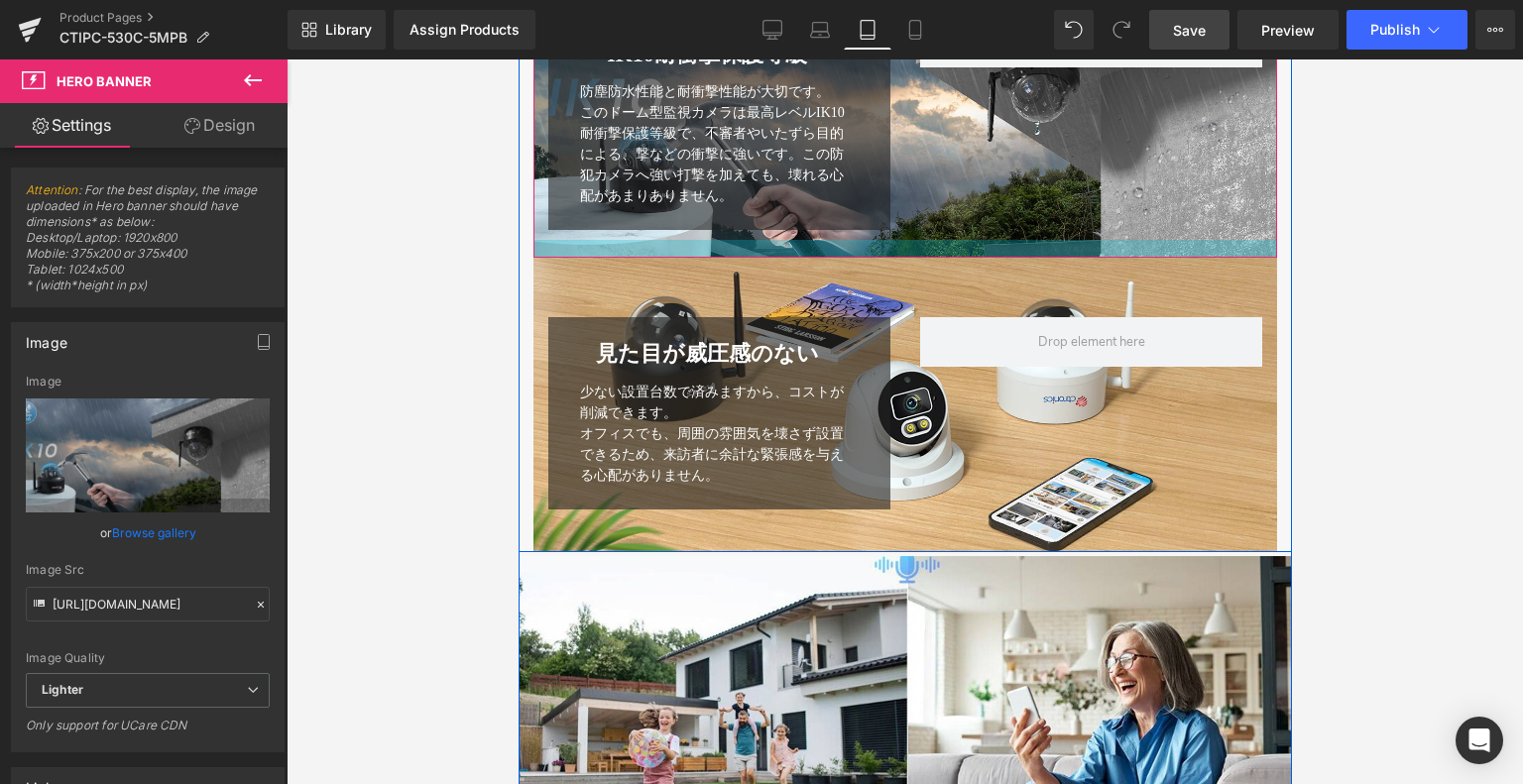 click on "IK10耐衝撃保護等級
Heading
防塵防水性能と耐衝撃性能が大切です。 このドーム型監視カメラは最高レベルIK10耐衝撃保護等級で、不審者やいたずら目的による、撃などの衝撃に強いです。この防犯カメラへ強い打撃を加えても、壊れる心配があまりありません。
Text Block
Row         37px
Row
Hero Banner   90px" at bounding box center [904, 108] 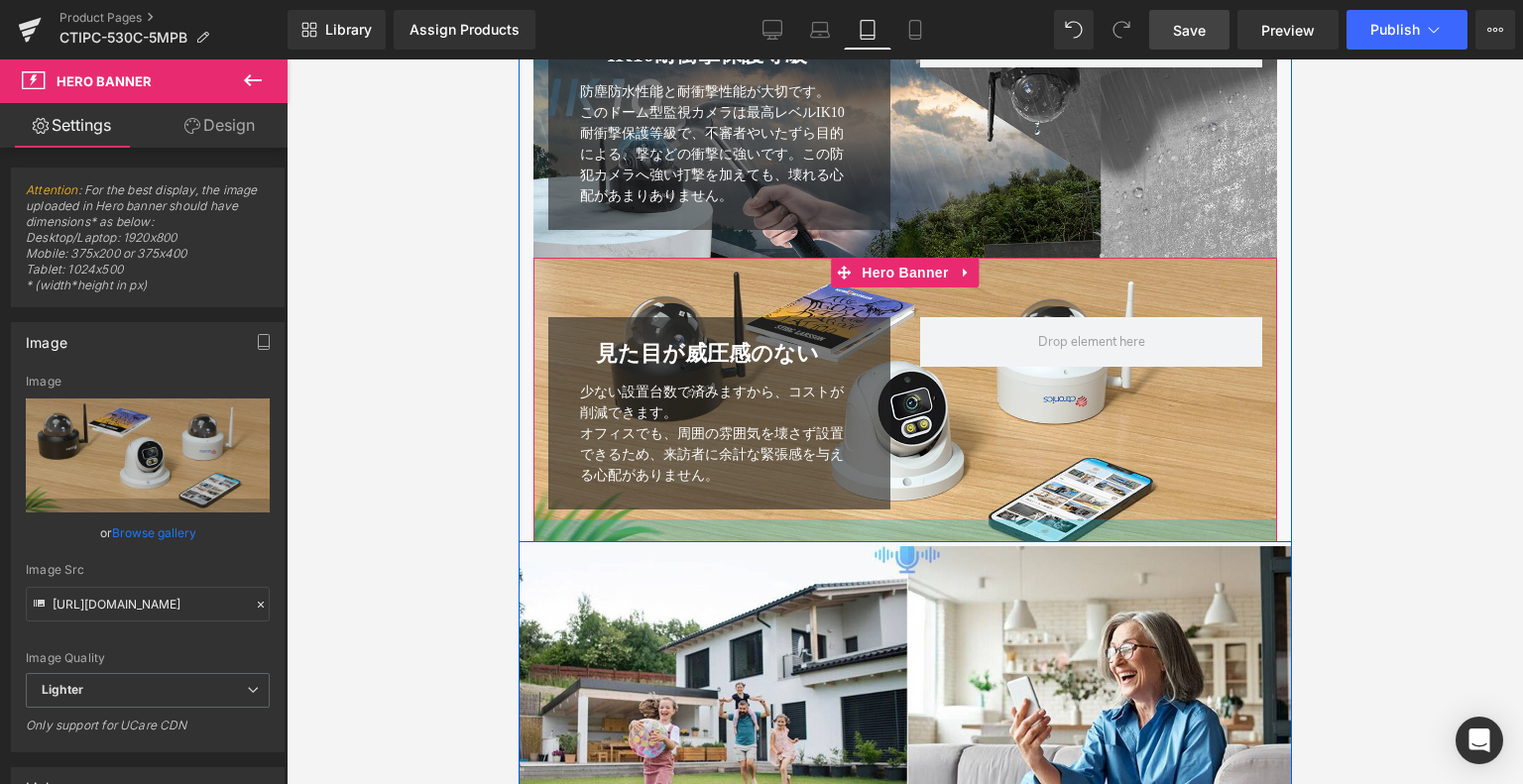 drag, startPoint x: 945, startPoint y: 532, endPoint x: 969, endPoint y: 526, distance: 24.738634 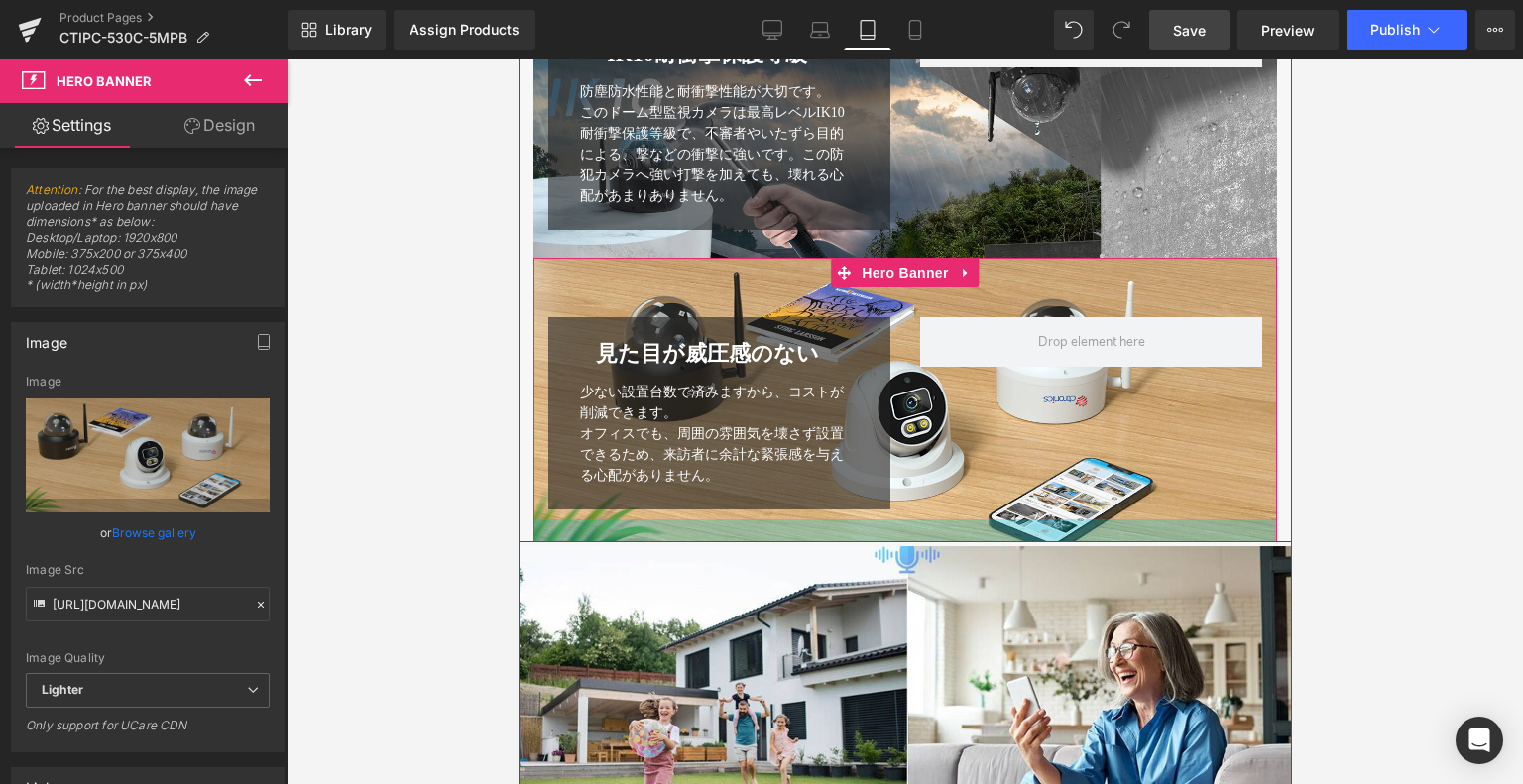 click at bounding box center [904, 530] 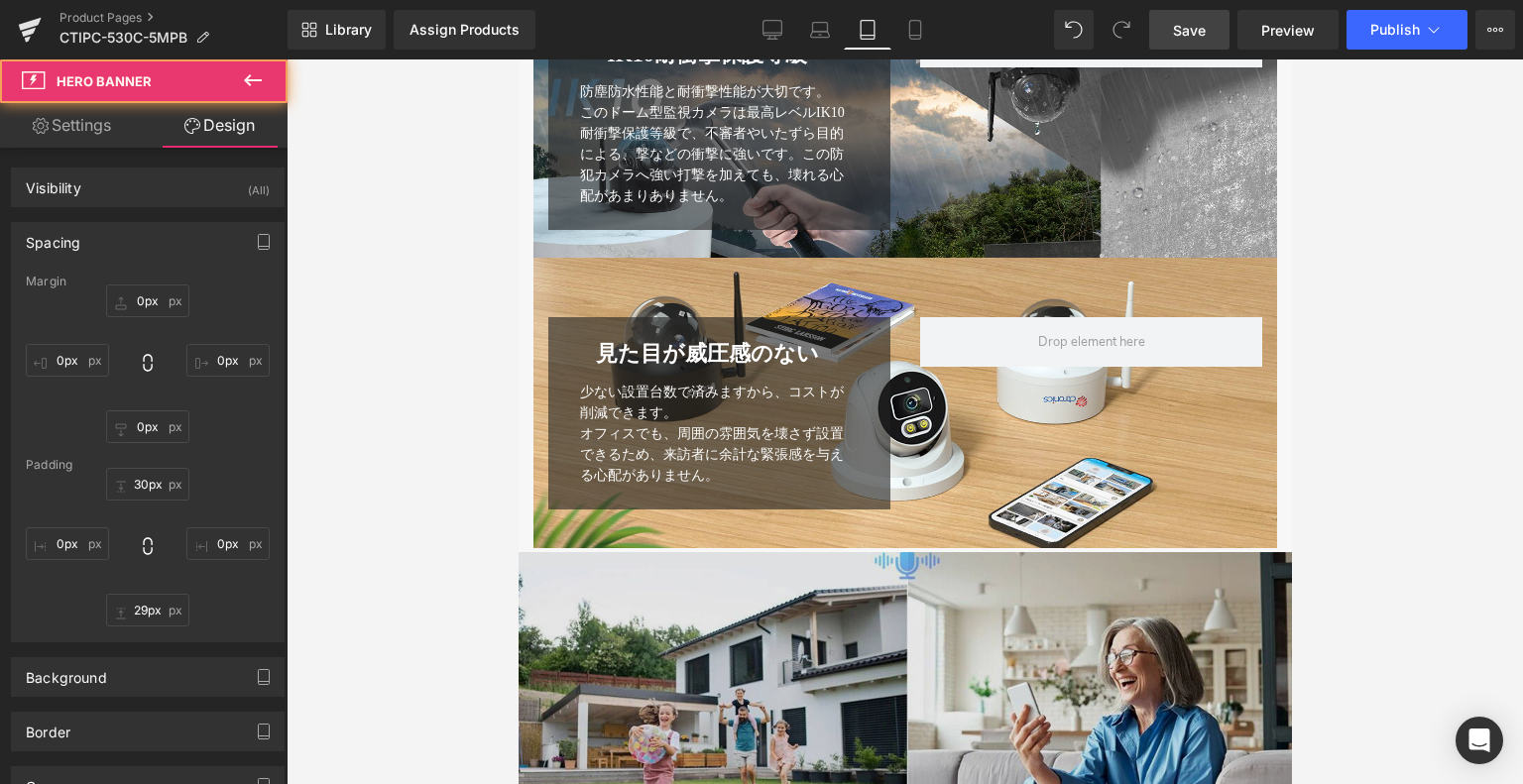 scroll, scrollTop: 4876, scrollLeft: 0, axis: vertical 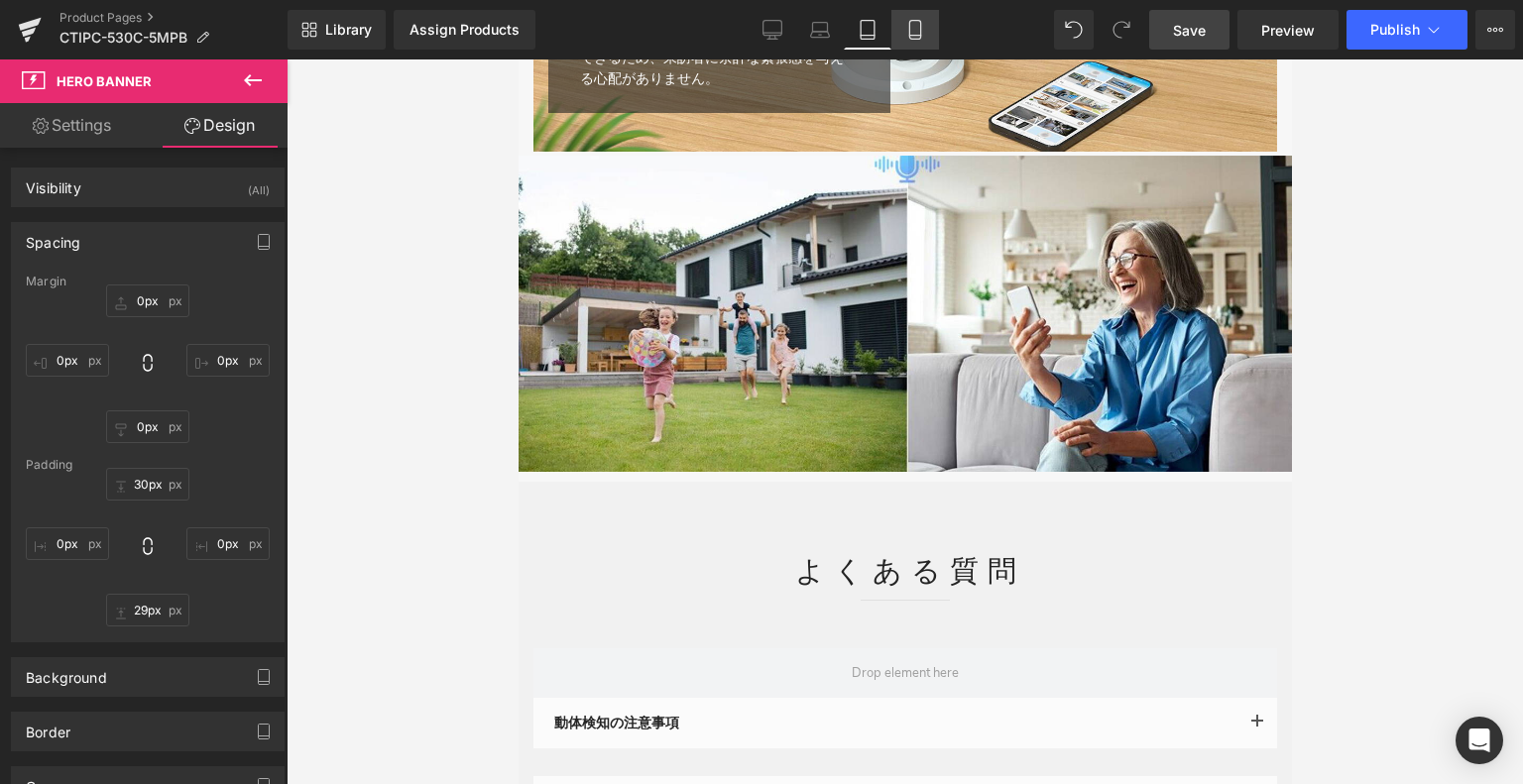 click 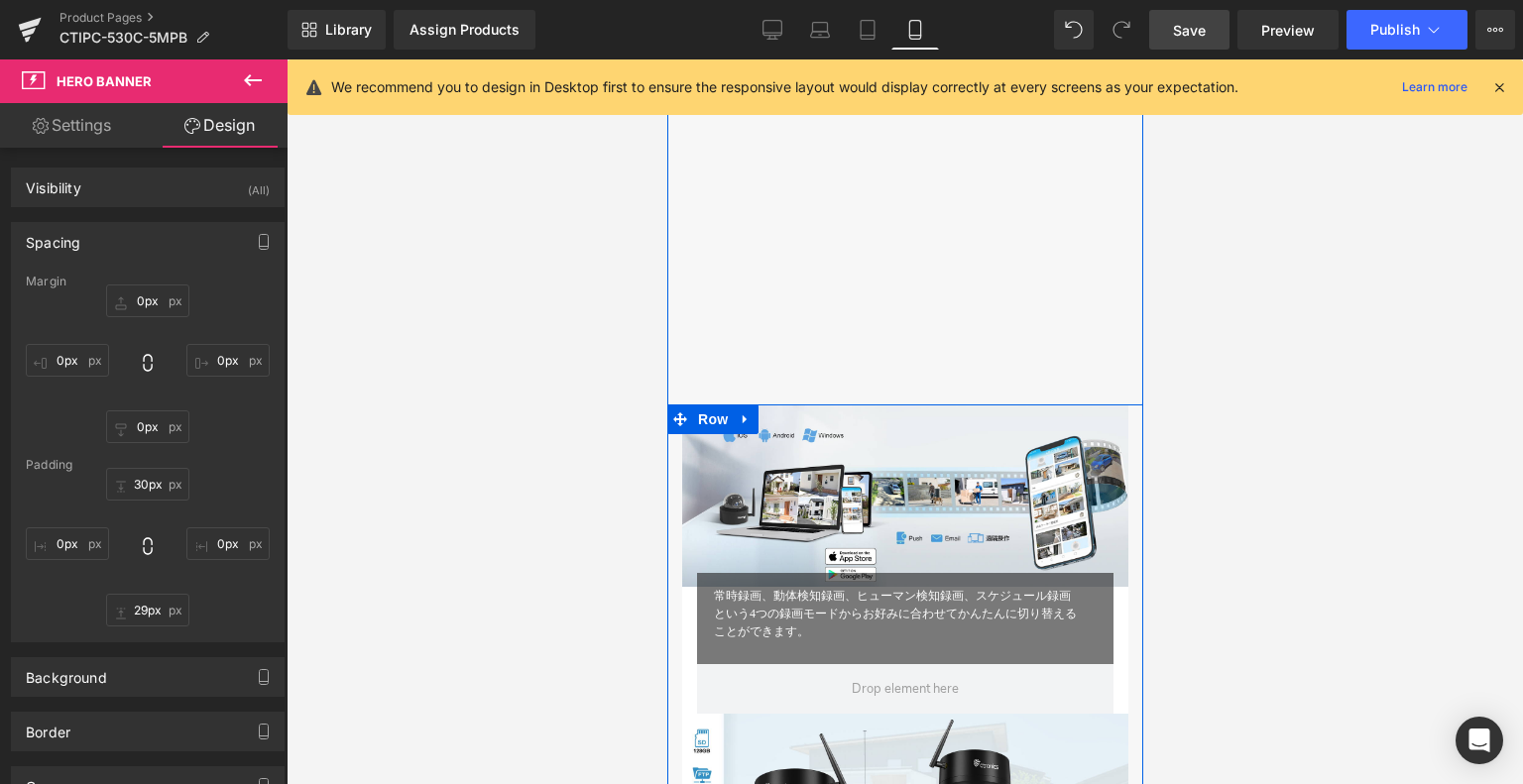 scroll, scrollTop: 3542, scrollLeft: 0, axis: vertical 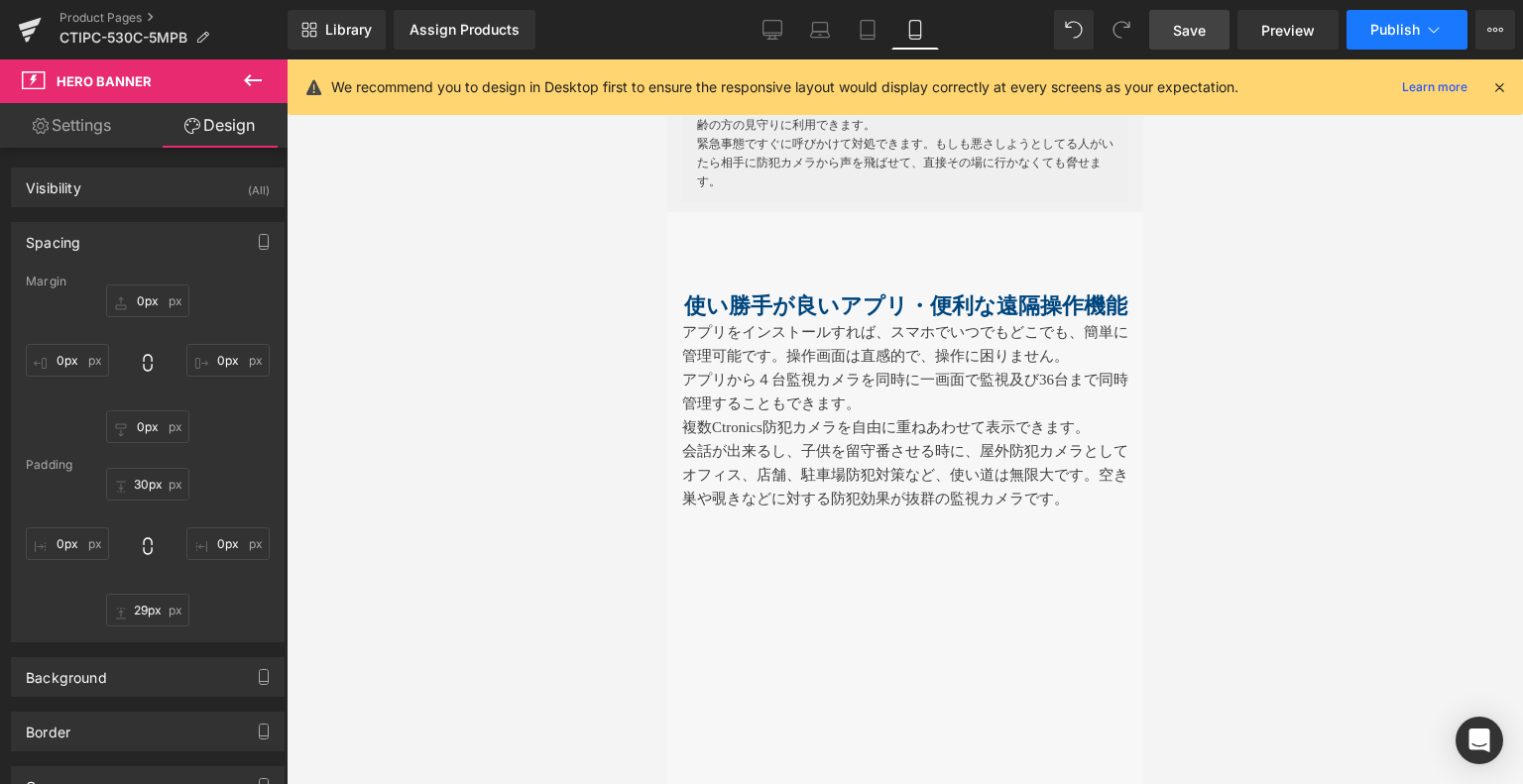 click on "Publish" at bounding box center [1395, 30] 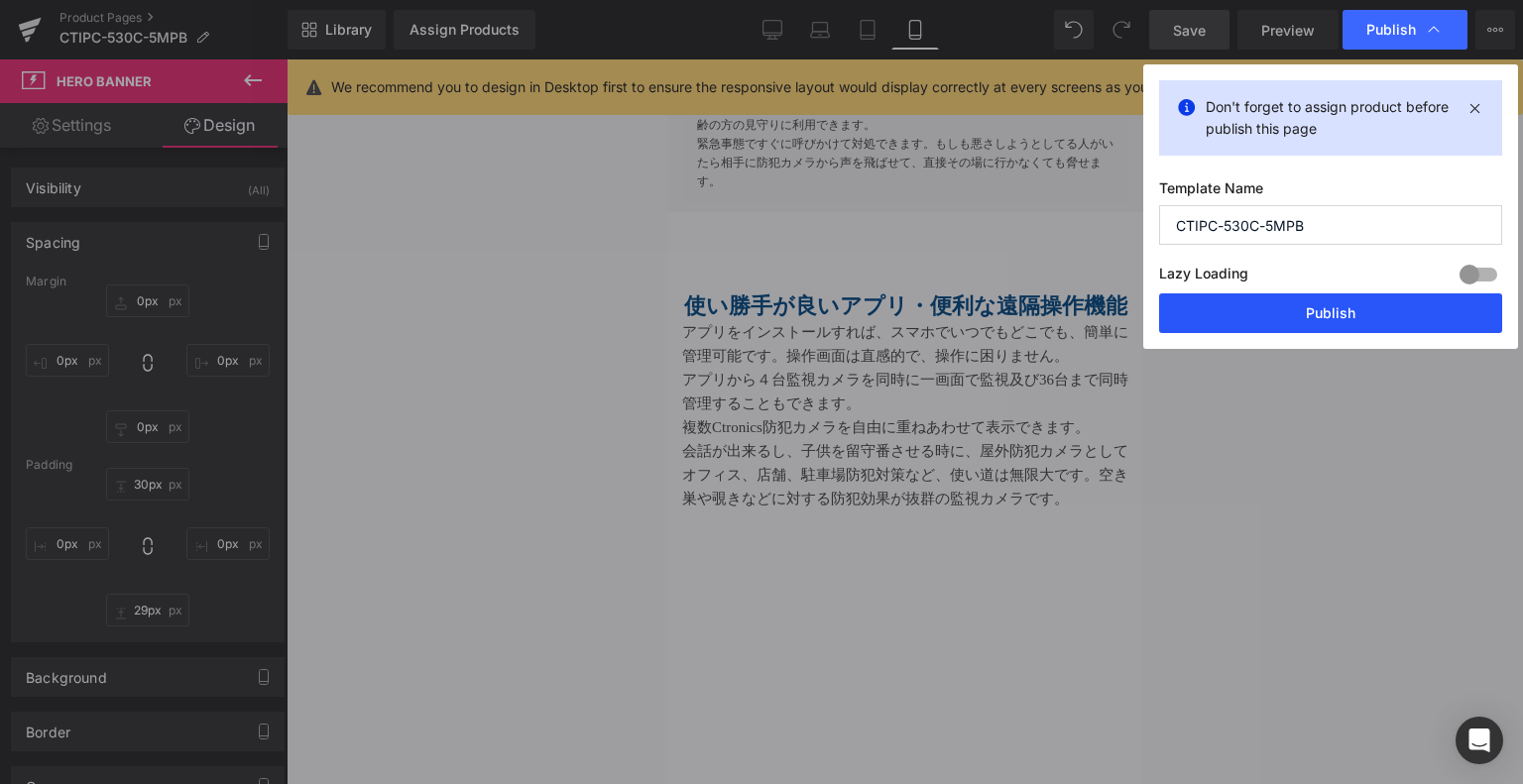 click on "Publish" at bounding box center [1331, 313] 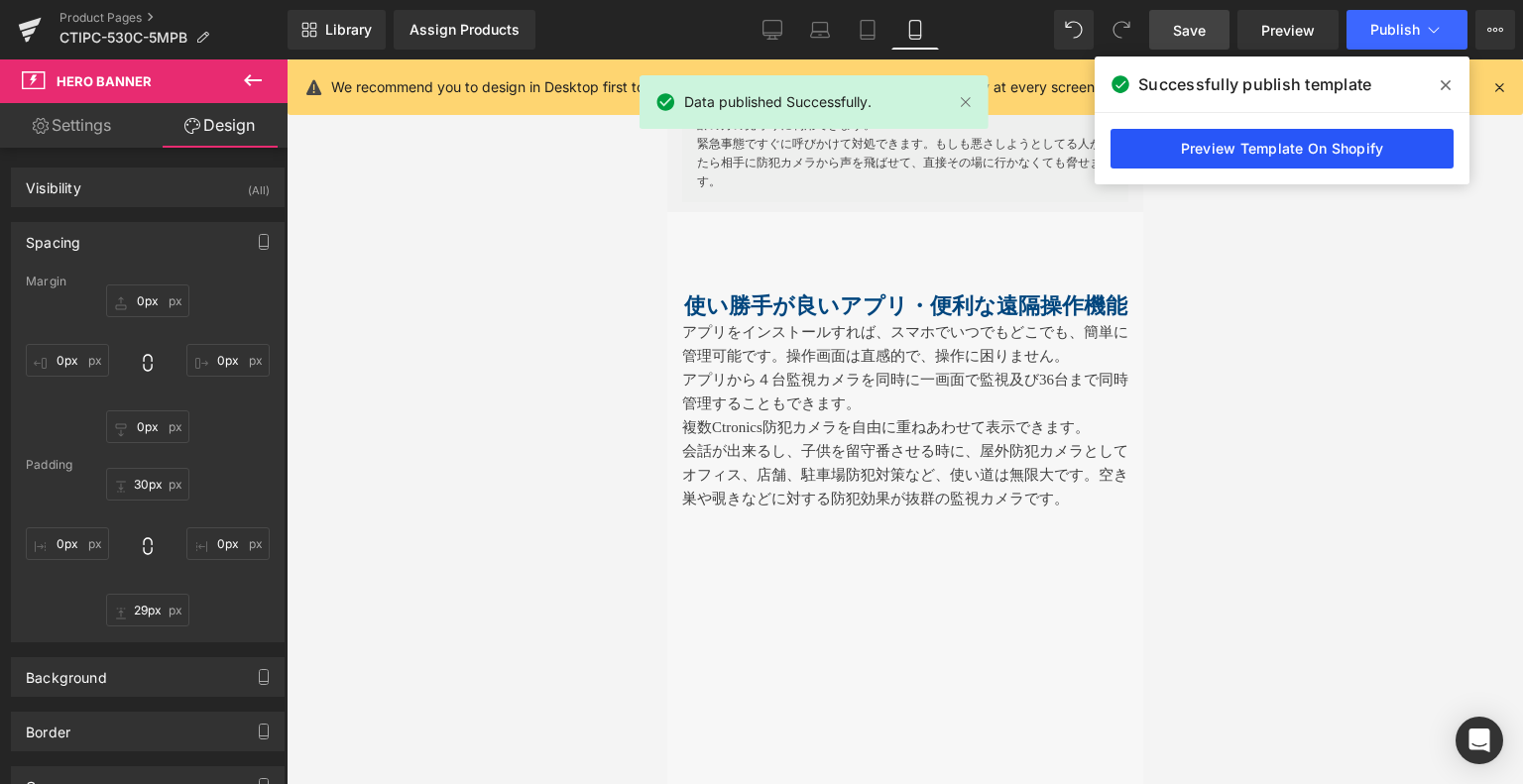 click on "Preview Template On Shopify" at bounding box center (1282, 149) 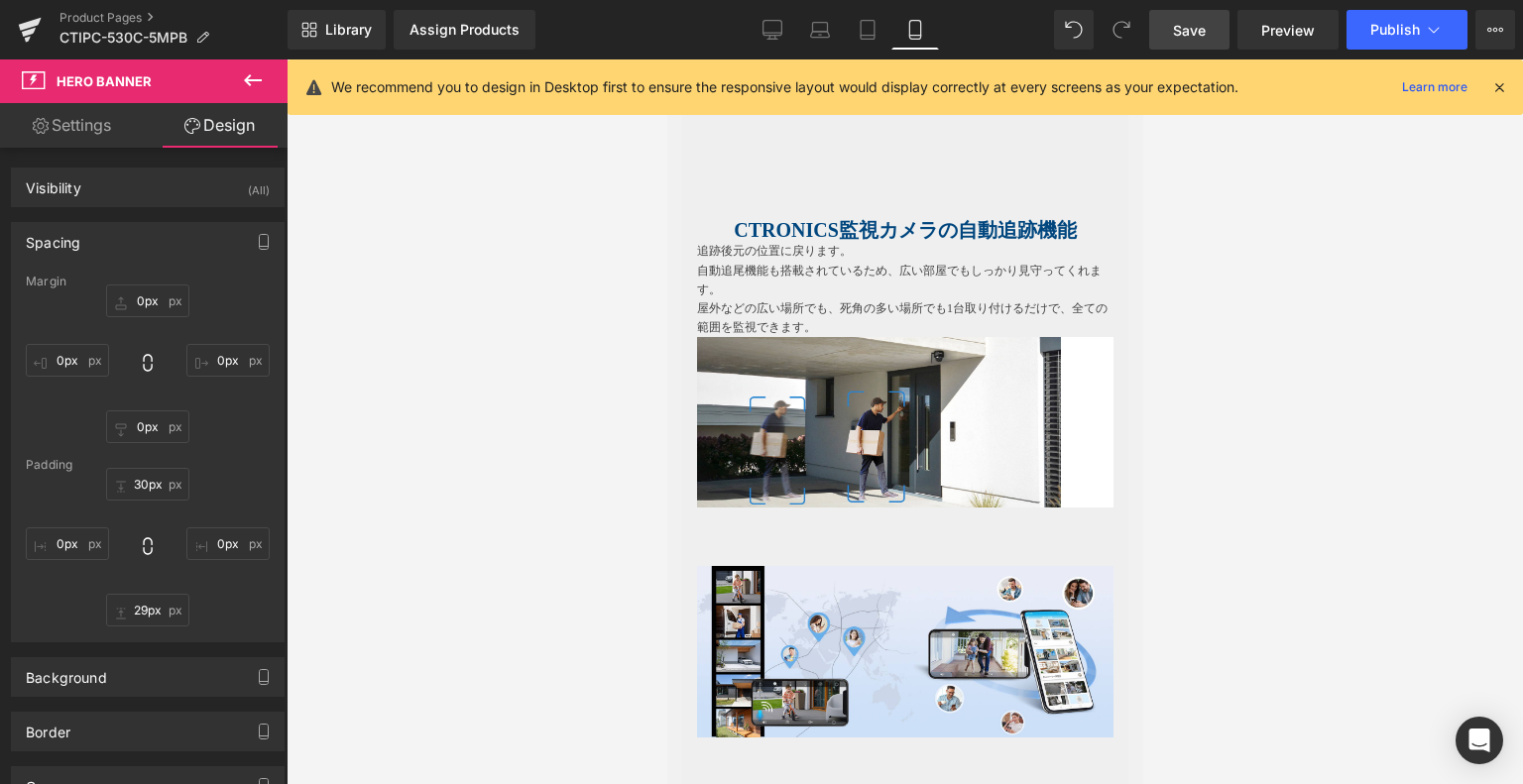 scroll, scrollTop: 2749, scrollLeft: 0, axis: vertical 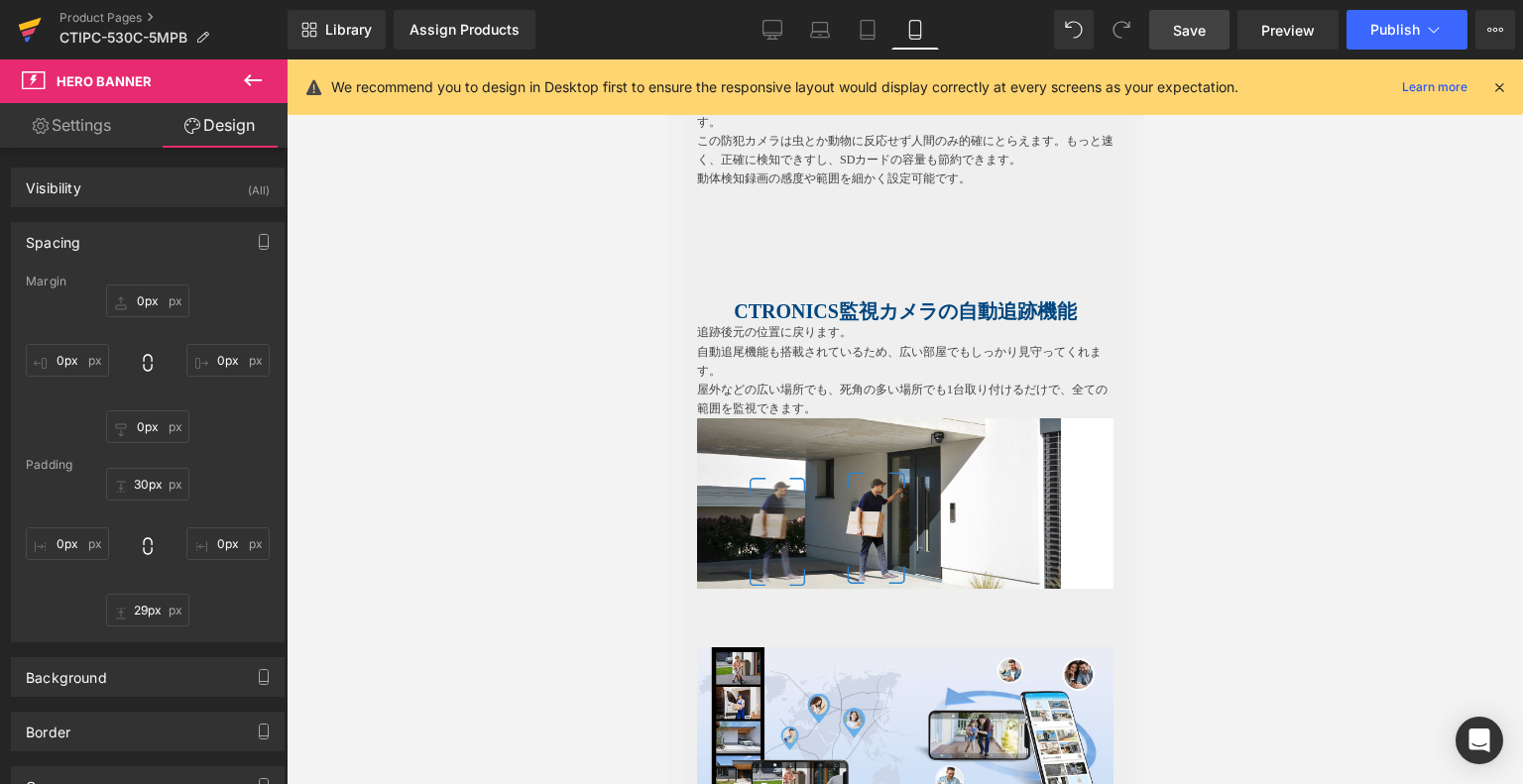click 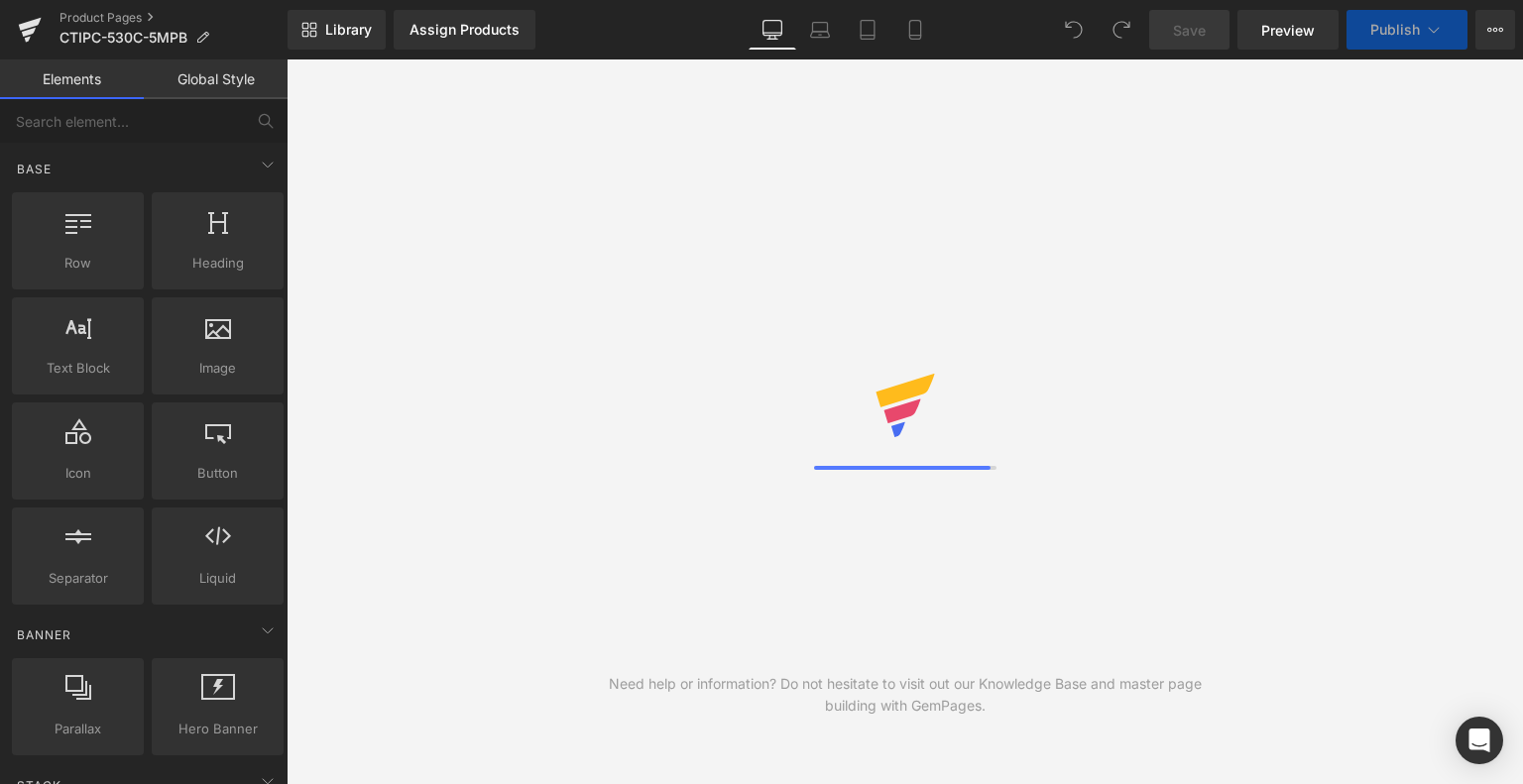 scroll, scrollTop: 0, scrollLeft: 0, axis: both 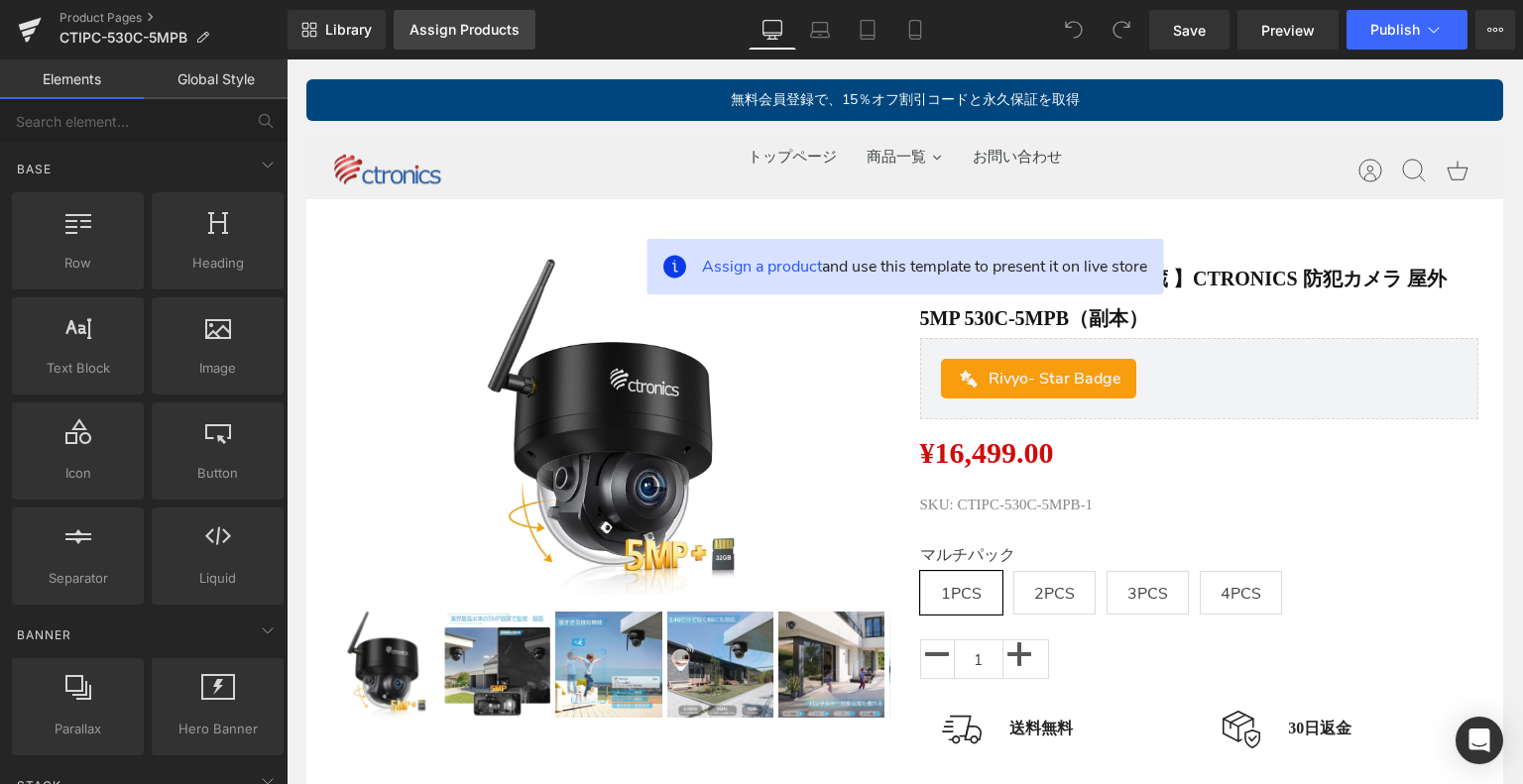 click on "Assign Products" at bounding box center (464, 30) 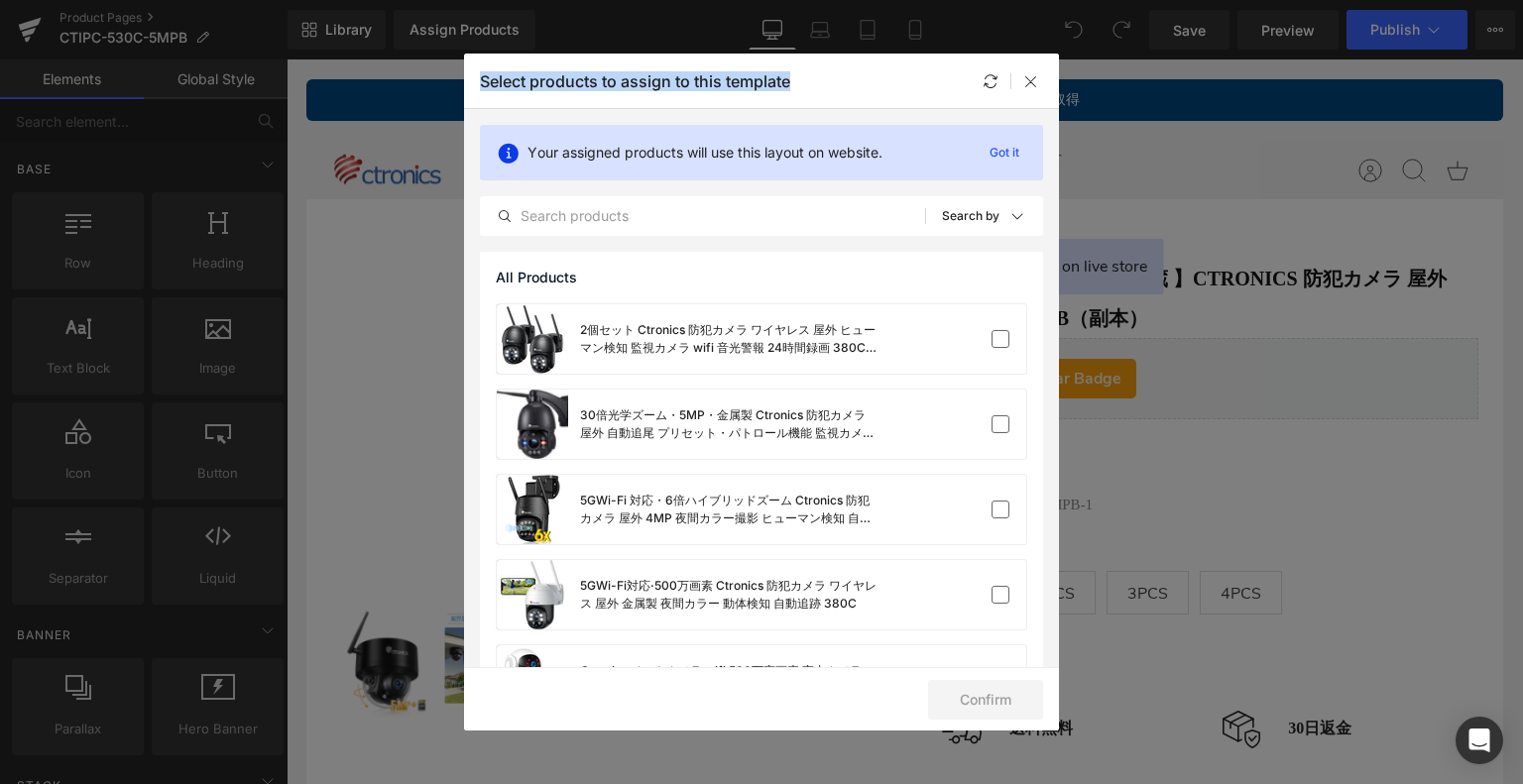 drag, startPoint x: 828, startPoint y: 76, endPoint x: 985, endPoint y: 143, distance: 170.69856 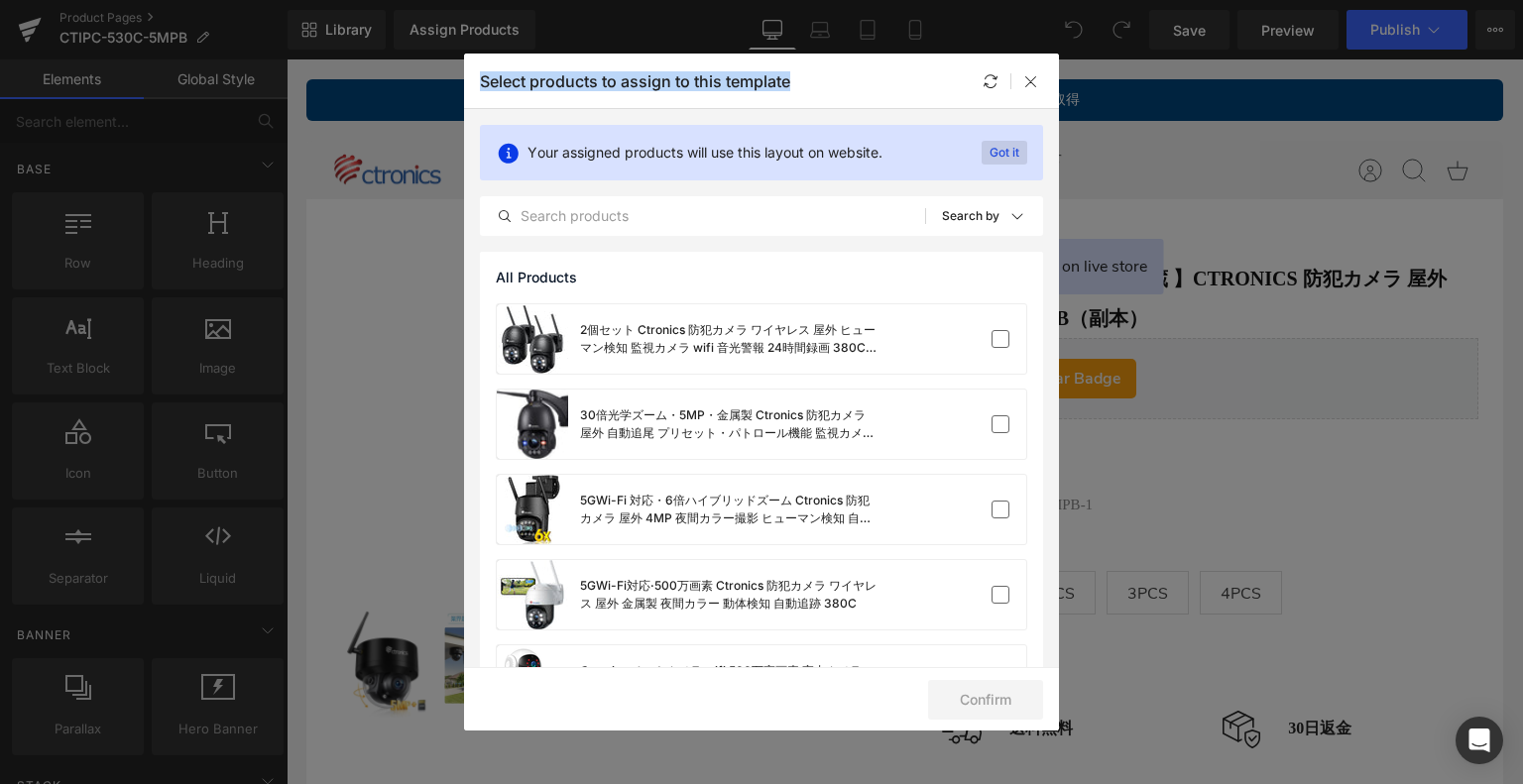 click on "Select products to assign to this template Your assigned products will use this layout on website. Got it All Products Shopify Collections Product Templates Shopify Collections Sort:  Search by All Products 2個セット Ctronics 防犯カメラ ワイヤレス 屋外 ヒューマン検知 監視カメラ wifi 音光警報 24時間録画 380C-BP 30倍光学ズーム・5MP・金属製 Ctronics 防犯カメラ 屋外 自動追尾 プリセット・パトロール機能 監視カメラ 屋外 150M  295C 5GWi-Fi 対応・6倍ハイブリッドズーム Ctronics 防犯カメラ 屋外 4MP 夜間カラー撮影 ヒューマン検知 自動追跡  650C 5GWi-Fi対応·500万画素 Ctronics 防犯カメラ ワイヤレス 屋外 金属製 夜間カラー   動体検知 自動追跡 380C Ctronics ペットカメラ wifi 500万高画素 室内カメラ スマホ連動 24時間録画 ベビーモニター ヒューマン検知 570C Ctronics 防犯カメラ 屋外 ソーラー 2.5K 4MP 0.2sヒューマン検知 s20-4mp" at bounding box center [762, 392] 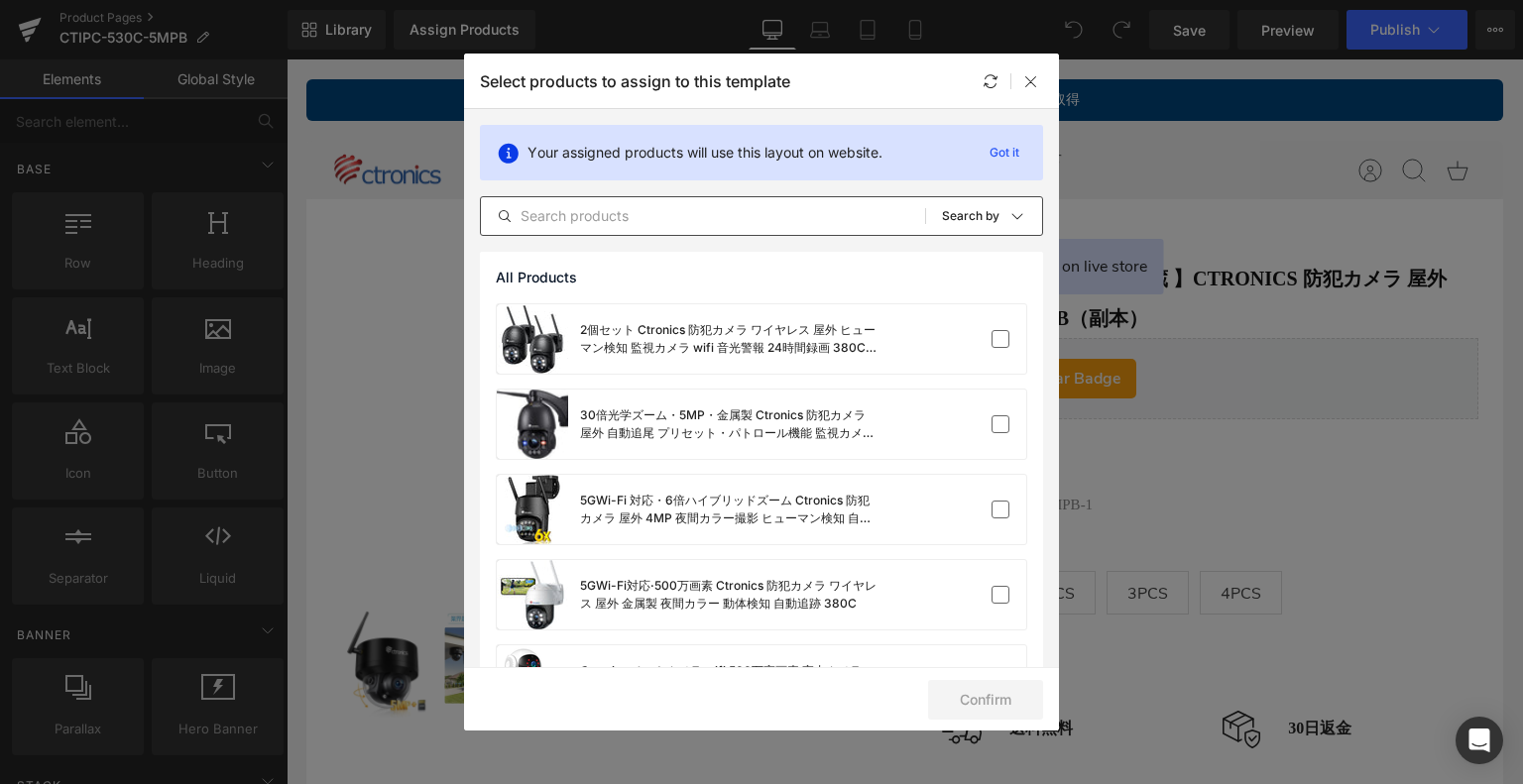 click on "All Products Shopify Collections Product Templates Shopify Collections Sort:  Search by" at bounding box center (762, 216) 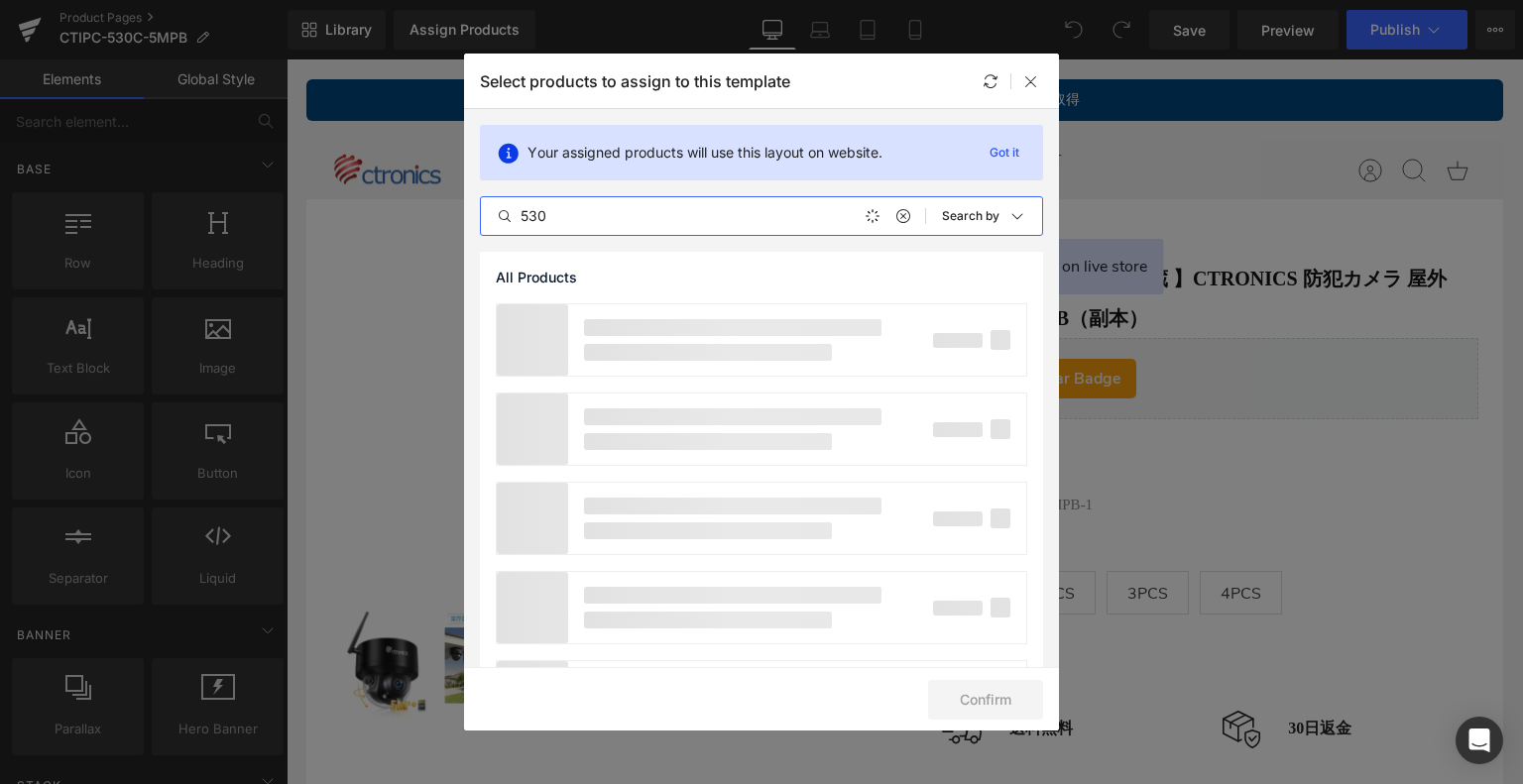 type on "530" 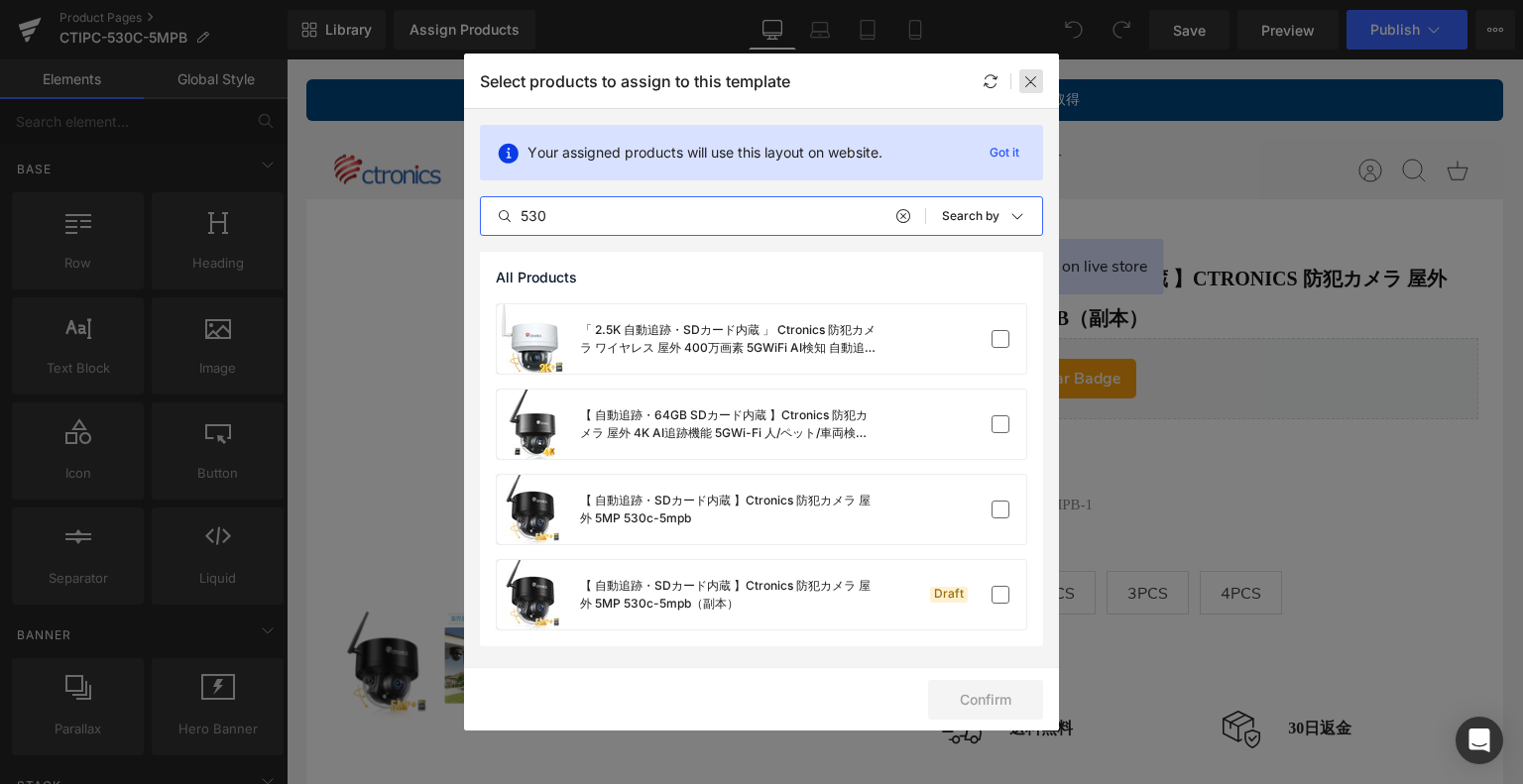 click at bounding box center [1031, 81] 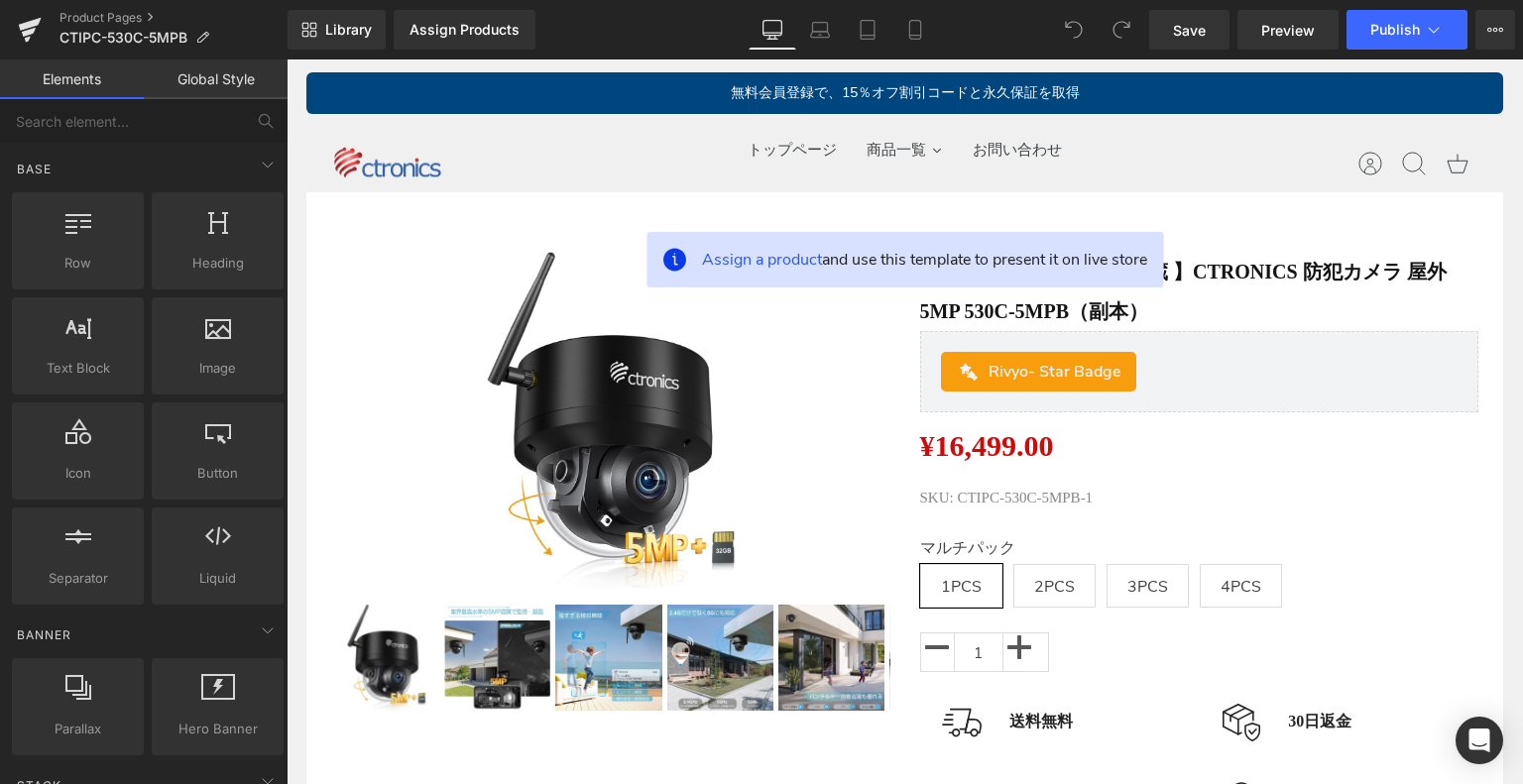 scroll, scrollTop: 0, scrollLeft: 0, axis: both 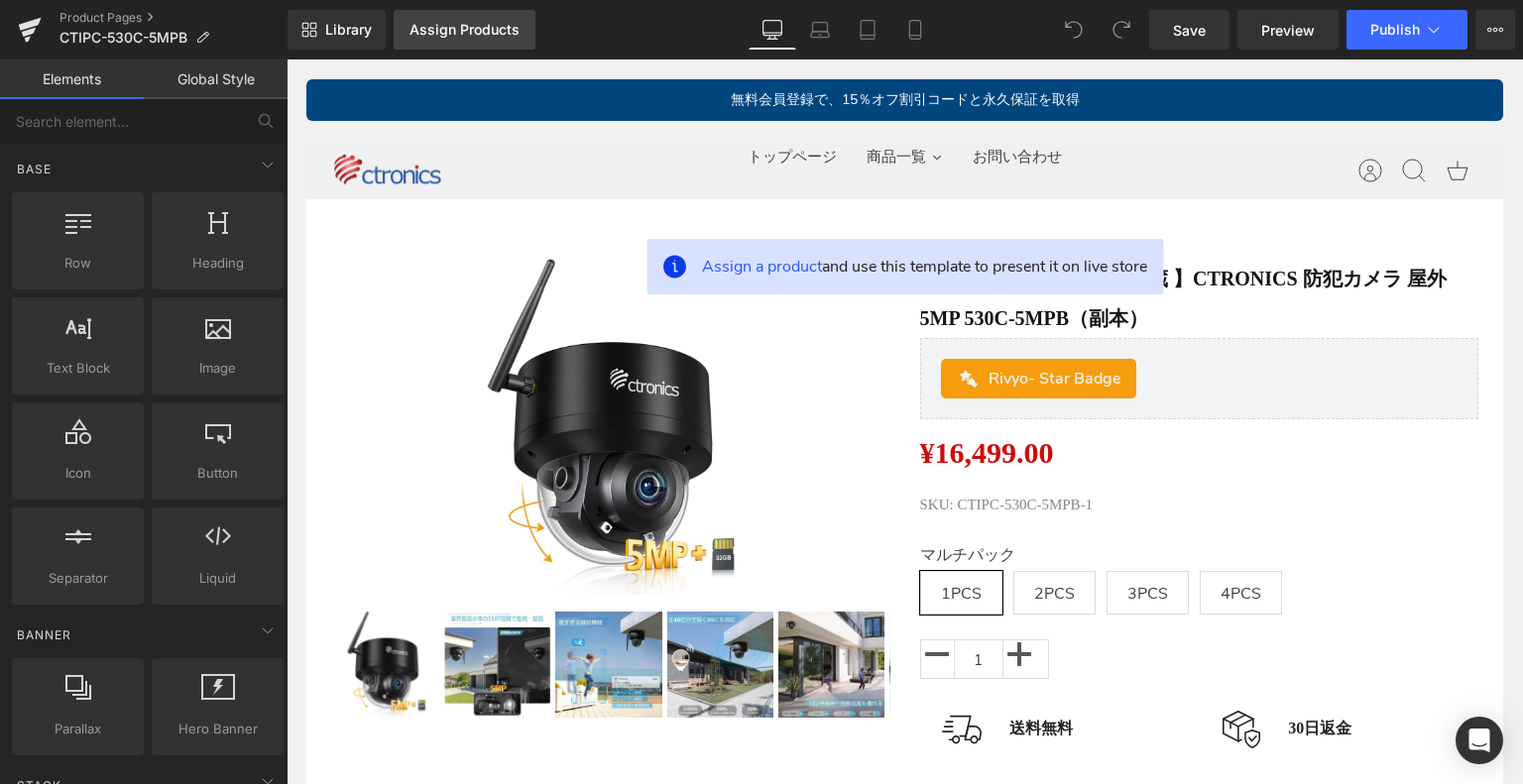 click on "Assign Products" at bounding box center (464, 30) 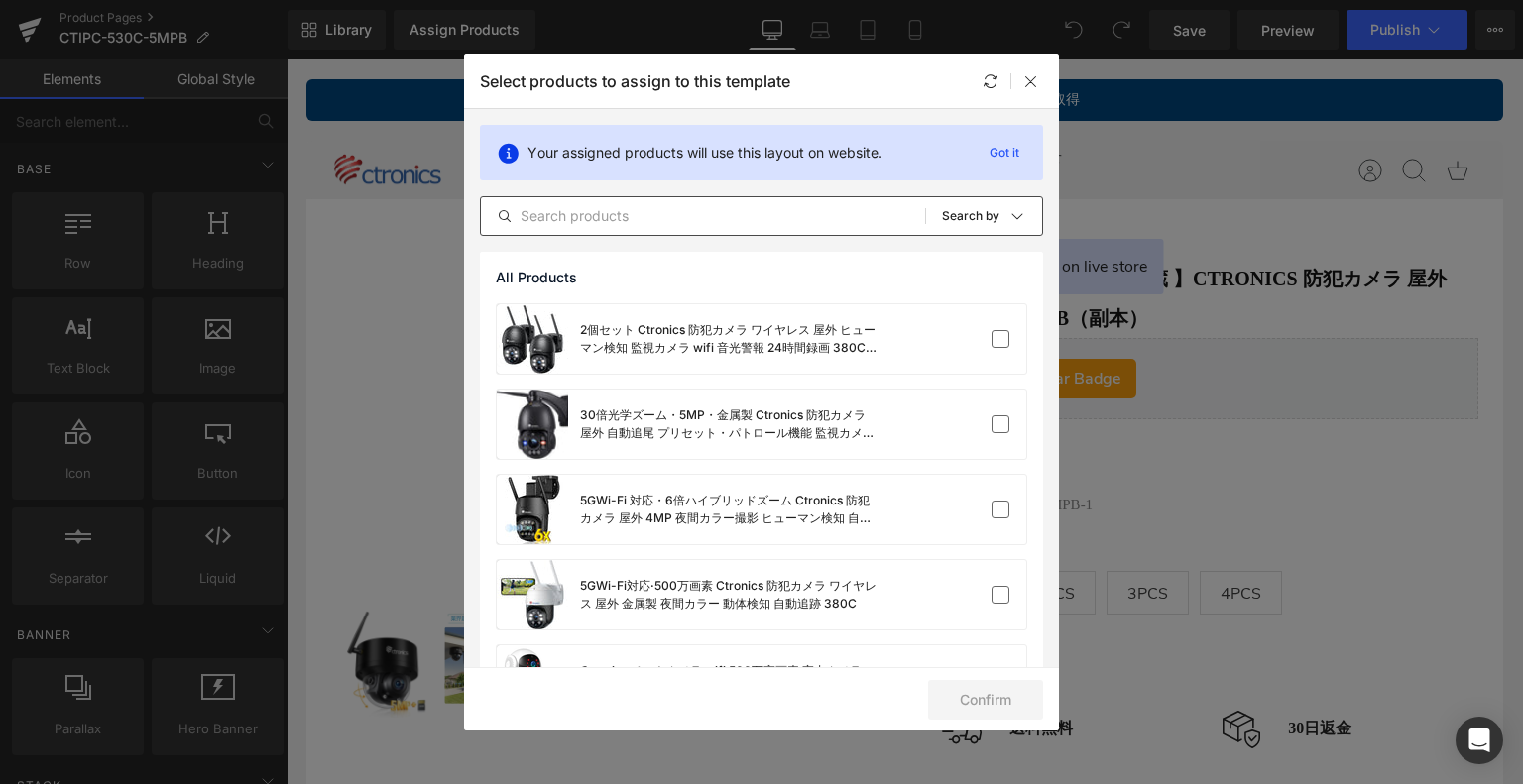 click at bounding box center (703, 216) 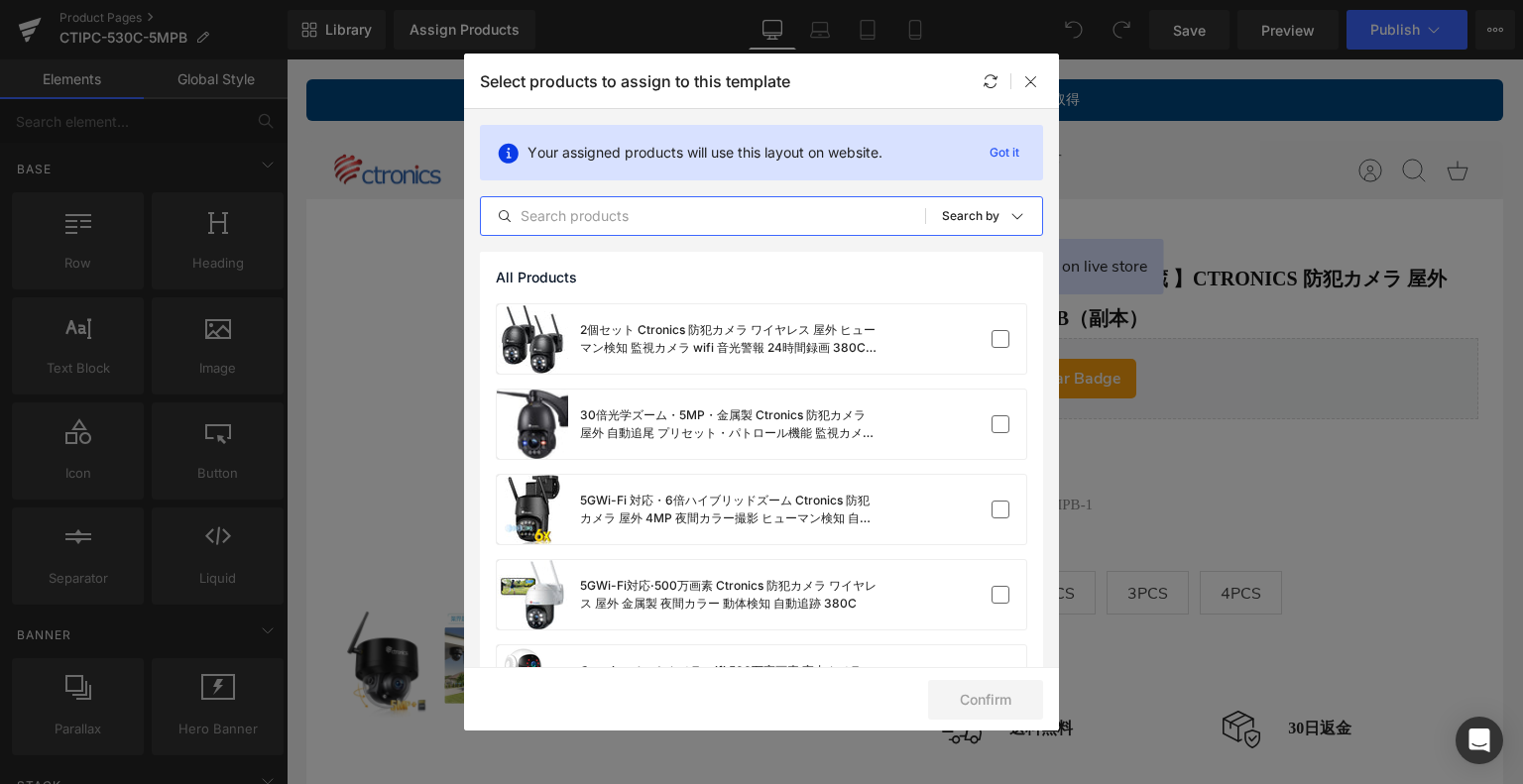 click at bounding box center [703, 216] 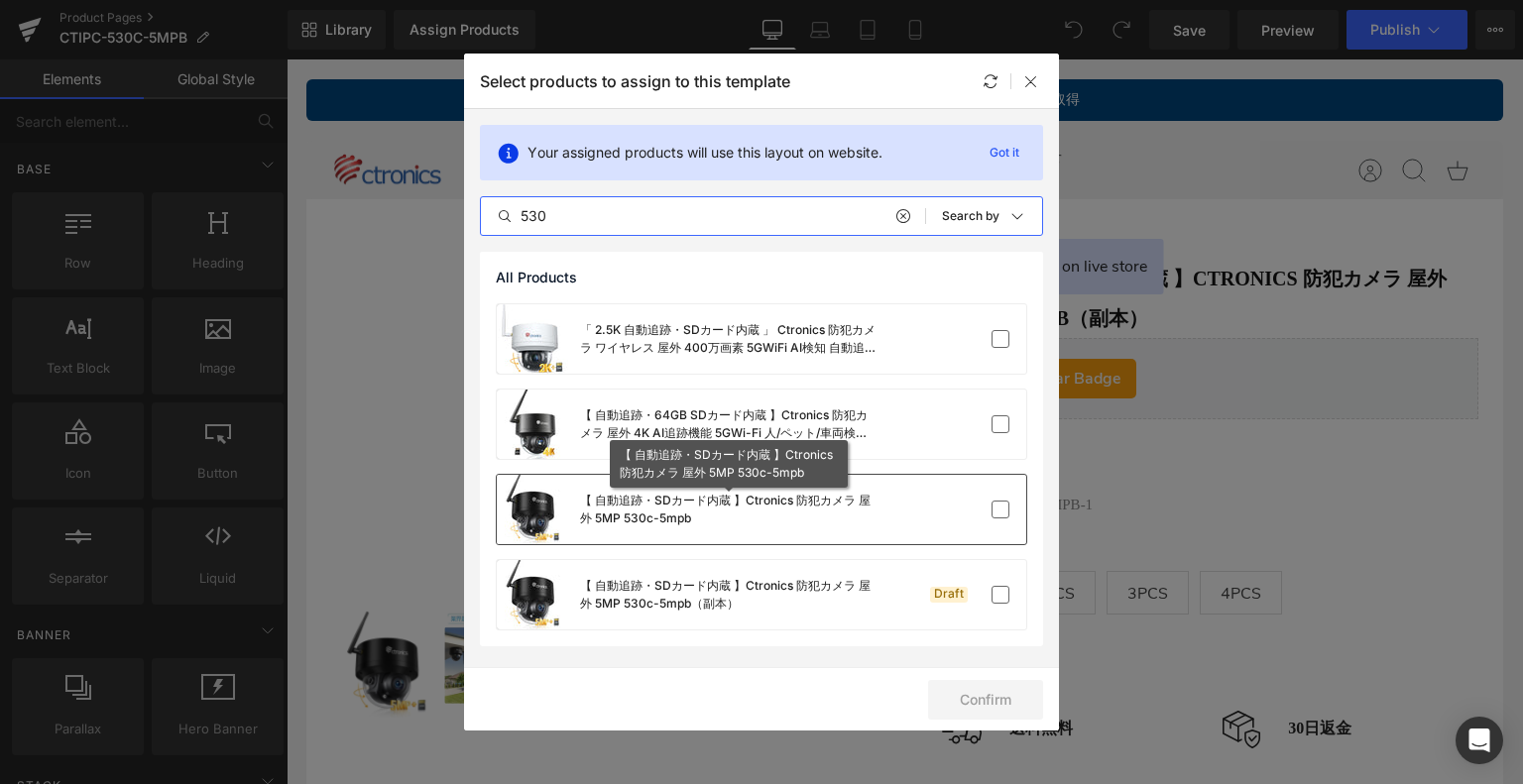 type on "530" 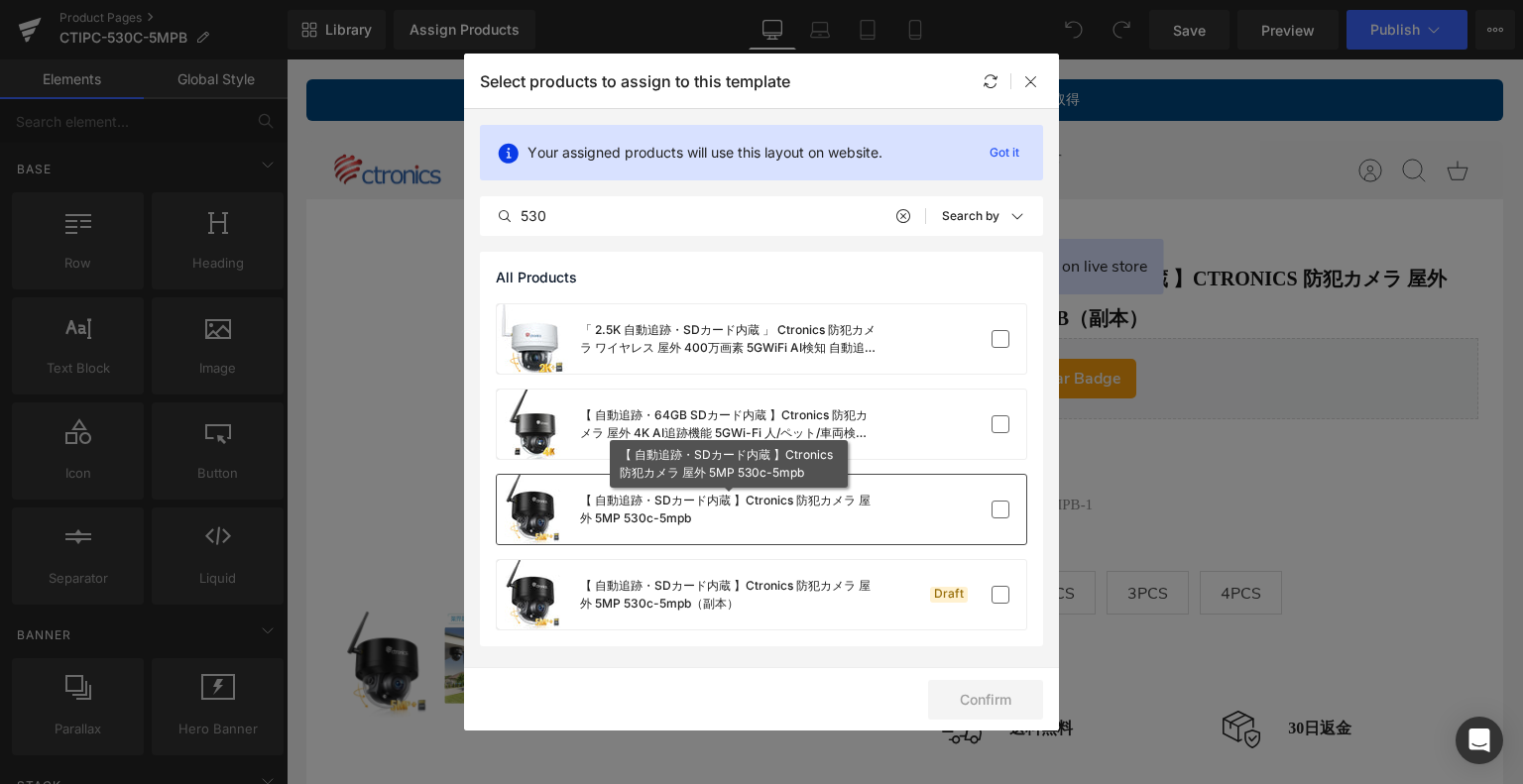 click on "【 自動追跡・SDカード内蔵 】Ctronics 防犯カメラ 屋外 5MP 530c-5mpb" at bounding box center (729, 509) 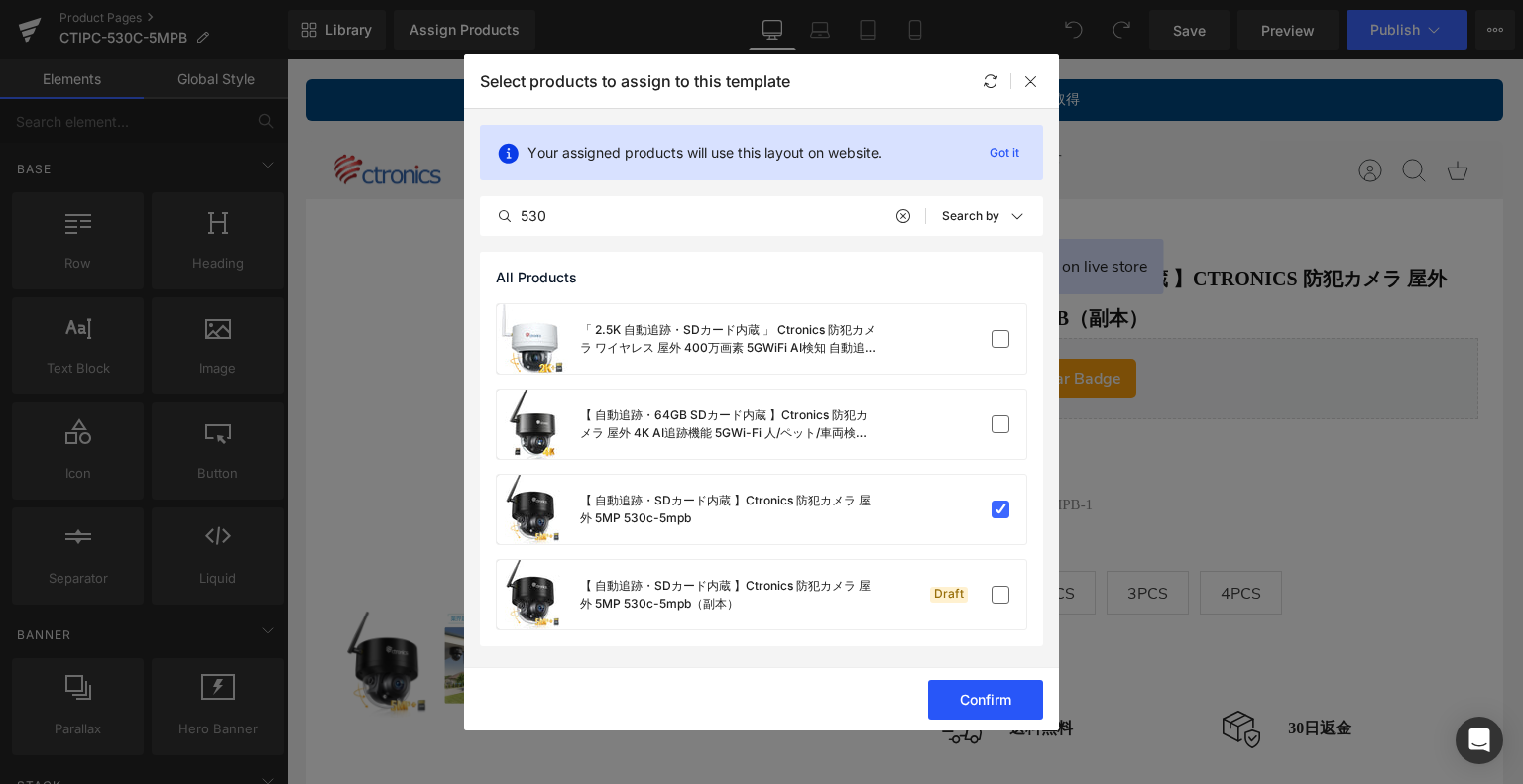click on "Confirm" at bounding box center [986, 700] 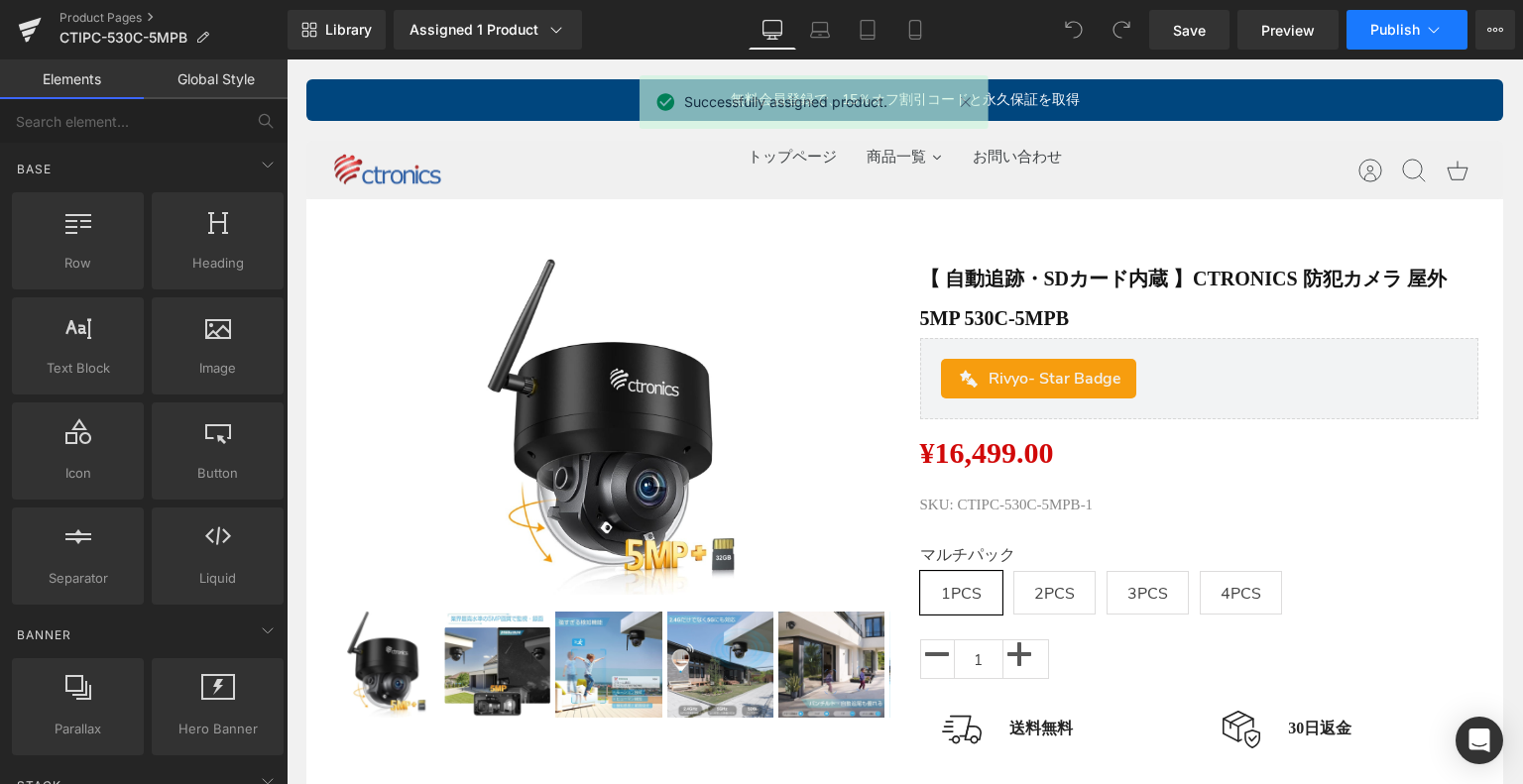 click on "Publish" at bounding box center [1407, 30] 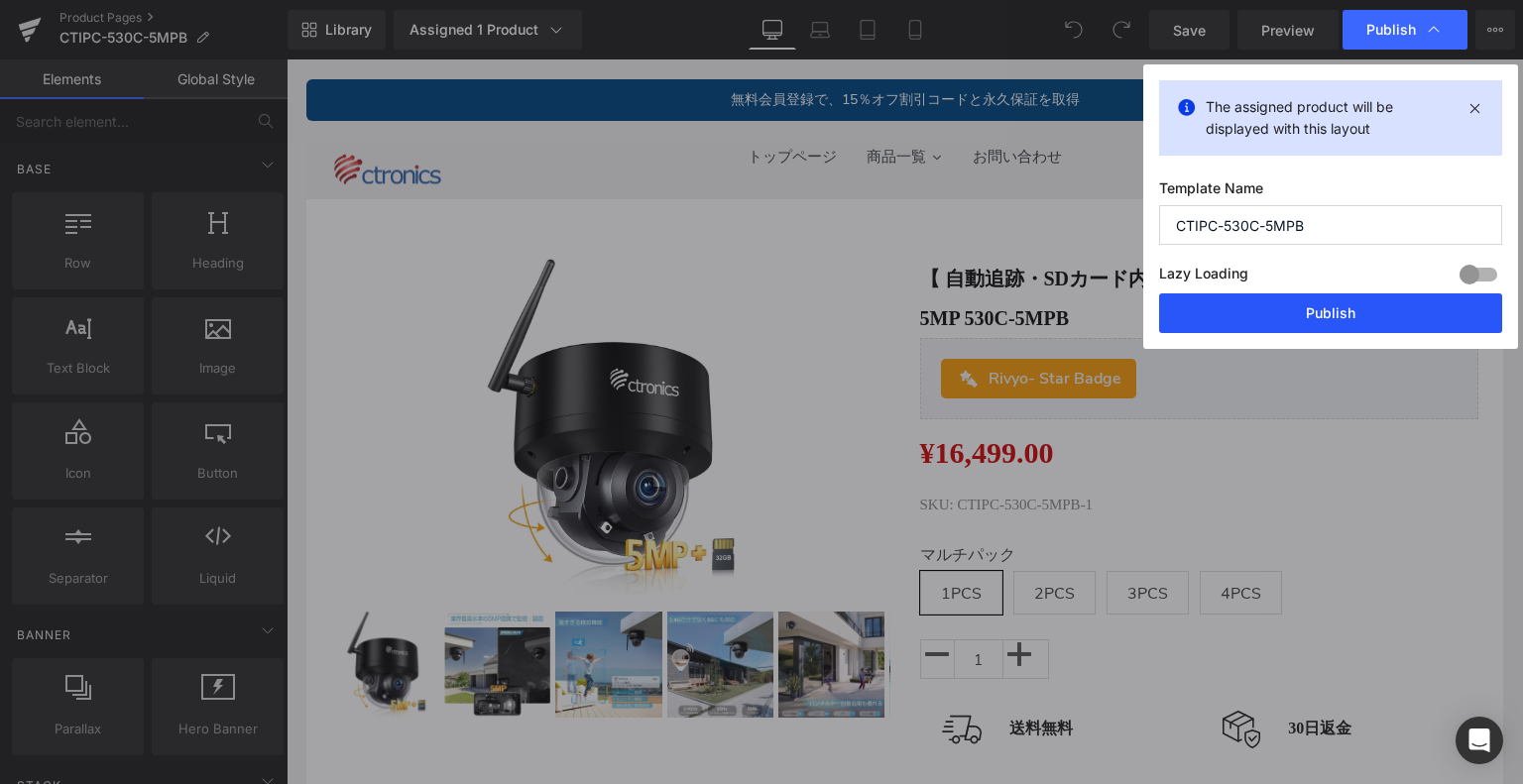 click on "Publish" at bounding box center [1331, 313] 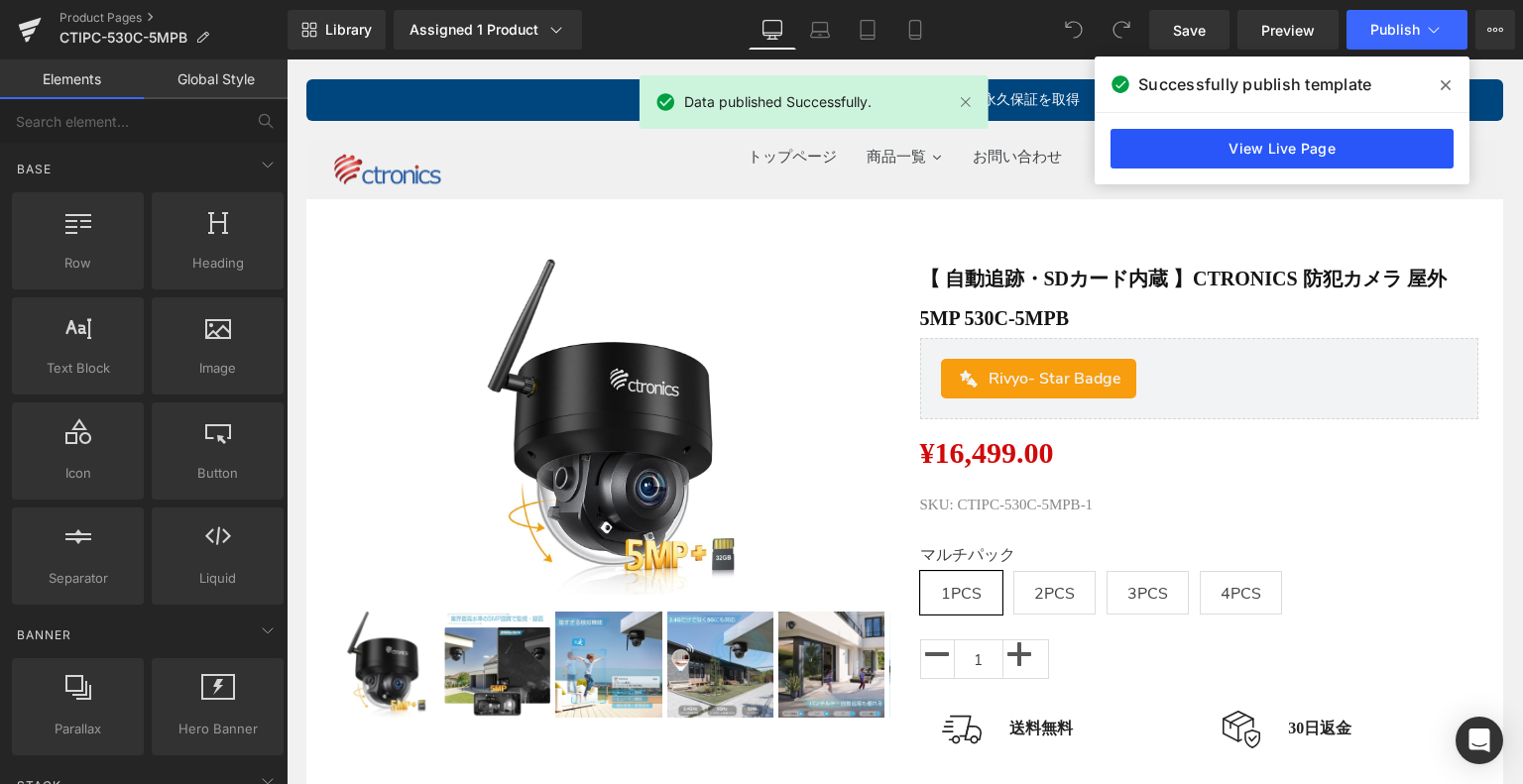 click on "View Live Page" at bounding box center [1282, 149] 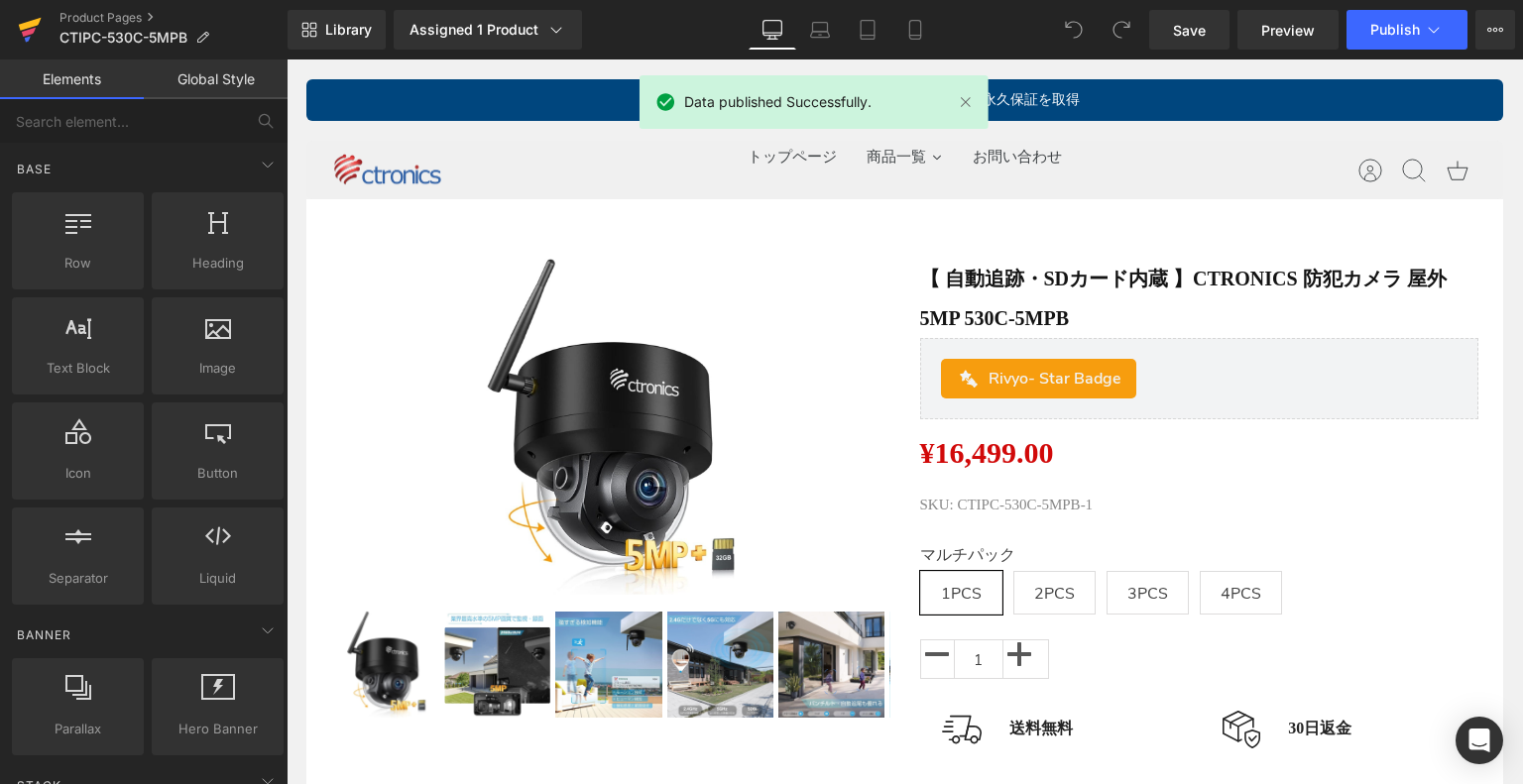 click 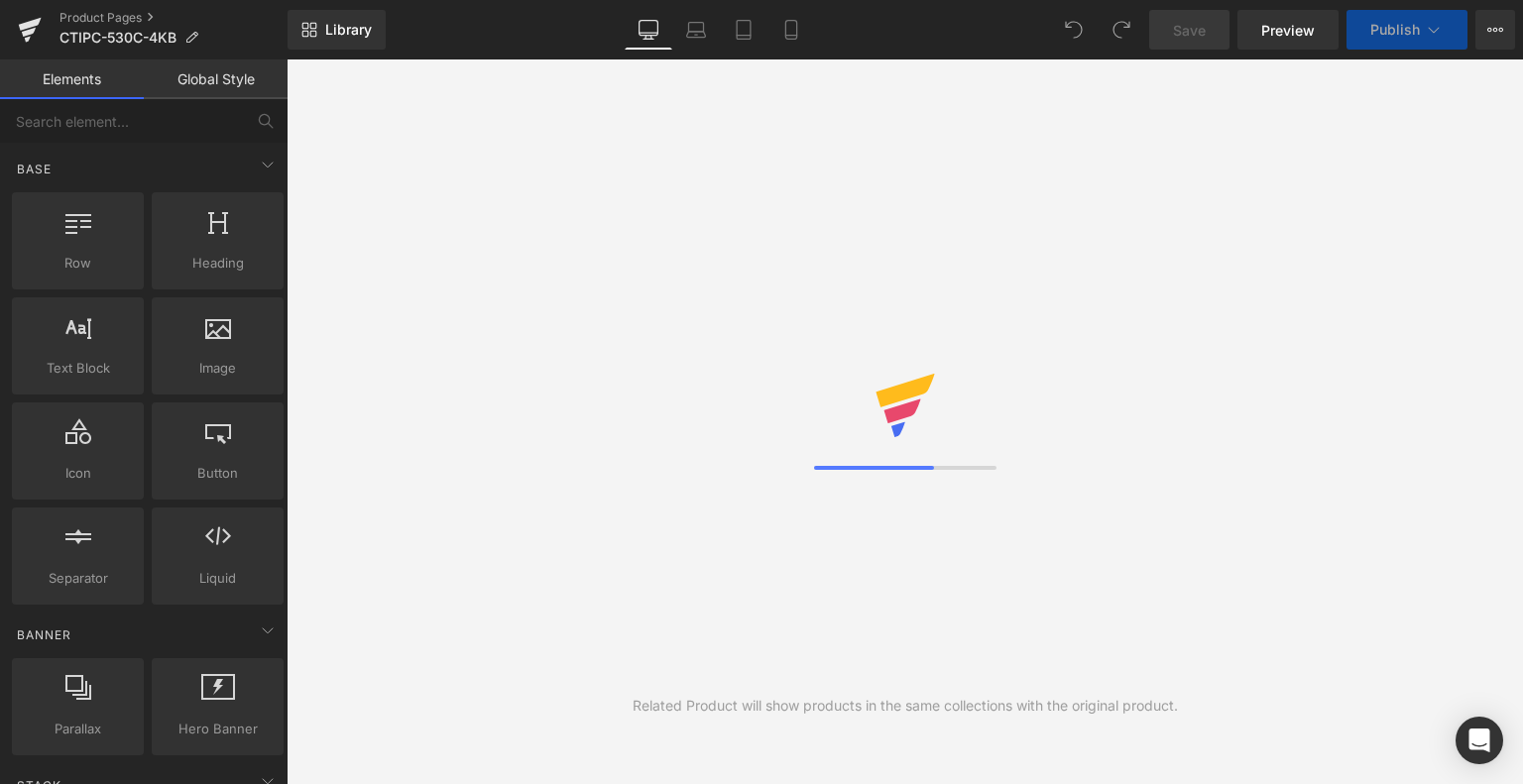 scroll, scrollTop: 0, scrollLeft: 0, axis: both 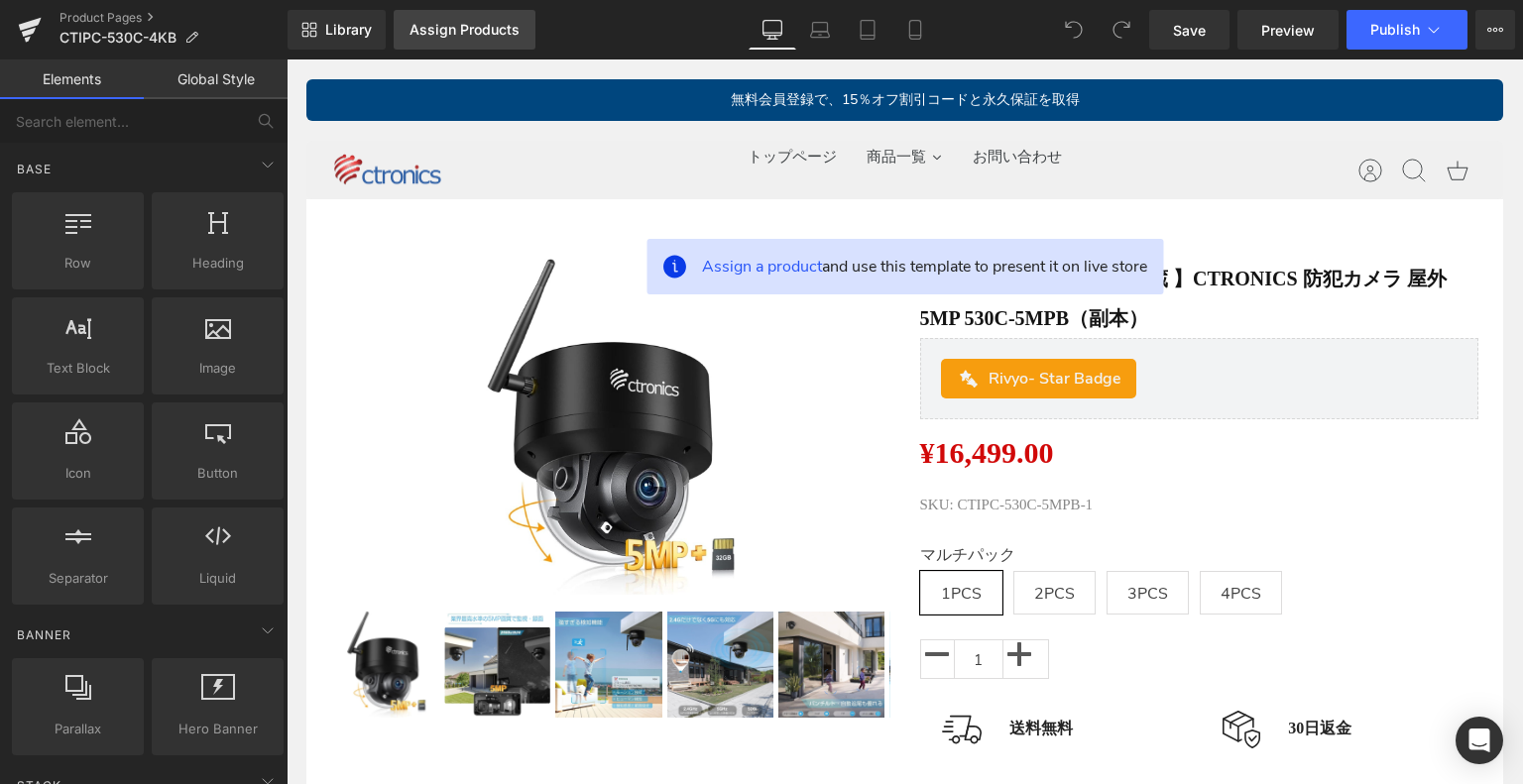 click on "Assign Products" at bounding box center [464, 30] 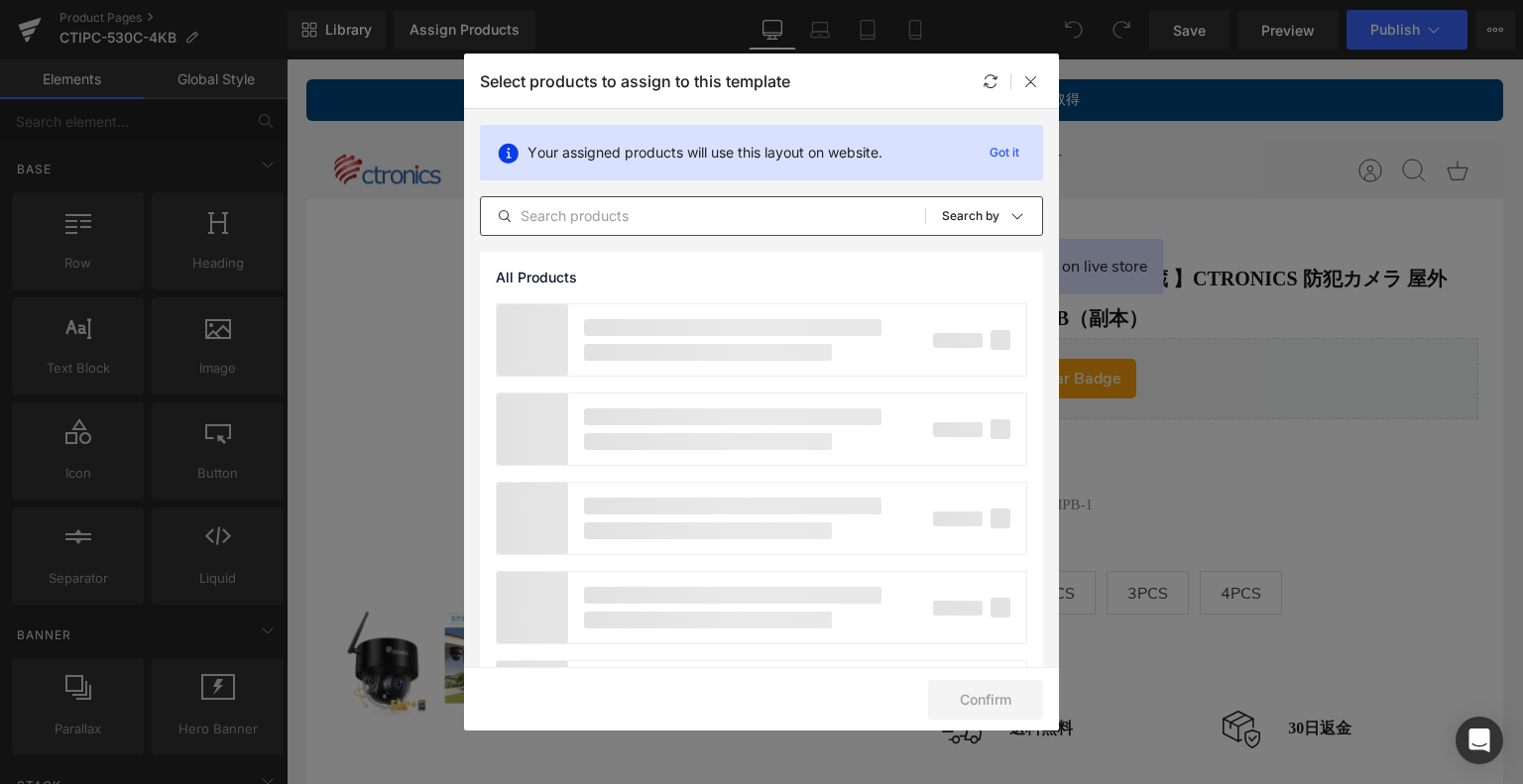click at bounding box center (703, 216) 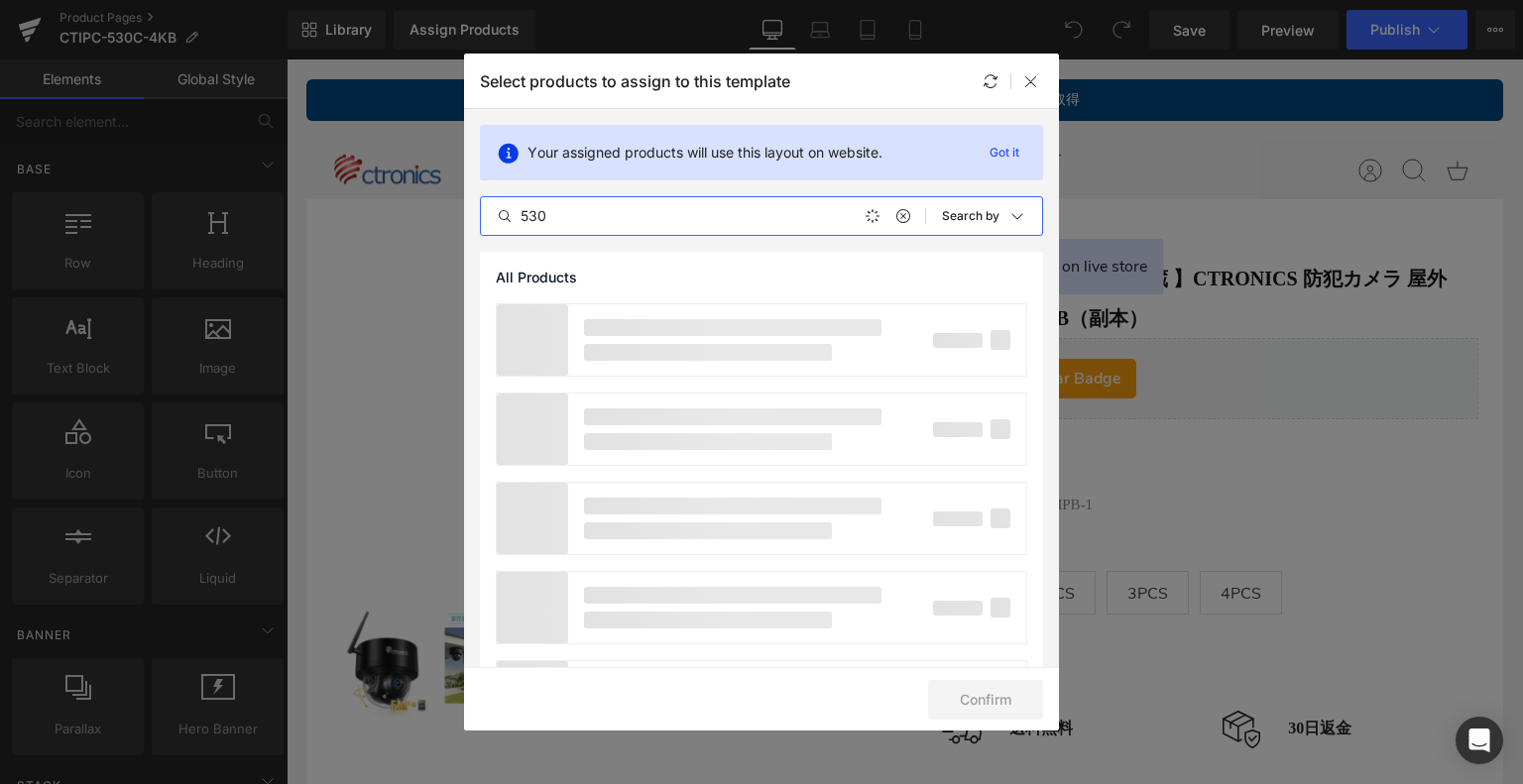 type on "530" 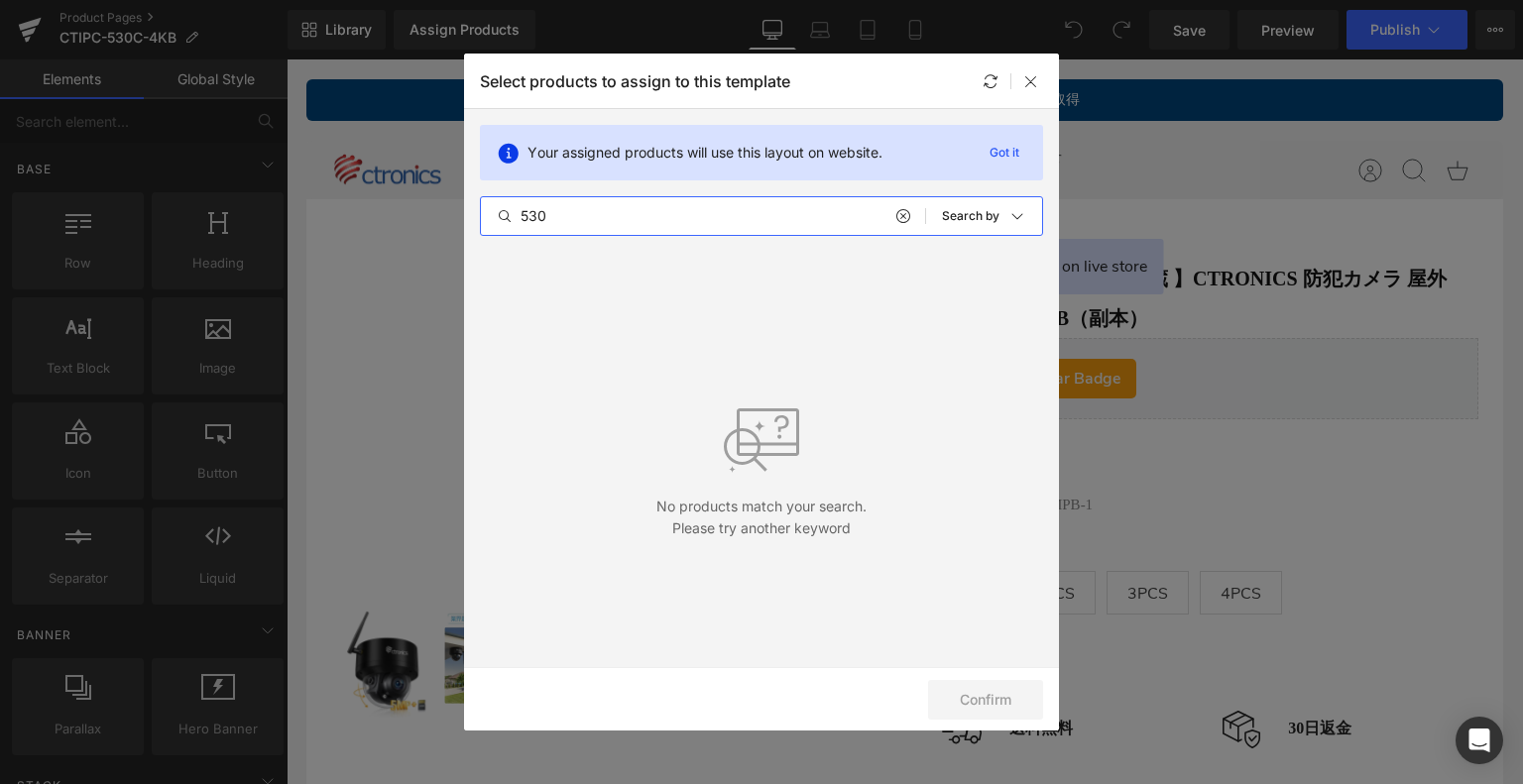 click on "530" at bounding box center (703, 216) 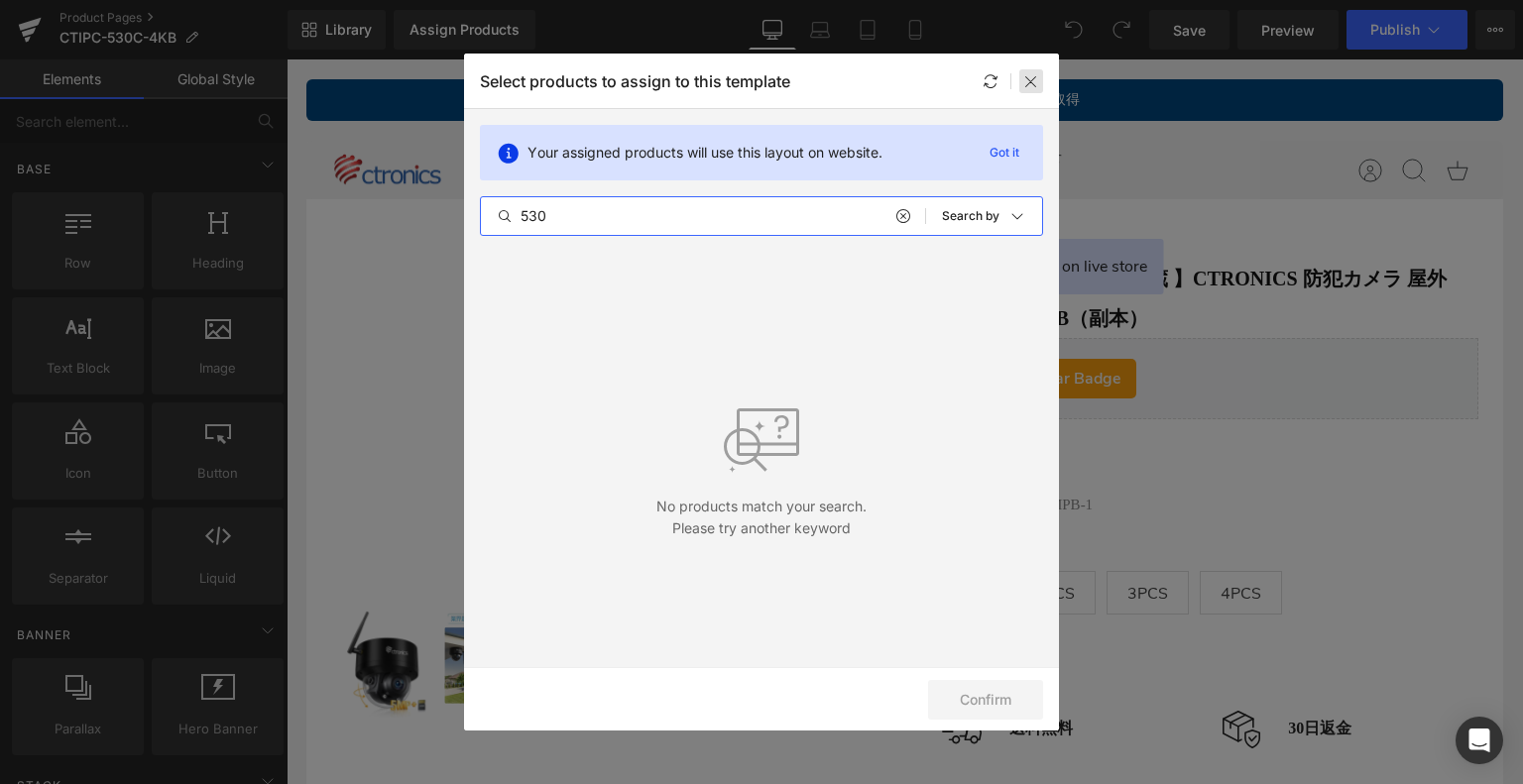 click at bounding box center (1031, 81) 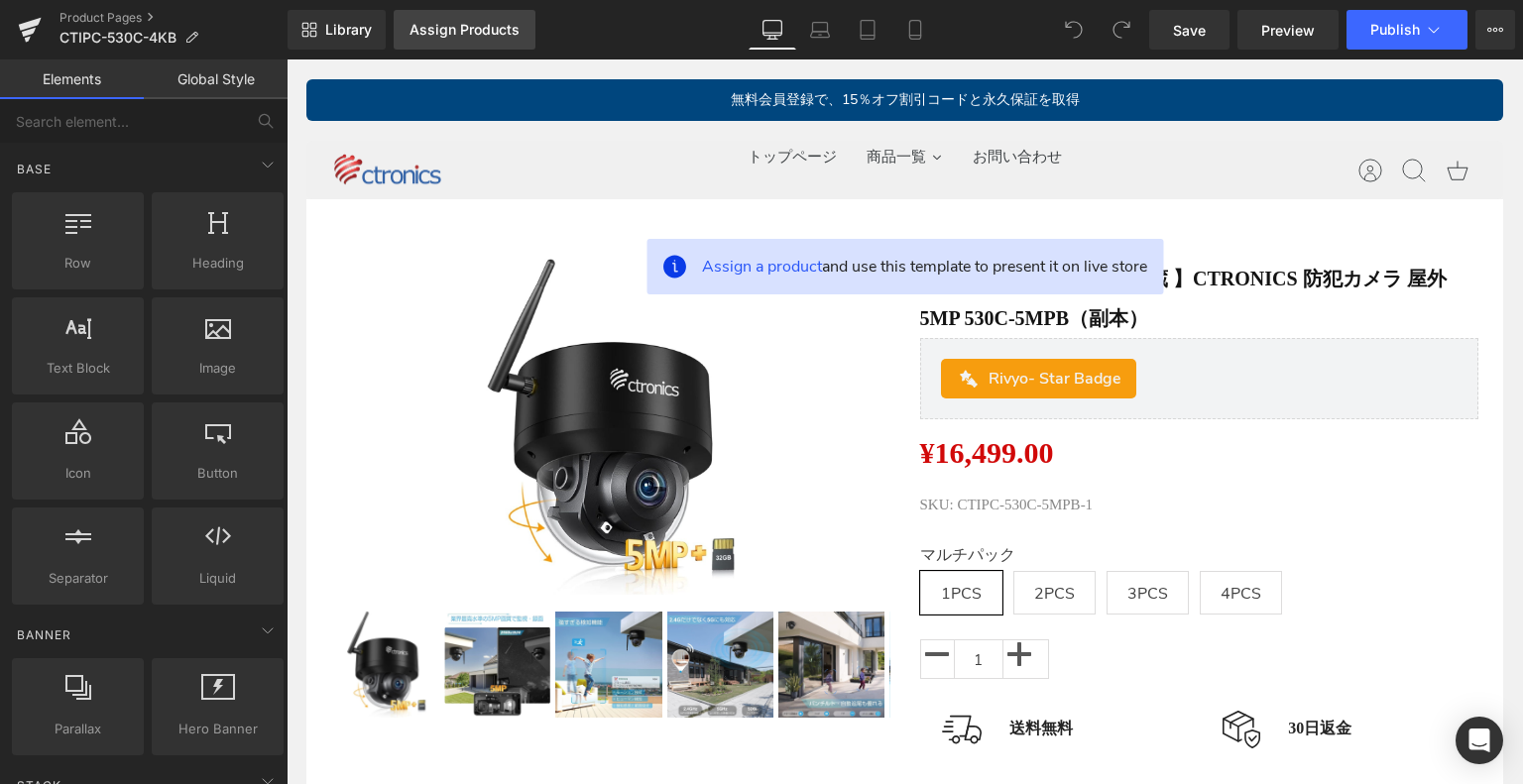 click on "Assign Products" at bounding box center [464, 30] 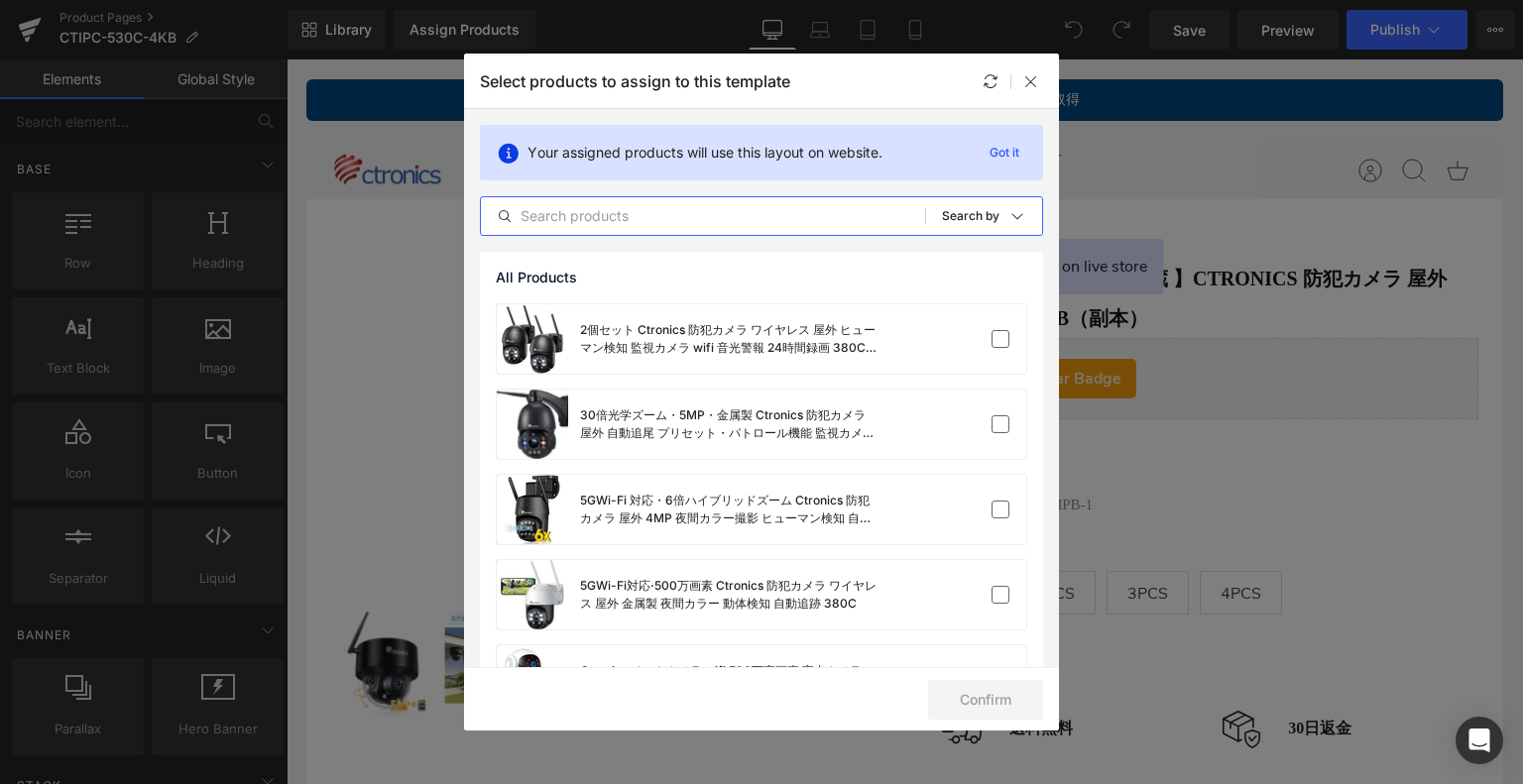 click at bounding box center (703, 216) 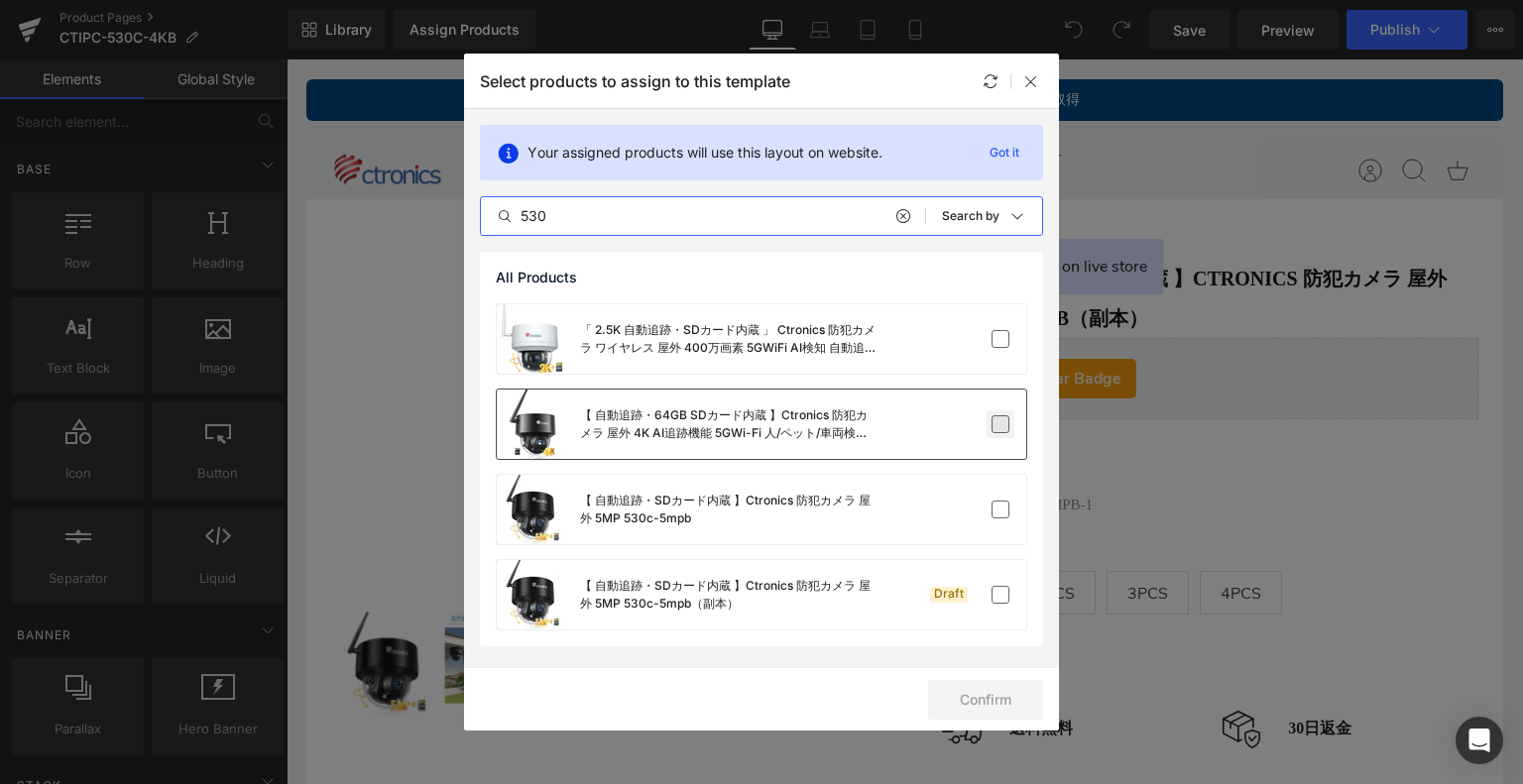 type on "530" 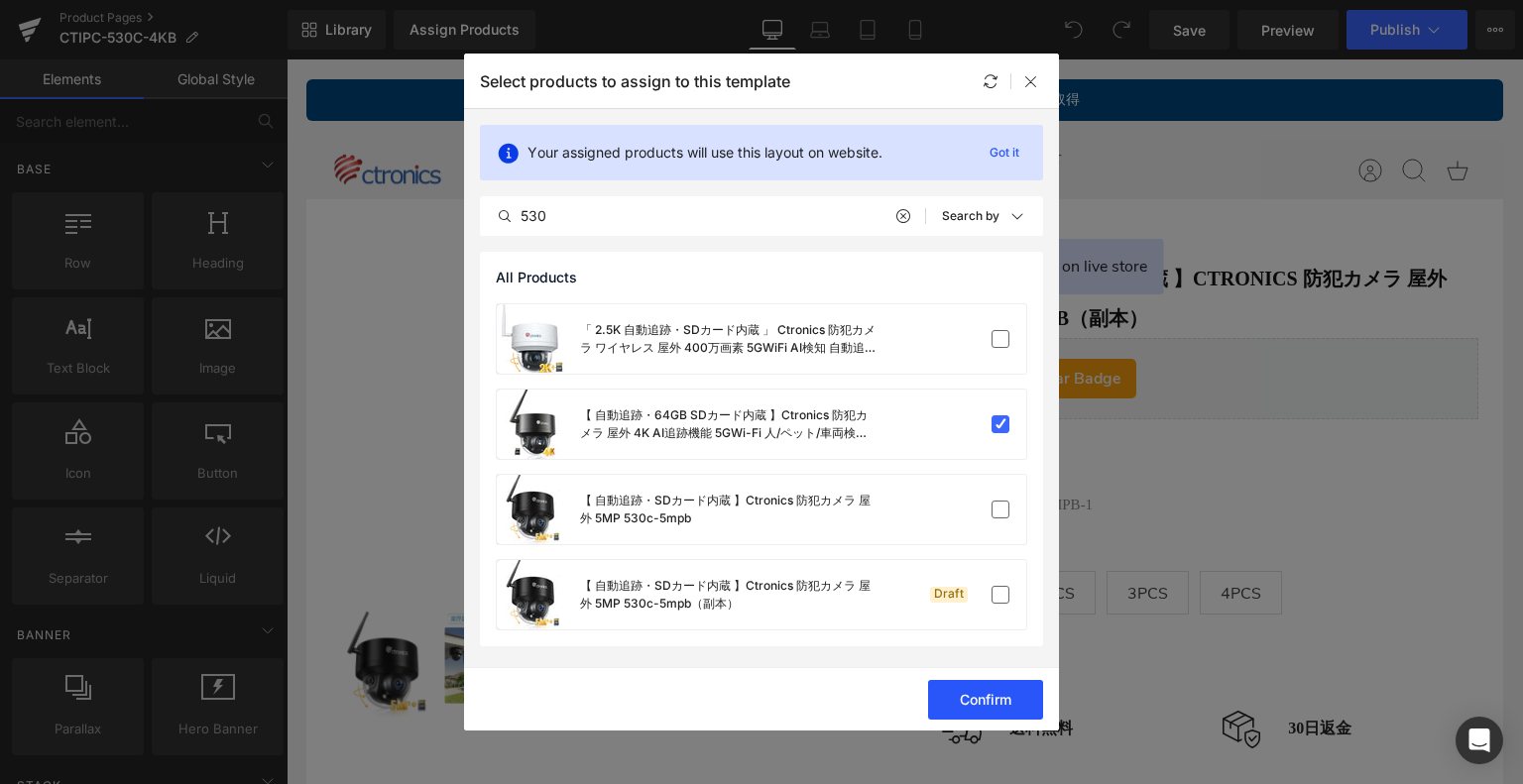 click on "Confirm" at bounding box center [986, 700] 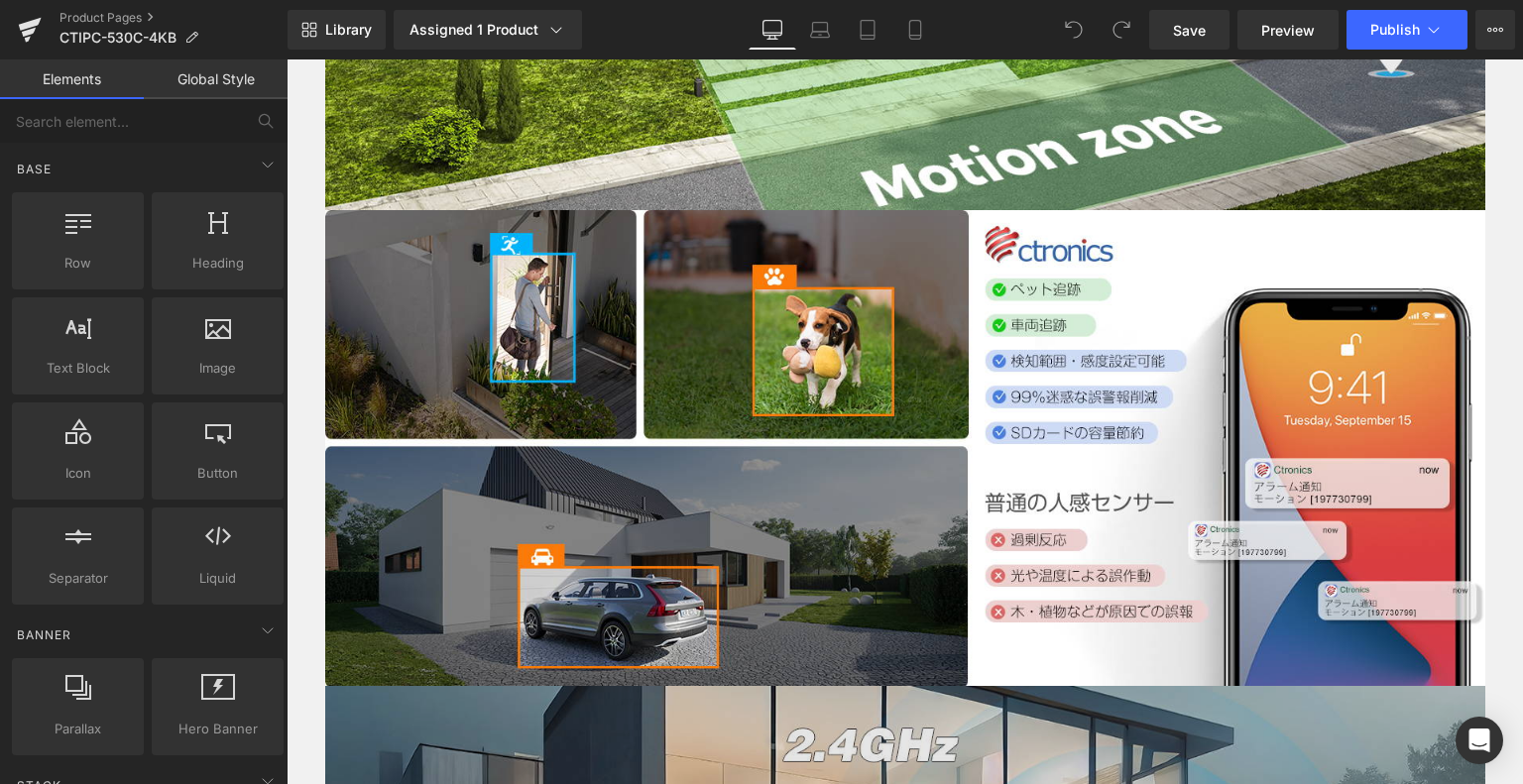 scroll, scrollTop: 4163, scrollLeft: 0, axis: vertical 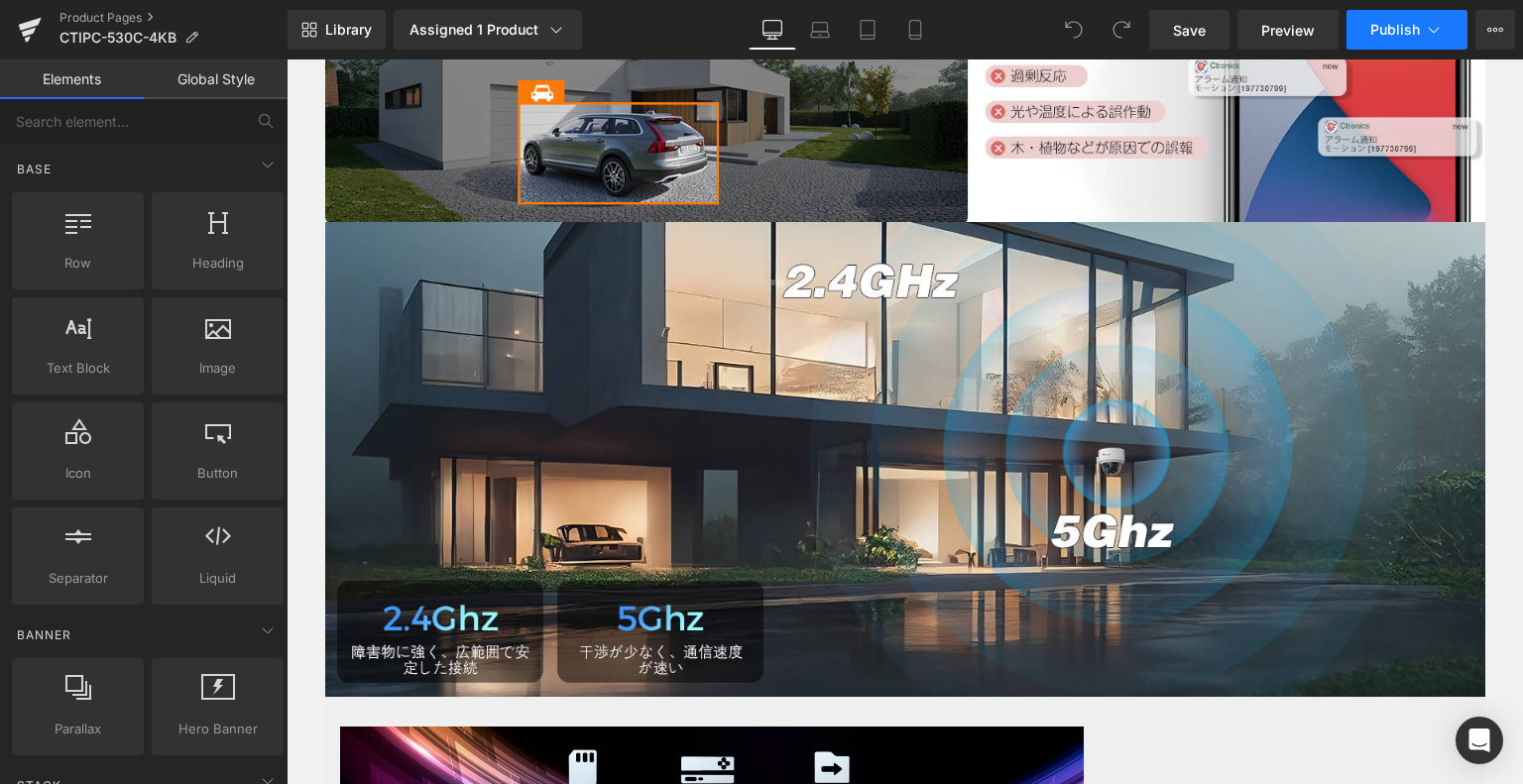 click on "Publish" at bounding box center (1395, 30) 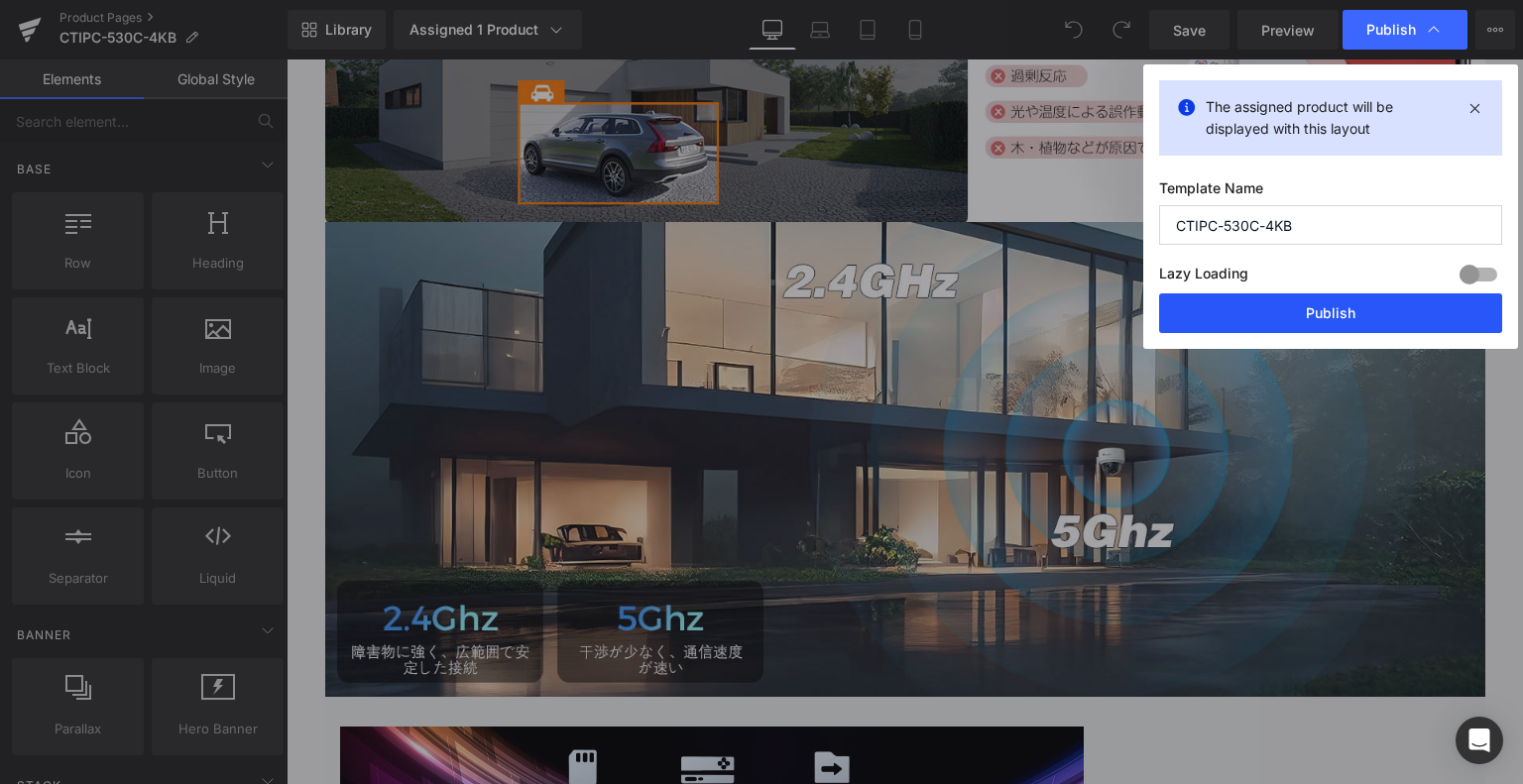 click on "Publish" at bounding box center (1331, 313) 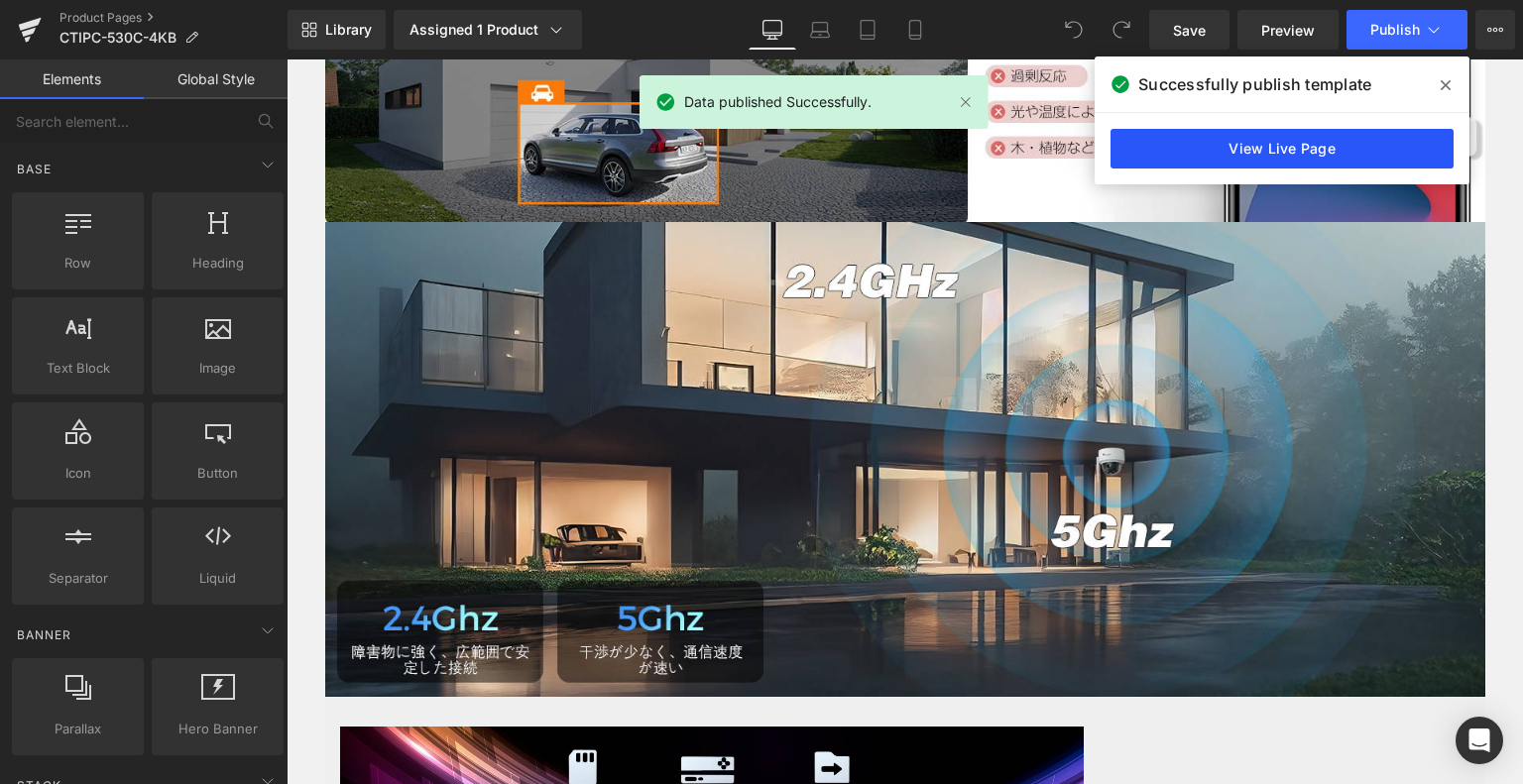 click on "View Live Page" at bounding box center (1282, 149) 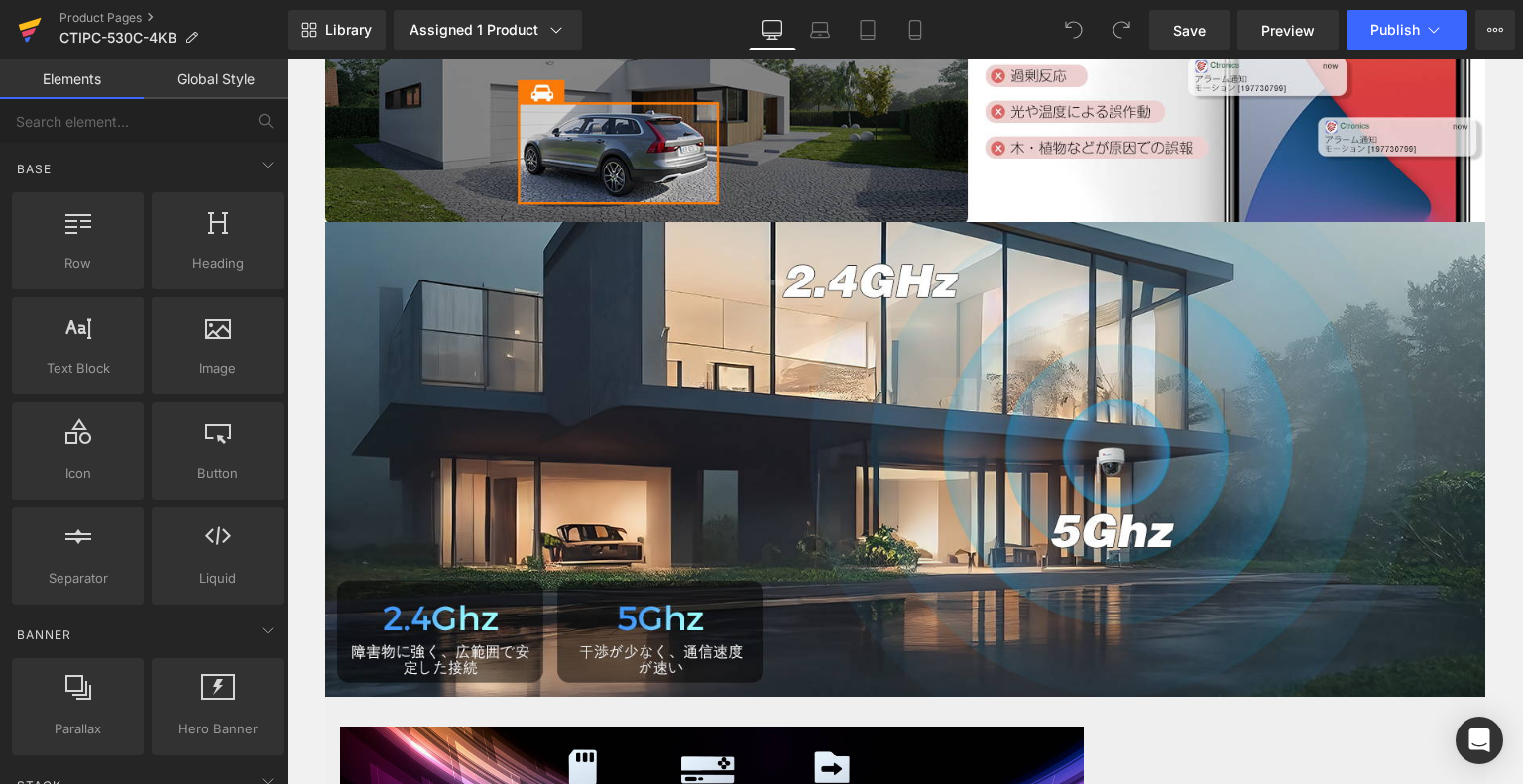 click at bounding box center (30, 30) 